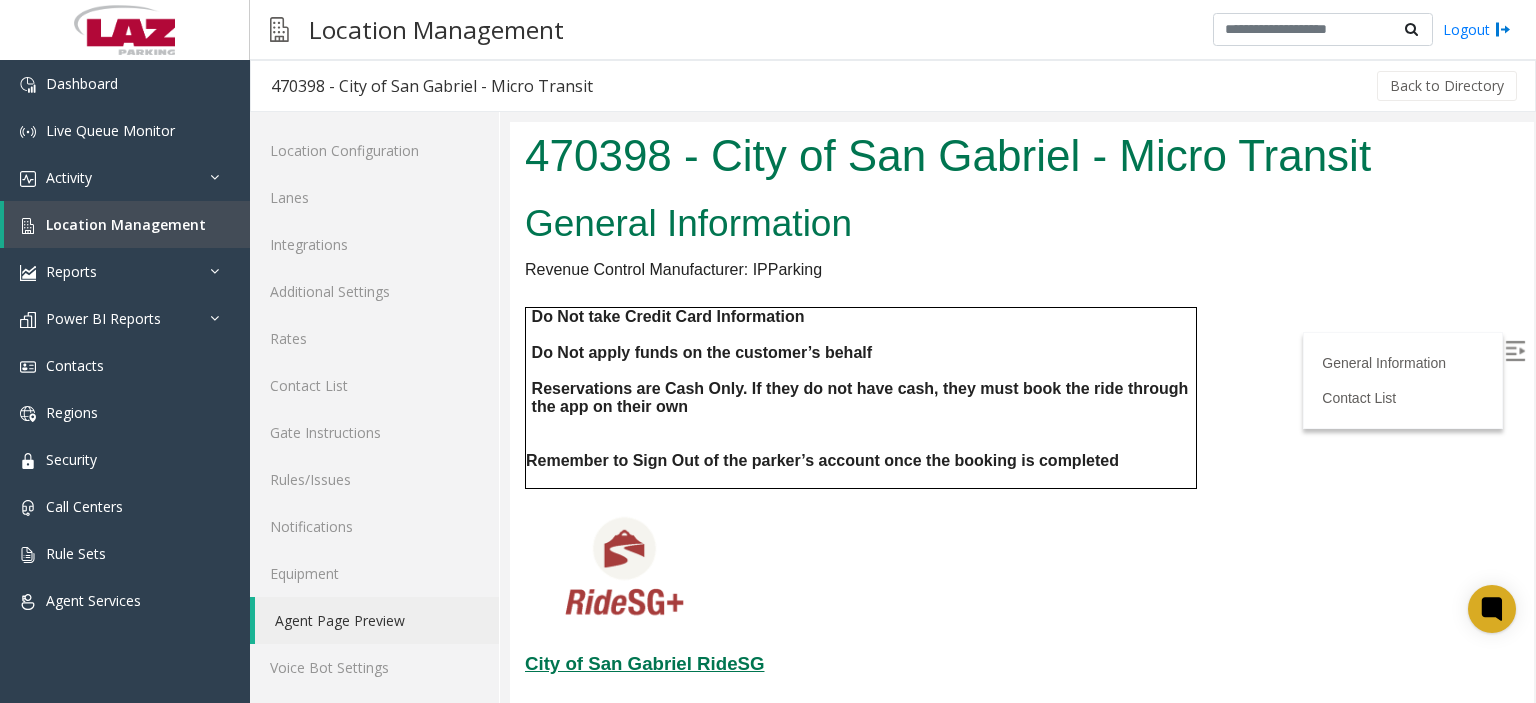scroll, scrollTop: 2019, scrollLeft: 0, axis: vertical 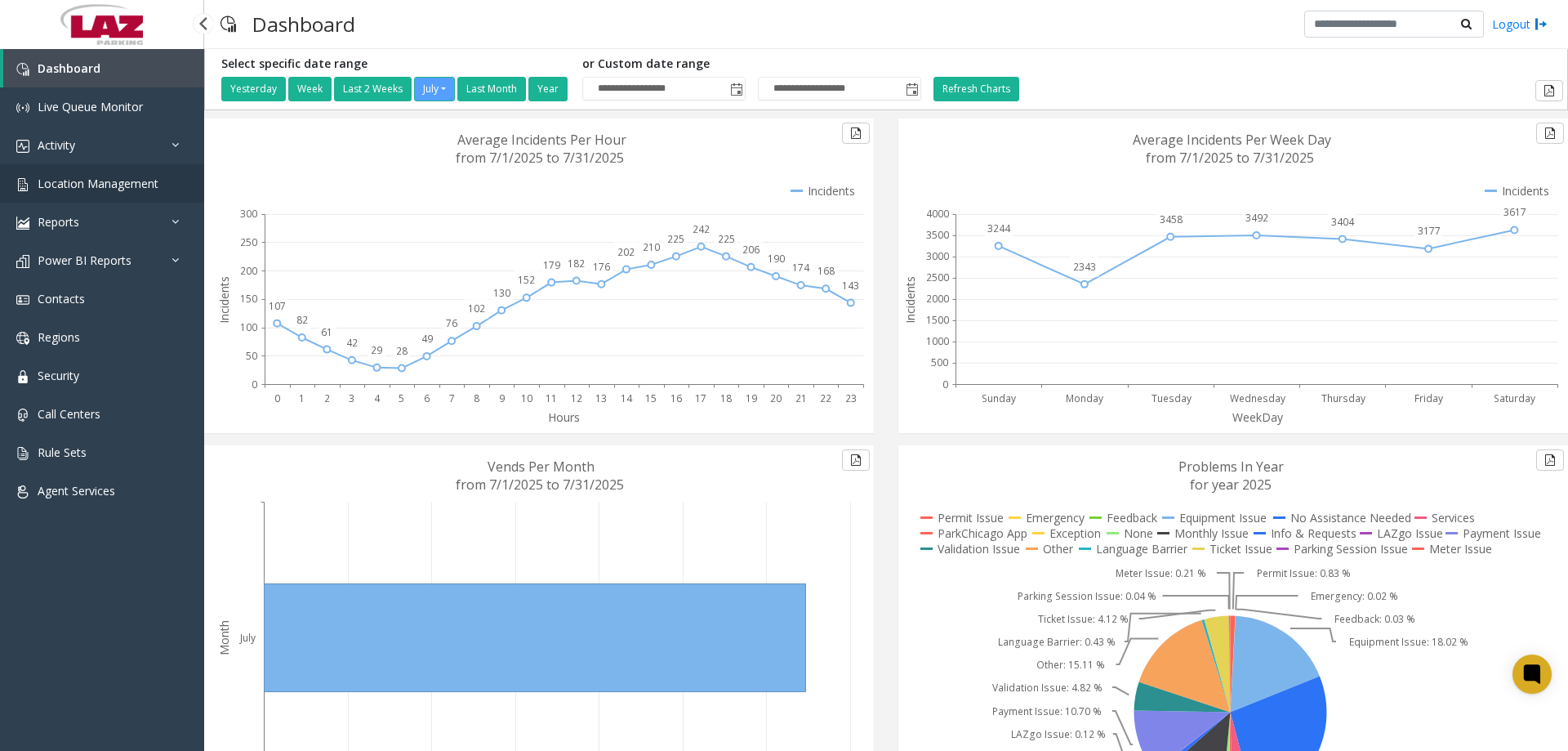 click on "Location Management" at bounding box center (98, 183) 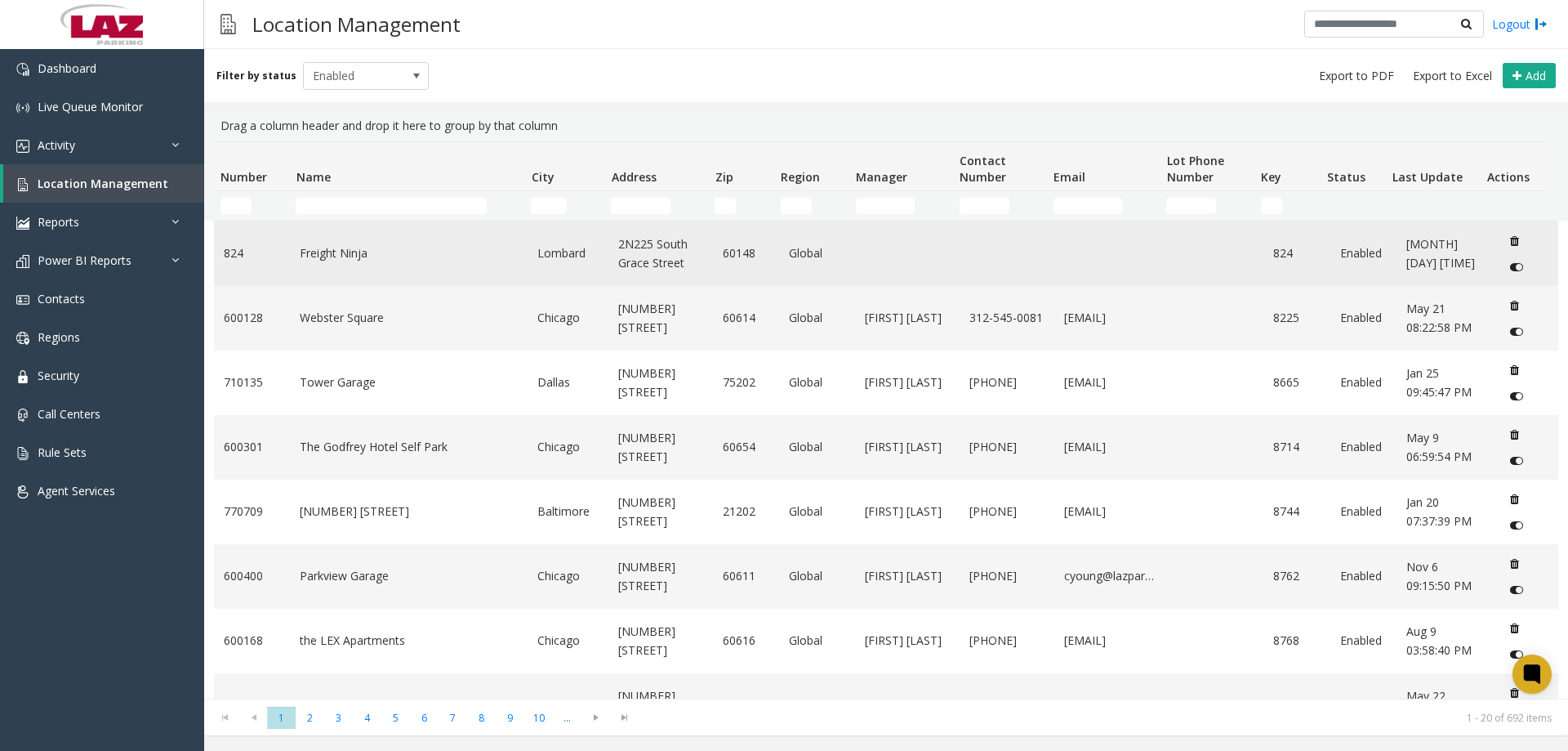 click on "Freight Ninja" 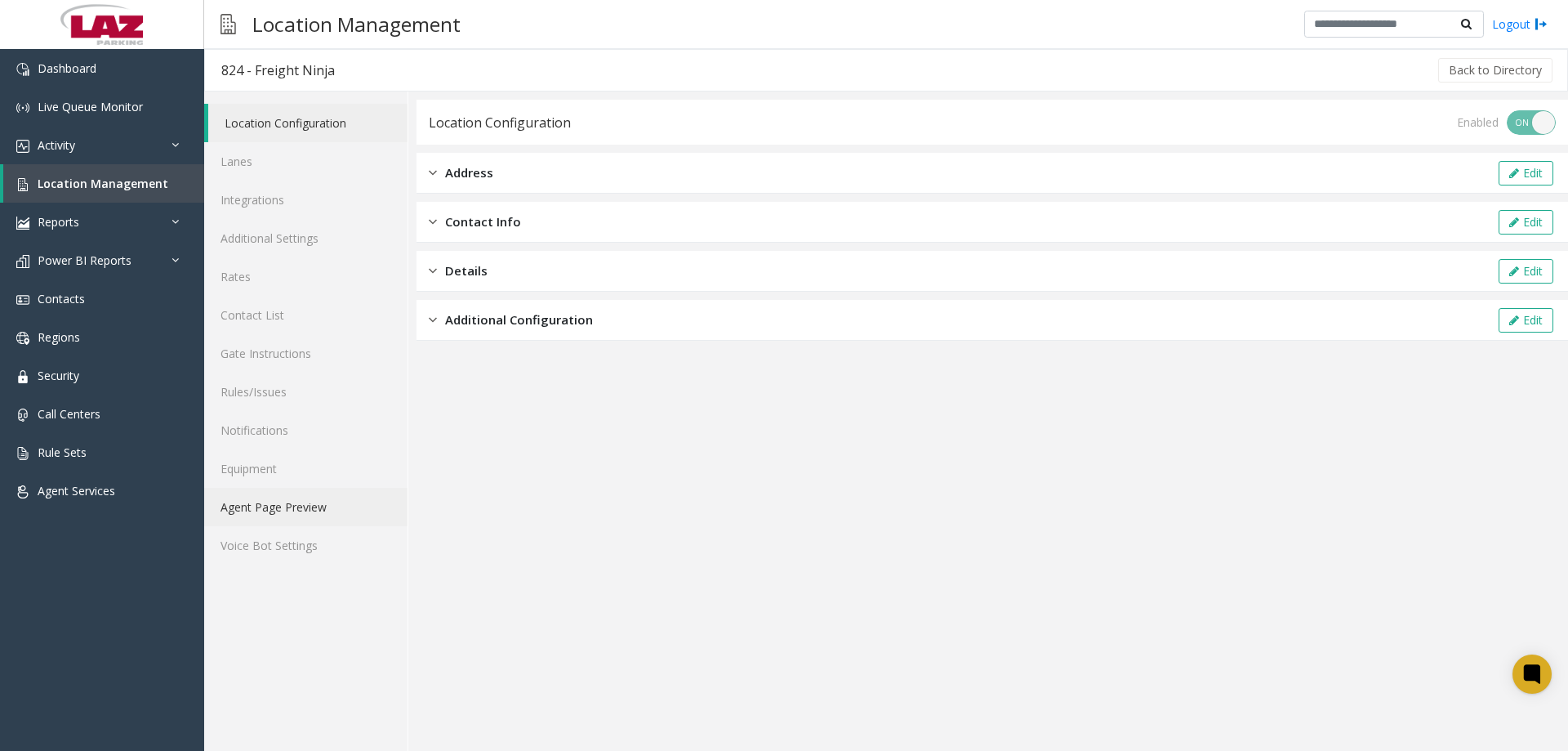 click on "Agent Page Preview" 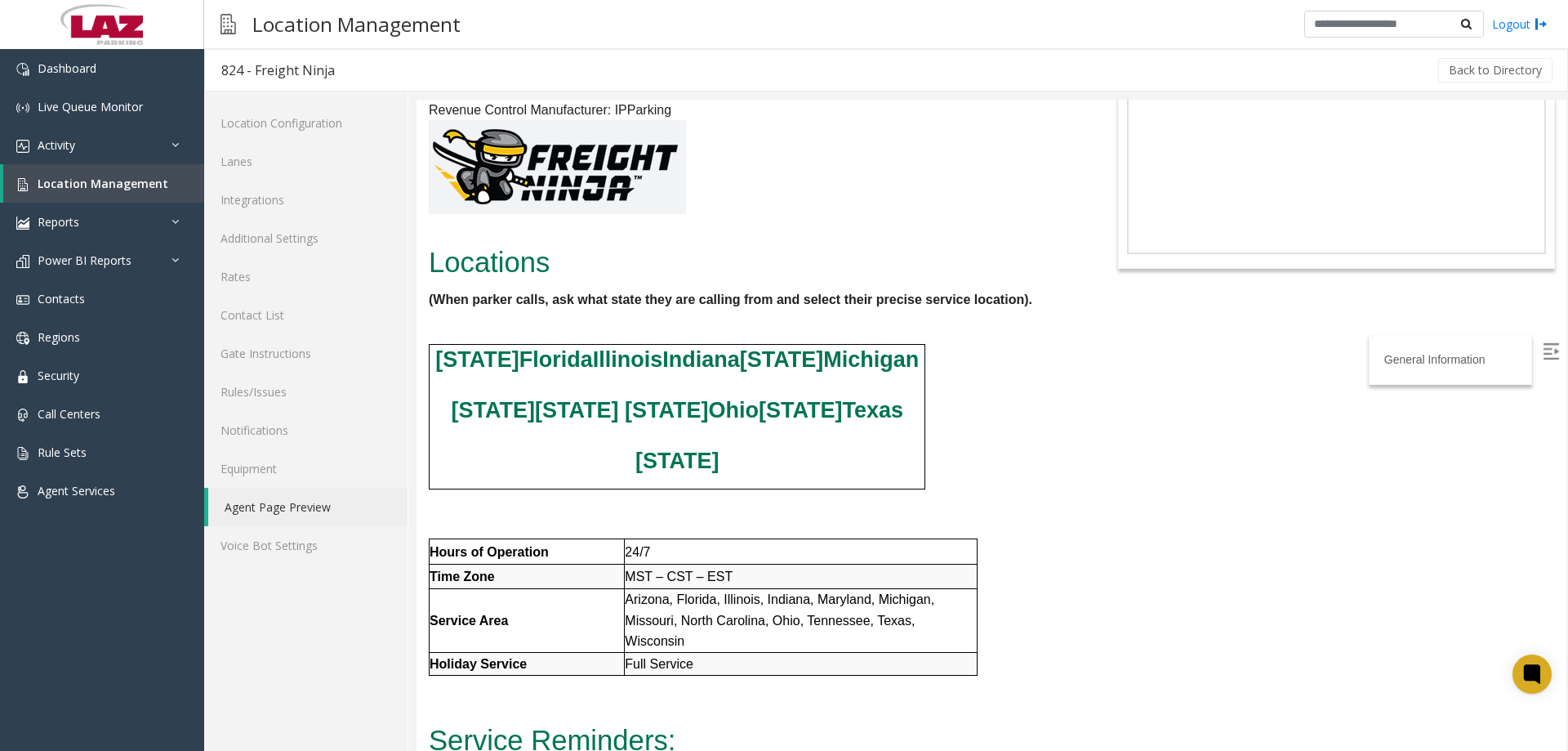 scroll, scrollTop: 267, scrollLeft: 0, axis: vertical 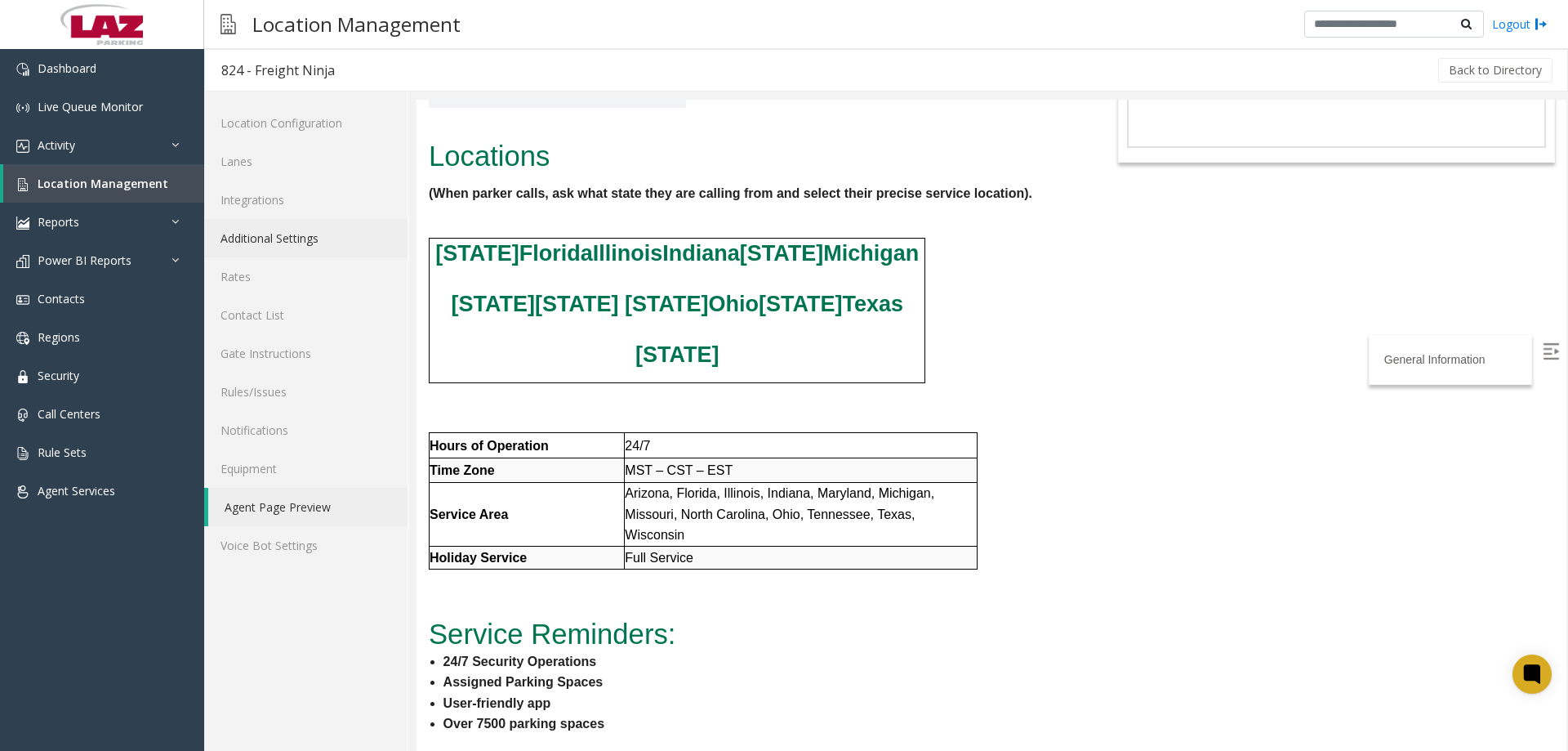 click on "Additional Settings" 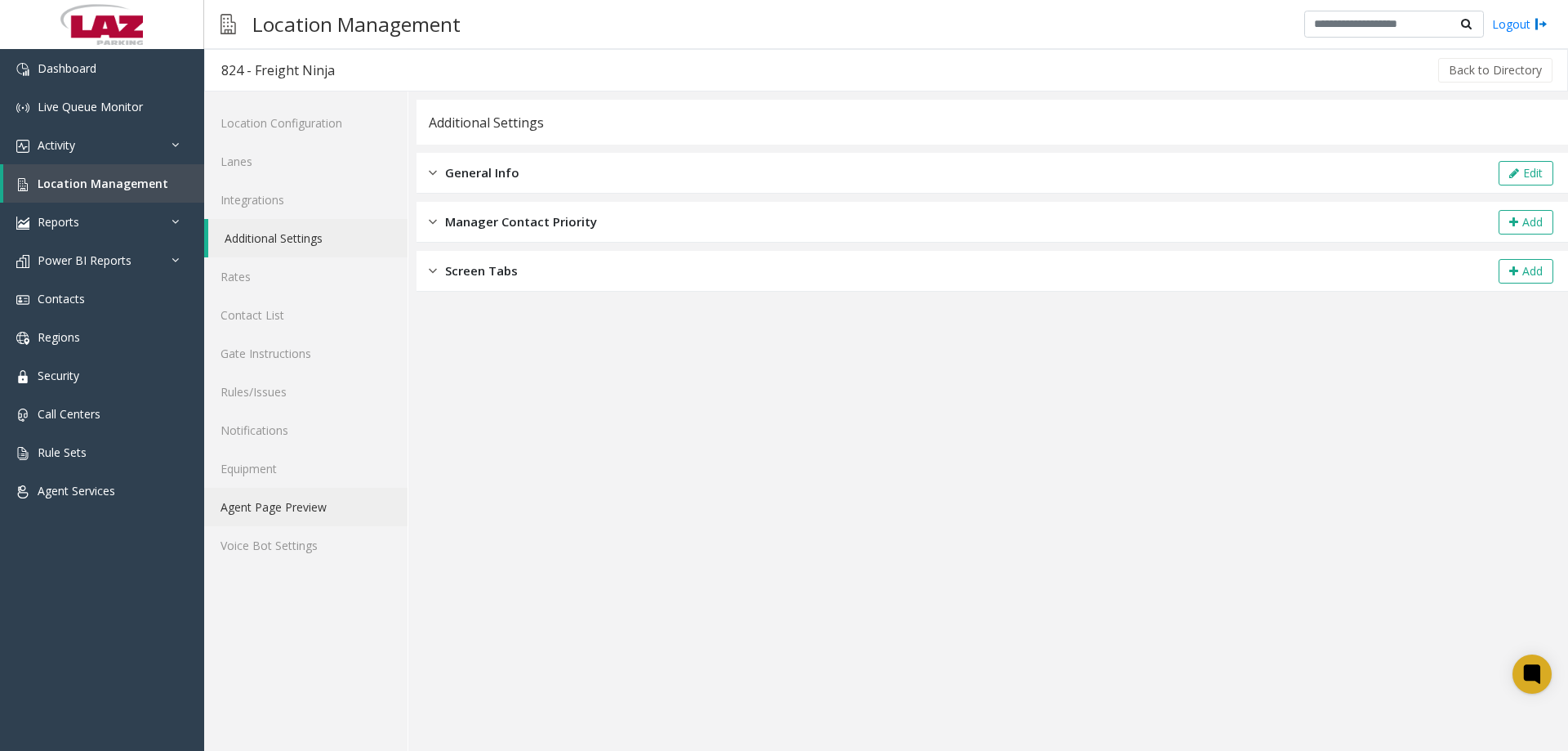 click on "Agent Page Preview" 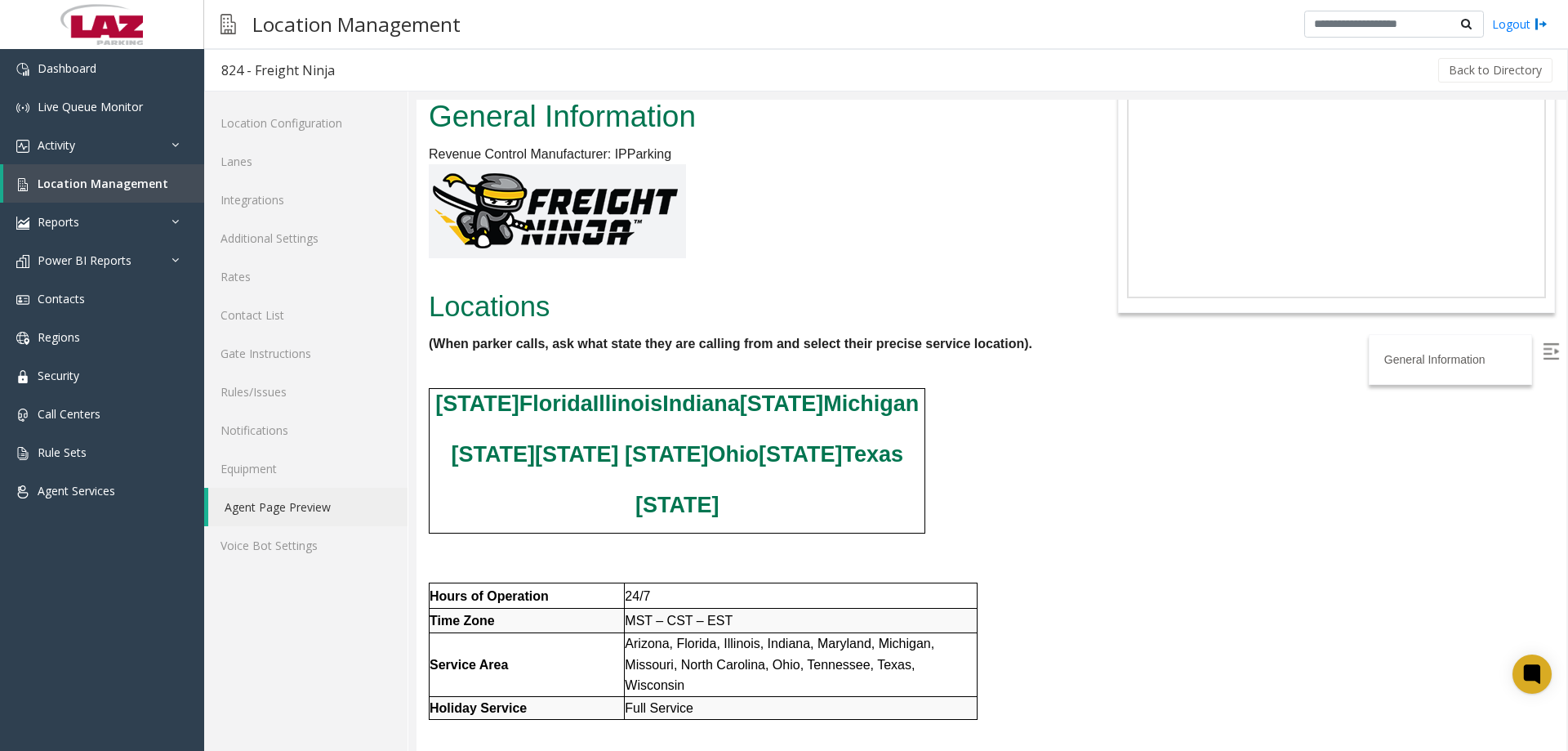 scroll, scrollTop: 163, scrollLeft: 0, axis: vertical 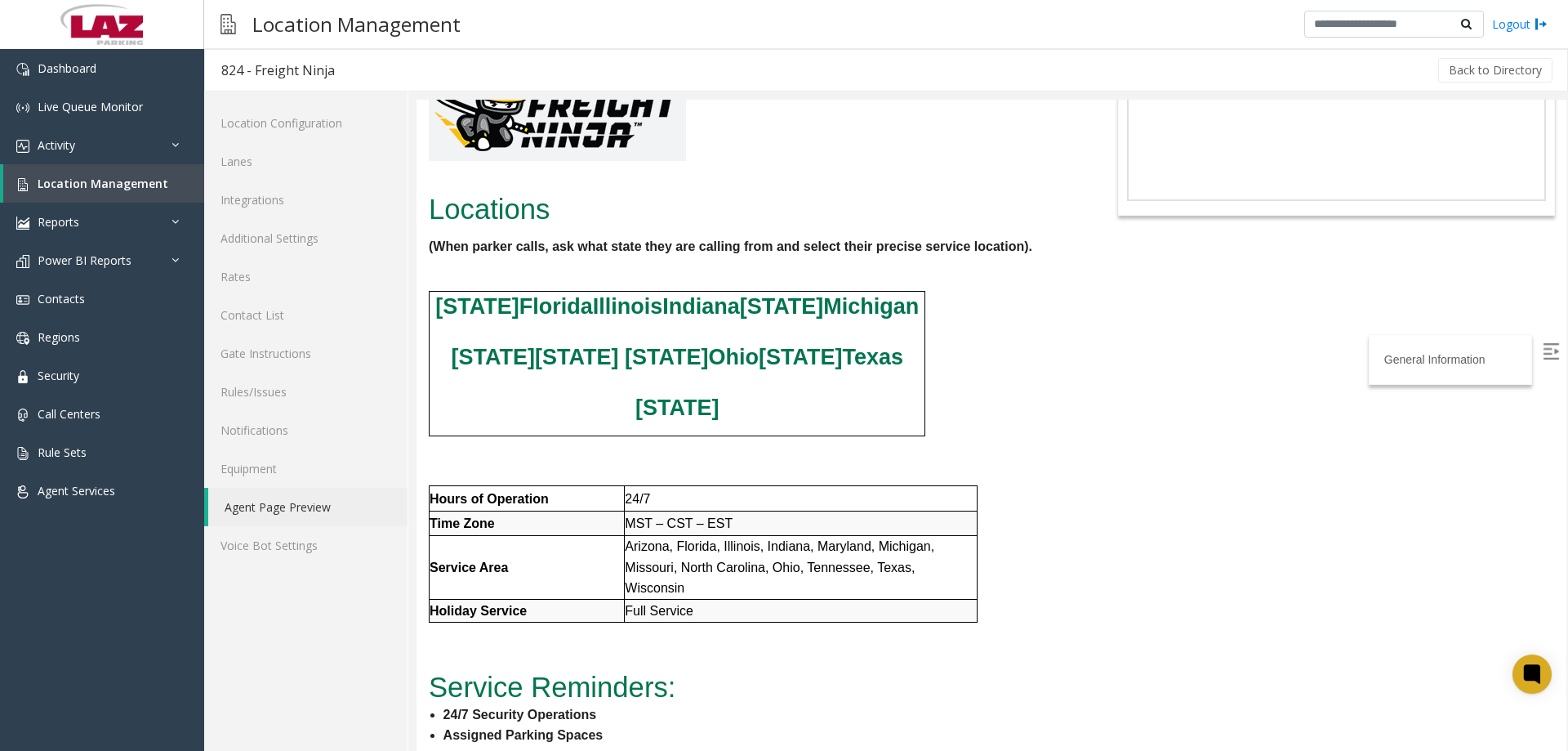 click on "Location Management Logout" at bounding box center [886, 25] 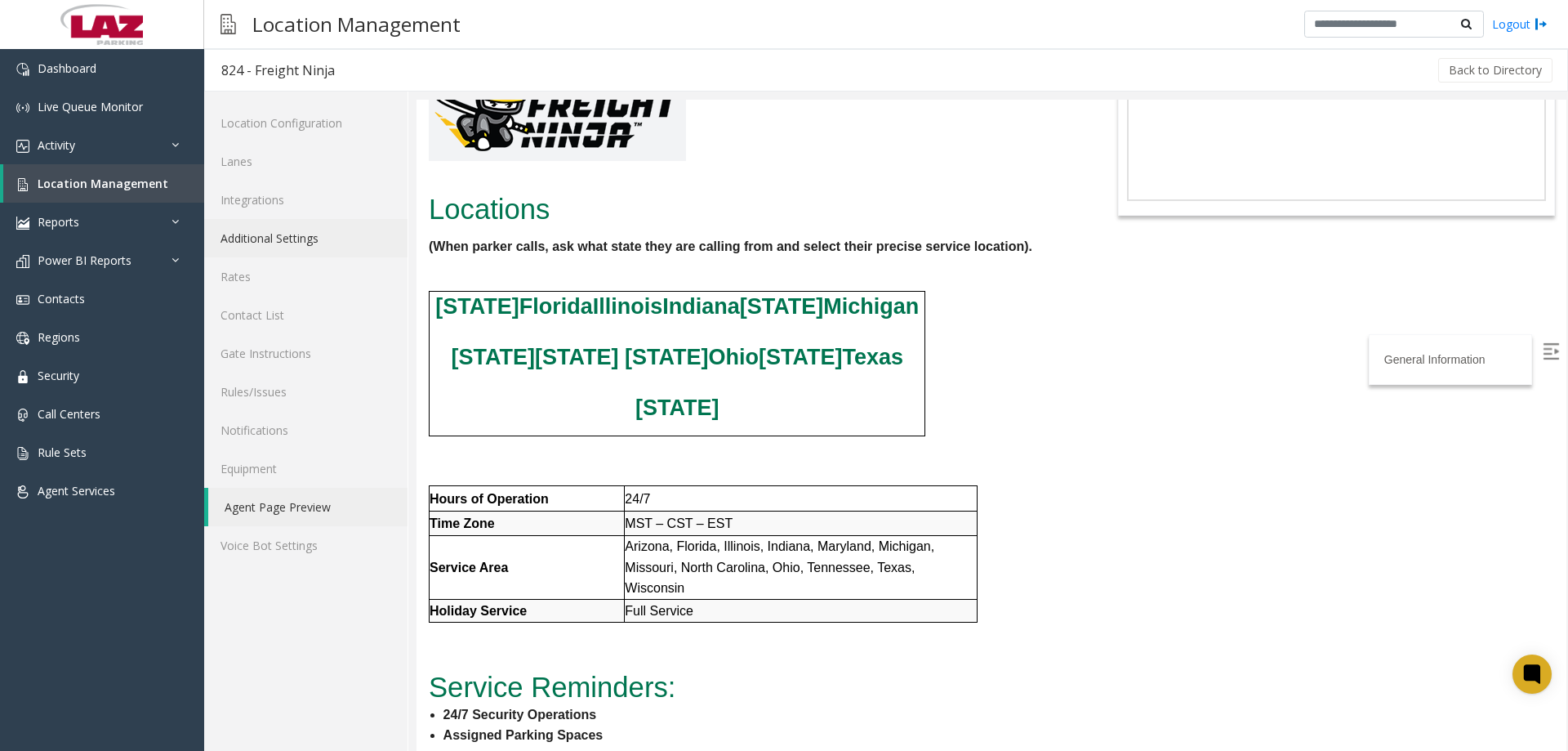 click on "Additional Settings" 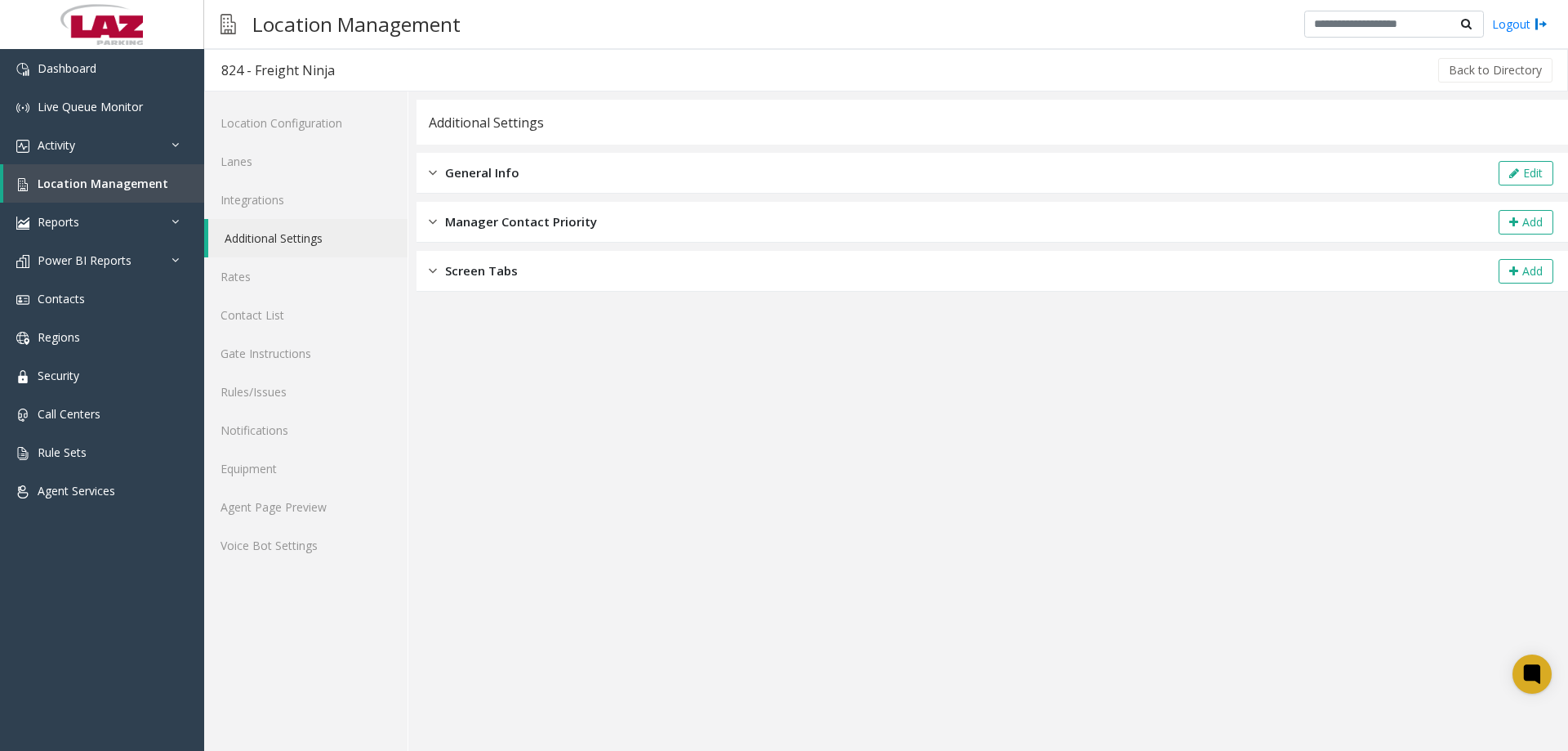 drag, startPoint x: 595, startPoint y: 182, endPoint x: 1025, endPoint y: 180, distance: 430.00465 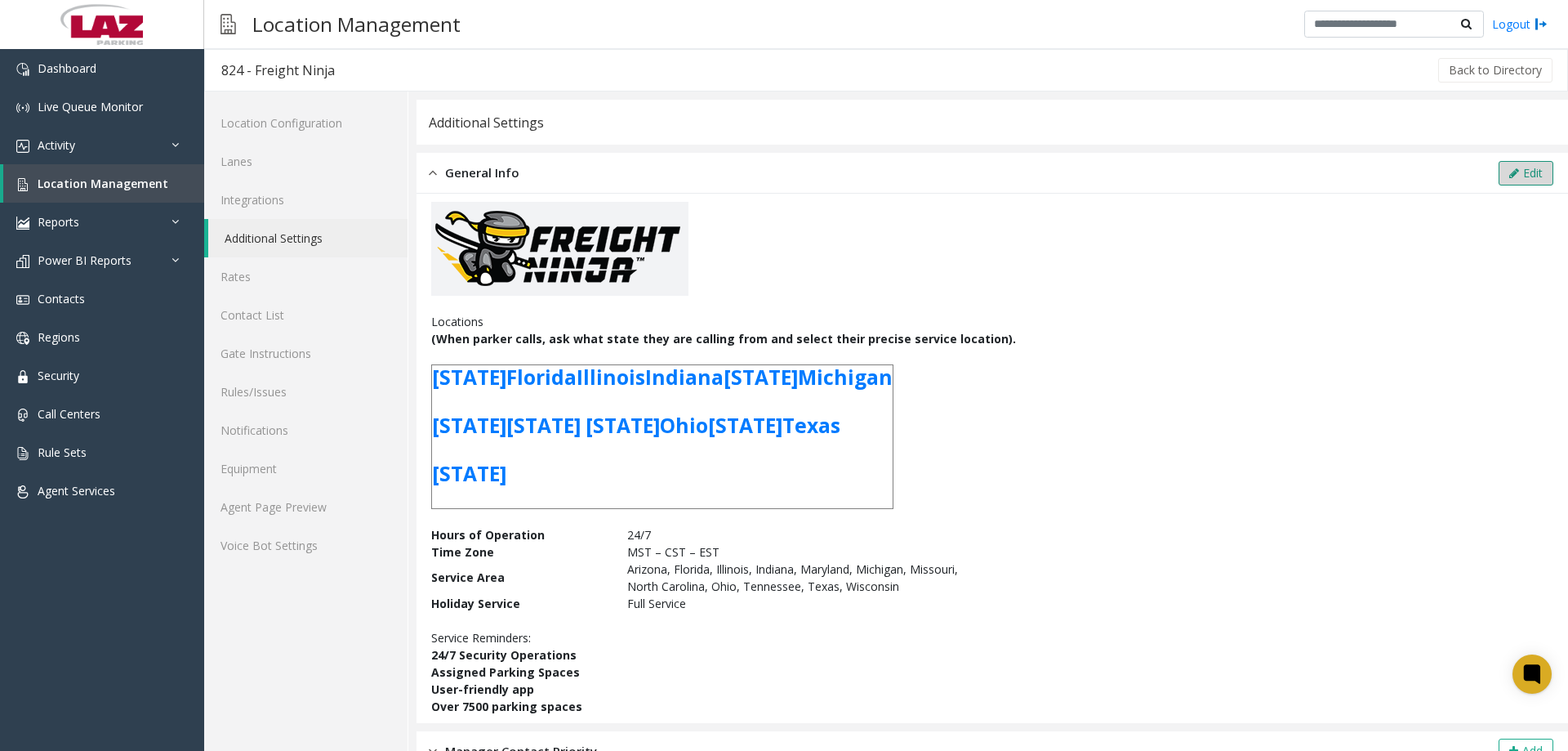 click on "Edit" 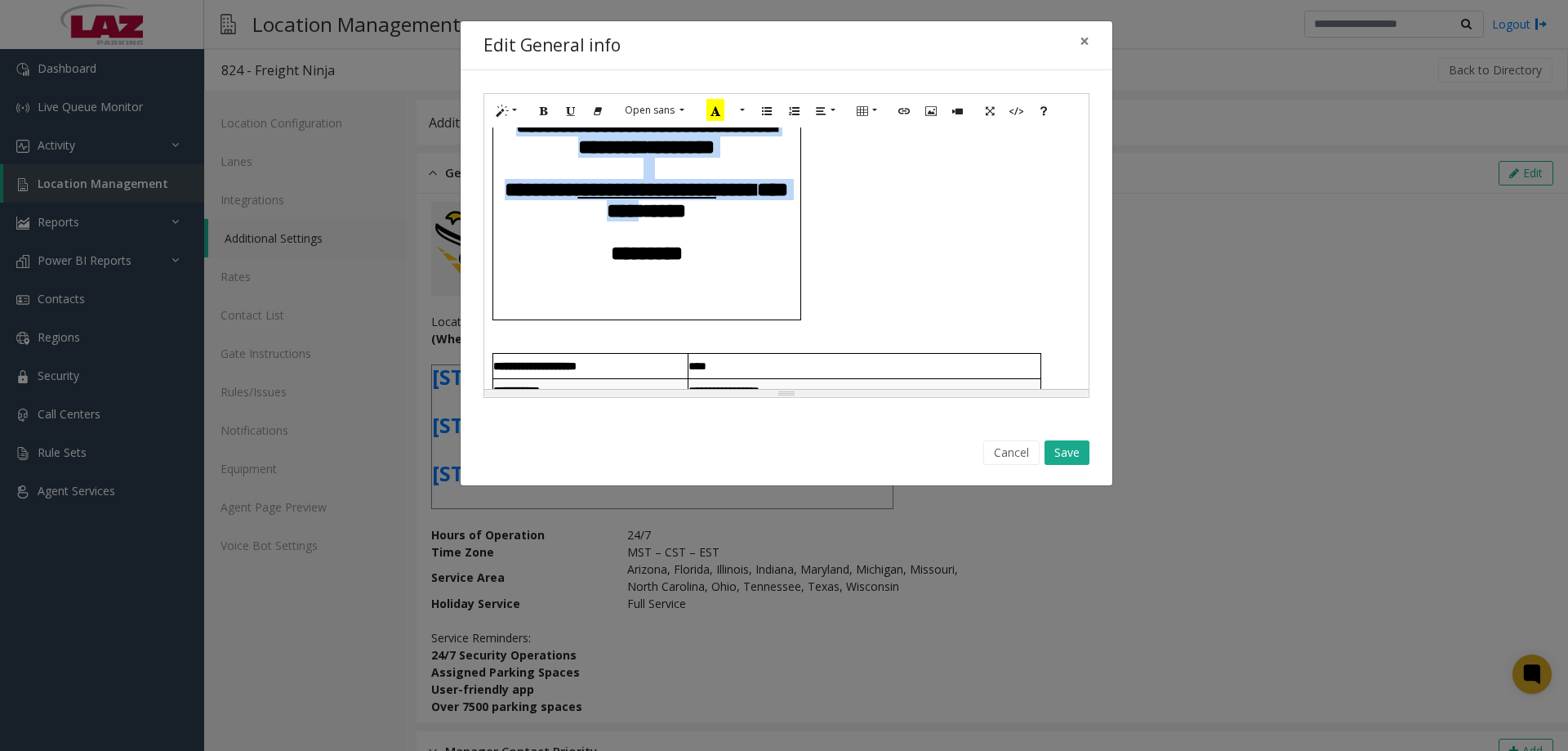 scroll, scrollTop: 82, scrollLeft: 0, axis: vertical 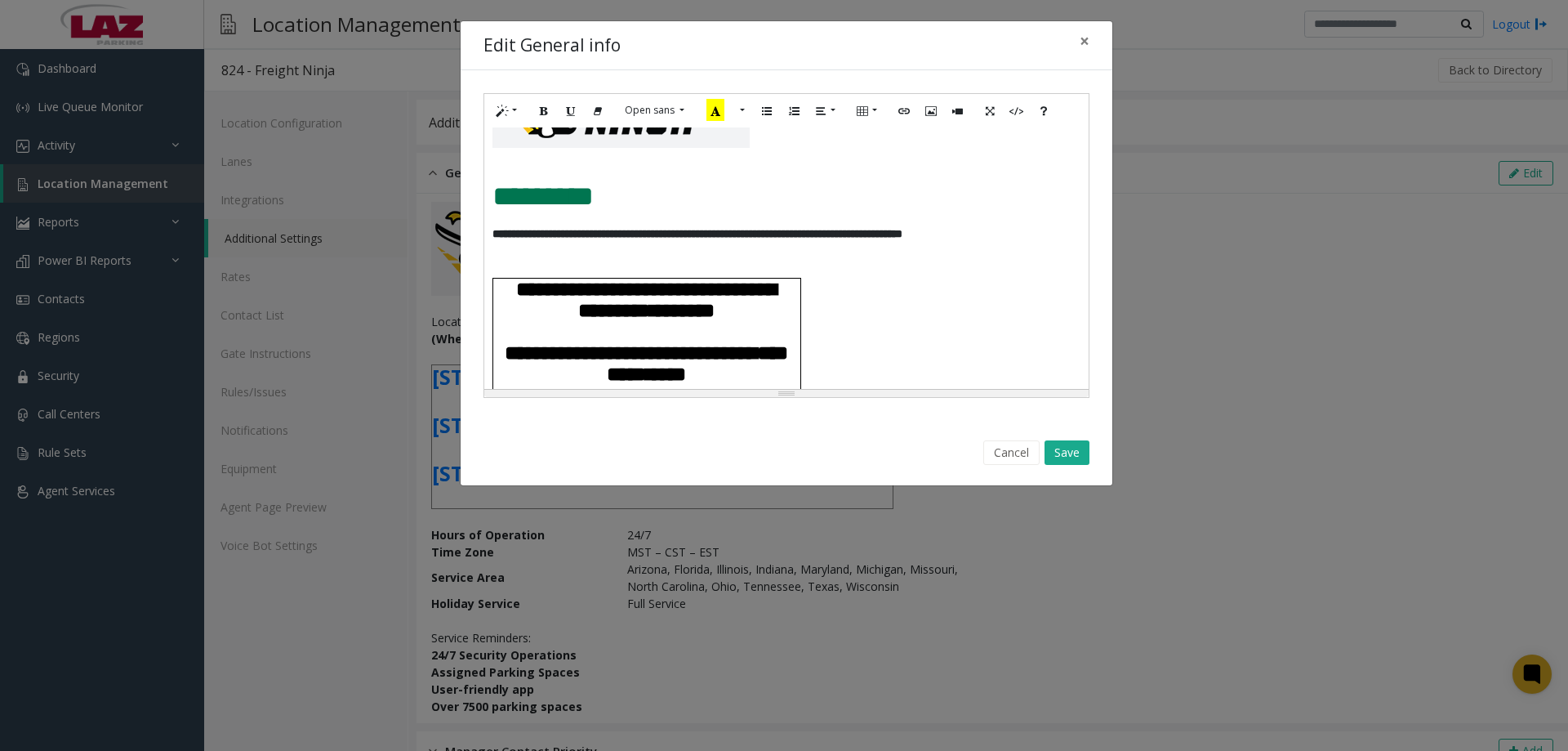 drag, startPoint x: 796, startPoint y: 302, endPoint x: 500, endPoint y: 293, distance: 296.13679 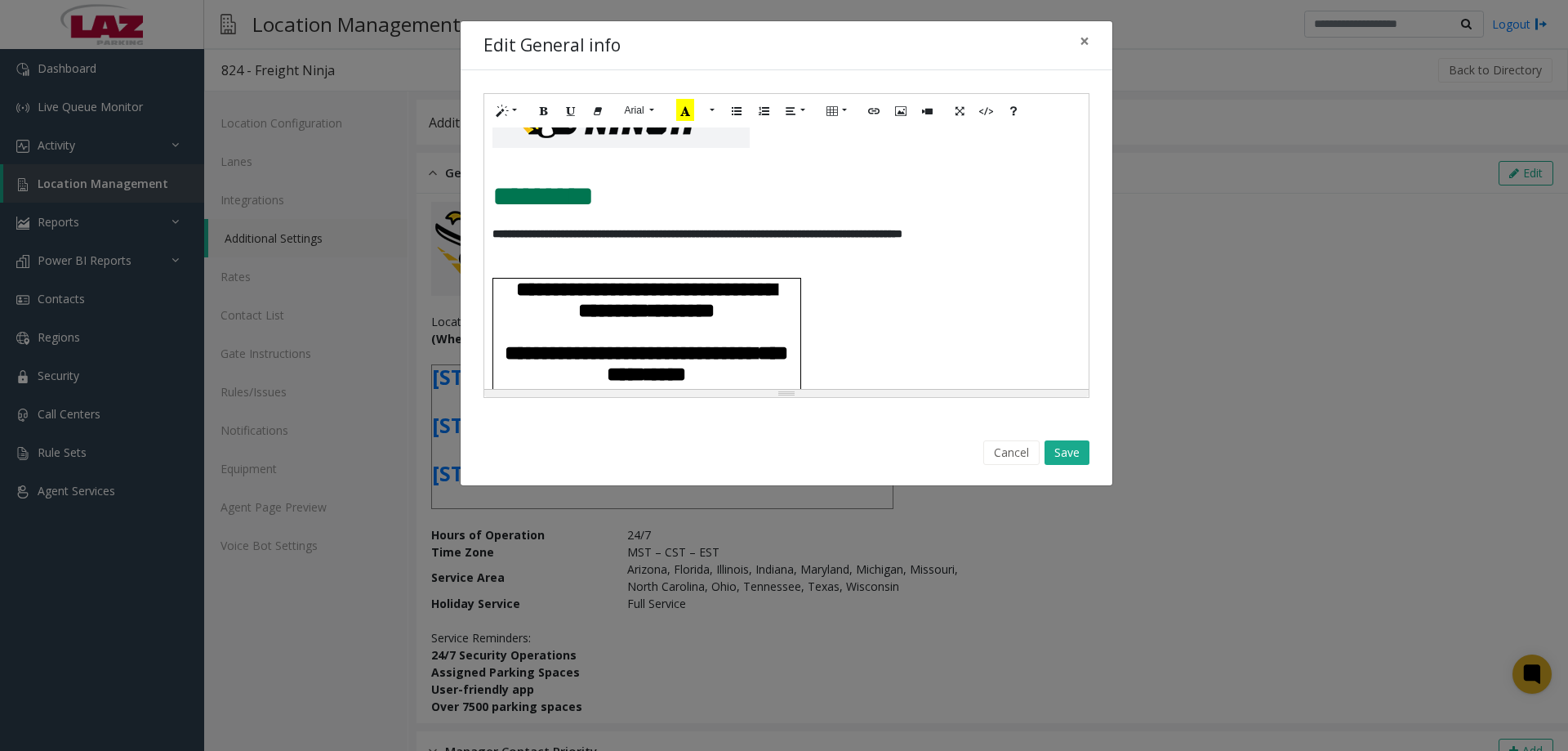 paste 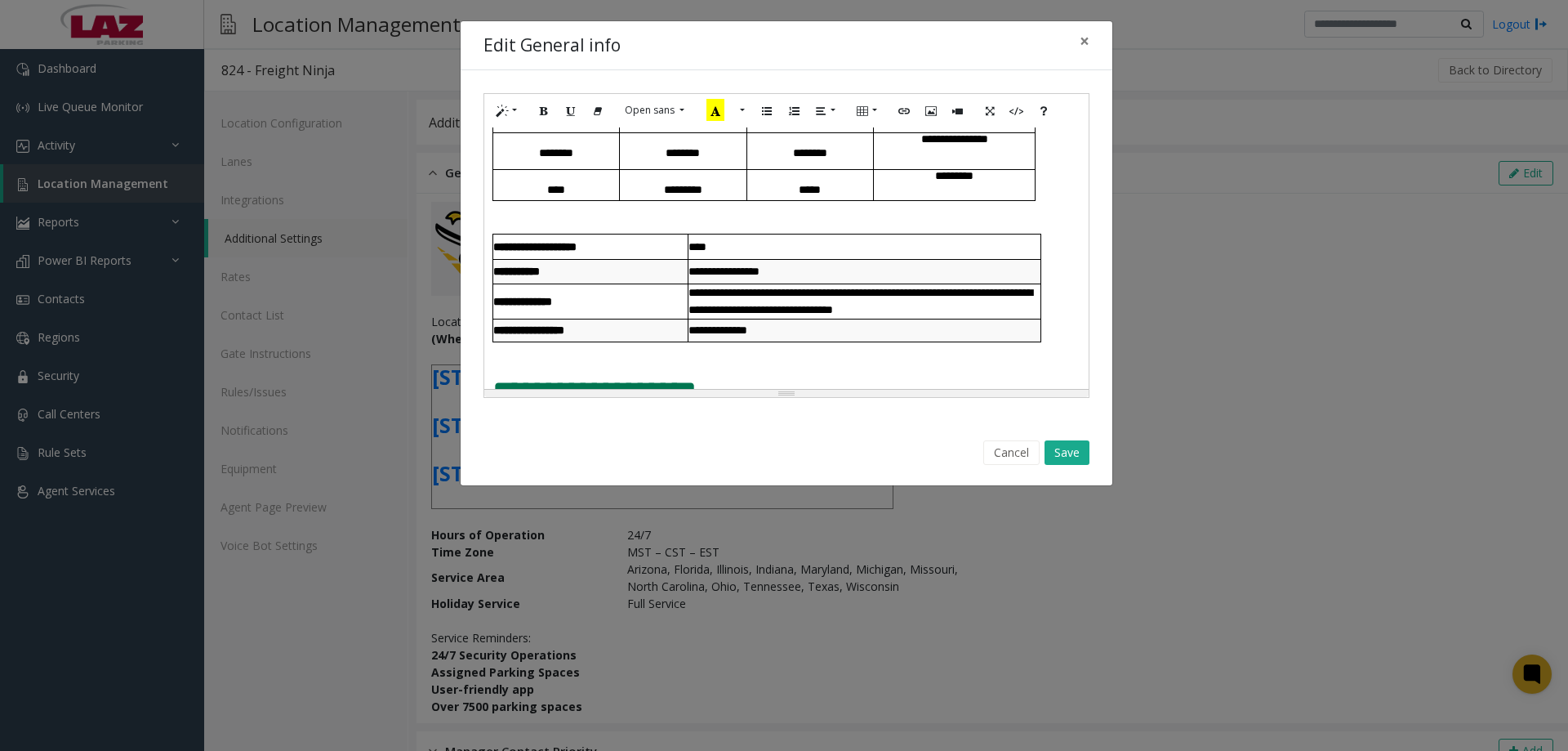 scroll, scrollTop: 163, scrollLeft: 0, axis: vertical 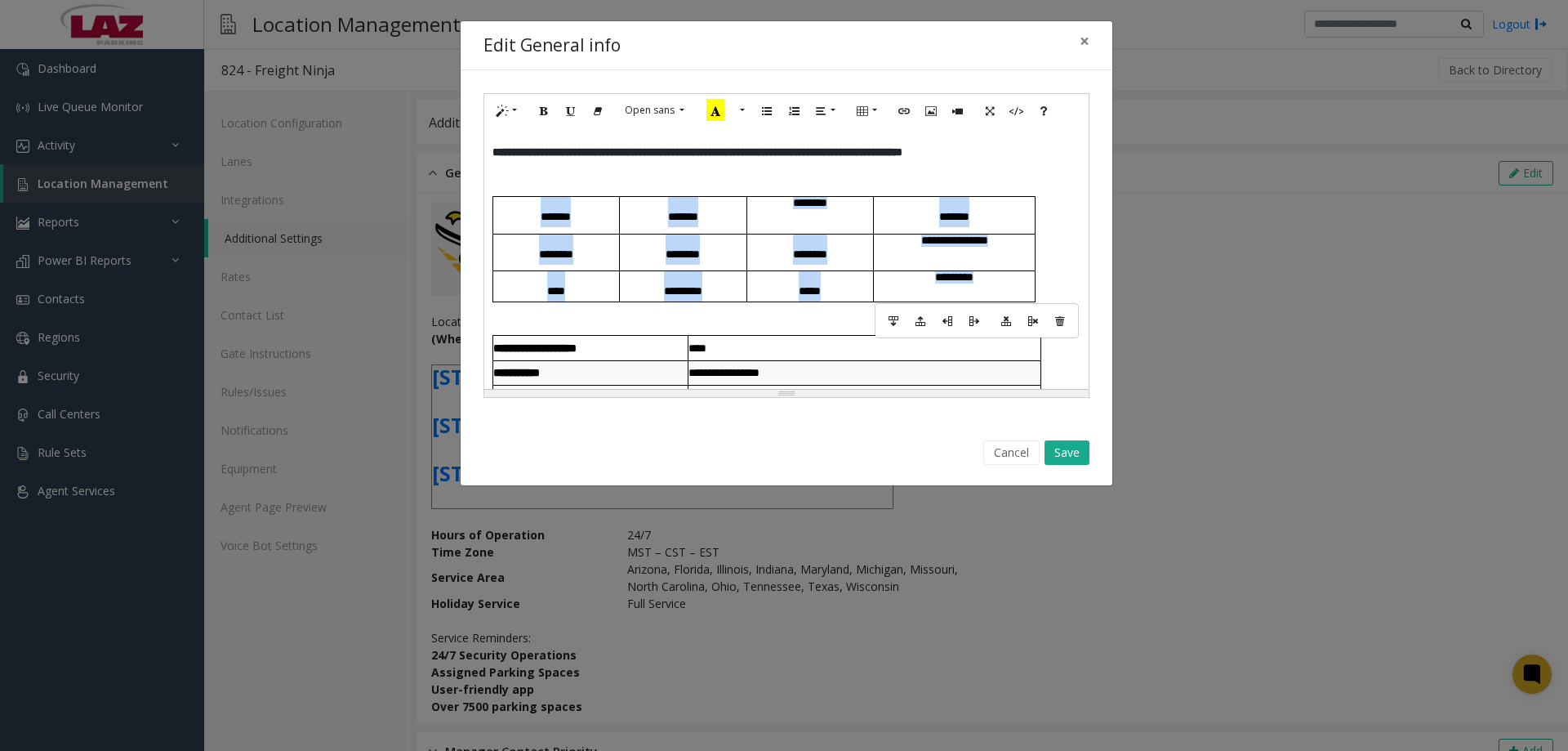 drag, startPoint x: 1001, startPoint y: 288, endPoint x: 521, endPoint y: 223, distance: 484.38105 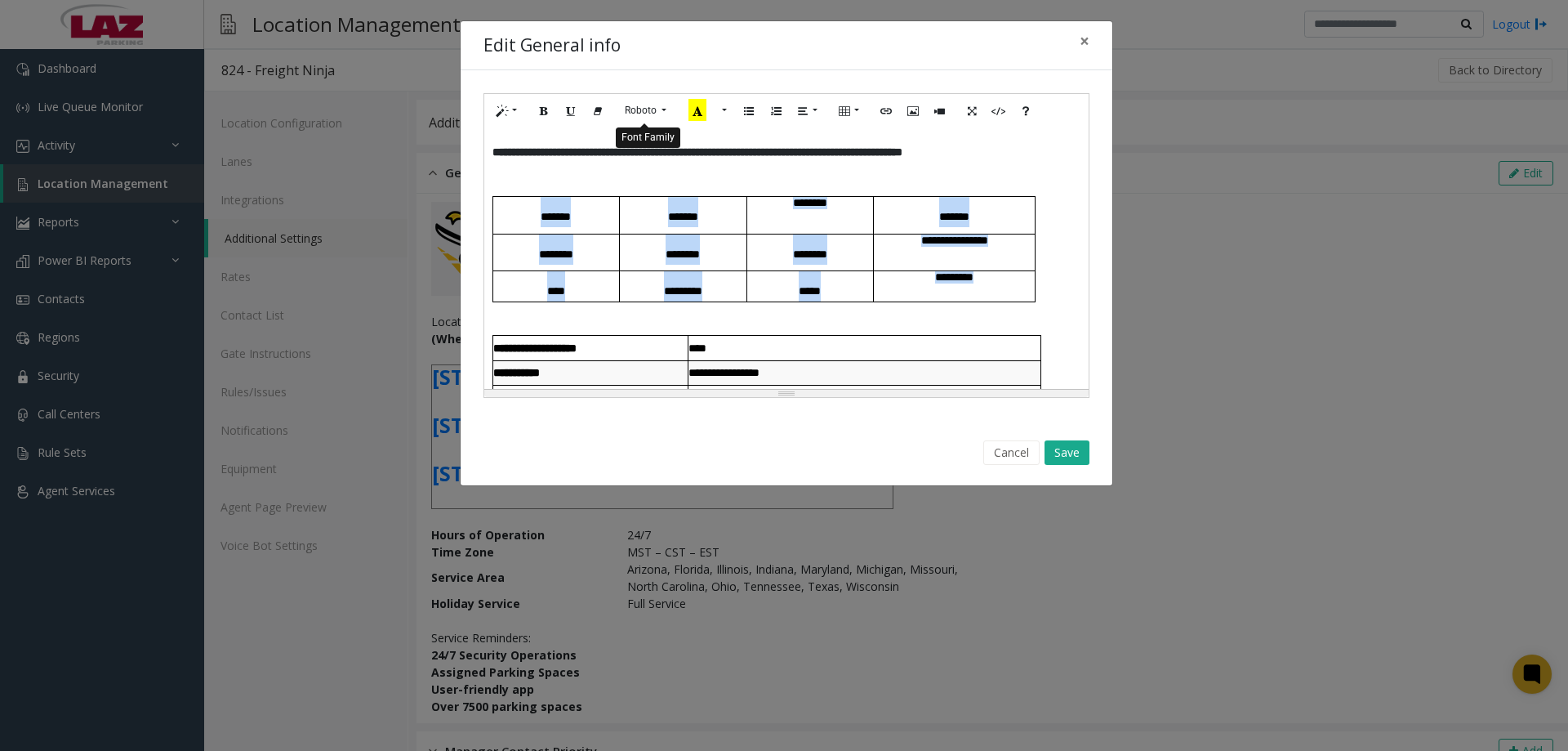 click on "Roboto" 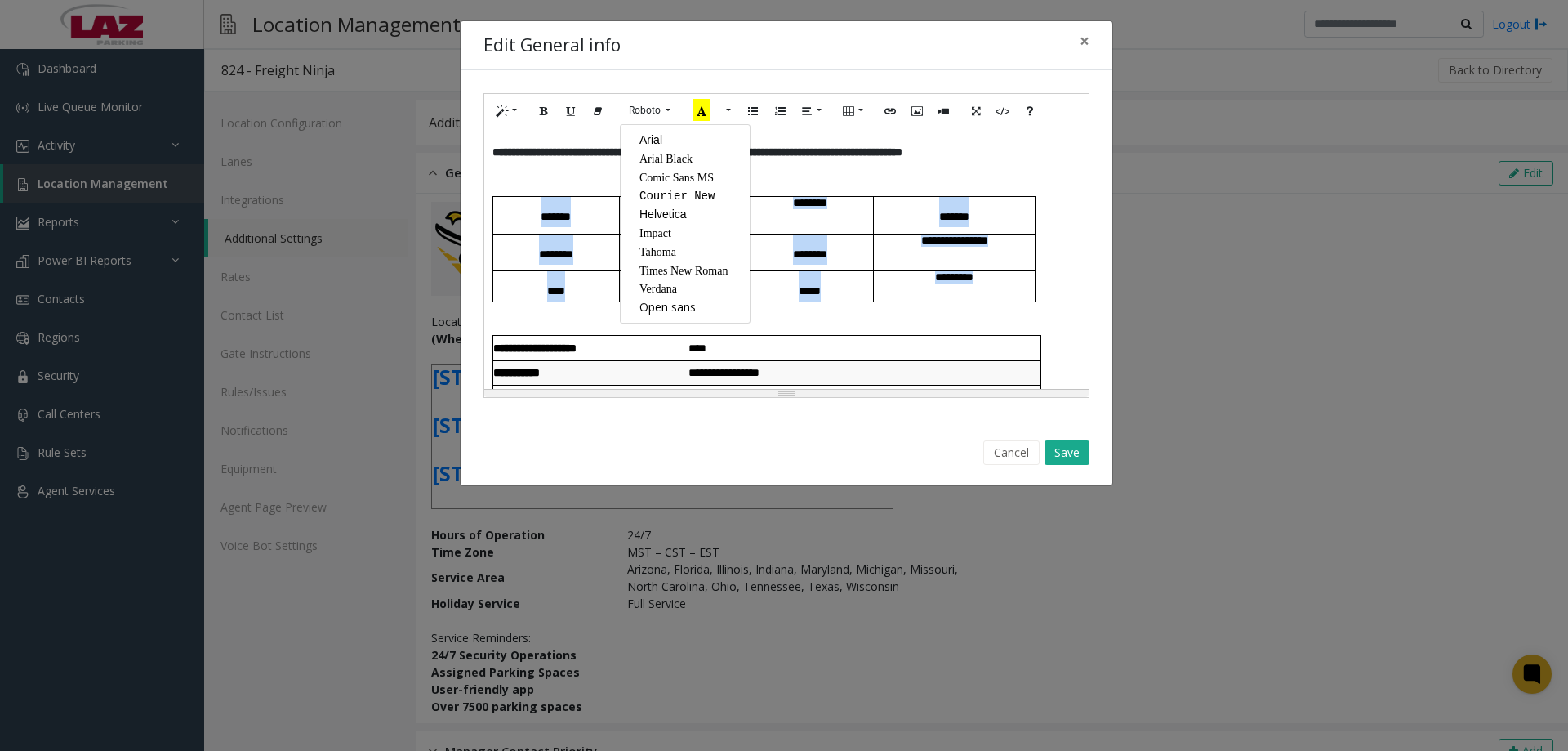 click on "Arial" 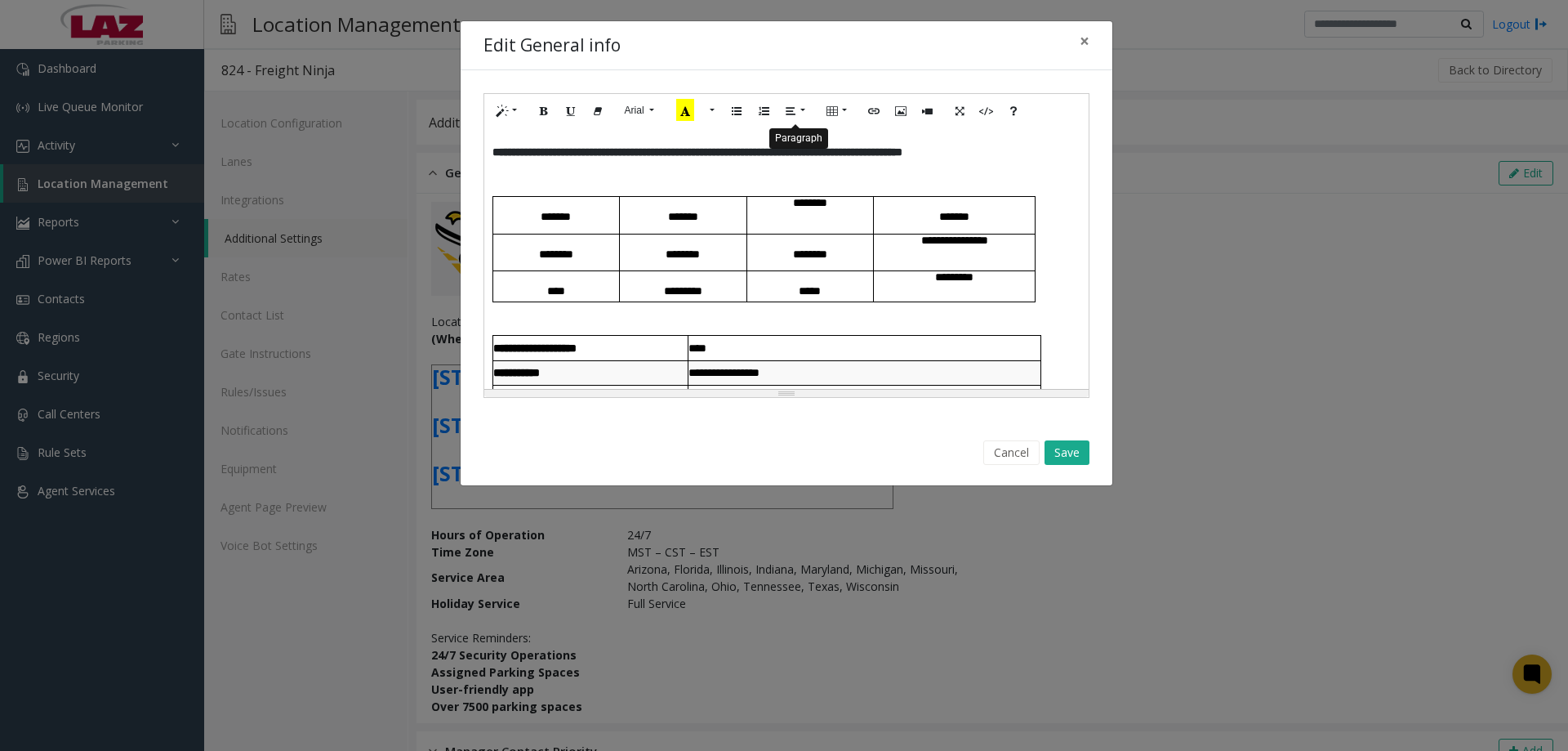 click 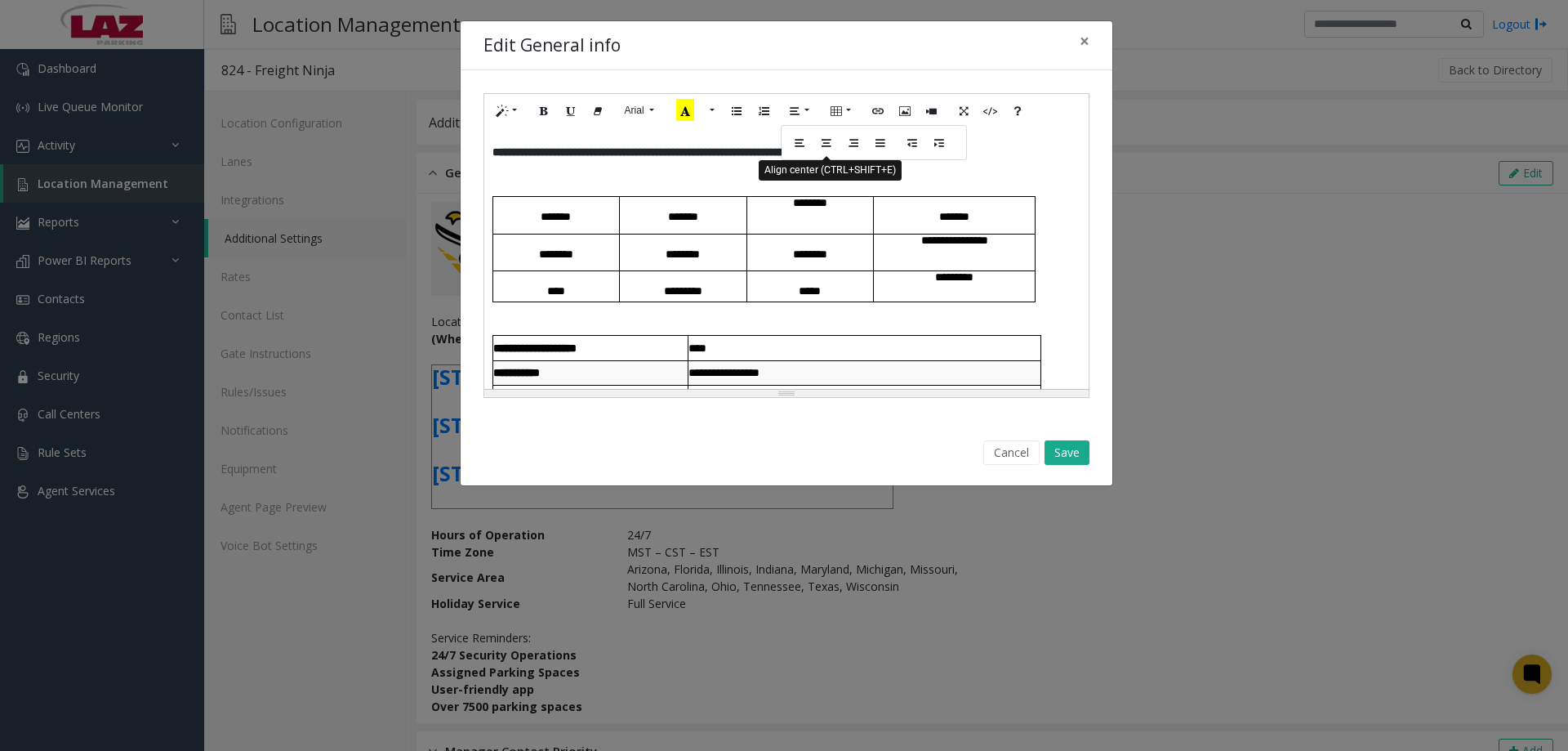 click 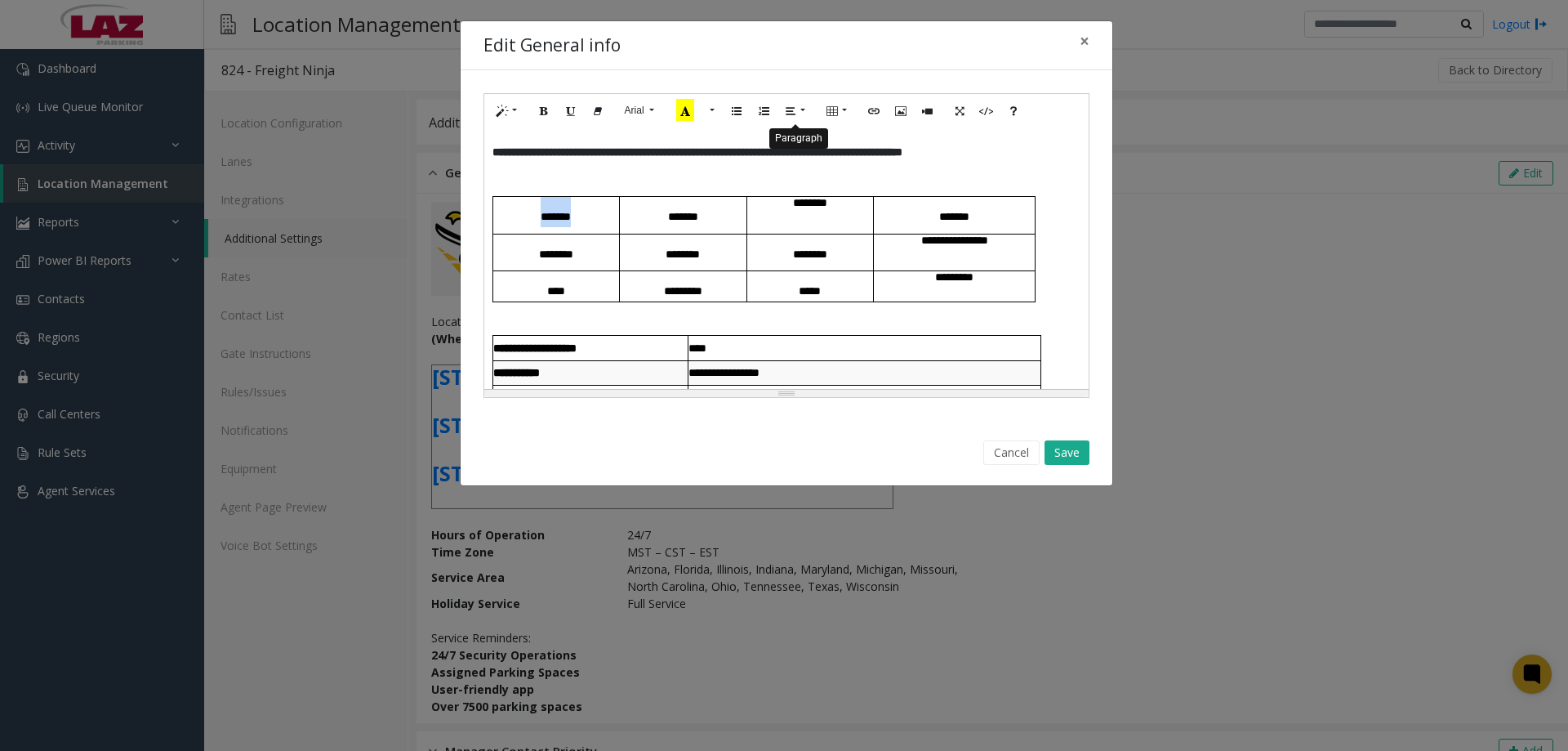 click 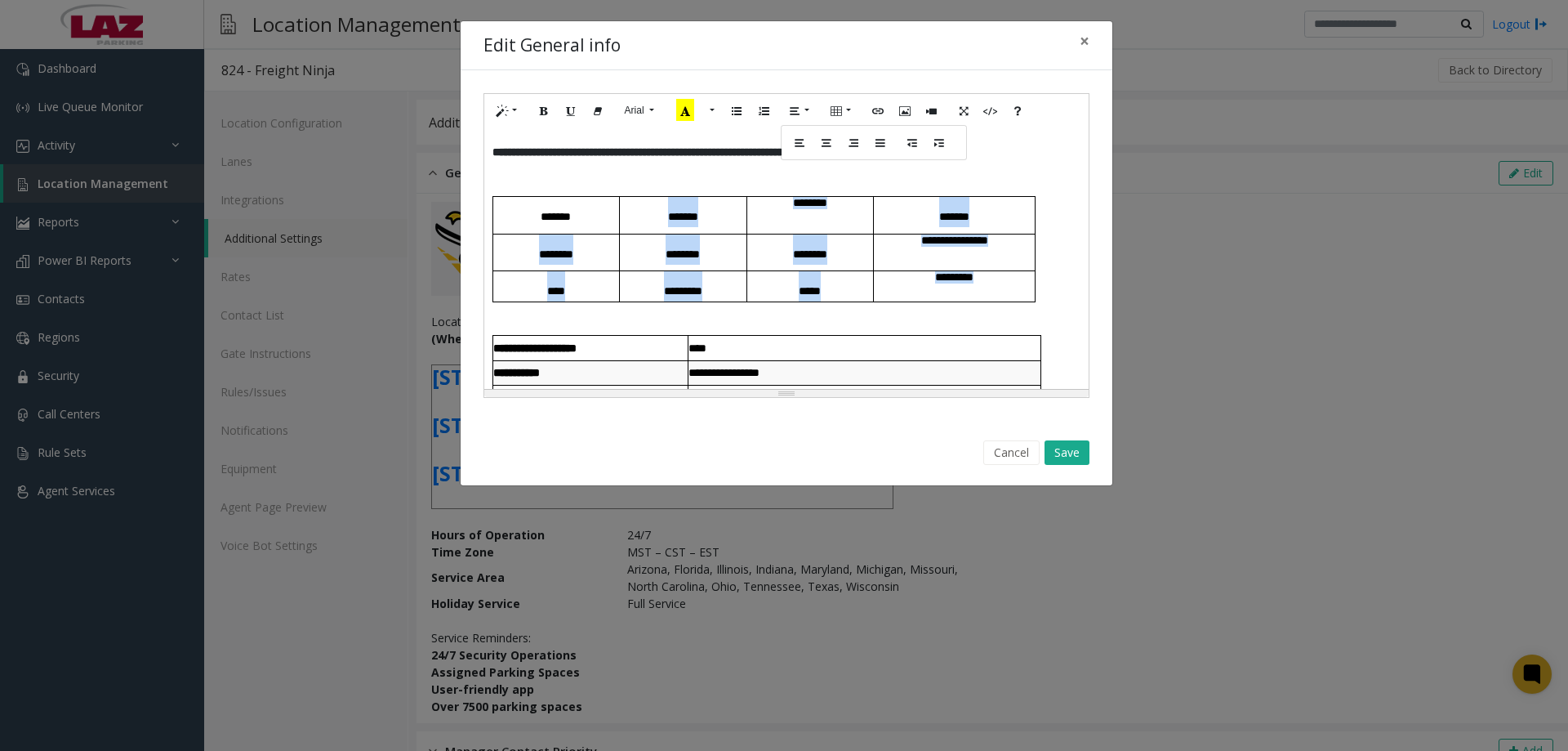 drag, startPoint x: 996, startPoint y: 280, endPoint x: 609, endPoint y: 223, distance: 391.1752 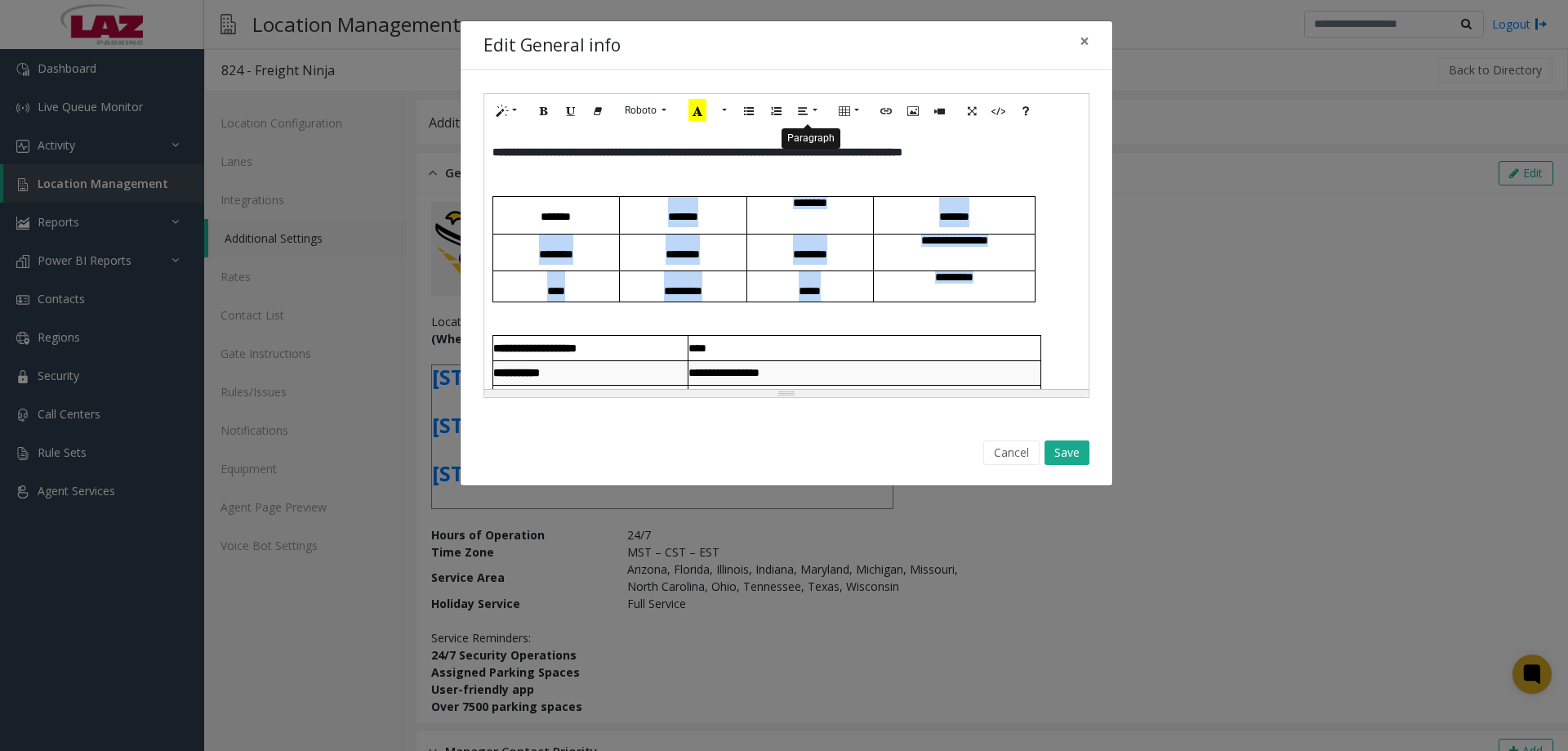 click 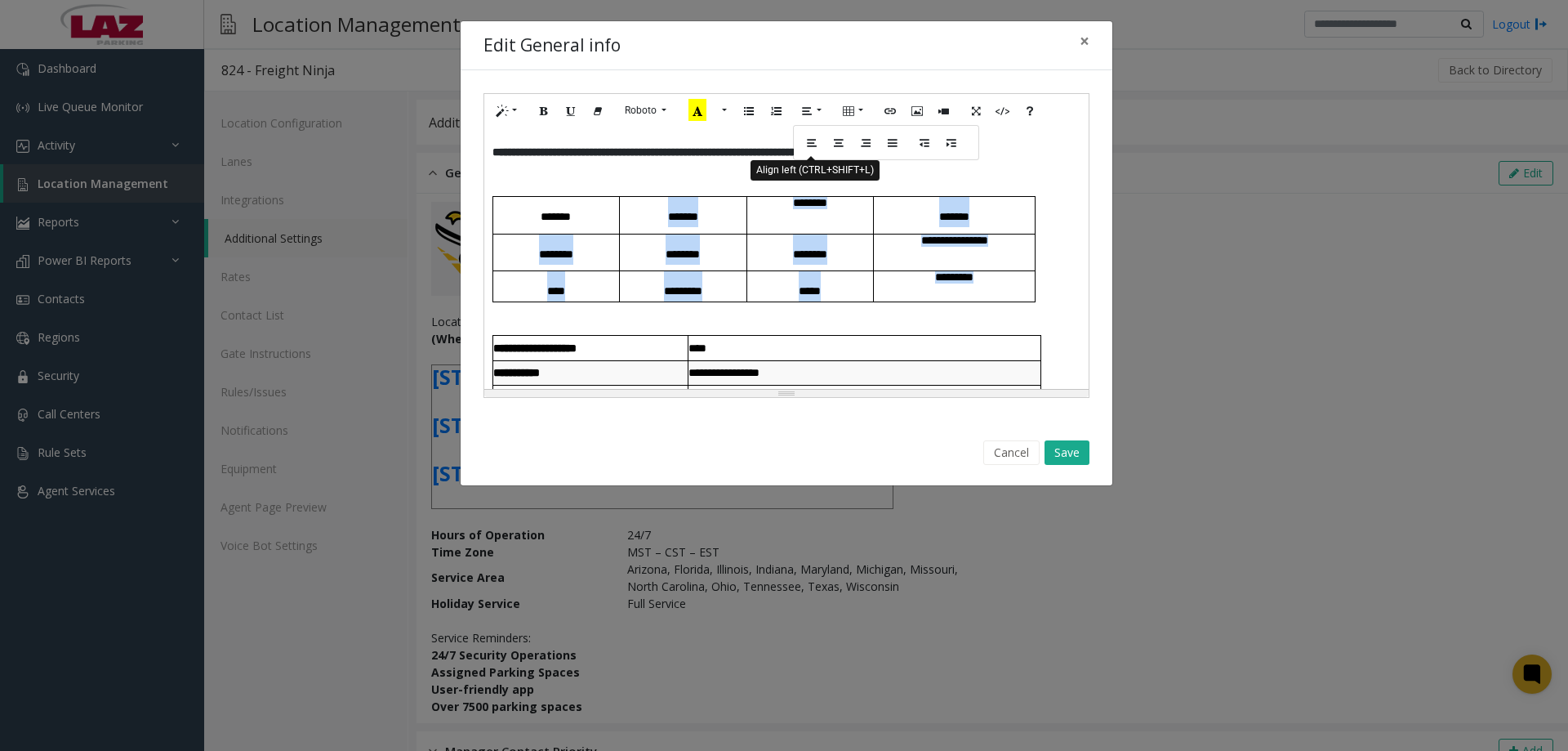 click 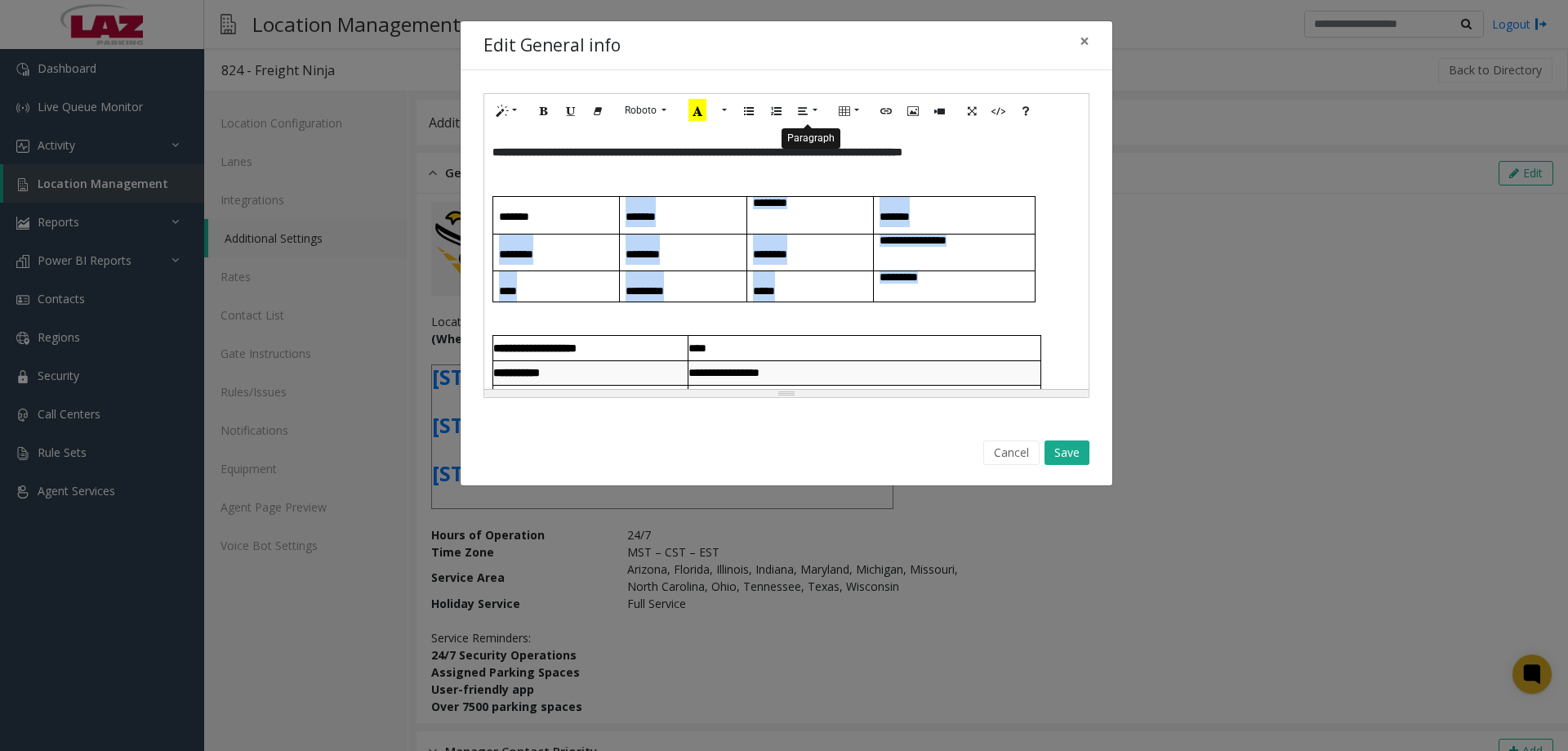 click 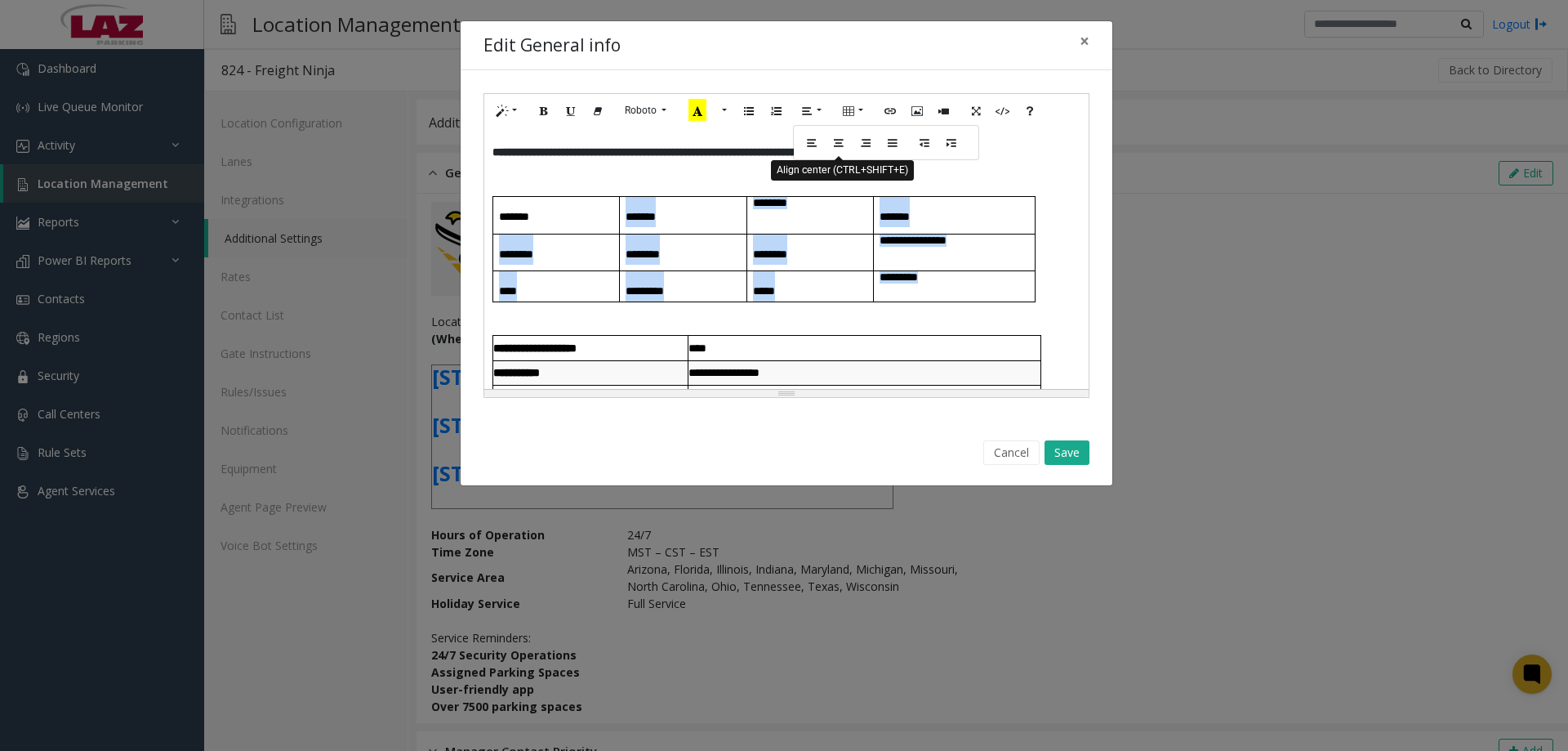 click 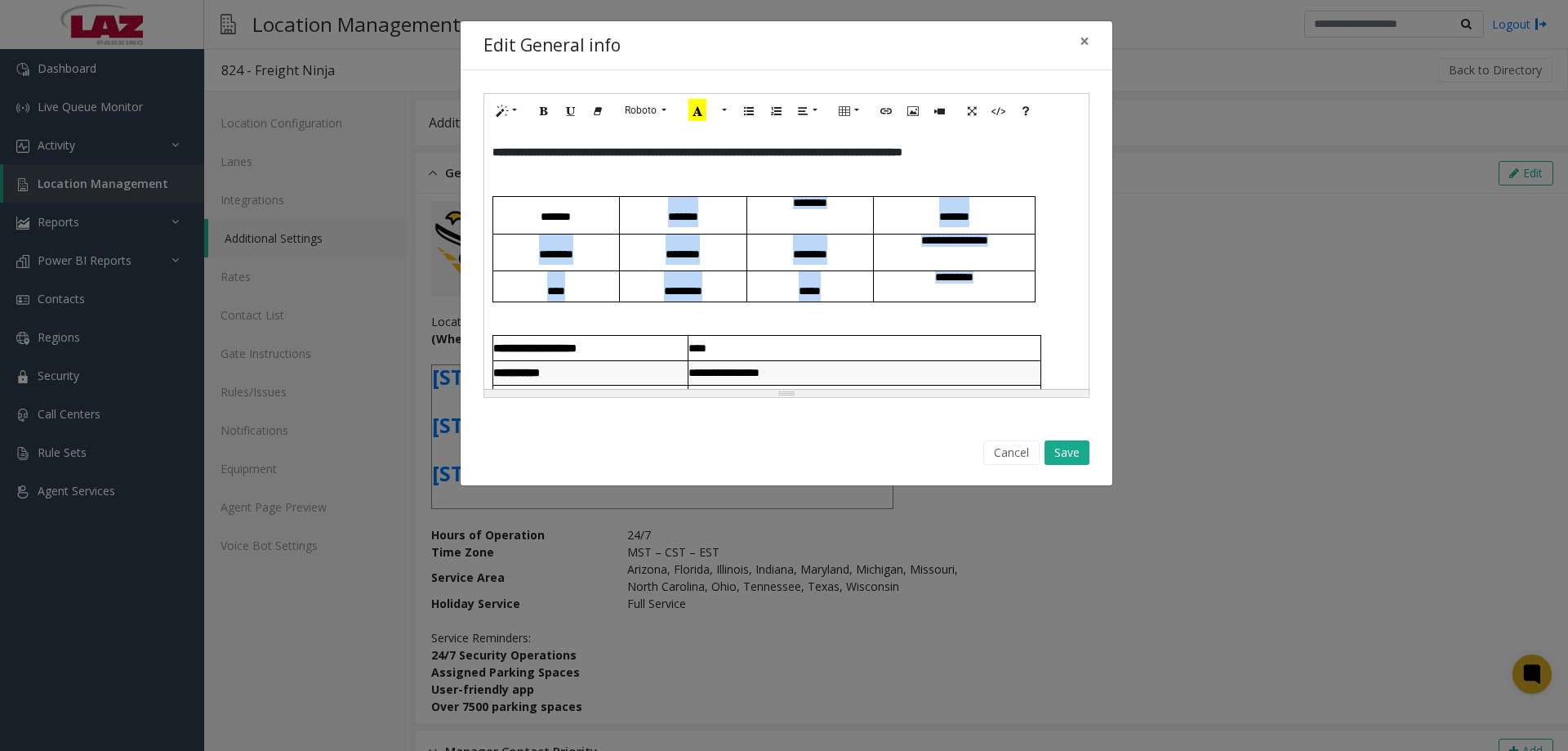 click on "*********" 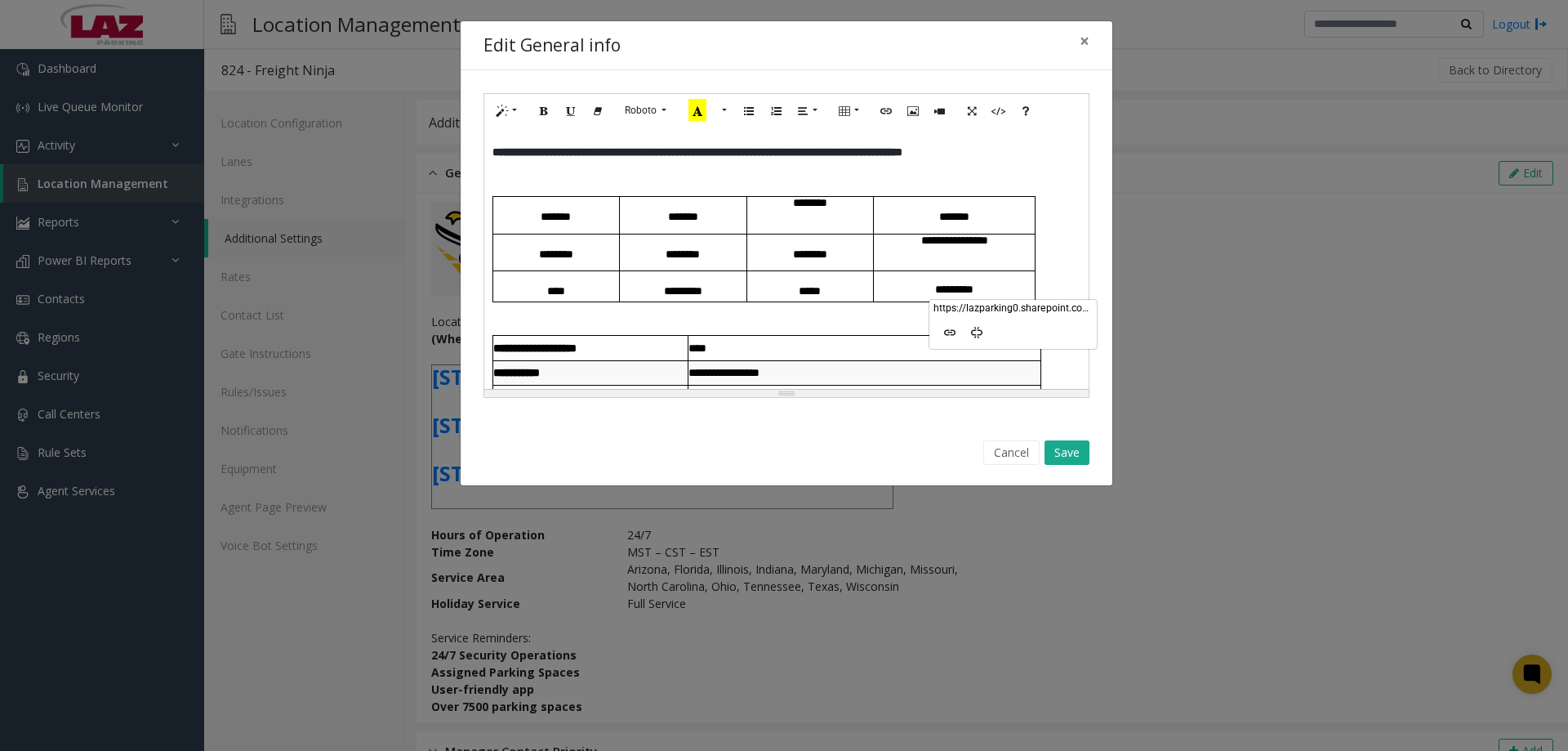 click on "**********" 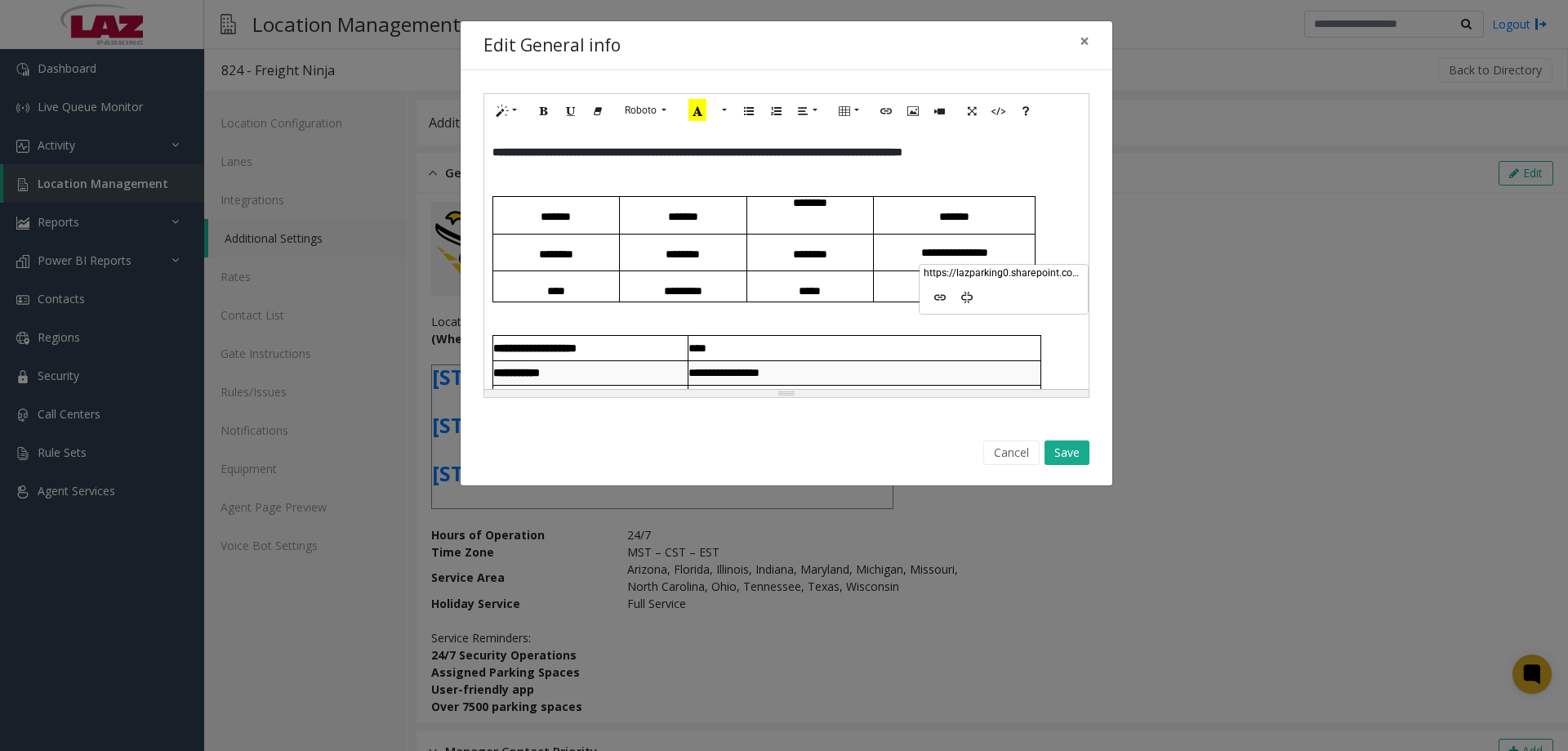 click on "********" 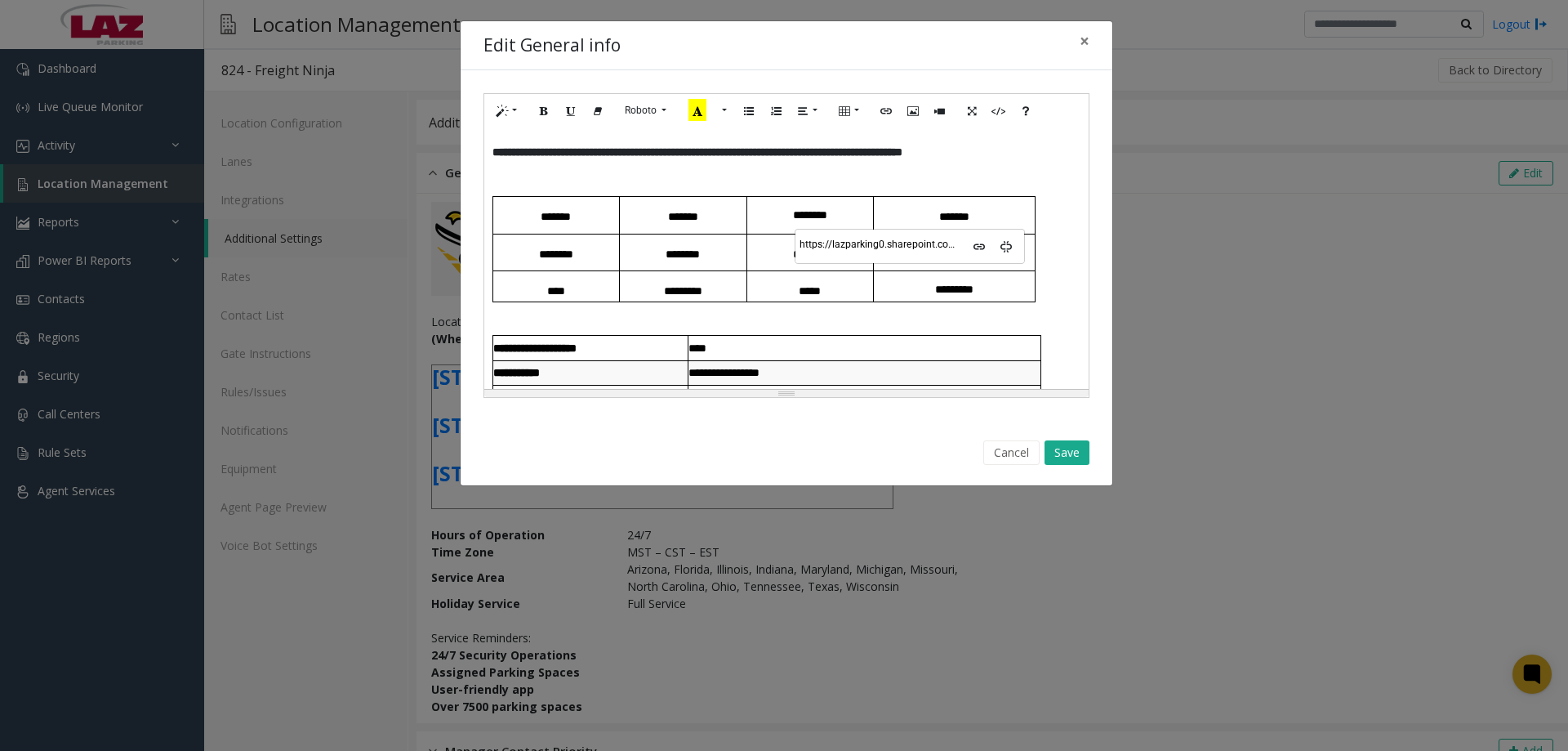 click on "*****" 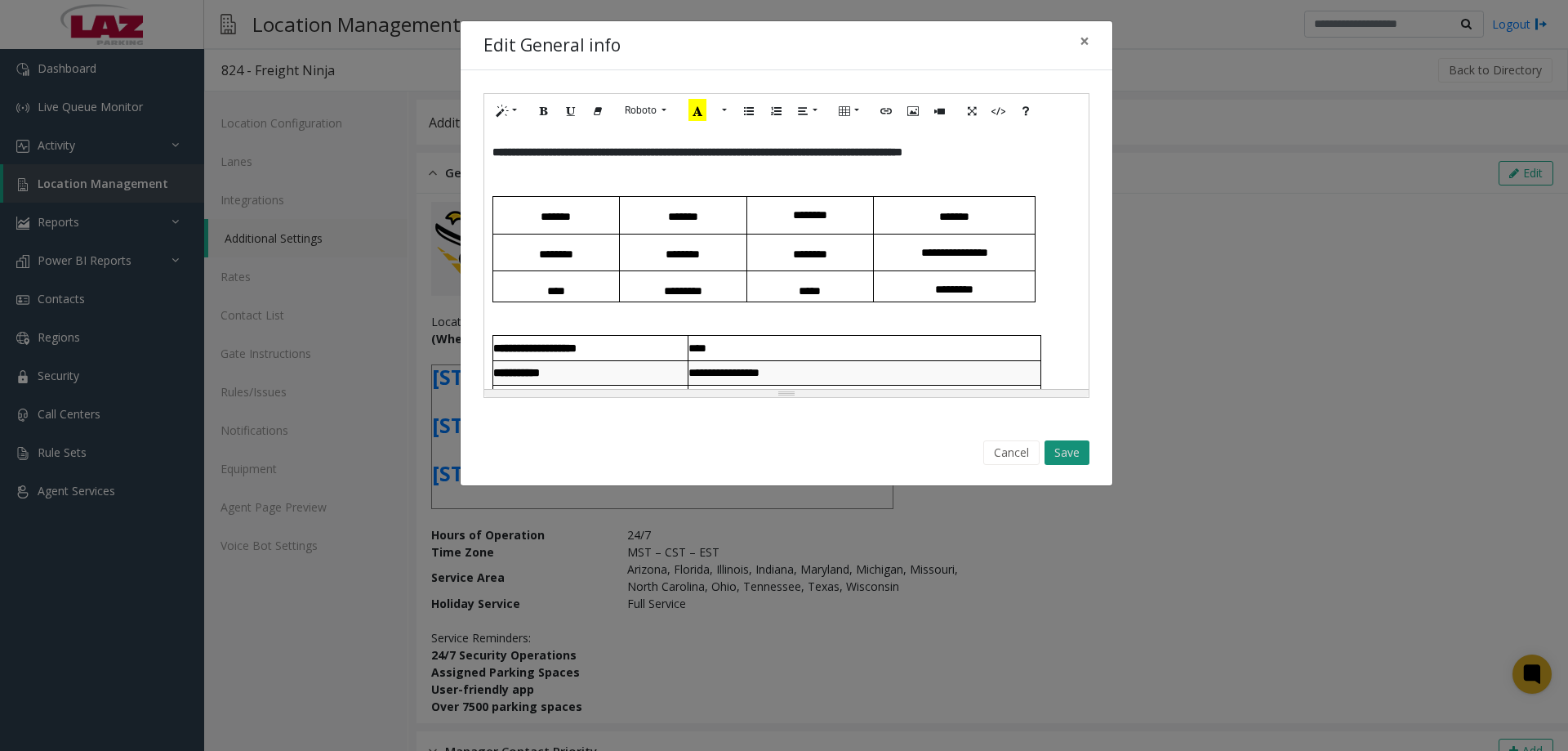 click on "Save" 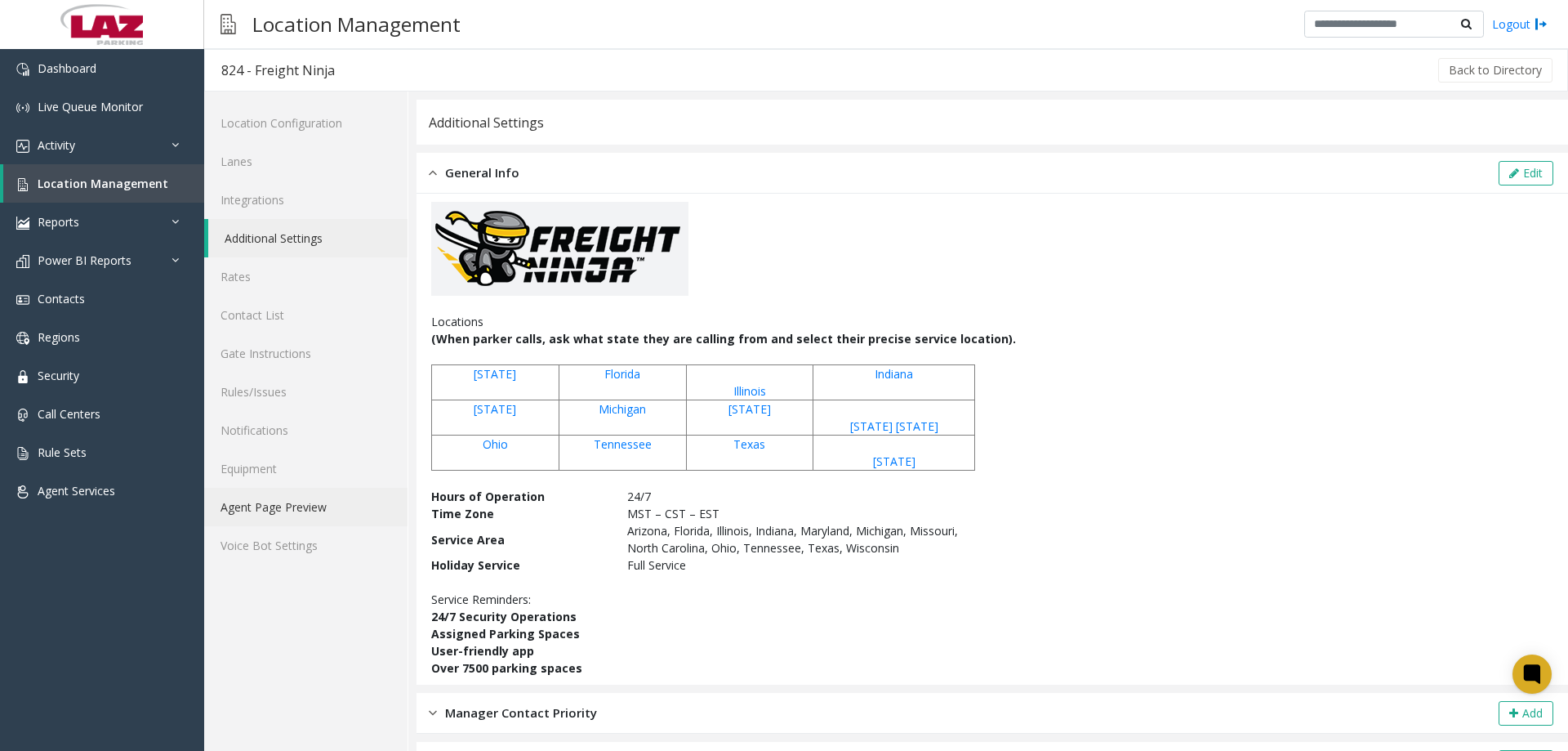 click on "Agent Page Preview" 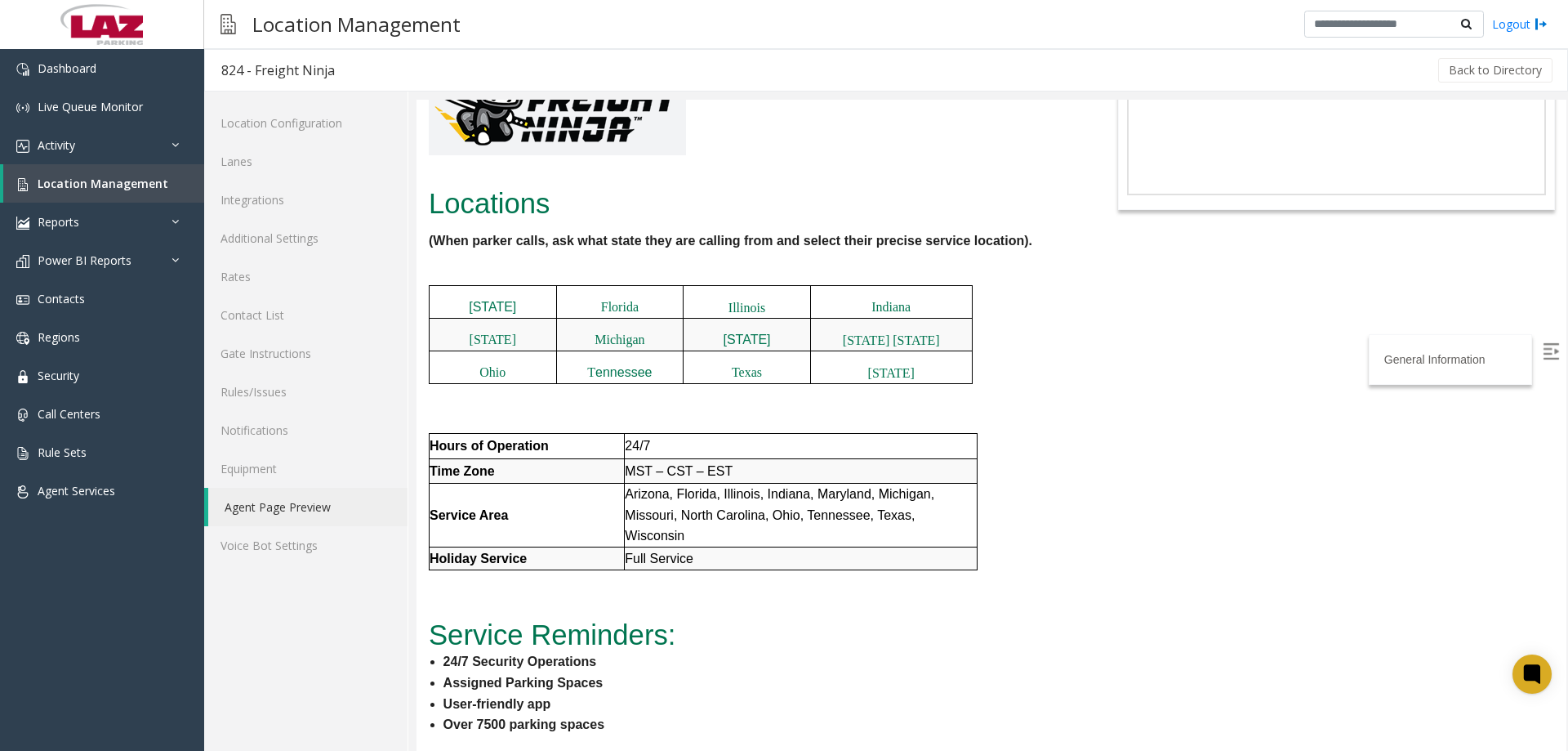 scroll, scrollTop: 170, scrollLeft: 0, axis: vertical 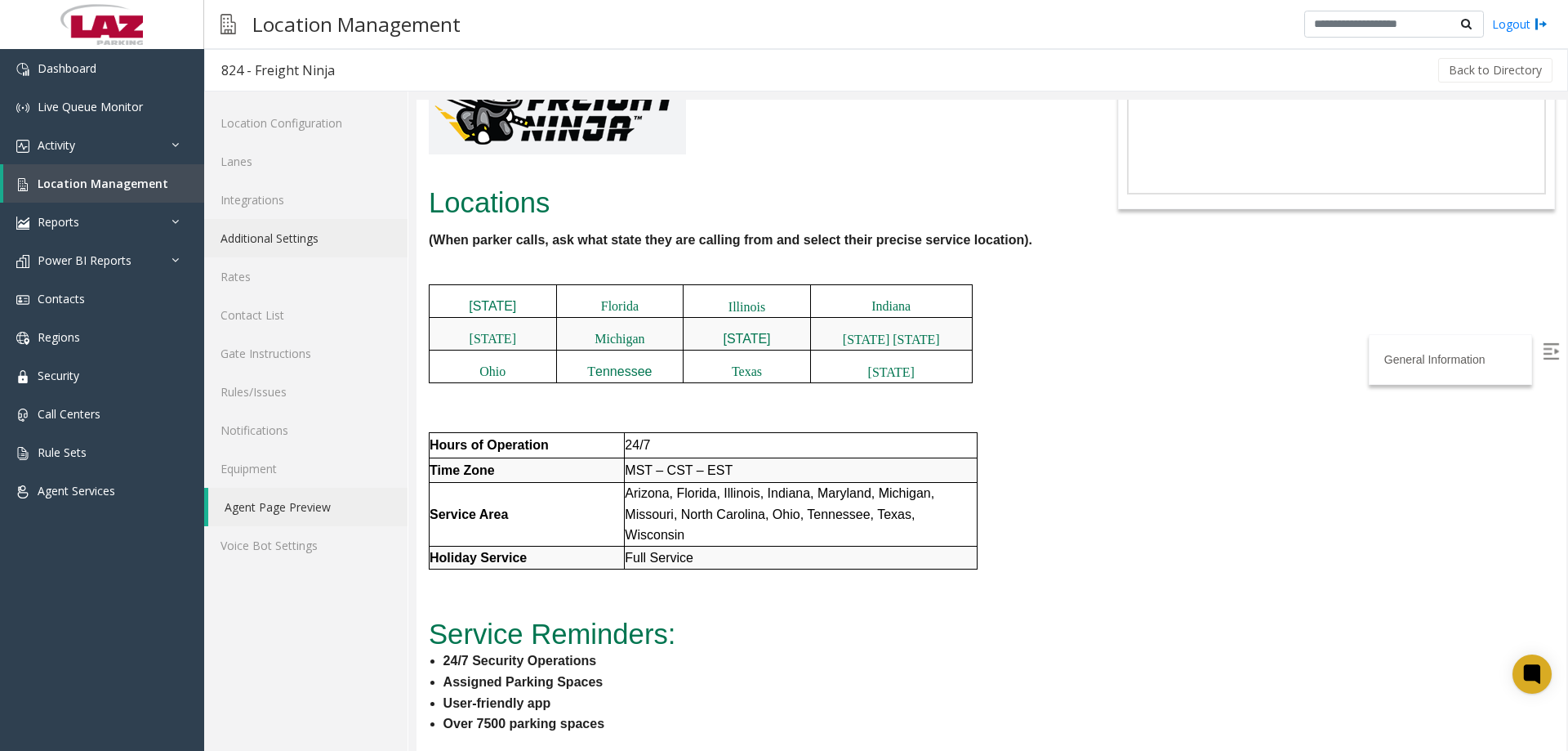 click on "Additional Settings" 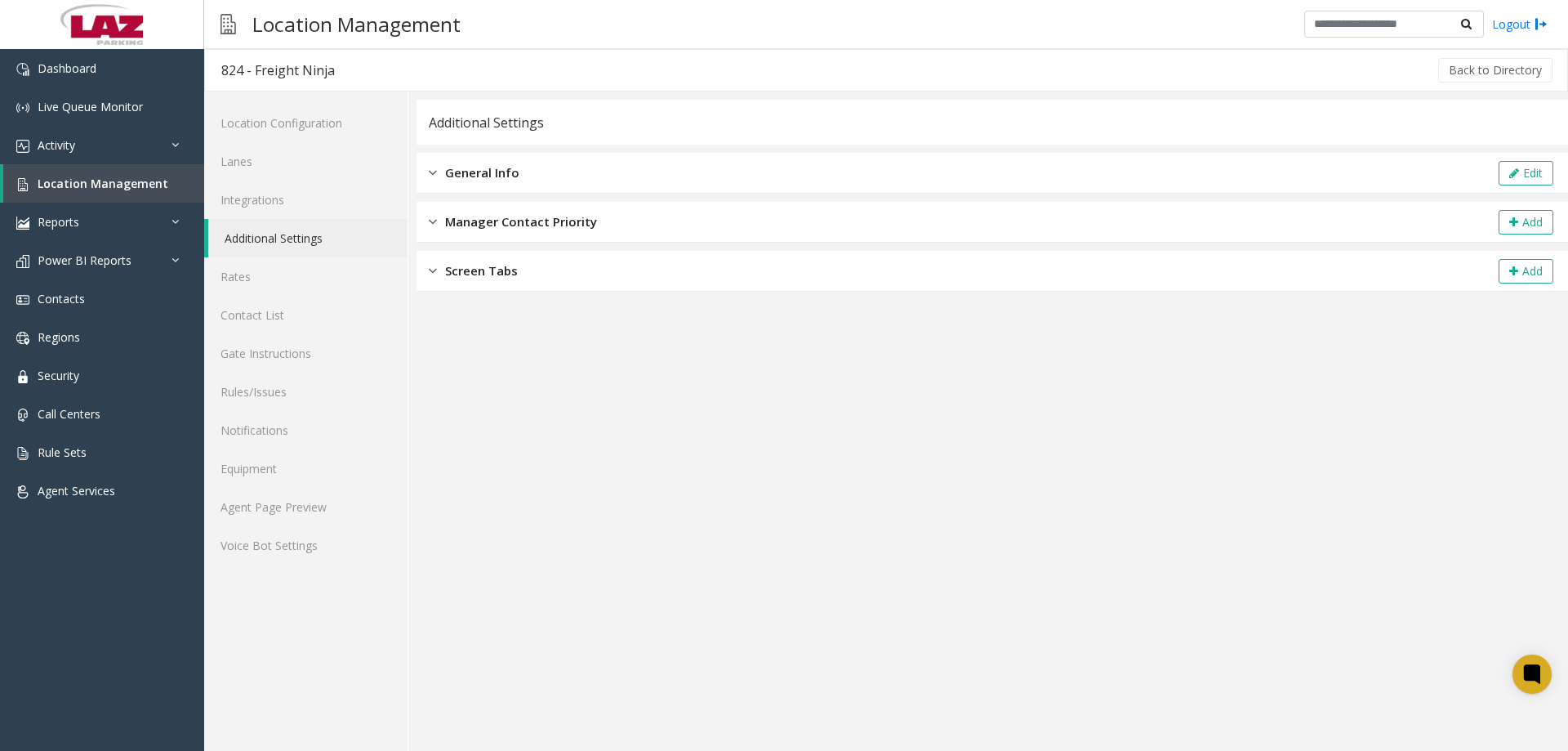 click on "General Info  Edit" 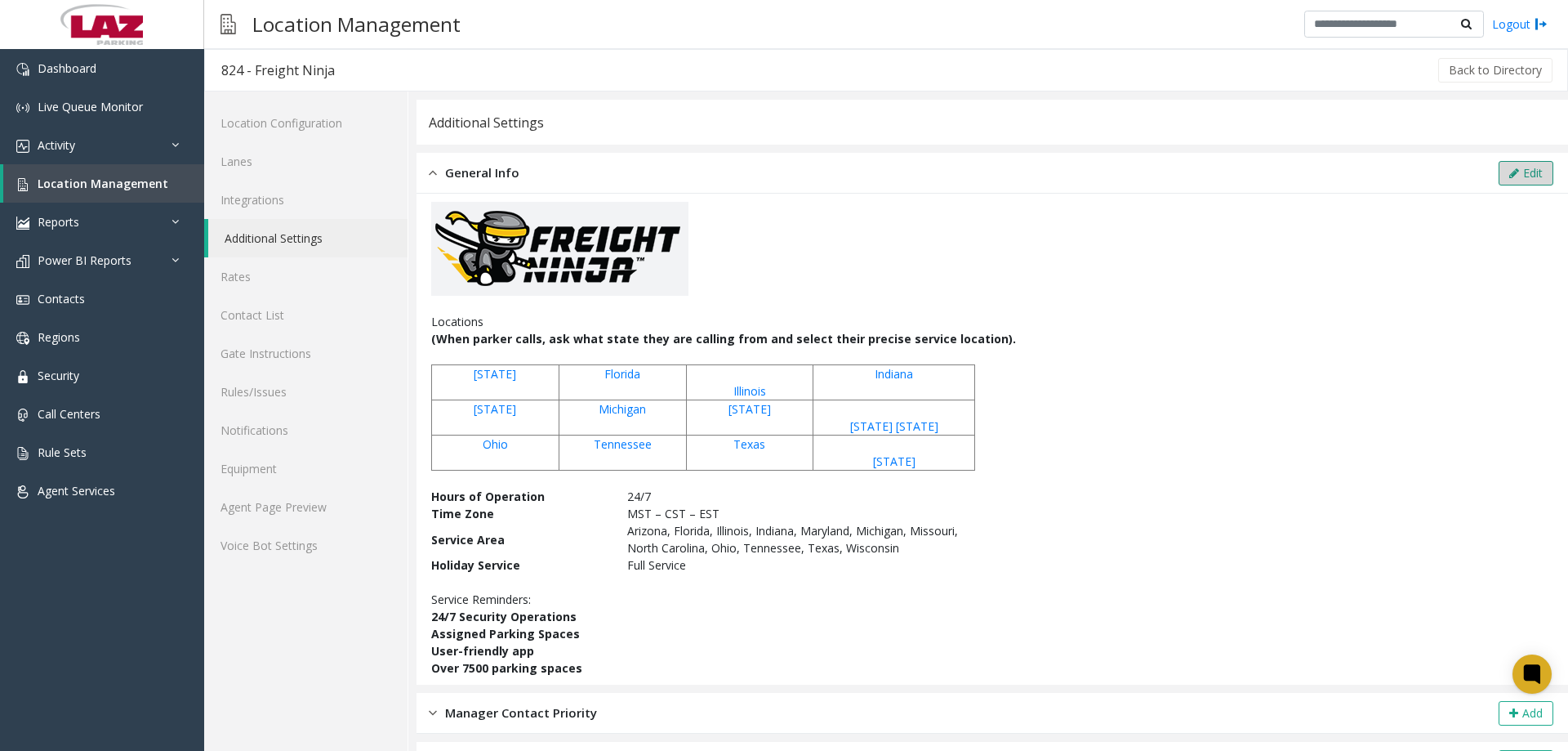 click 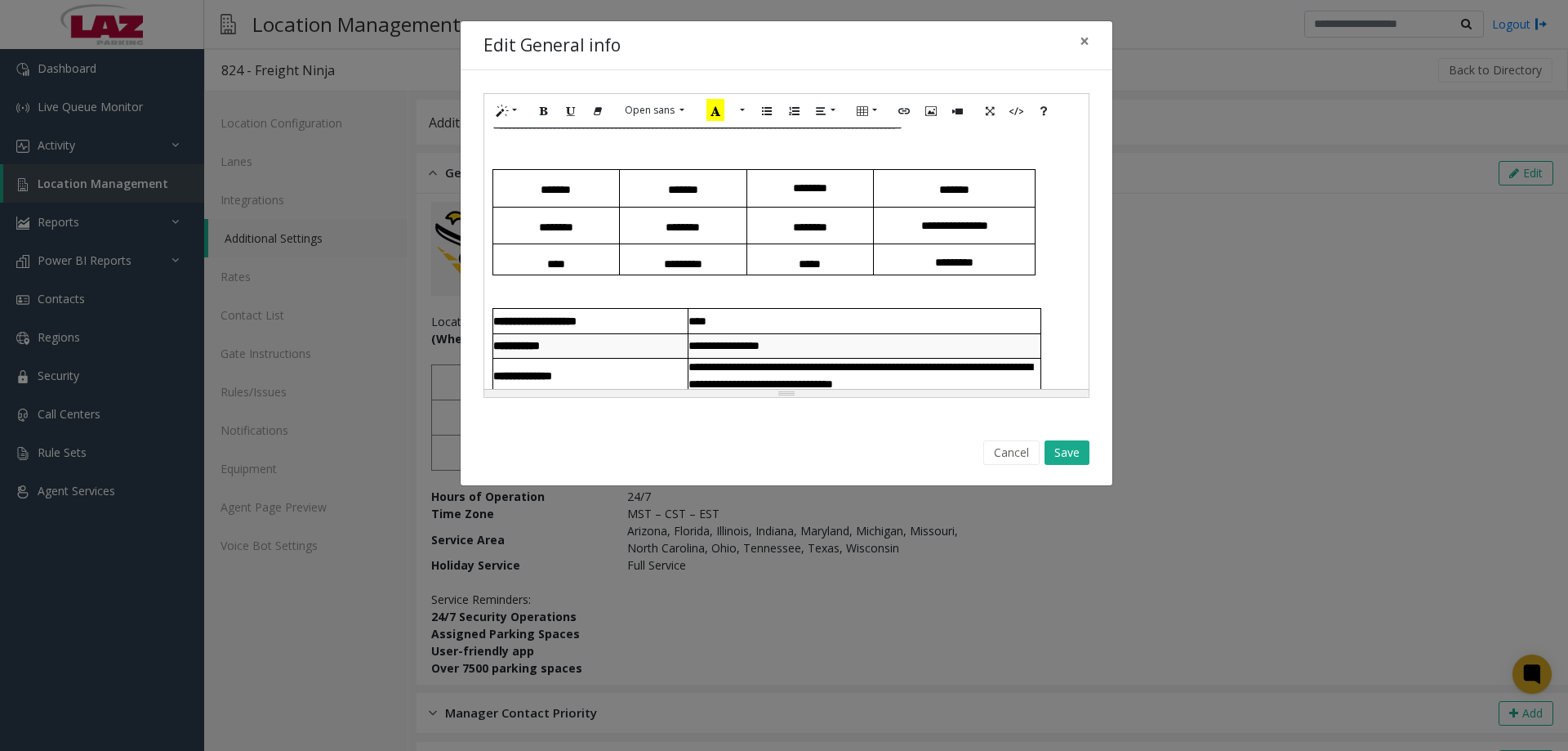 scroll, scrollTop: 163, scrollLeft: 0, axis: vertical 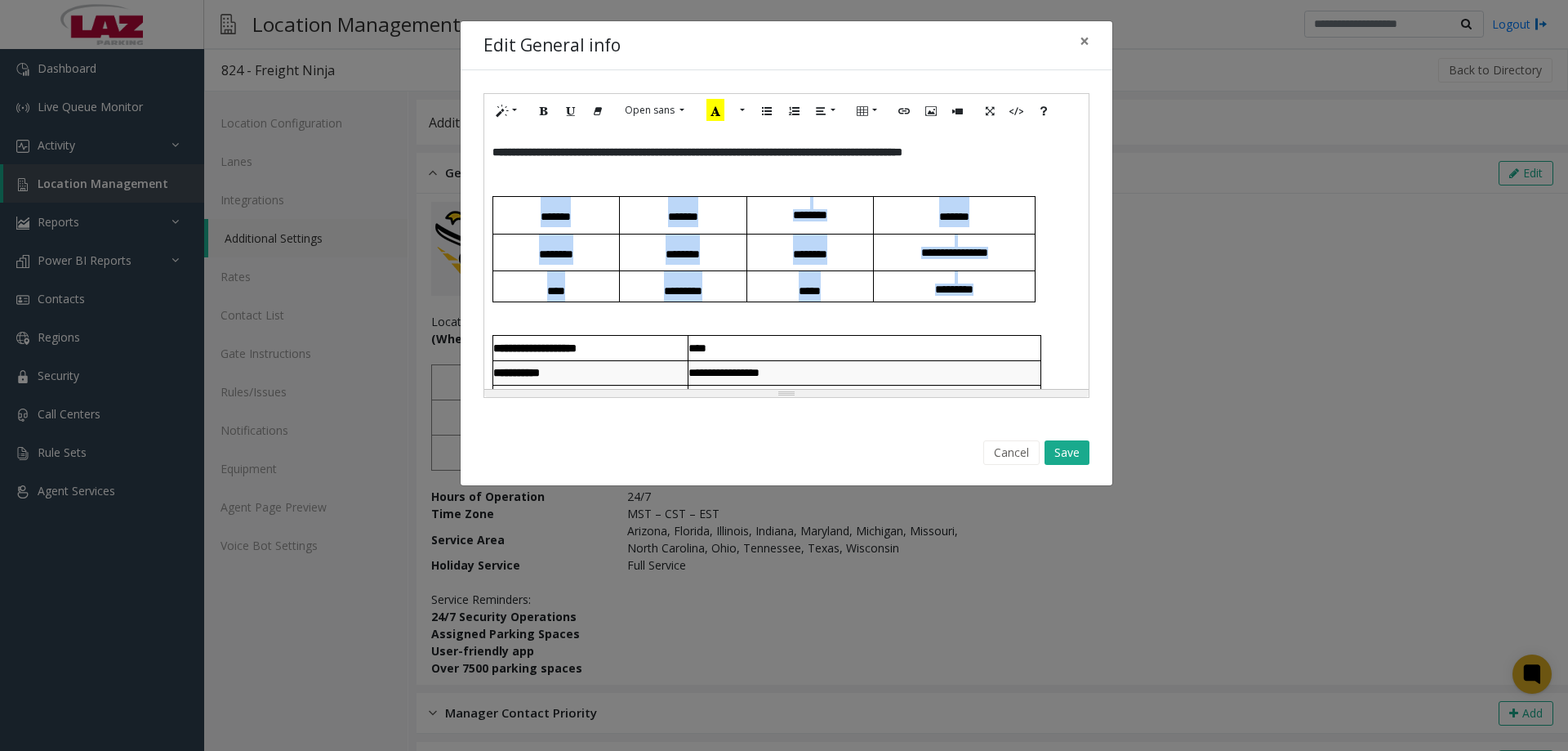 drag, startPoint x: 993, startPoint y: 288, endPoint x: 531, endPoint y: 224, distance: 466.41184 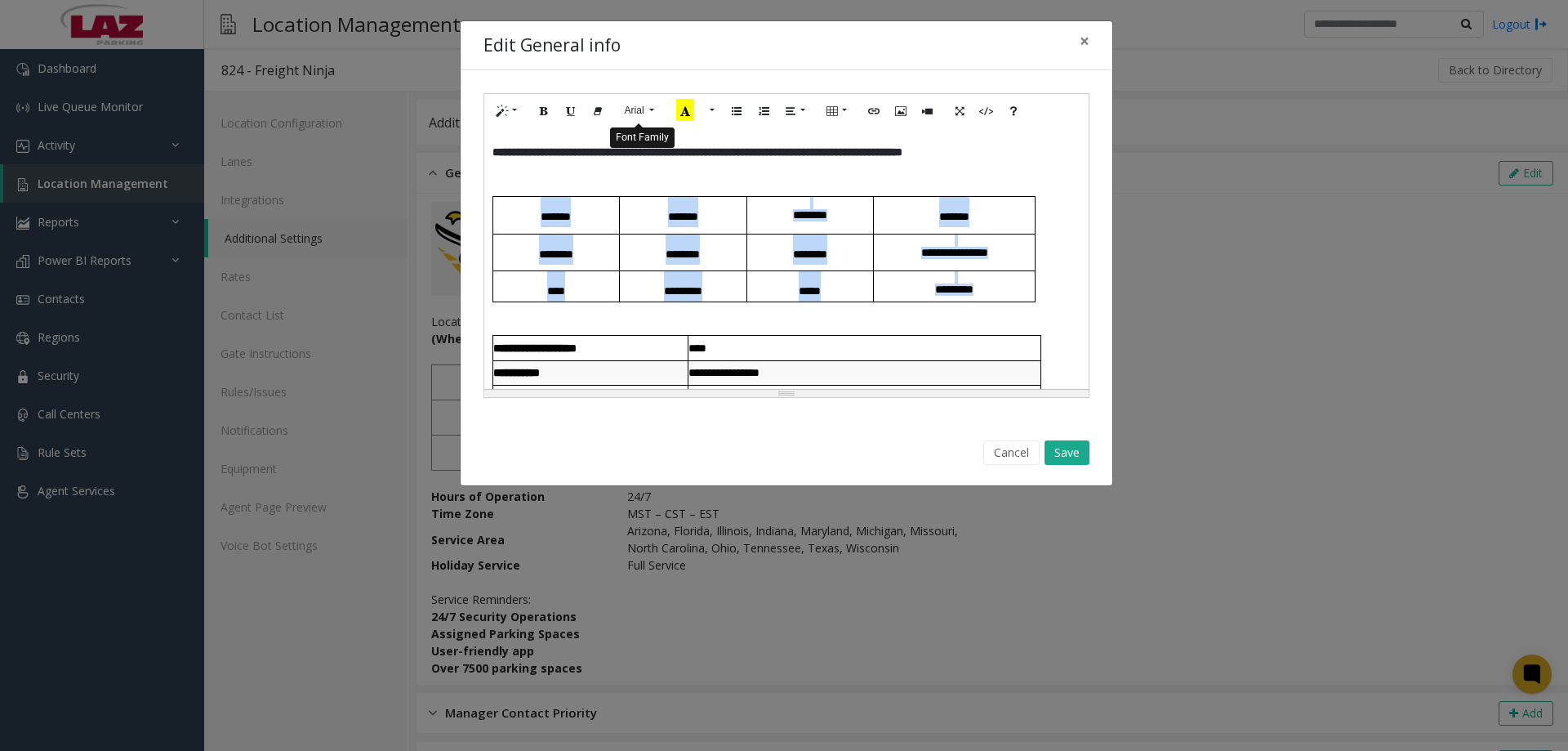 click on "Arial" 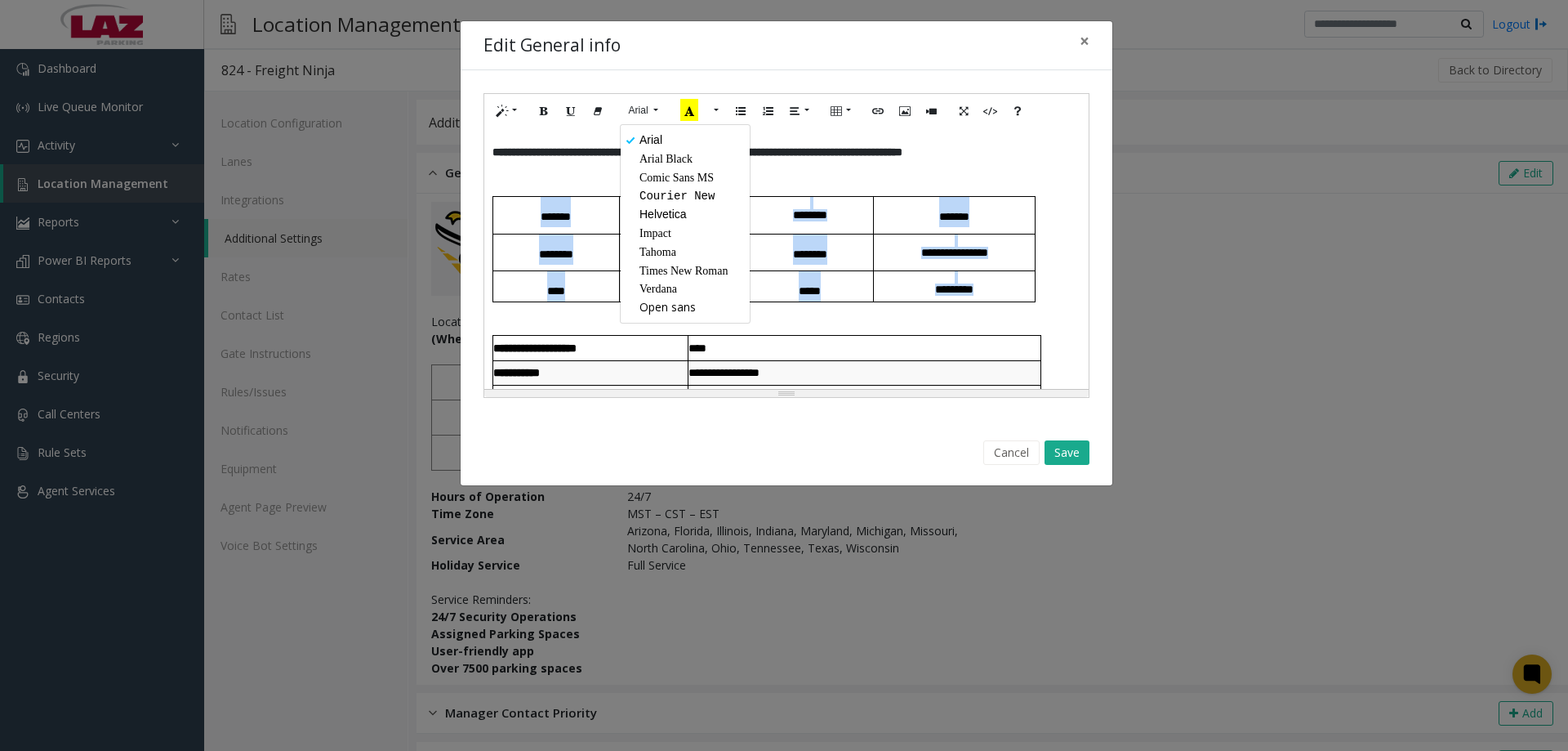 click on "Arial Black" 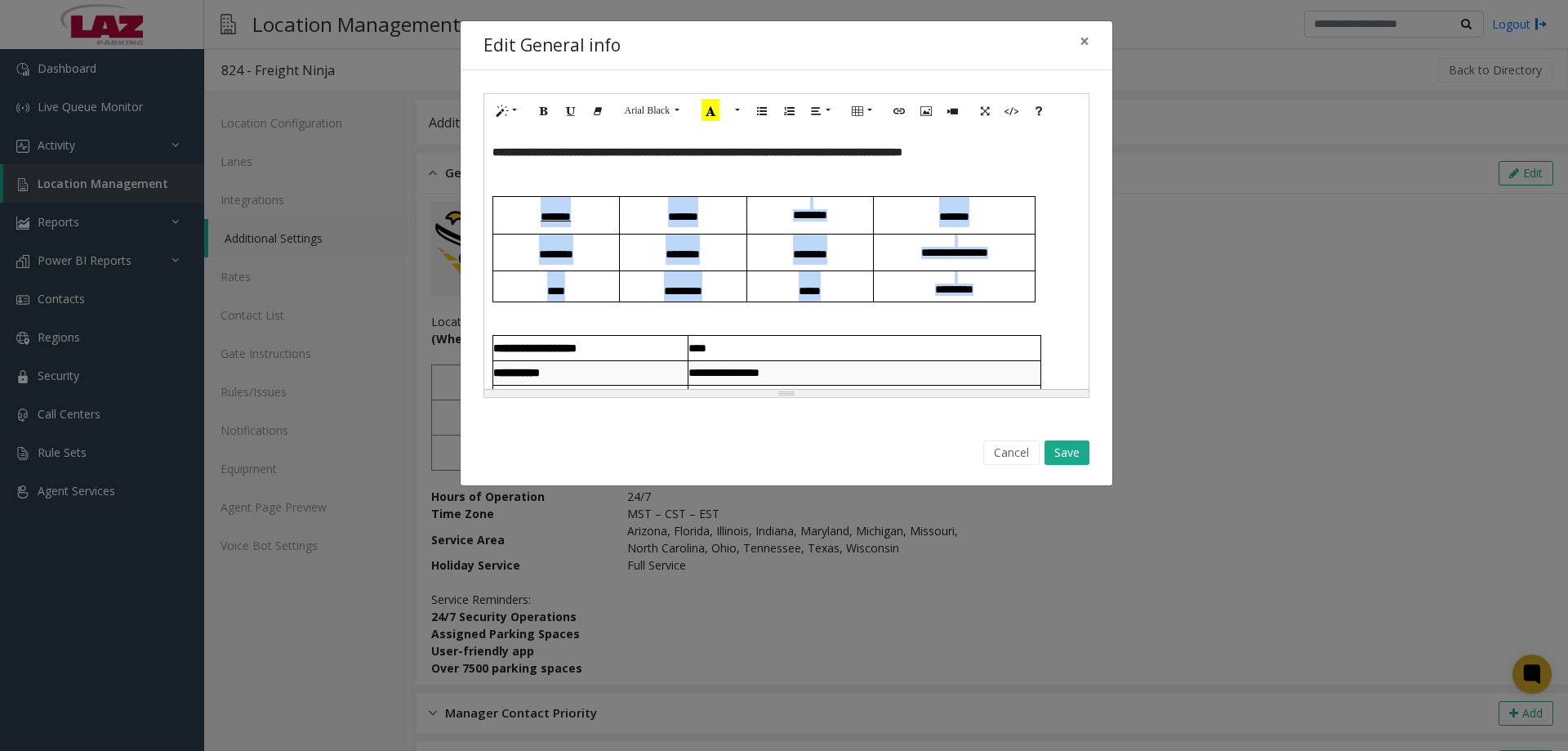 drag, startPoint x: 987, startPoint y: 288, endPoint x: 532, endPoint y: 214, distance: 460.97831 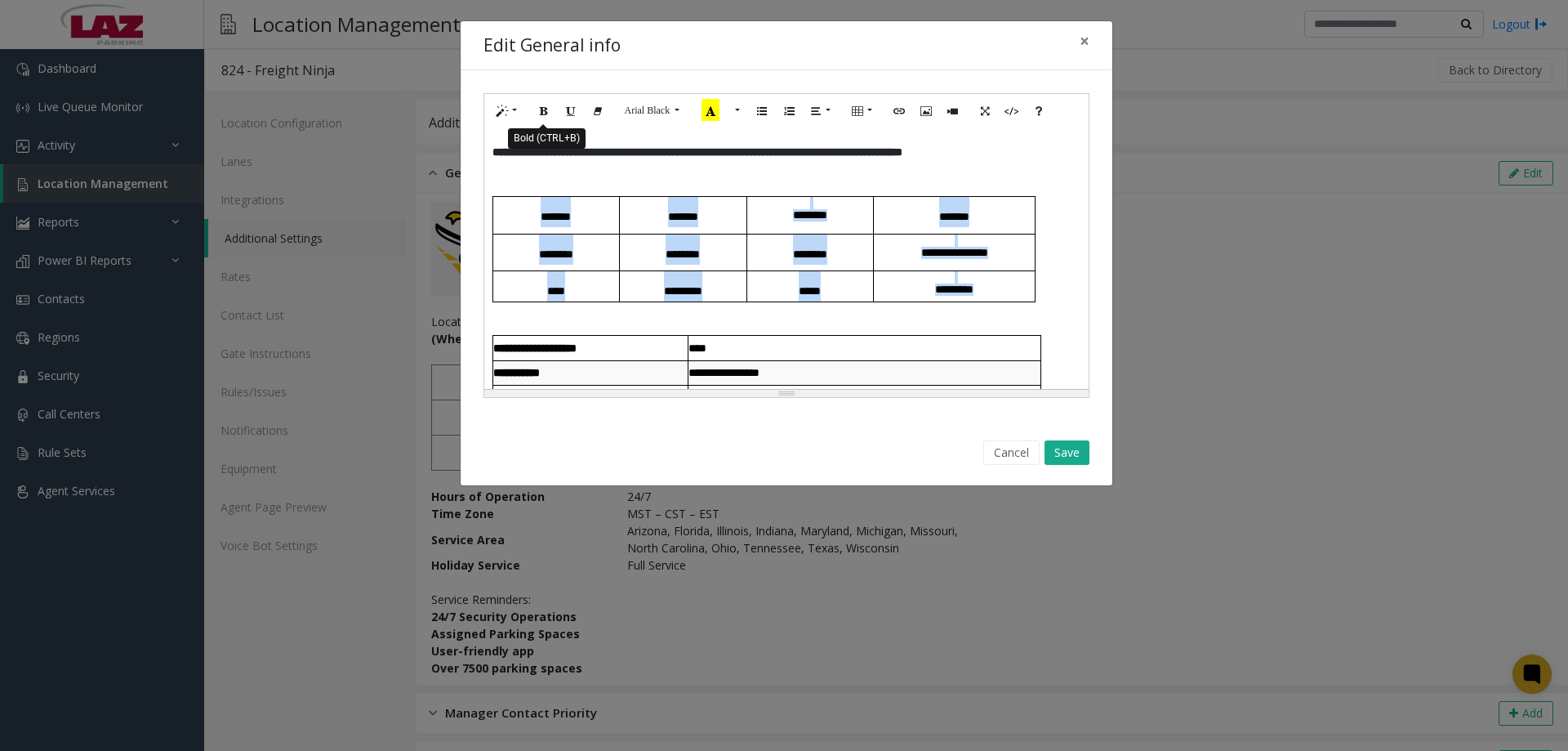 click 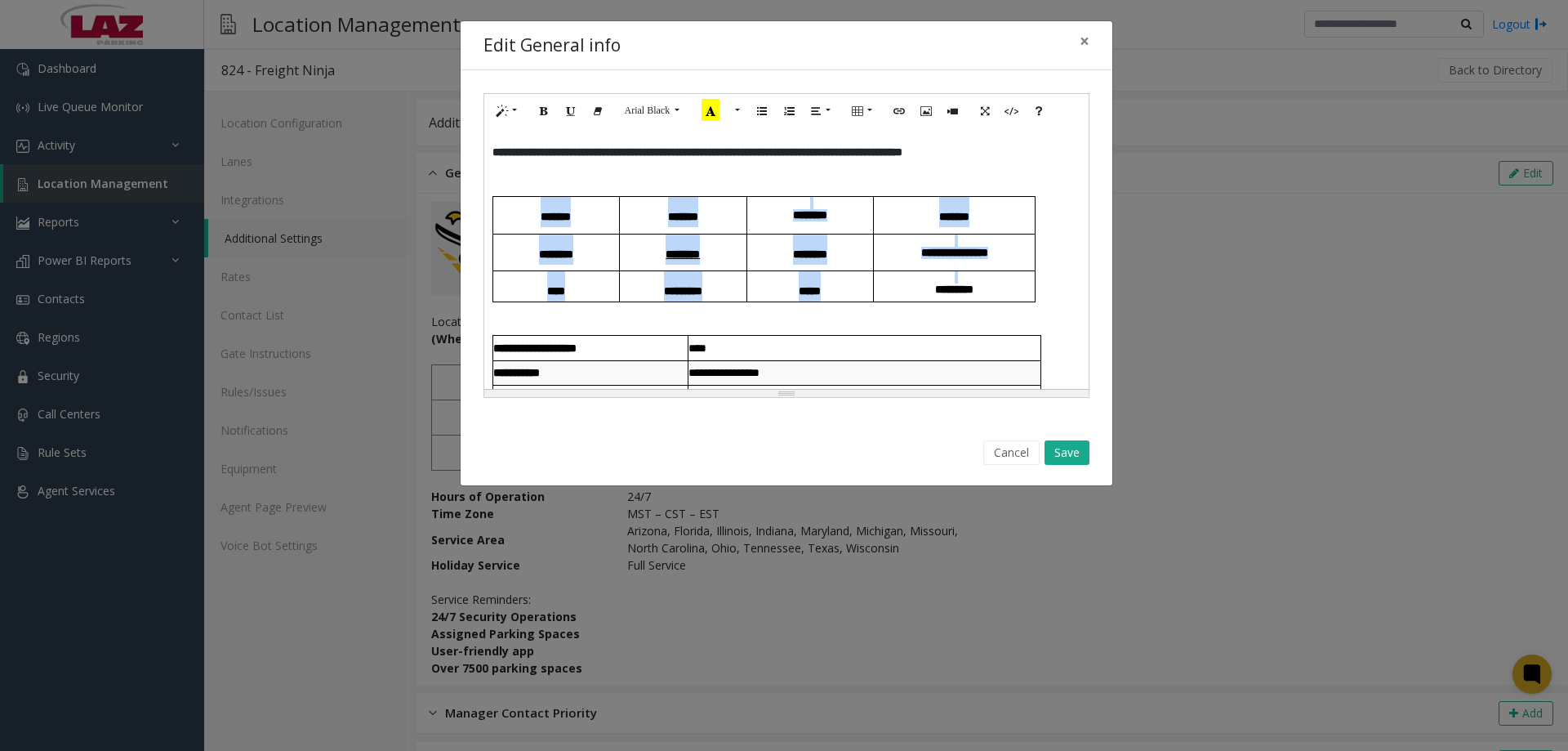 click on "********" 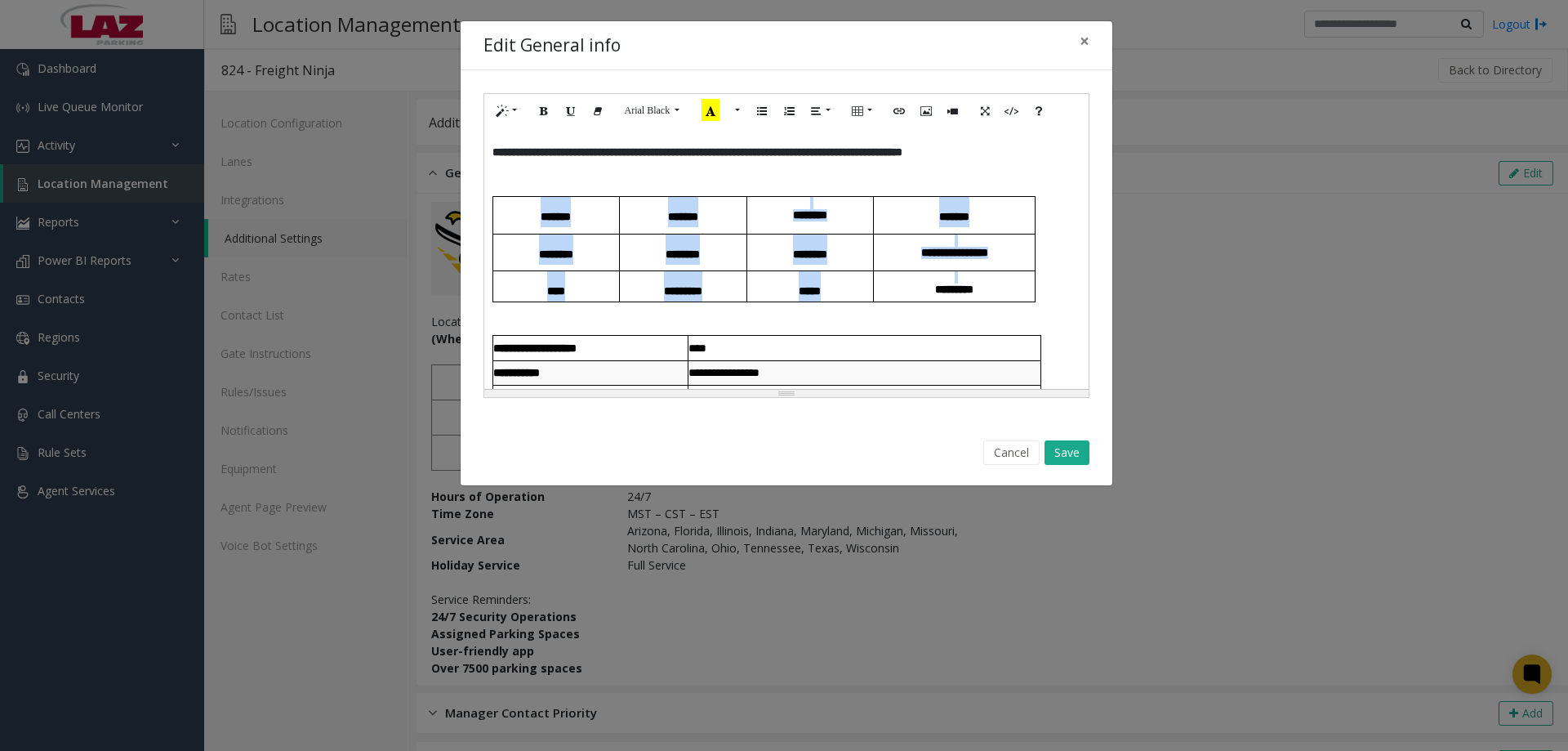 click on "********" 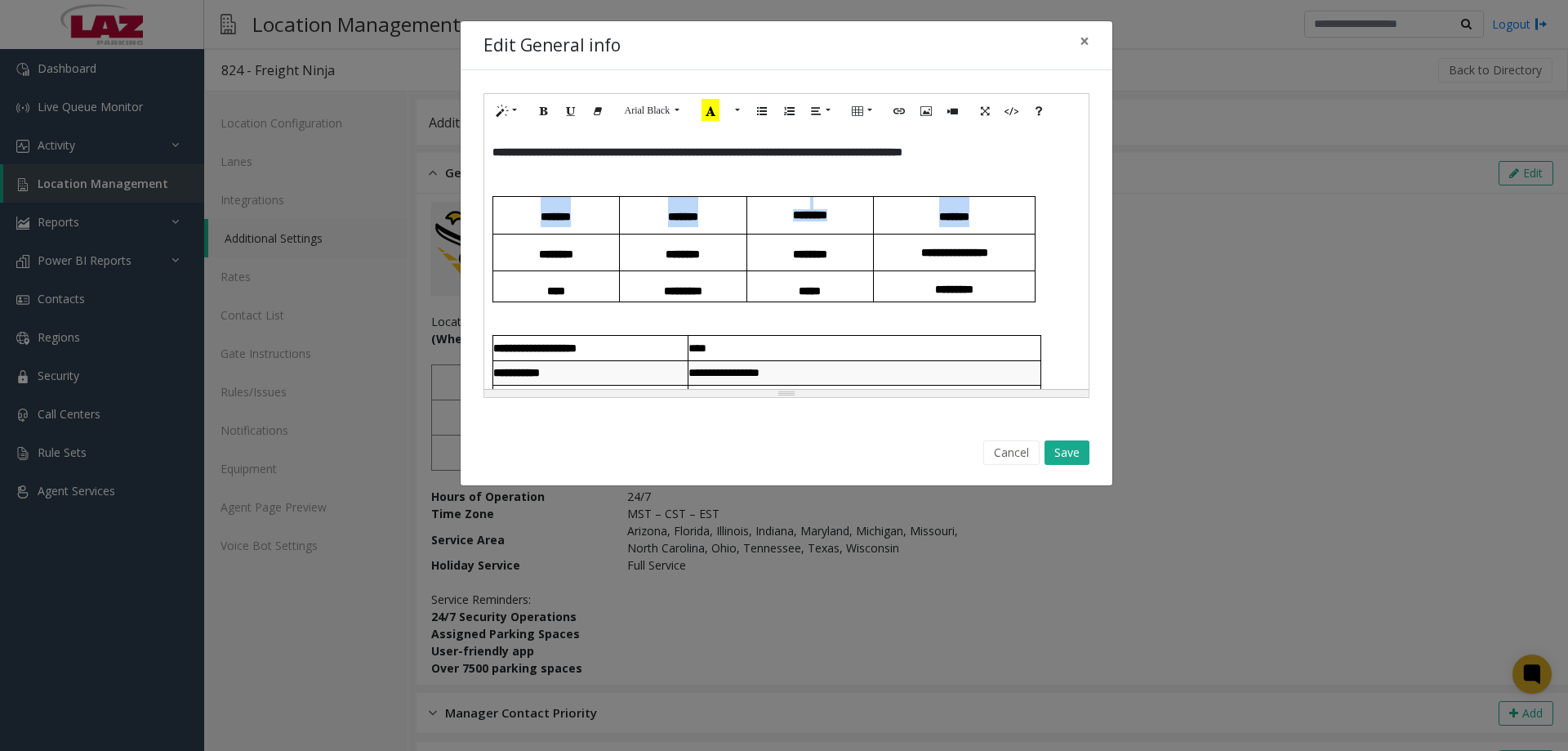 drag, startPoint x: 871, startPoint y: 235, endPoint x: 521, endPoint y: 213, distance: 350.69075 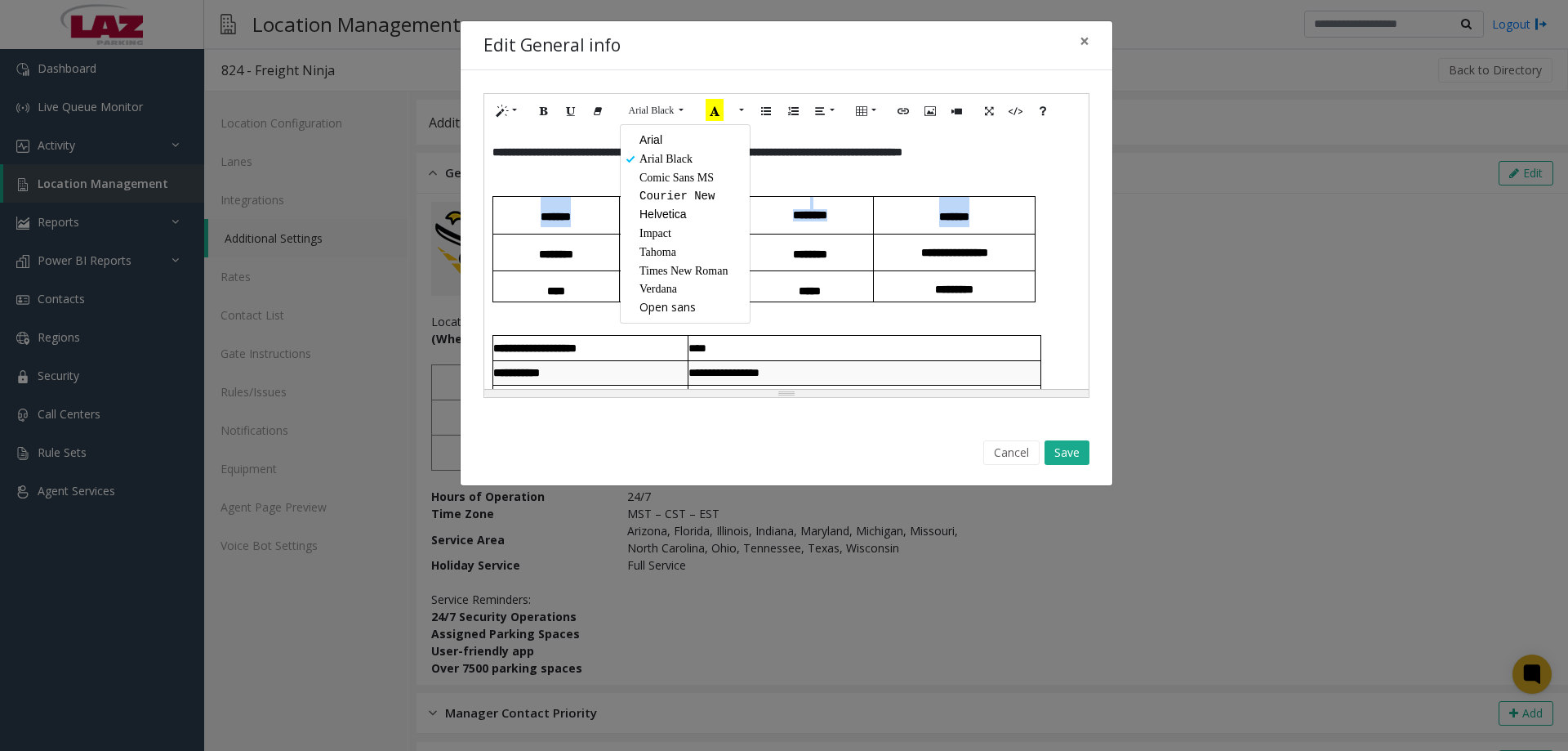 click on "Arial" 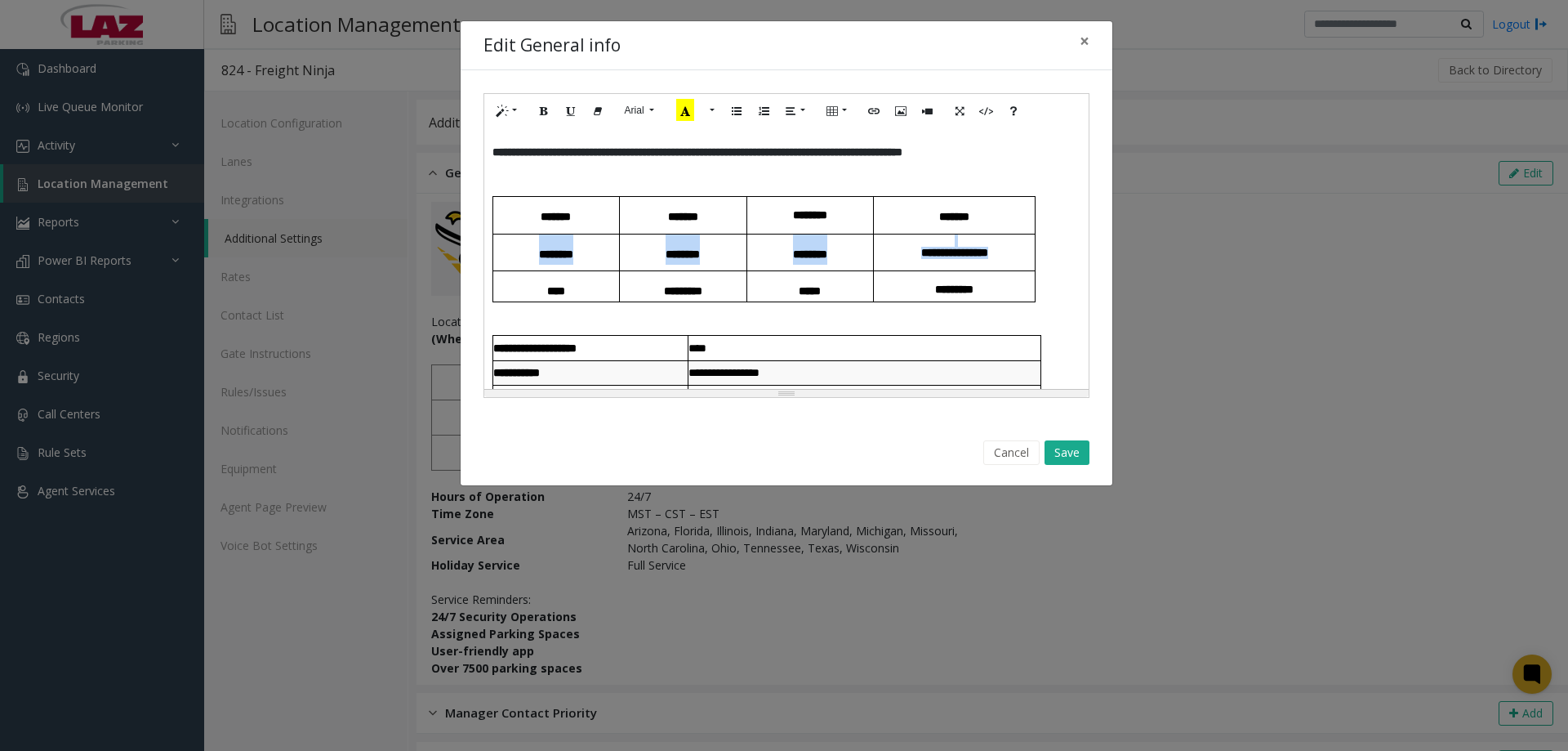 drag, startPoint x: 1013, startPoint y: 257, endPoint x: 531, endPoint y: 262, distance: 482.0259 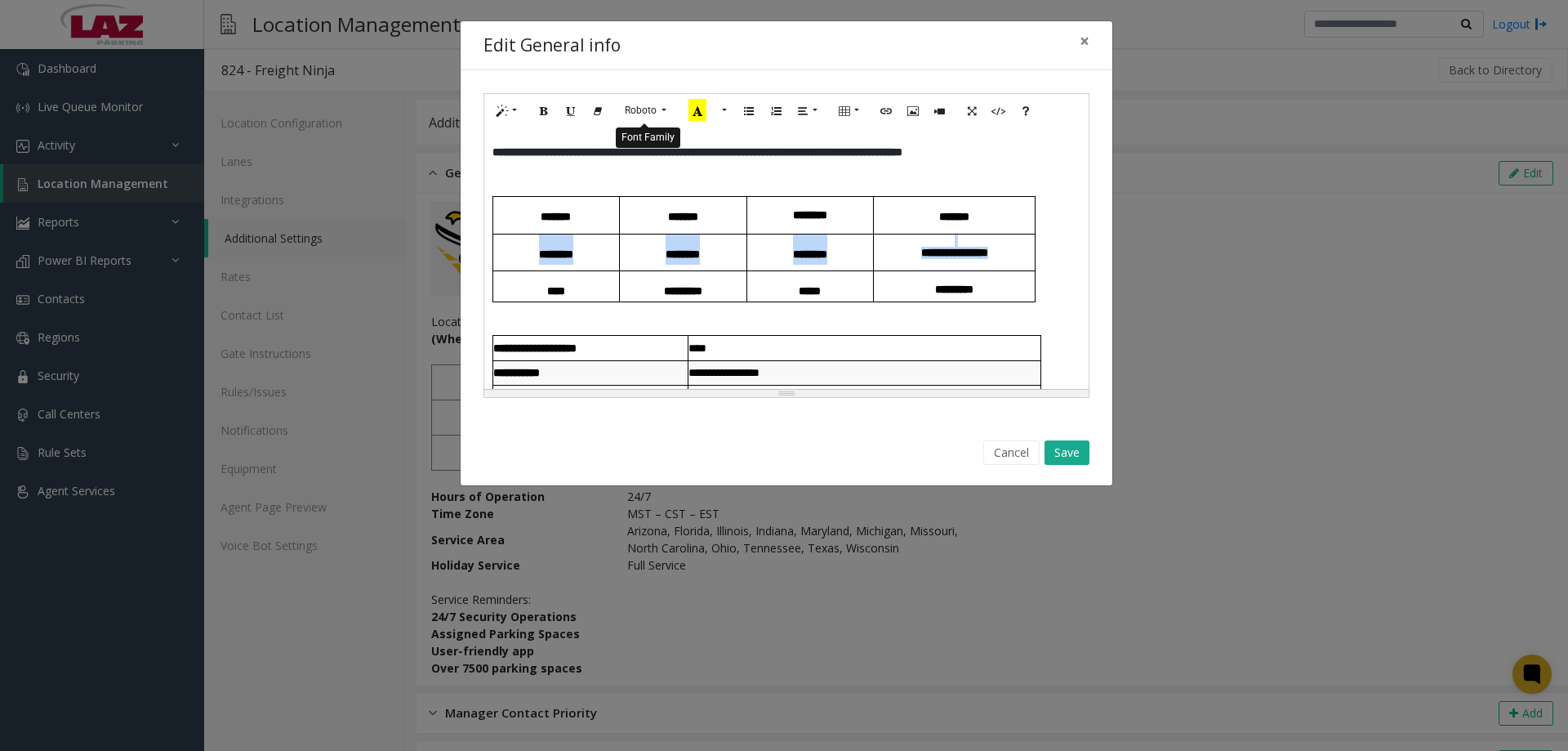 click on "Roboto" 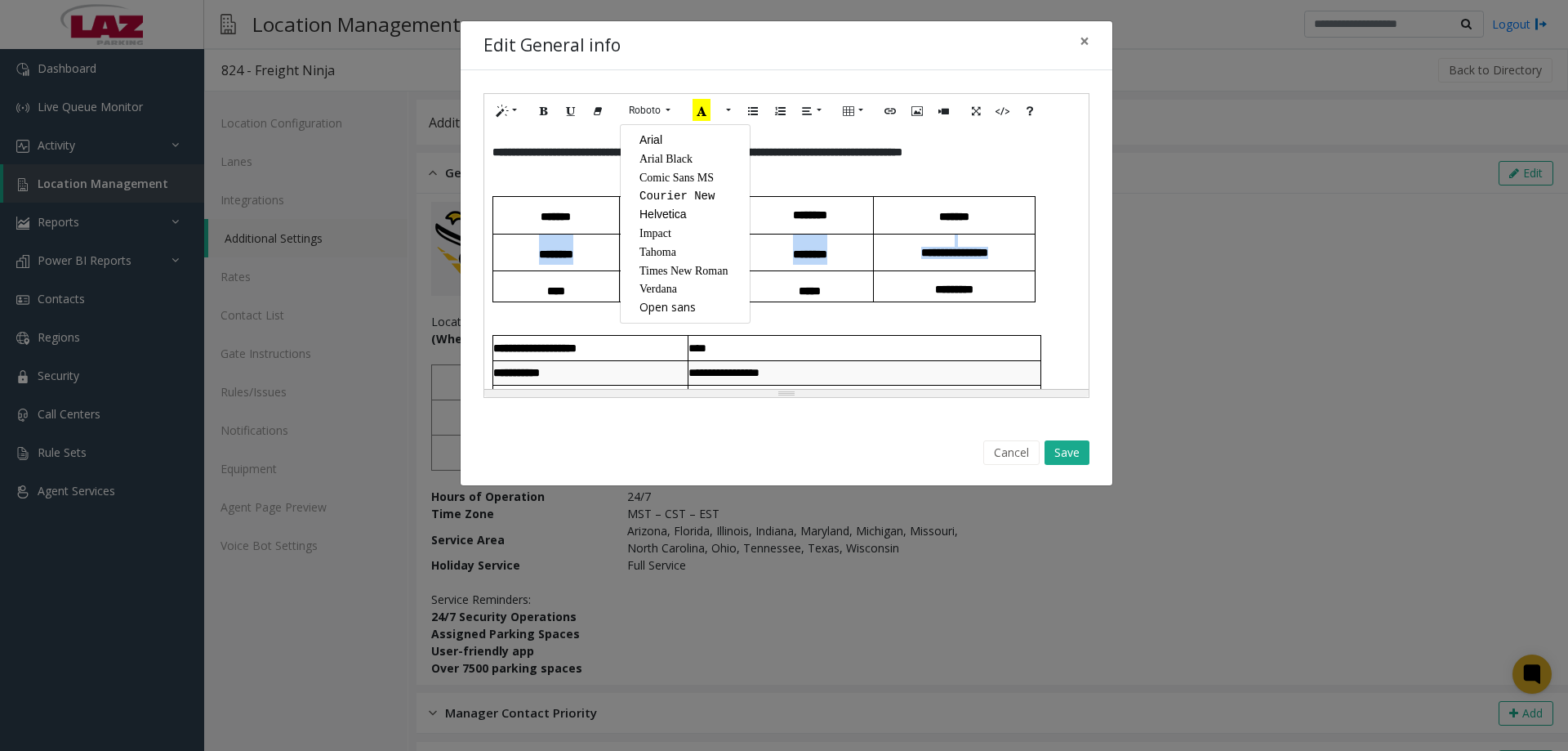 click on "Arial" 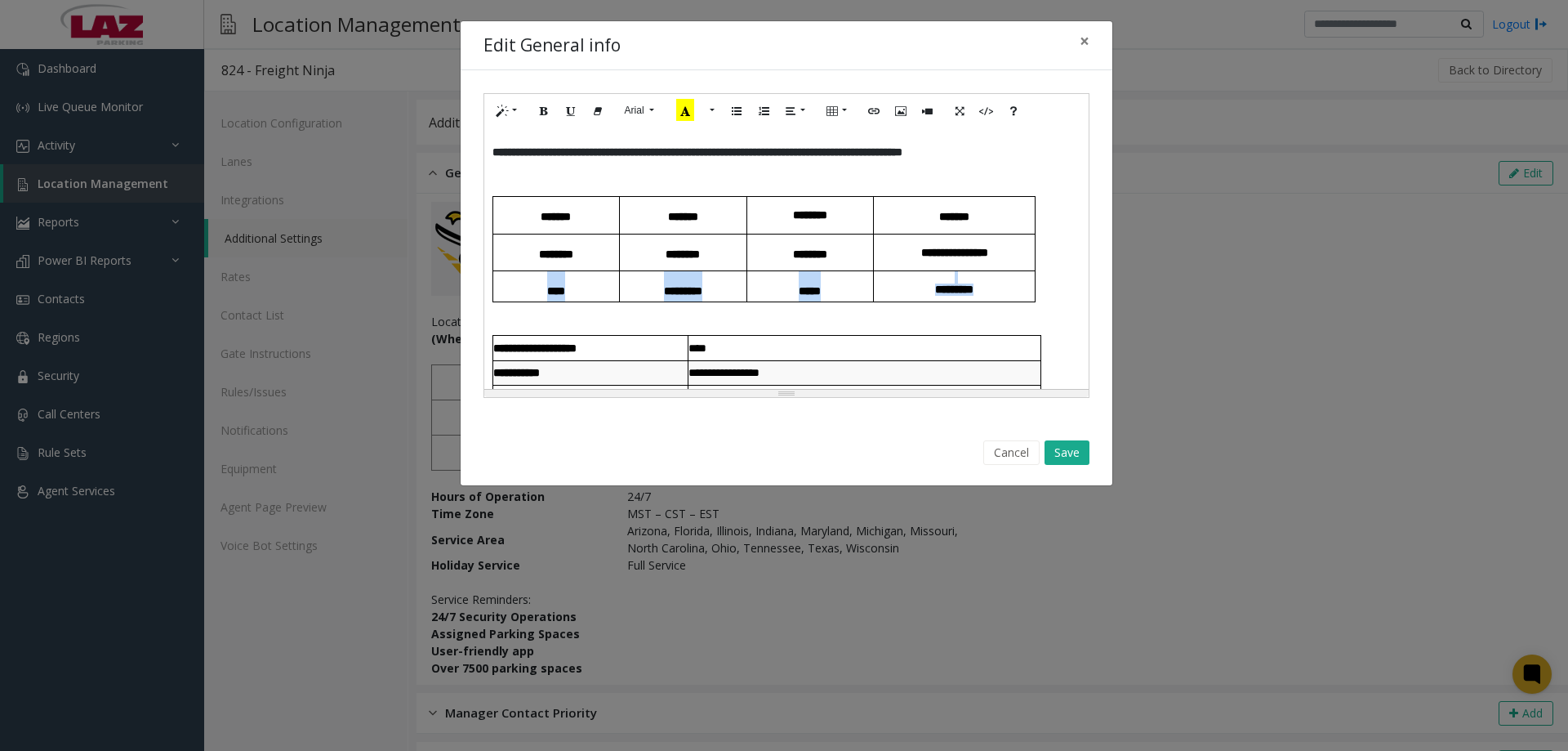 drag, startPoint x: 1005, startPoint y: 290, endPoint x: 535, endPoint y: 288, distance: 470.0043 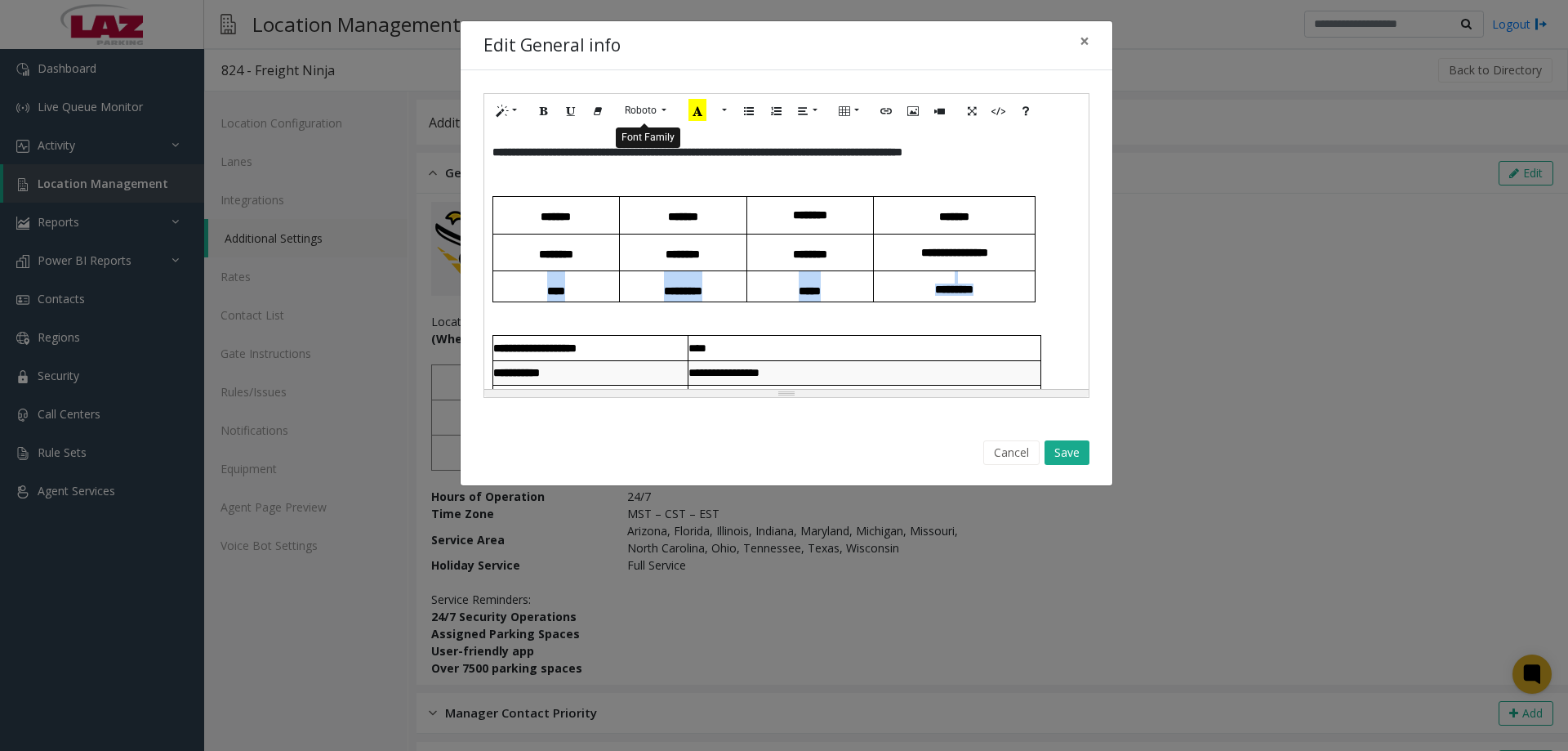 click on "Roboto" 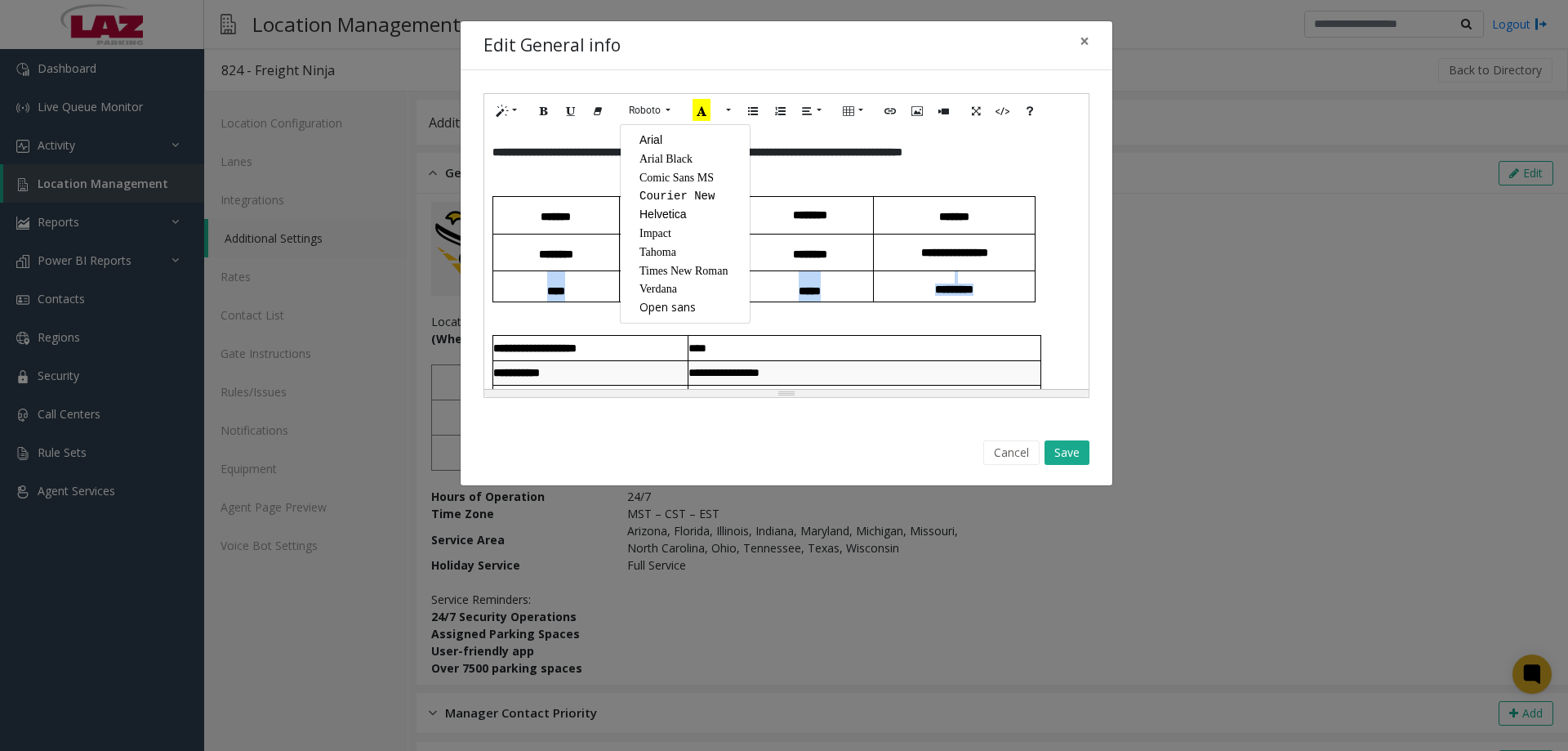 click on "Arial" 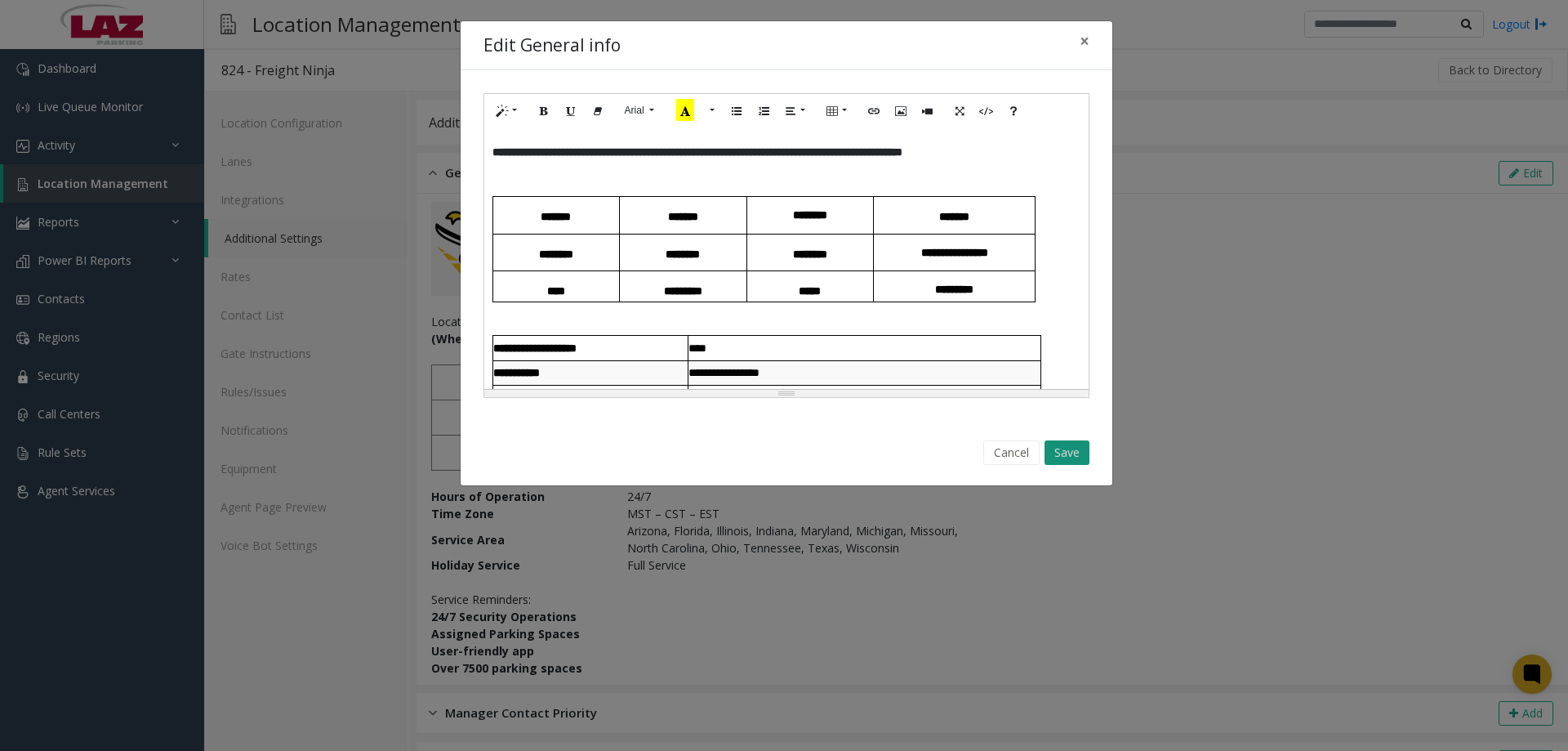 click on "Save" 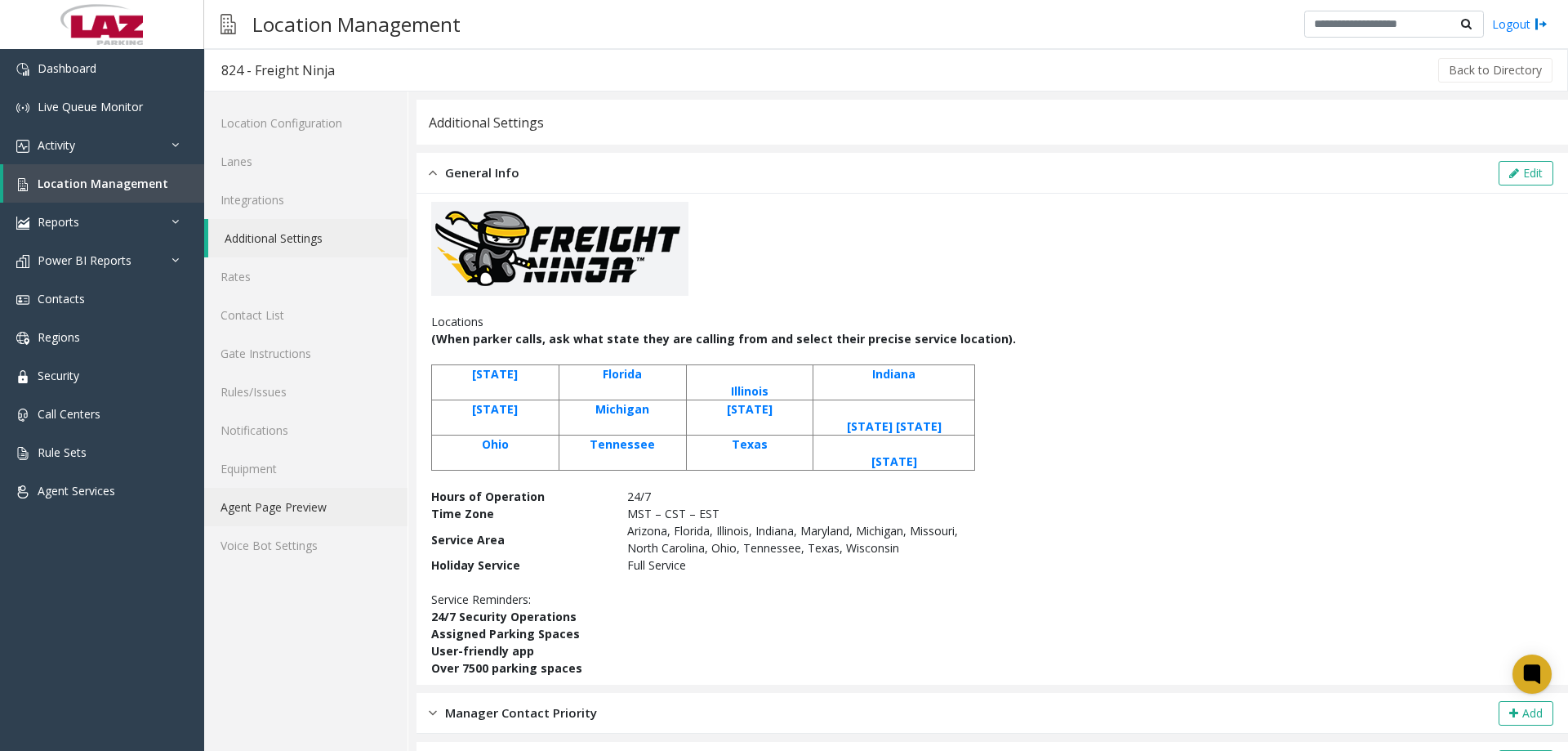 click on "Agent Page Preview" 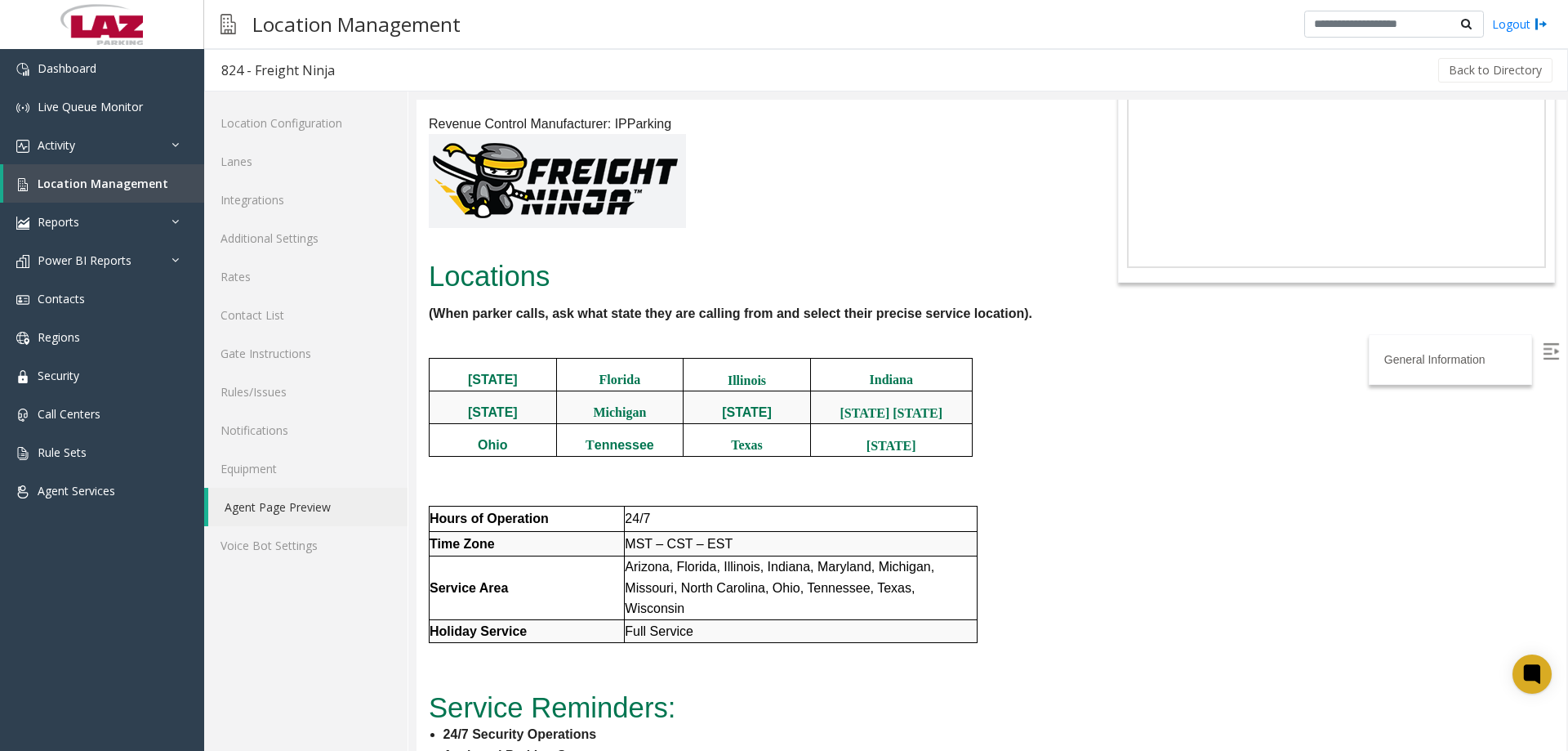 scroll, scrollTop: 0, scrollLeft: 0, axis: both 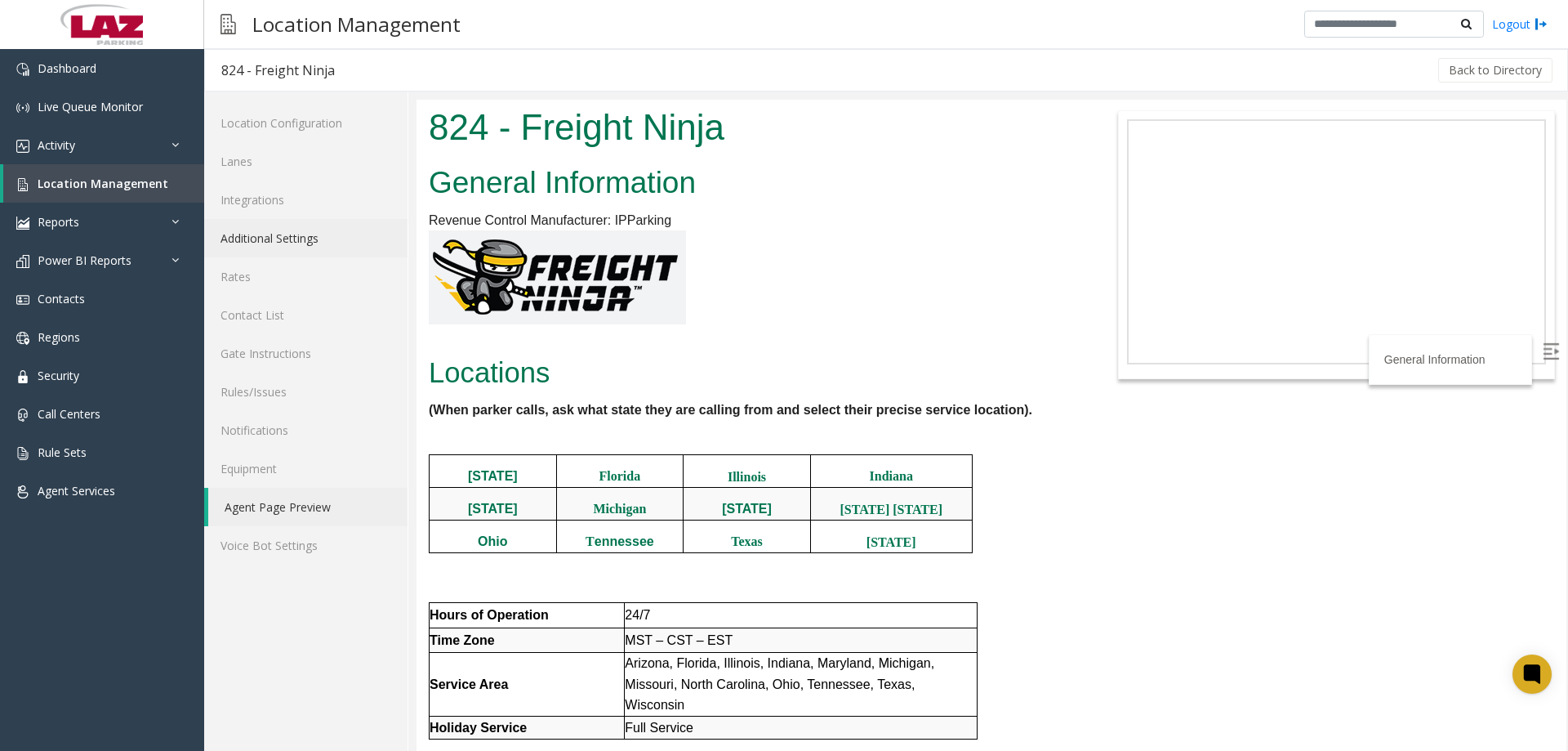 click on "Additional Settings" 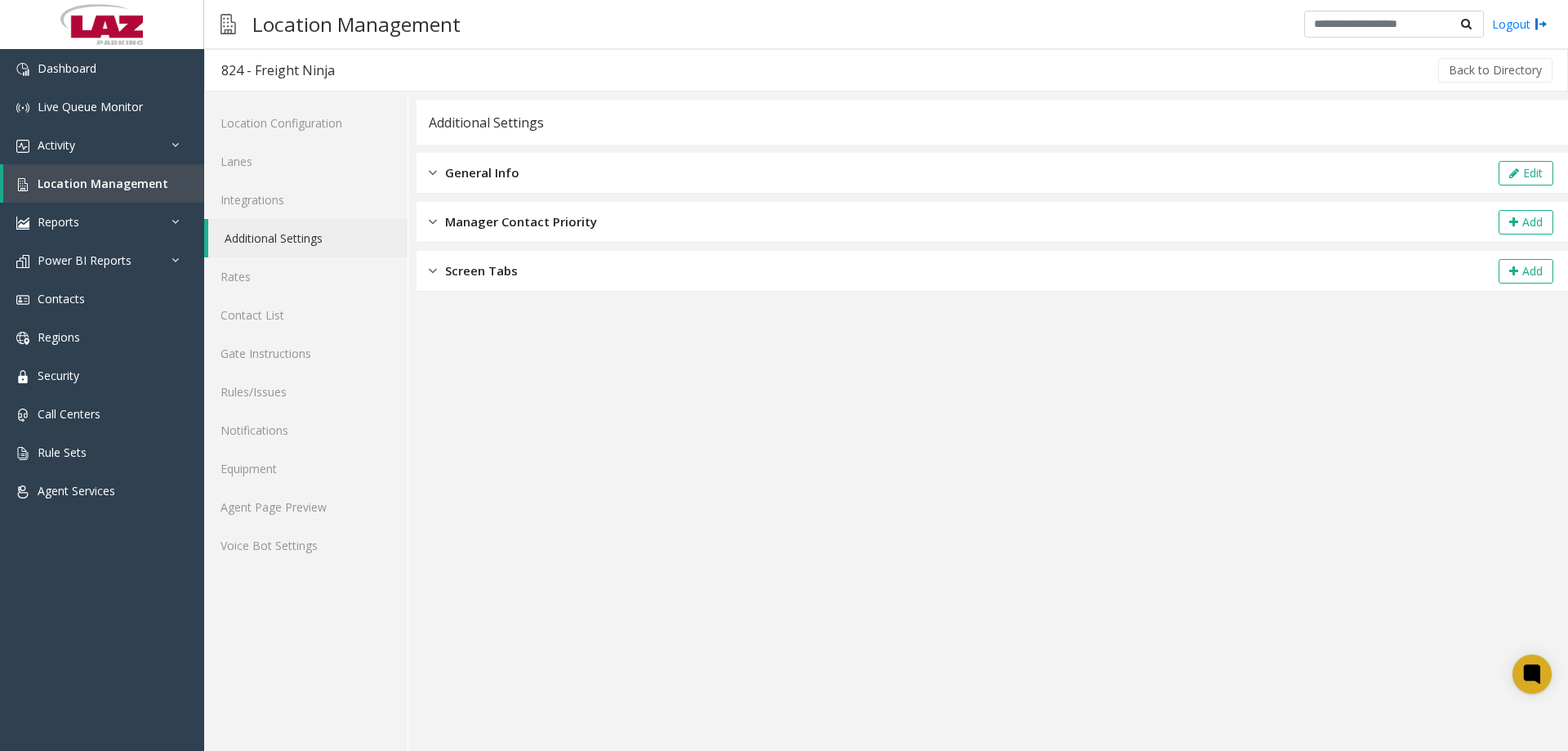 drag, startPoint x: 488, startPoint y: 162, endPoint x: 514, endPoint y: 172, distance: 27.8568 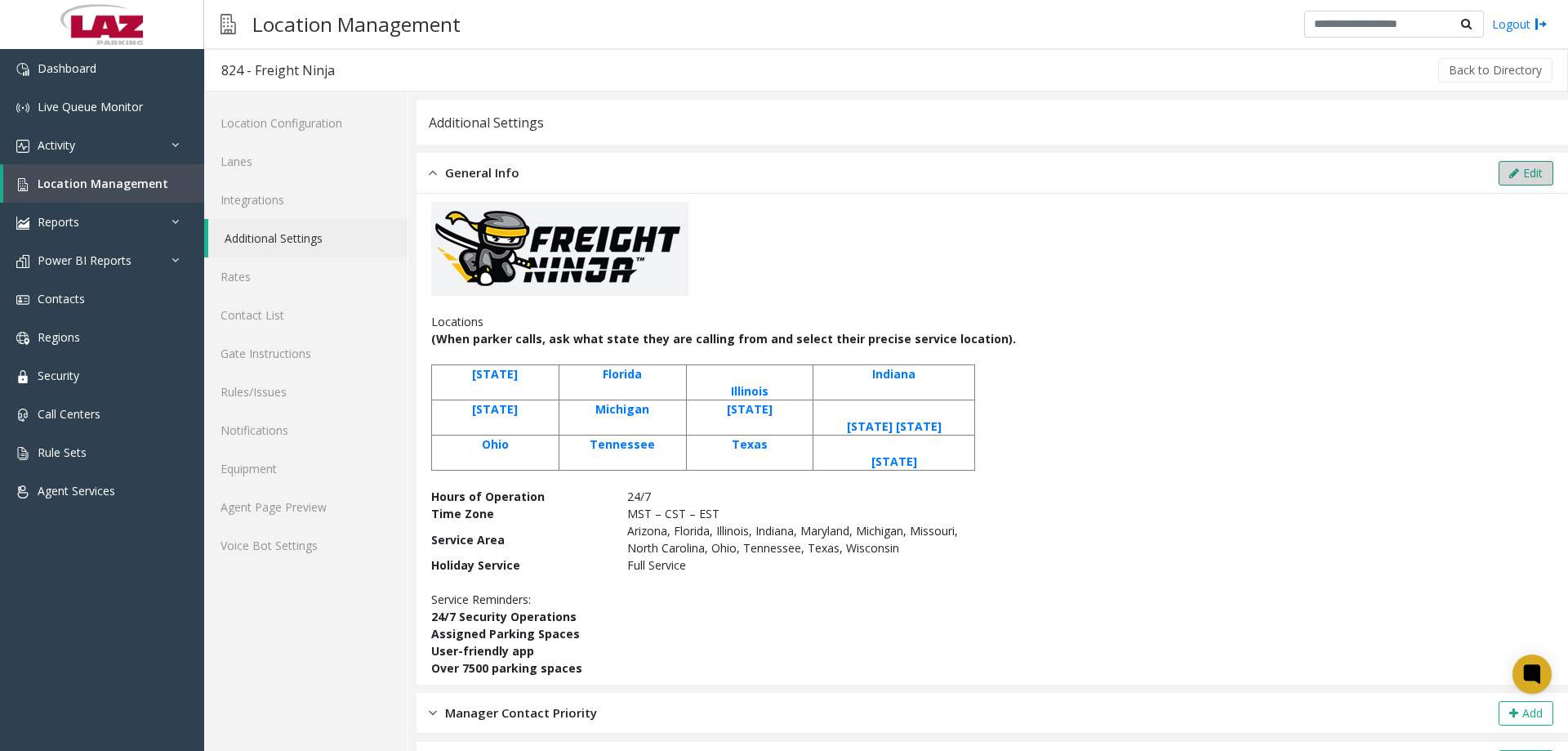 click on "Edit" 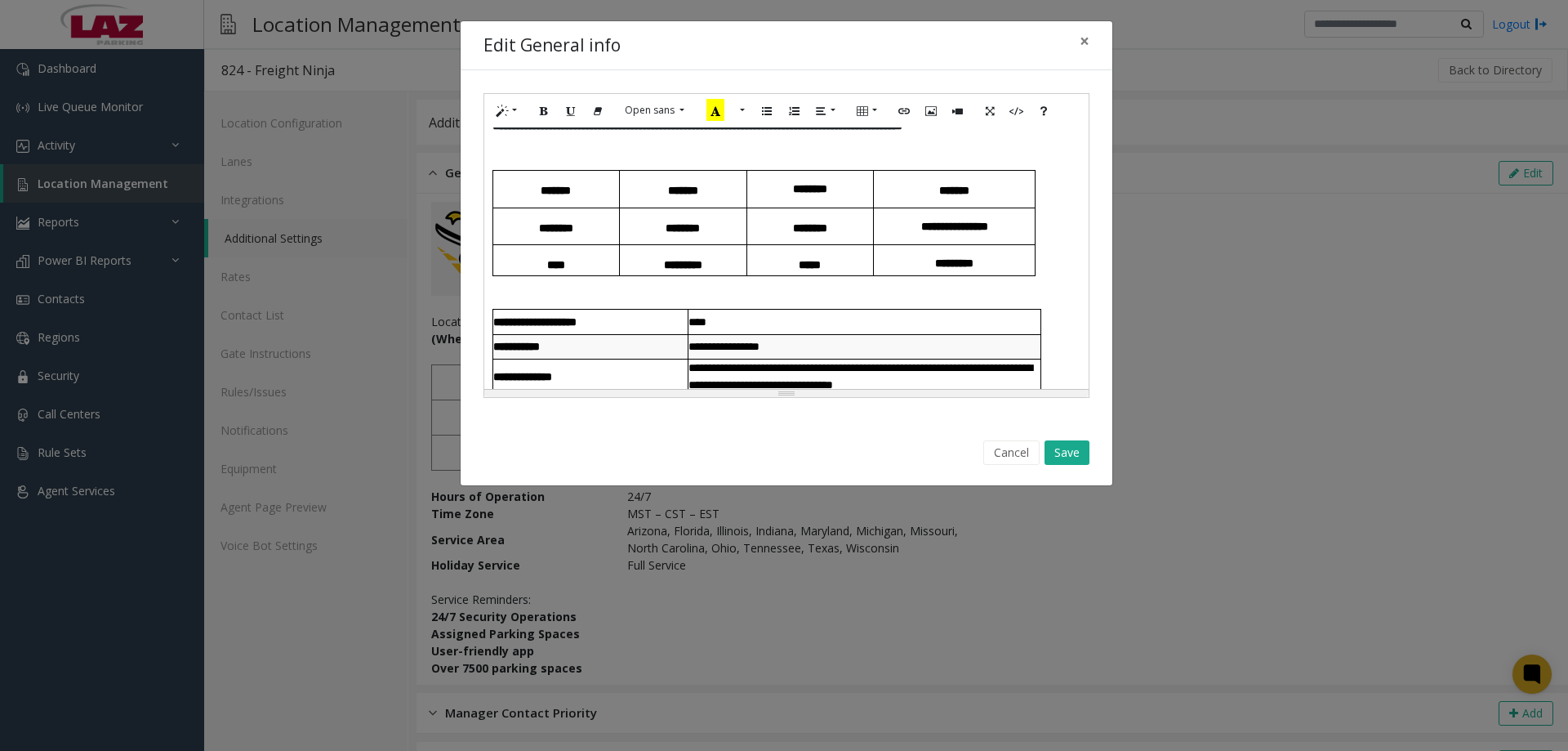 scroll, scrollTop: 163, scrollLeft: 0, axis: vertical 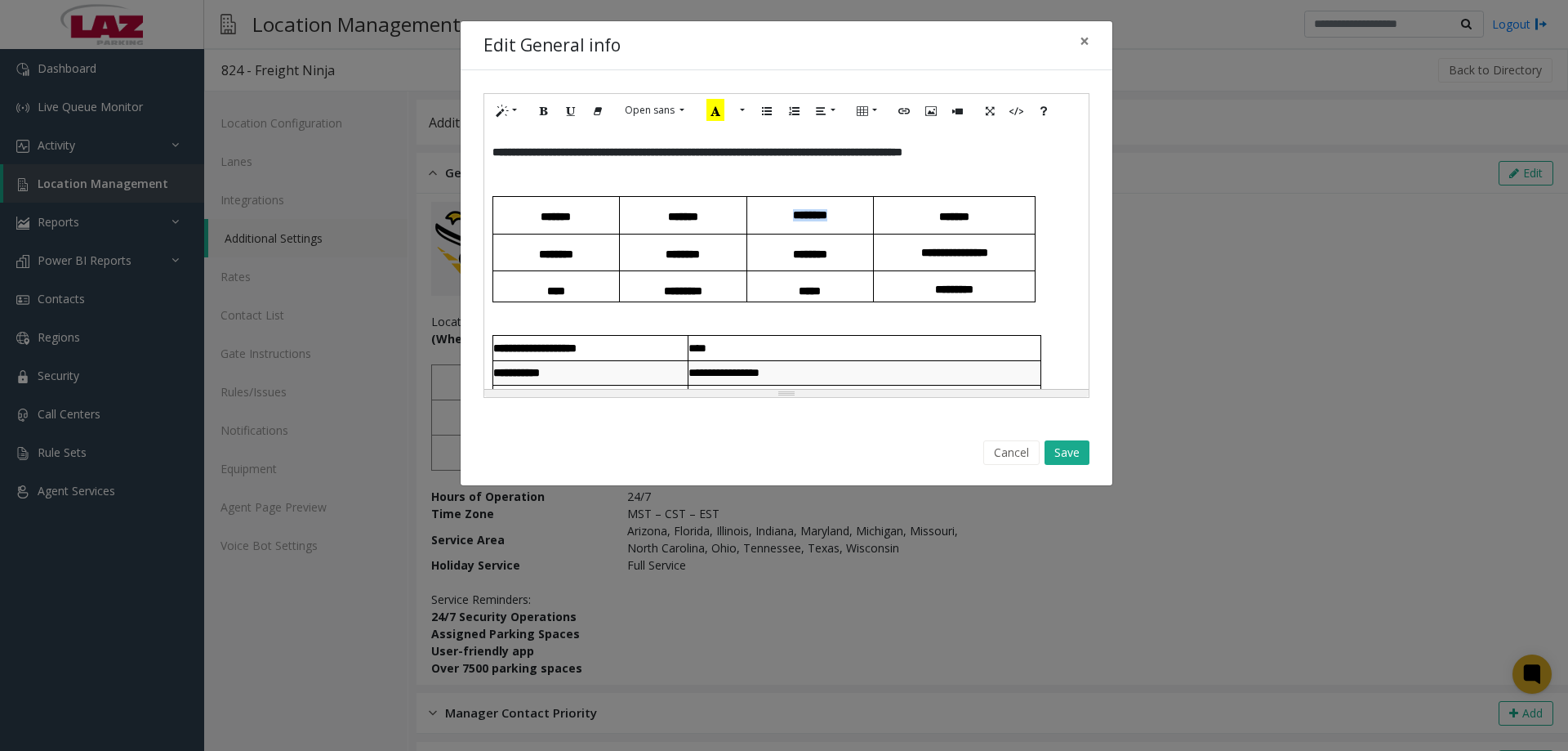 drag, startPoint x: 832, startPoint y: 219, endPoint x: 785, endPoint y: 218, distance: 47.01064 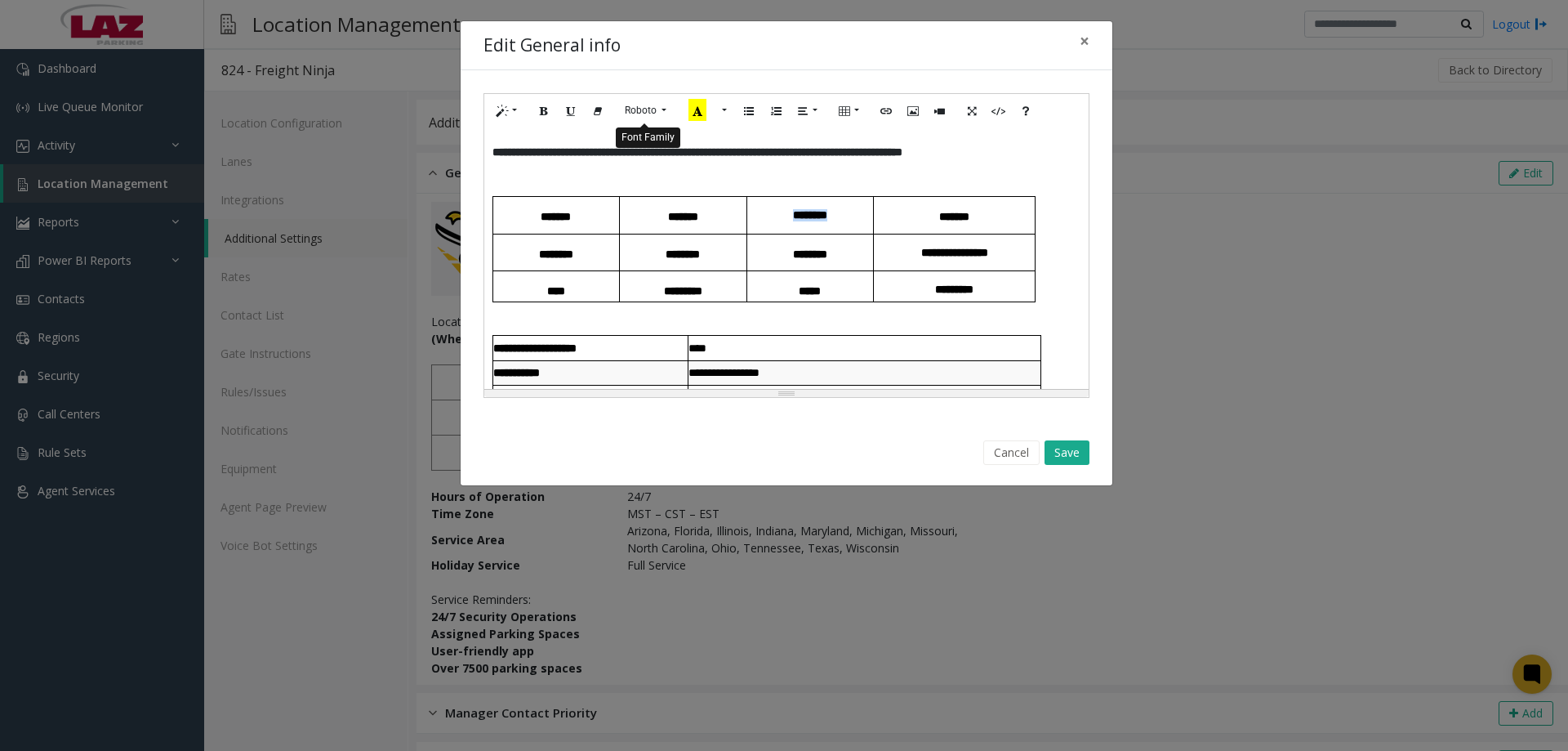 click on "Roboto" 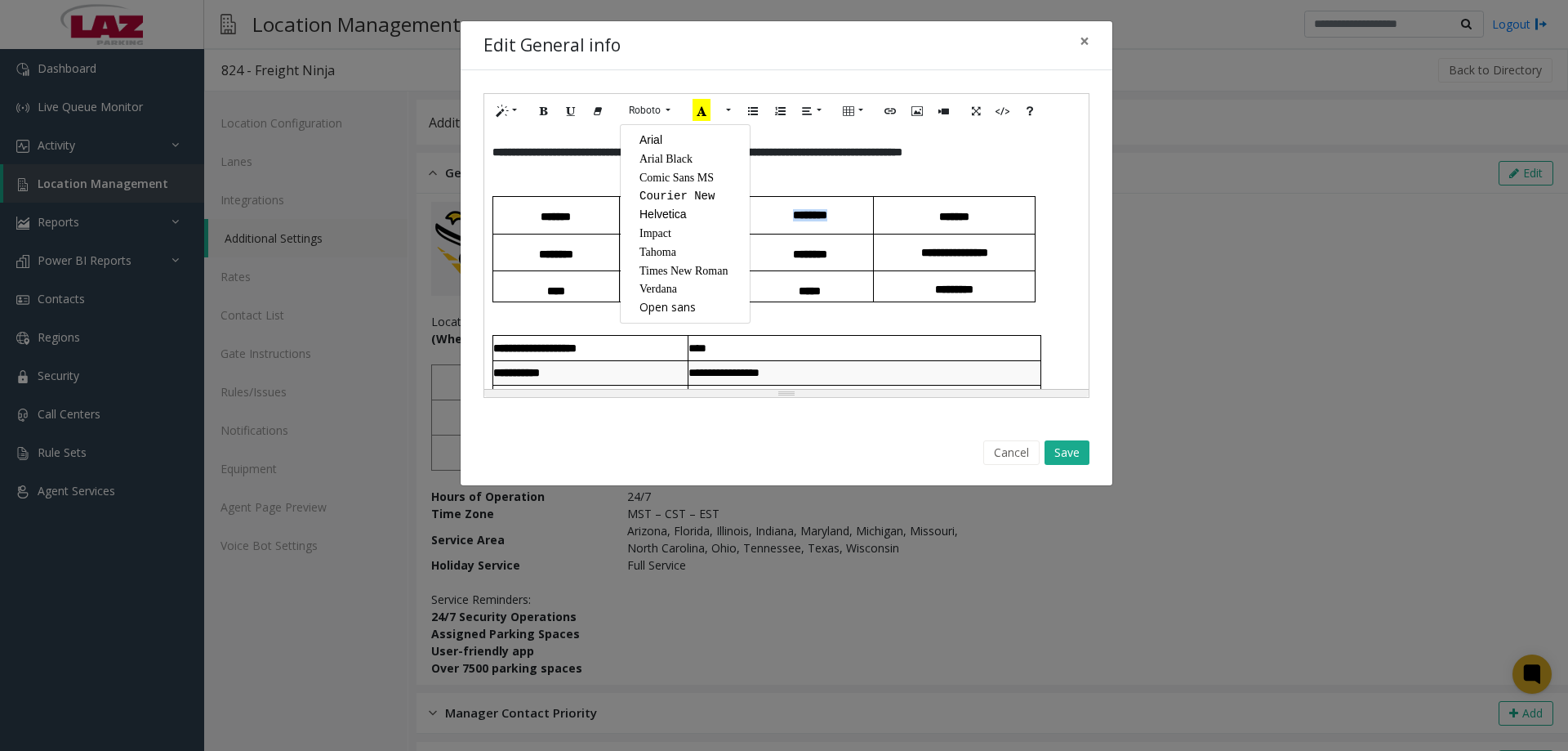 click on "Arial" 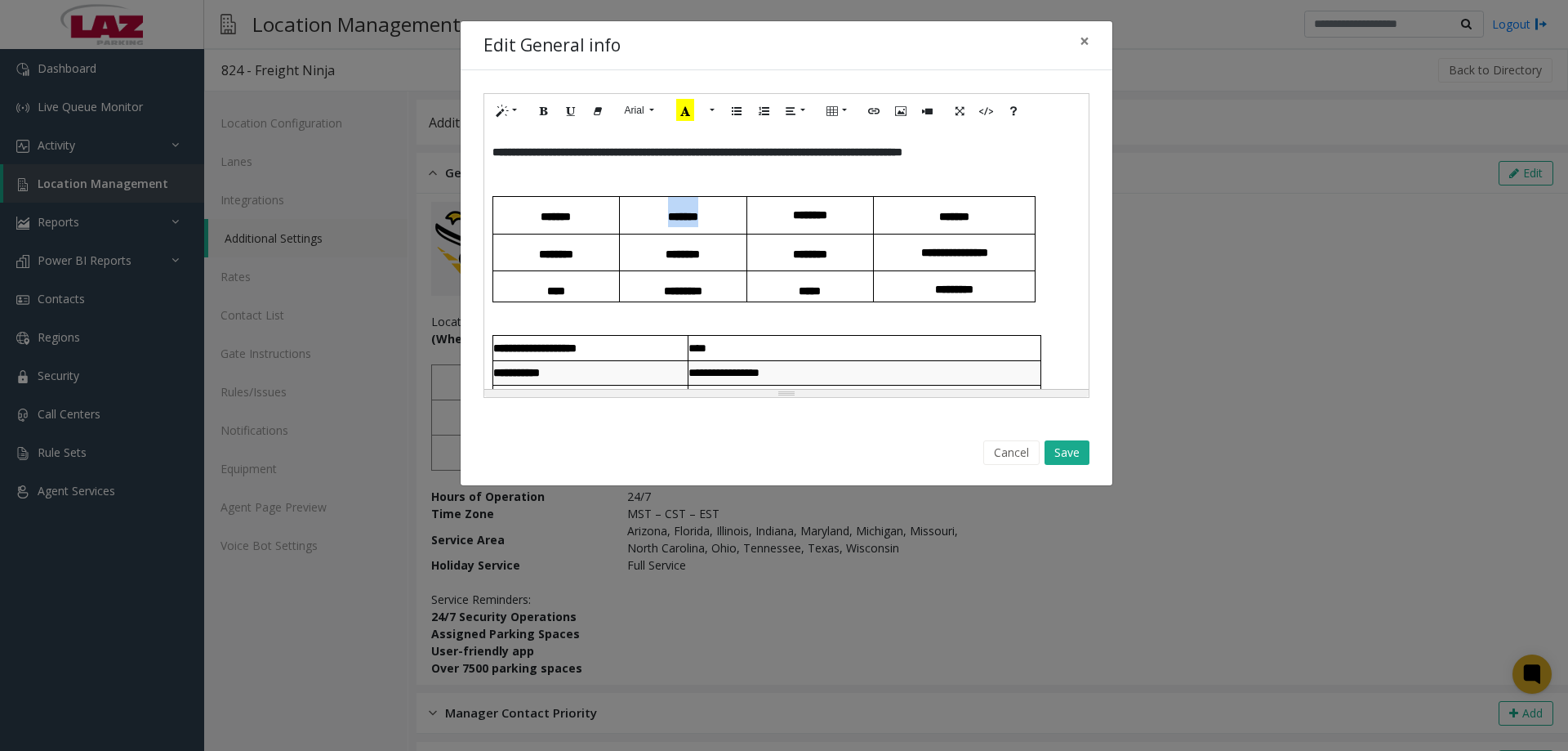 drag, startPoint x: 715, startPoint y: 224, endPoint x: 653, endPoint y: 214, distance: 62.801274 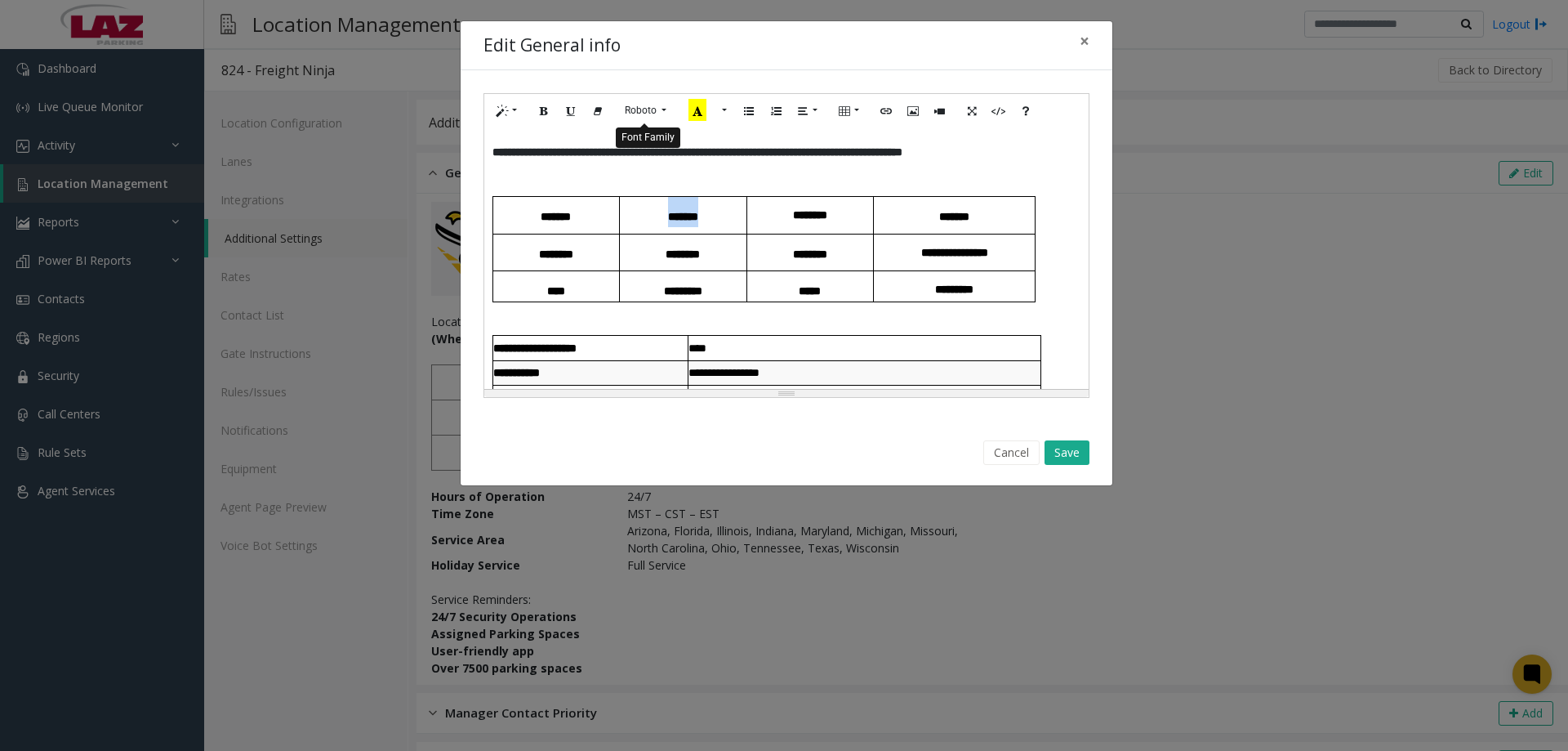 drag, startPoint x: 665, startPoint y: 112, endPoint x: 662, endPoint y: 126, distance: 14.317821 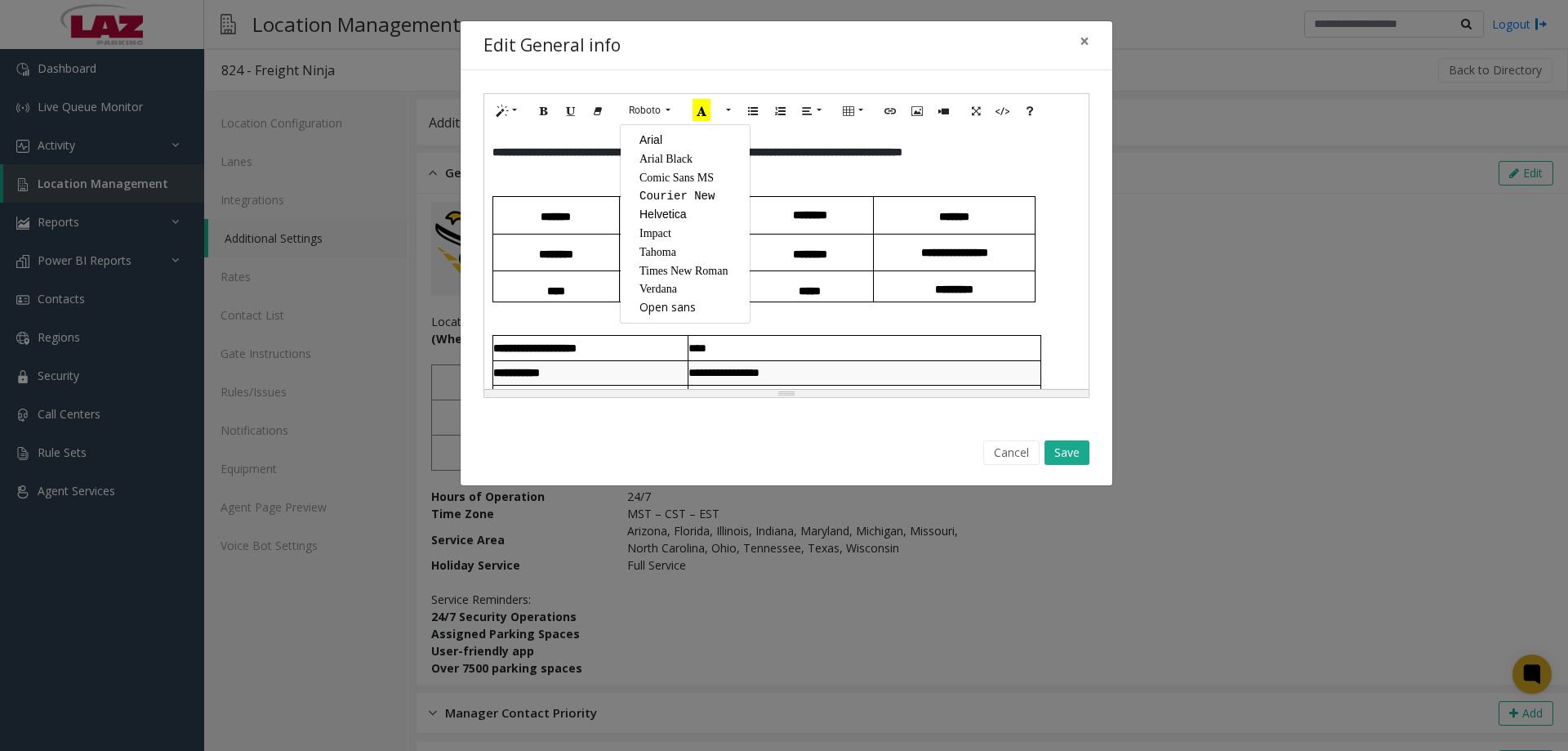 click on "Arial" 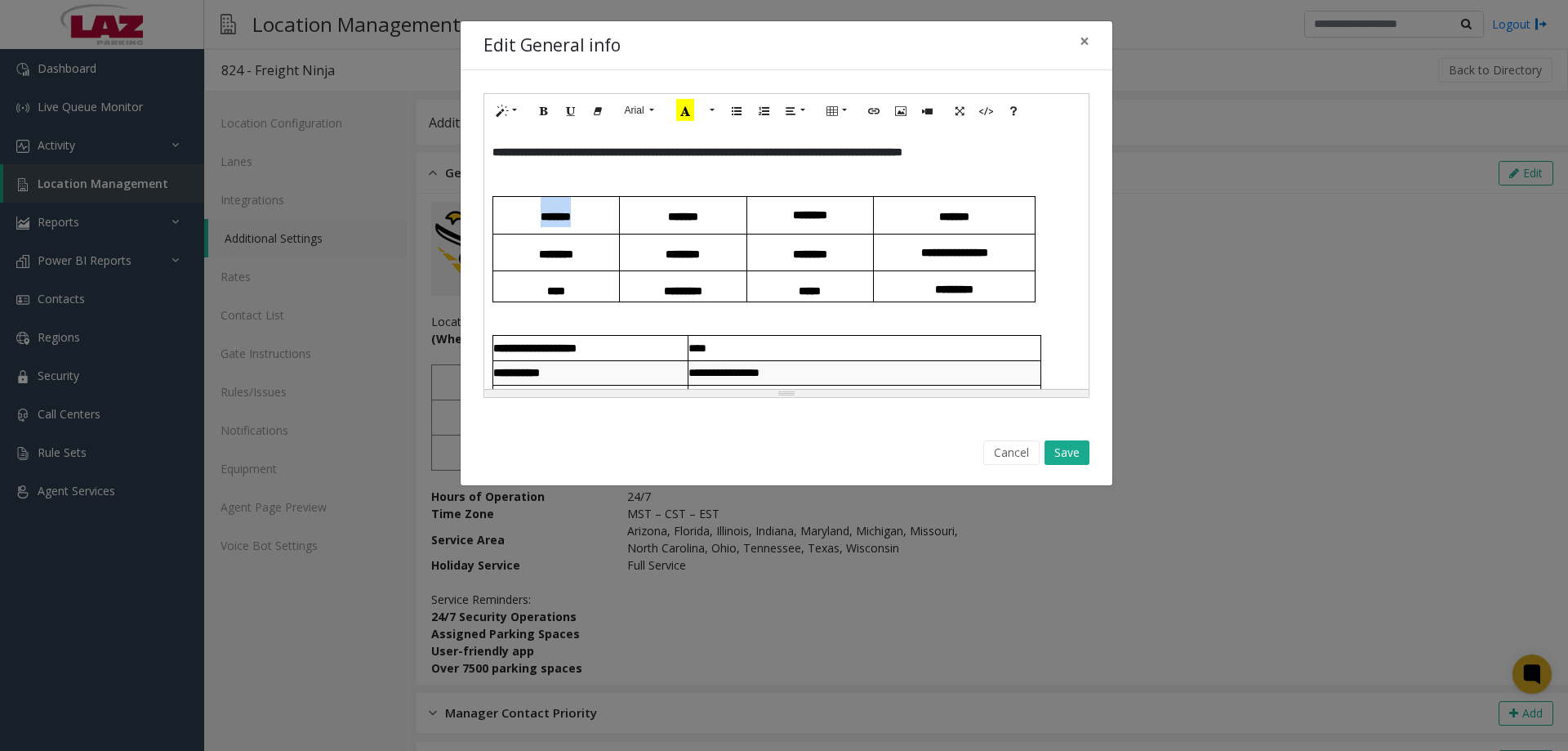 drag, startPoint x: 601, startPoint y: 218, endPoint x: 529, endPoint y: 215, distance: 72.06247 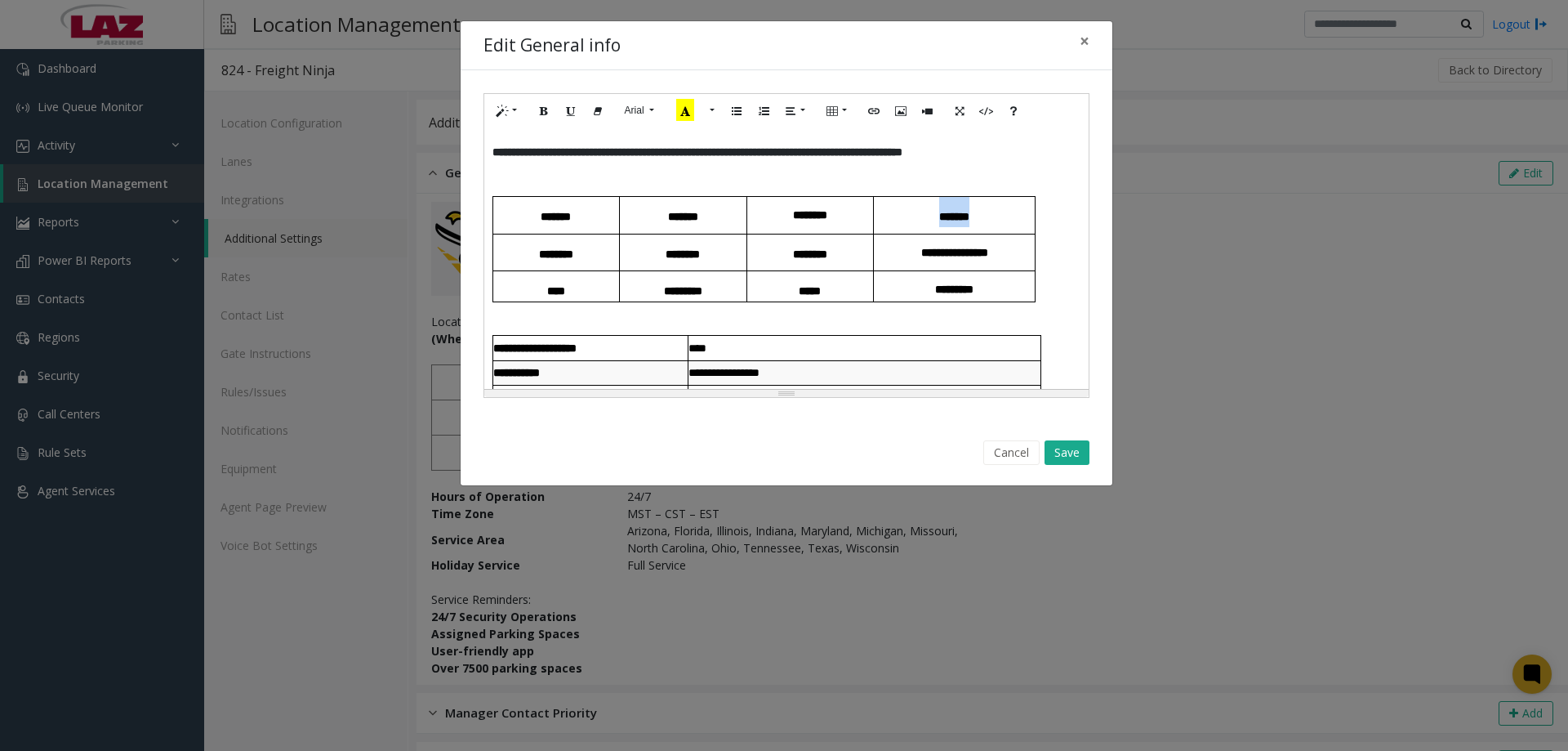 drag, startPoint x: 987, startPoint y: 218, endPoint x: 924, endPoint y: 221, distance: 63.07139 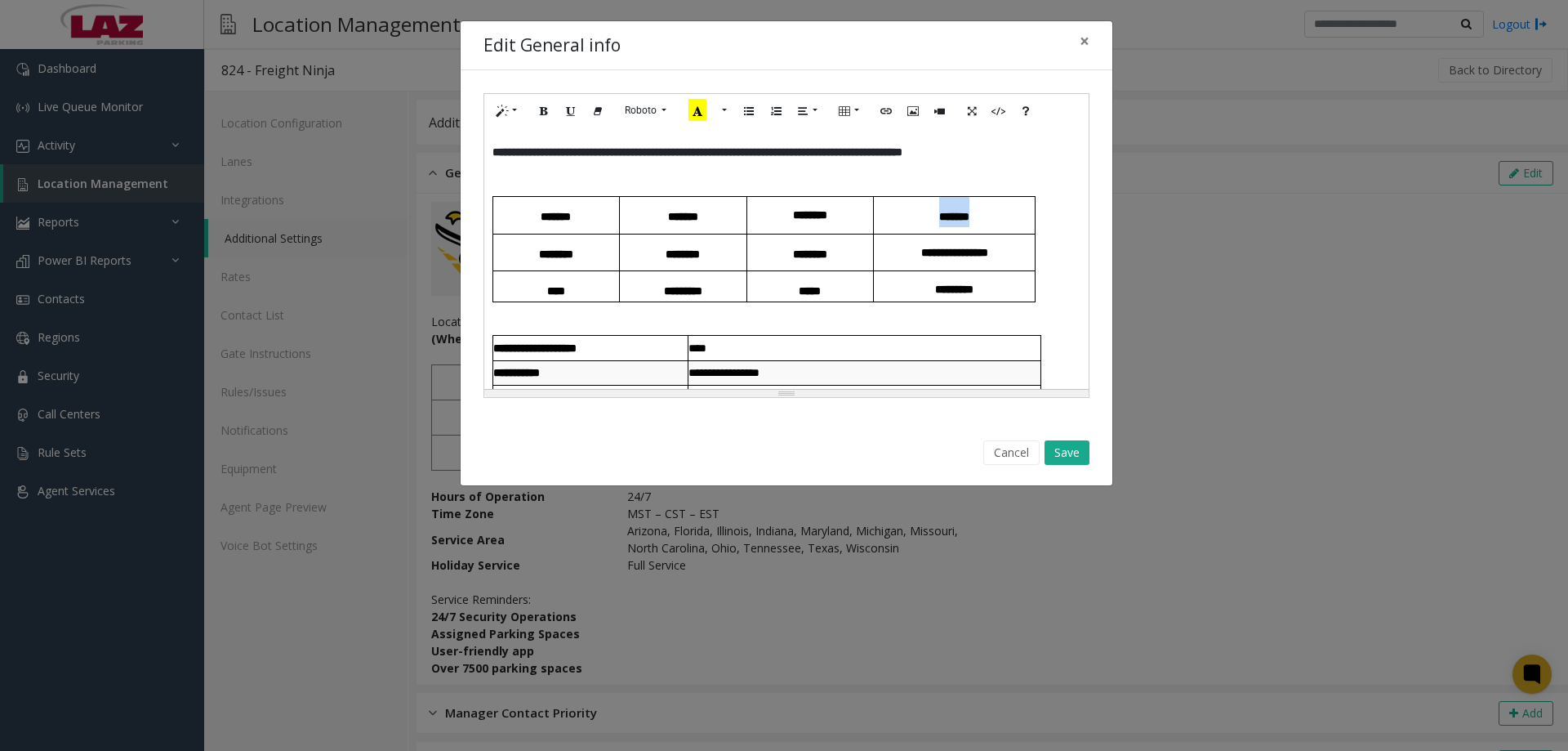 click on "Roboto" 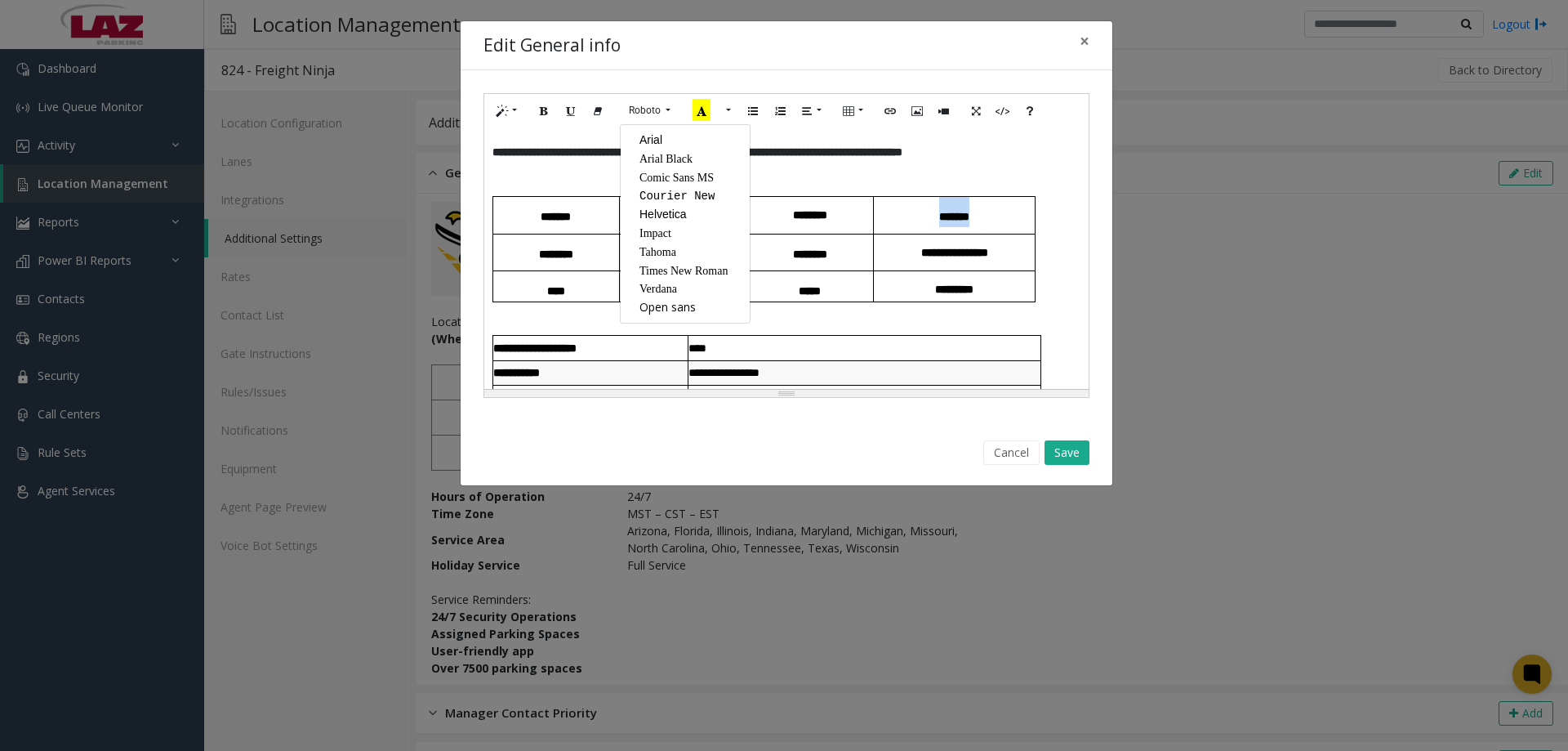 click on "Arial" 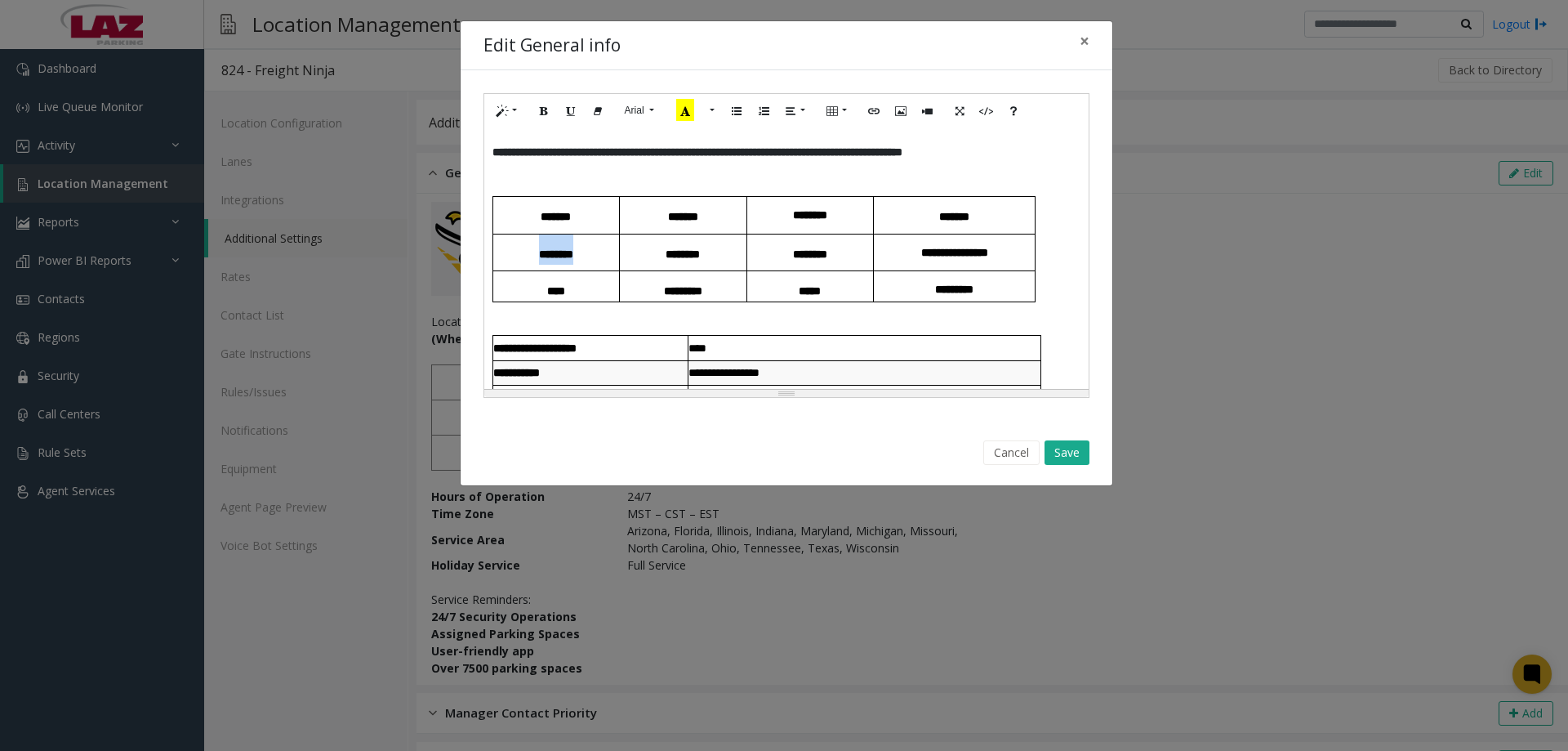 drag, startPoint x: 597, startPoint y: 253, endPoint x: 621, endPoint y: 147, distance: 108.68303 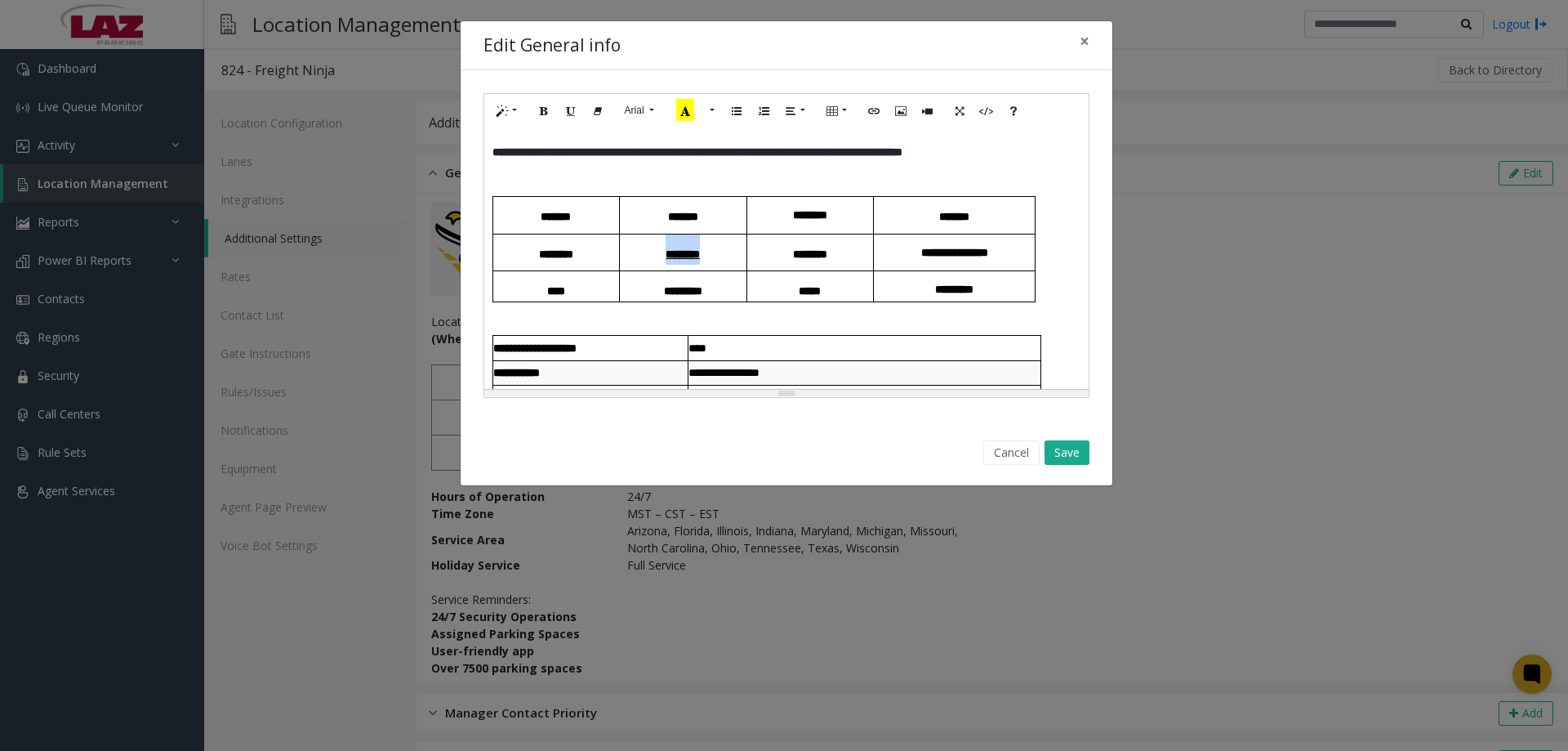 drag, startPoint x: 716, startPoint y: 245, endPoint x: 661, endPoint y: 254, distance: 55.7315 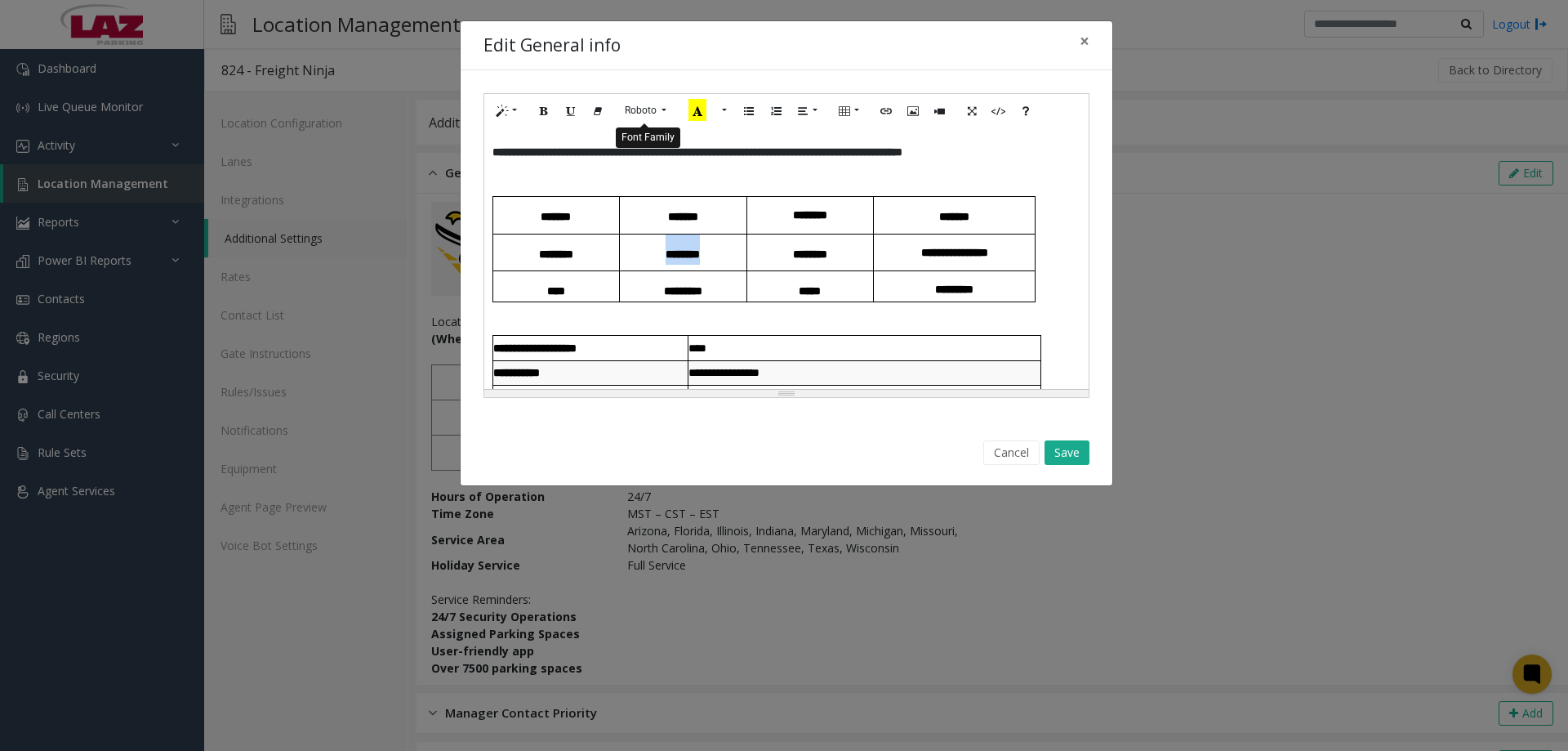 click on "Roboto" 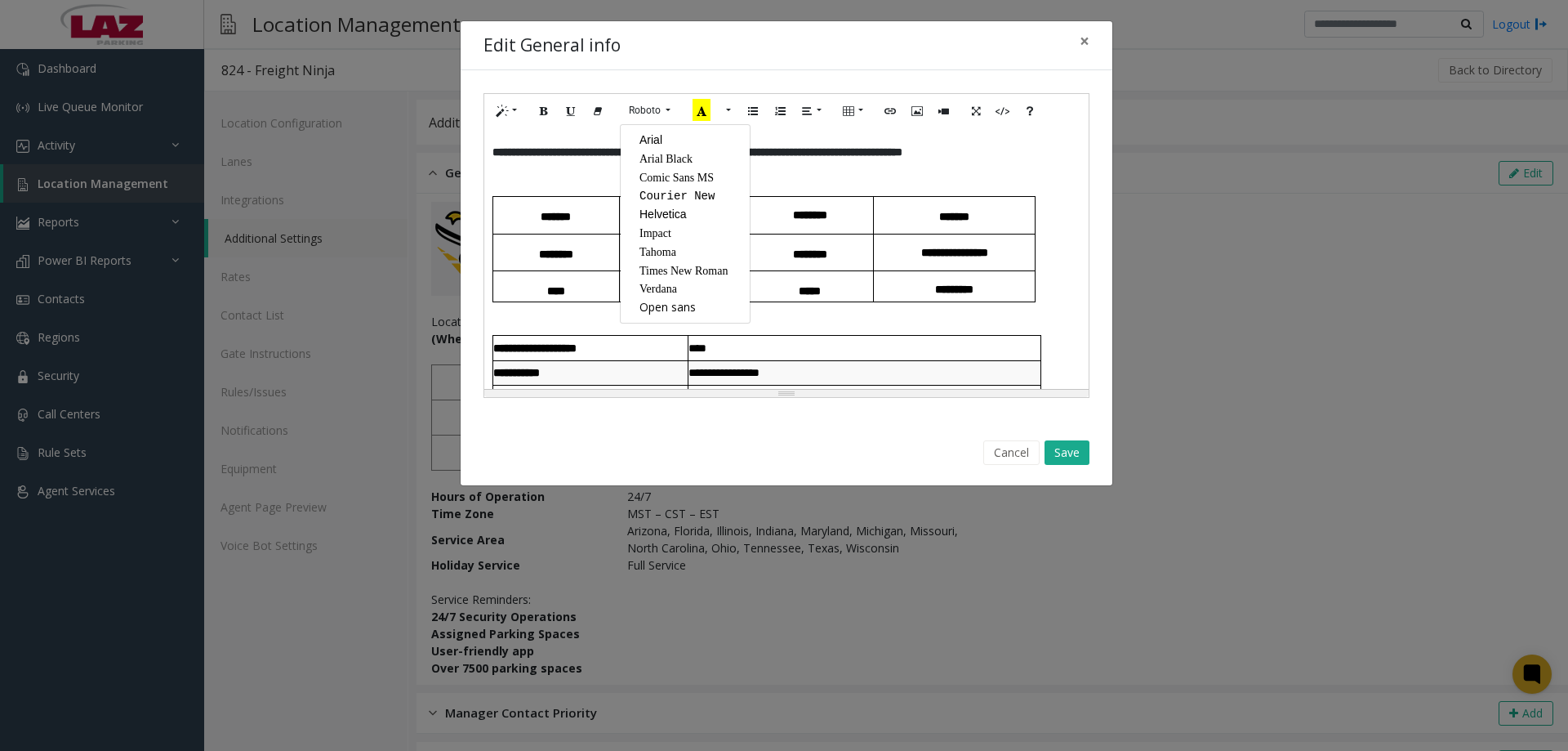 click on "Arial" 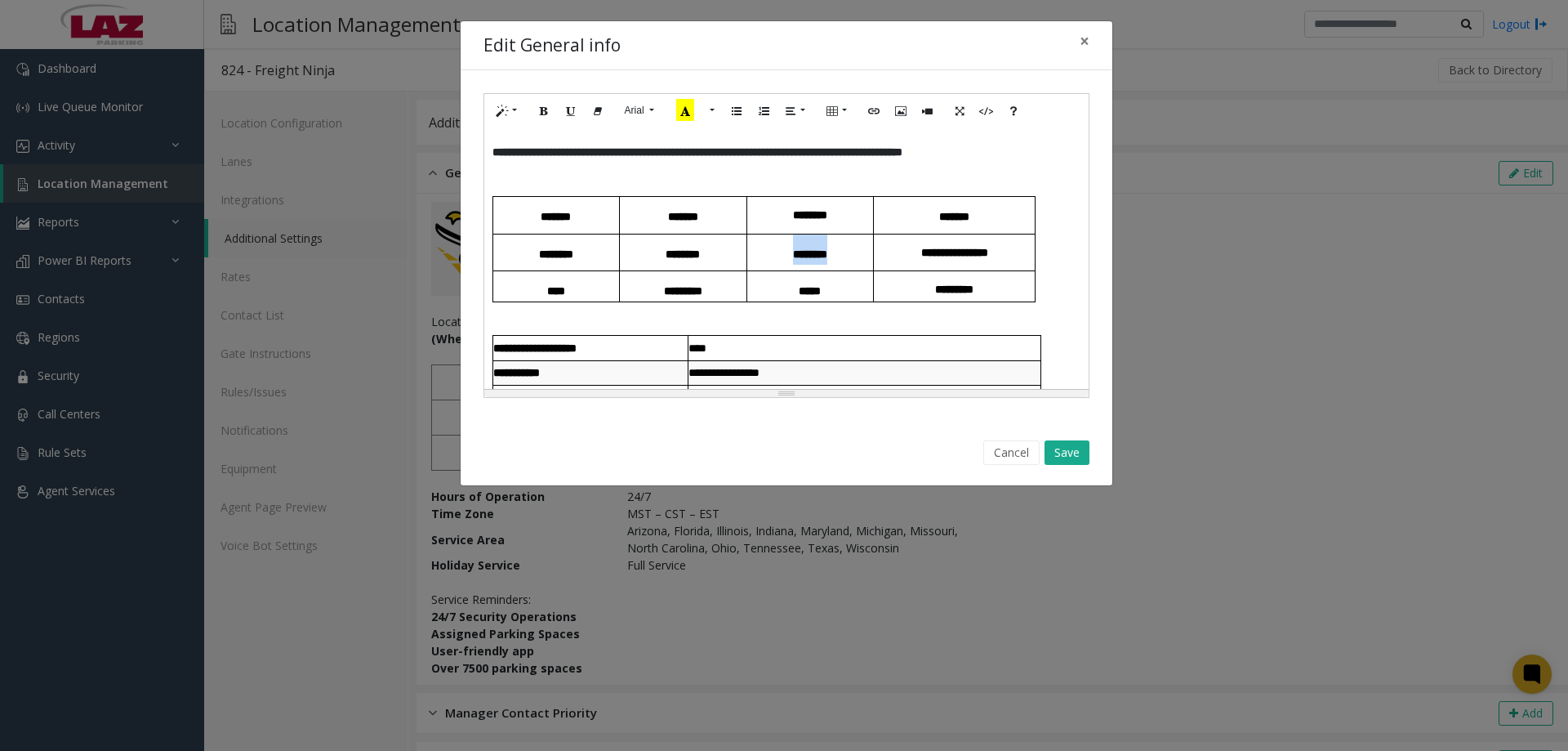 drag, startPoint x: 844, startPoint y: 254, endPoint x: 777, endPoint y: 248, distance: 67.26812 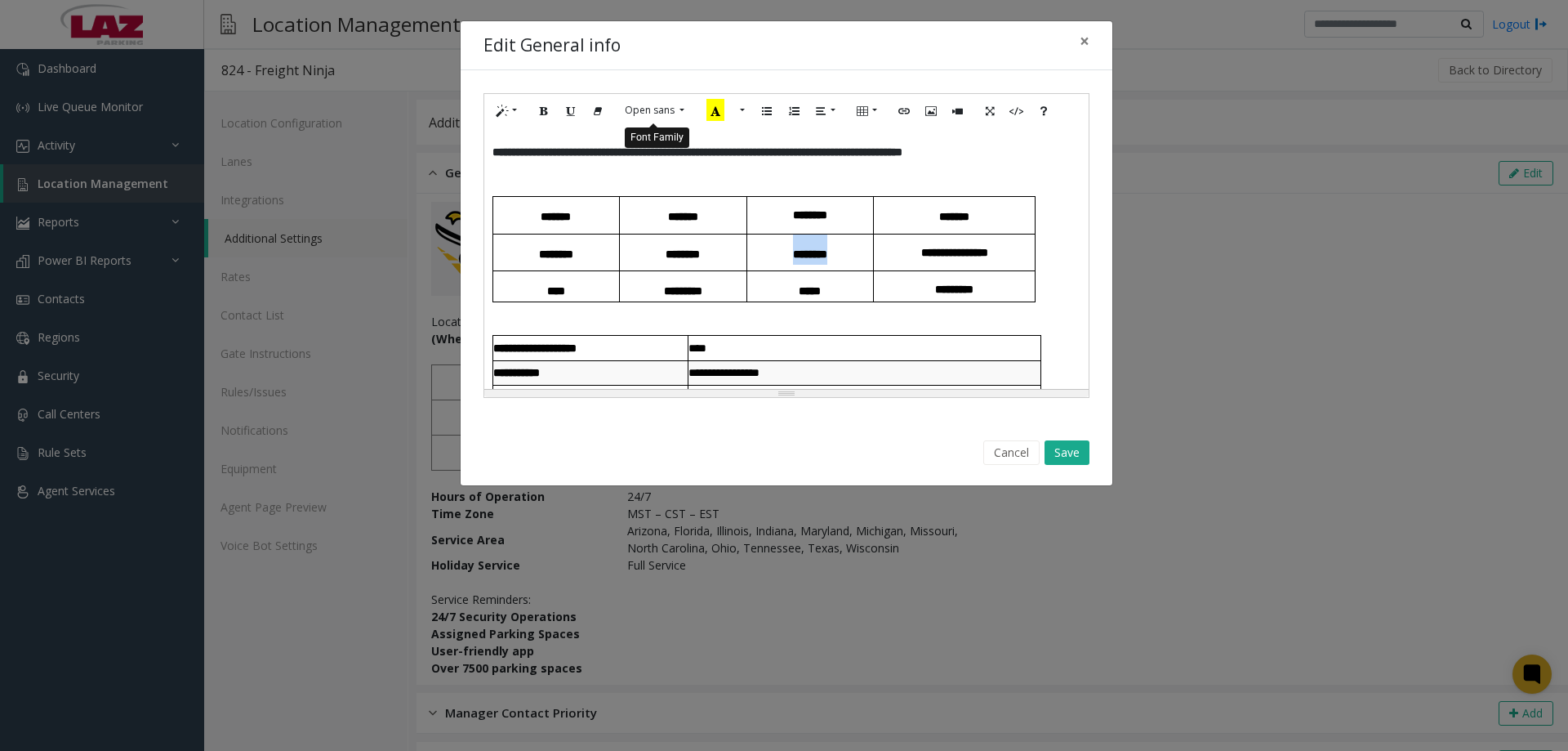 click on "Open sans" 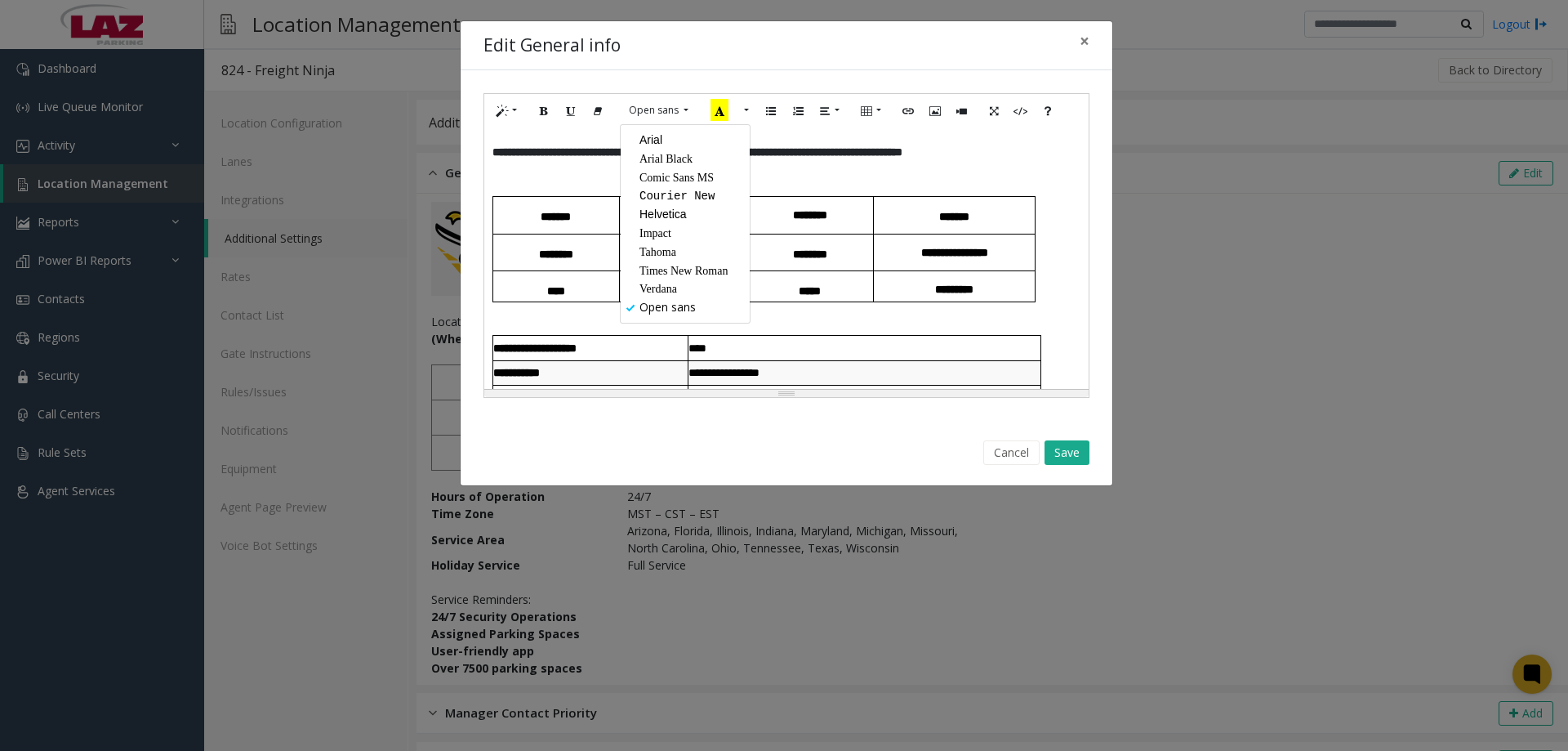 click on "Arial" 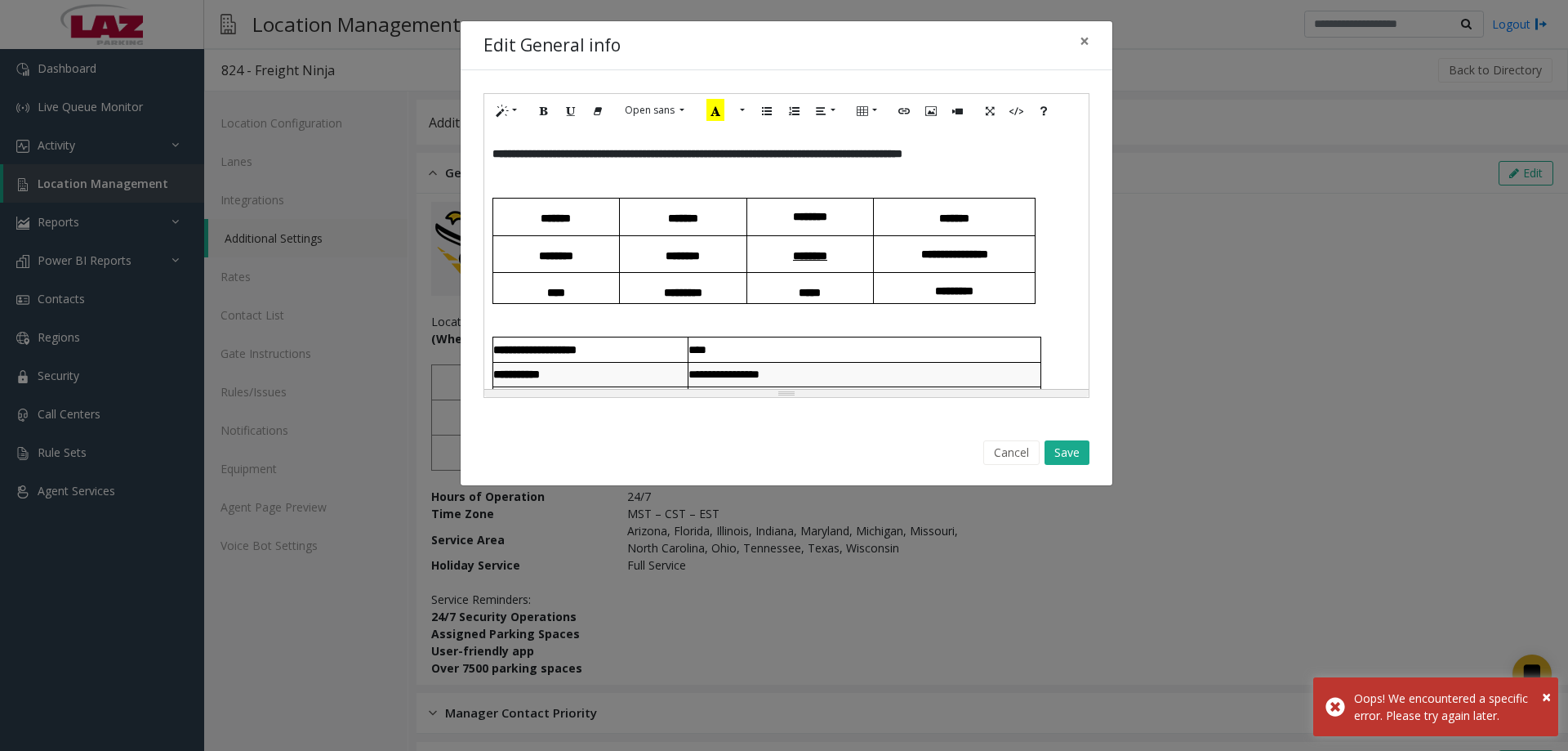 scroll, scrollTop: 163, scrollLeft: 0, axis: vertical 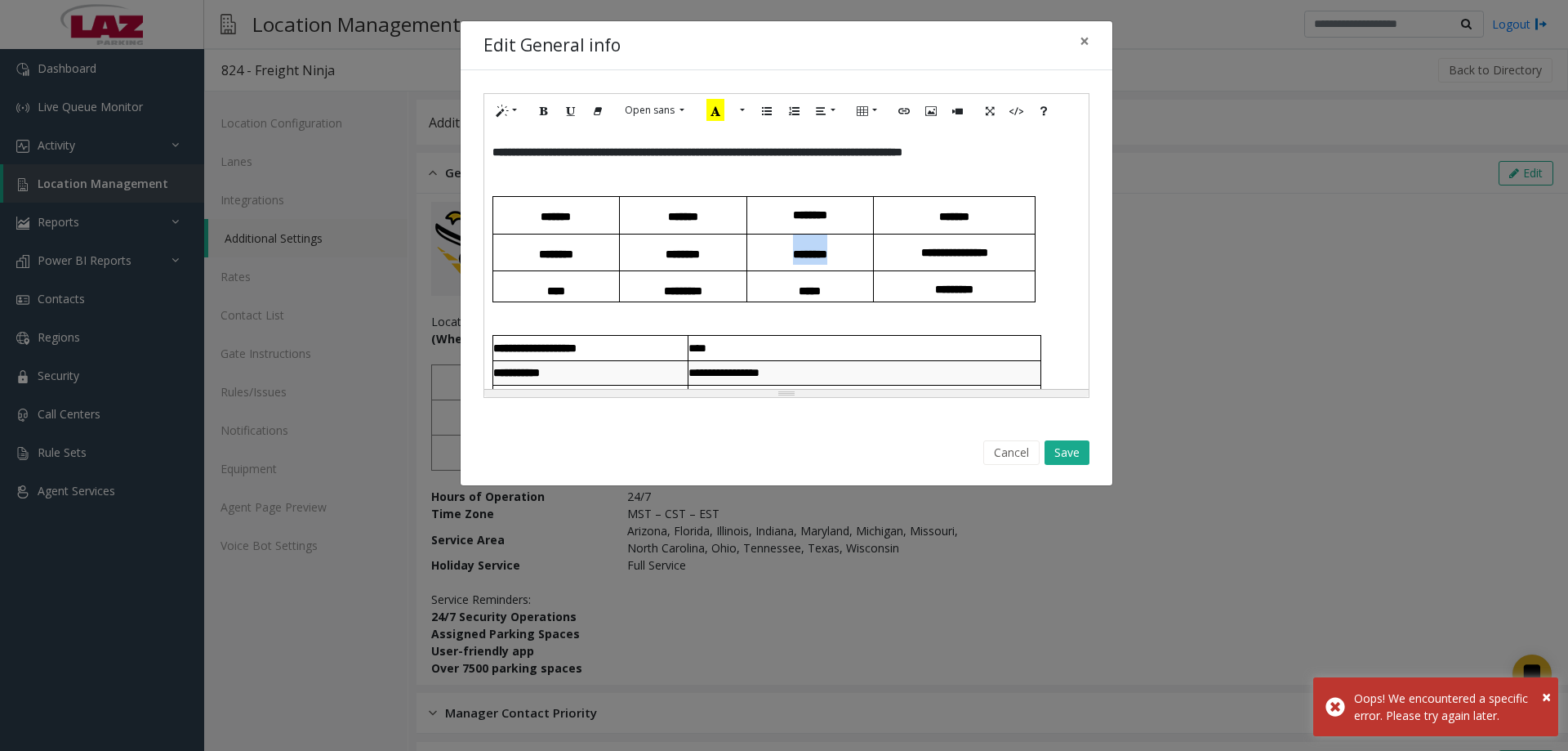 drag, startPoint x: 849, startPoint y: 250, endPoint x: 782, endPoint y: 253, distance: 67.06713 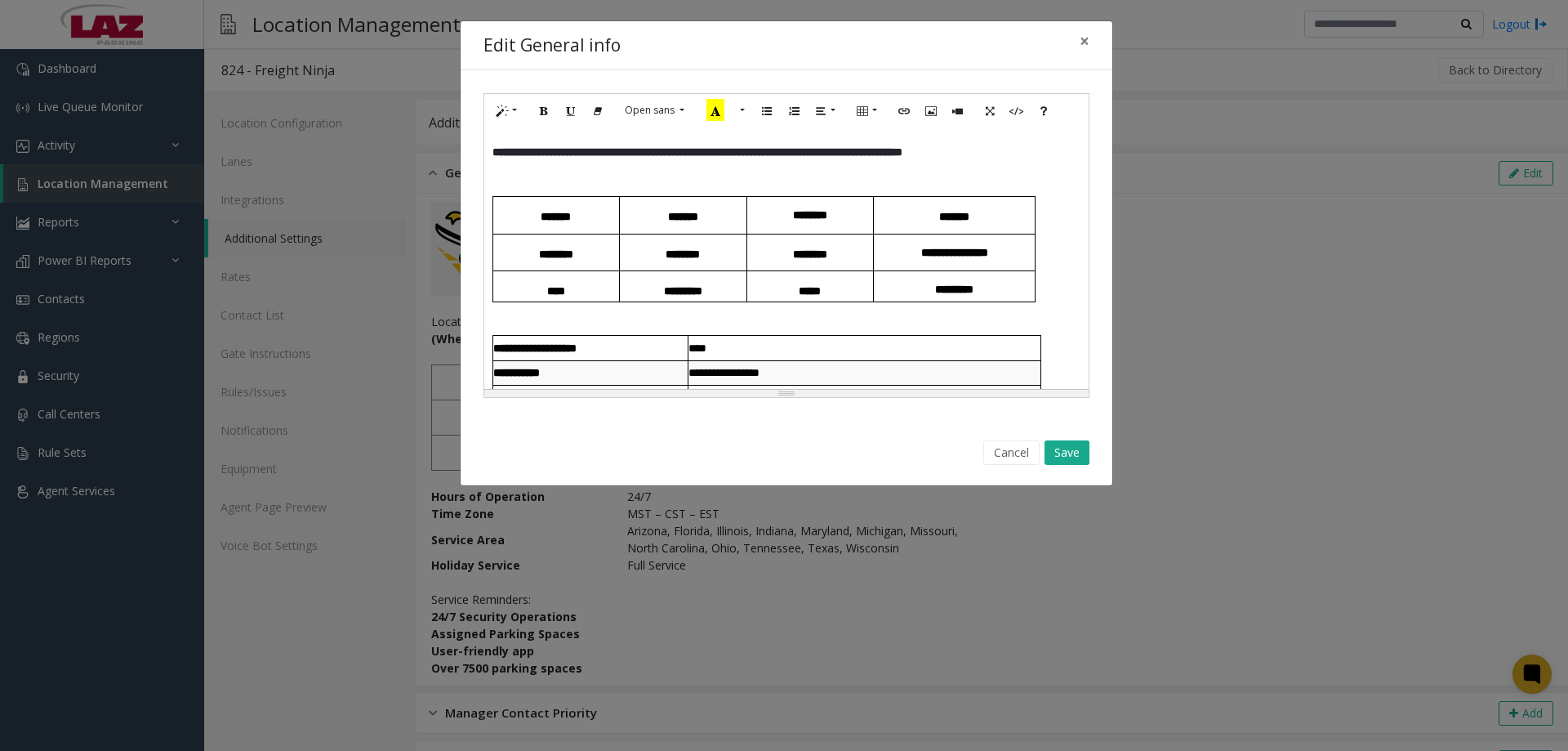 click on "*****" 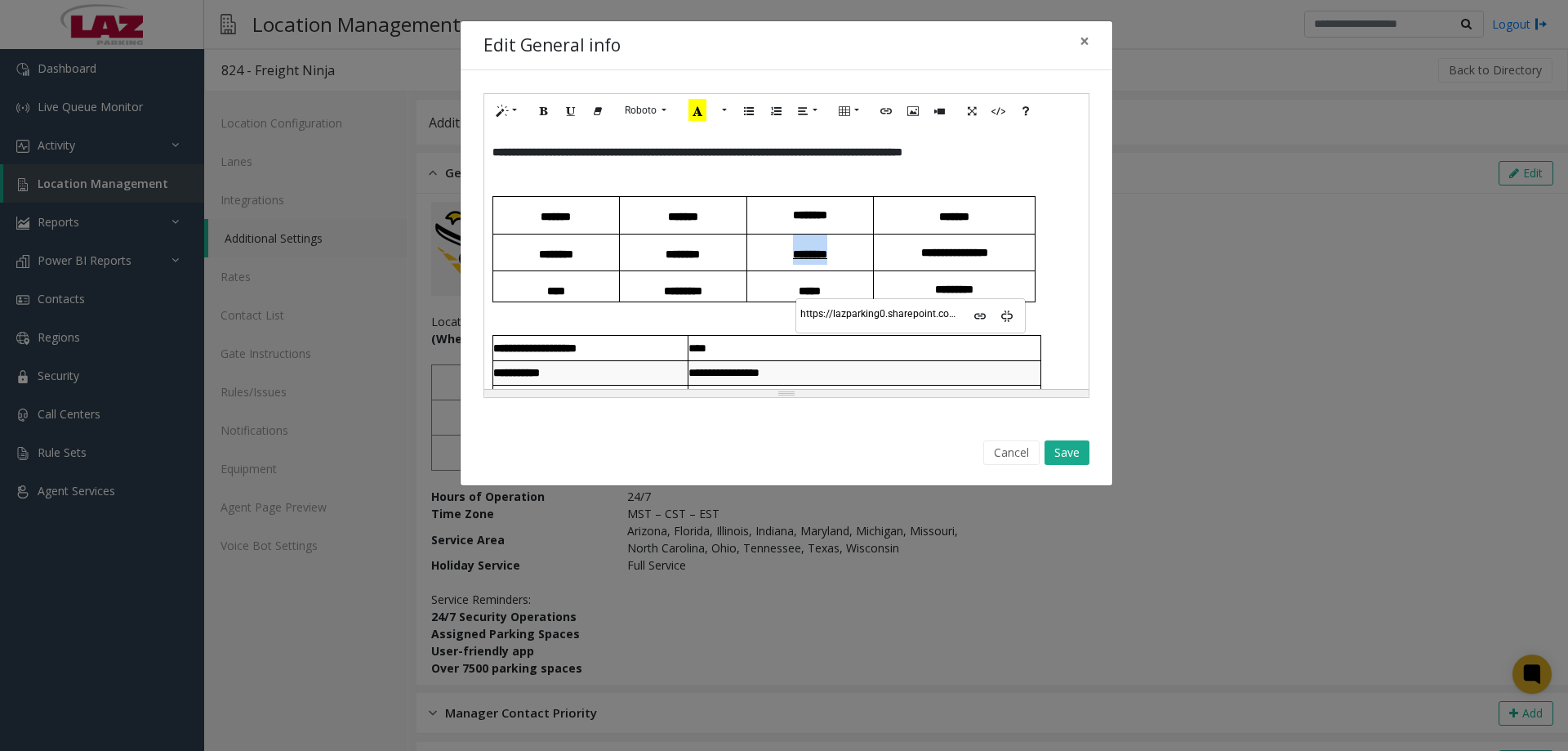 drag, startPoint x: 844, startPoint y: 252, endPoint x: 787, endPoint y: 250, distance: 57.035077 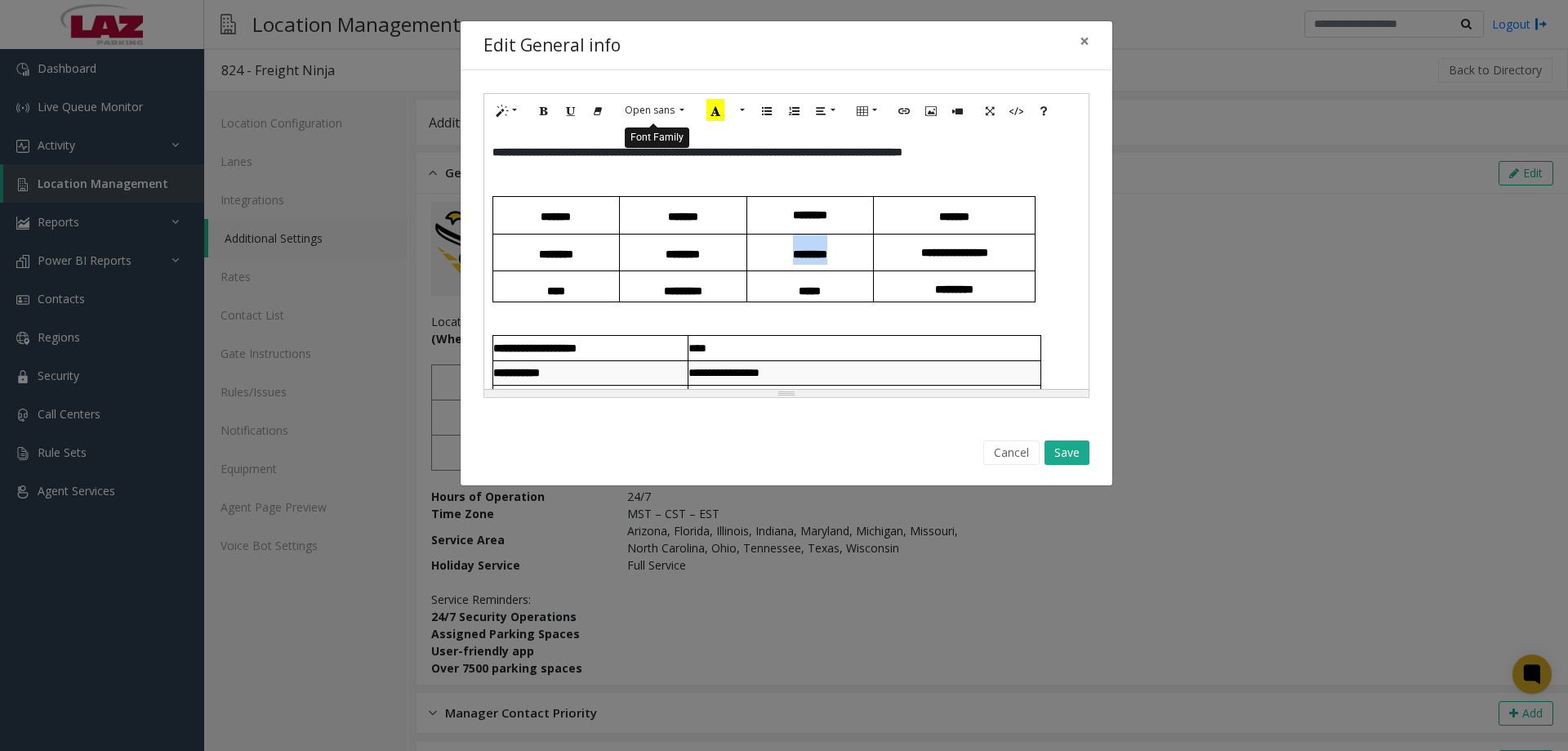 click on "Open sans" 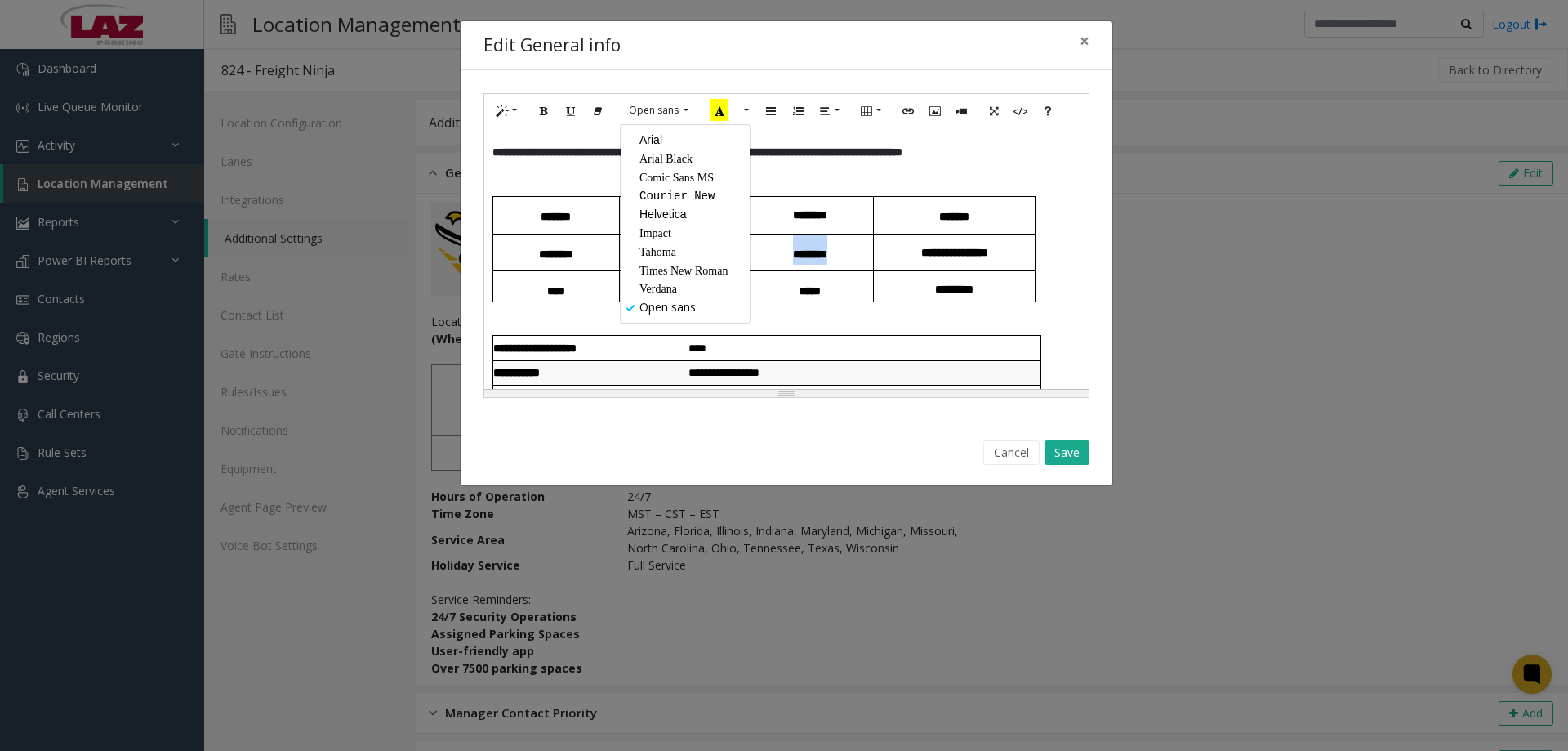 click on "Arial" 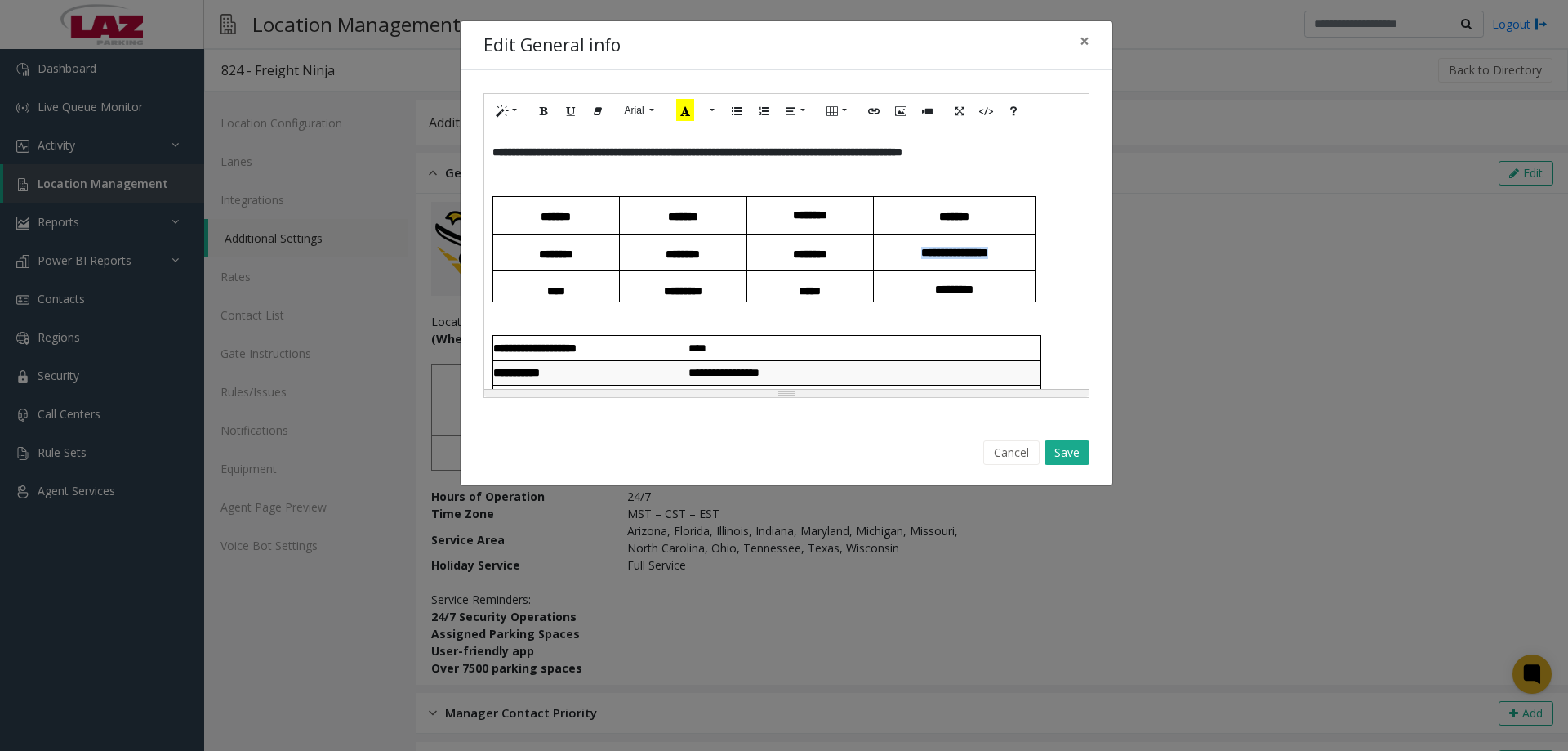 drag, startPoint x: 998, startPoint y: 256, endPoint x: 915, endPoint y: 260, distance: 83.09633 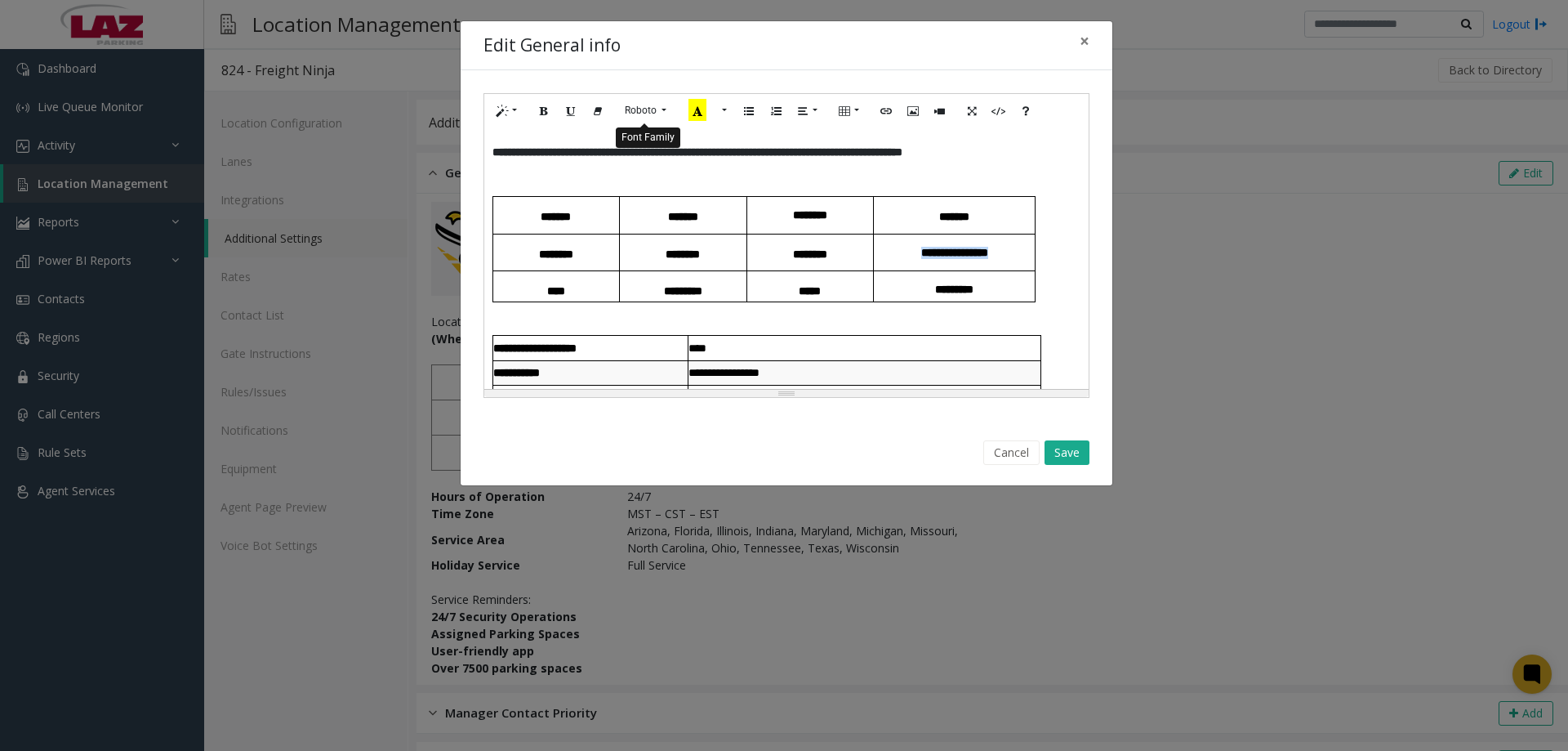click on "Roboto" 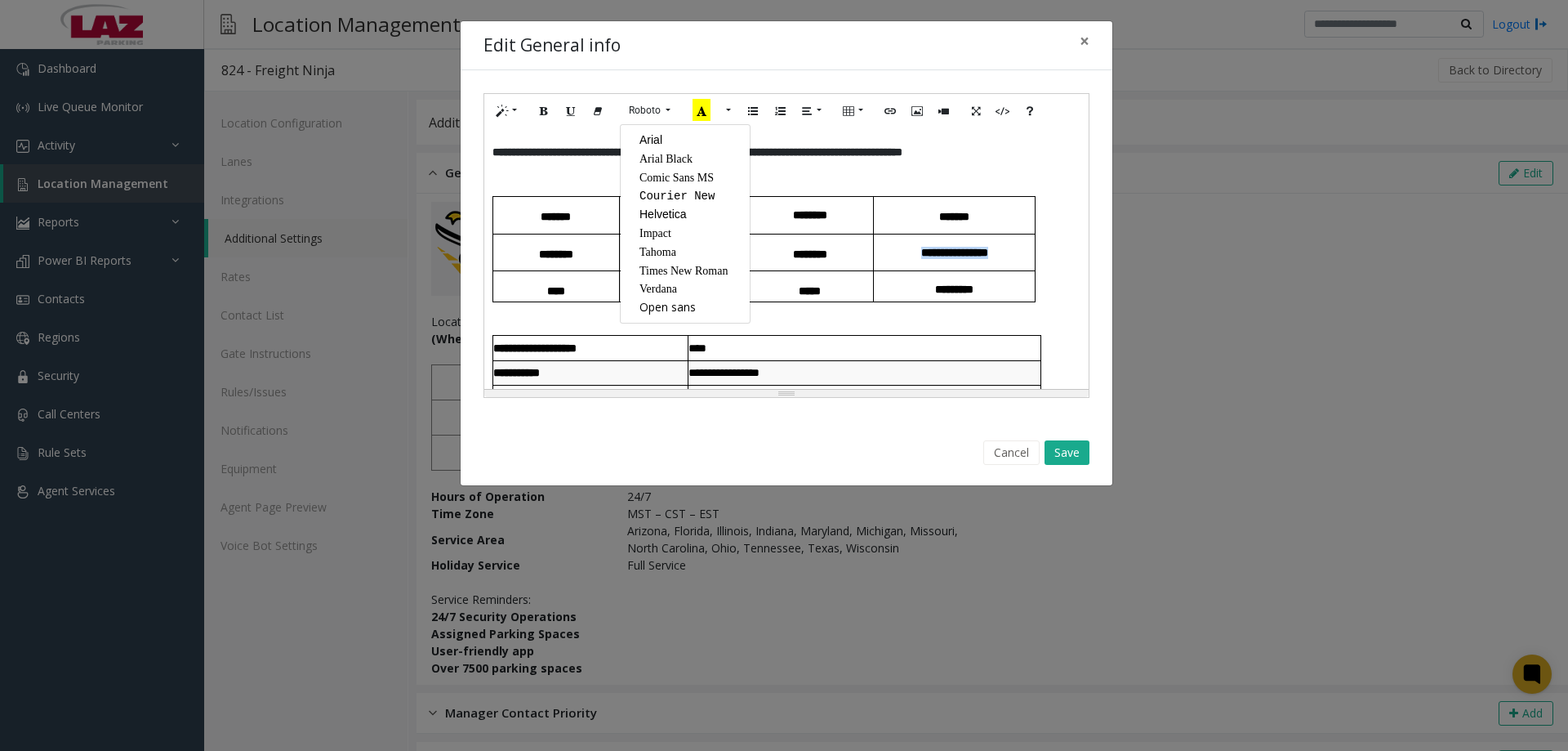 click on "Arial" 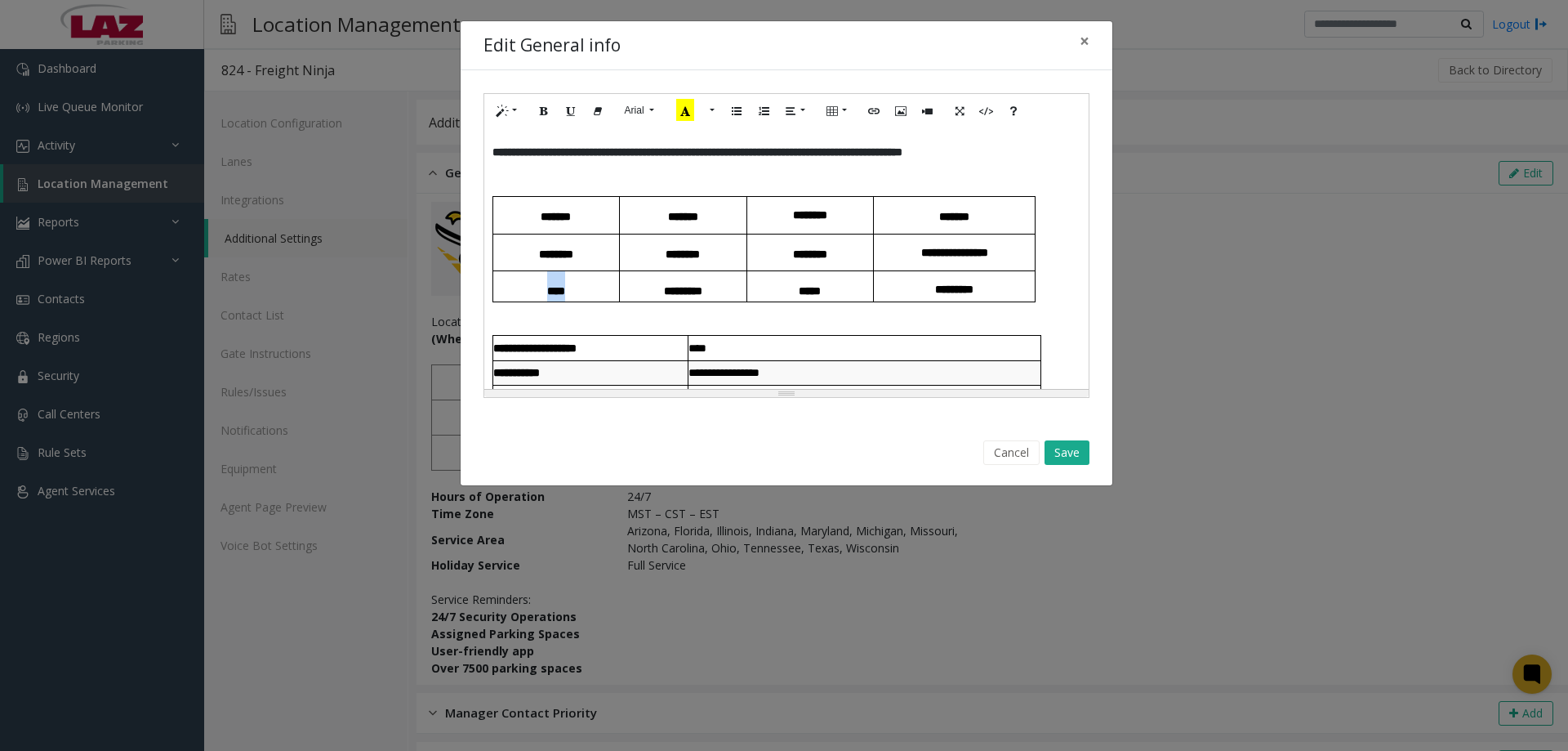 drag, startPoint x: 581, startPoint y: 285, endPoint x: 539, endPoint y: 283, distance: 42.047592 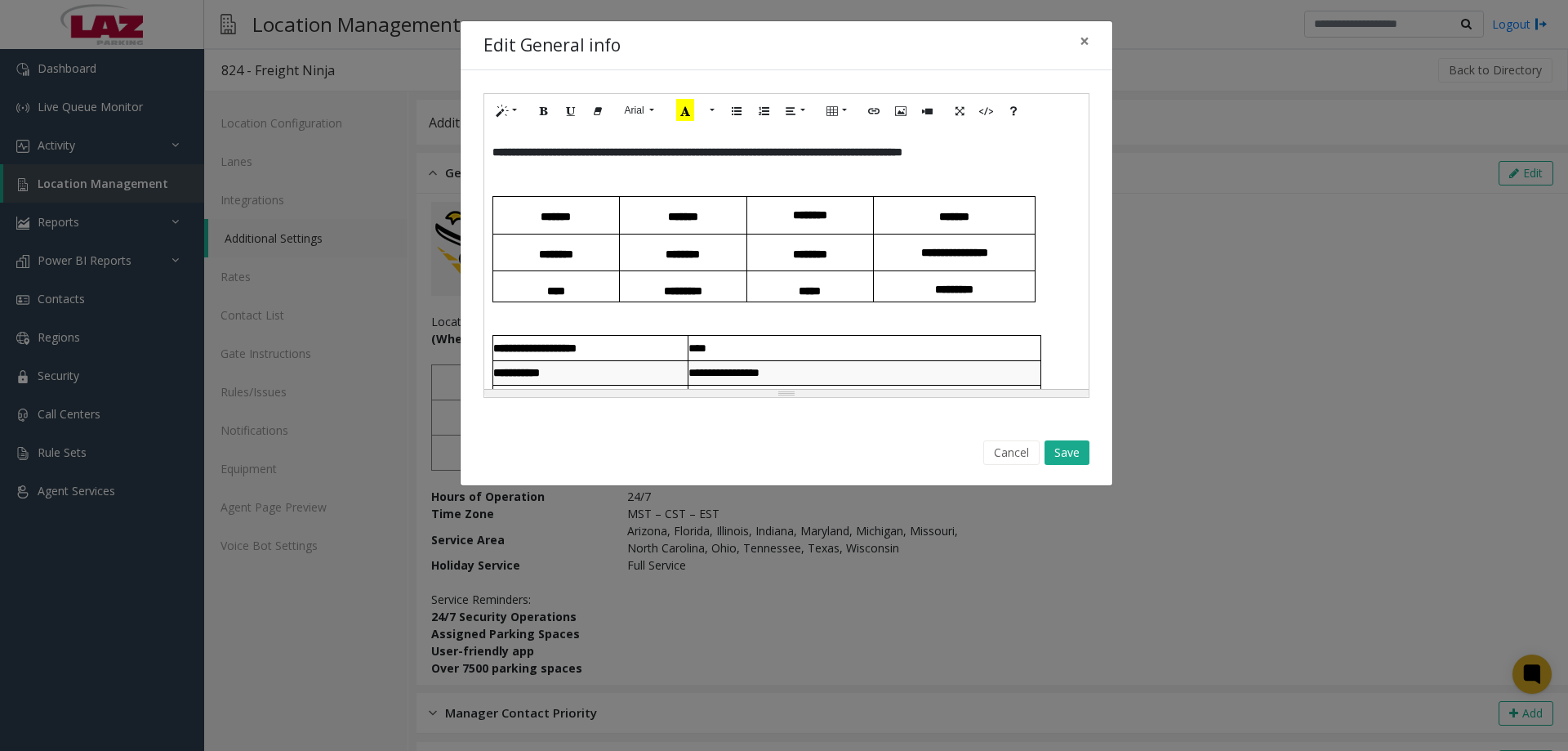 click on "* ********" 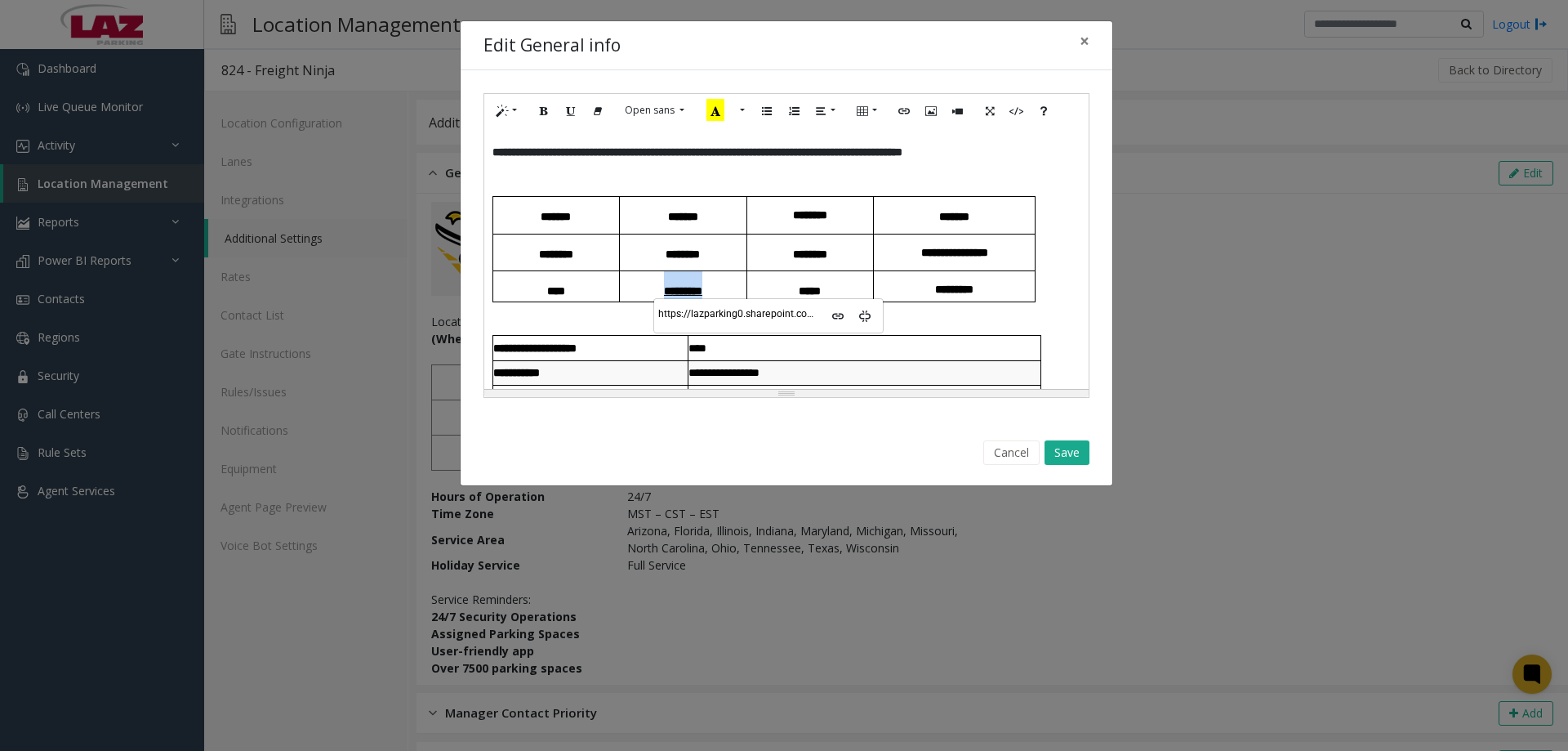 drag, startPoint x: 718, startPoint y: 289, endPoint x: 653, endPoint y: 293, distance: 65.123 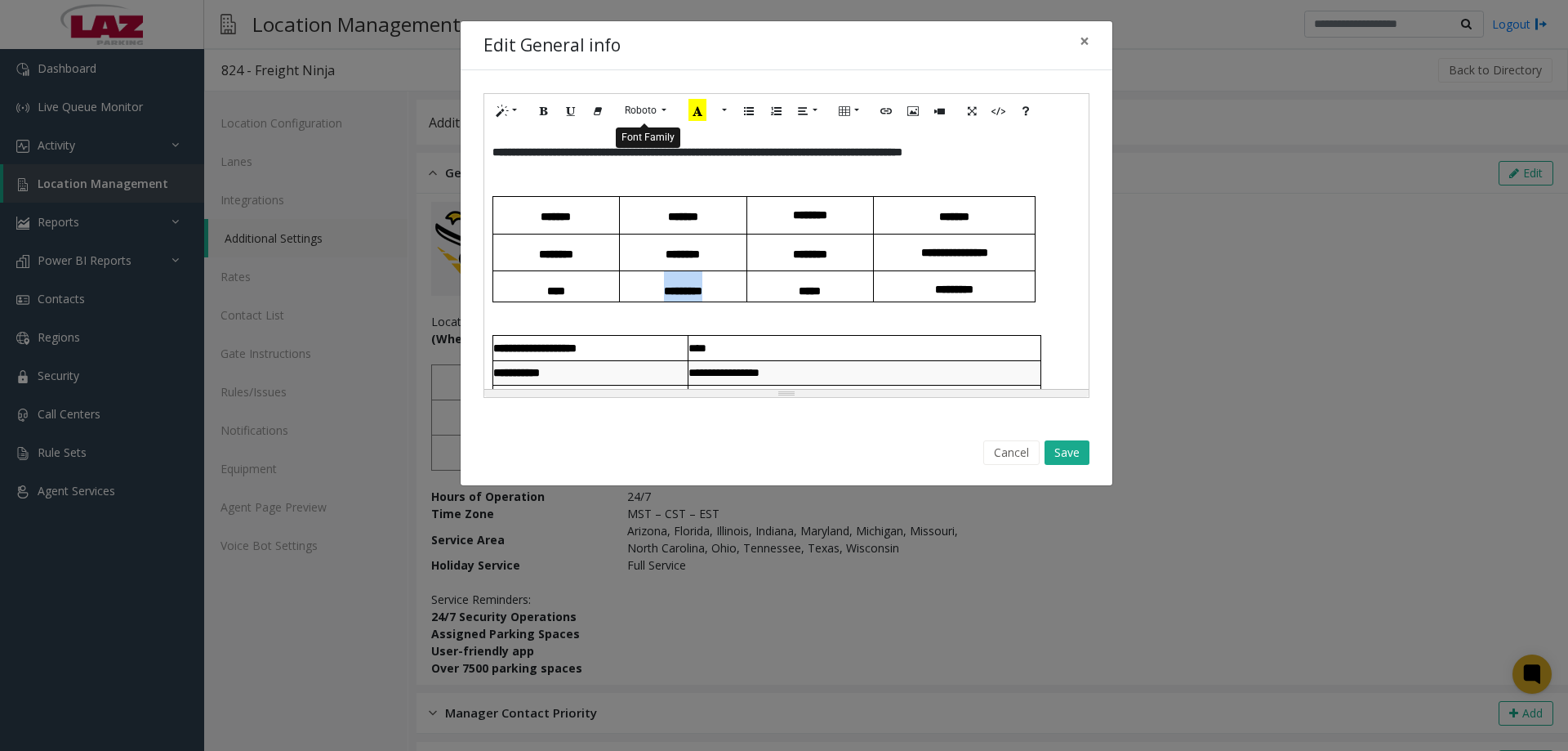 click on "Roboto" 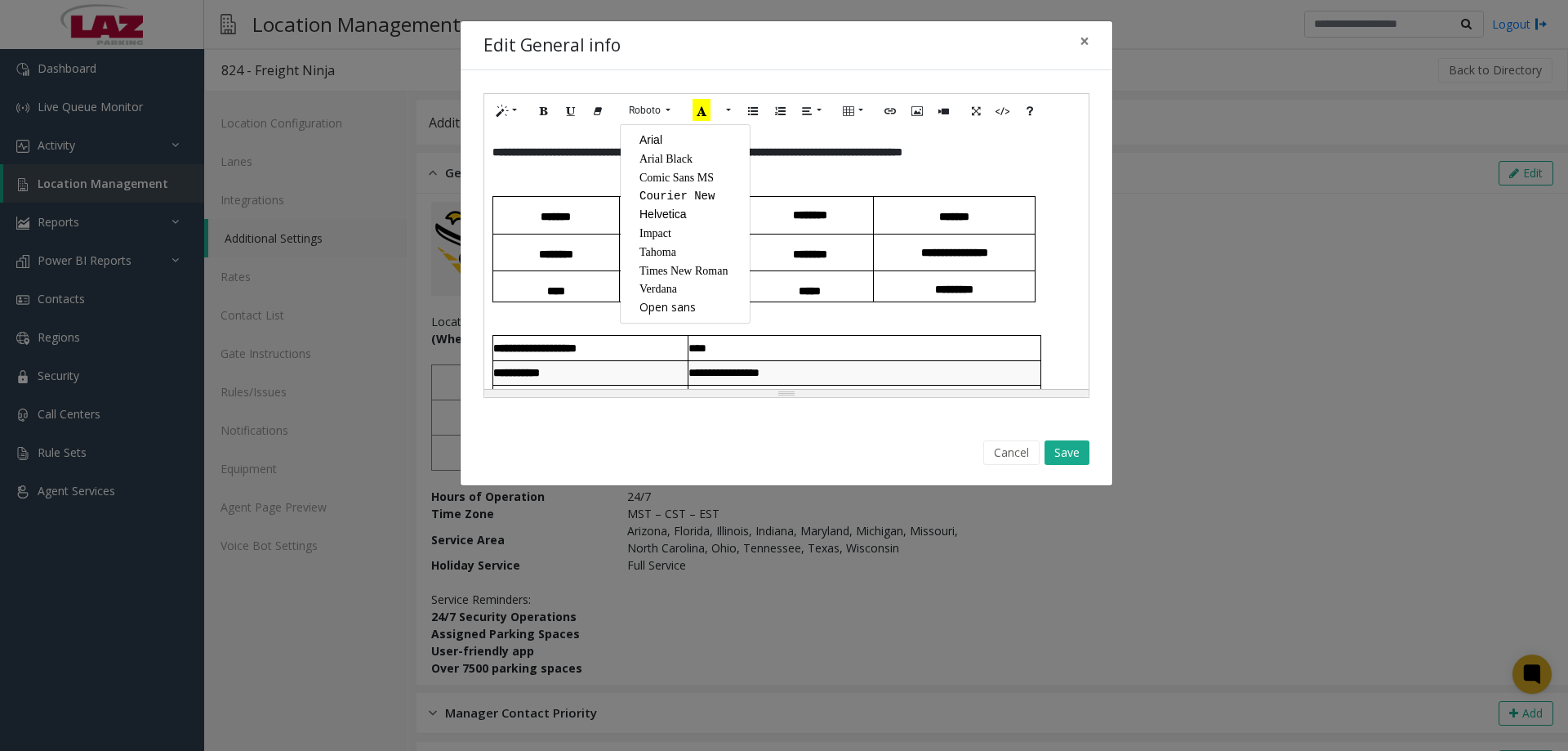 click on "Arial" 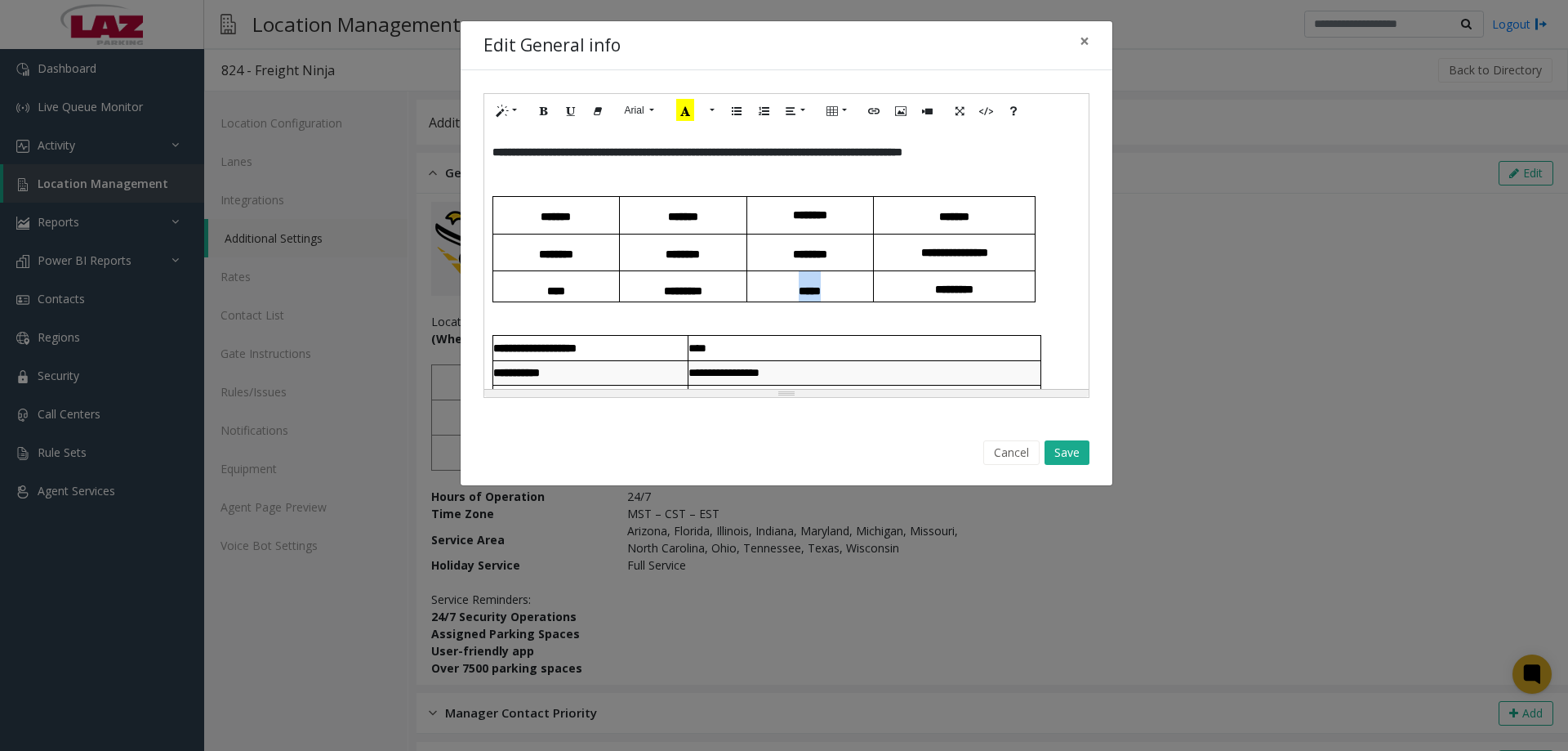 drag, startPoint x: 829, startPoint y: 290, endPoint x: 792, endPoint y: 293, distance: 37.12142 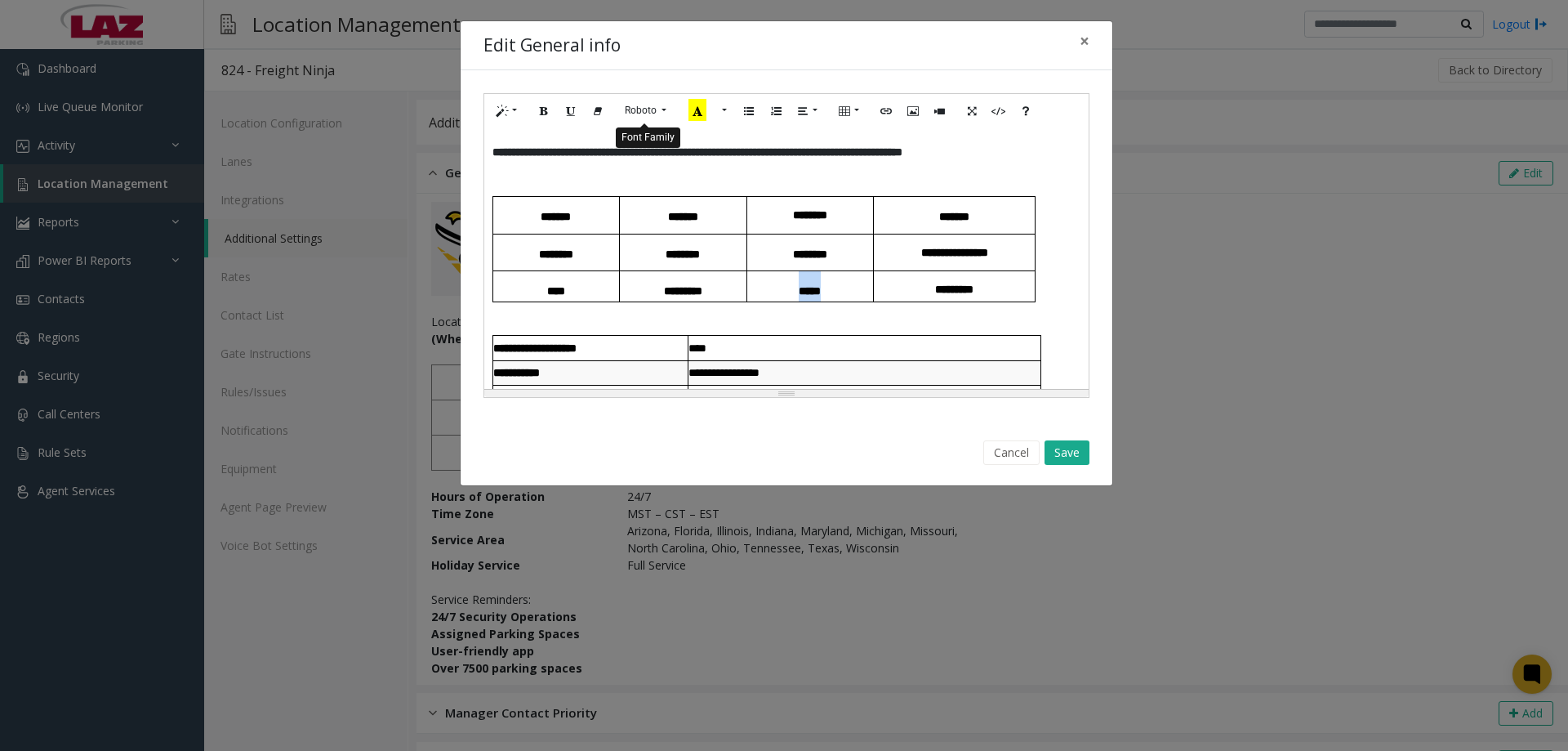 click on "Roboto" 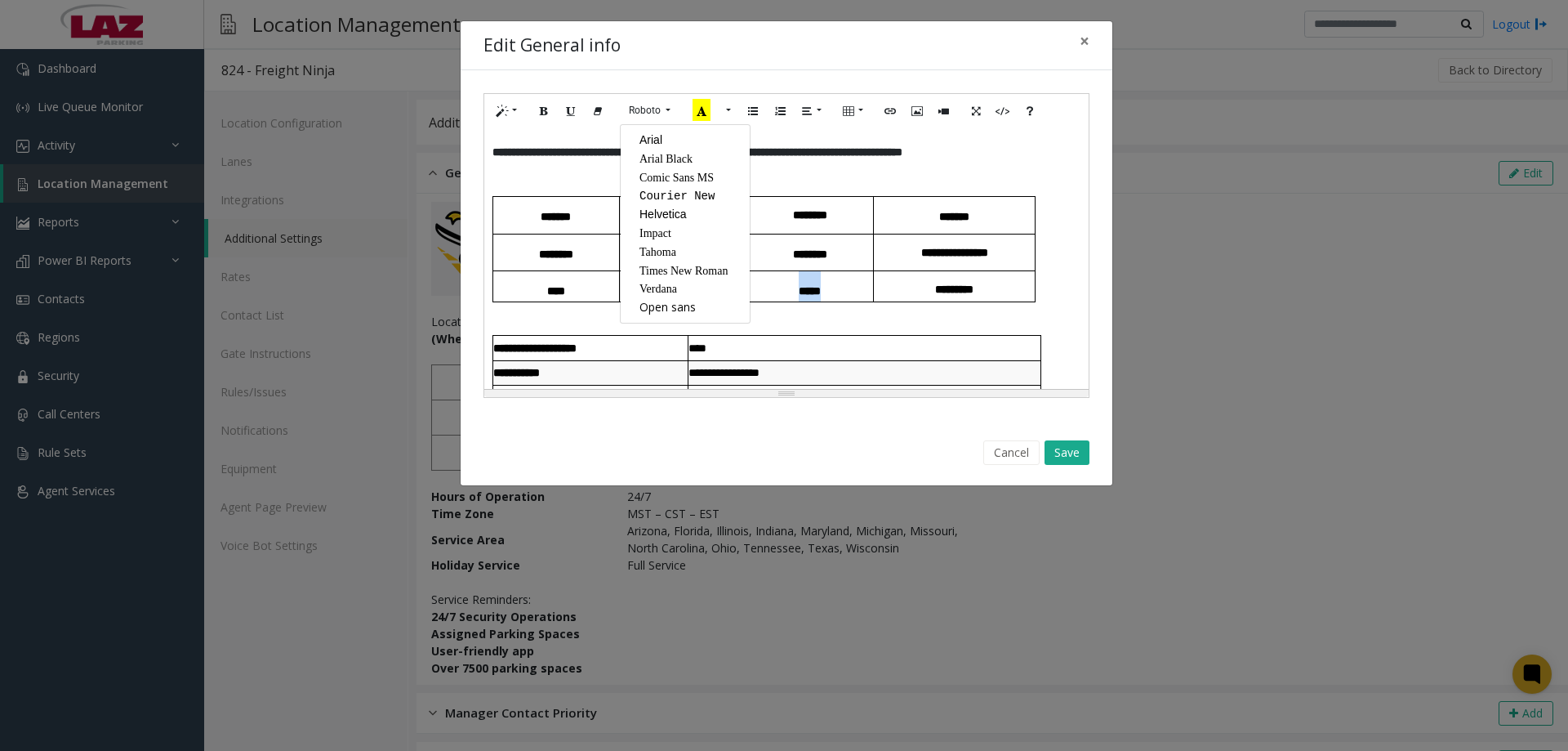 click on "Arial" 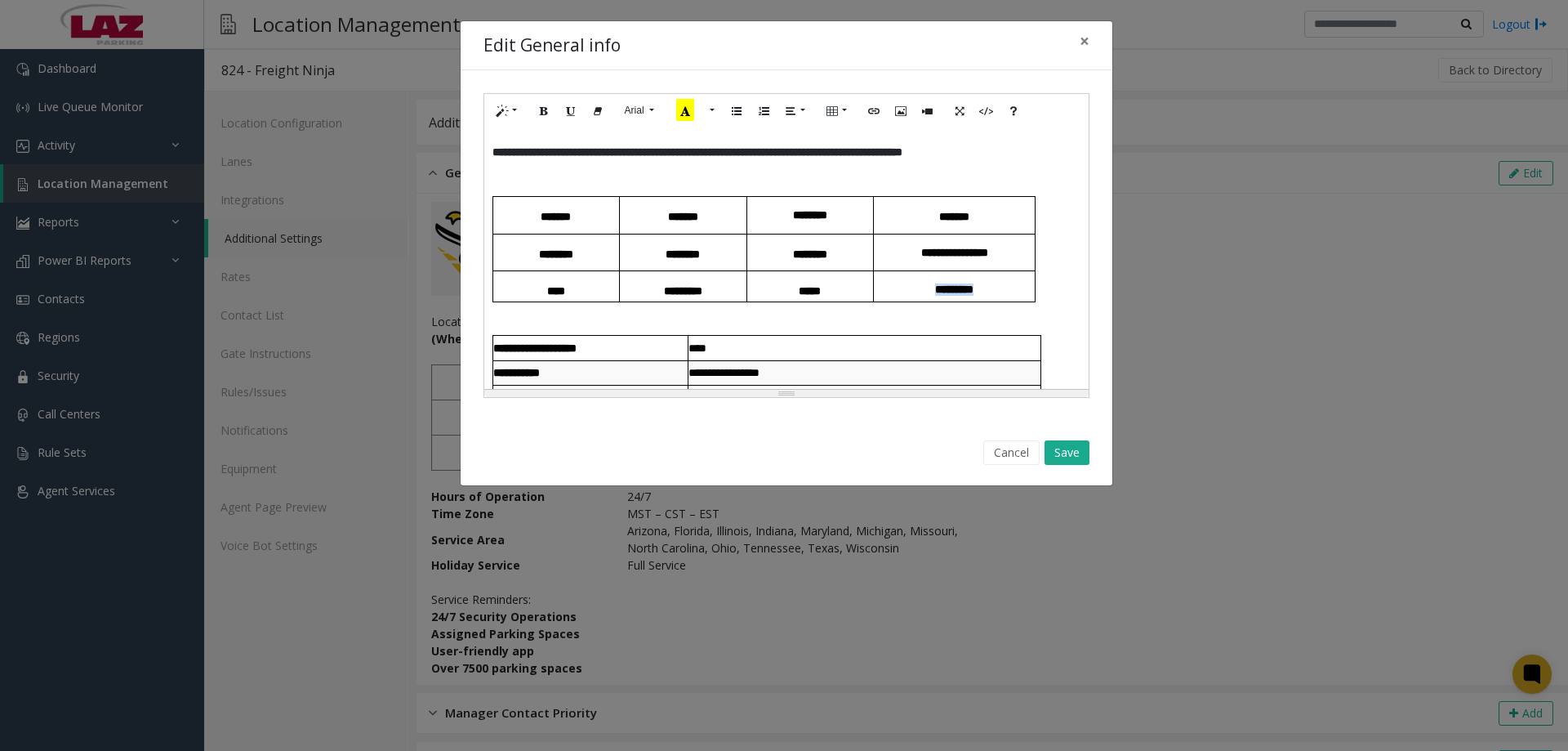 drag, startPoint x: 989, startPoint y: 289, endPoint x: 927, endPoint y: 296, distance: 62.39391 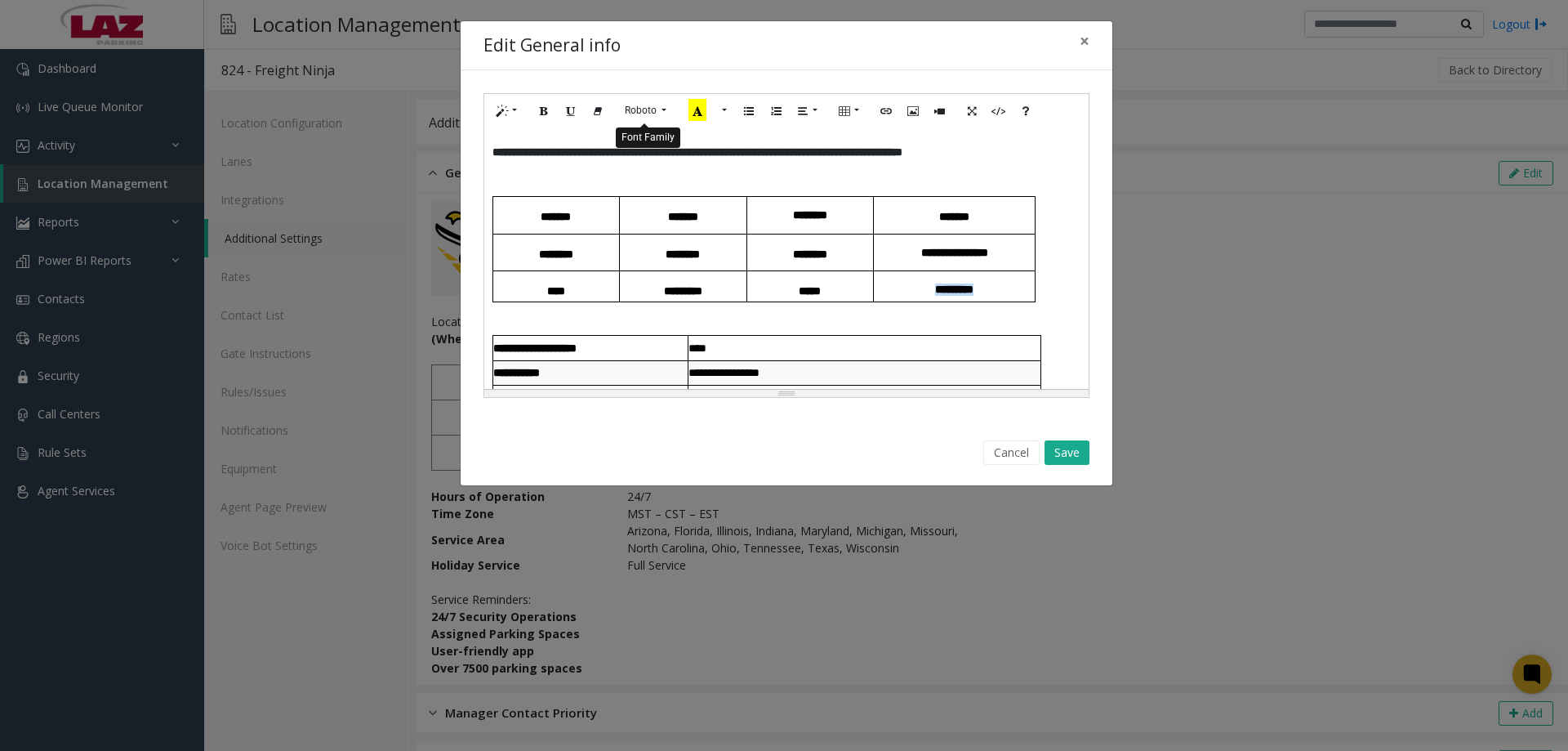 click on "Roboto" 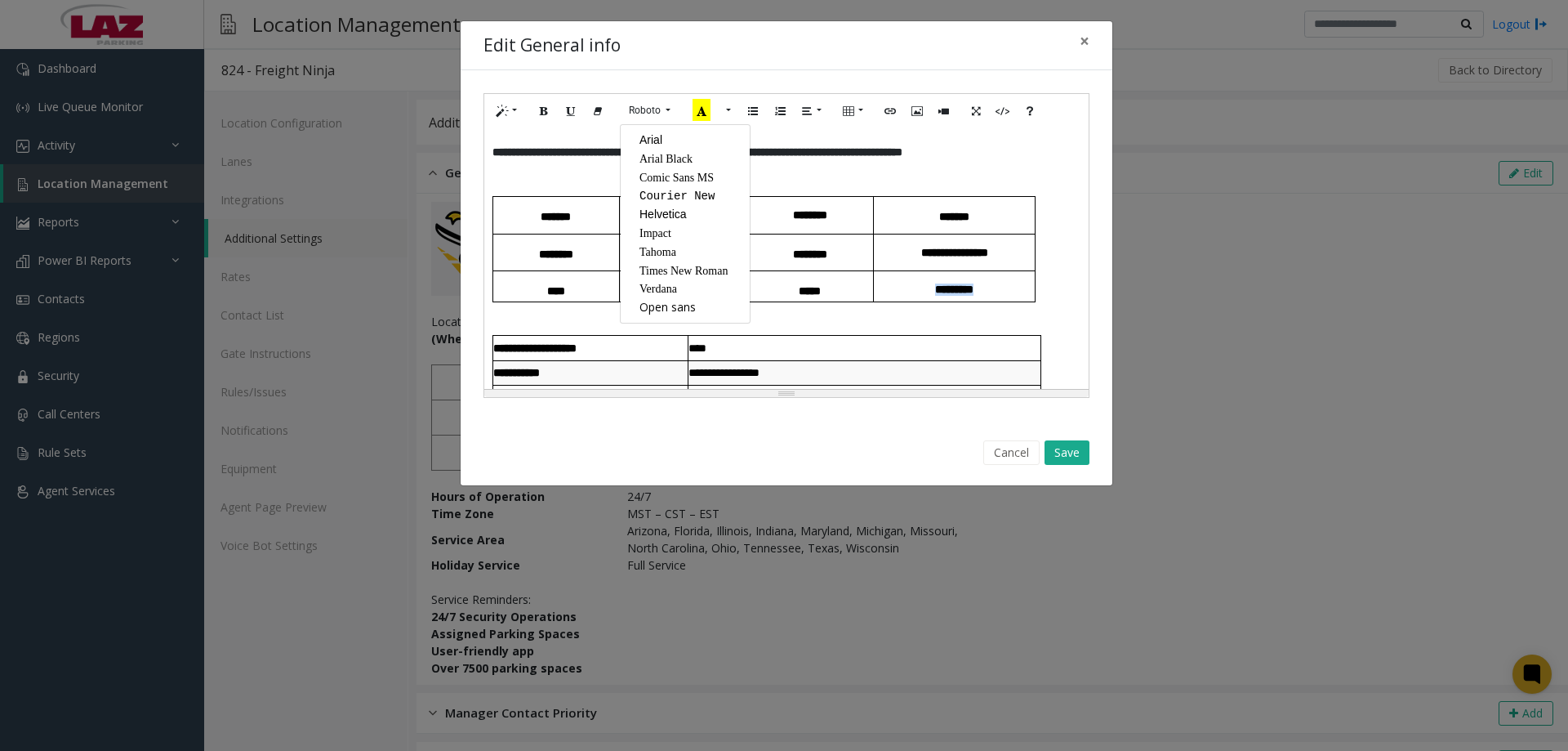 click on "Arial" 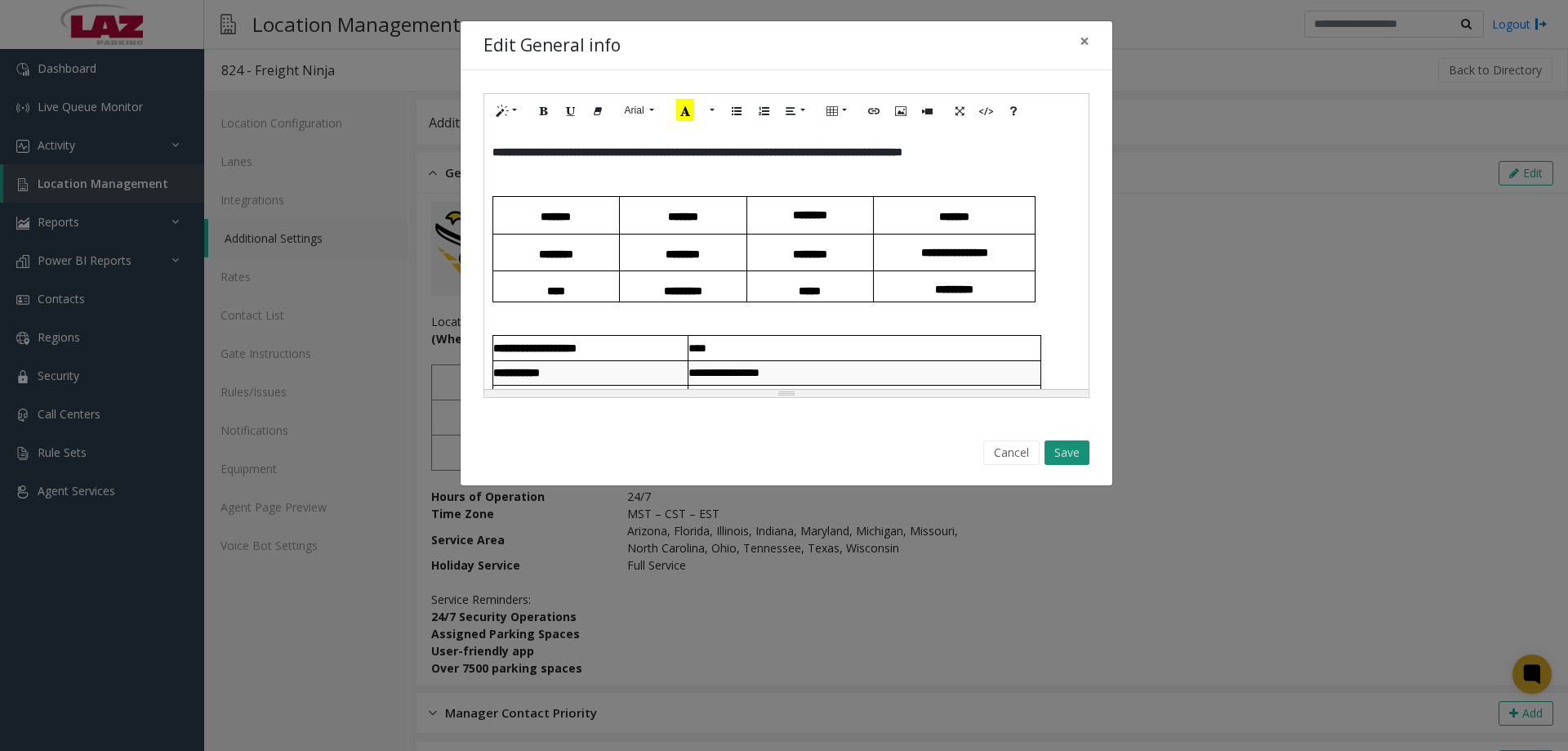 click on "Save" 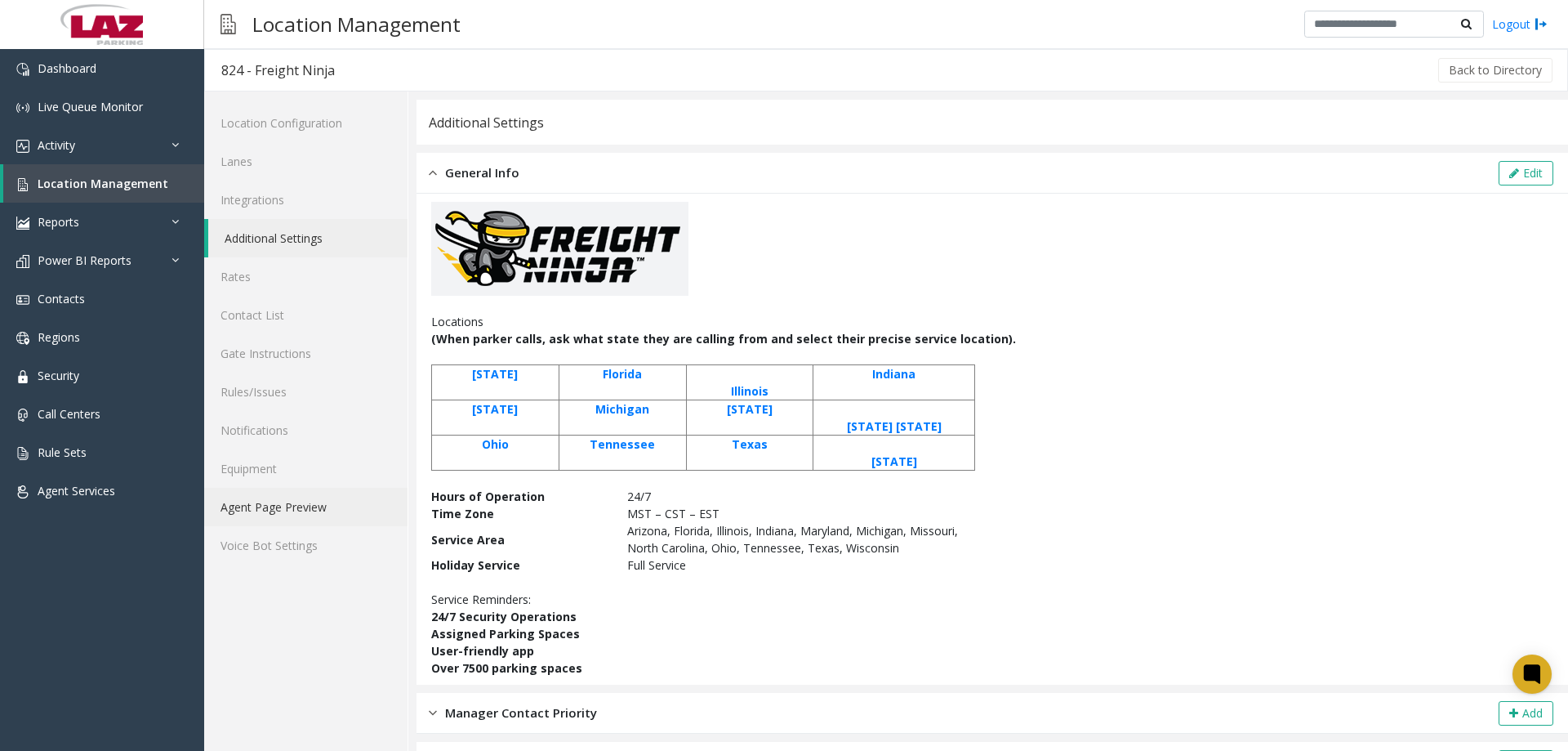 click on "Agent Page Preview" 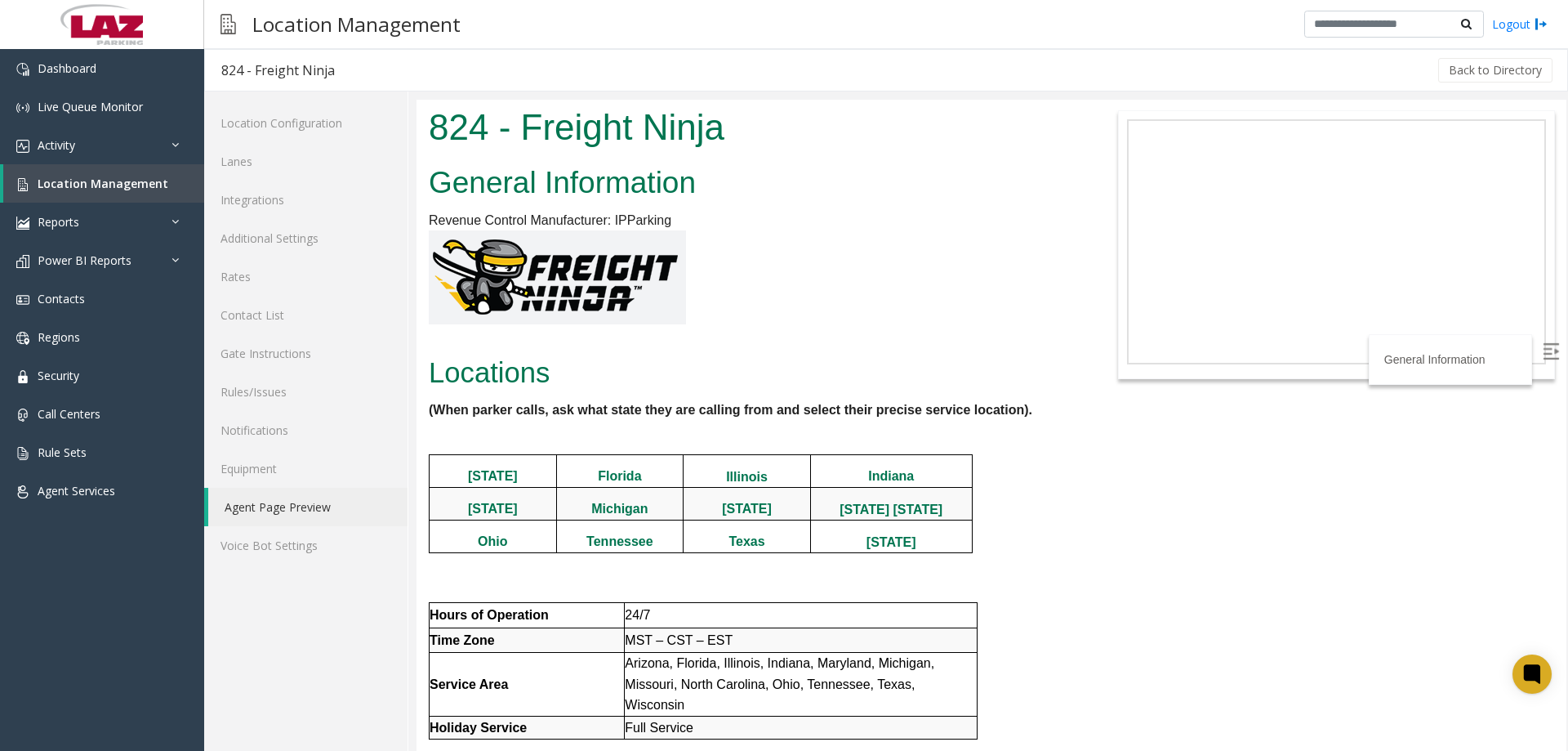 scroll, scrollTop: 0, scrollLeft: 0, axis: both 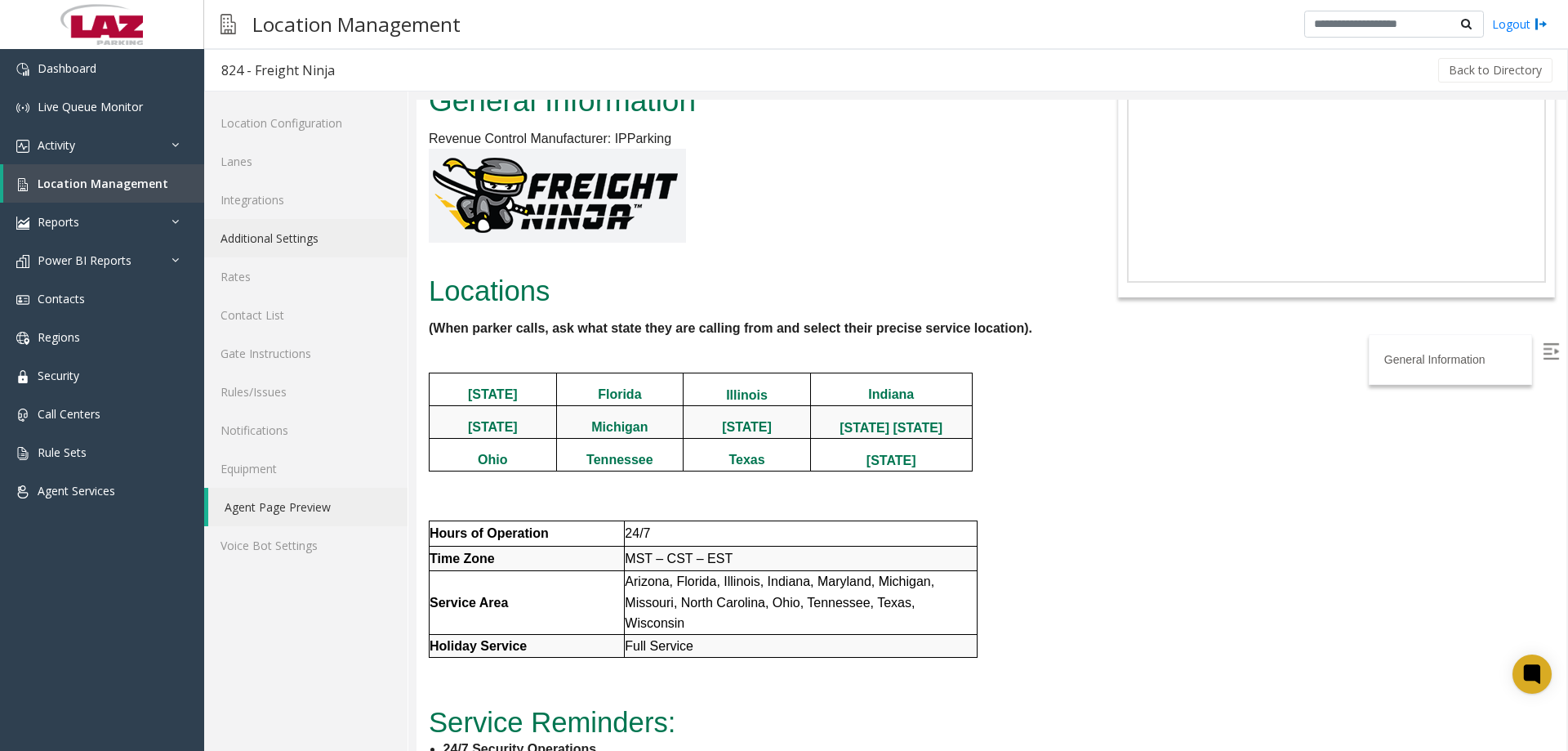 click on "Additional Settings" 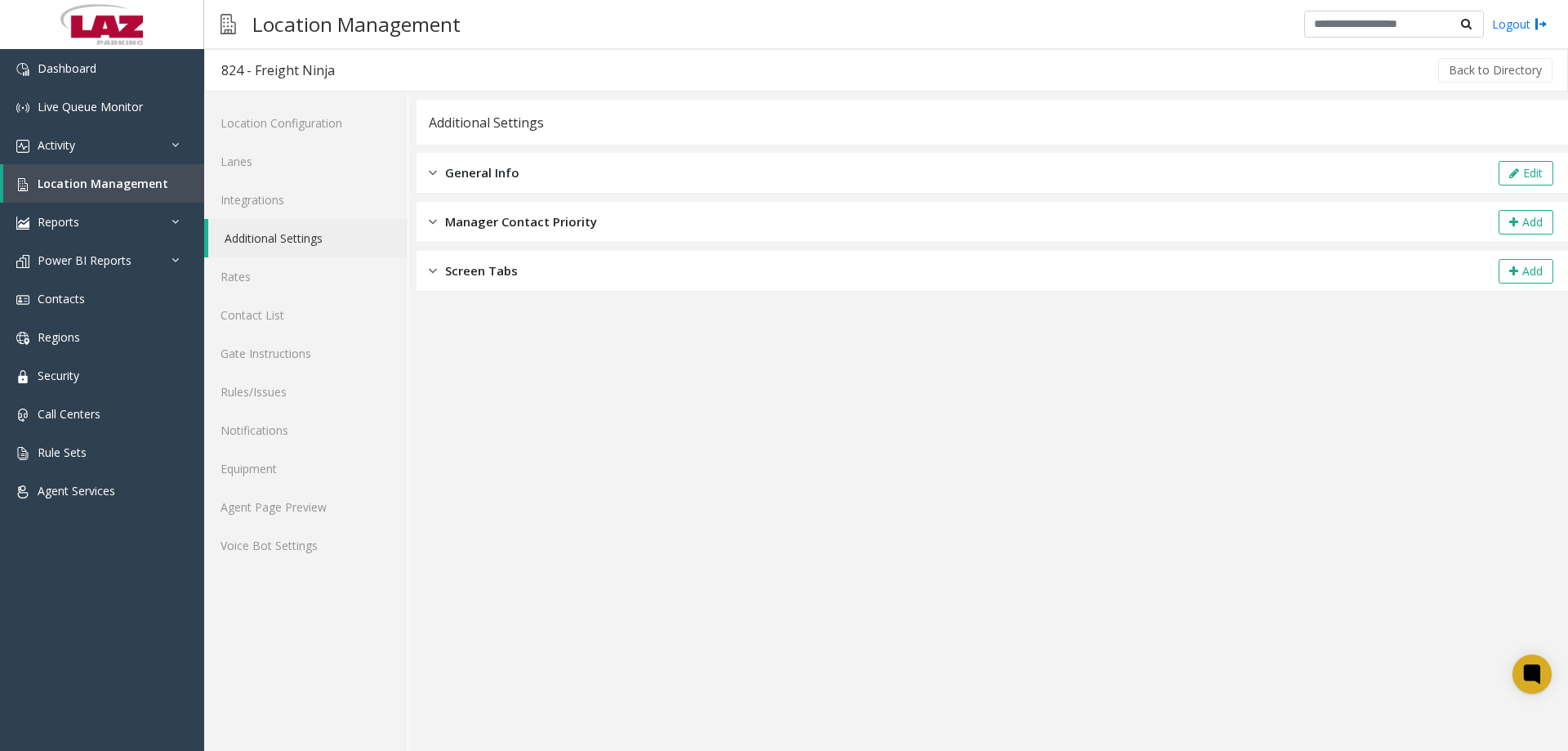 click on "General Info" 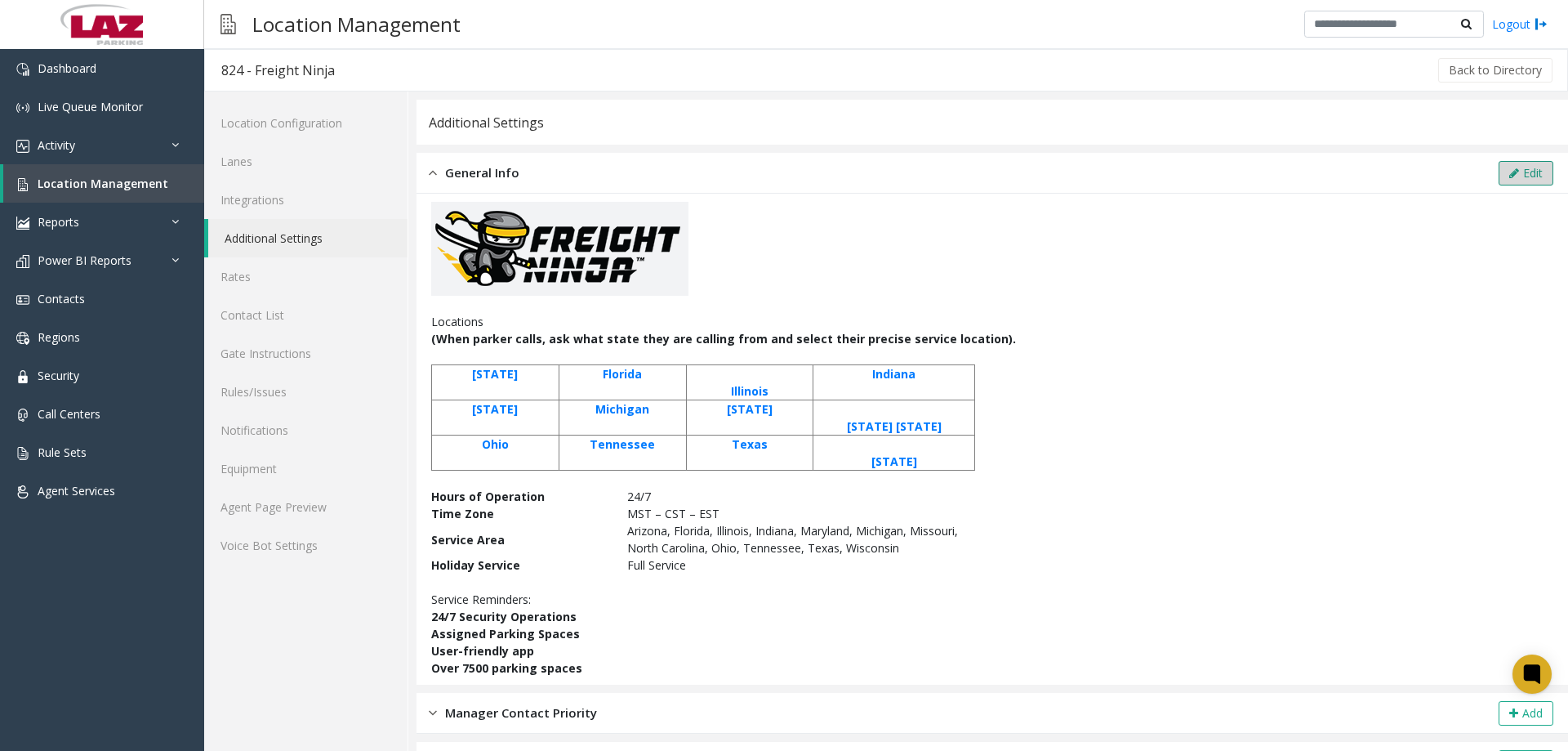 click on "Edit" 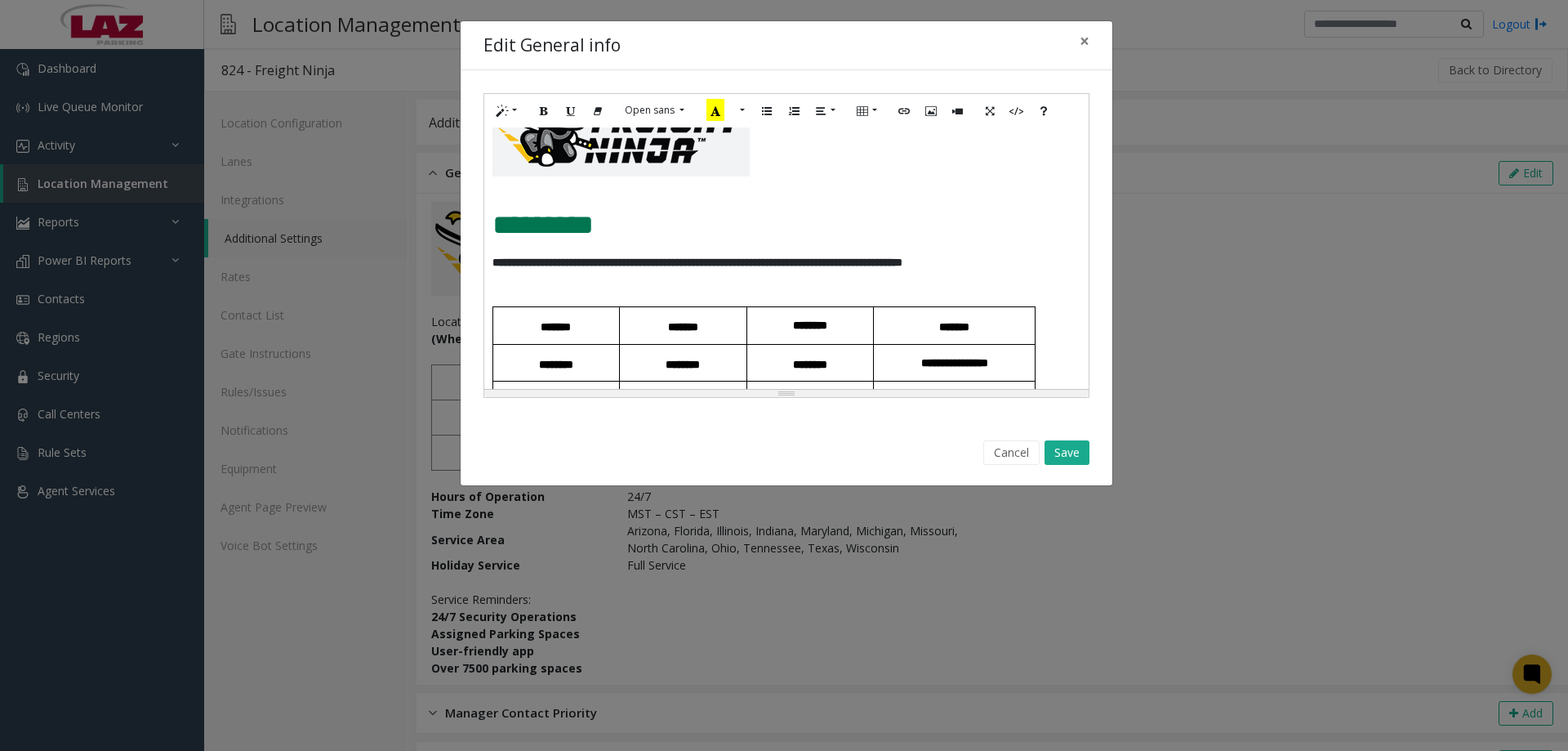 scroll, scrollTop: 82, scrollLeft: 0, axis: vertical 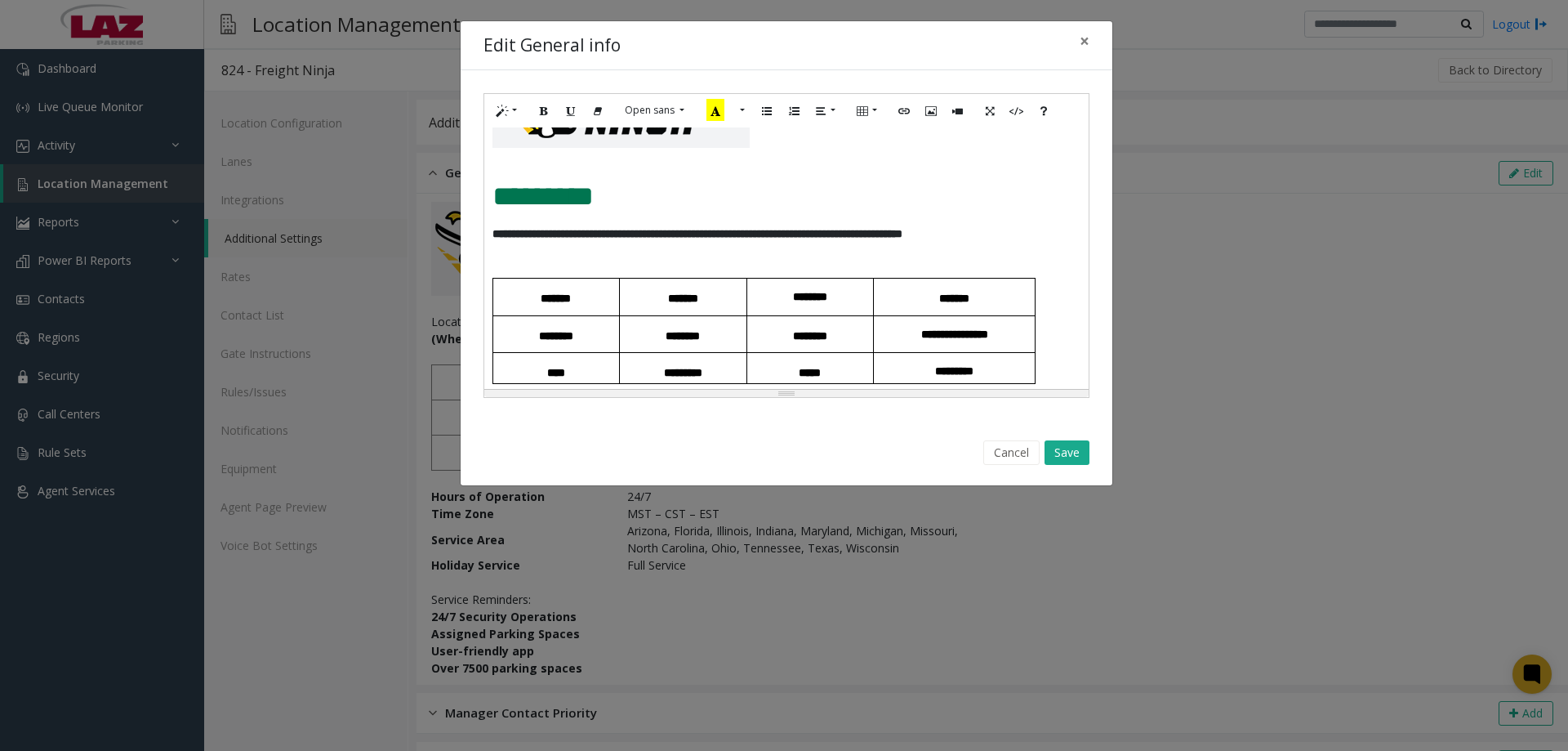 click on "**********" 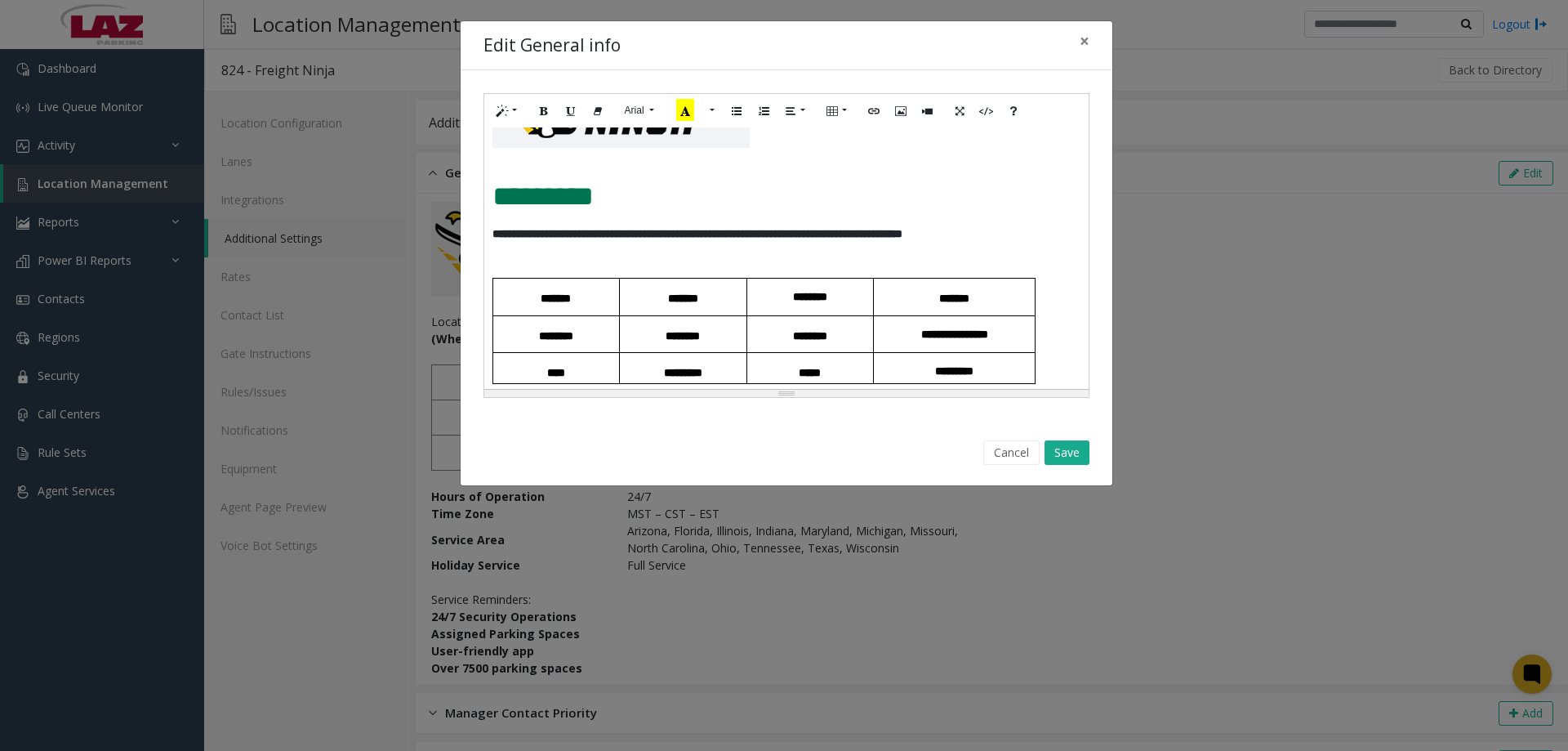 type 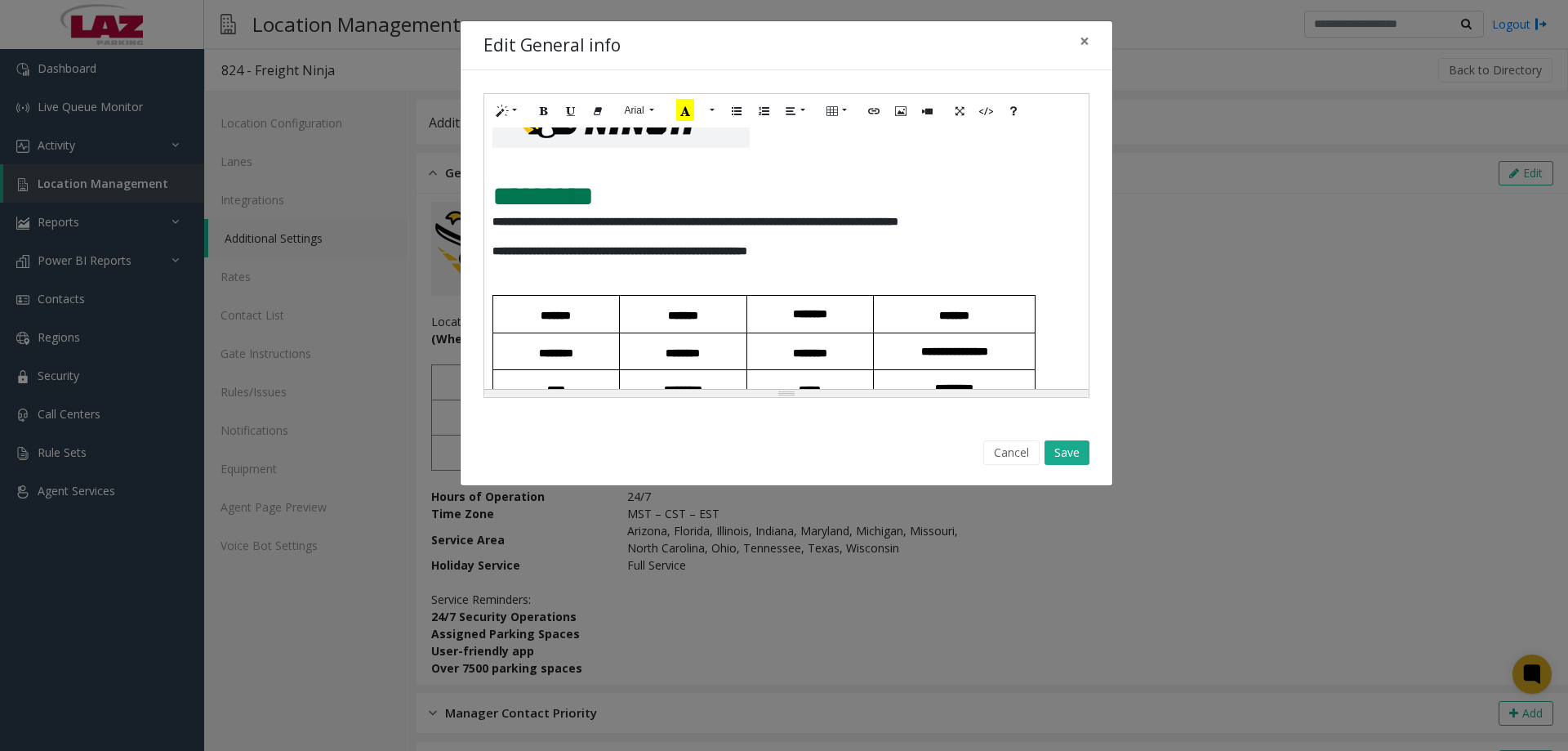 click on "**********" 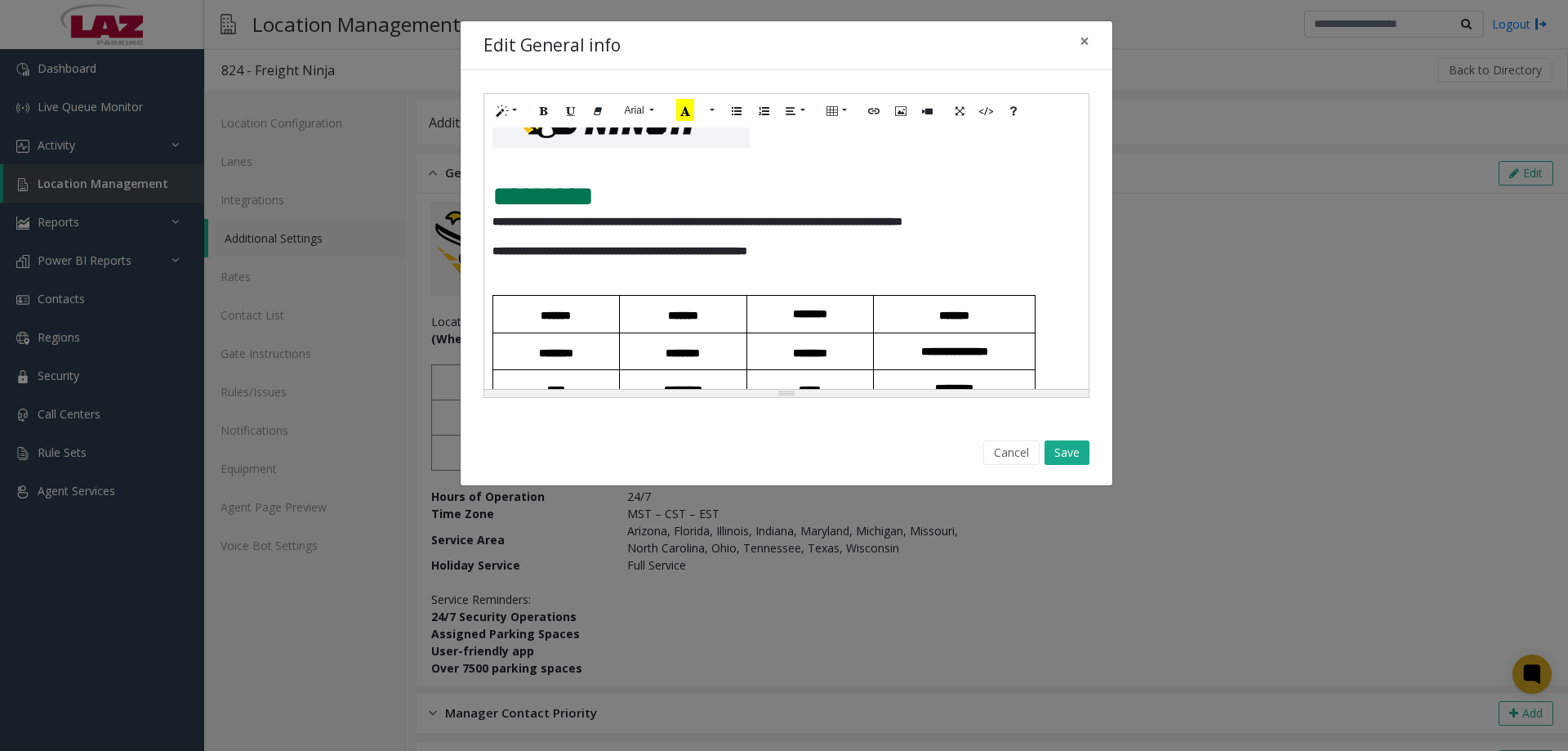 click on "**********" 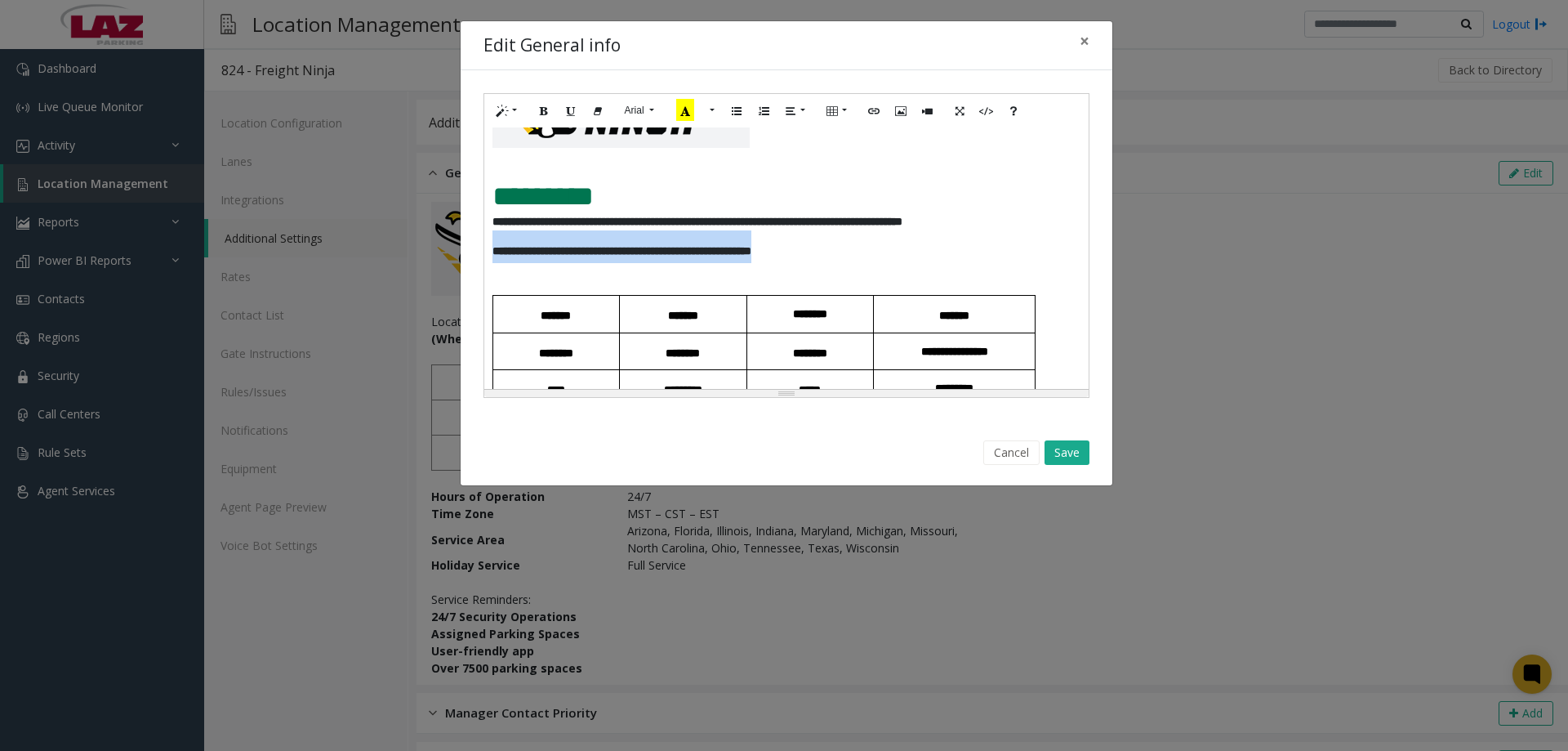 drag, startPoint x: 840, startPoint y: 254, endPoint x: 479, endPoint y: 253, distance: 361.00139 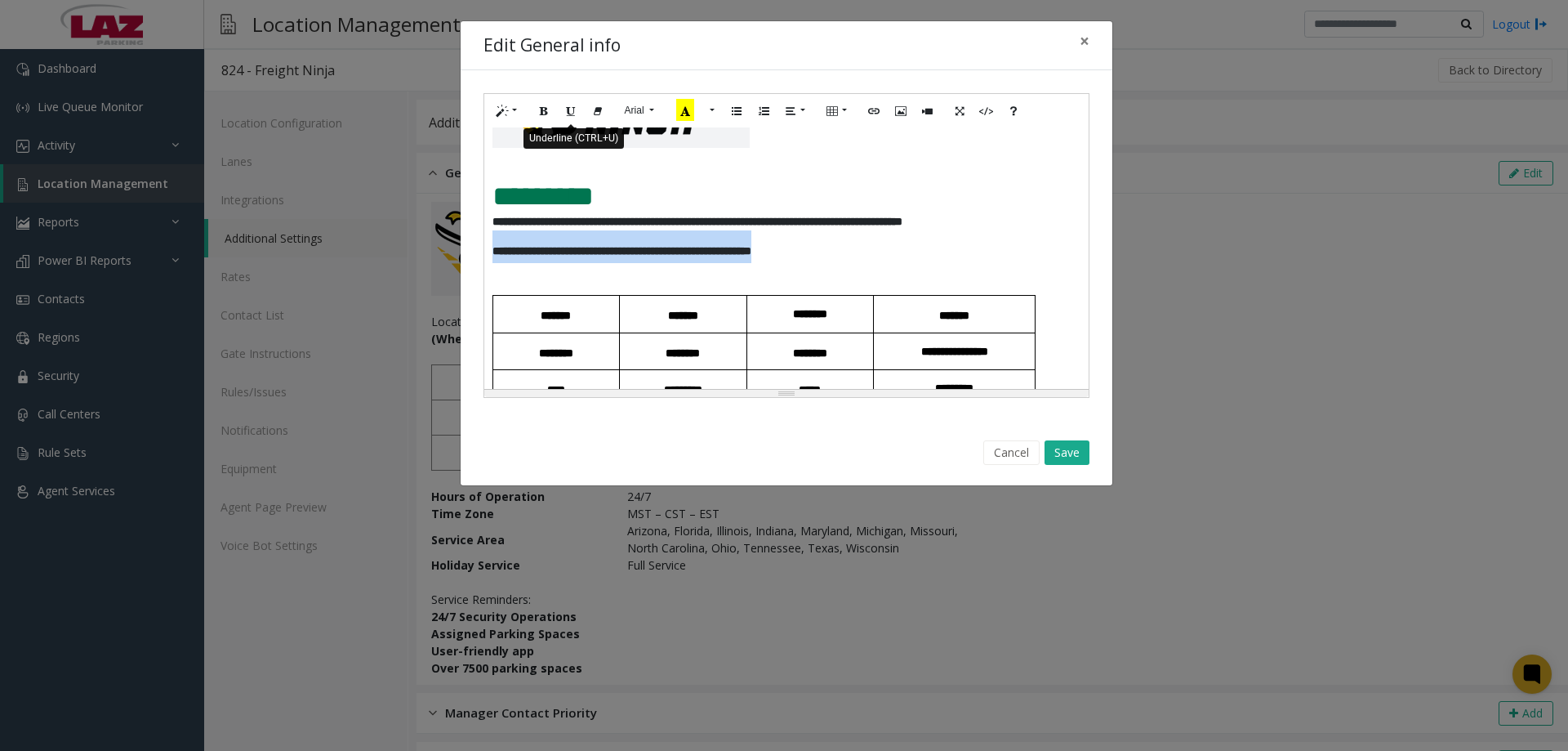 click 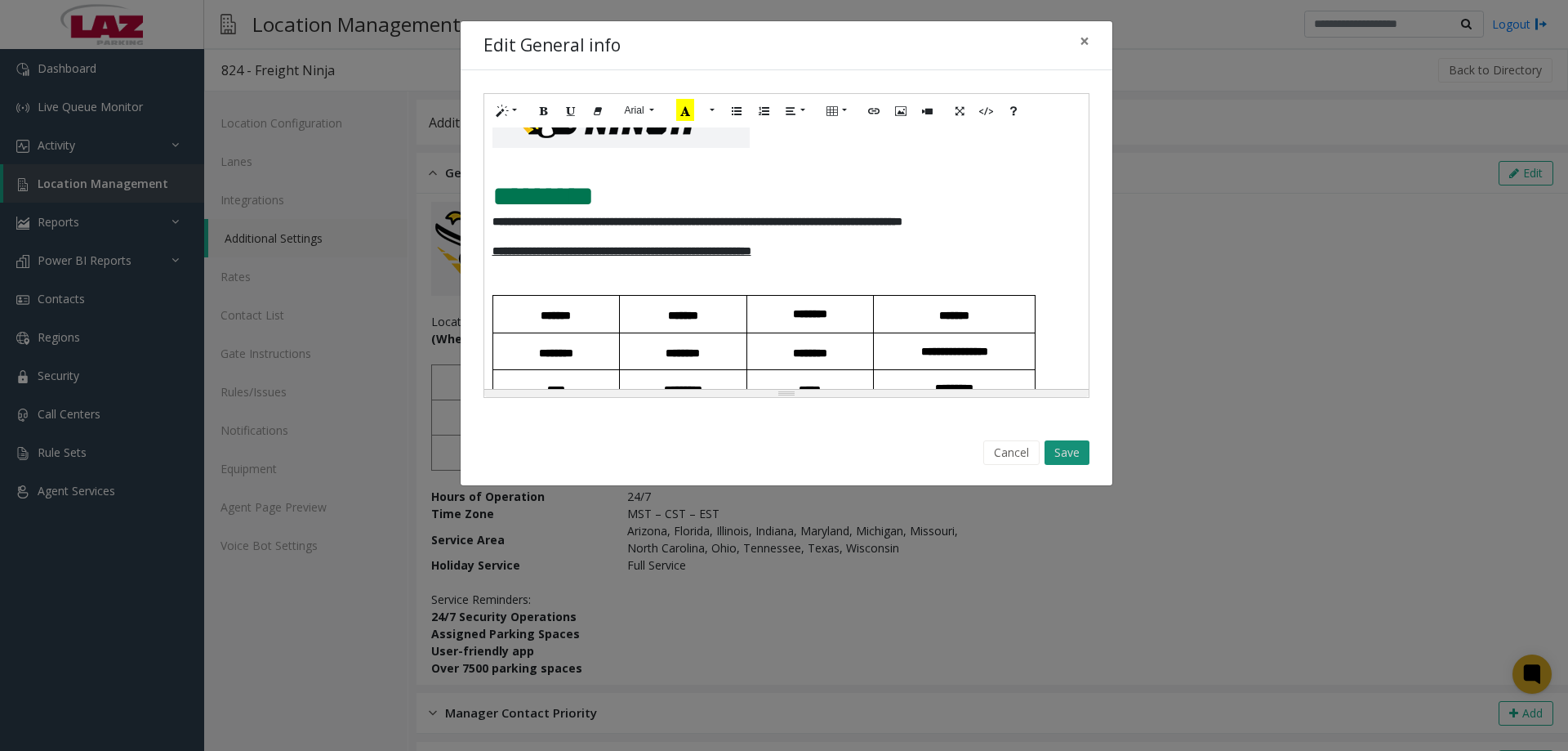 click on "Save" 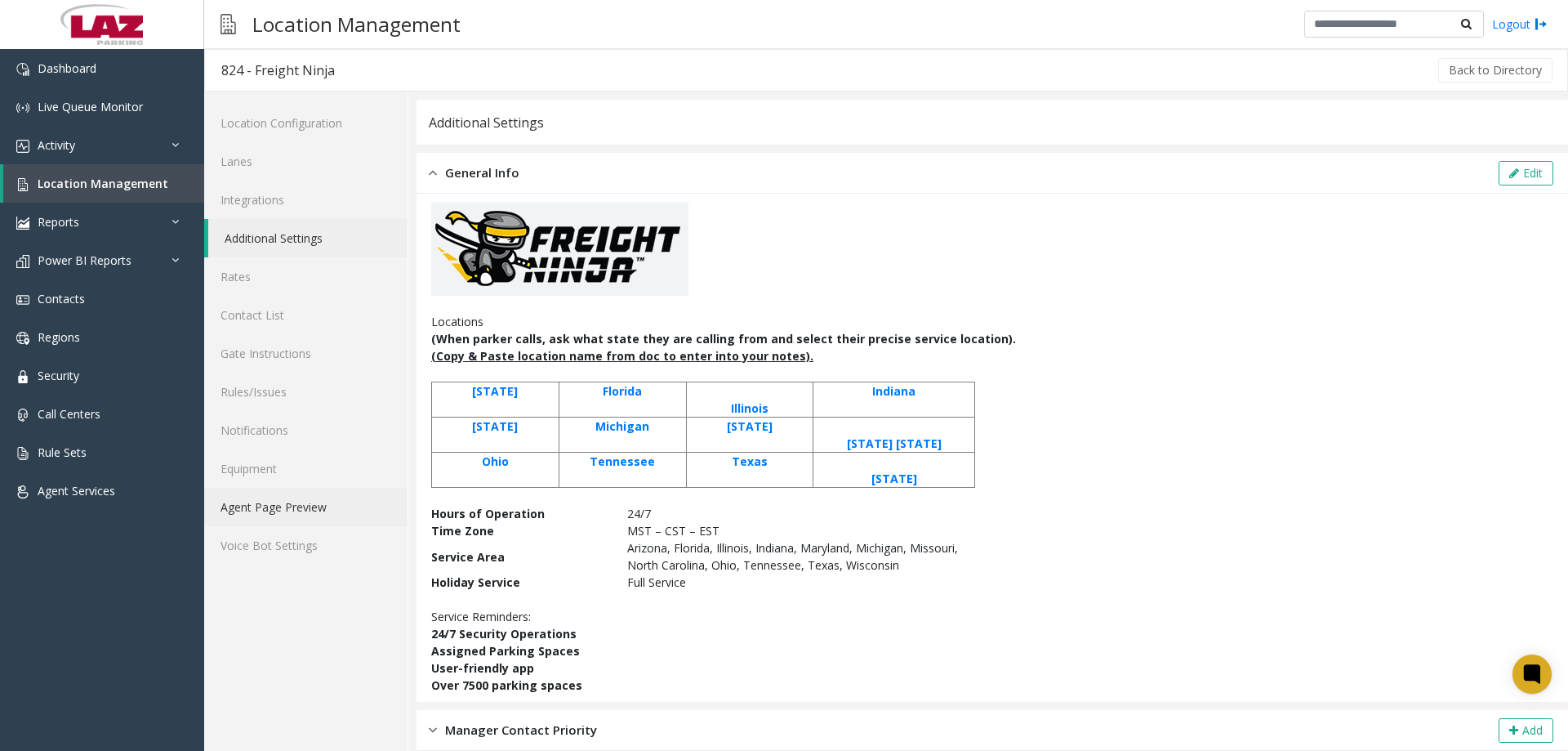 click on "Agent Page Preview" 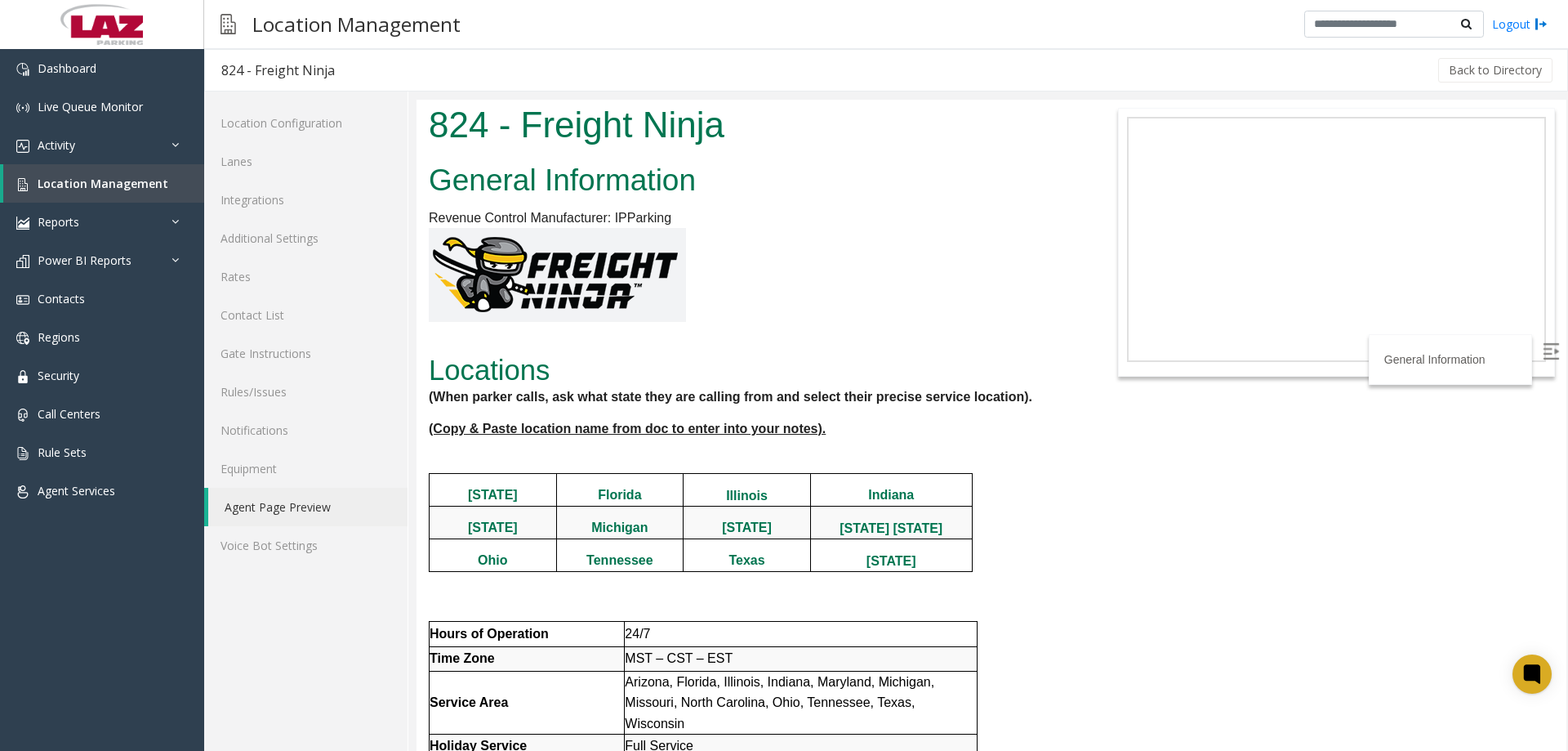 scroll, scrollTop: 0, scrollLeft: 0, axis: both 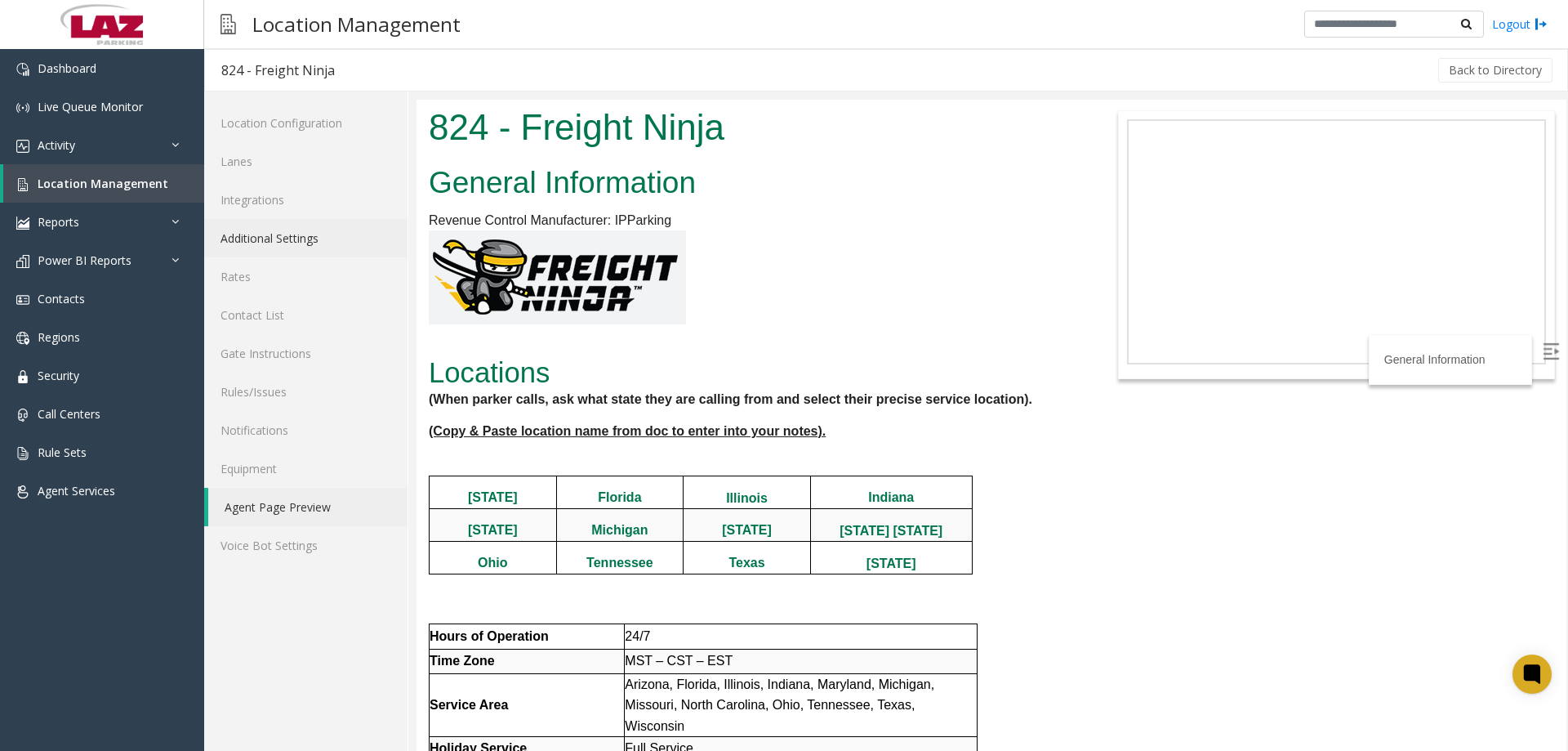 click on "Additional Settings" 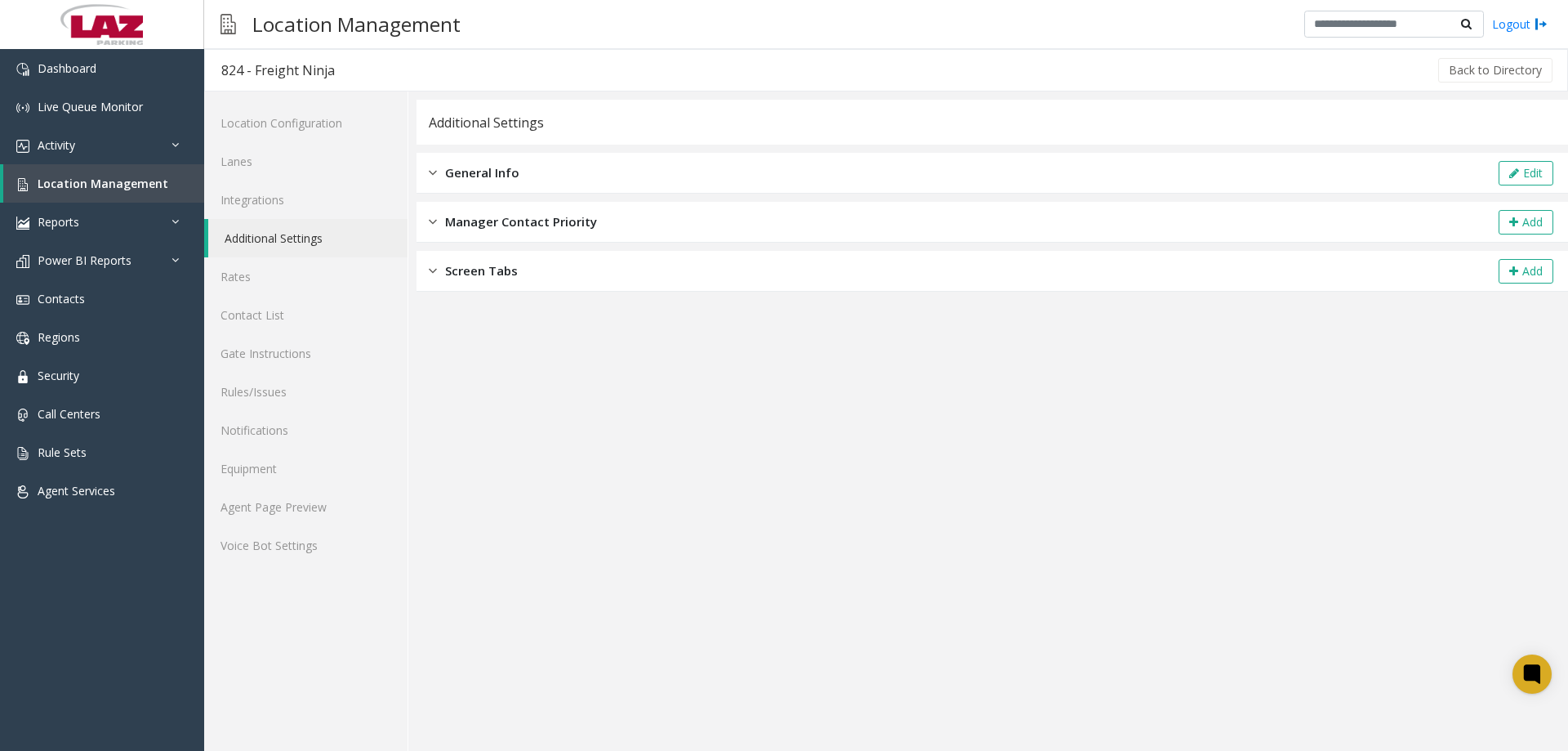drag, startPoint x: 569, startPoint y: 166, endPoint x: 808, endPoint y: 154, distance: 239.3011 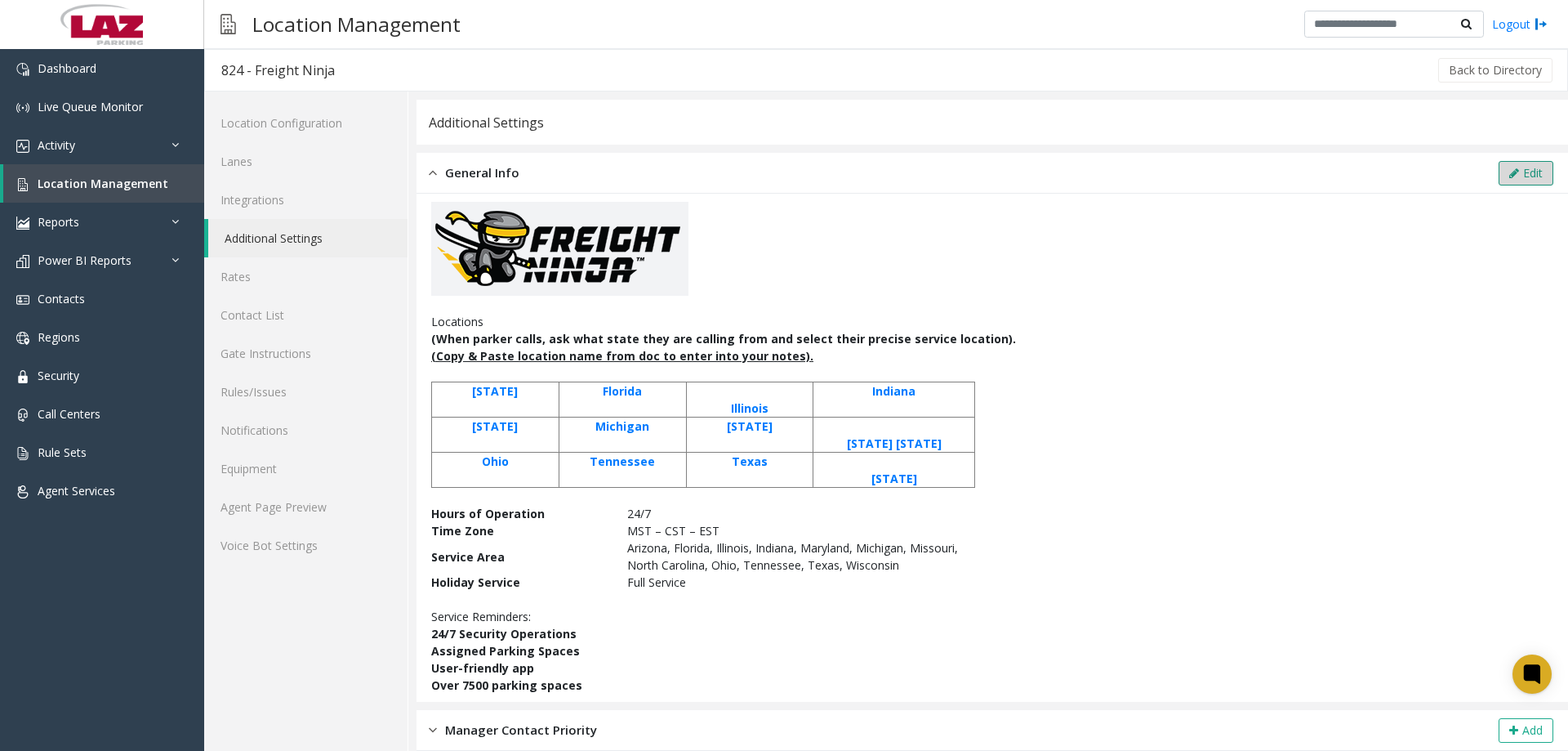 click on "Edit" 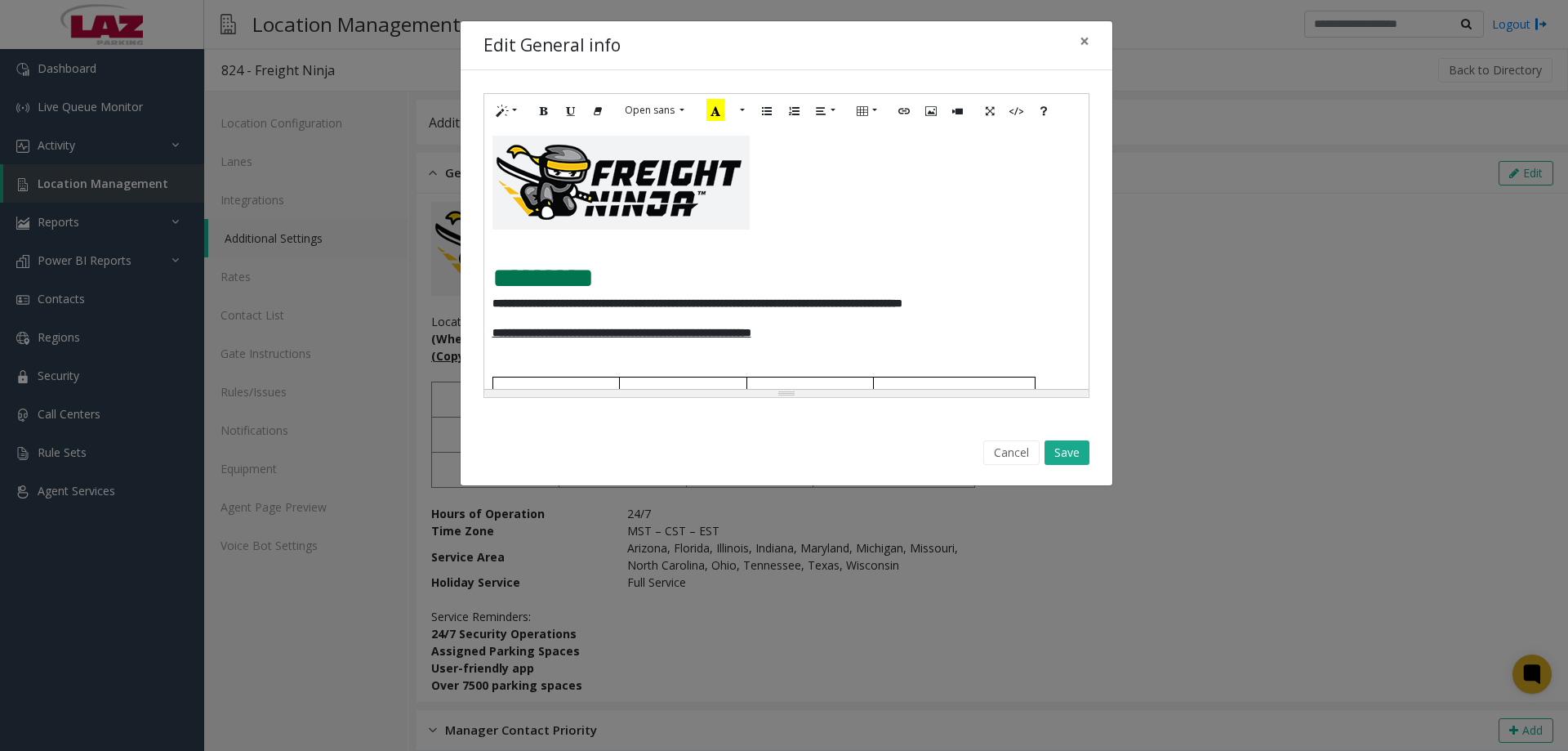 click on "**********" 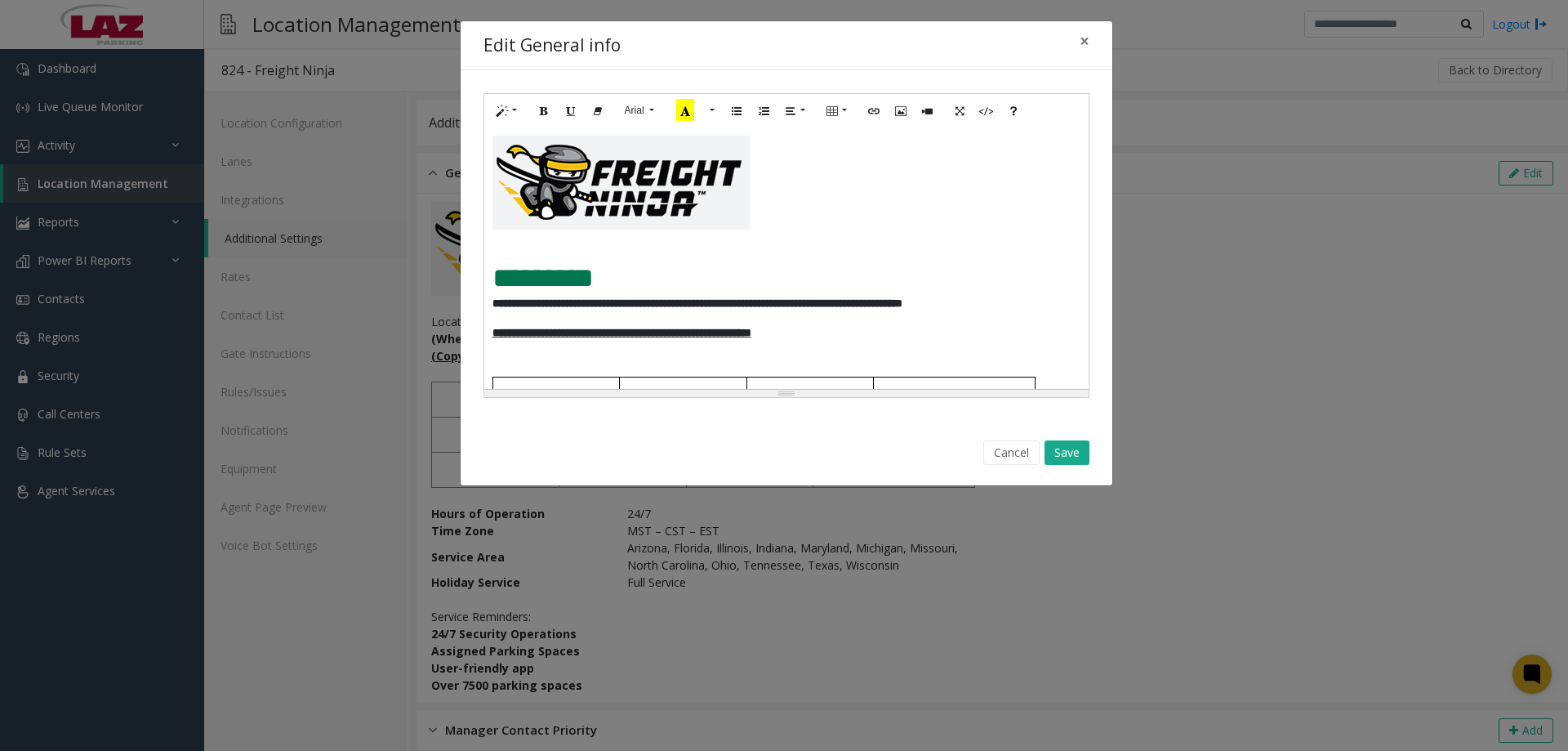 type 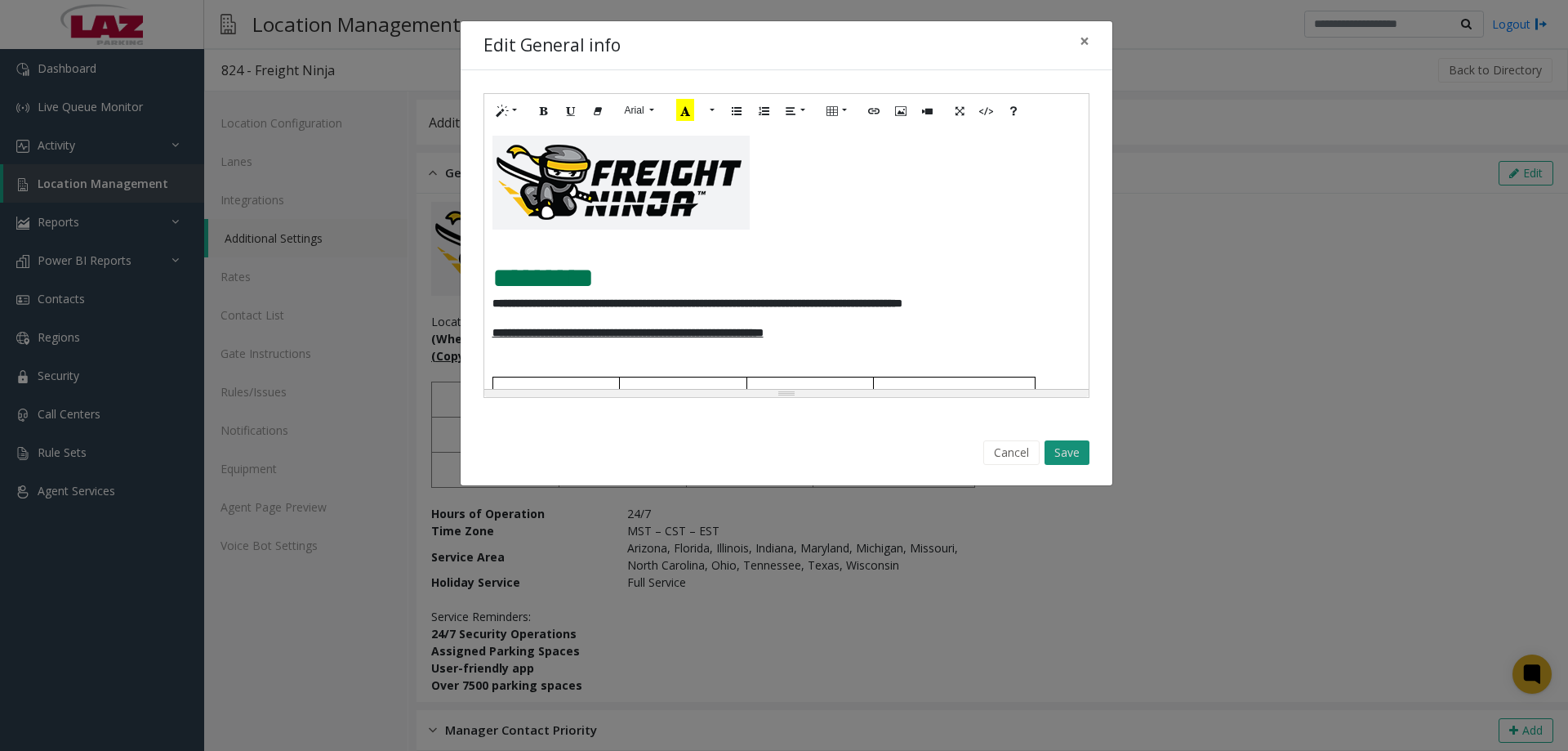 click on "Save" 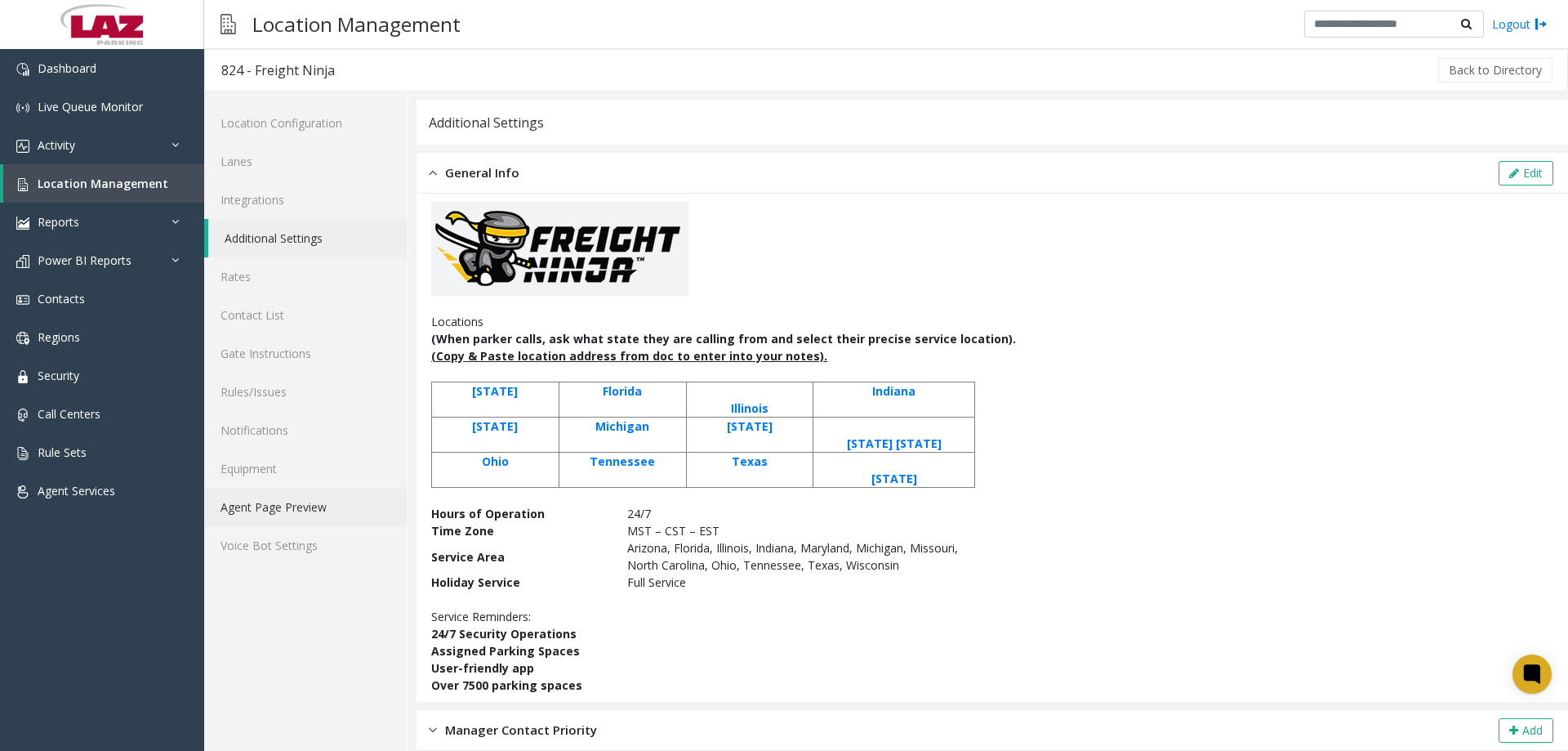 click on "Agent Page Preview" 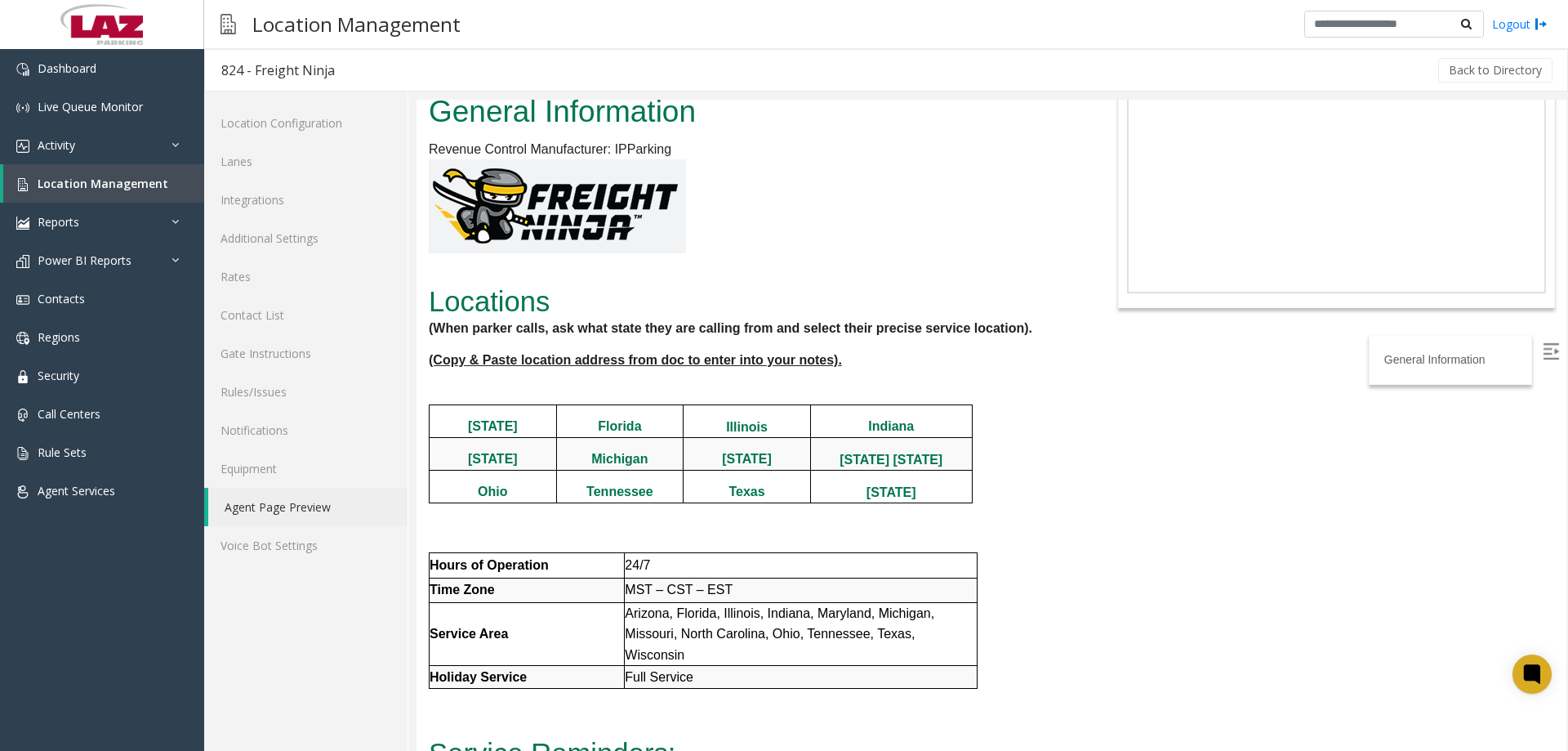 scroll, scrollTop: 190, scrollLeft: 0, axis: vertical 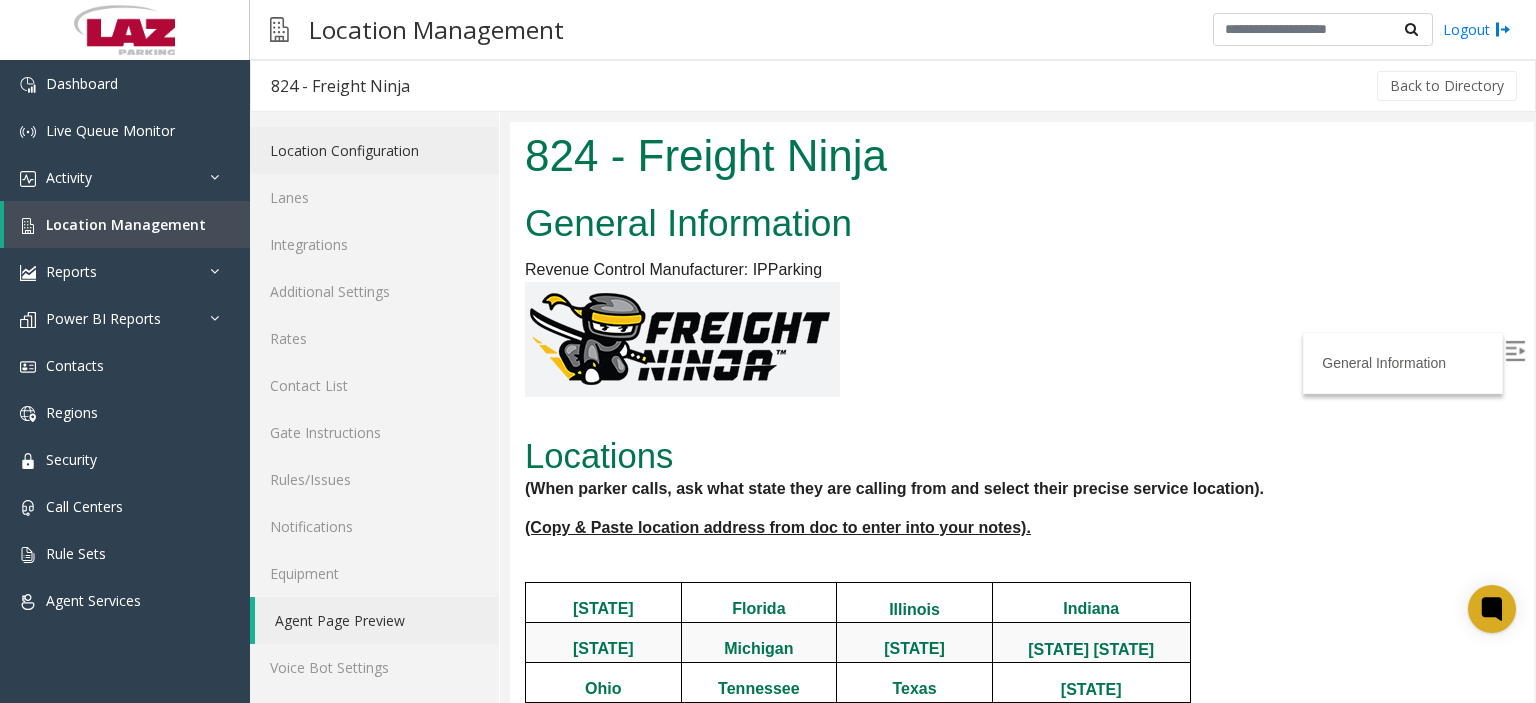 click on "Location Configuration" 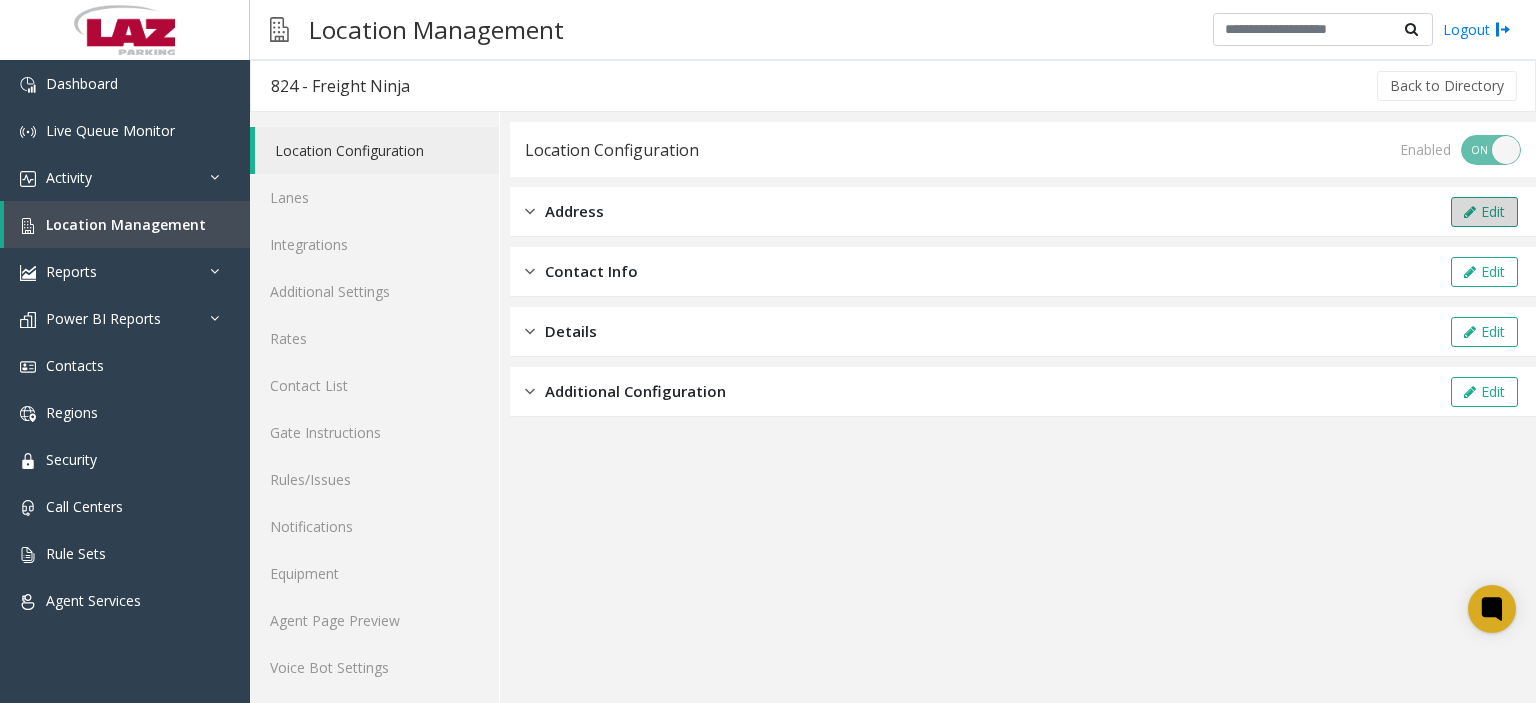 click 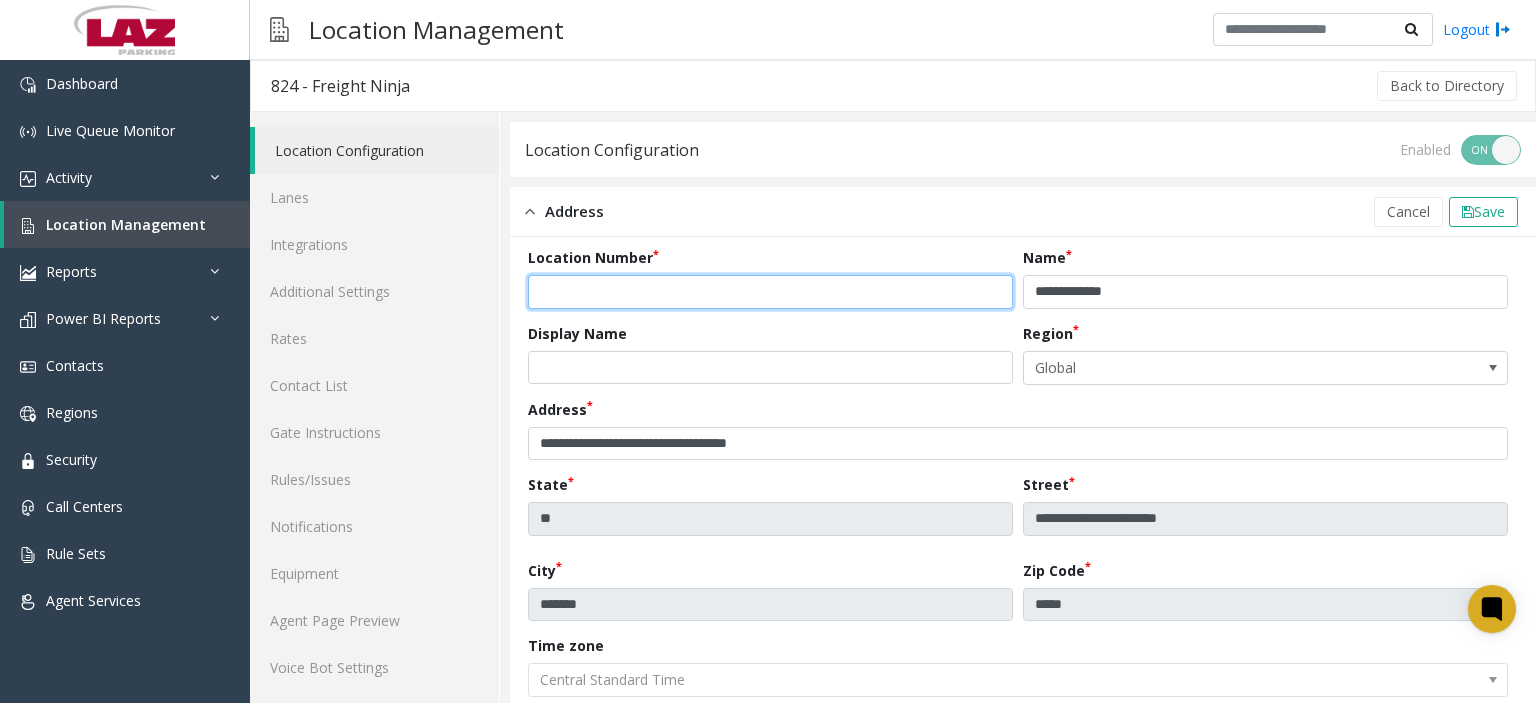 click on "***" 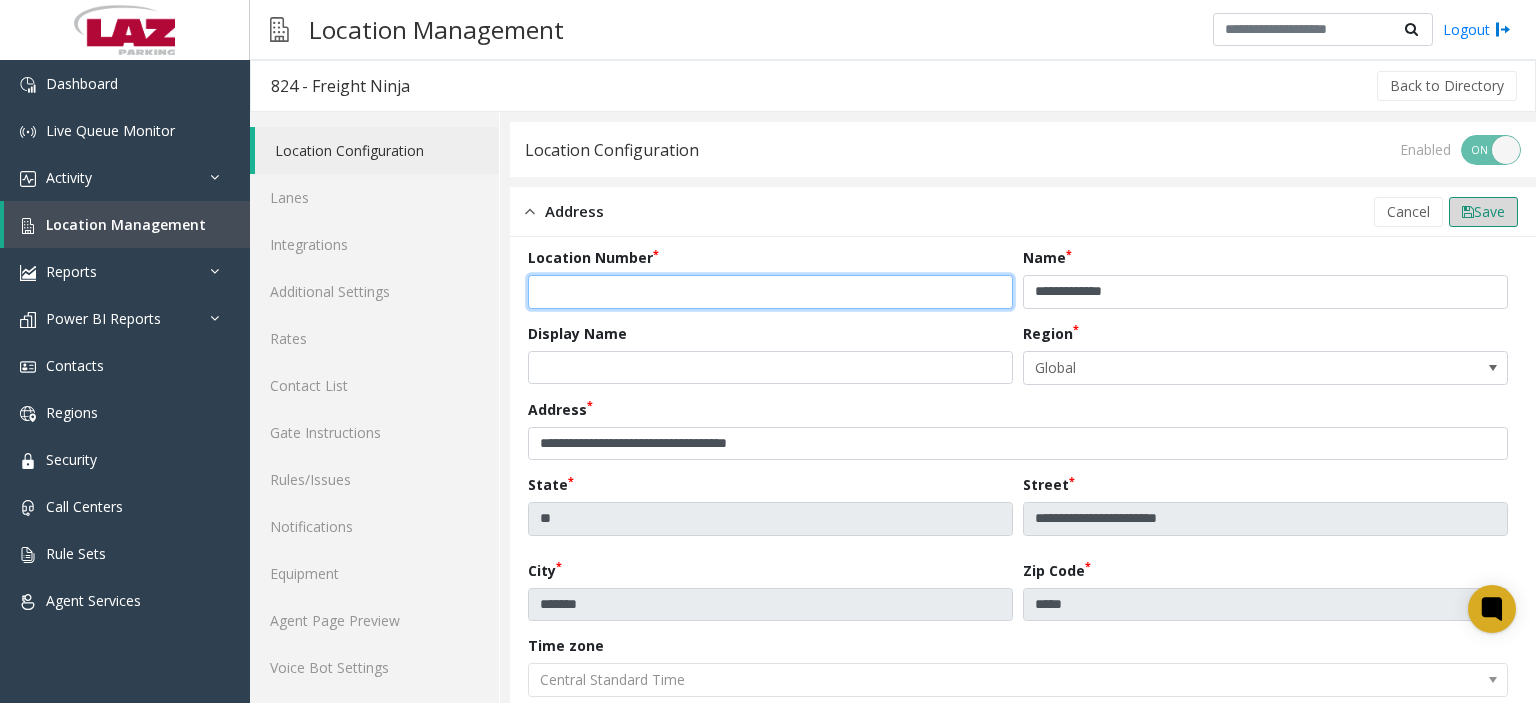 type on "******" 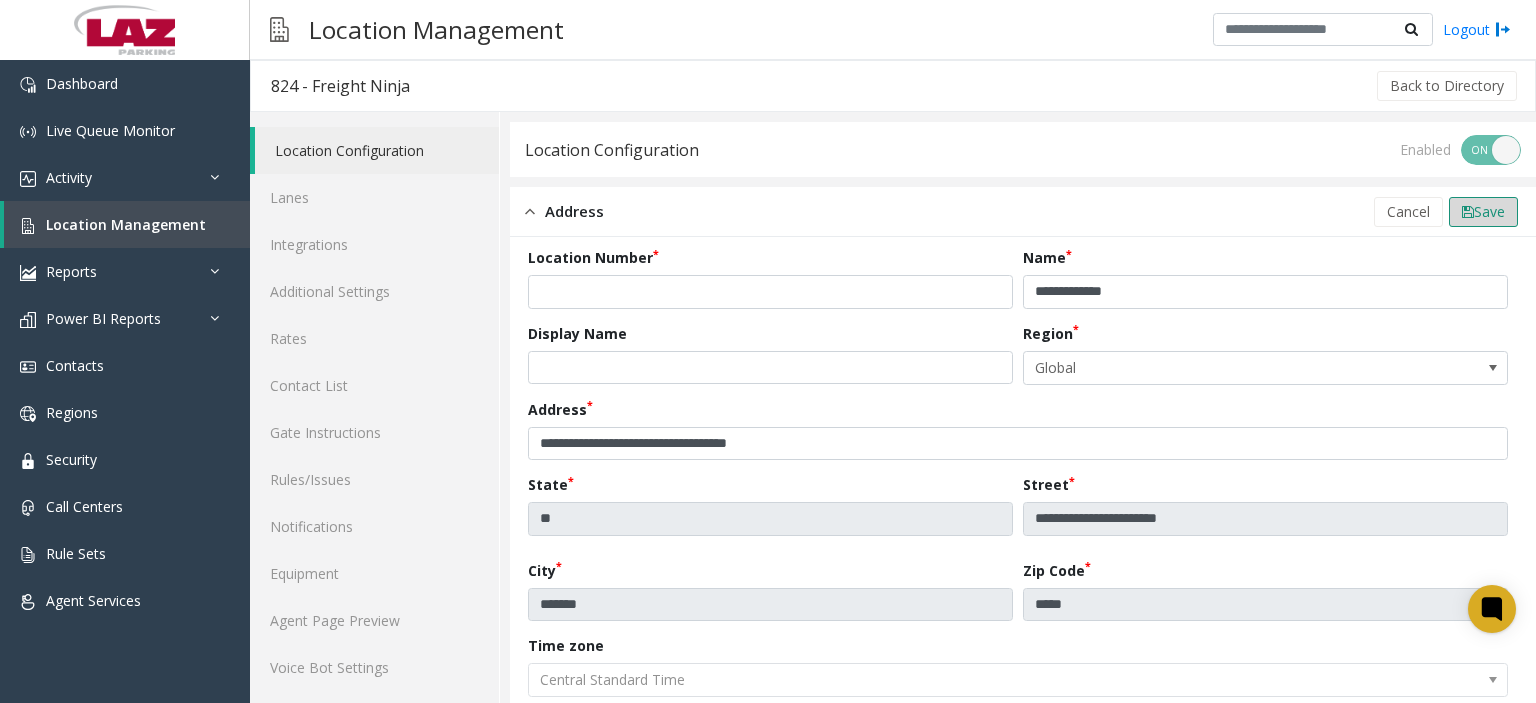 click 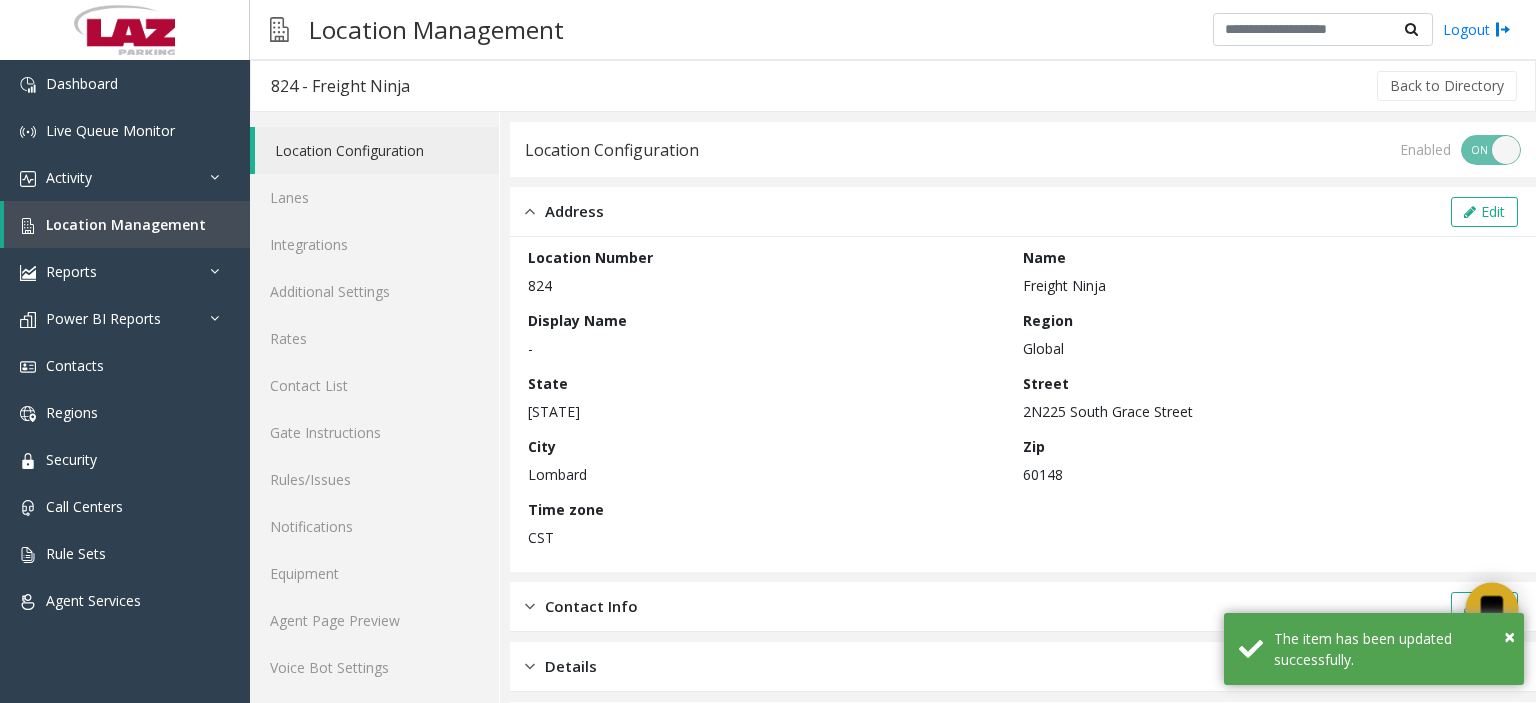 click at bounding box center [1492, 609] 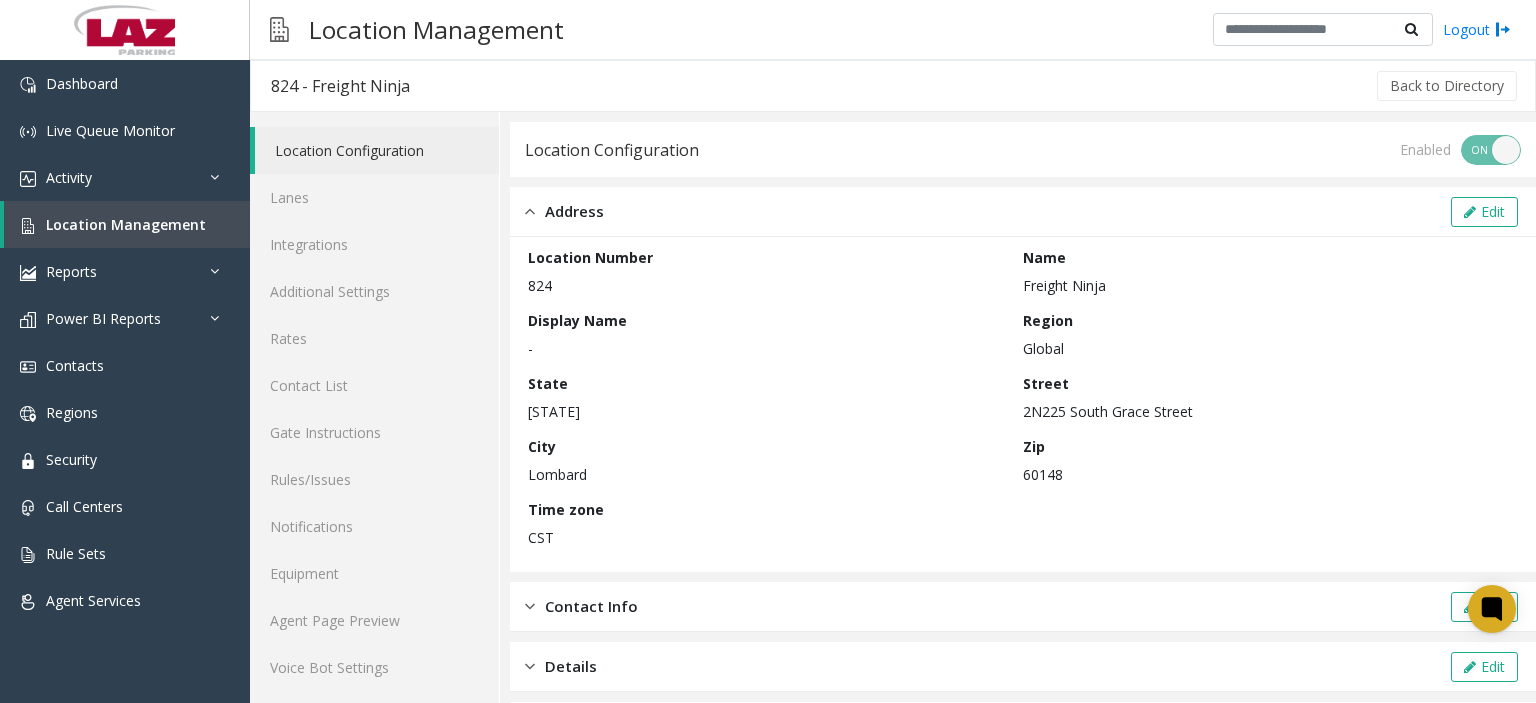 click on "Location Management Logout" at bounding box center (893, 30) 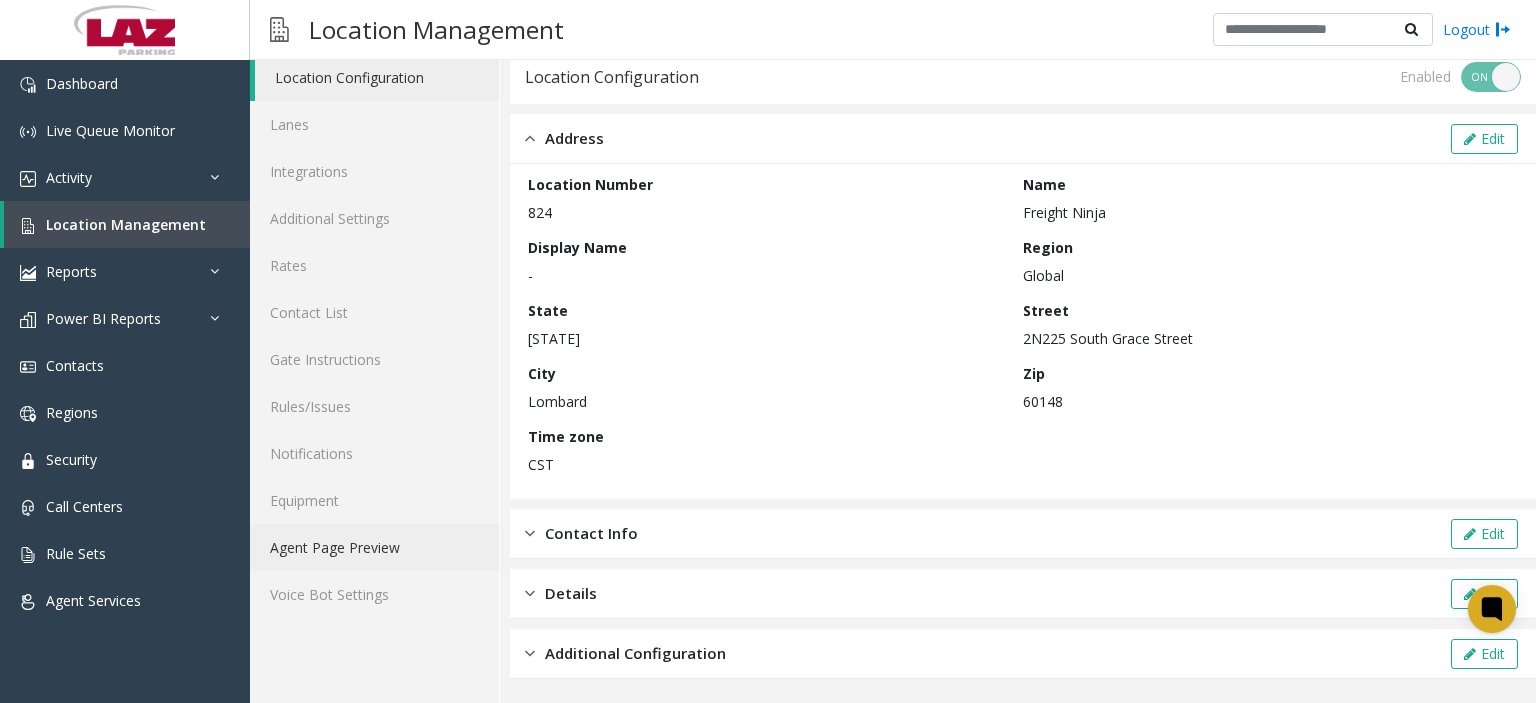 click on "Agent Page Preview" 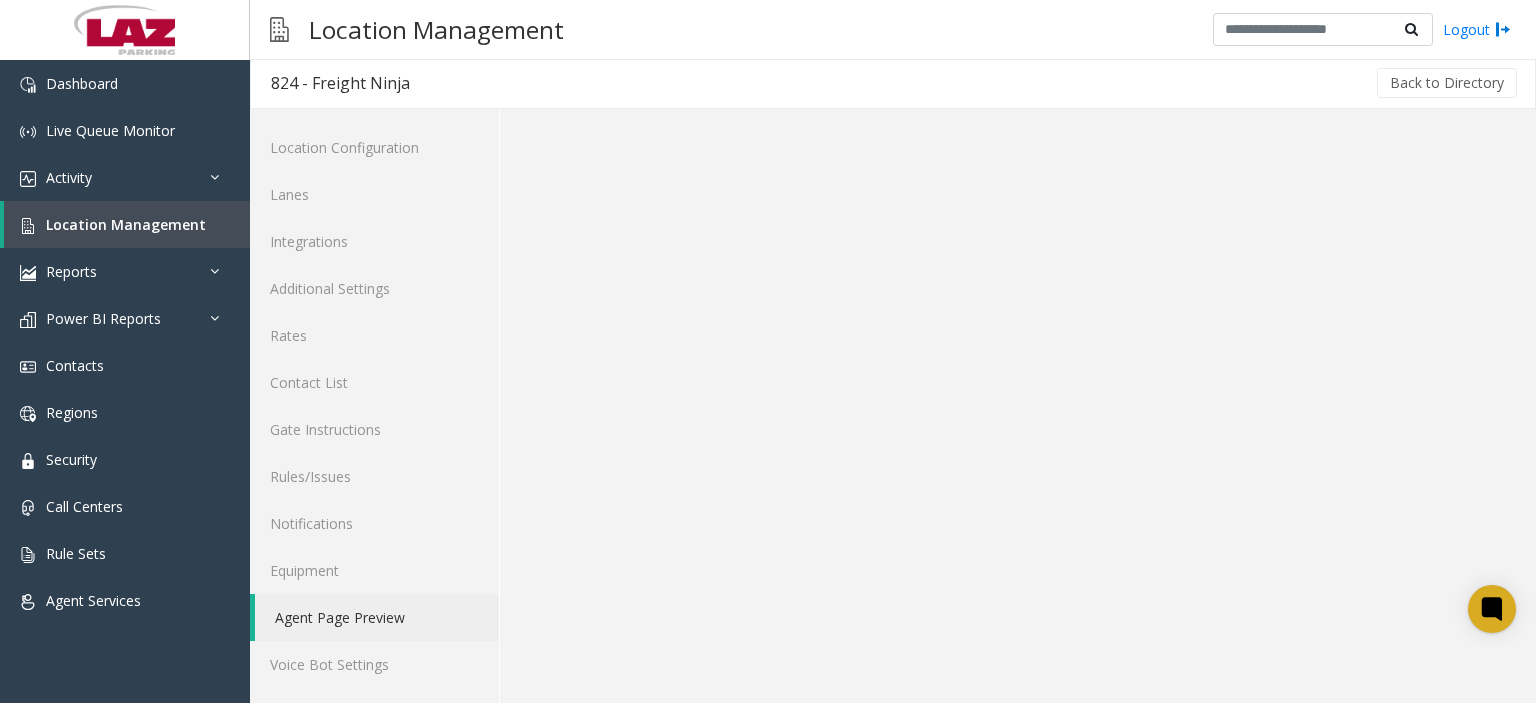 scroll, scrollTop: 2, scrollLeft: 0, axis: vertical 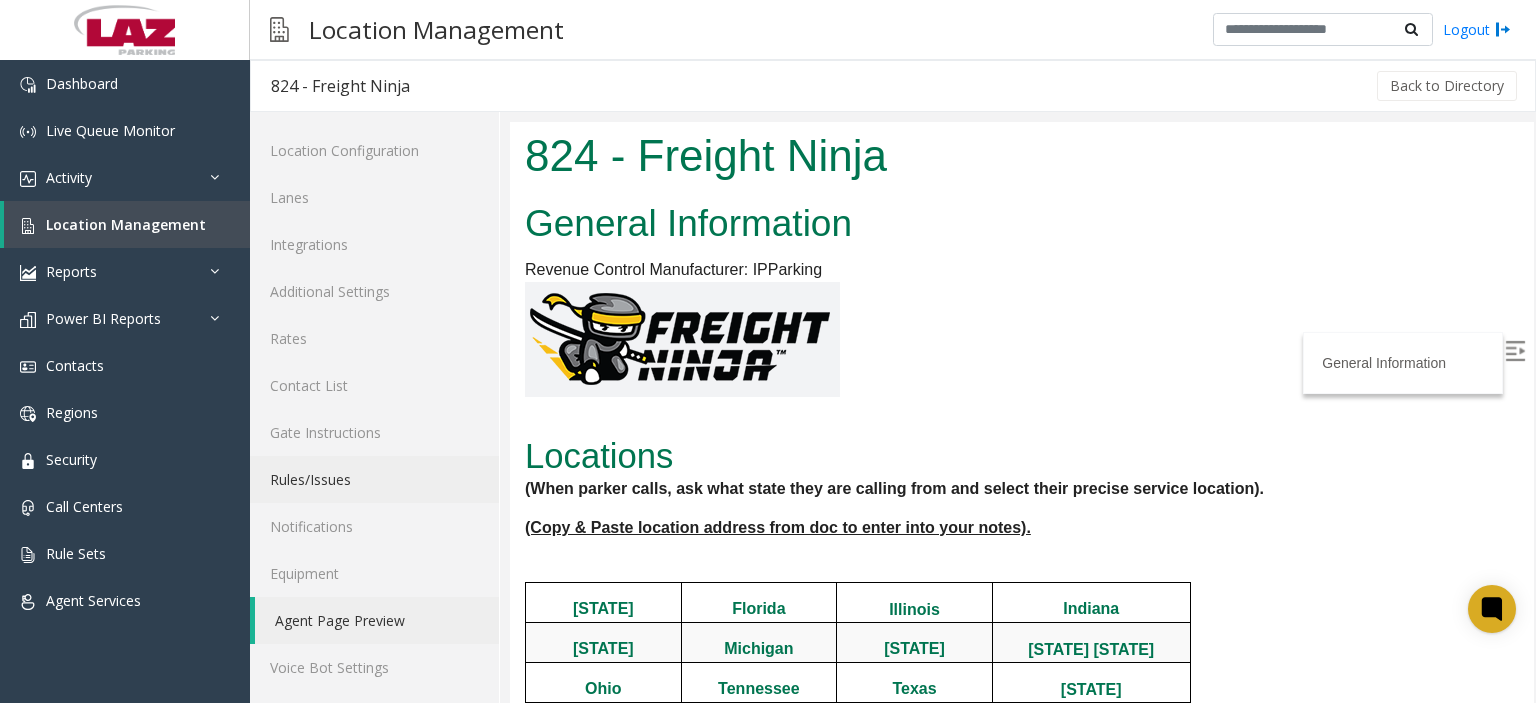 click on "Rules/Issues" 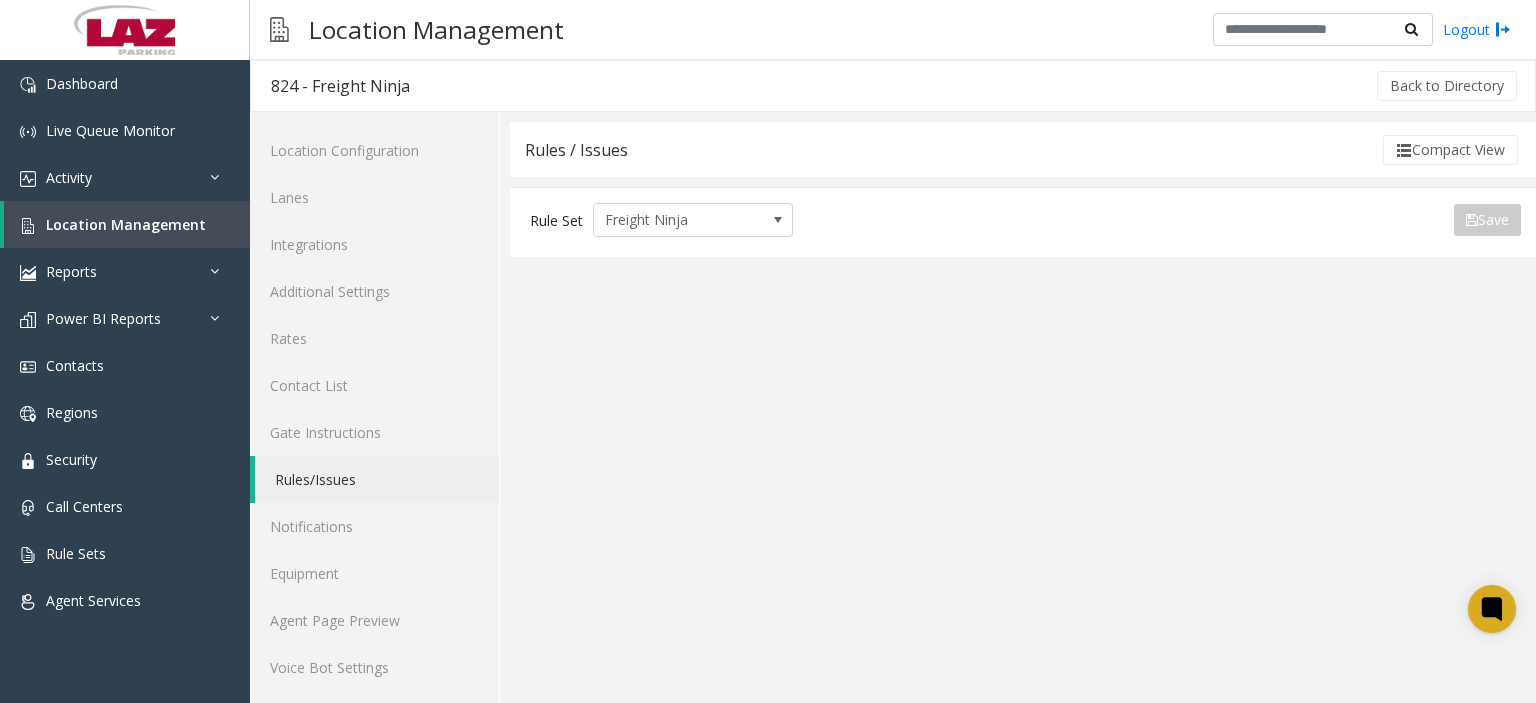 click on "Rules / Issues  Compact View  Rule Set Freight Ninja  Save  Export to PDF Export to Excel Issue Vend Gate Send Alerts Show on Info page Active Resolution Fields  No records available.  × Fields Available Selected Empty Cancel Save" 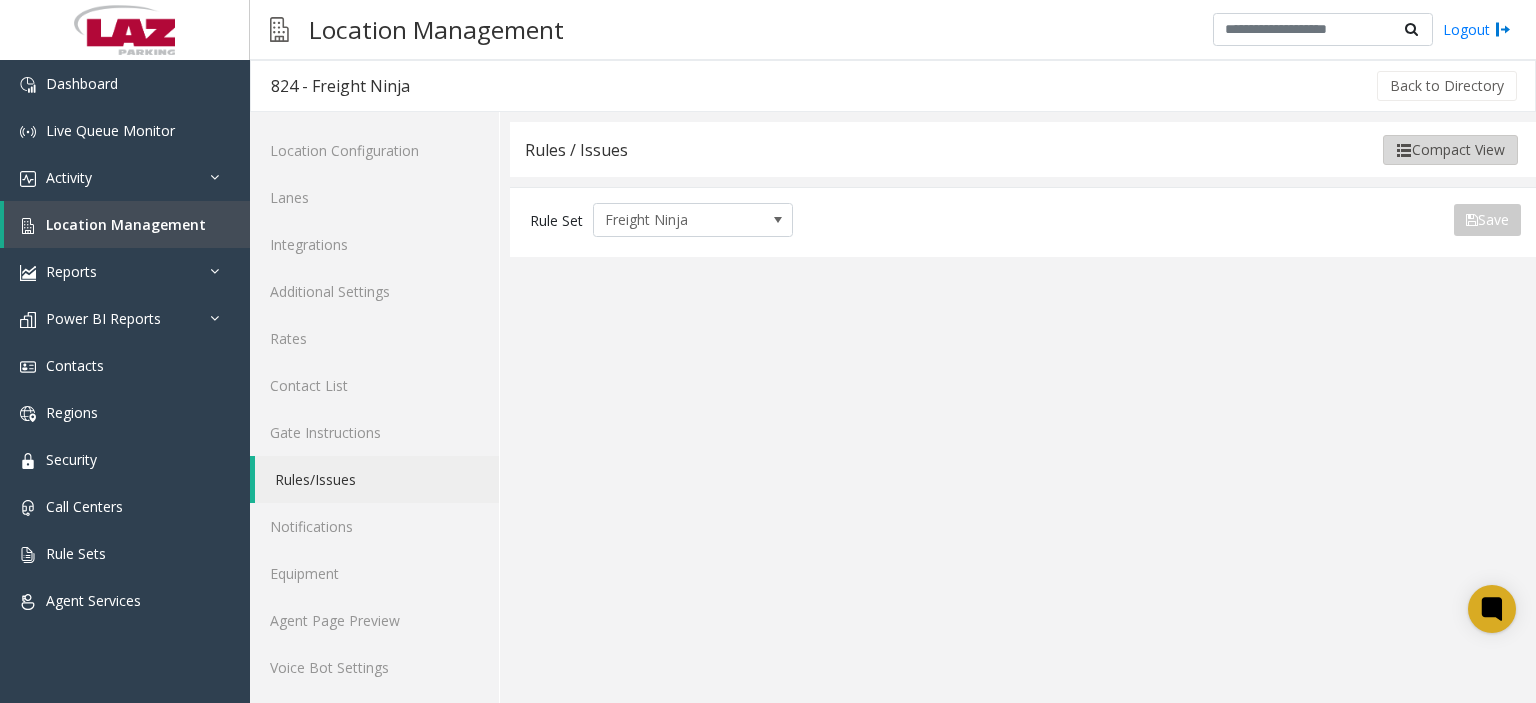 click on "Compact View" 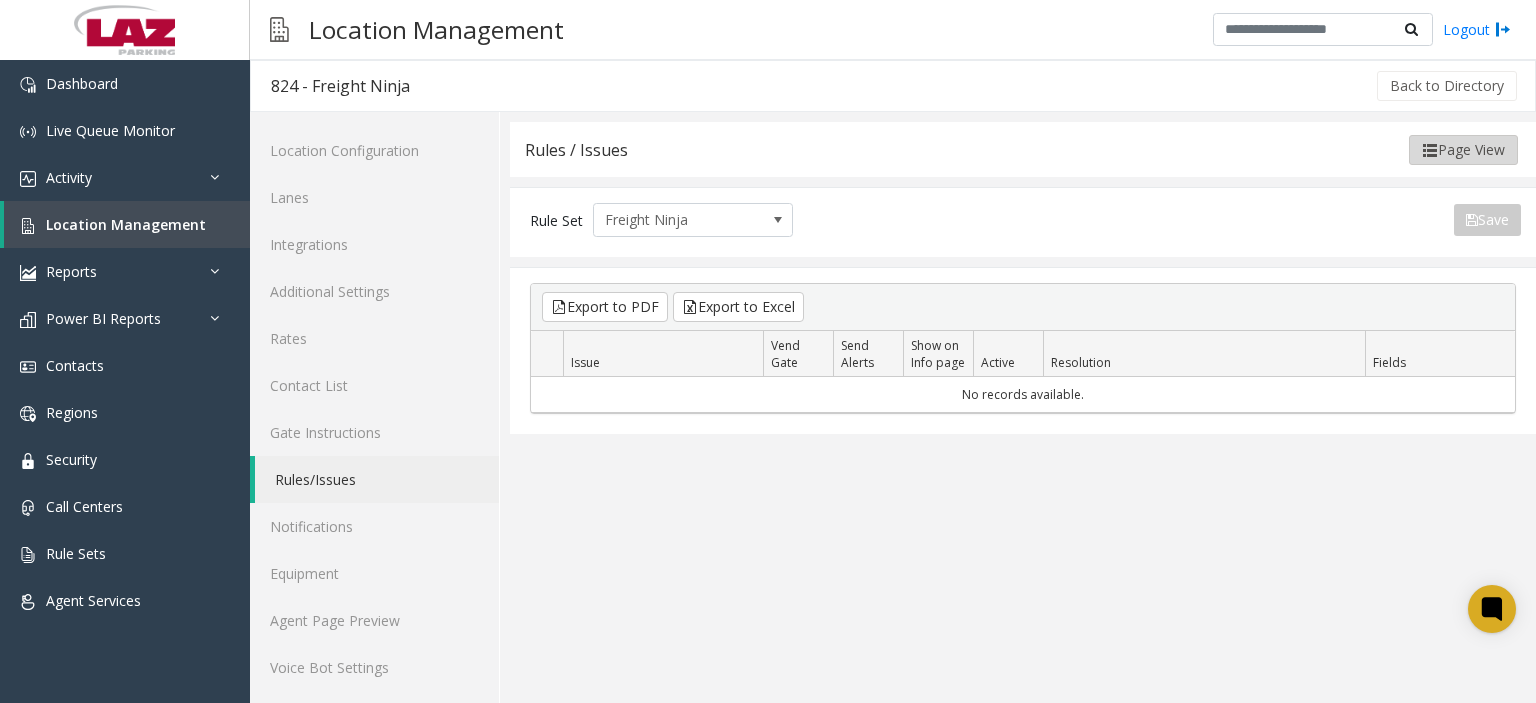 click 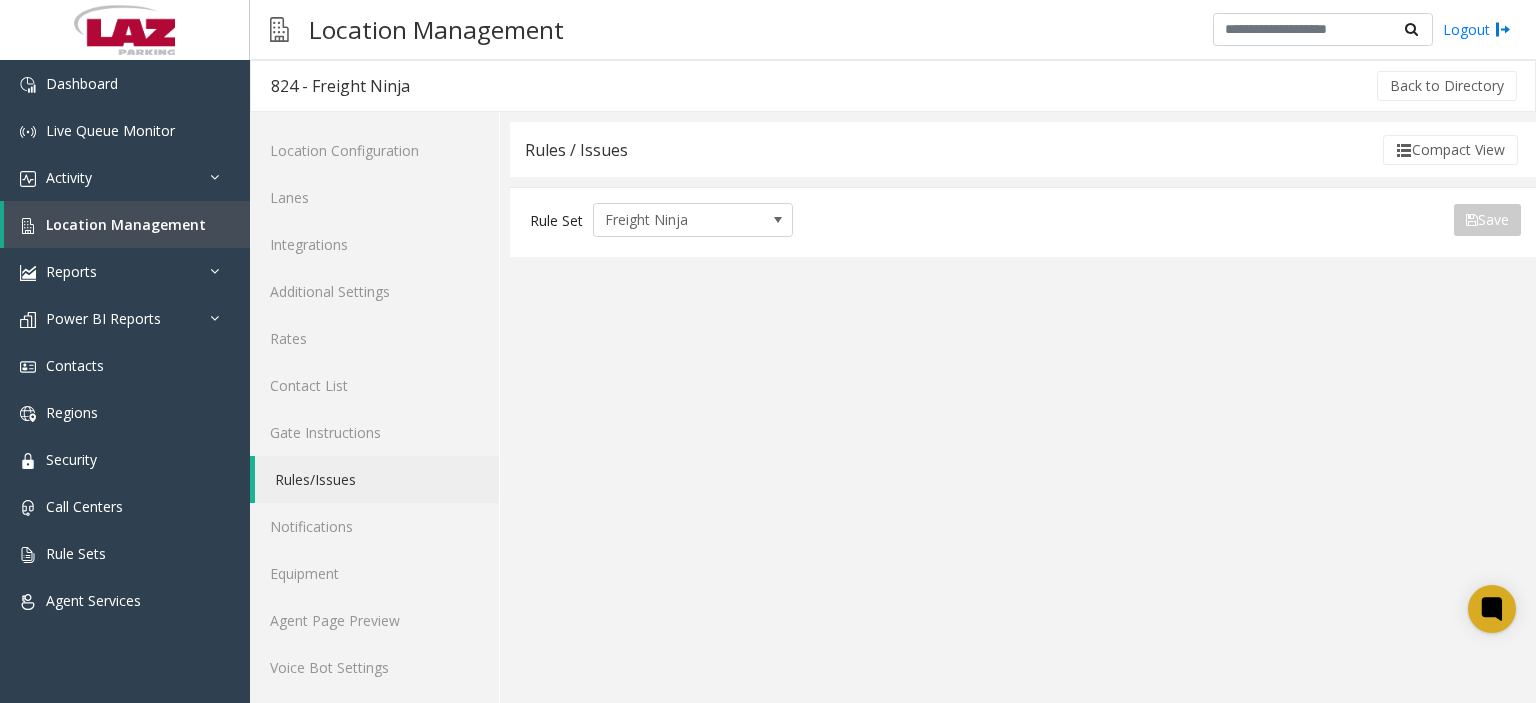 drag, startPoint x: 635, startPoint y: 438, endPoint x: 639, endPoint y: 424, distance: 14.56022 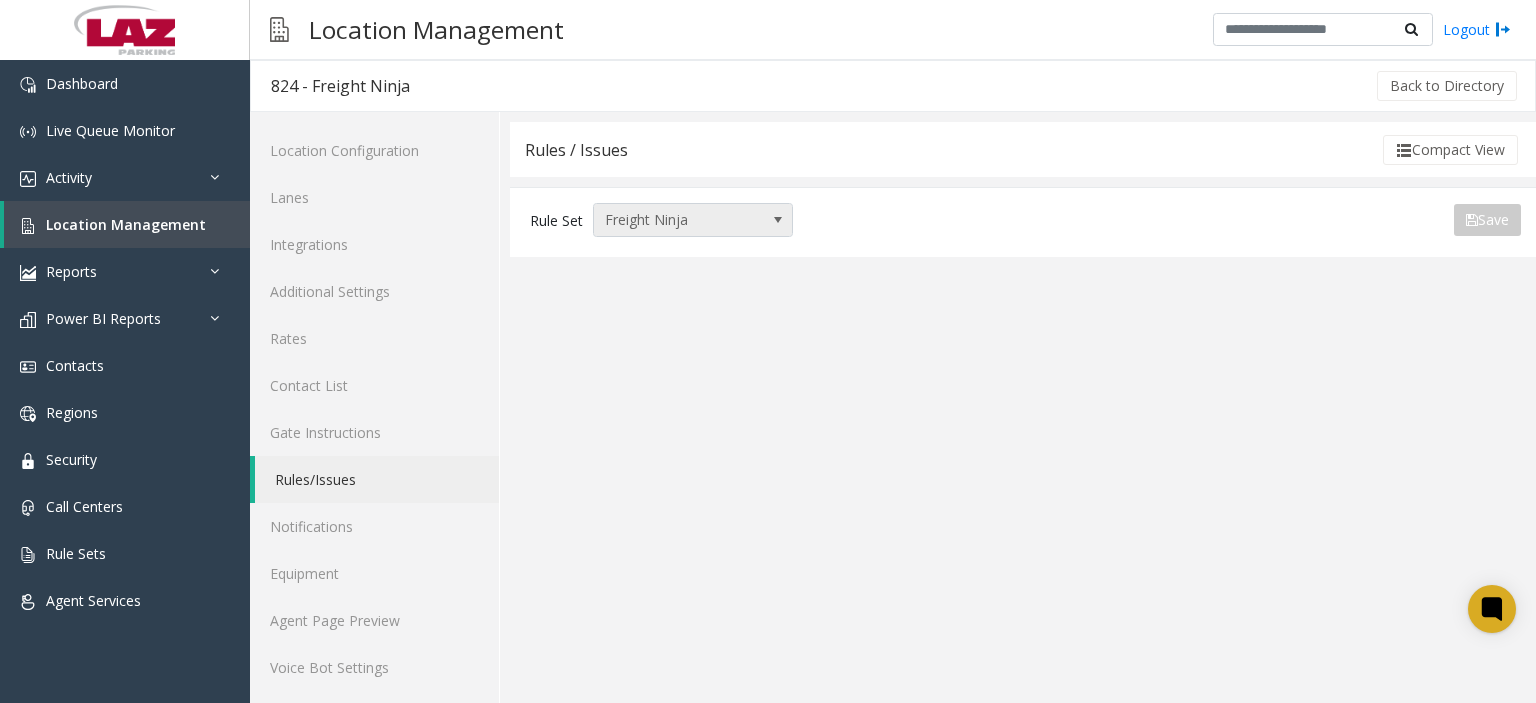 click on "Freight Ninja" at bounding box center (673, 220) 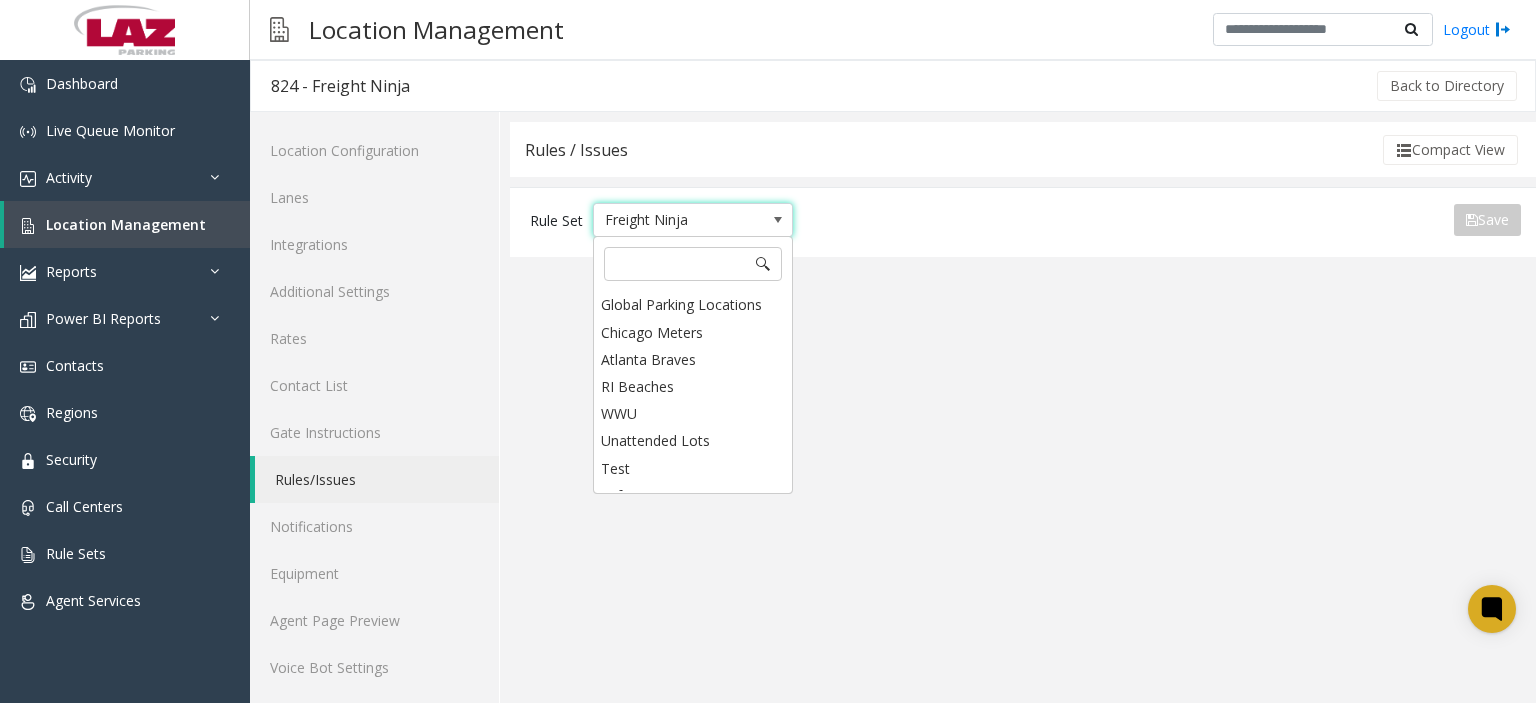 scroll, scrollTop: 147, scrollLeft: 0, axis: vertical 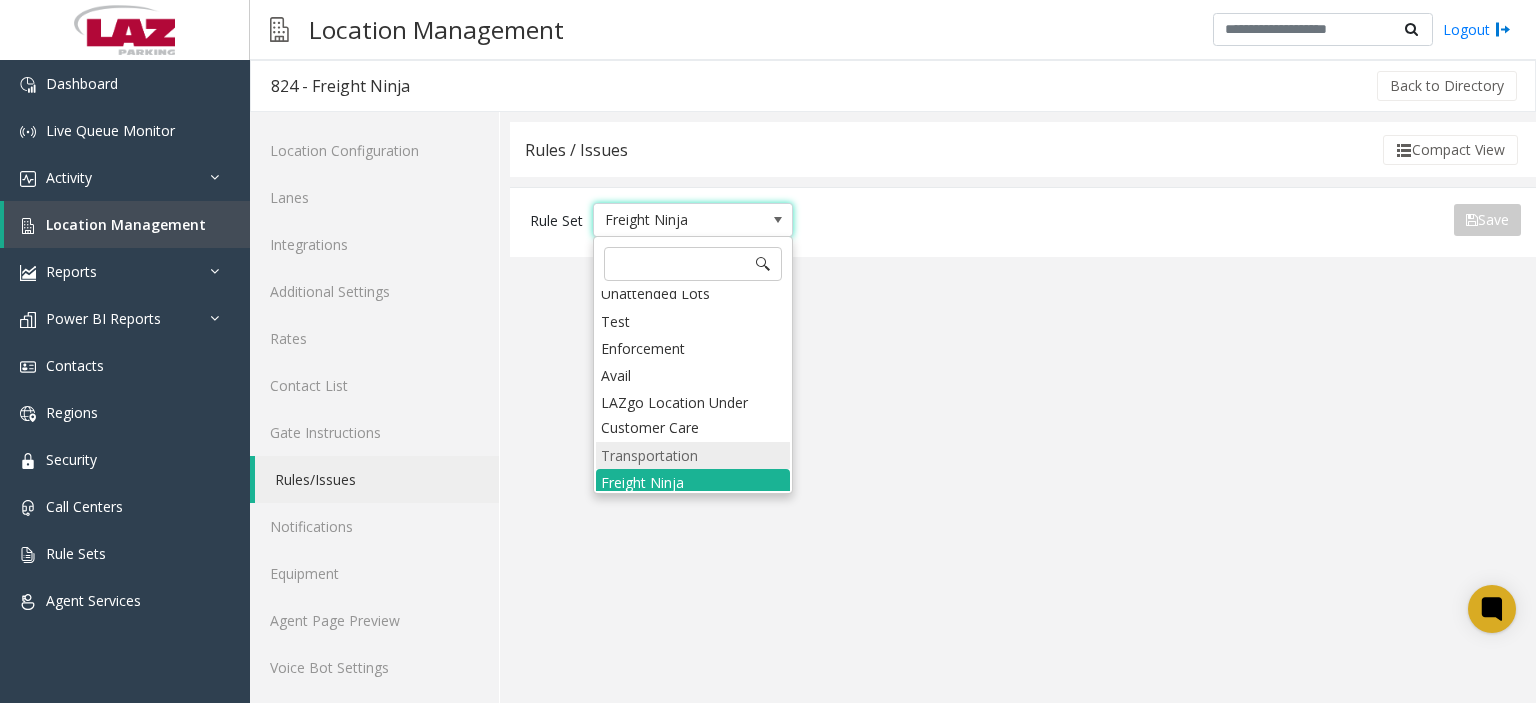 click on "Transportation" at bounding box center (693, 455) 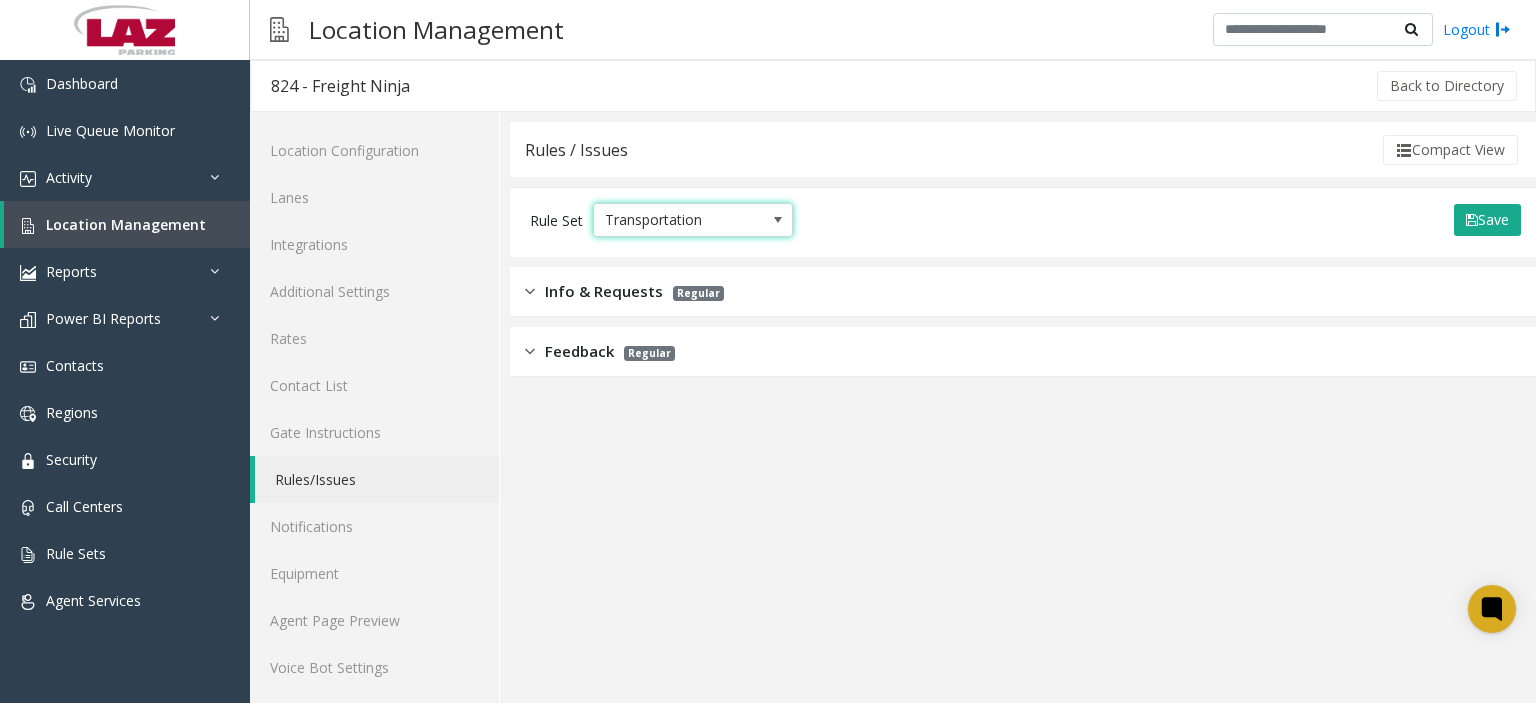 click on "Transportation" at bounding box center (673, 220) 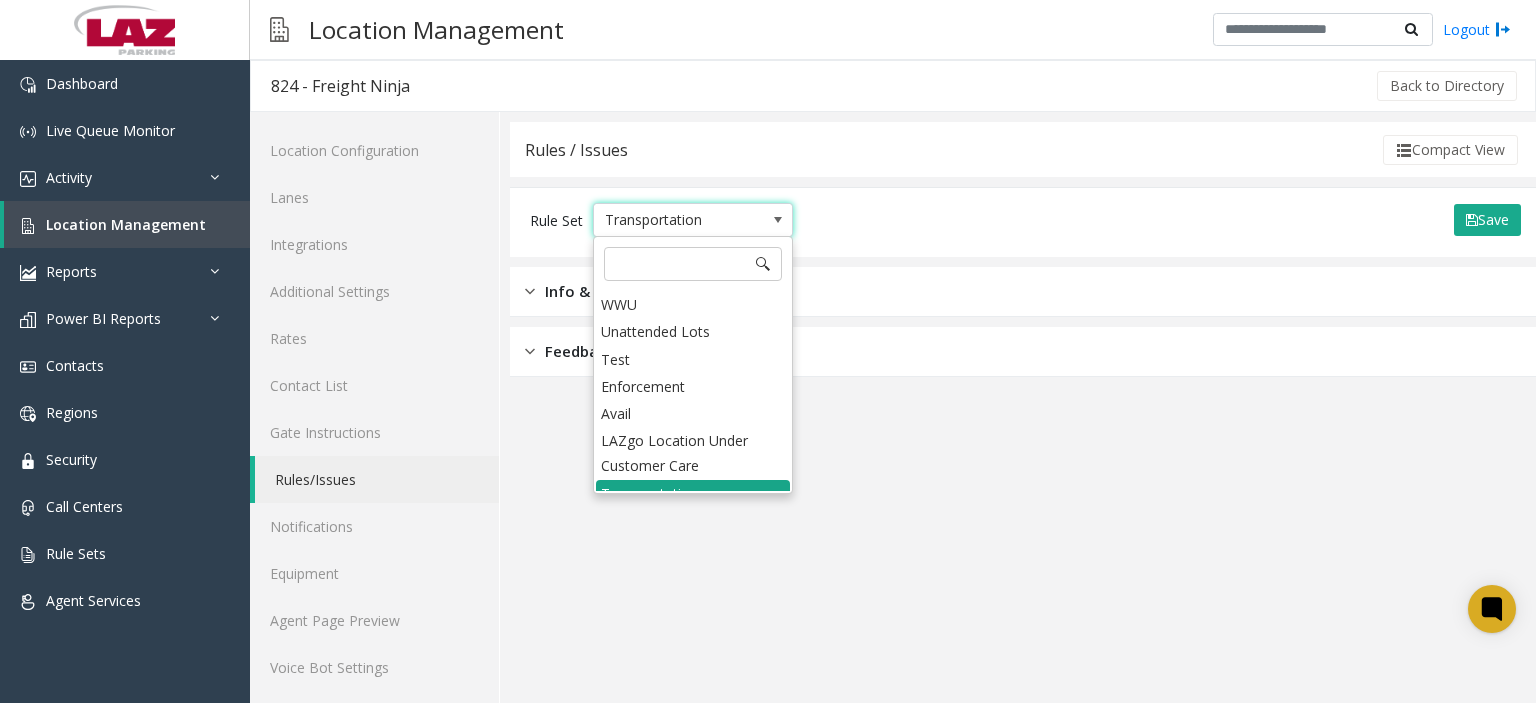 scroll, scrollTop: 147, scrollLeft: 0, axis: vertical 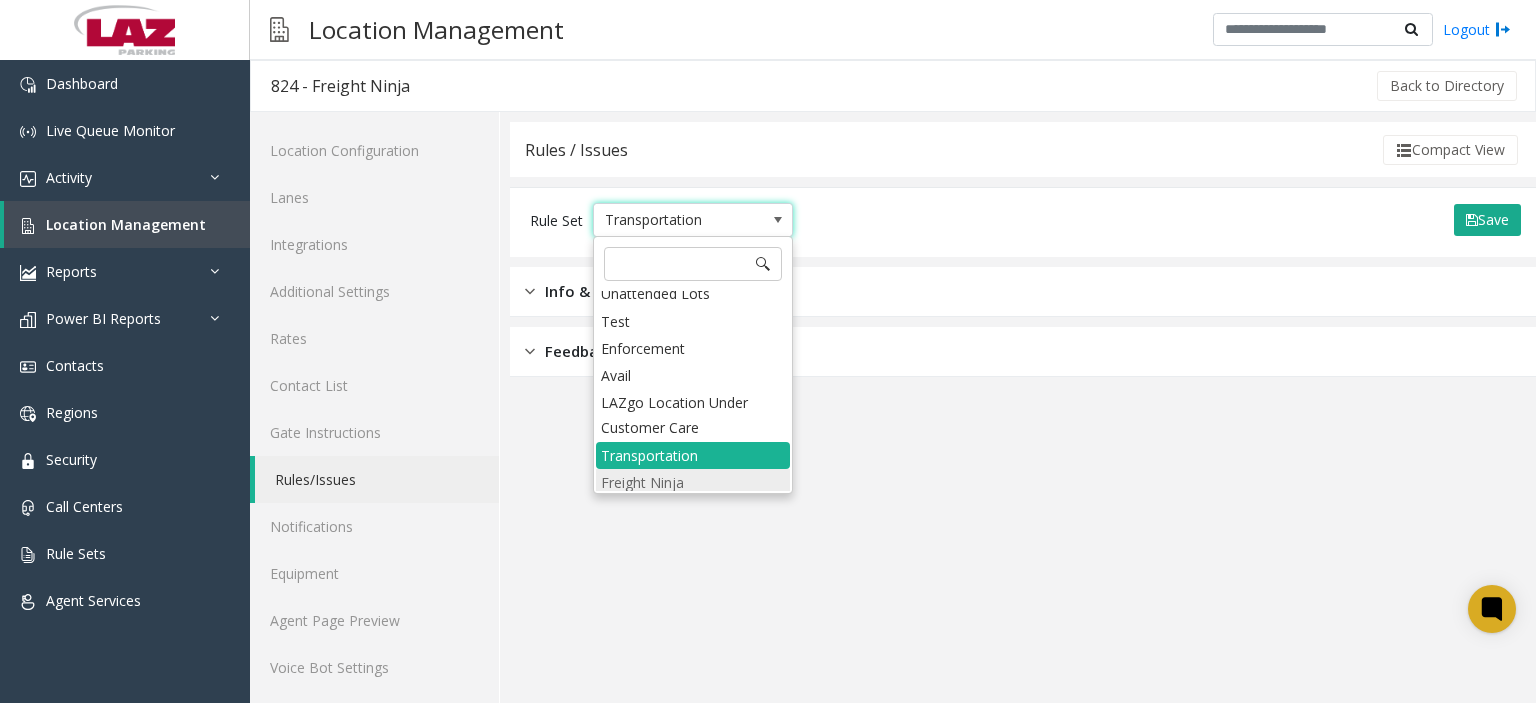 click on "Freight Ninja" at bounding box center [693, 482] 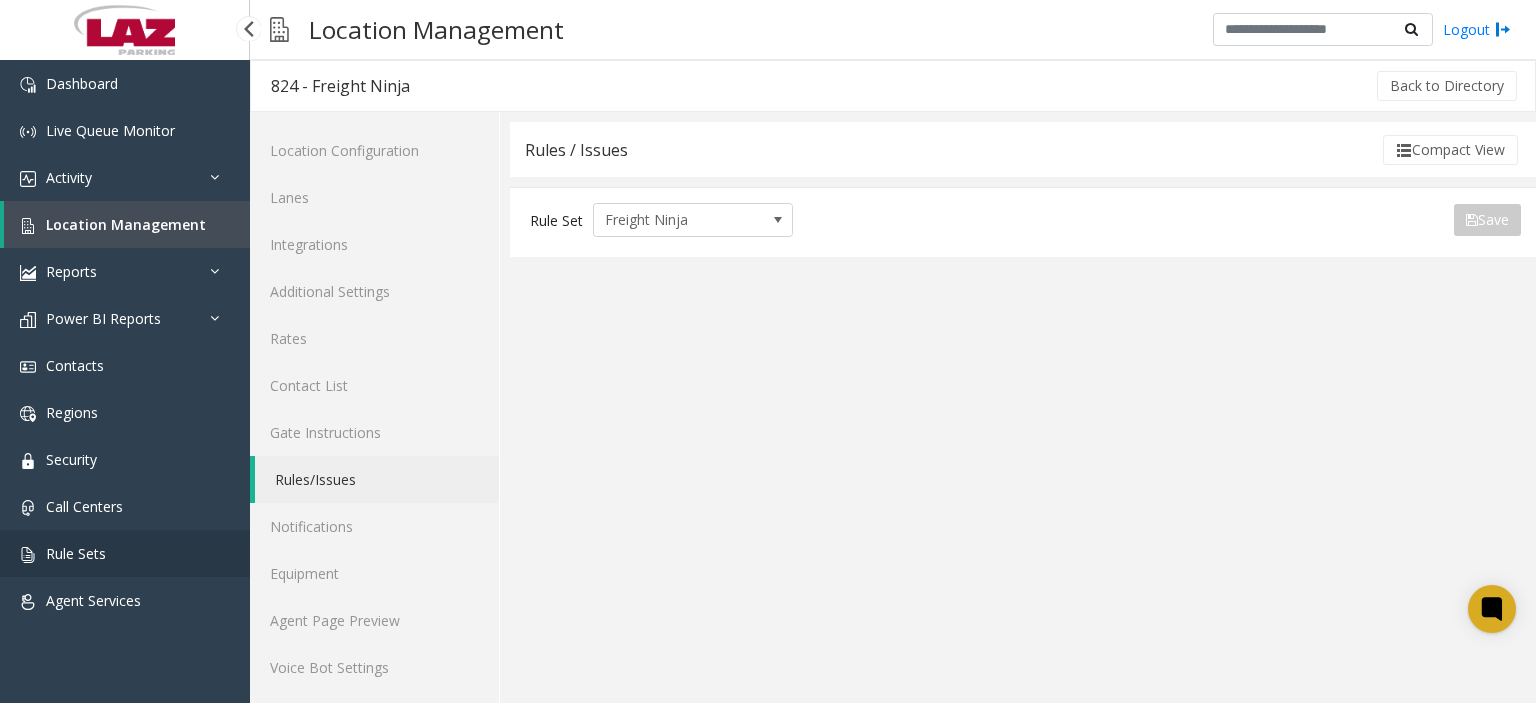 click on "Rule Sets" at bounding box center [76, 553] 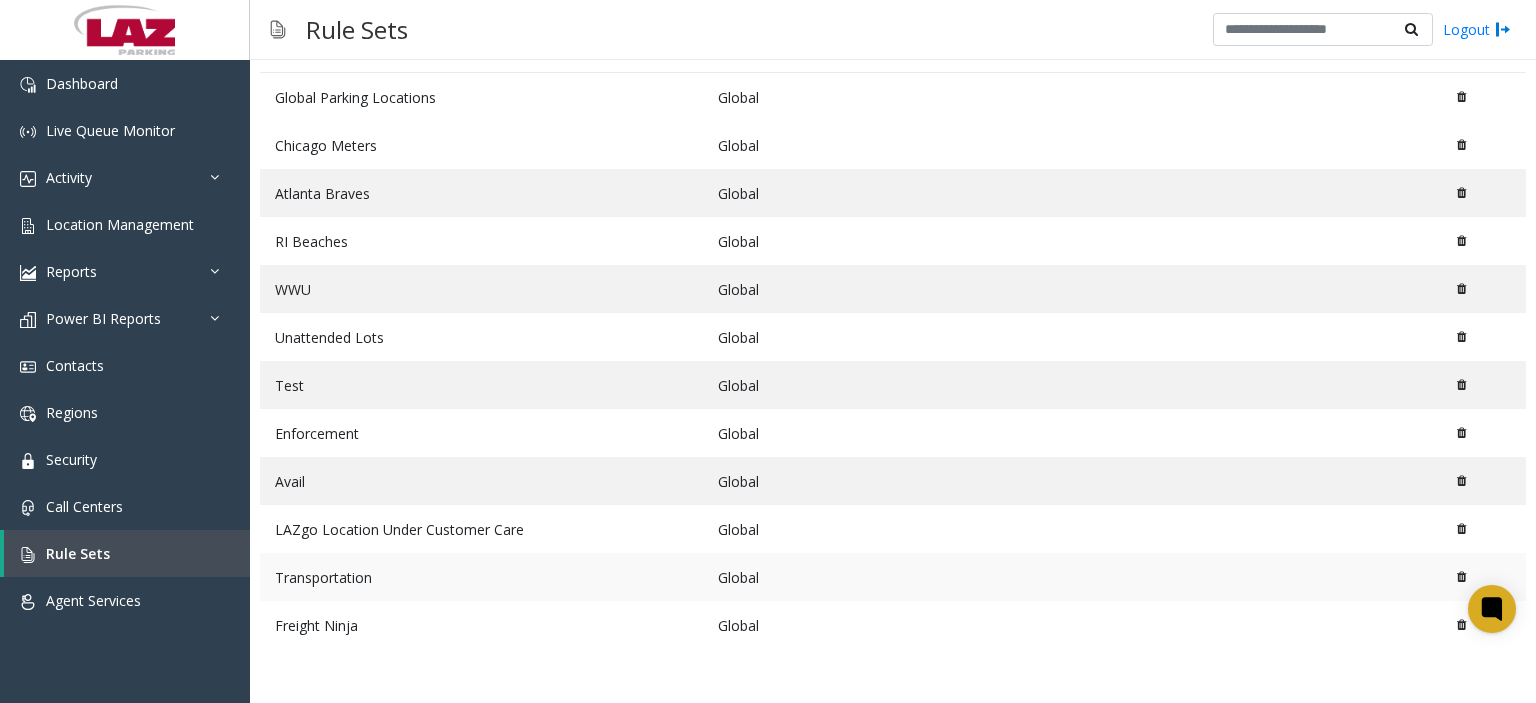 scroll, scrollTop: 120, scrollLeft: 0, axis: vertical 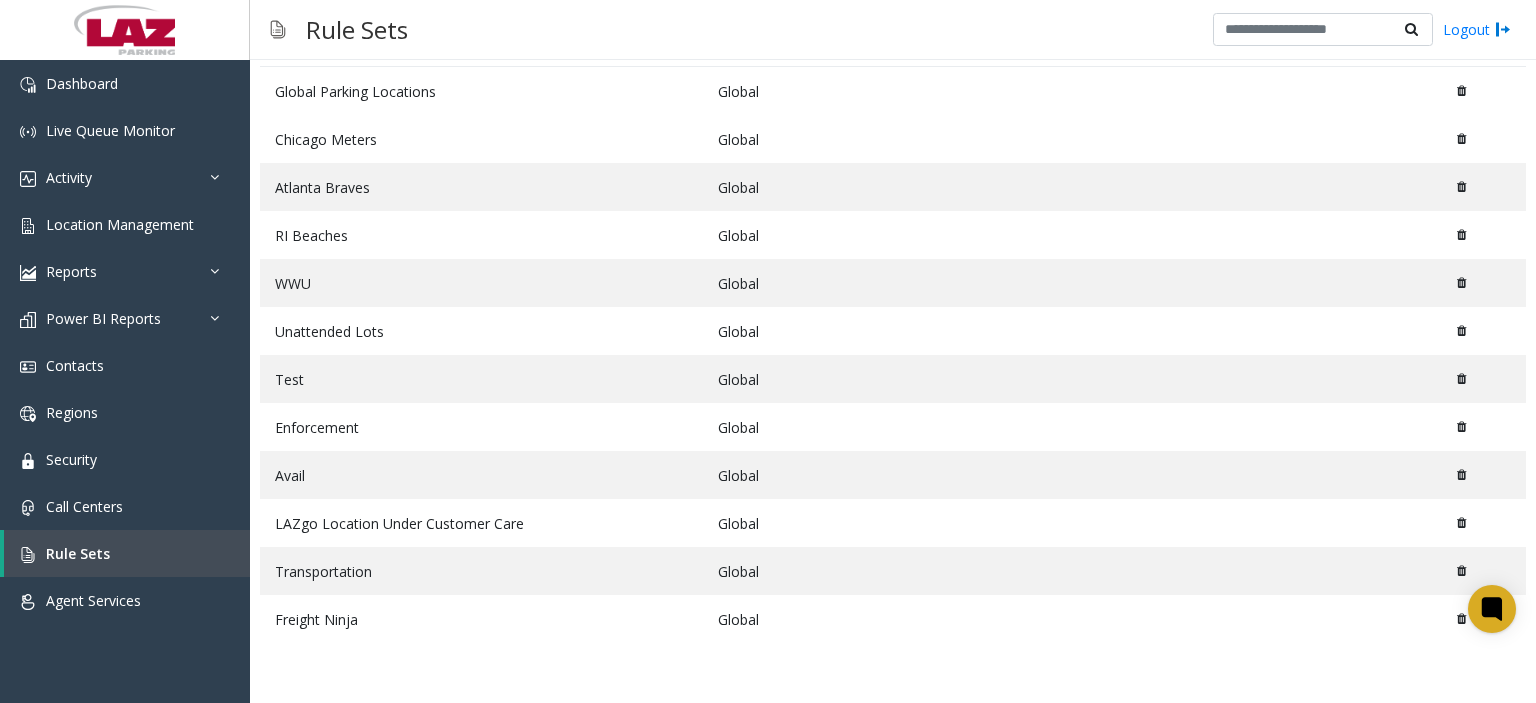 click on "Freight Ninja" 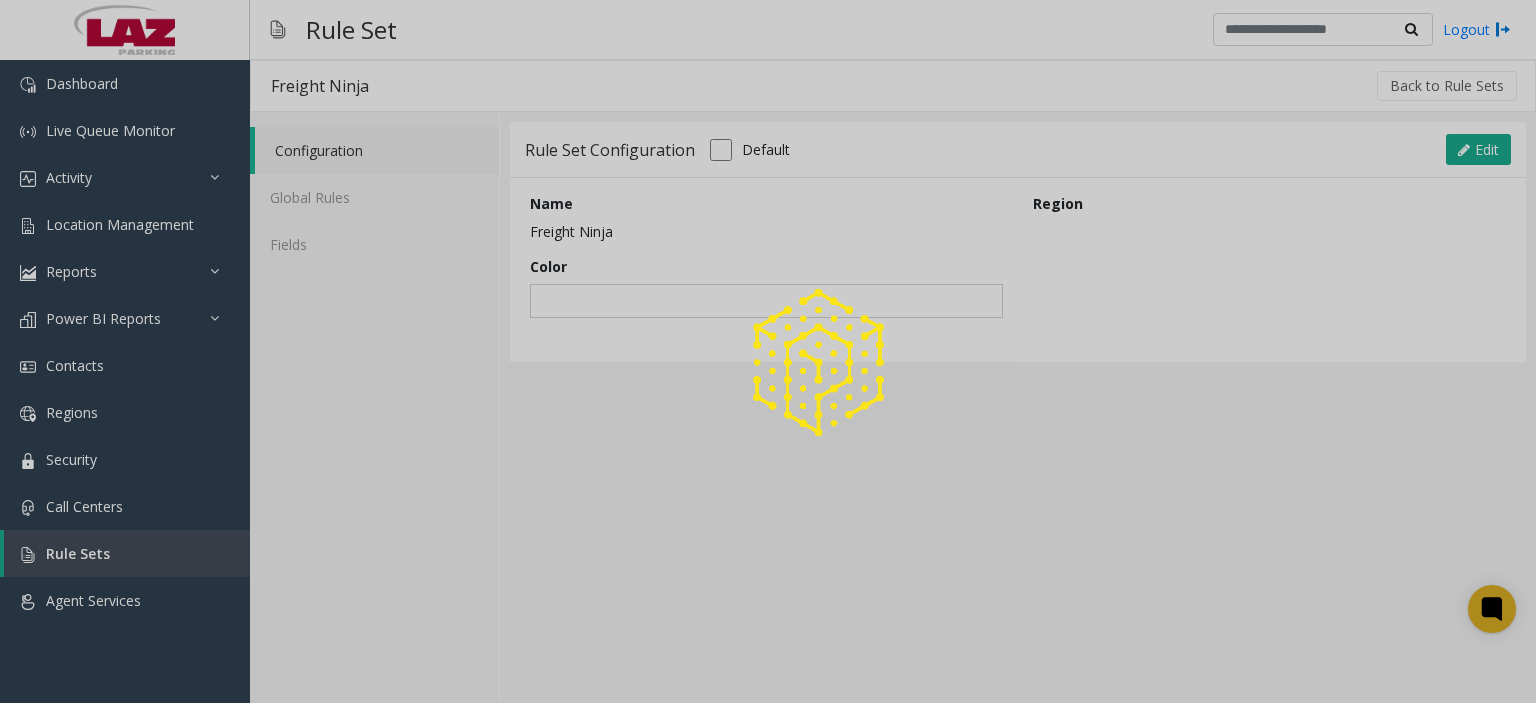 scroll, scrollTop: 0, scrollLeft: 0, axis: both 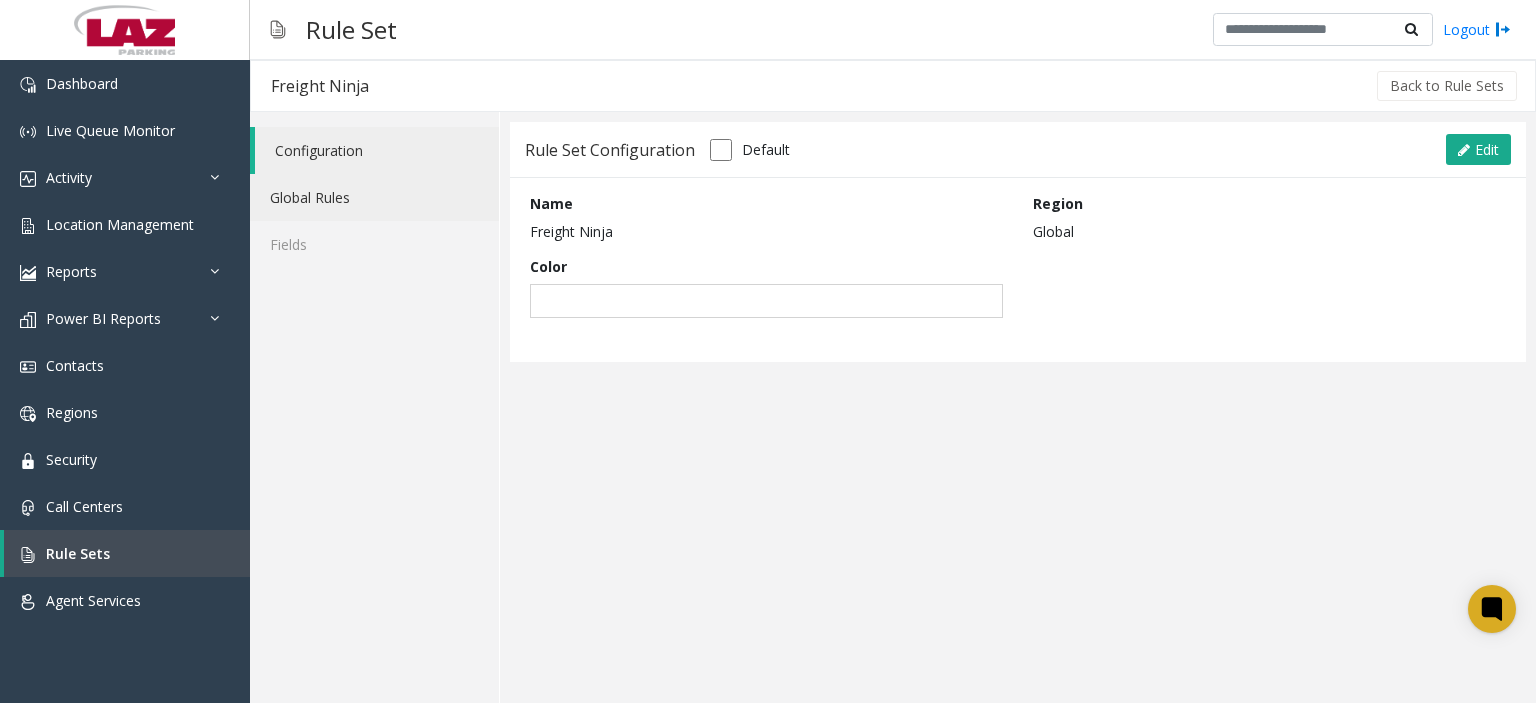 click on "Global Rules" 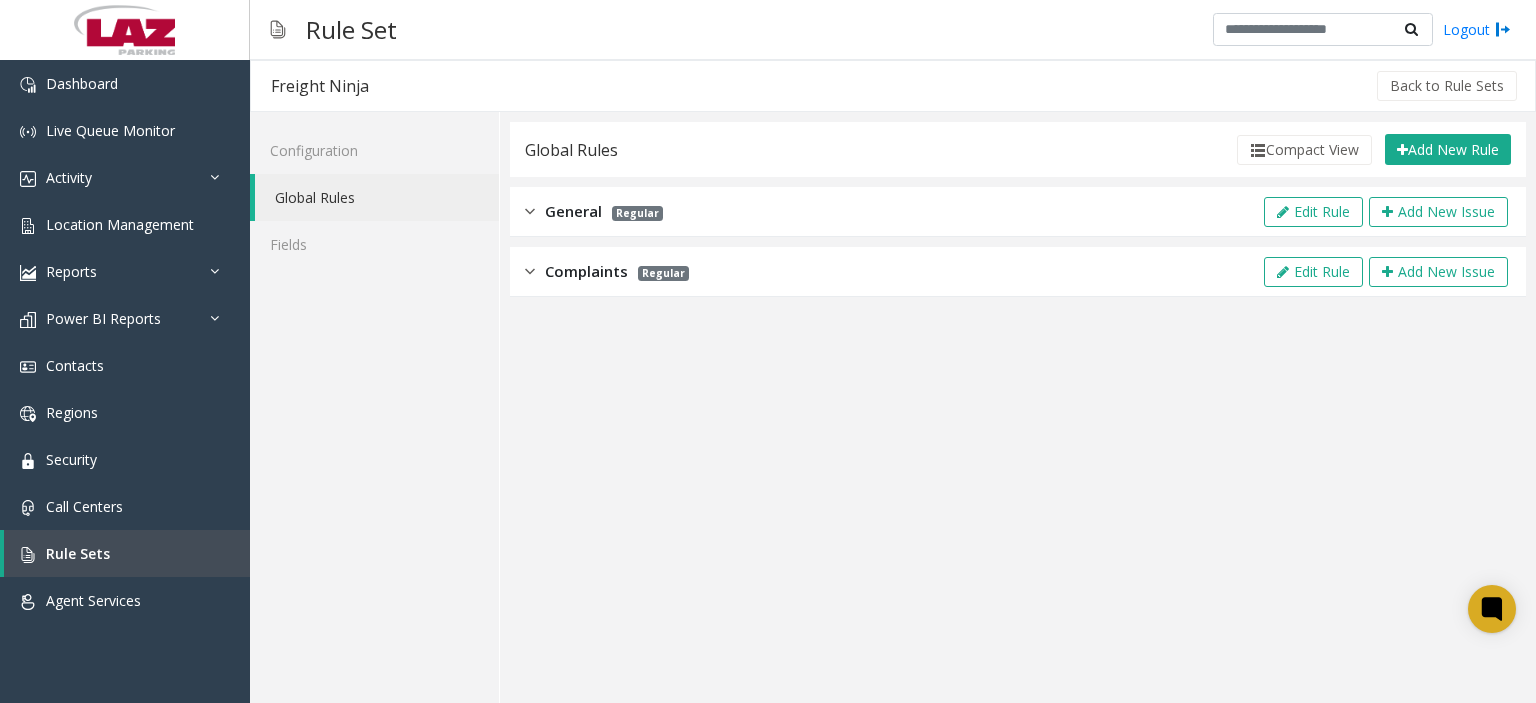 click on "General" 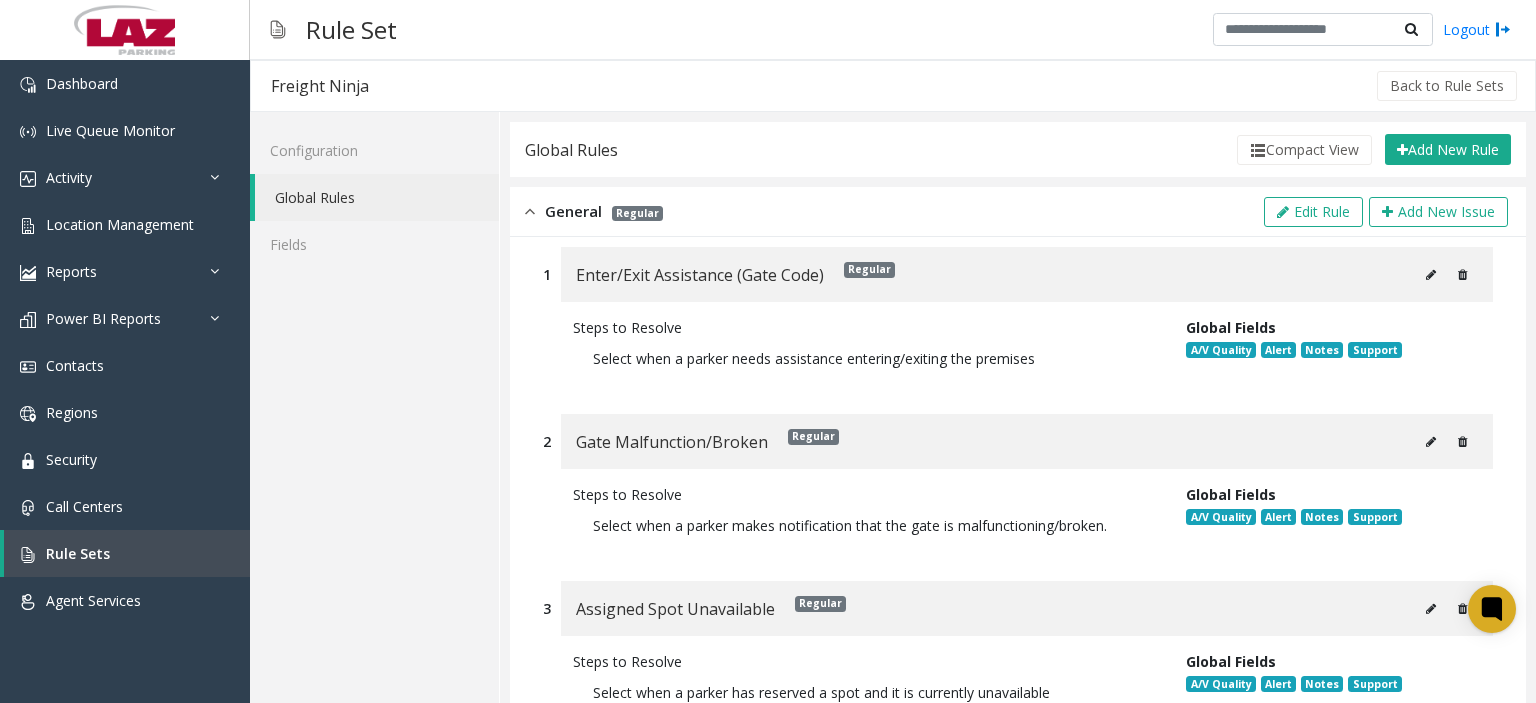 click 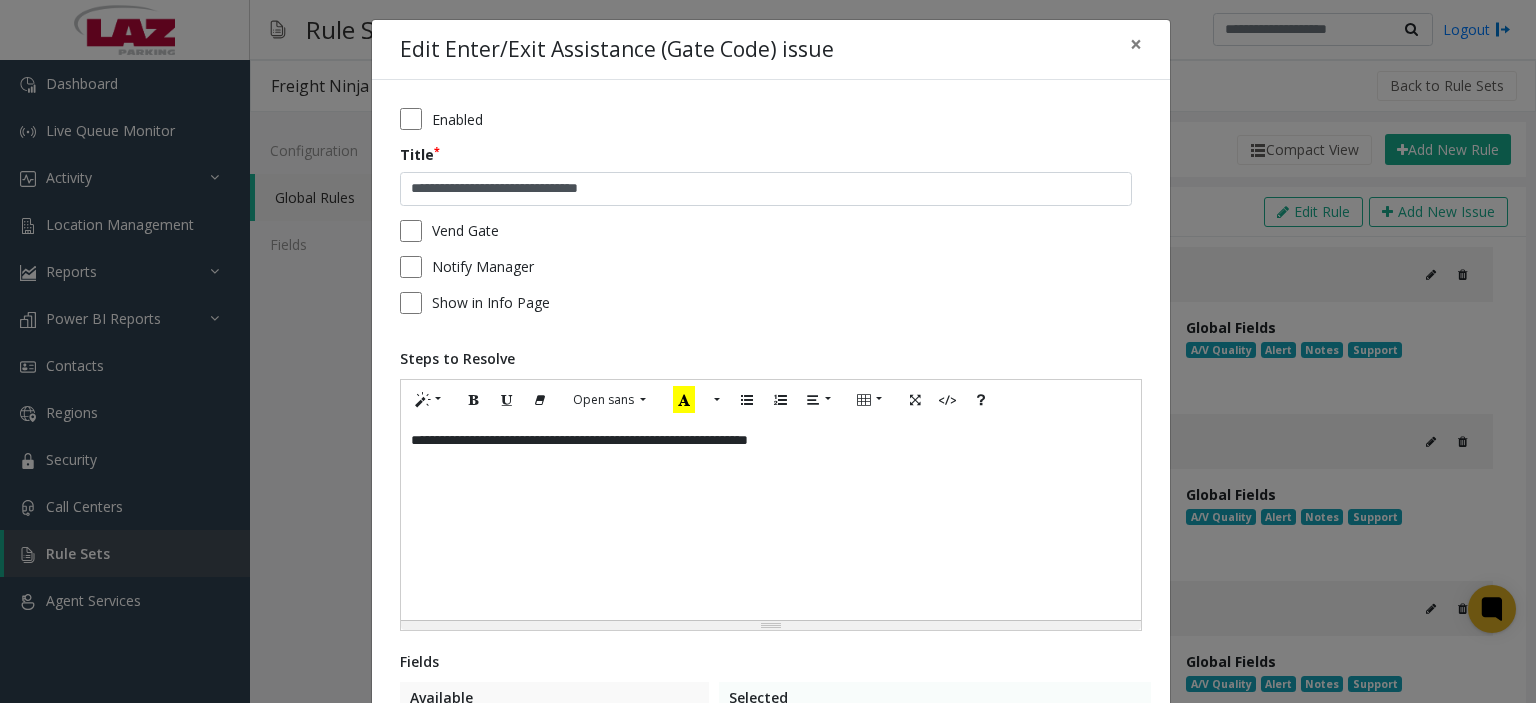 scroll, scrollTop: 0, scrollLeft: 0, axis: both 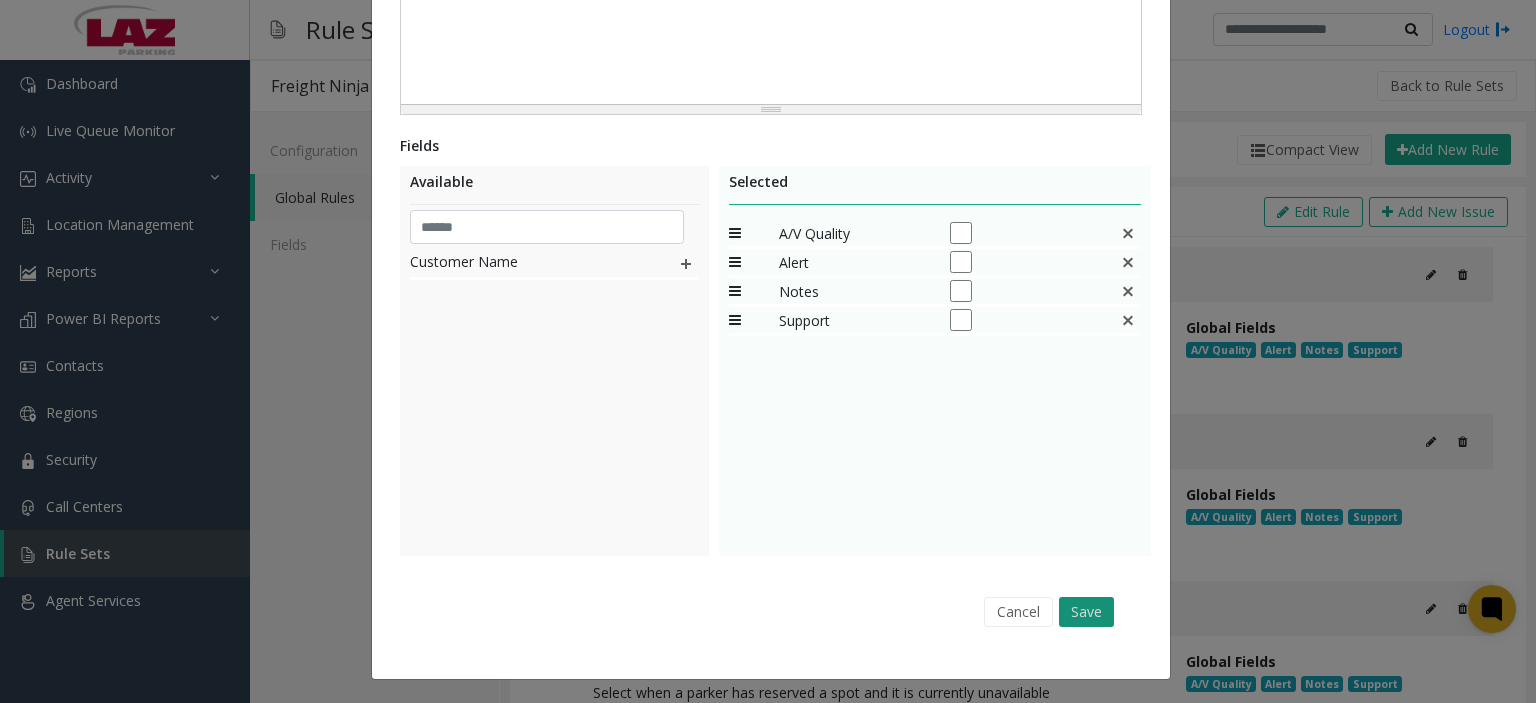 click on "Save" 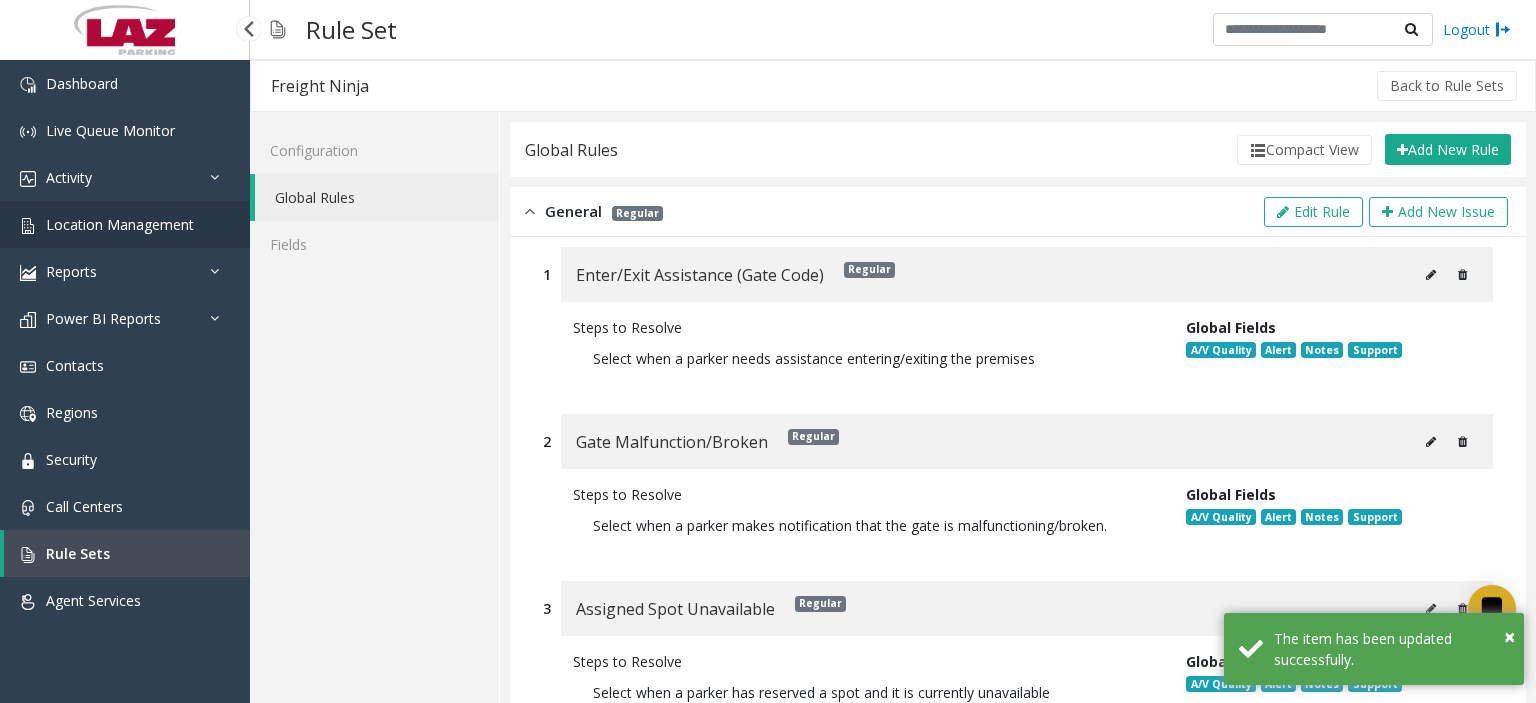 click on "Location Management" at bounding box center [120, 224] 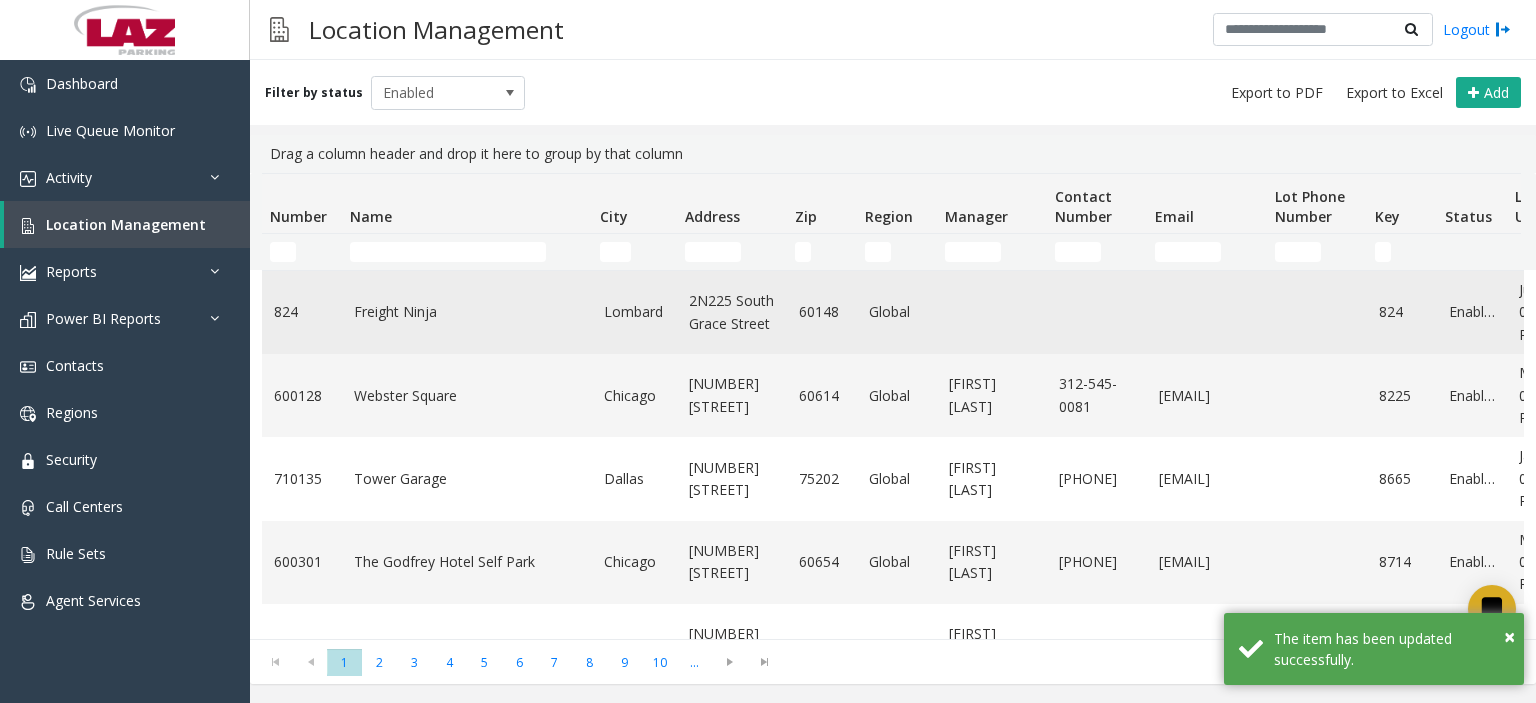 click on "Freight Ninja" 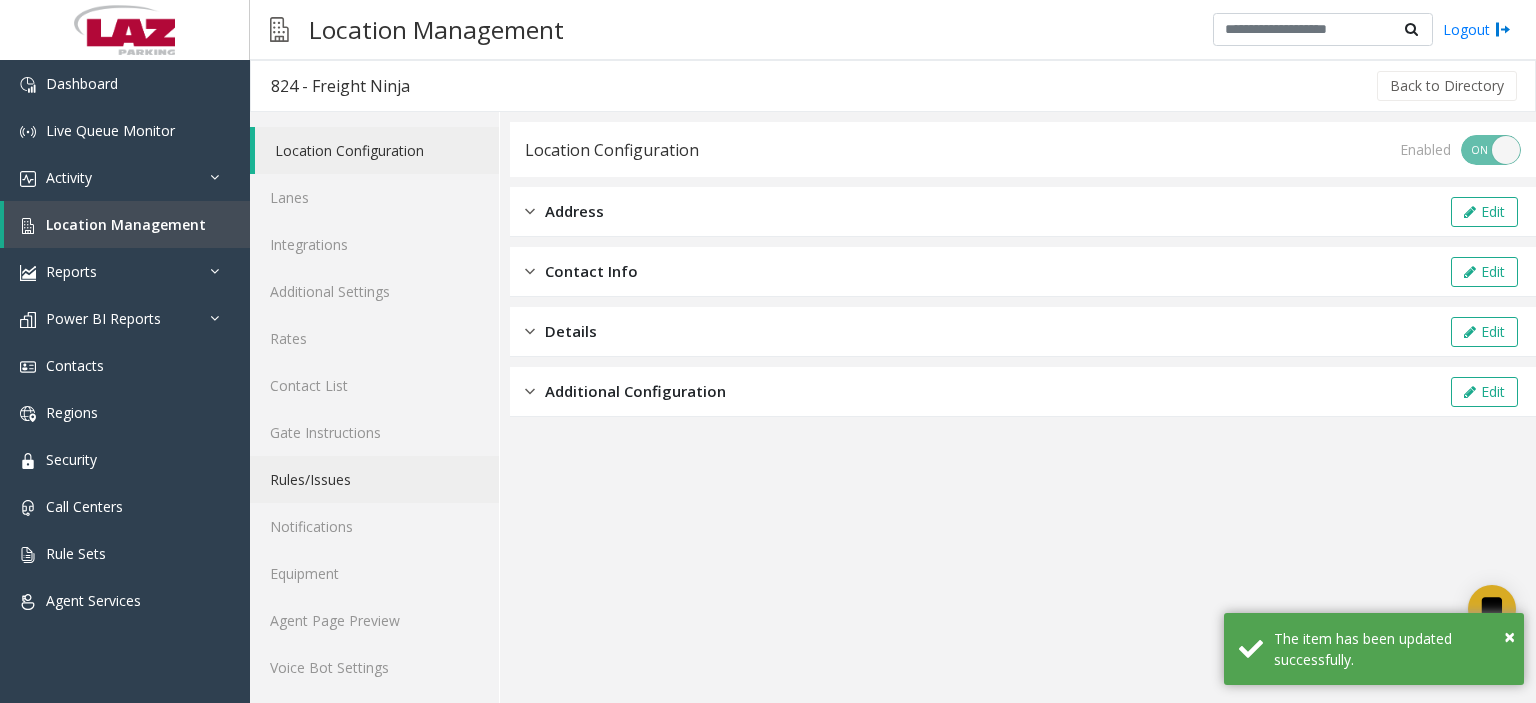 click on "Rules/Issues" 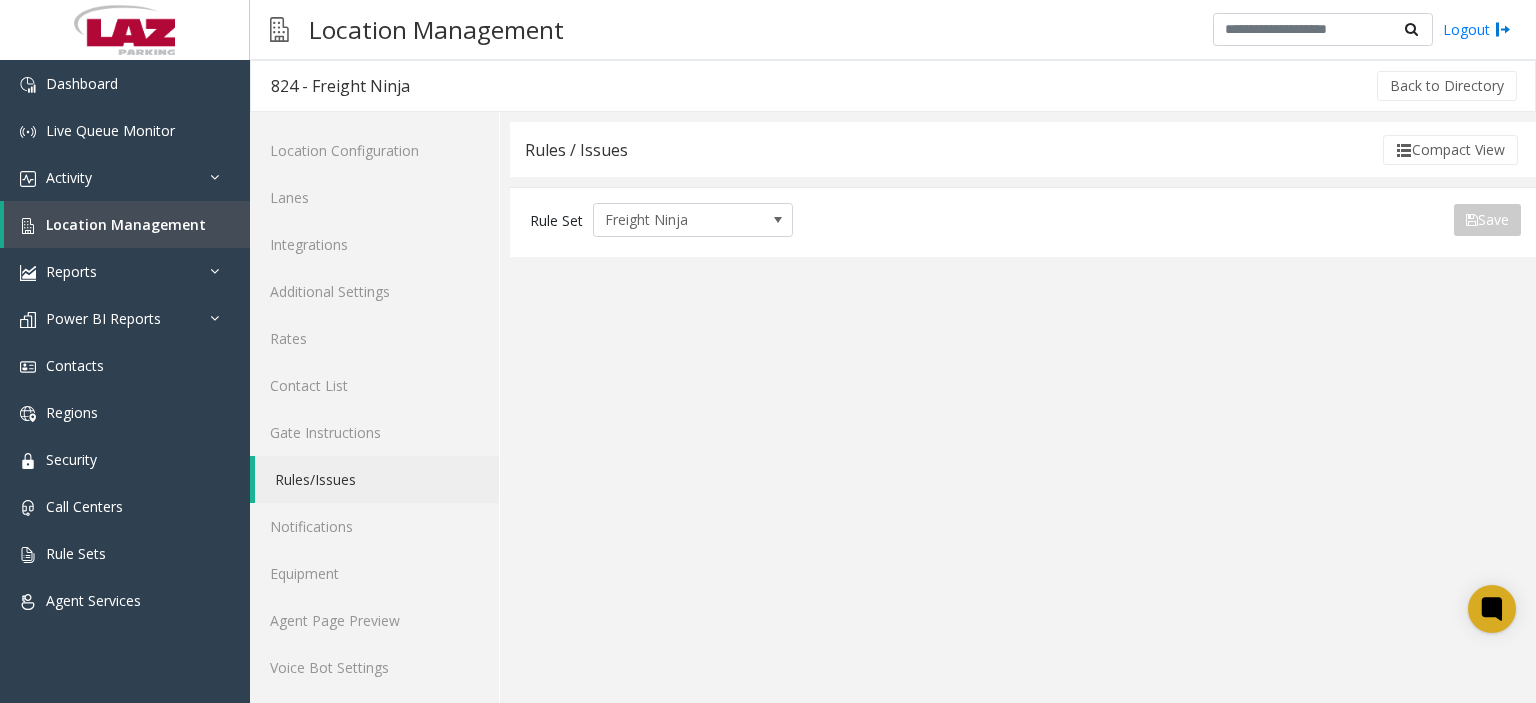 click on "Rules / Issues  Compact View  Rule Set Freight Ninja  Save  Export to PDF Export to Excel Issue Vend Gate Send Alerts Show on Info page Active Resolution Fields  No records available.  × Fields Available Selected A/V Quality Alert Notes Support Cancel Save" 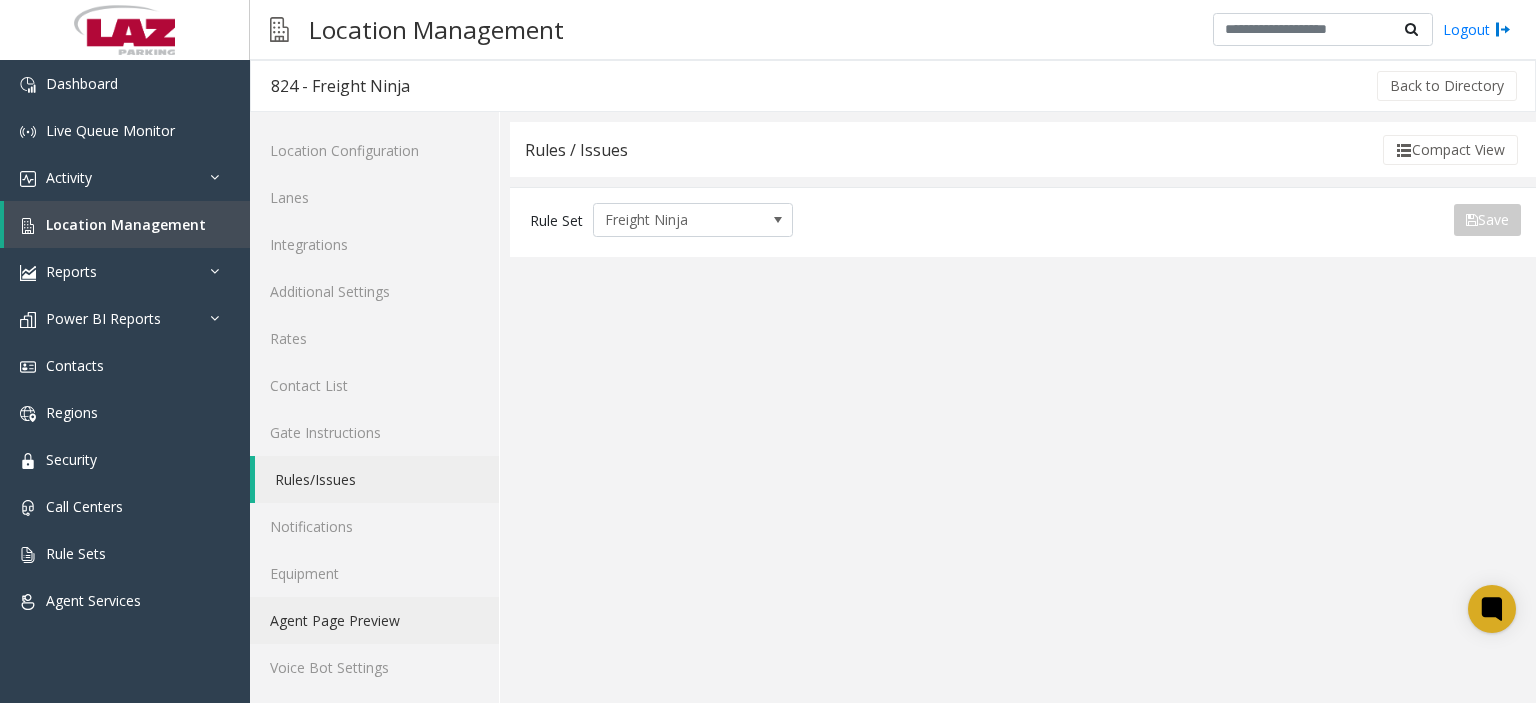 click on "Agent Page Preview" 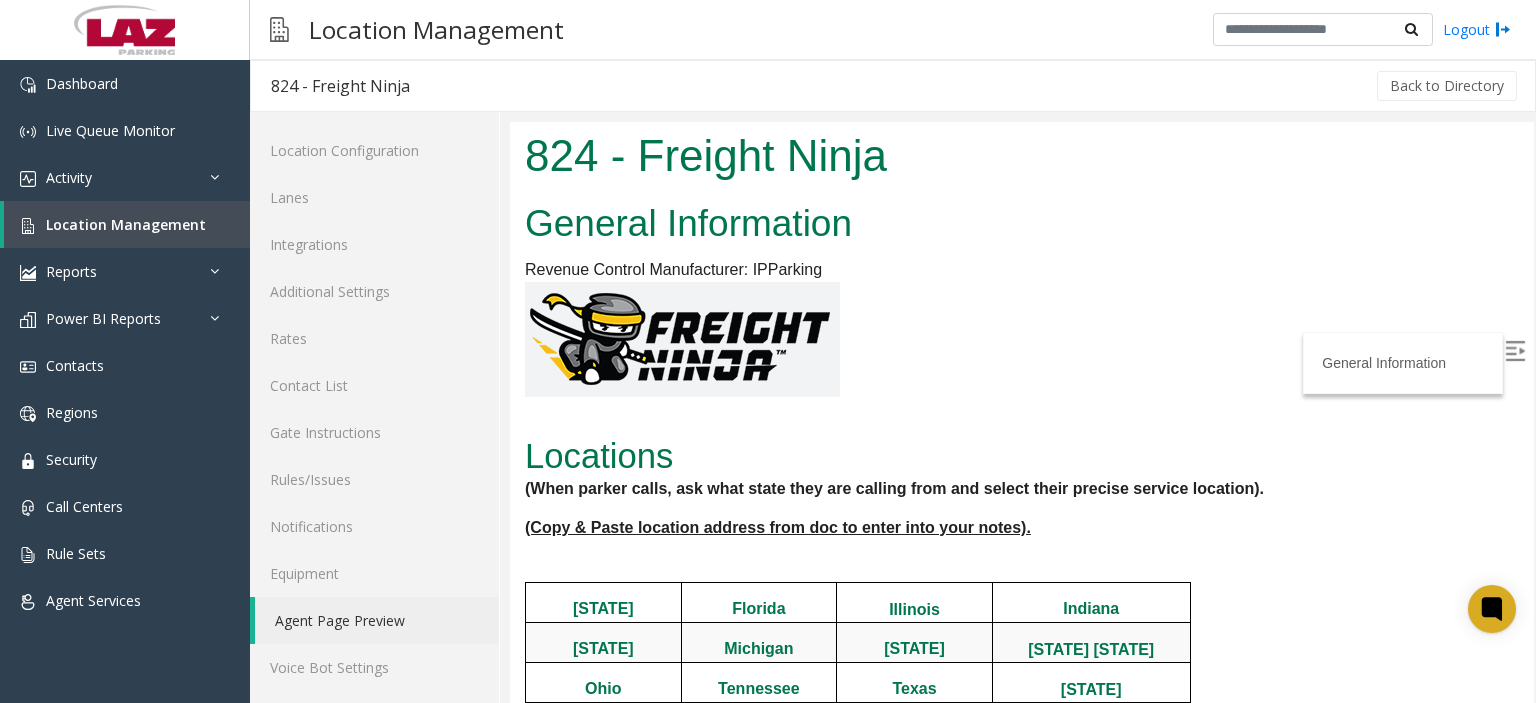 scroll, scrollTop: 0, scrollLeft: 0, axis: both 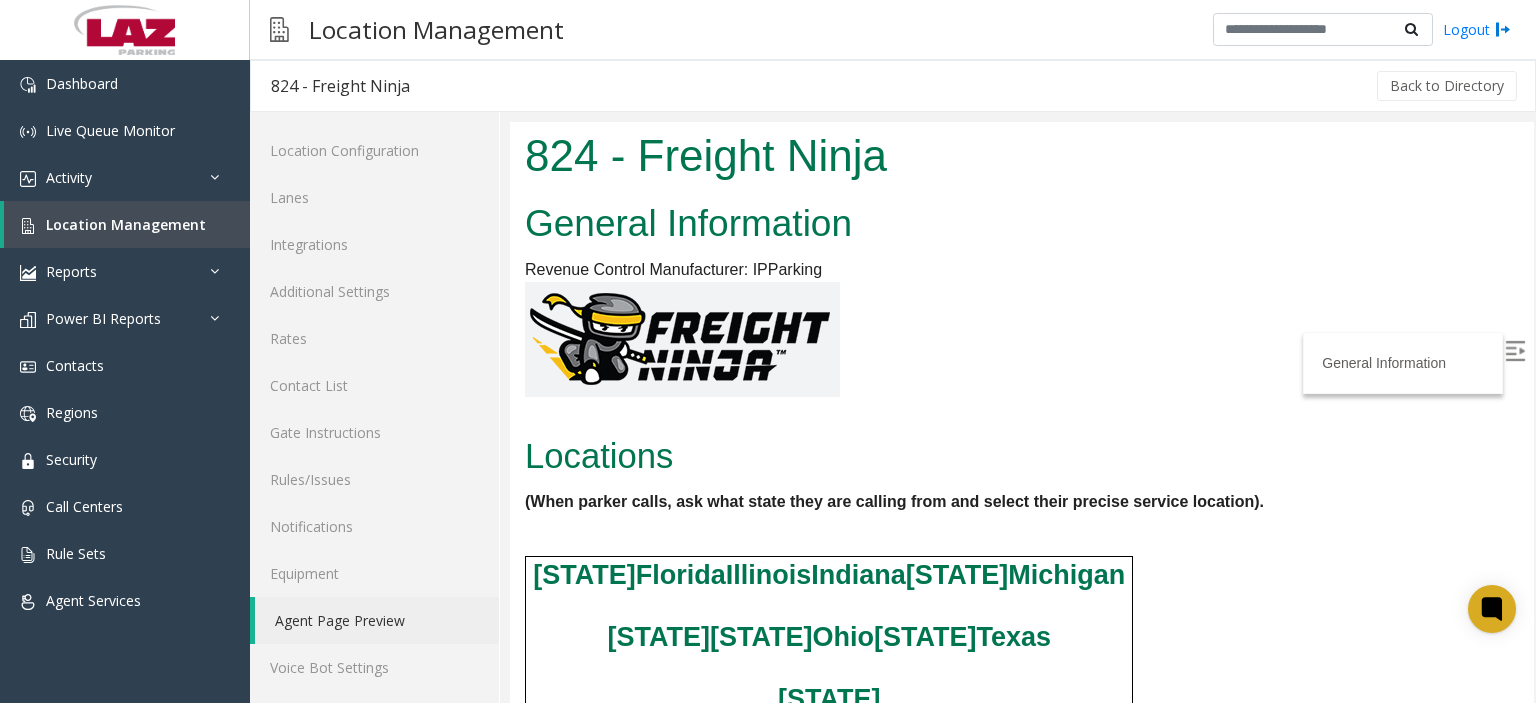 click on "824 - Freight Ninja" at bounding box center [1022, 158] 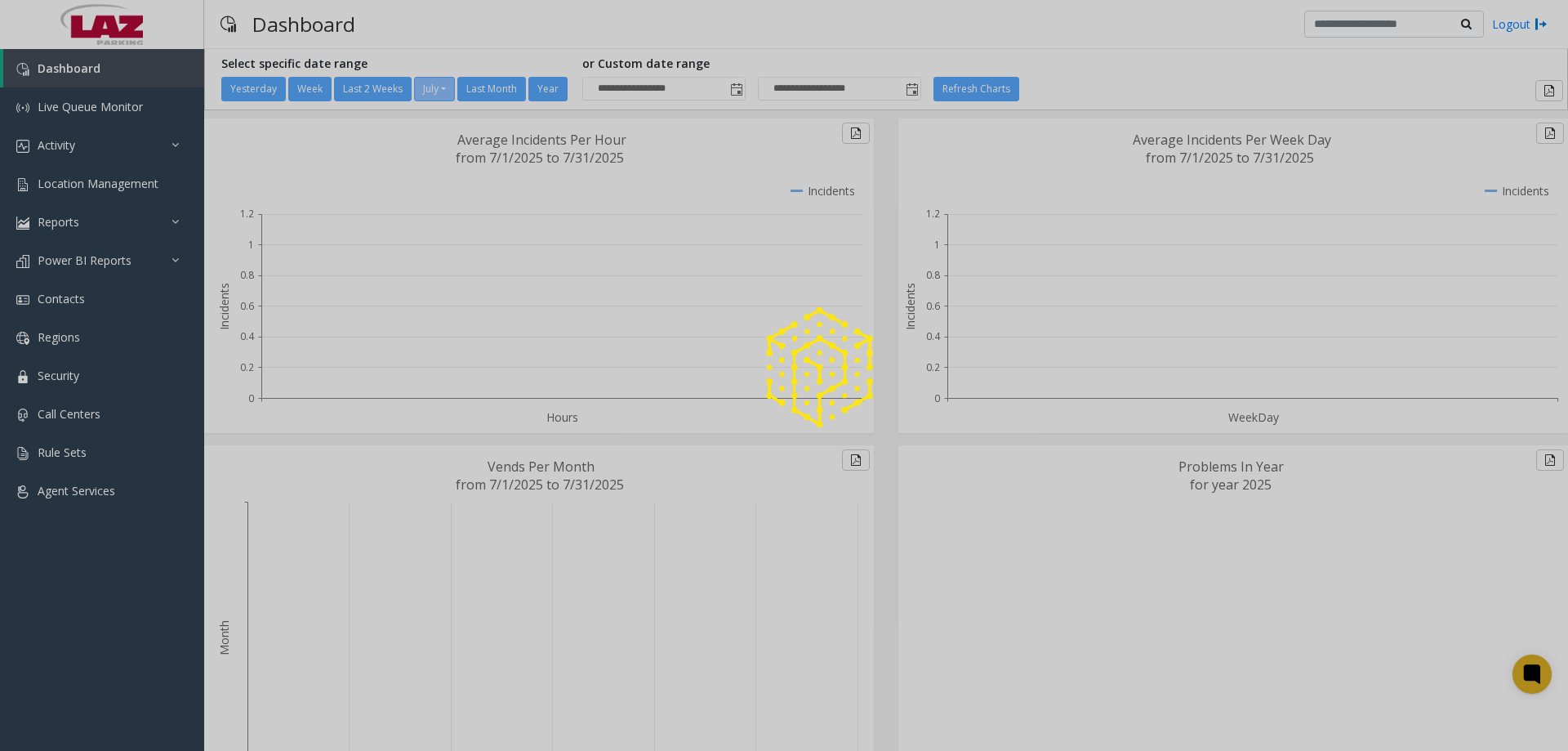 scroll, scrollTop: 0, scrollLeft: 0, axis: both 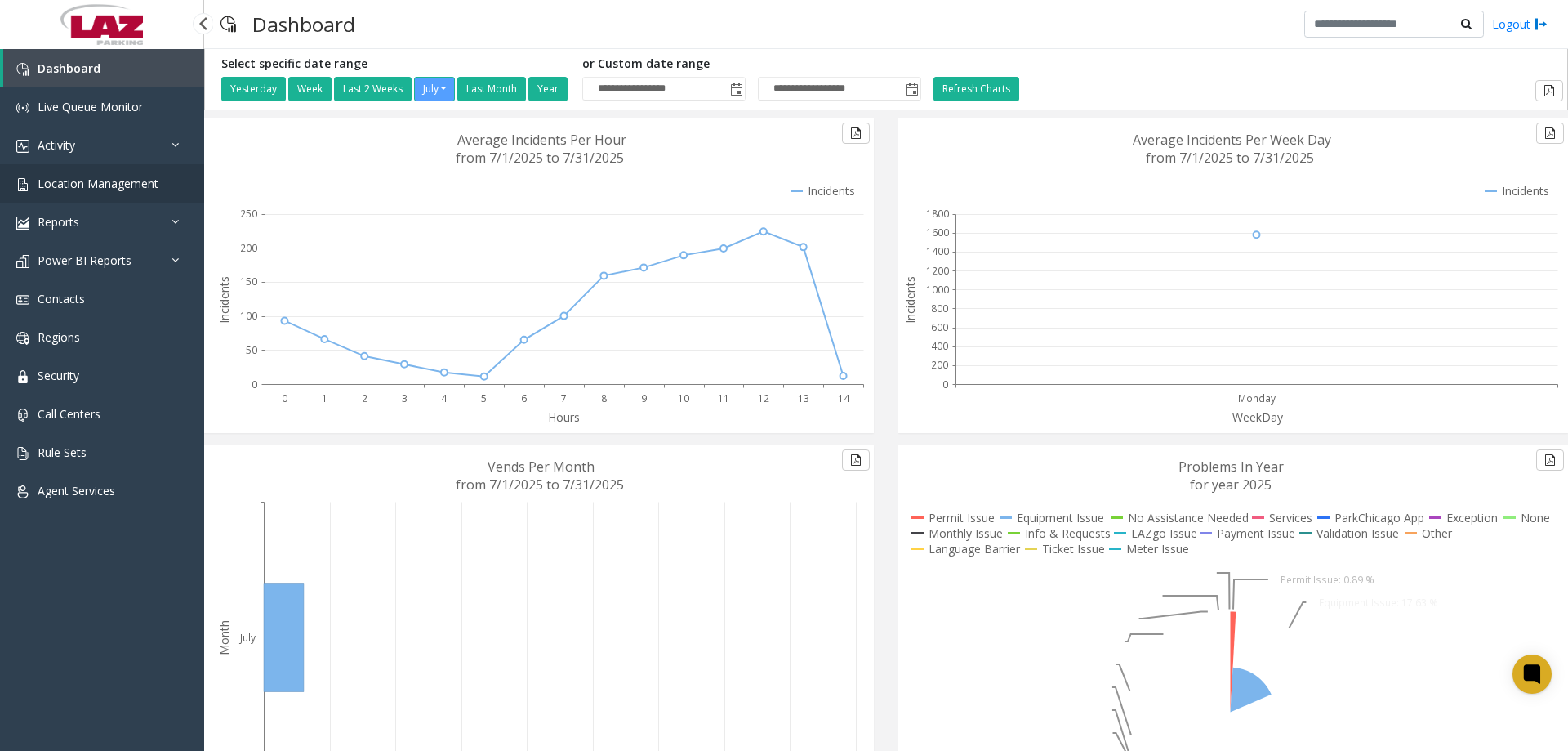 click on "Location Management" at bounding box center (98, 183) 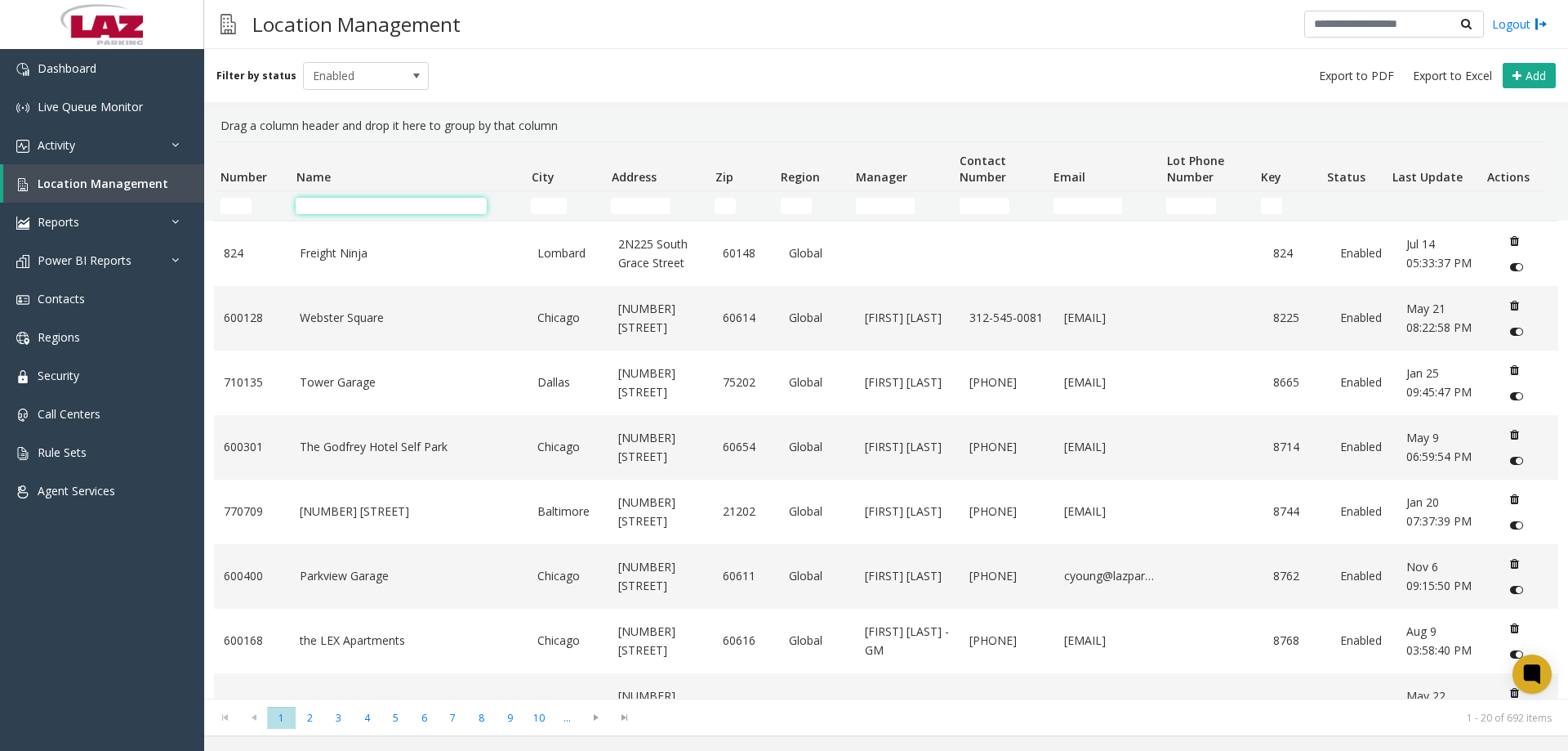 click 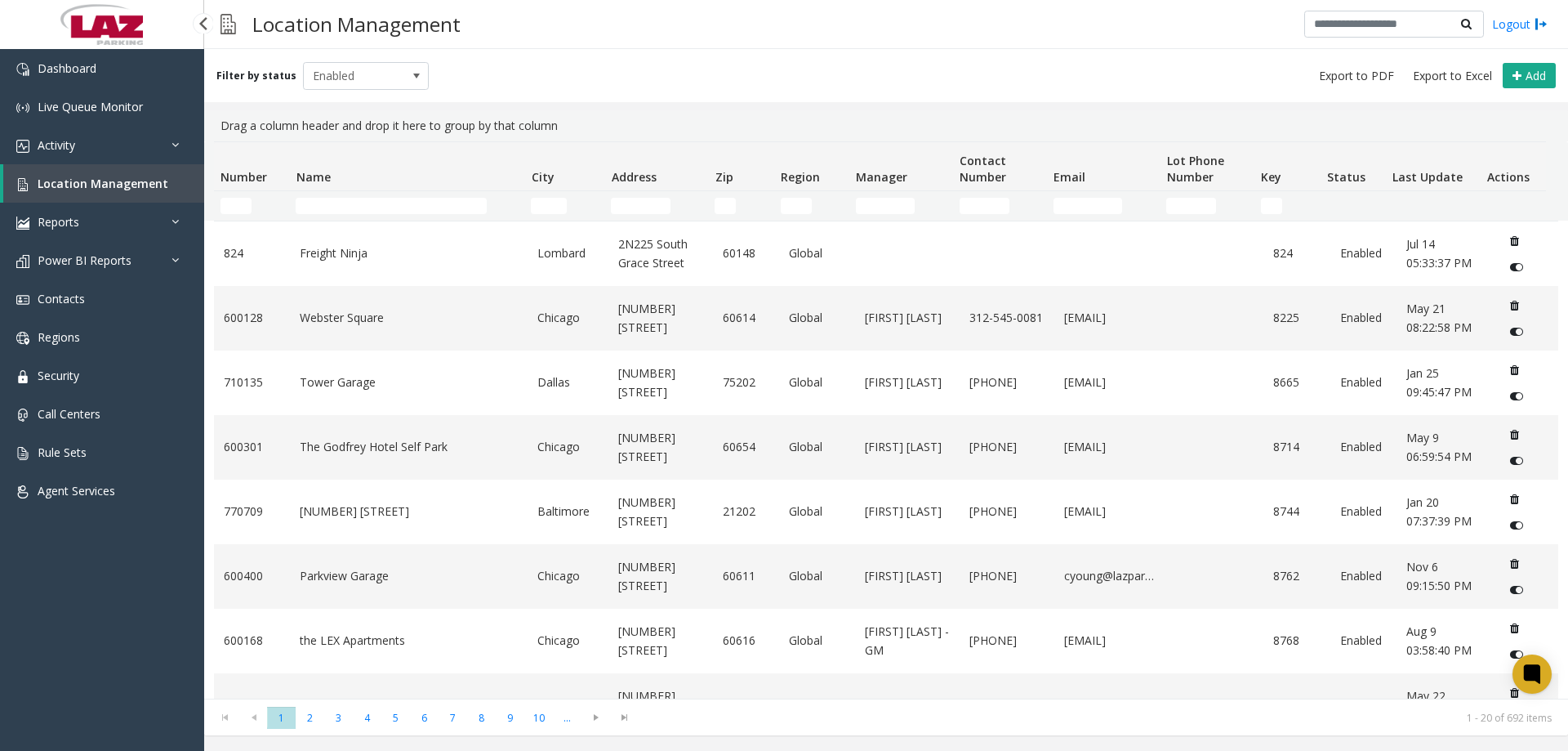 click on "Location Management" at bounding box center [104, 183] 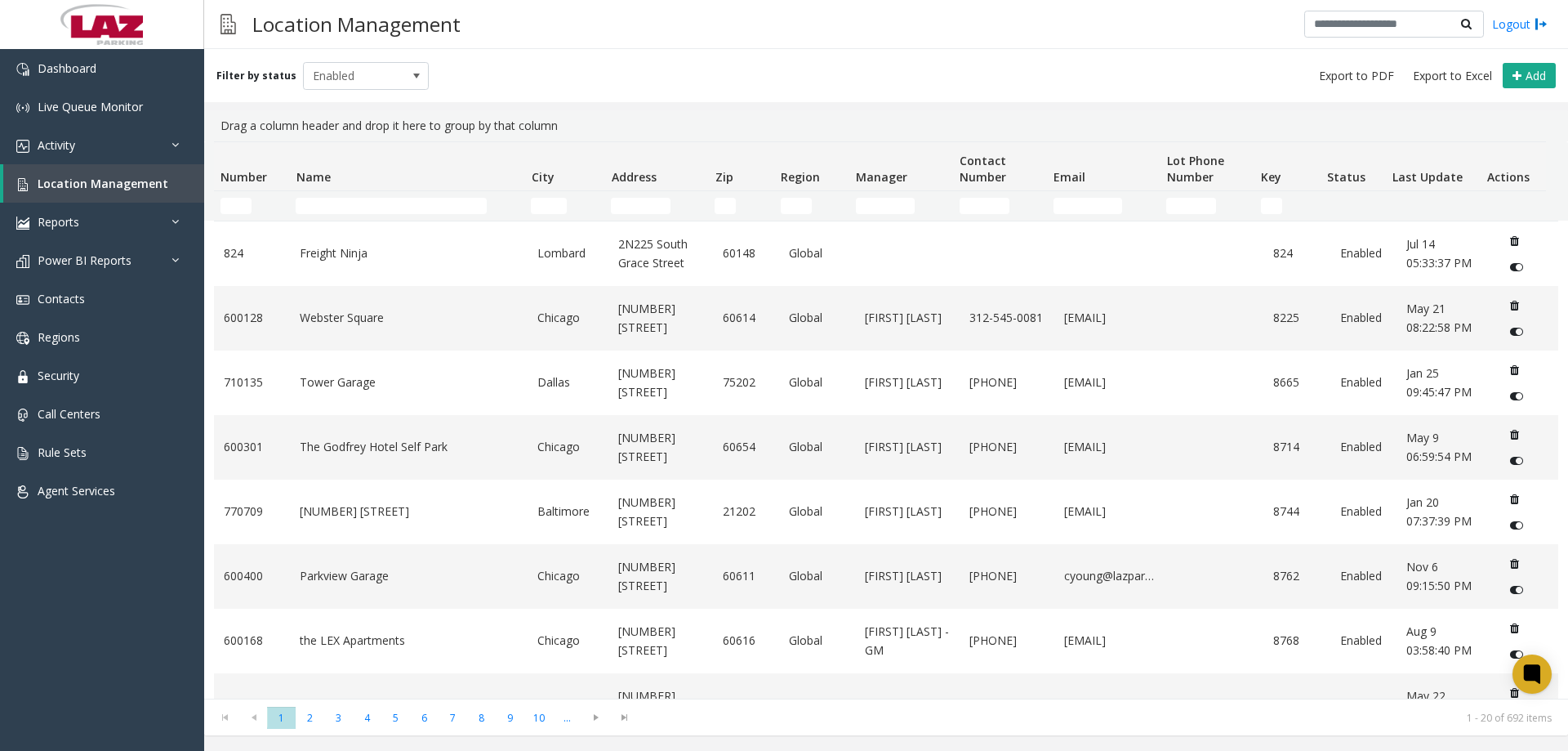 click 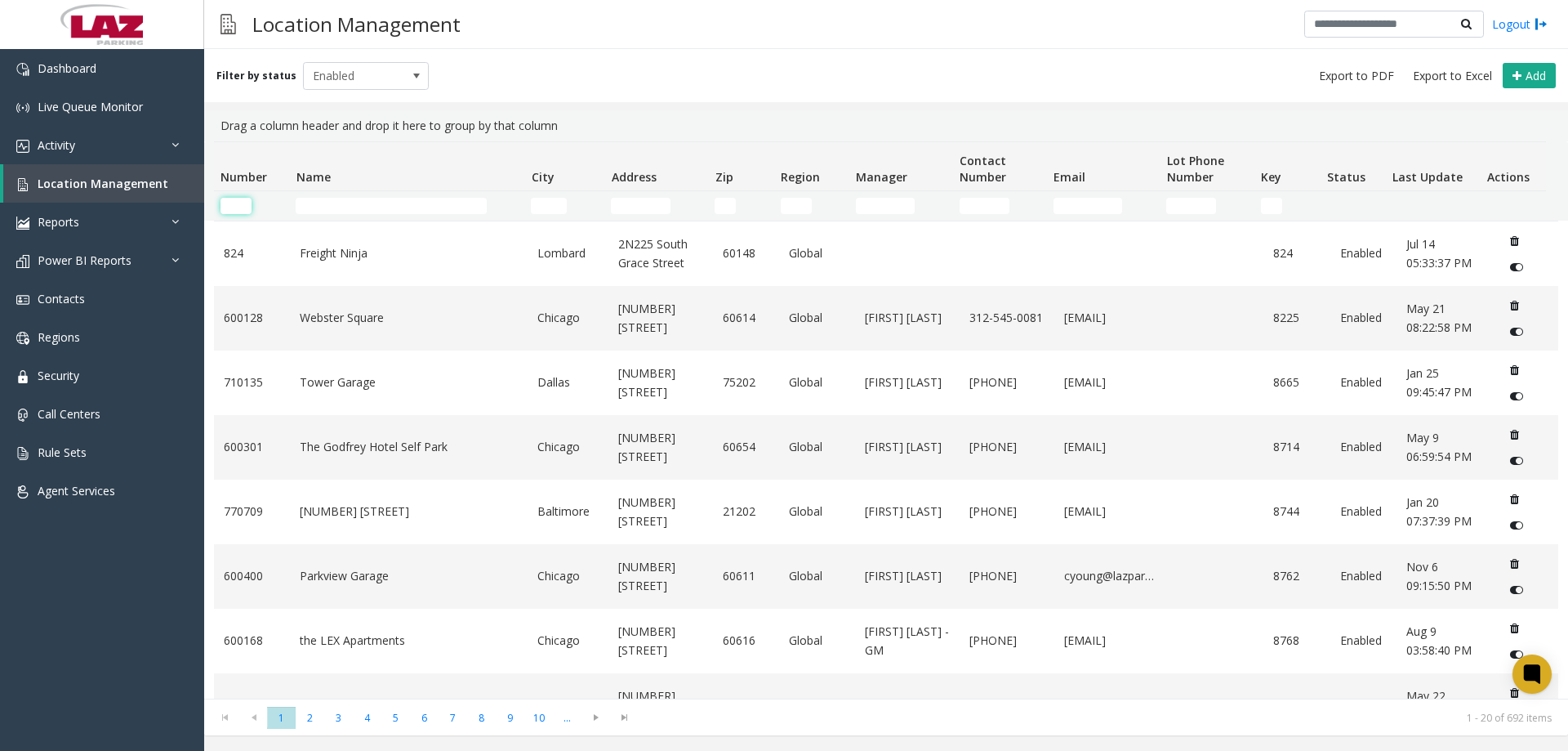 click 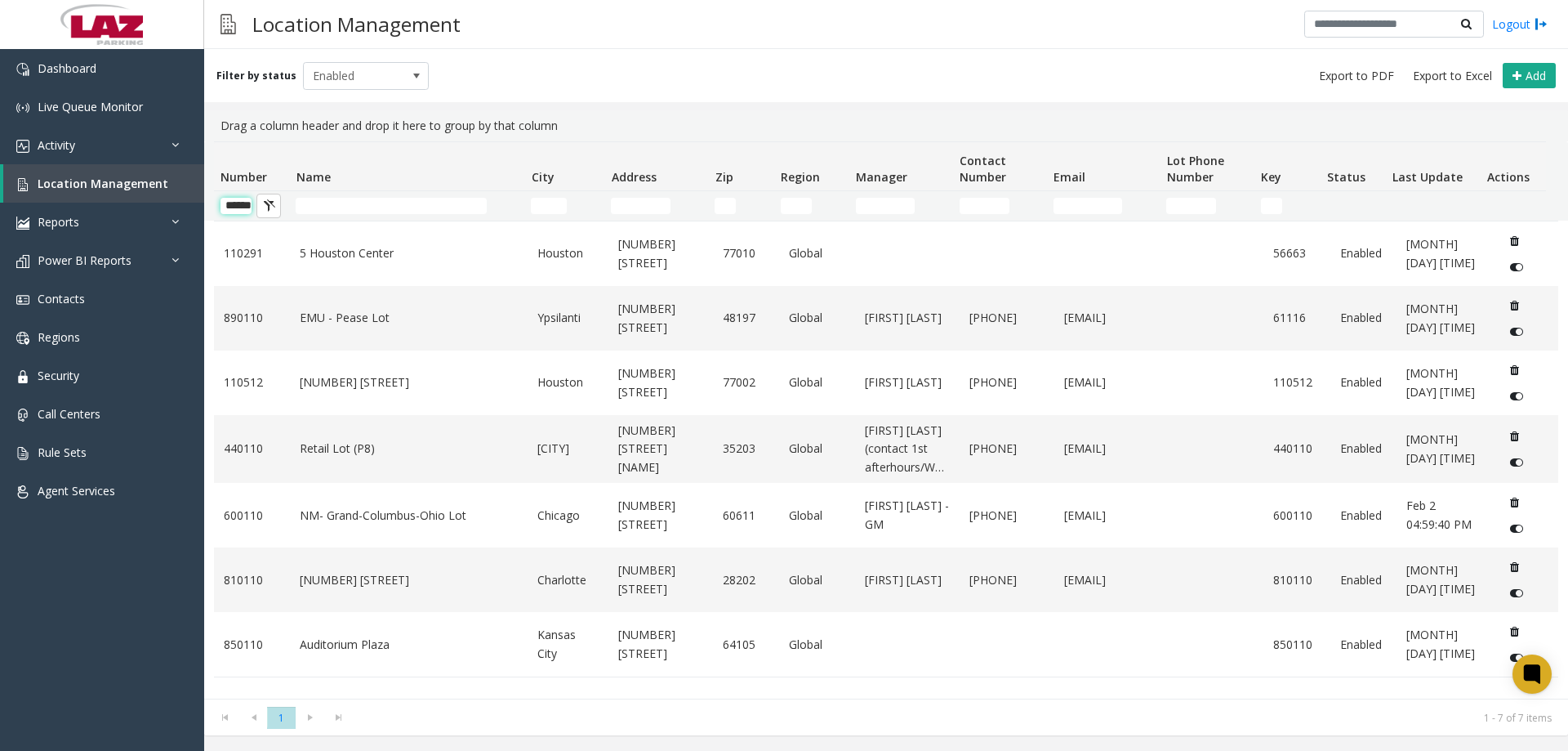 scroll, scrollTop: 0, scrollLeft: 17, axis: horizontal 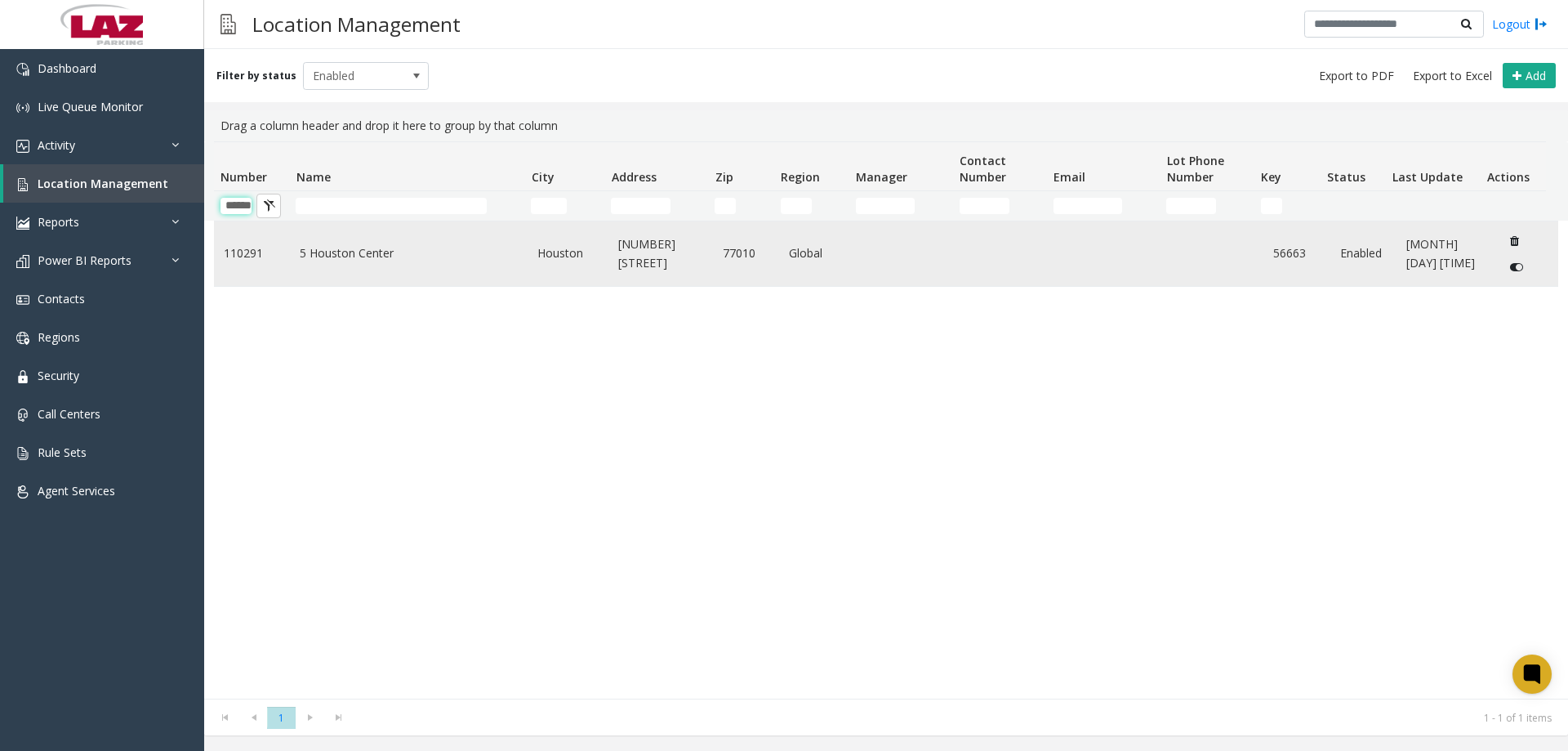 type on "******" 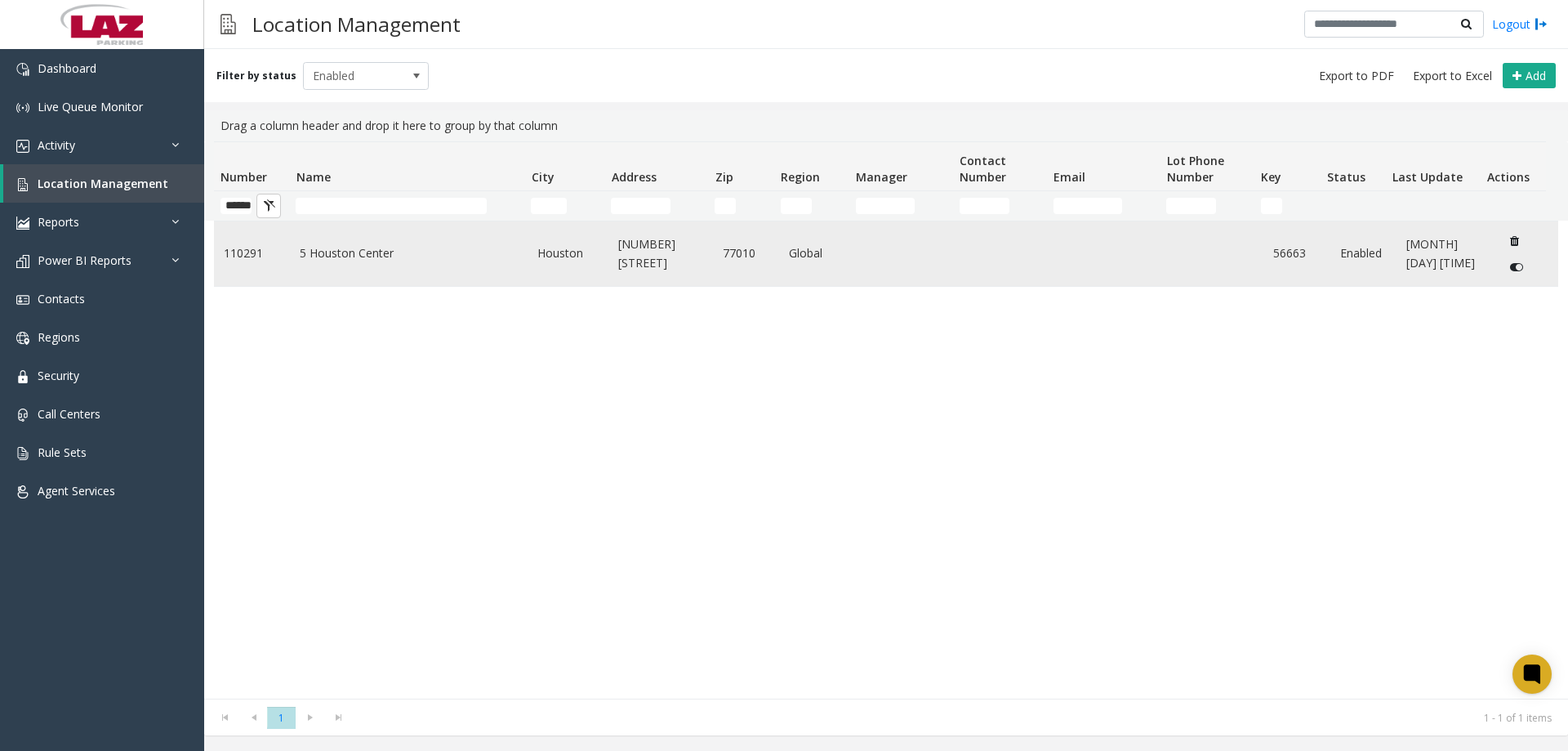 click on "110291" 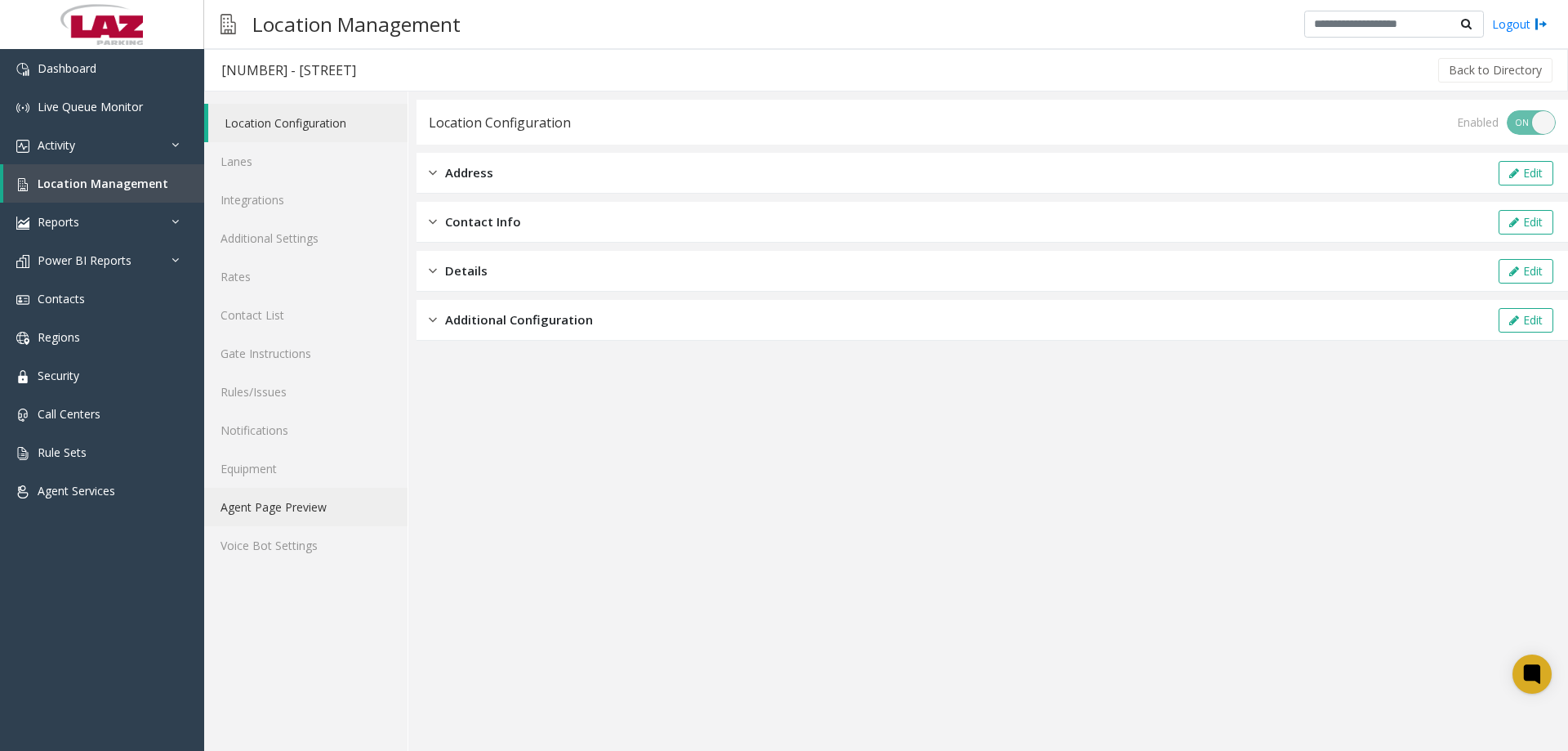 click on "Agent Page Preview" 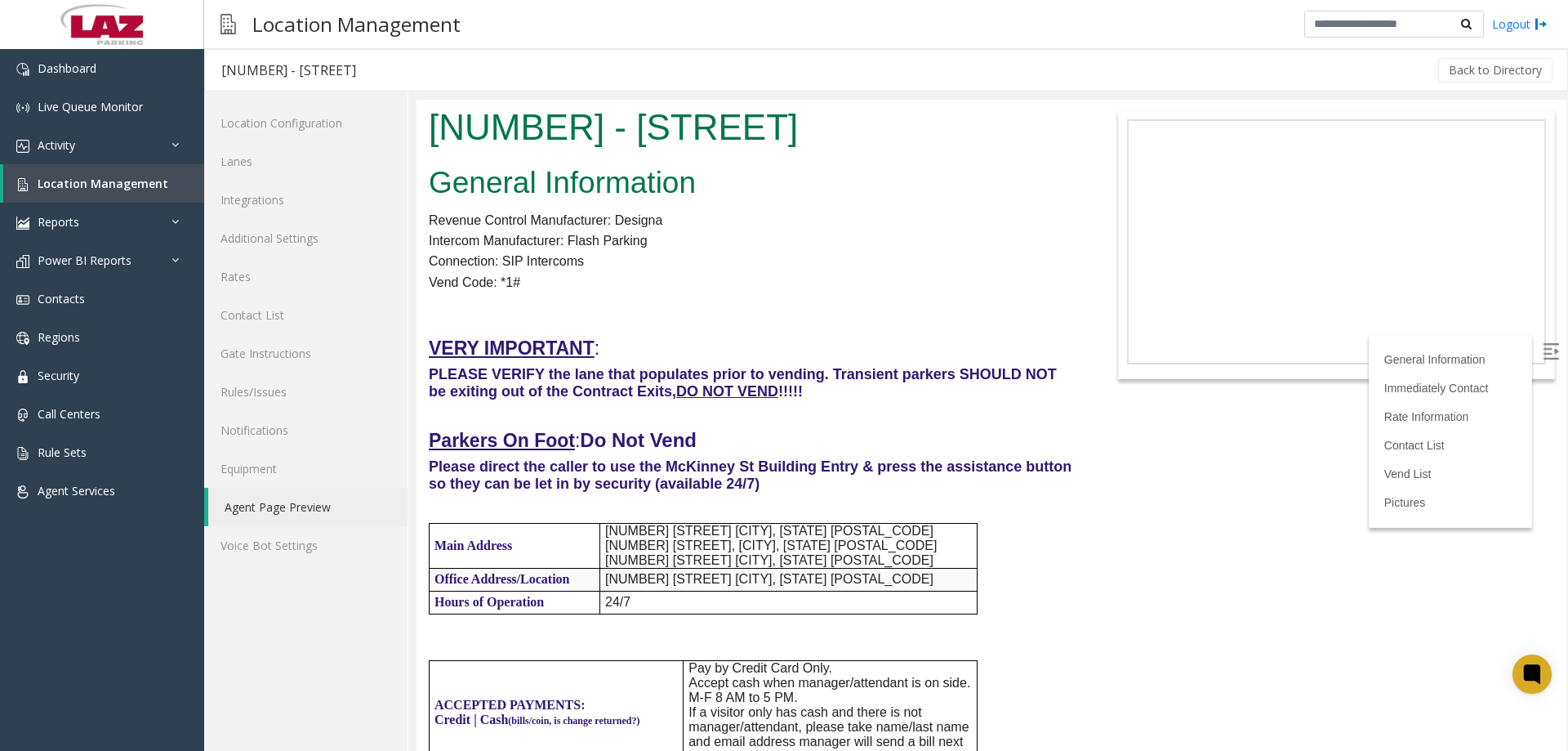 scroll, scrollTop: 0, scrollLeft: 0, axis: both 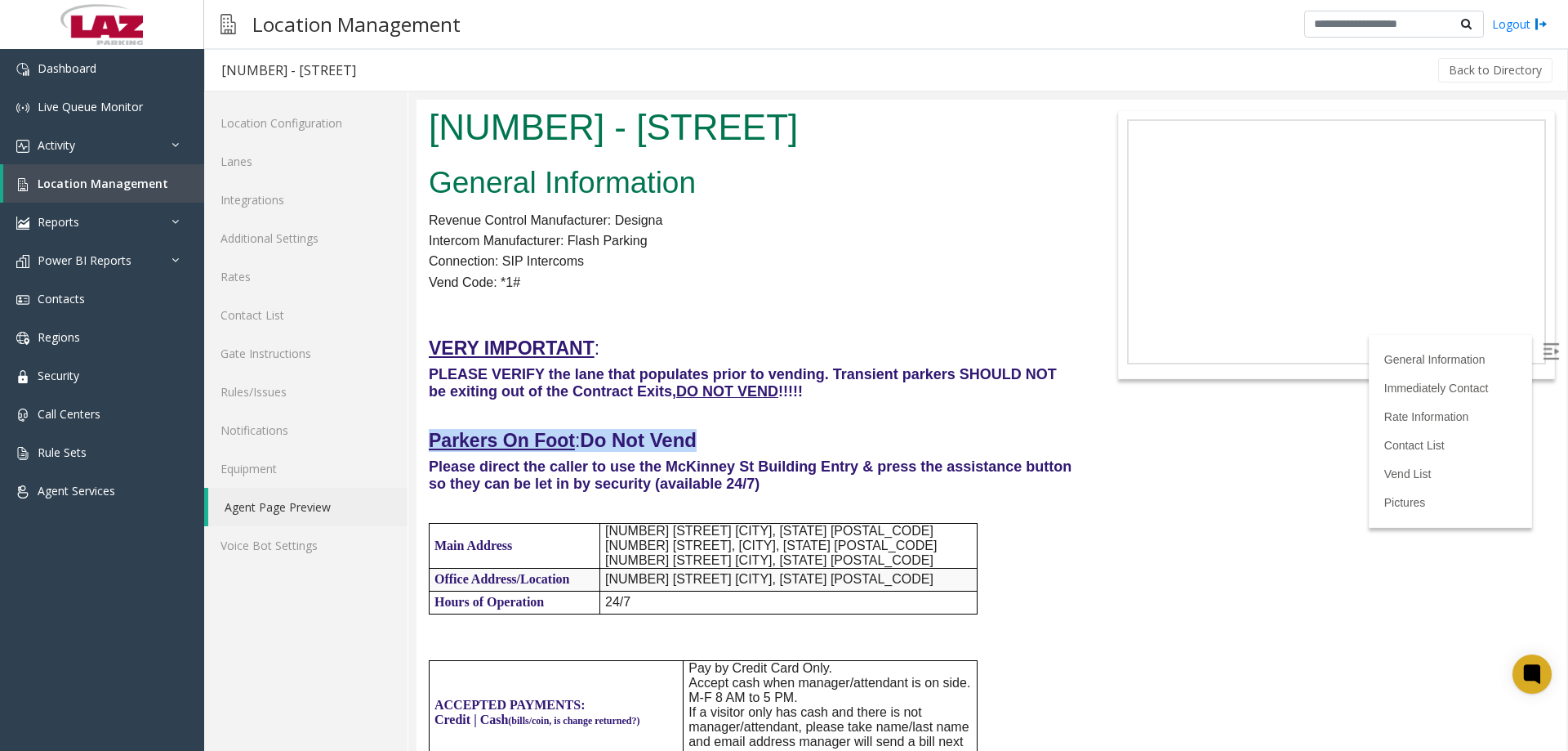 drag, startPoint x: 725, startPoint y: 433, endPoint x: 421, endPoint y: 445, distance: 304.23675 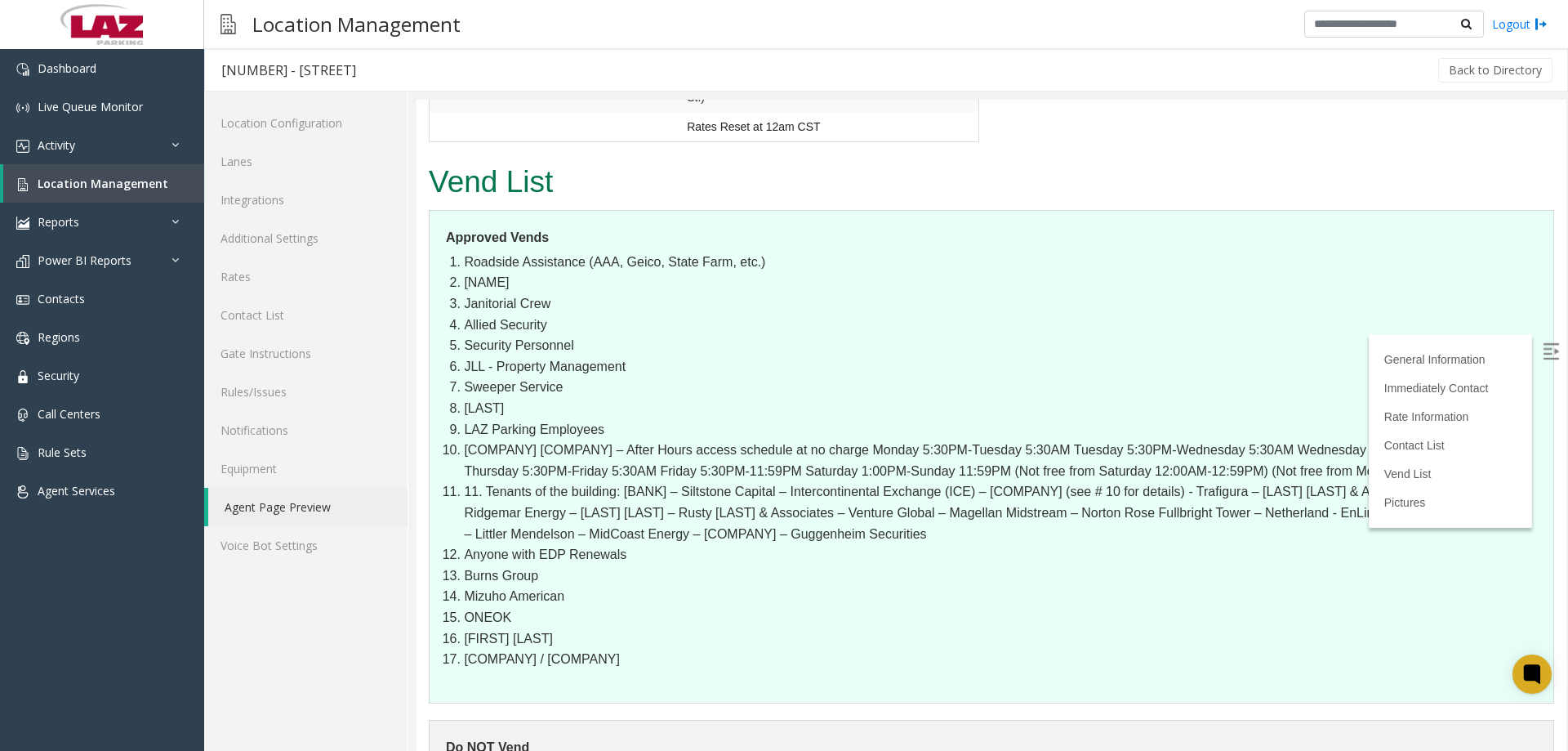 scroll, scrollTop: 3105, scrollLeft: 0, axis: vertical 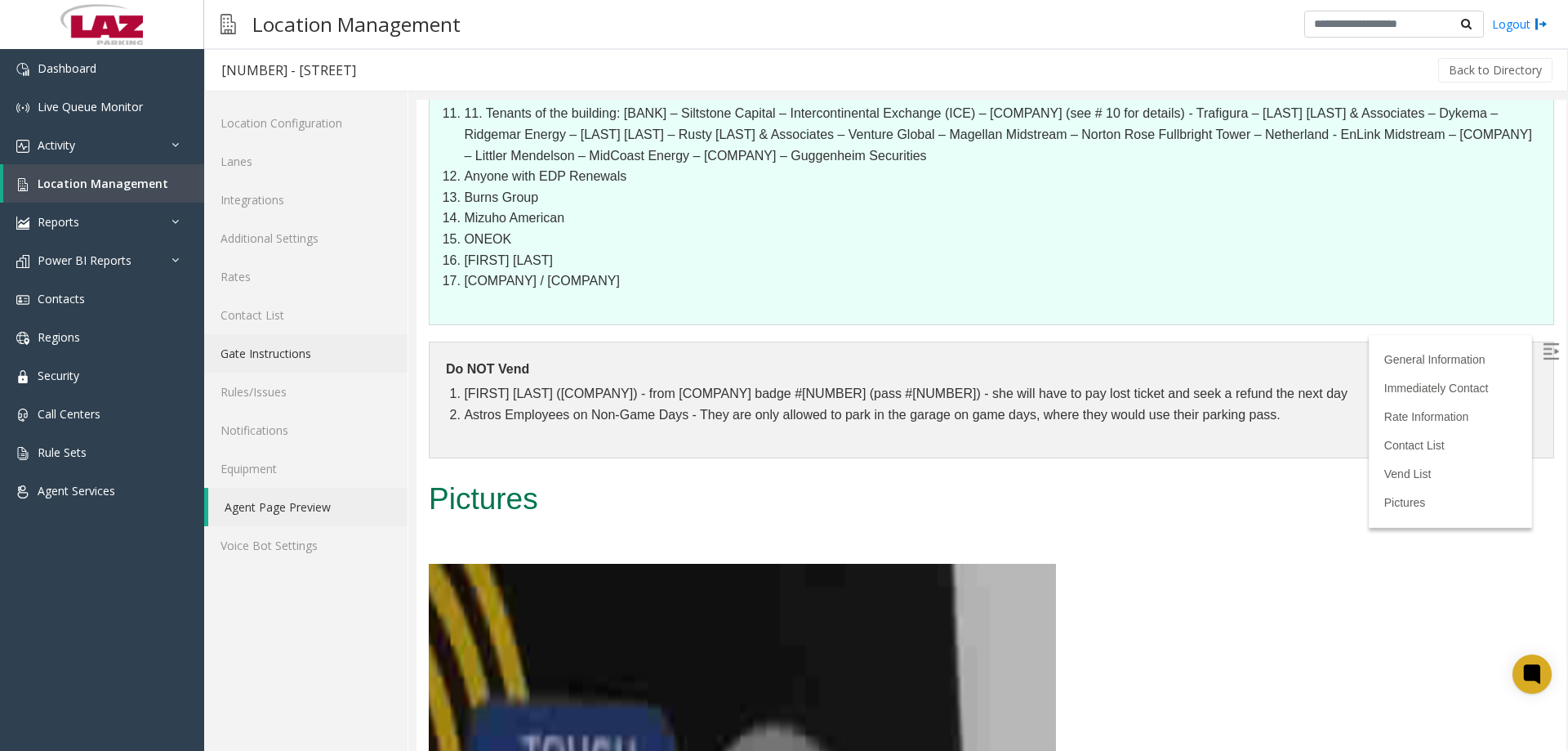 click on "Gate Instructions" 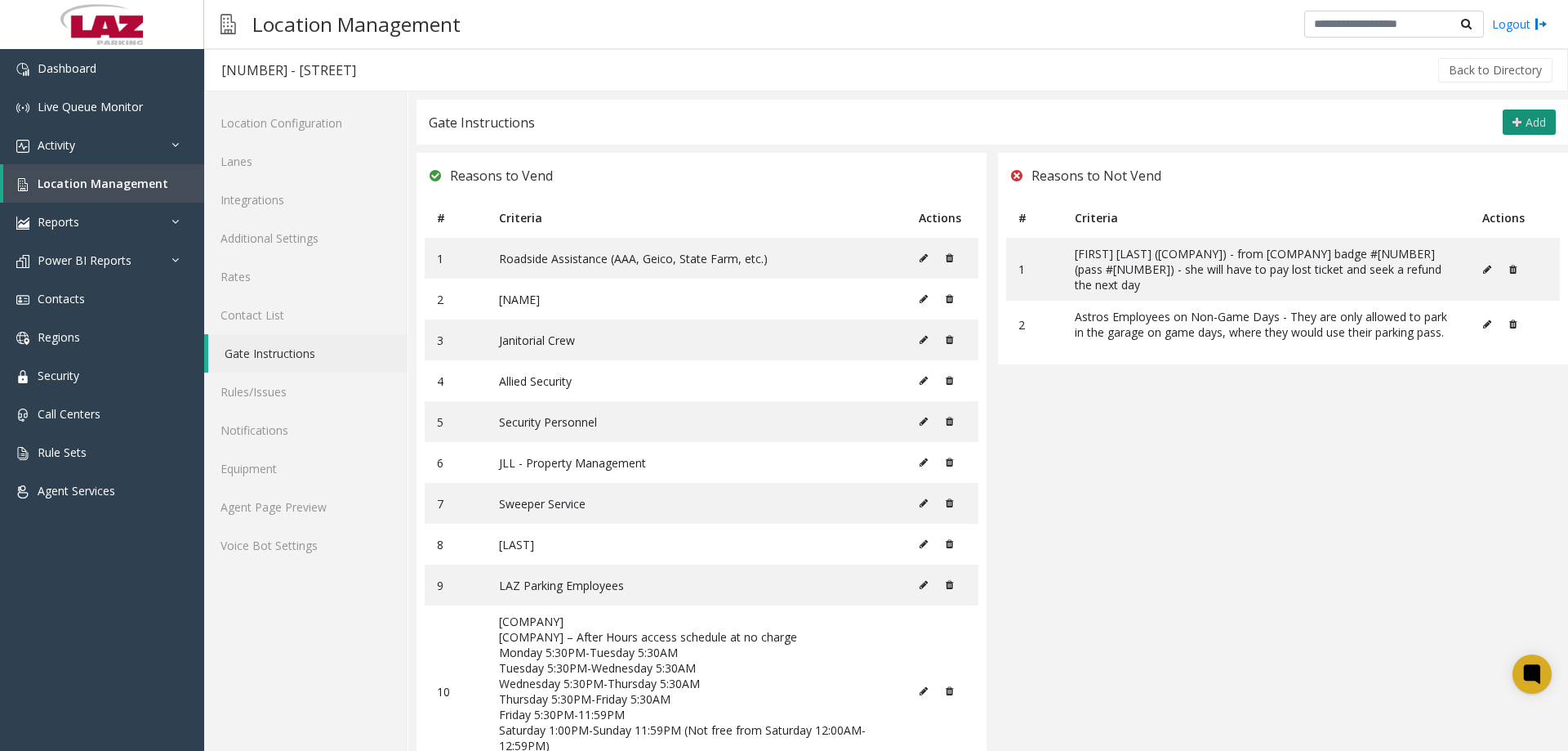 click 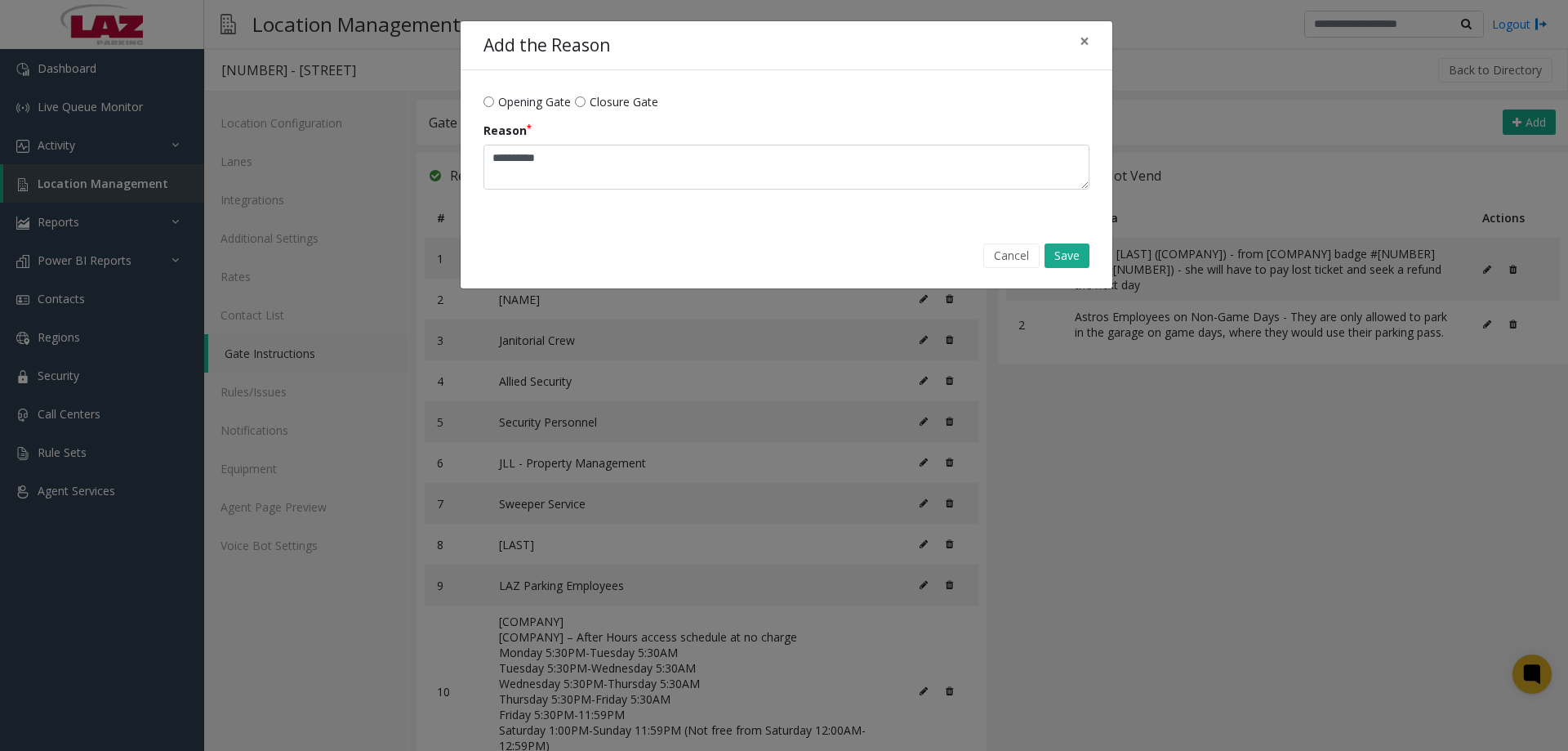 click on "Opening Gate Closure Gate" 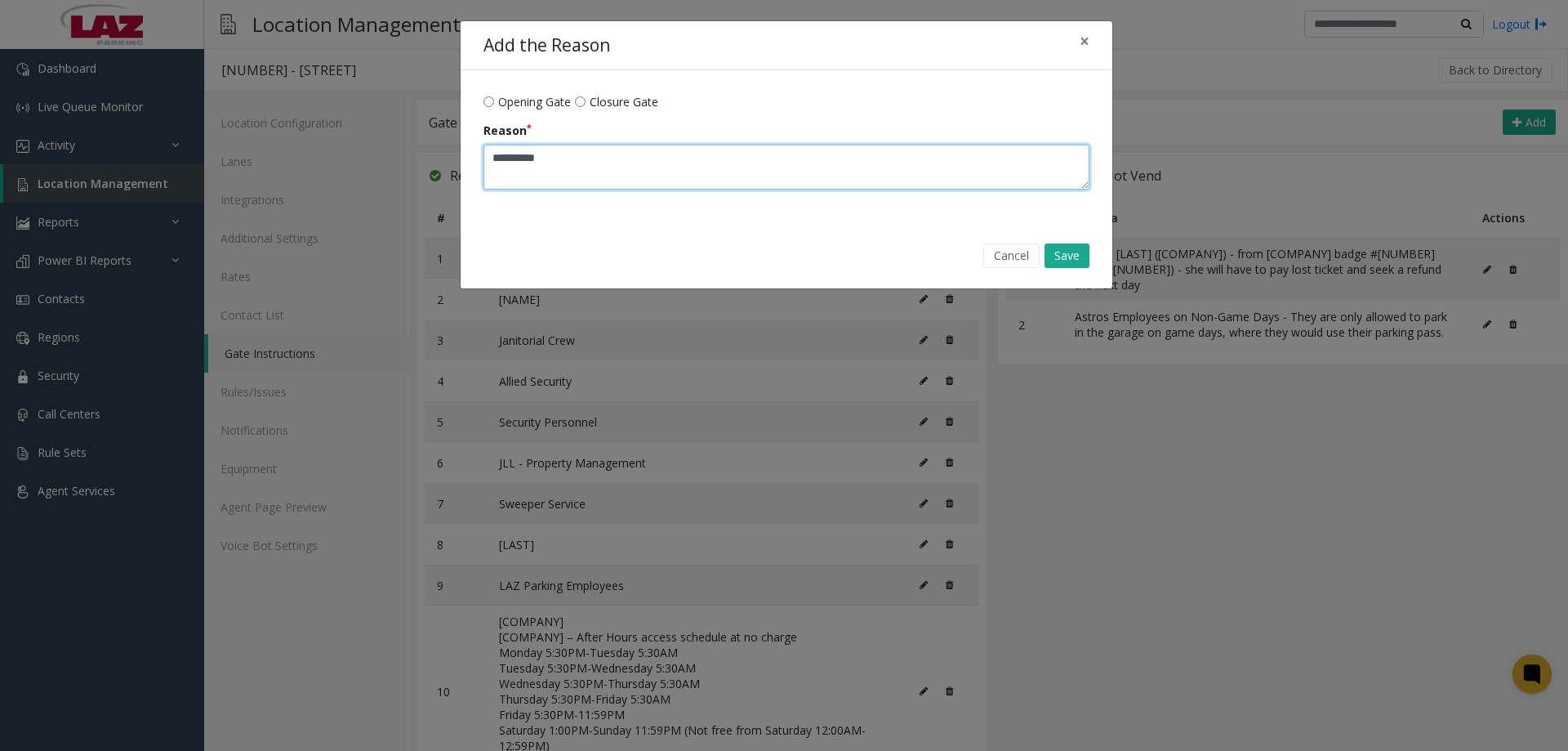click on "Reason" at bounding box center (786, 167) 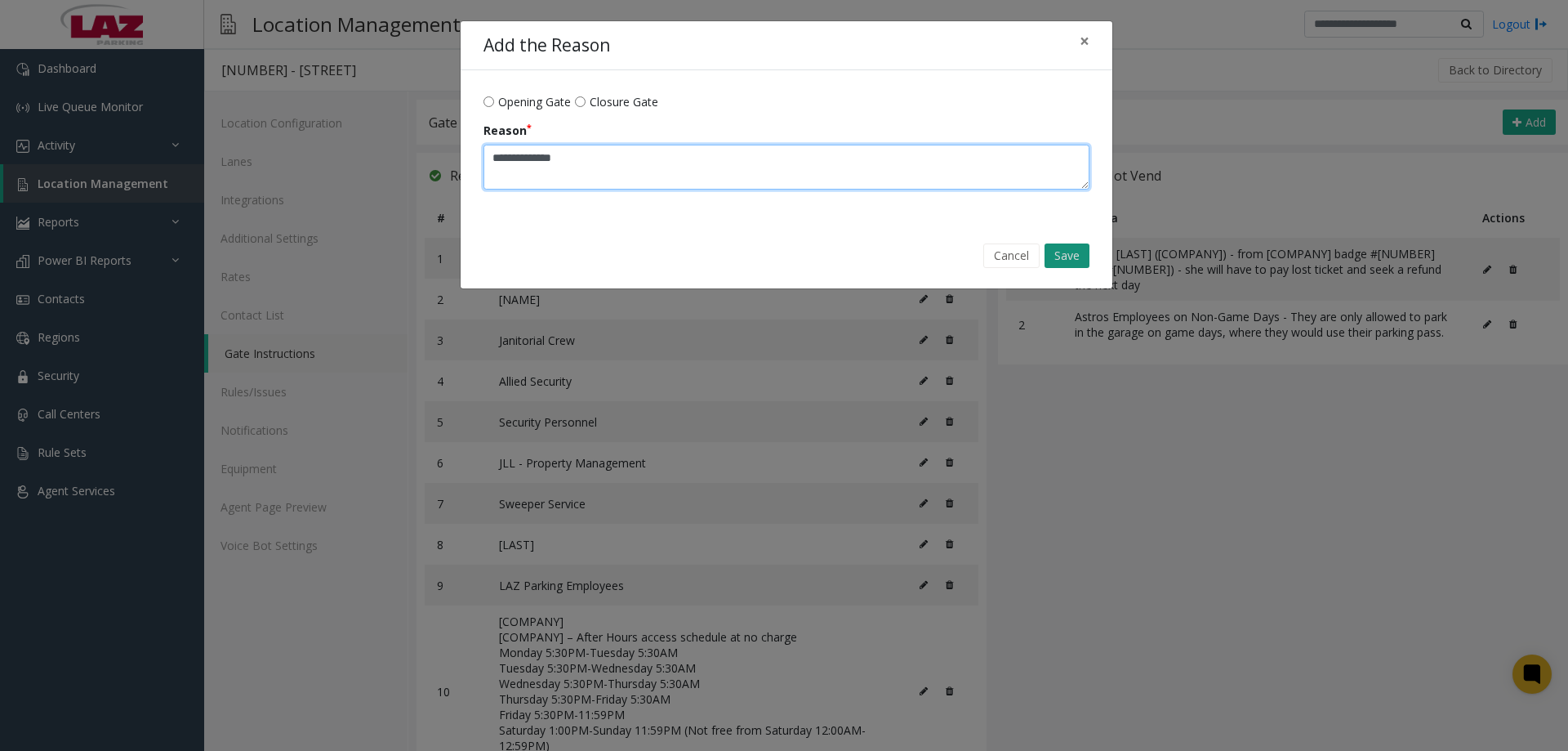 type on "**********" 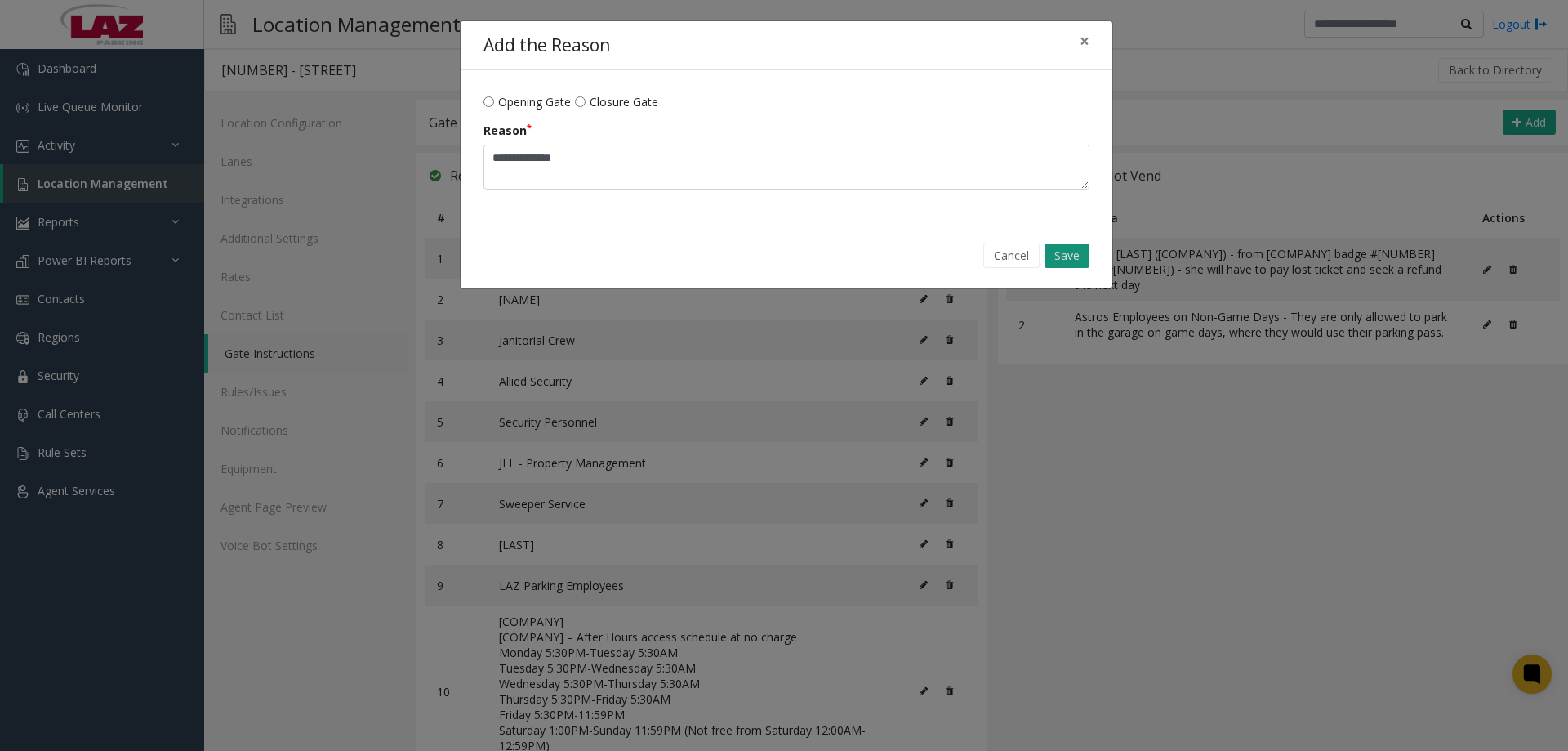 click on "Save" 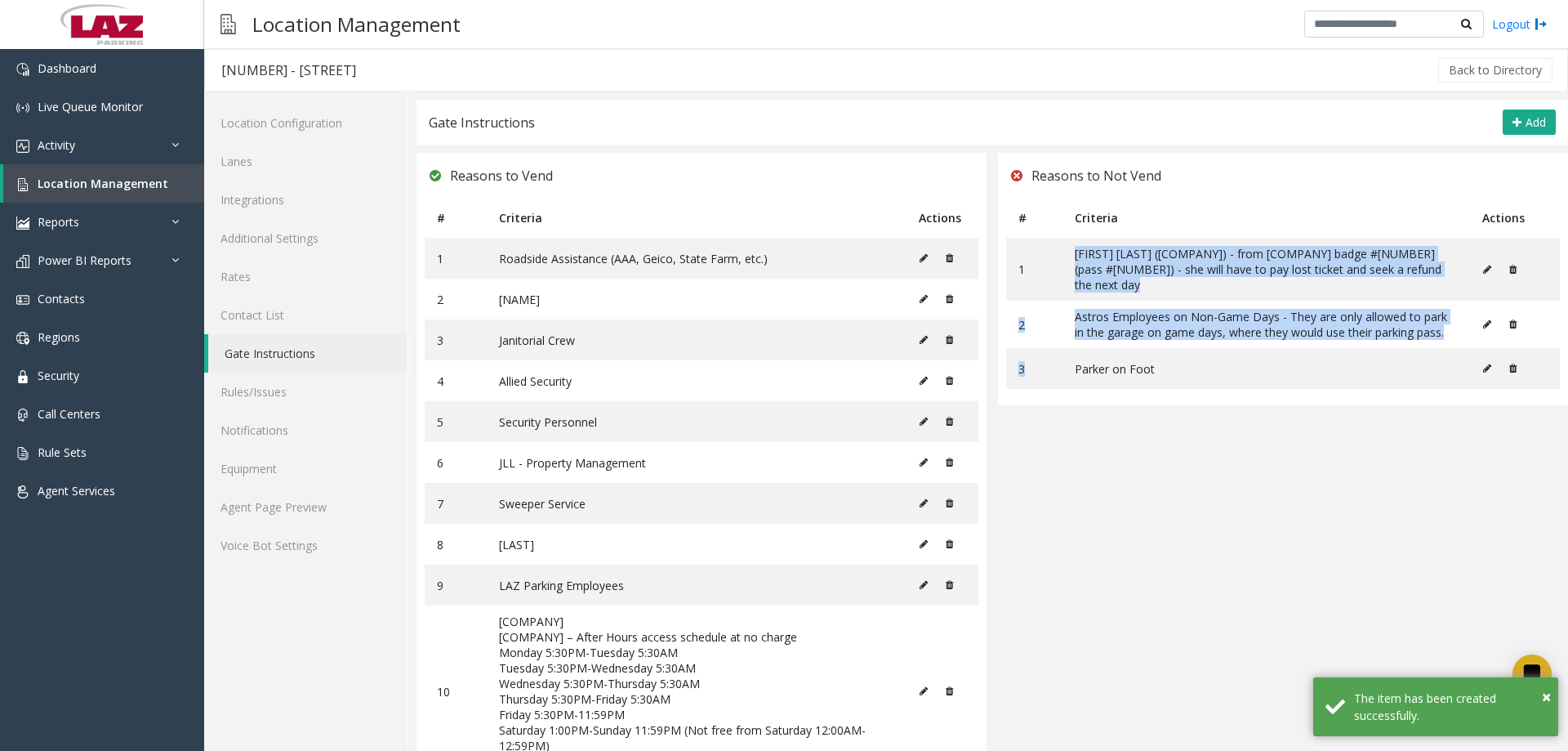 drag, startPoint x: 1016, startPoint y: 370, endPoint x: 1076, endPoint y: 405, distance: 69.46222 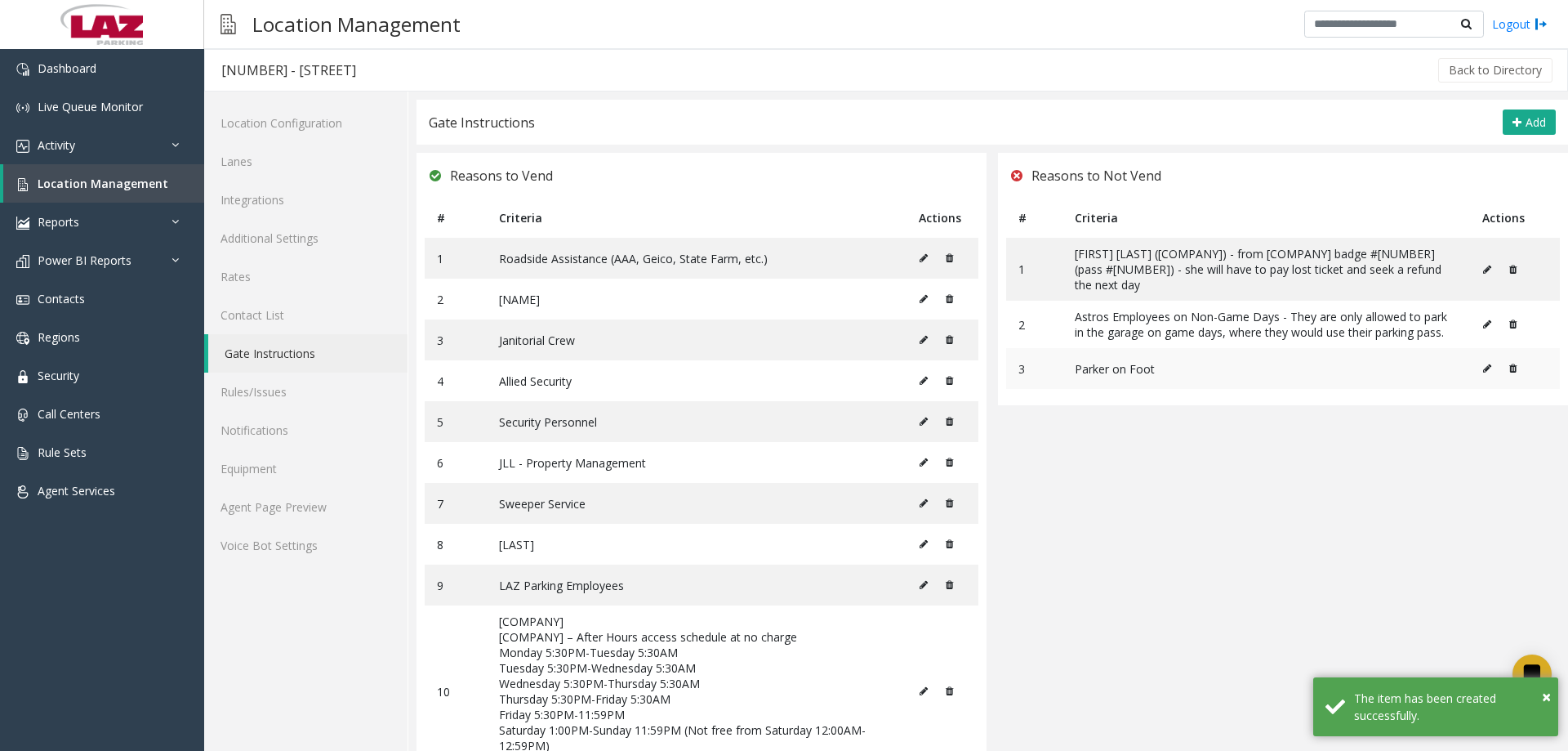 drag, startPoint x: 1085, startPoint y: 421, endPoint x: 1092, endPoint y: 379, distance: 42.57934 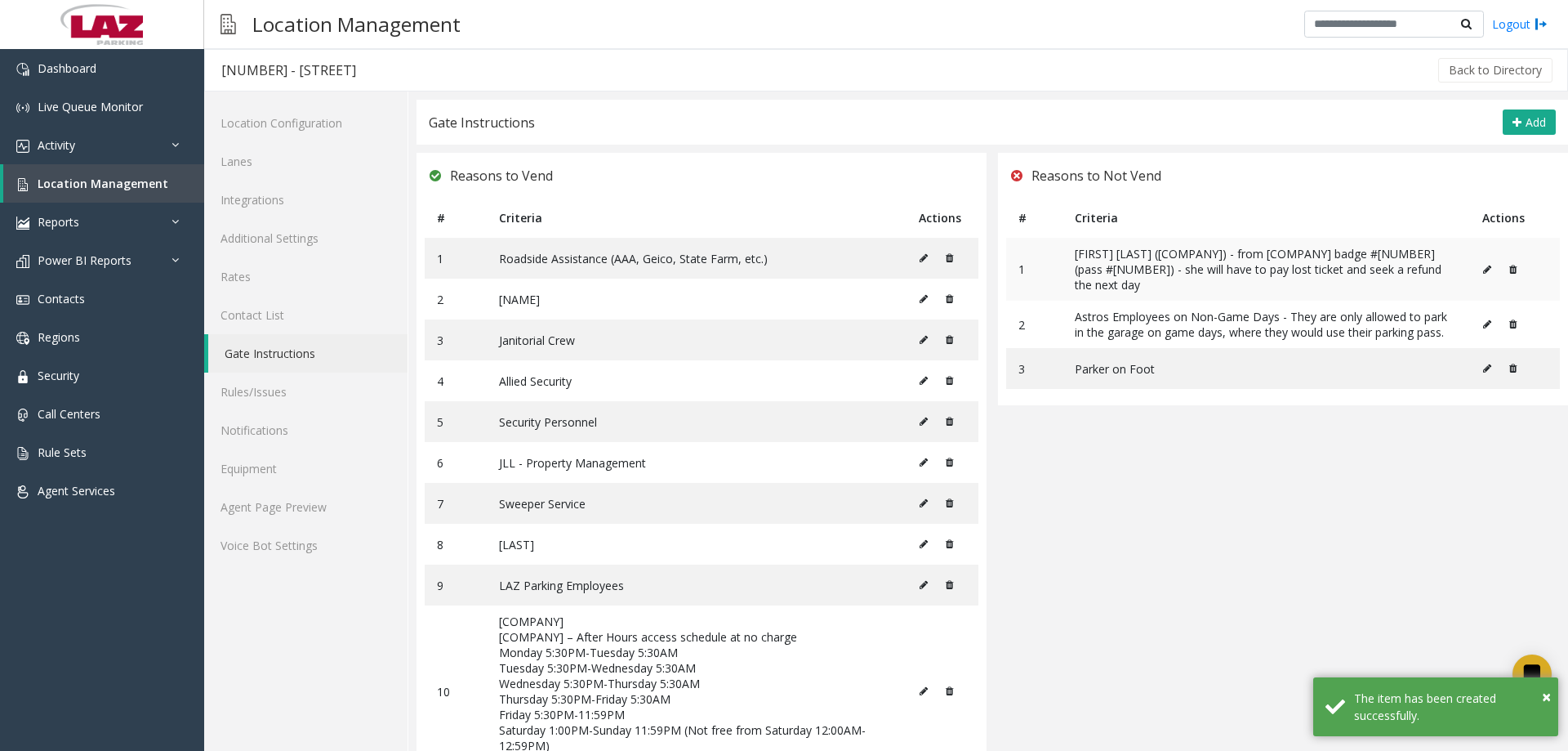 click on "1 Caroline Rufyikiri (Akerman) - from Ernst & Young badge #19110901 (pass #31767) - she will have to pay lost ticket and seek a refund the next day 2 Astros Employees on Non-Game Days - They are only allowed to park in the garage on game days, where they would use their parking pass.  3 Parker on Foot" 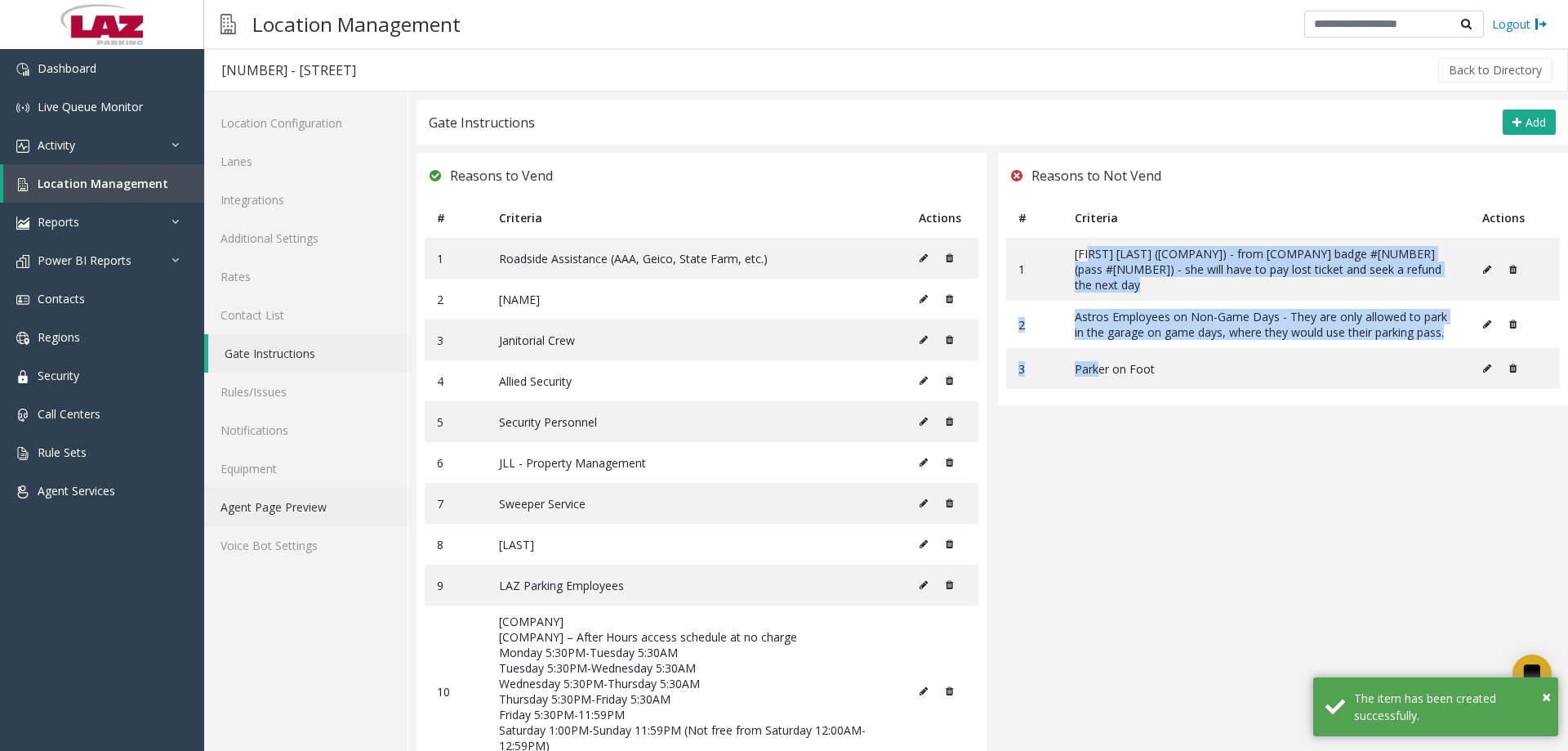 click on "Agent Page Preview" 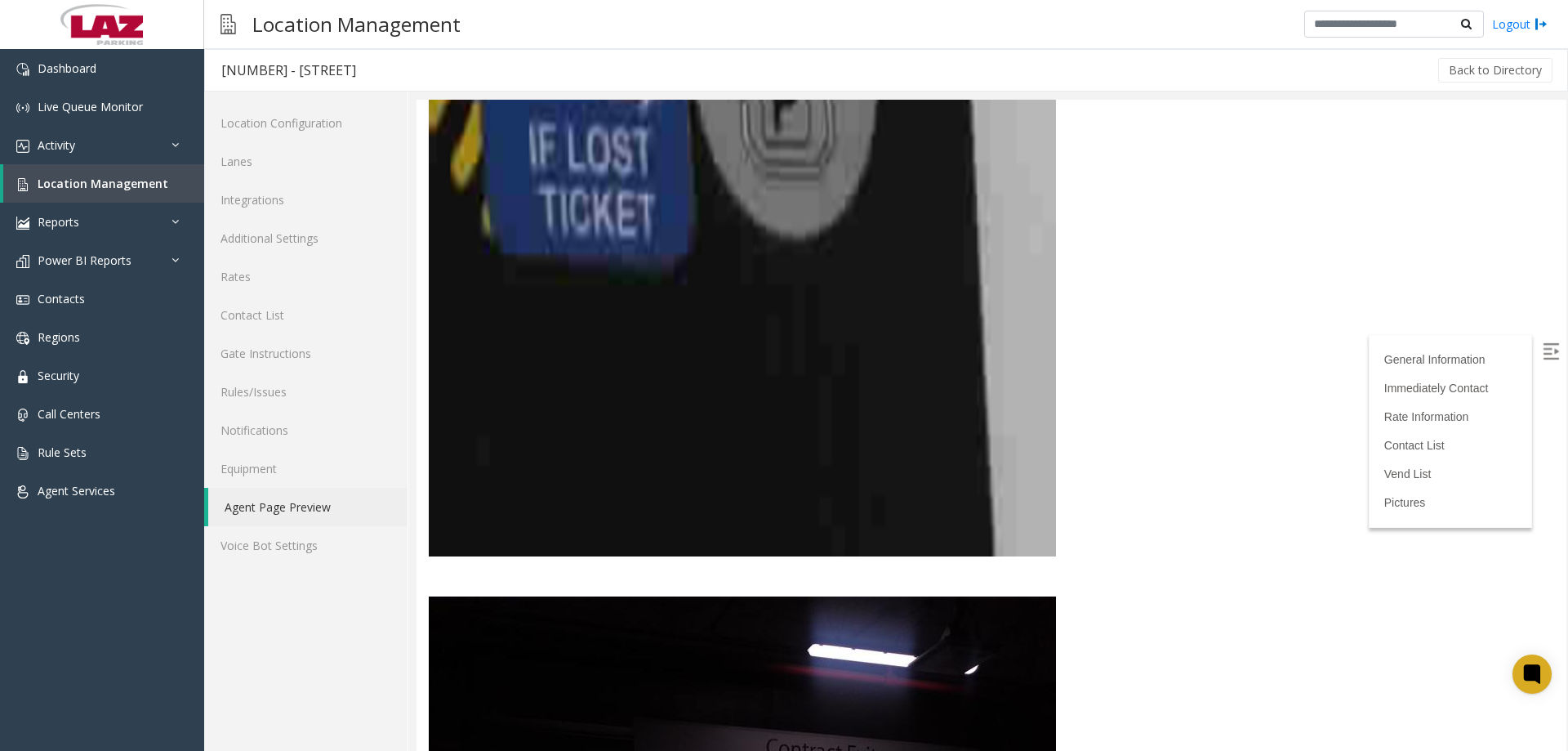 scroll, scrollTop: 4004, scrollLeft: 0, axis: vertical 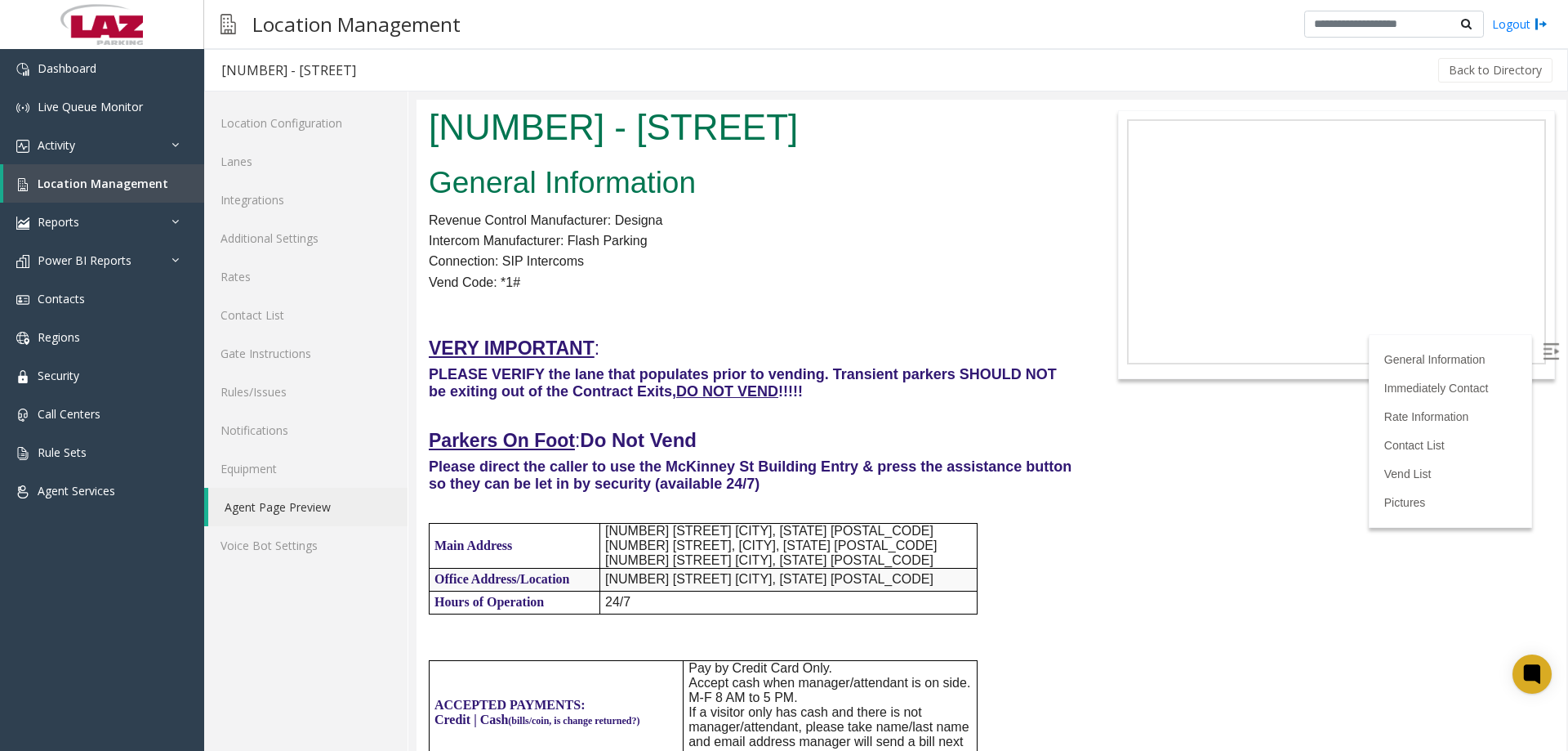 drag, startPoint x: 1561, startPoint y: 478, endPoint x: 1923, endPoint y: 190, distance: 462.5884 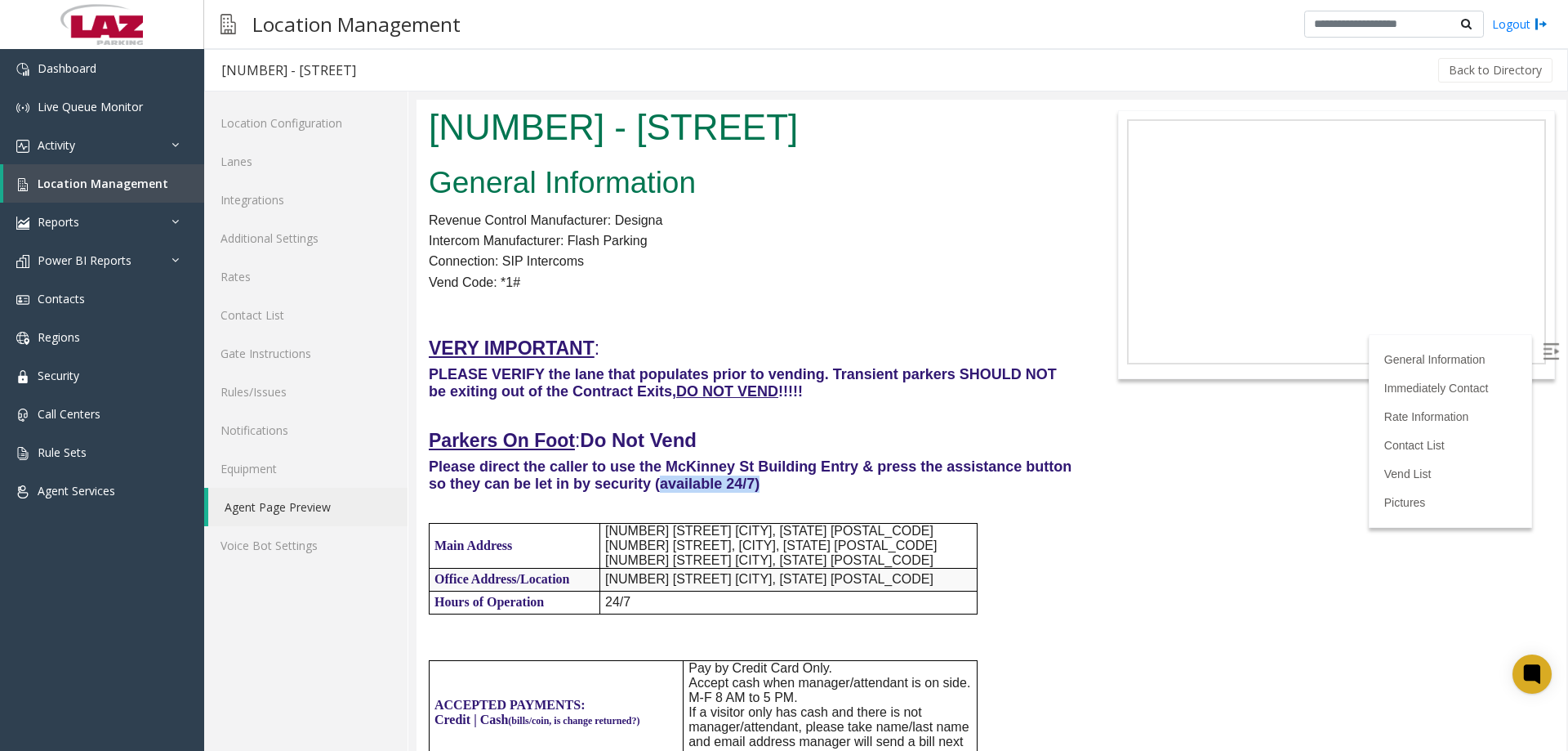 drag, startPoint x: 819, startPoint y: 489, endPoint x: 710, endPoint y: 481, distance: 109.29318 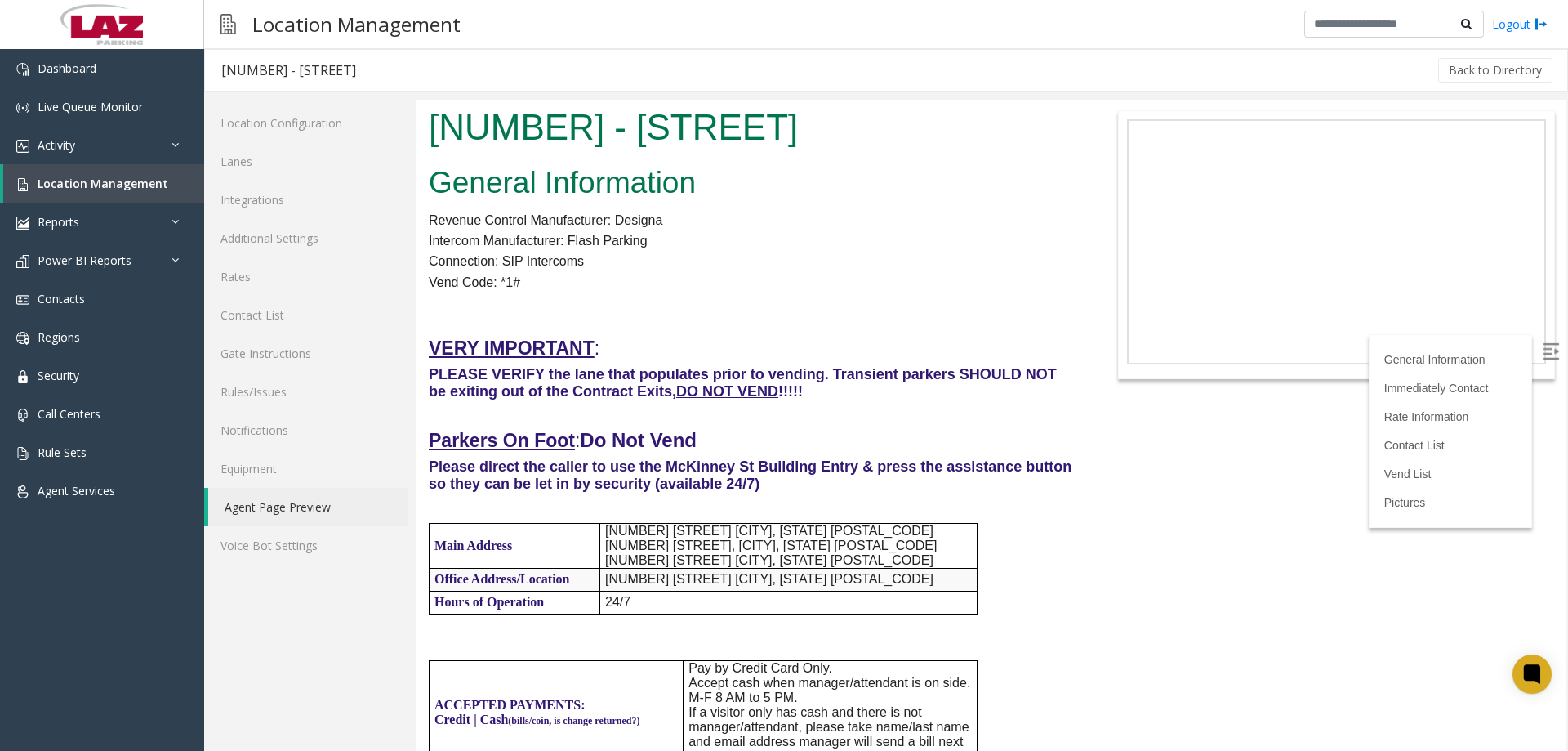 click on "General Information
Revenue Control Manufacturer: Designa
Intercom
Manufacturer: Flash Parking Connection:
SIP Intercoms
Vend Code: *1# VERY IMPORTANT :  PLEASE VERIFY the lane that populates prior to vending. Transient parkers SHOULD NOT be exiting out of the Contract Exits,  DO NOT VEND !!!!!  Parkers On Foot :  Do Not Vend Please direct the caller to use the McKinney St Building Entry & press the assistance button so they can be let in by security (available 24/7)
Main Address
1401 McKinney St. Houston, Texas 77010 914 Austin St, Houston, TX 77010 930 La Branch St. Houston, TX 77010
Office Address/Location
1401 McKinney St. Houston, Suite G-1 Texas 77010
Hours of Operation
24/7
ACCEPTED PAYMENTS:
Credit | Cash  (bills/coin,
is change returned?)
Pay by Credit Card Only." at bounding box center [751, 1256] 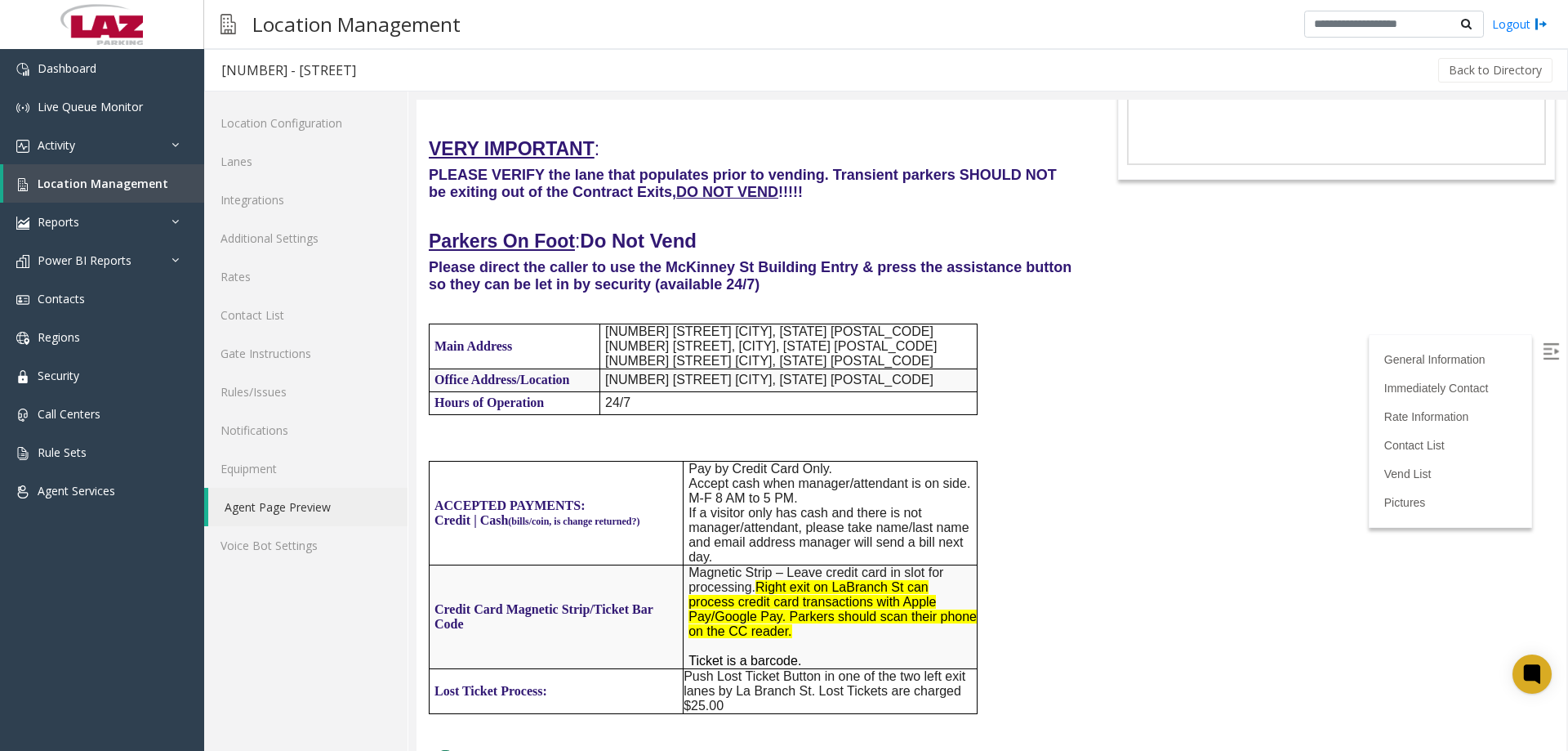 scroll, scrollTop: 0, scrollLeft: 0, axis: both 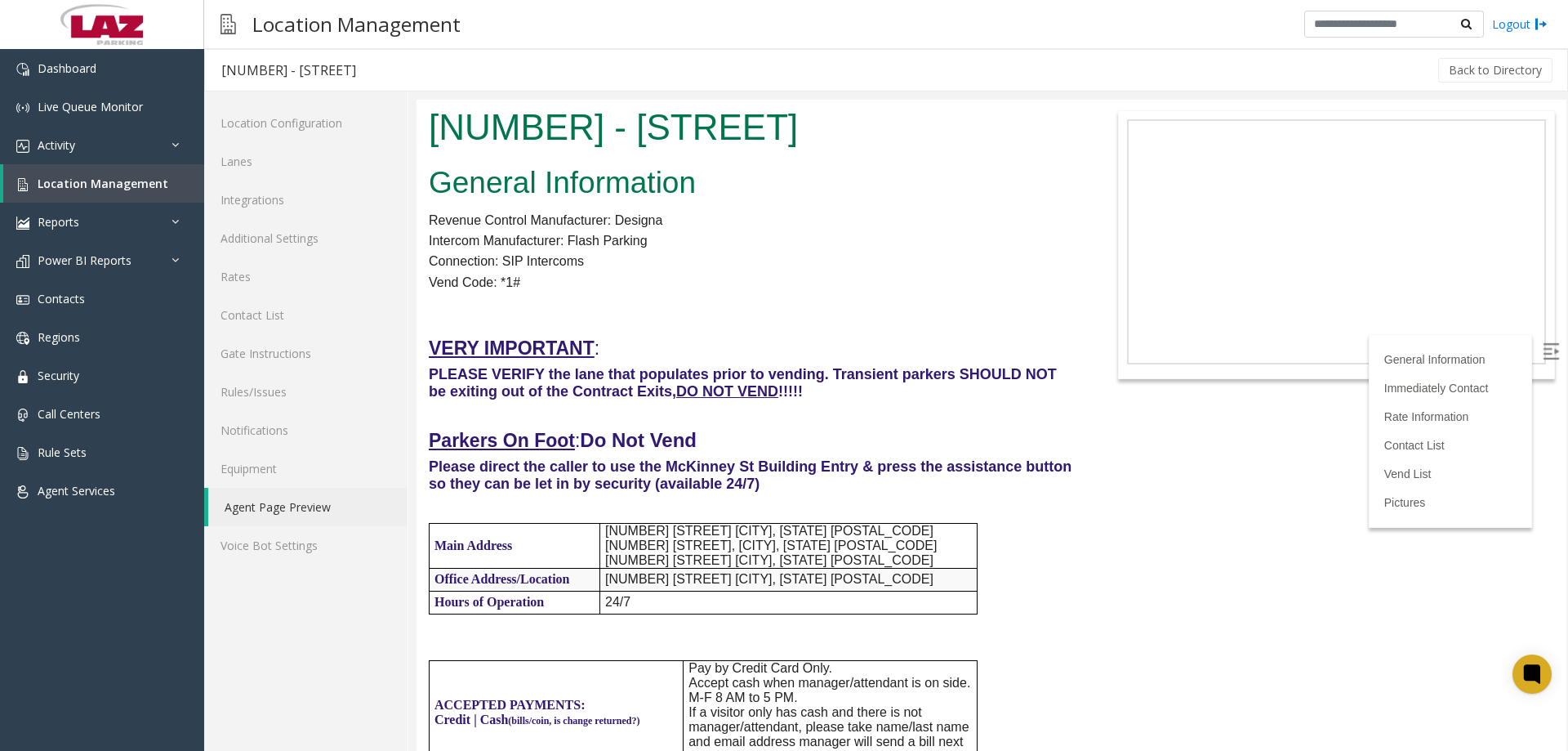 click at bounding box center (751, 304) 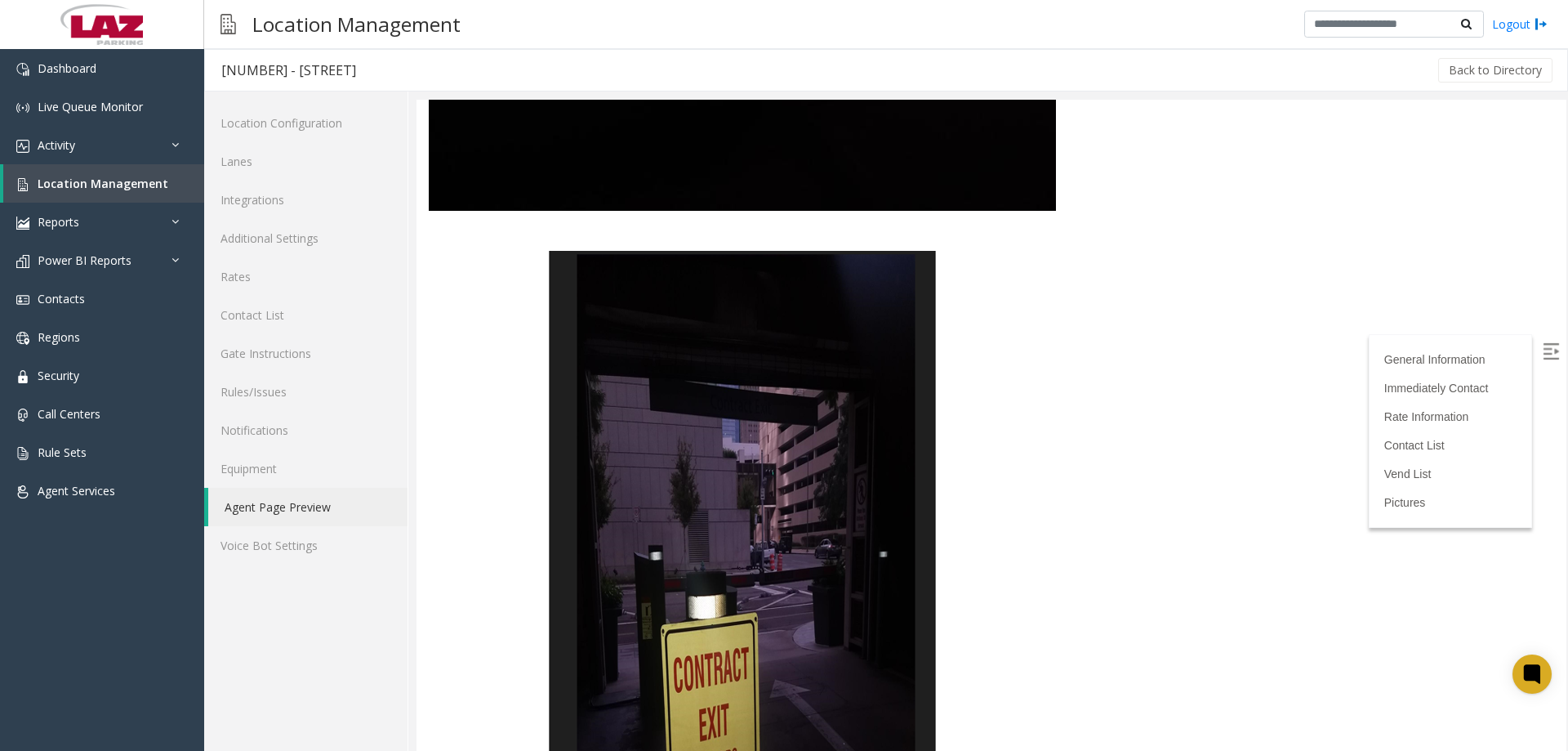 scroll, scrollTop: 5393, scrollLeft: 0, axis: vertical 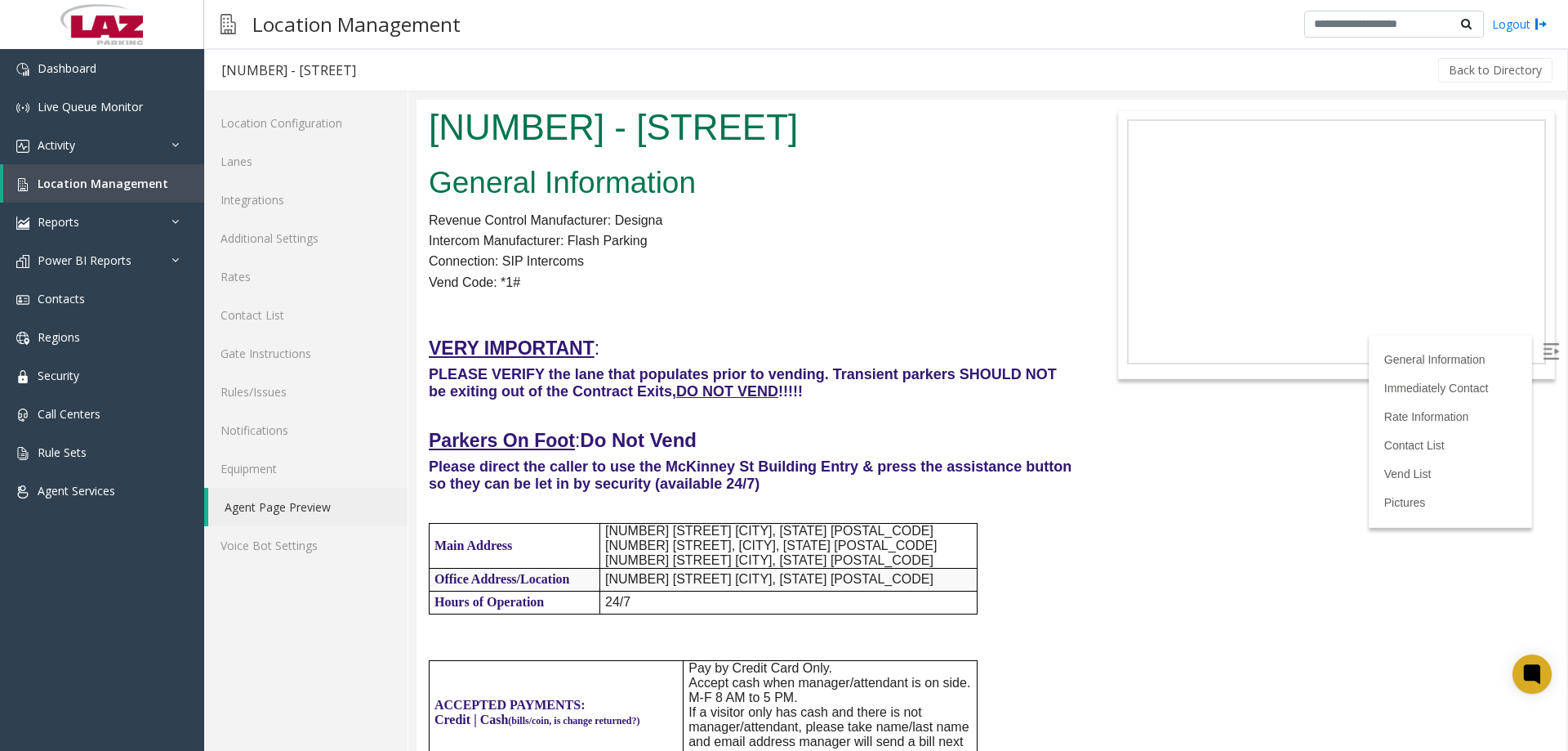 drag, startPoint x: 1564, startPoint y: 589, endPoint x: 1904, endPoint y: 197, distance: 518.9065 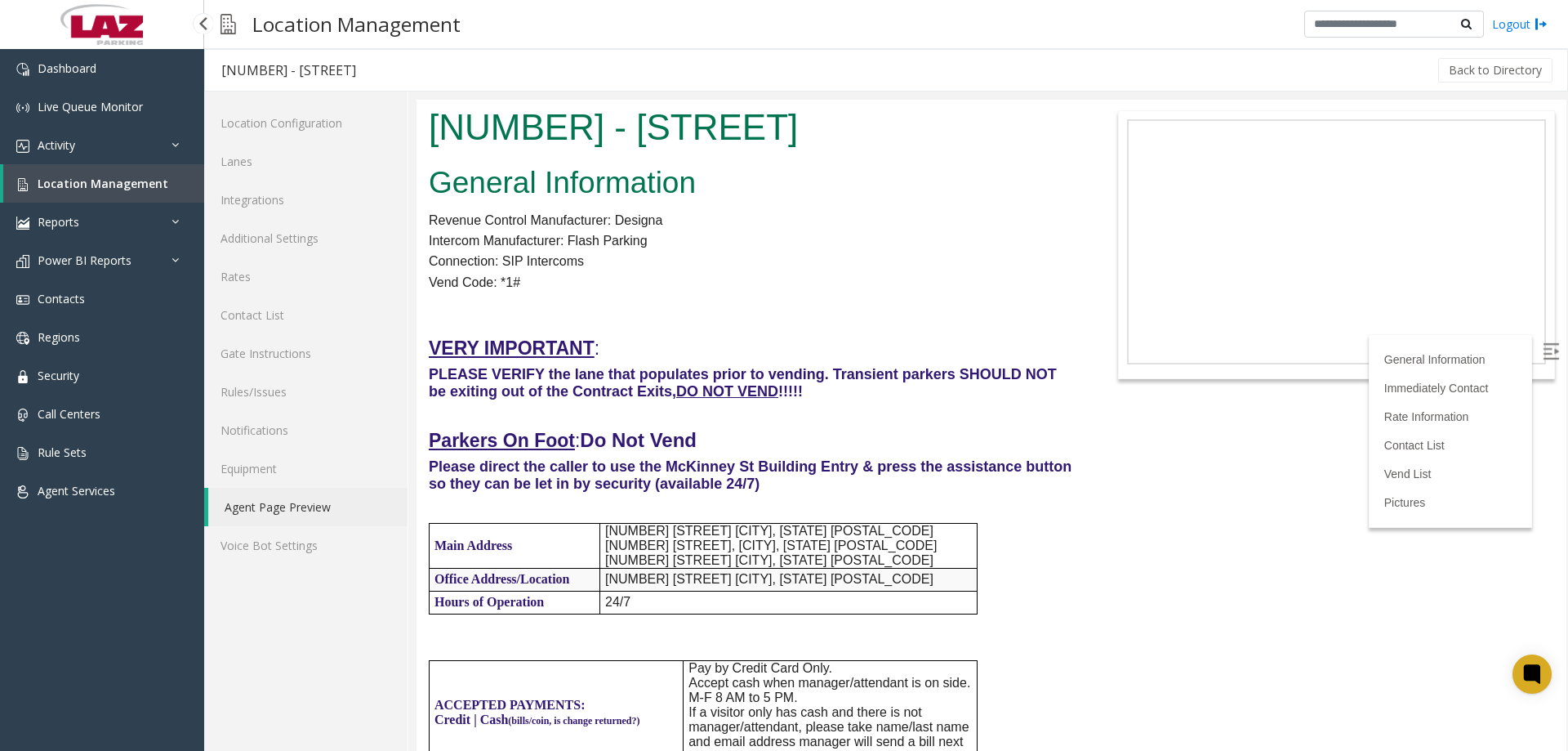 click on "Dashboard Live Queue Monitor Activity Daily Activity Lane Activity Agent Activity Quality Analysis Heatmap Location Management Reports Incidents by Location Incidents by Month Locations by Volume Agent Metrics Call Stats Data Export Power BI Reports Call Center Stats Call Center Summary Location Heatmap Voice Bot Report Push Rates Analysis Agent Trace Call Trace Abandoned Calls Contacts Regions Security Call Centers Rule Sets Agent Services" at bounding box center [102, 394] 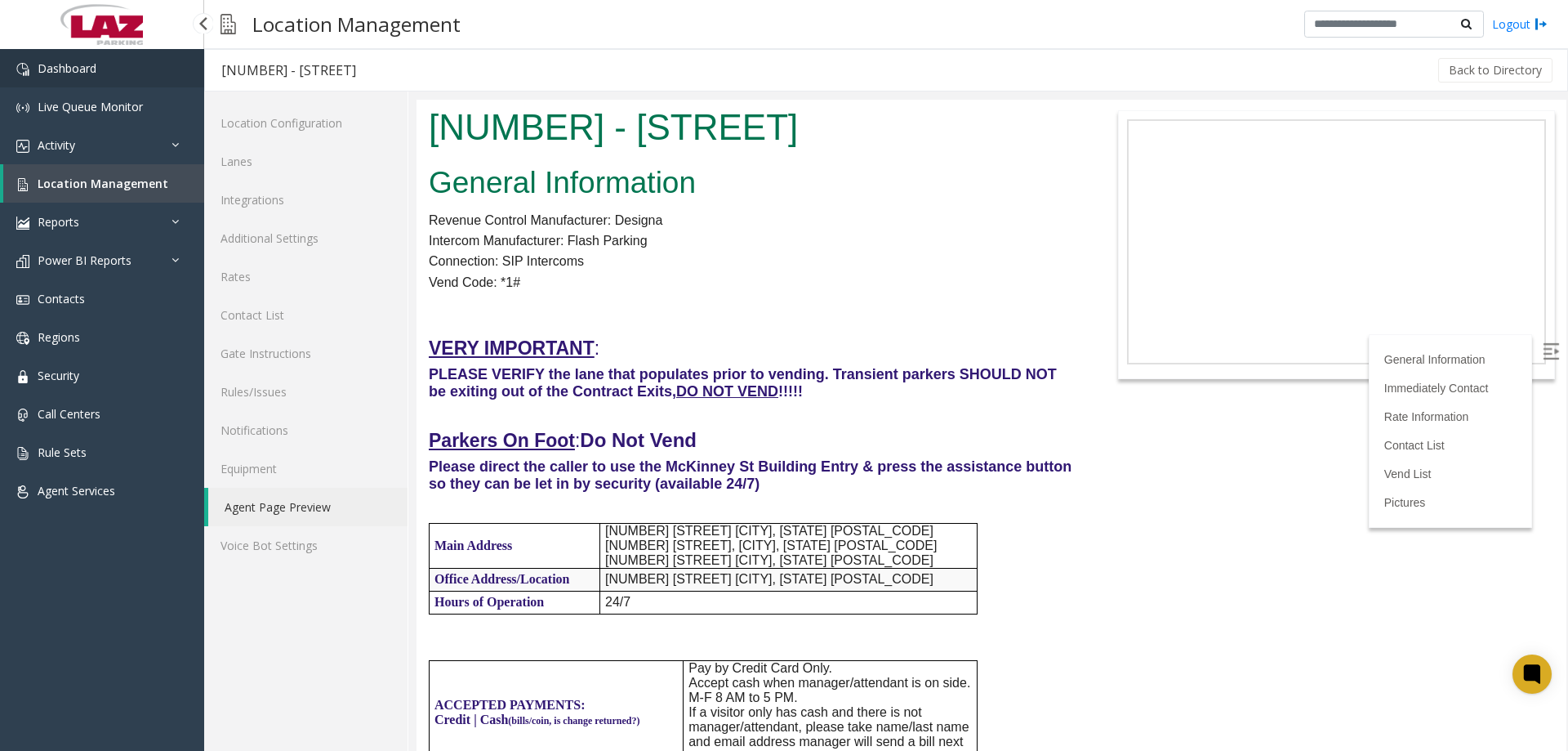 click on "Dashboard" at bounding box center (102, 68) 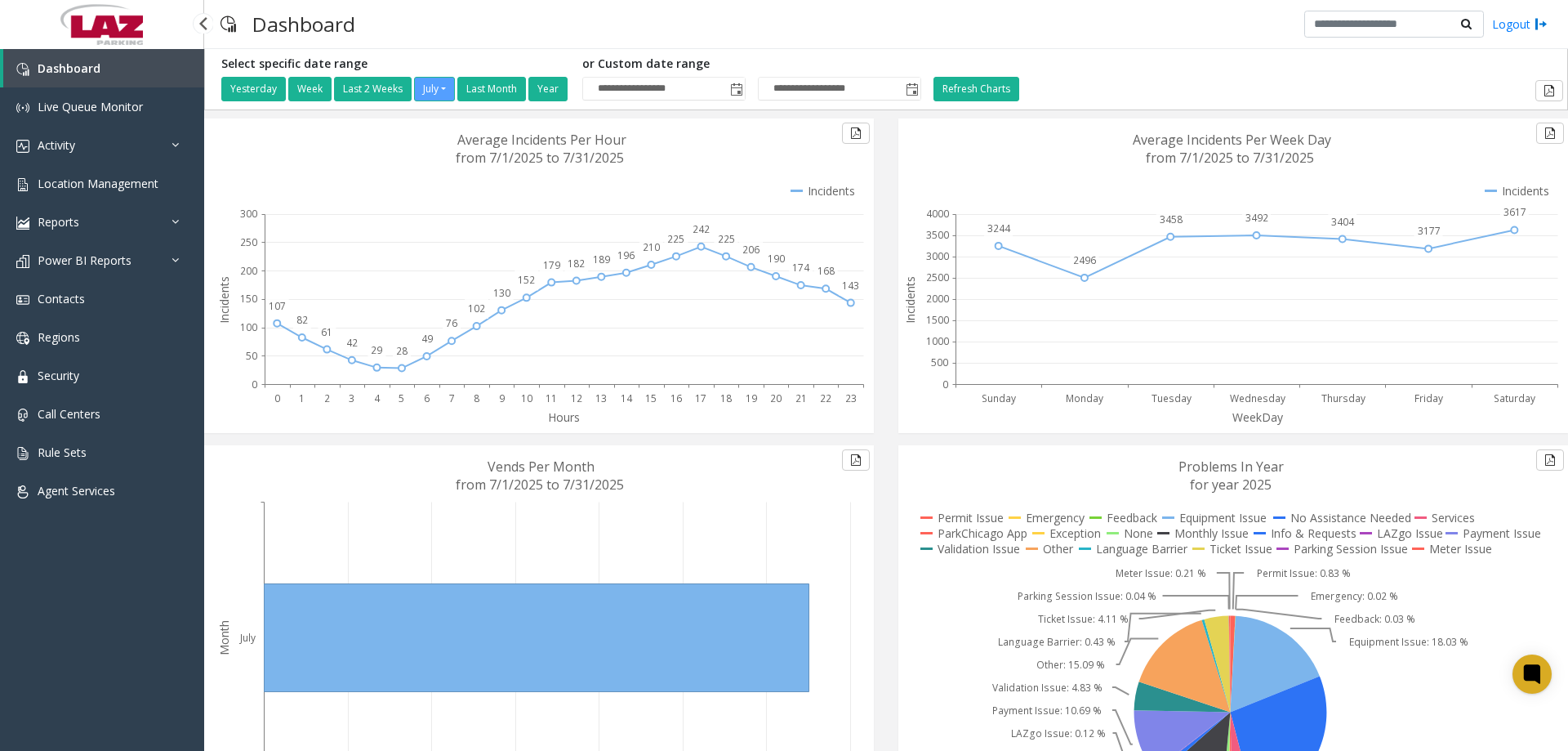 click on "Dashboard Live Queue Monitor Activity Daily Activity Lane Activity Agent Activity Quality Analysis Heatmap Location Management Reports Incidents by Location Incidents by Month Locations by Volume Agent Metrics Call Stats Data Export Power BI Reports Call Center Stats Call Center Summary Location Heatmap Voice Bot Report Push Rates Analysis Agent Trace Call Trace Abandoned Calls Contacts Regions Security Call Centers Rule Sets Agent Services" at bounding box center (102, 394) 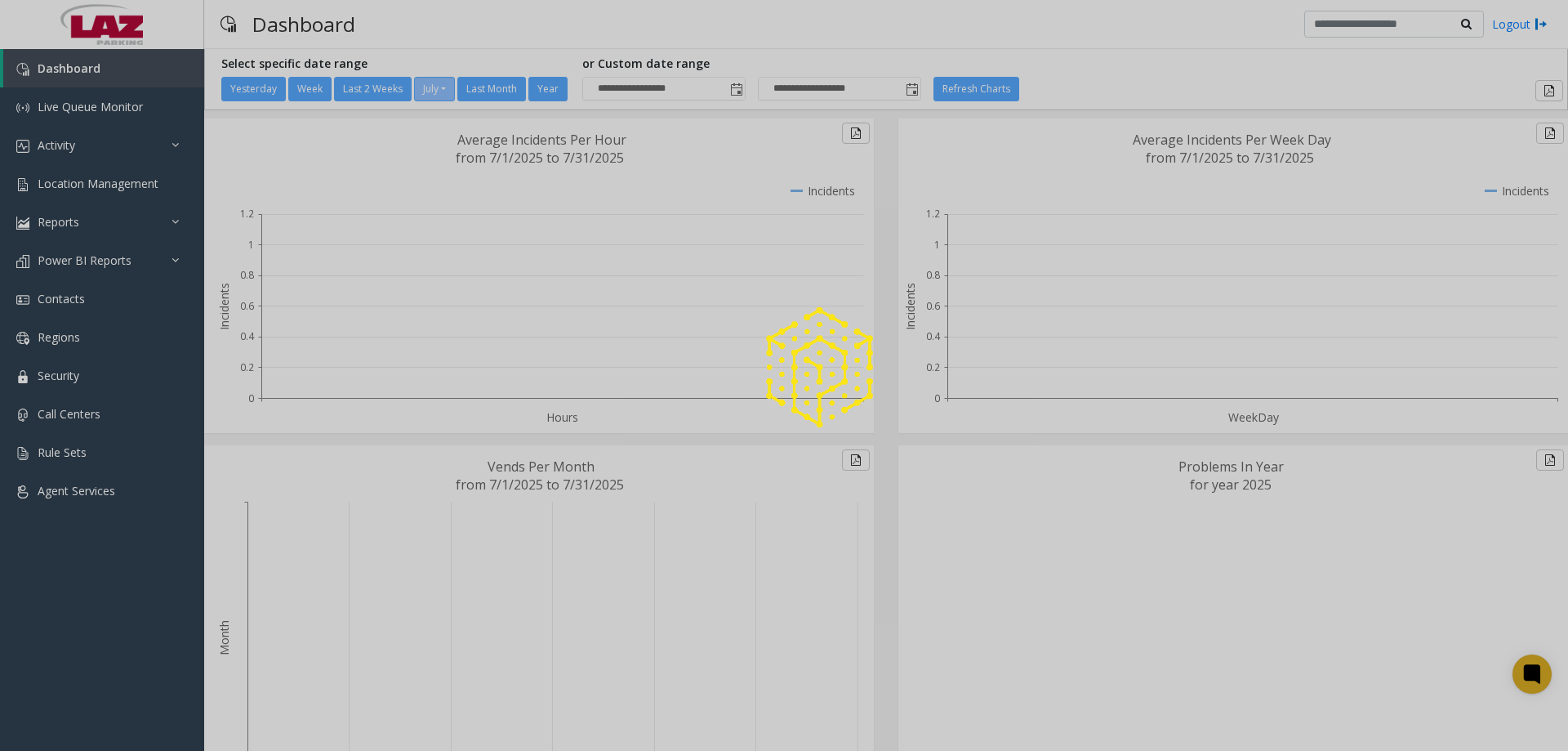 scroll, scrollTop: 0, scrollLeft: 0, axis: both 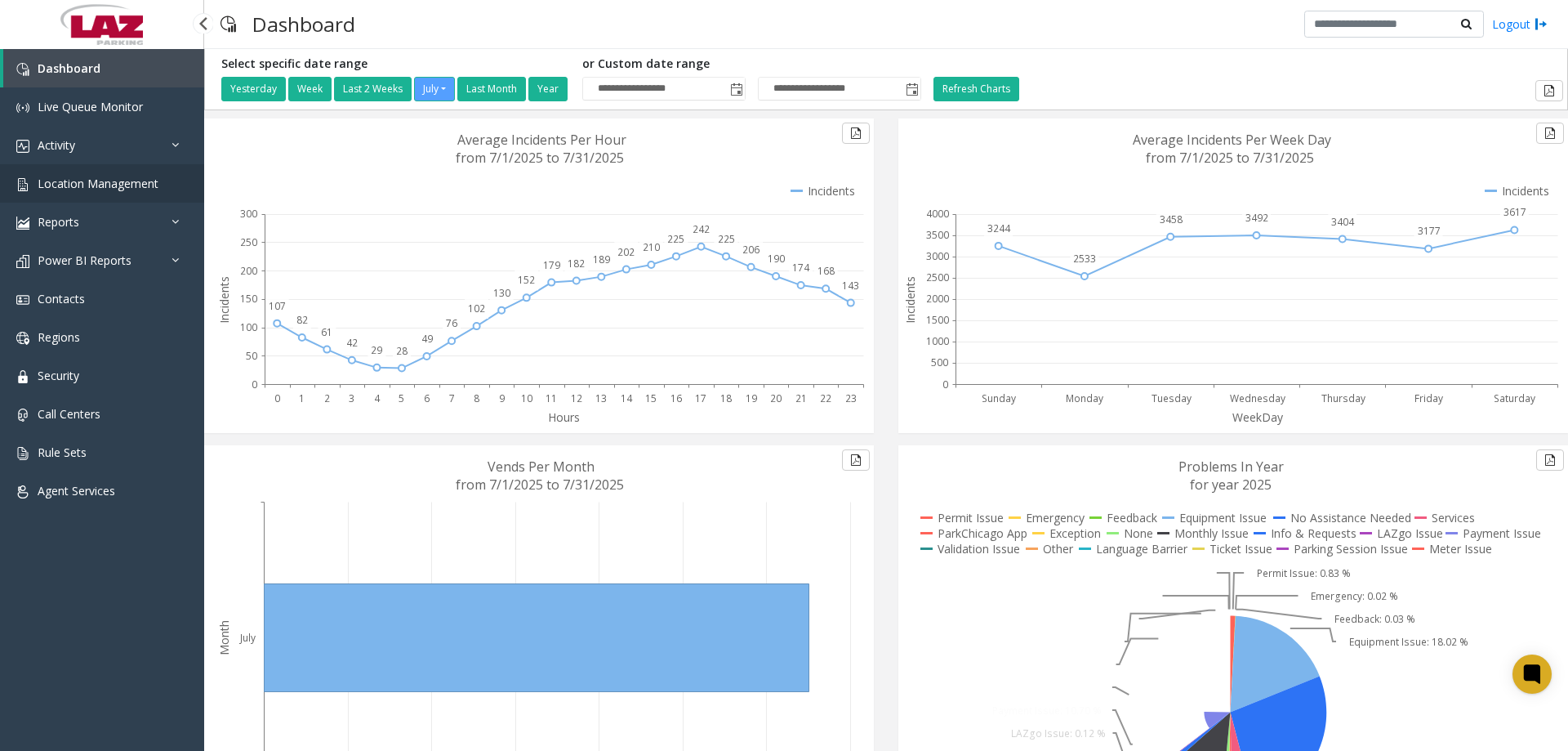 click on "Location Management" at bounding box center (102, 183) 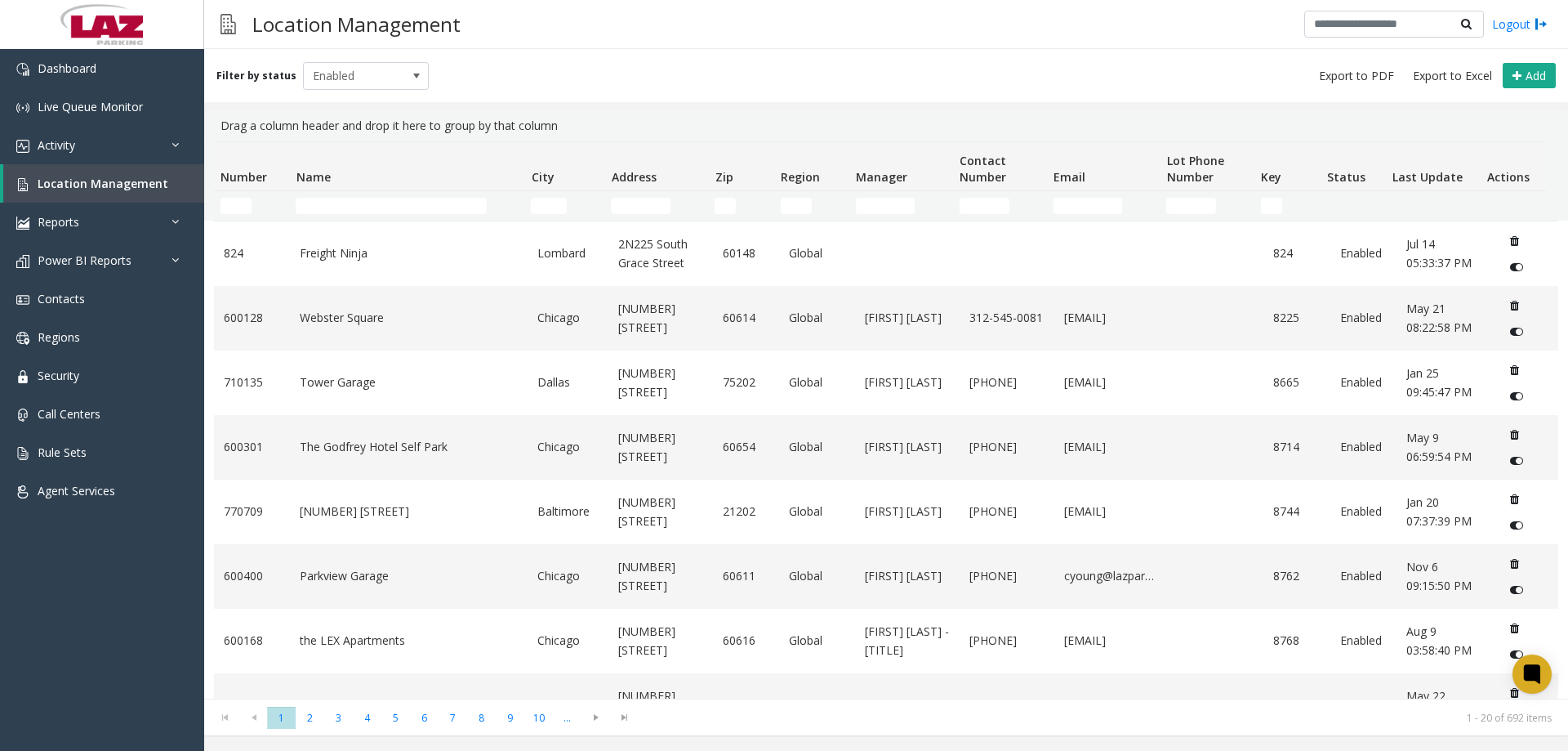 click 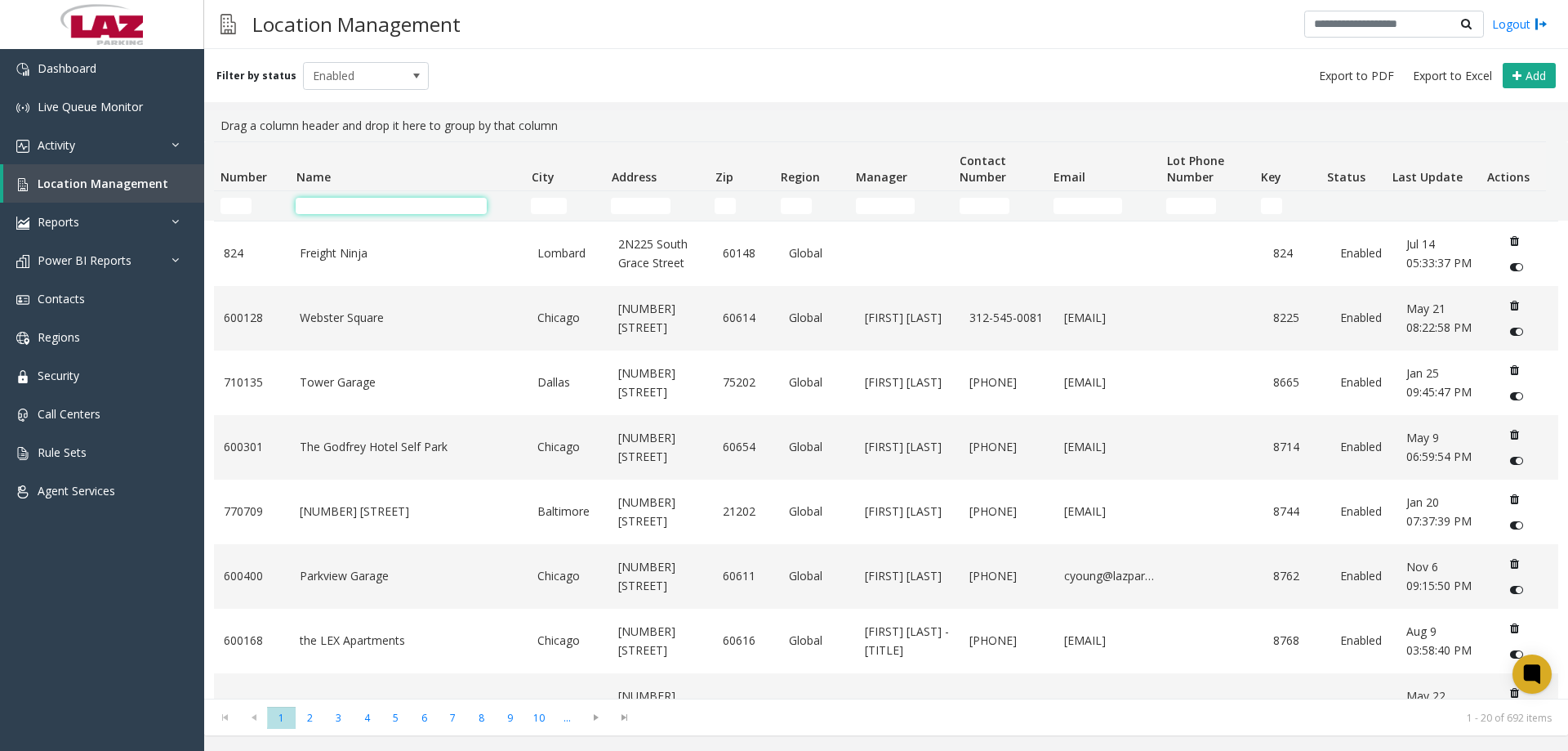 click 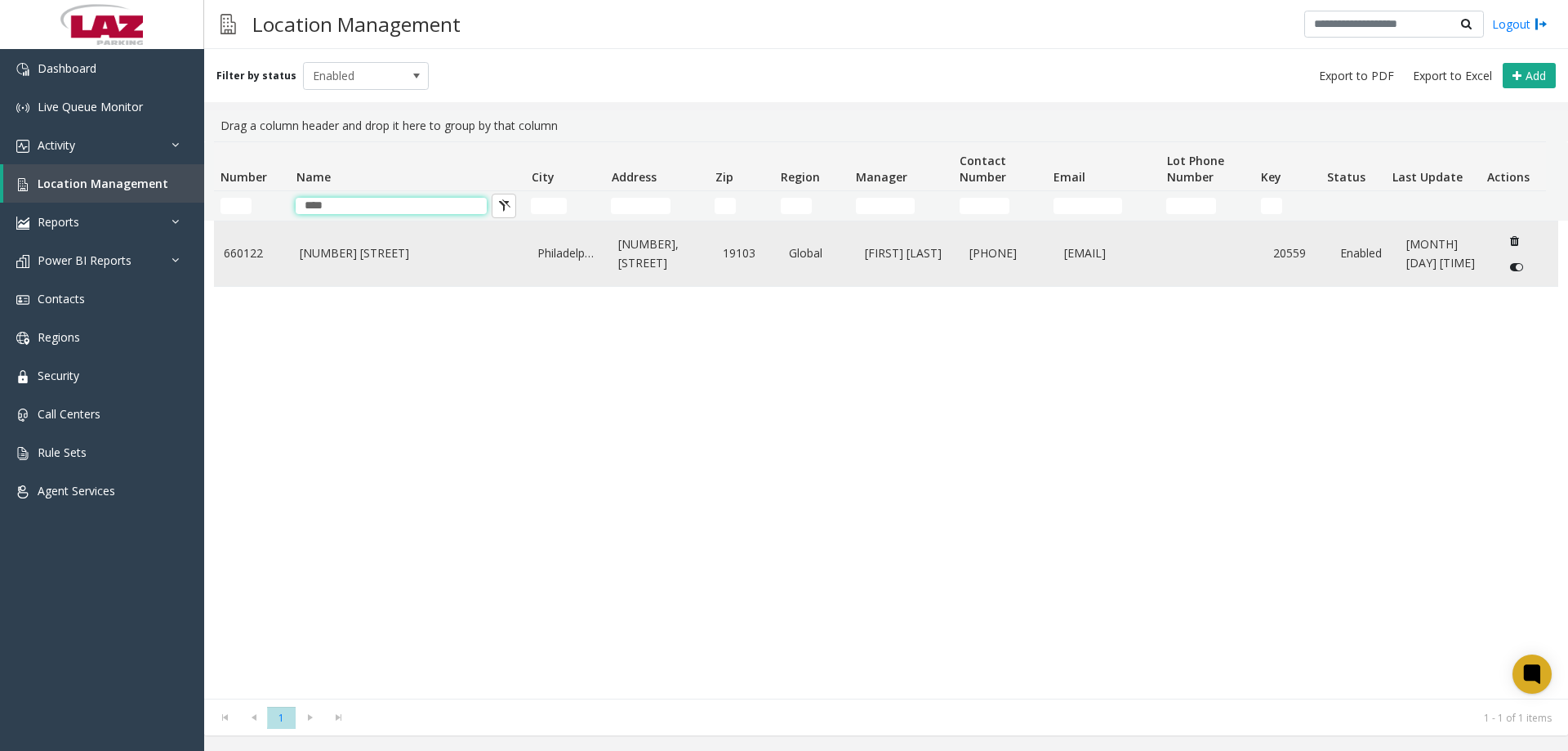 type on "****" 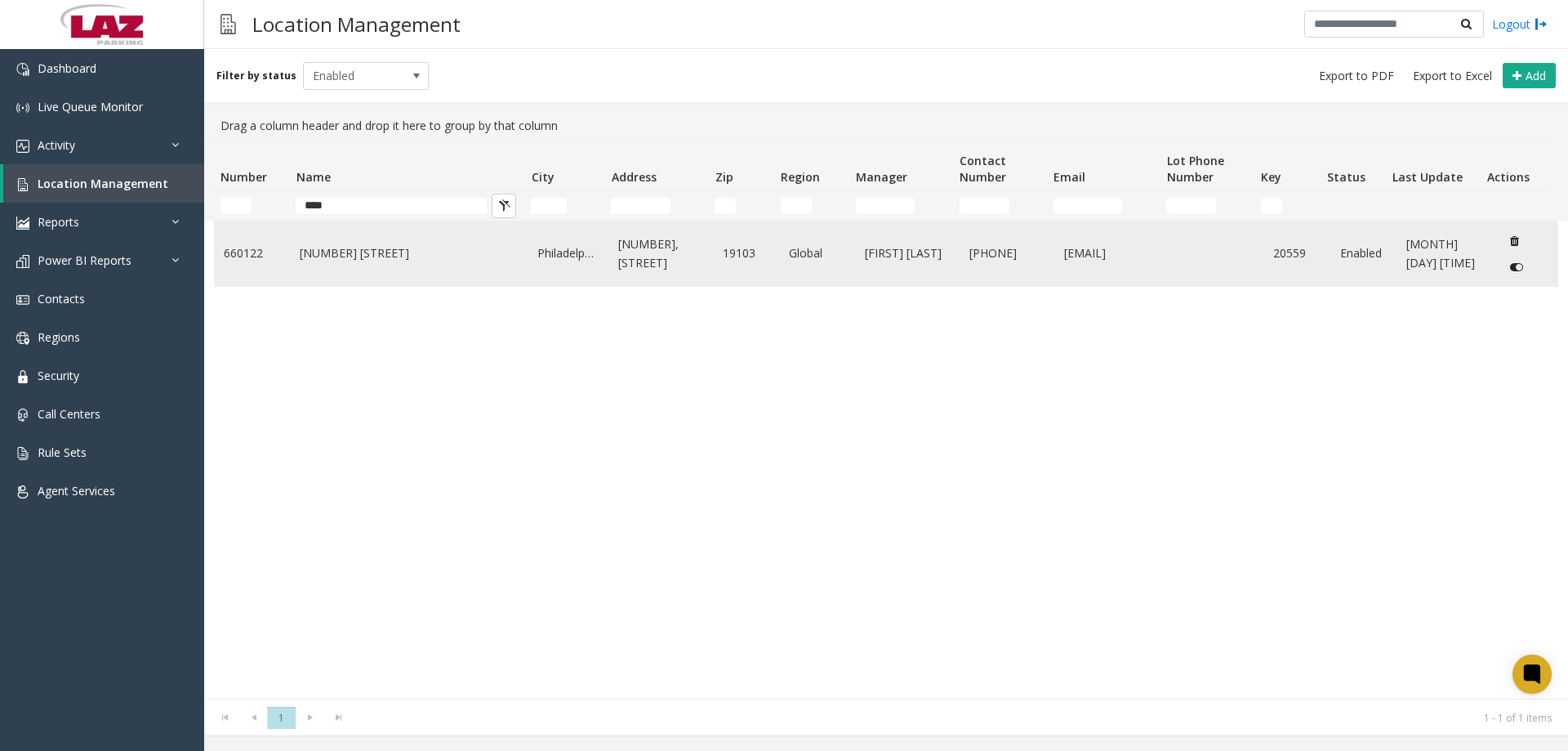 click on "1818 Market Street" 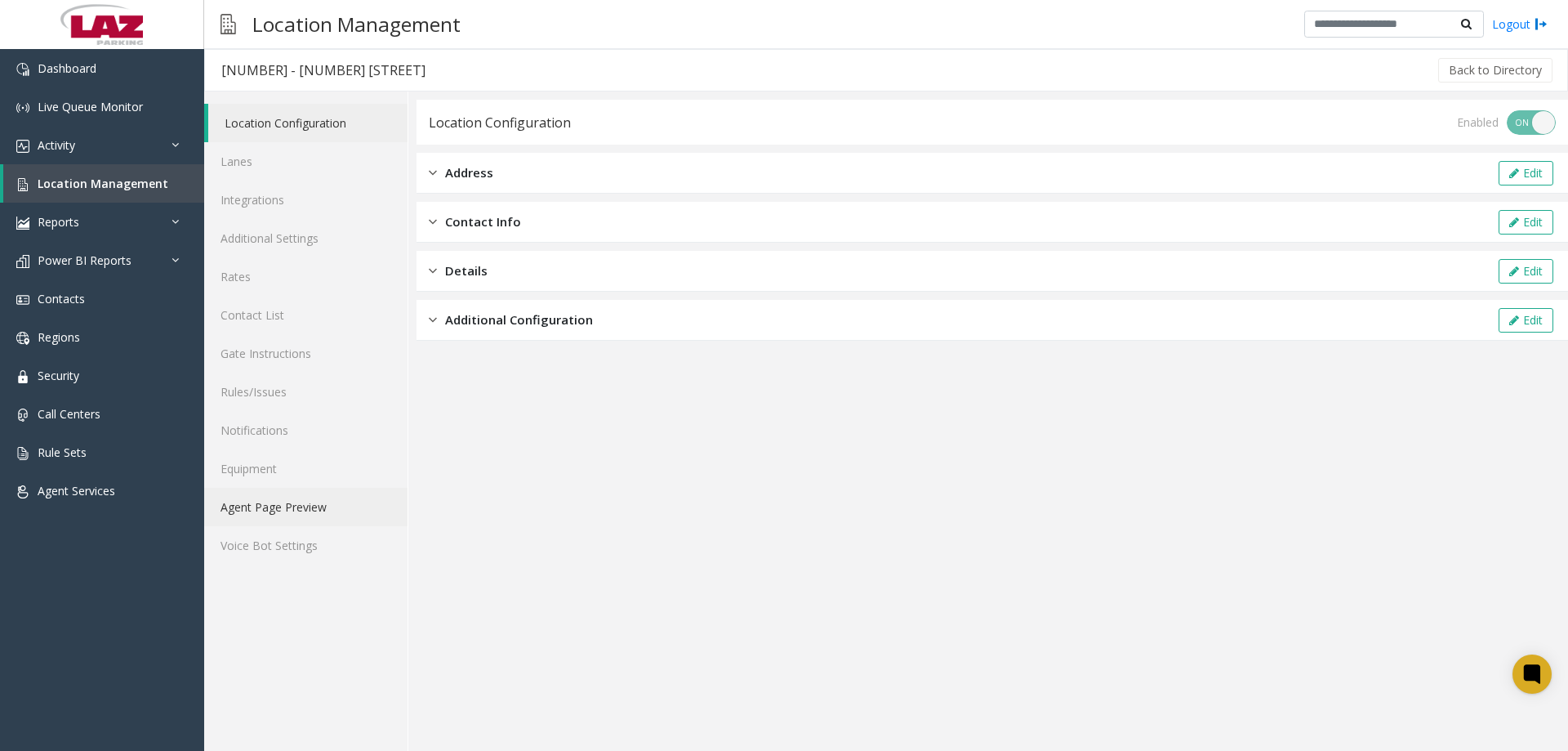 click on "Agent Page Preview" 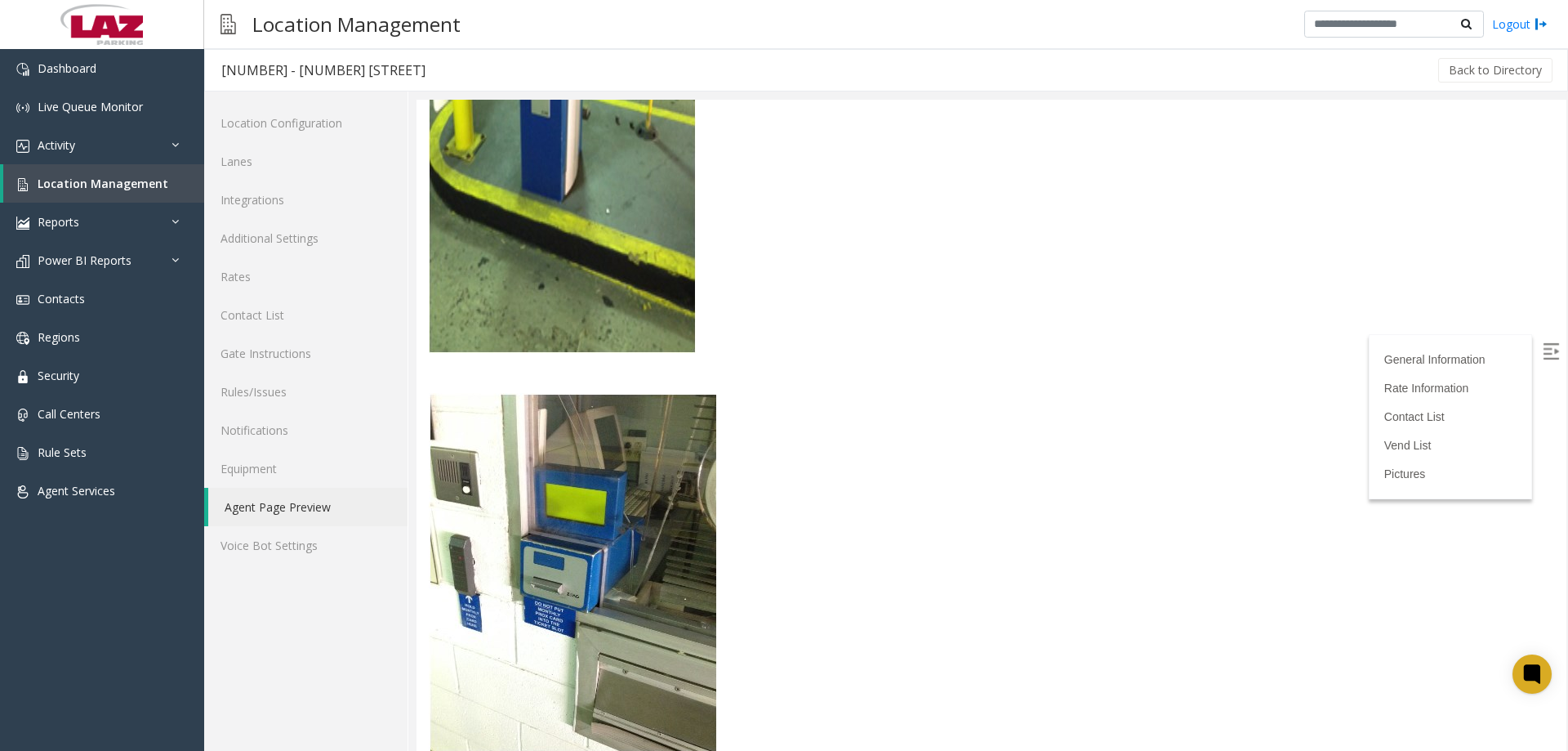scroll, scrollTop: 2949, scrollLeft: 0, axis: vertical 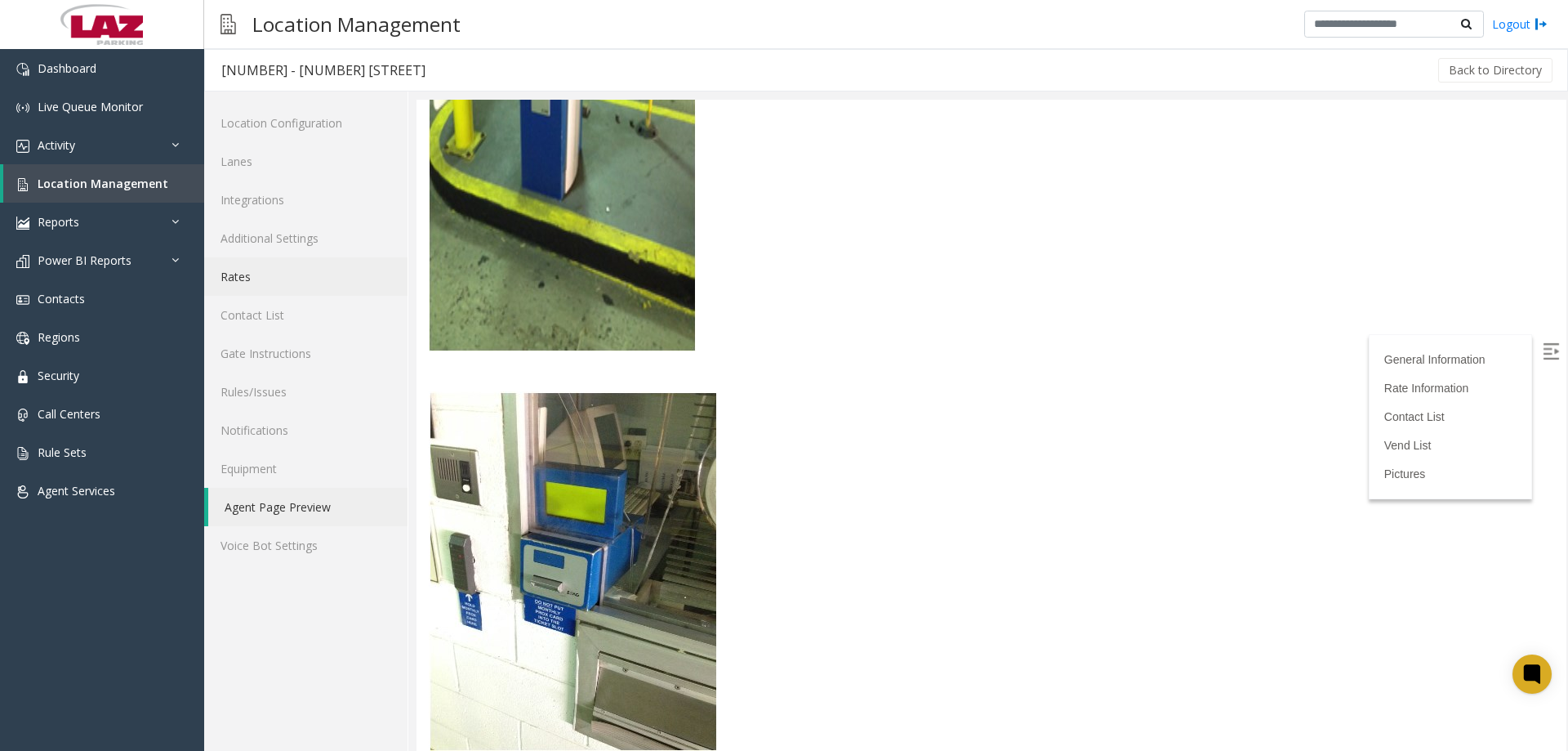 click on "Rates" 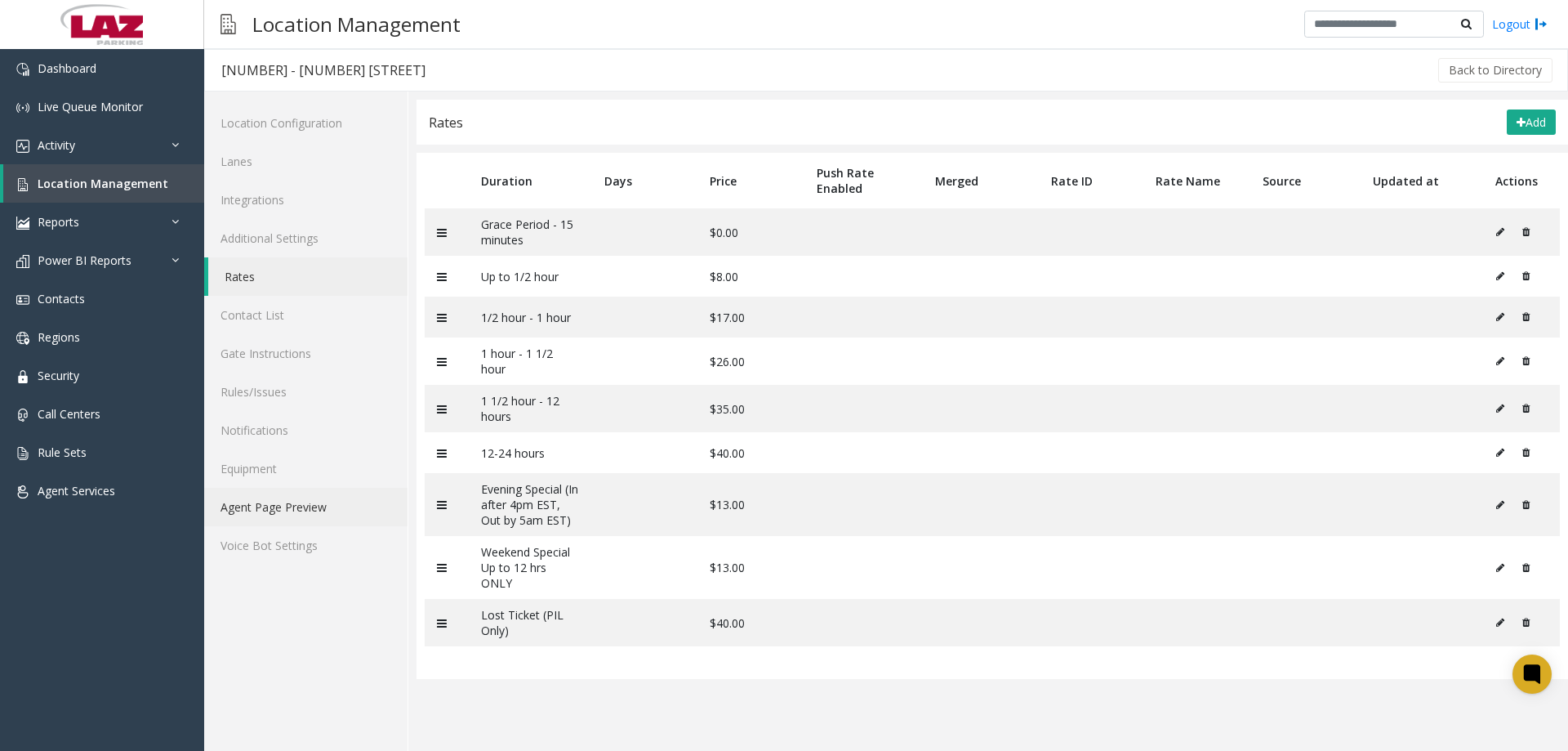 click on "Agent Page Preview" 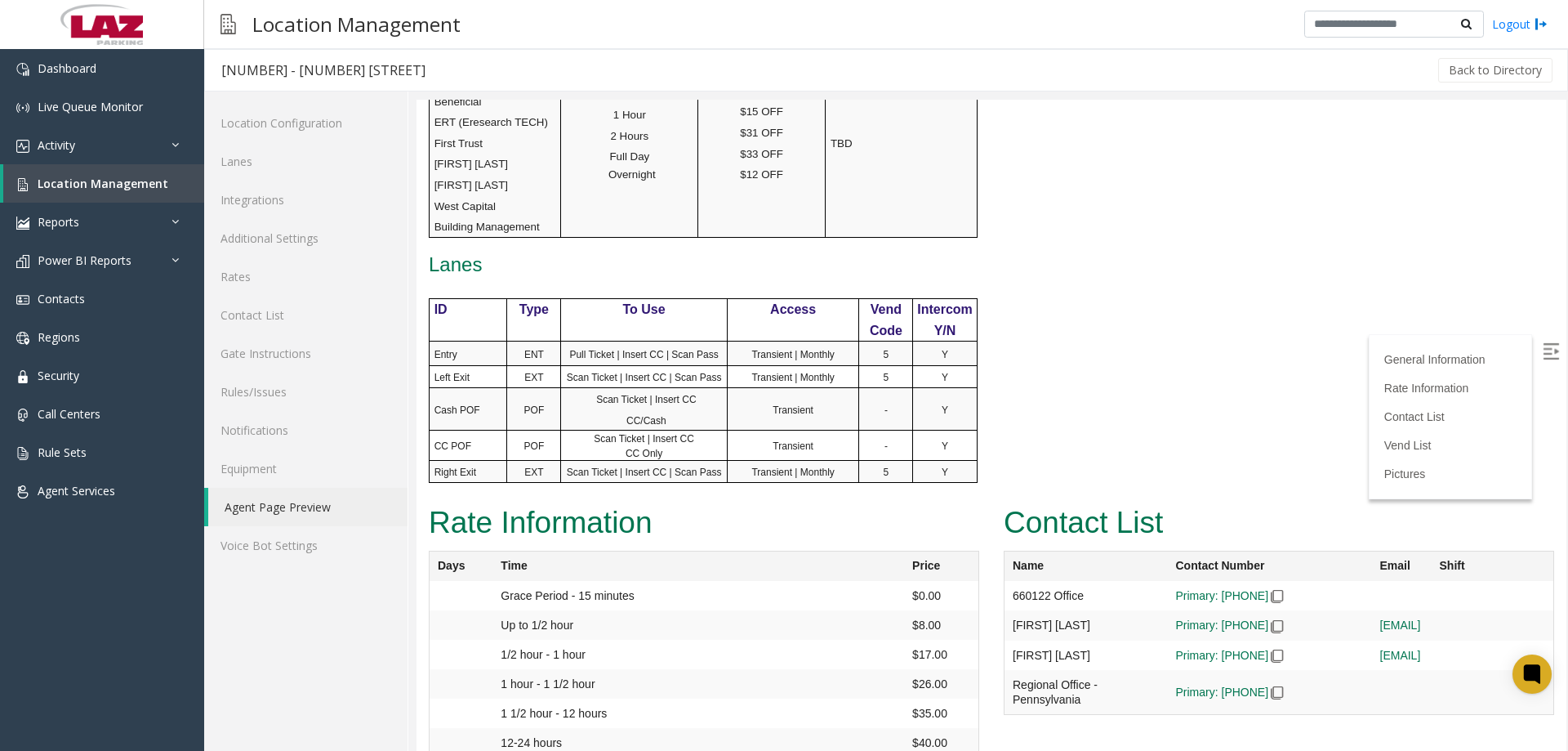 scroll, scrollTop: 654, scrollLeft: 0, axis: vertical 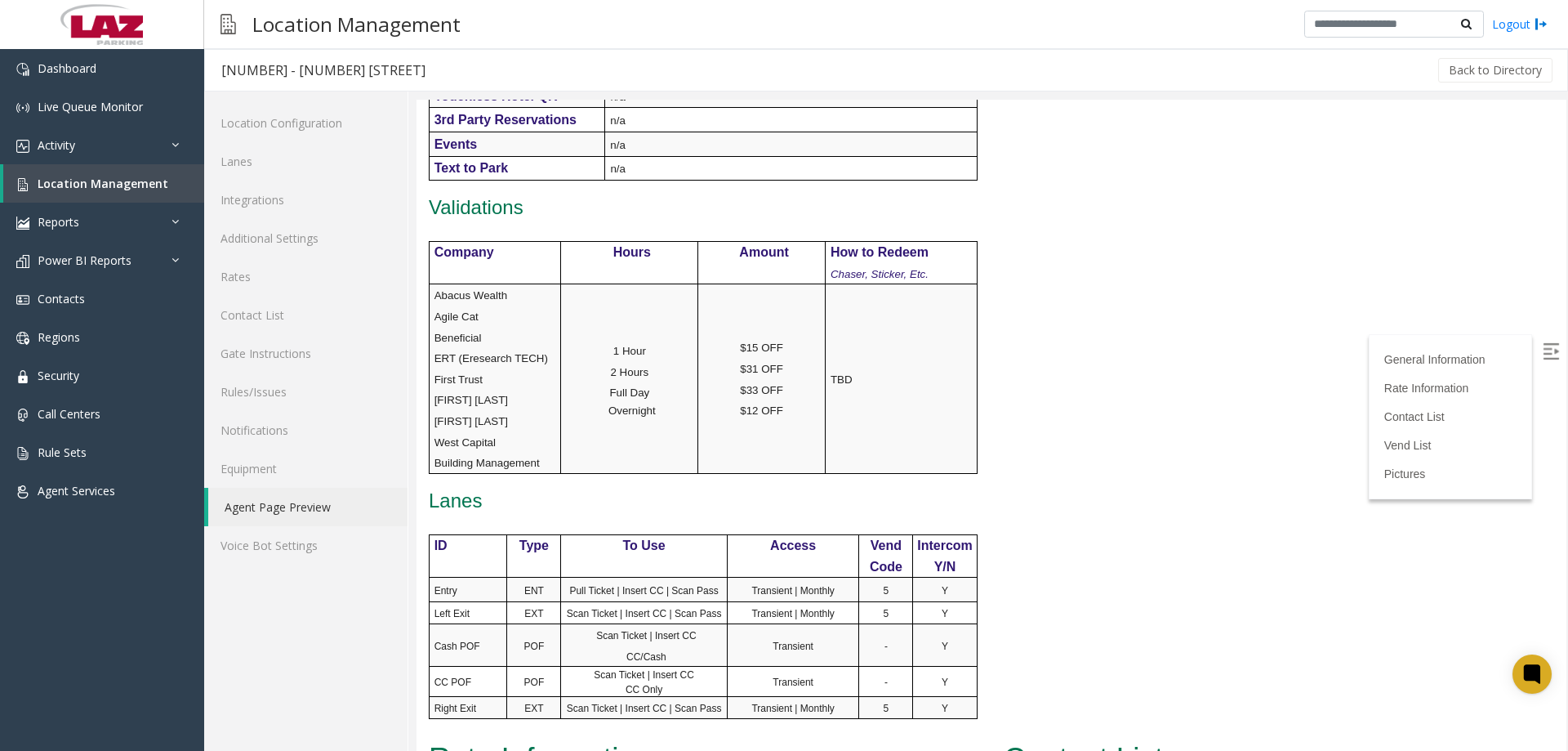 click on "660122 - 1818 Market Street
General Information
Revenue Control Manufacturer: FlashParcs
Intercom
Manufacturer: Flash Parking
Connection: SIP Intercoms Vend Code:
5
DO NOT VEND between 11am and 7pm EST -  Call First !
Parkers are able to reverse from the exit.
POFs located in building lobby near parking garage elevators.
Facility Address
1818 Market Street | Philadelphia, PA 19103
Main Office
Office located at the top of the exit ramp
Location Type
Garage
Hours of Operation
24/7
Time Zone
Eastern
Access
Transient
Pull / Scan Ticket | Insert CC | Enter Phone Number
Cash
Cash only via ‘Cash POF’
POFs located in the building lobby, near parking garage elevators." at bounding box center (991, -229) 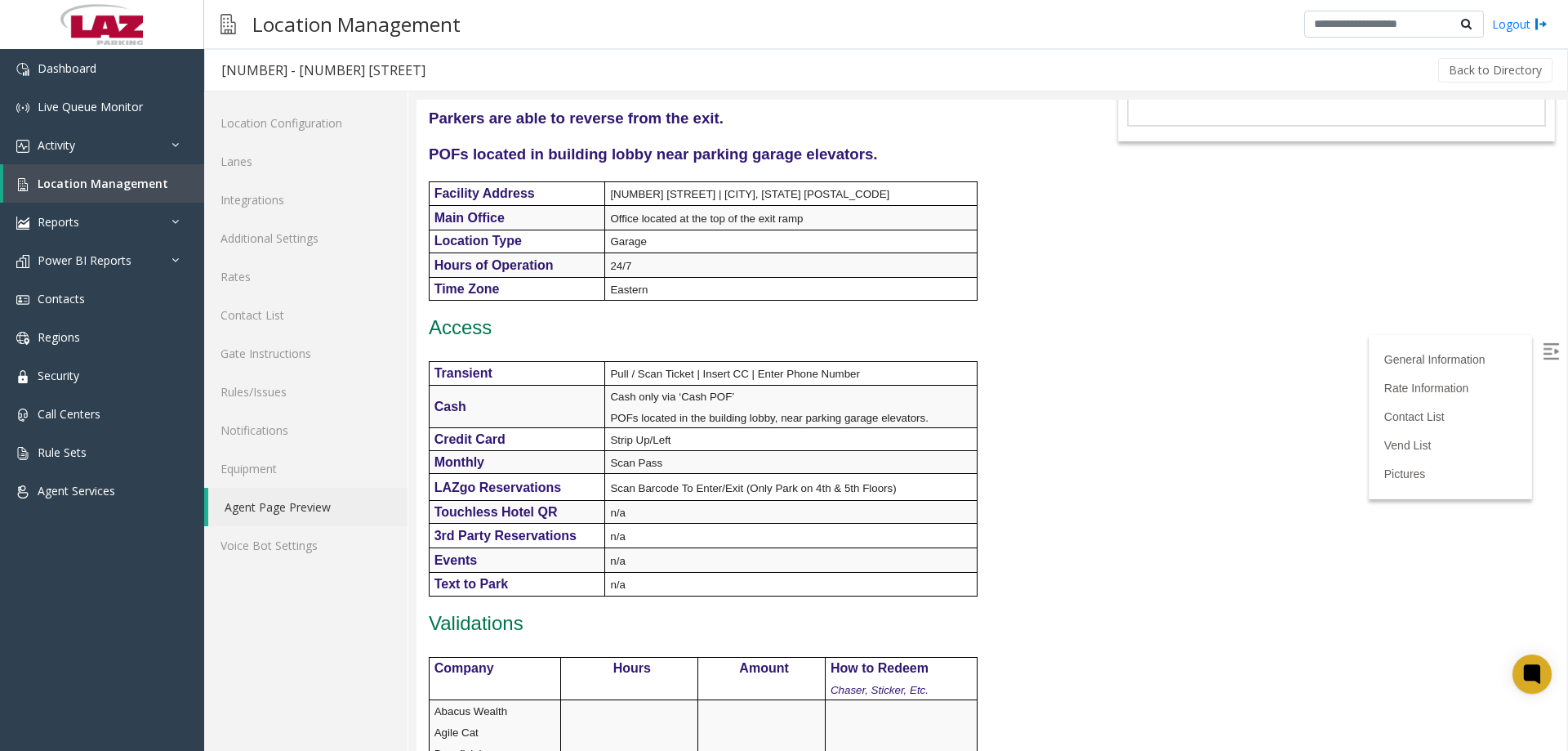 scroll, scrollTop: 0, scrollLeft: 0, axis: both 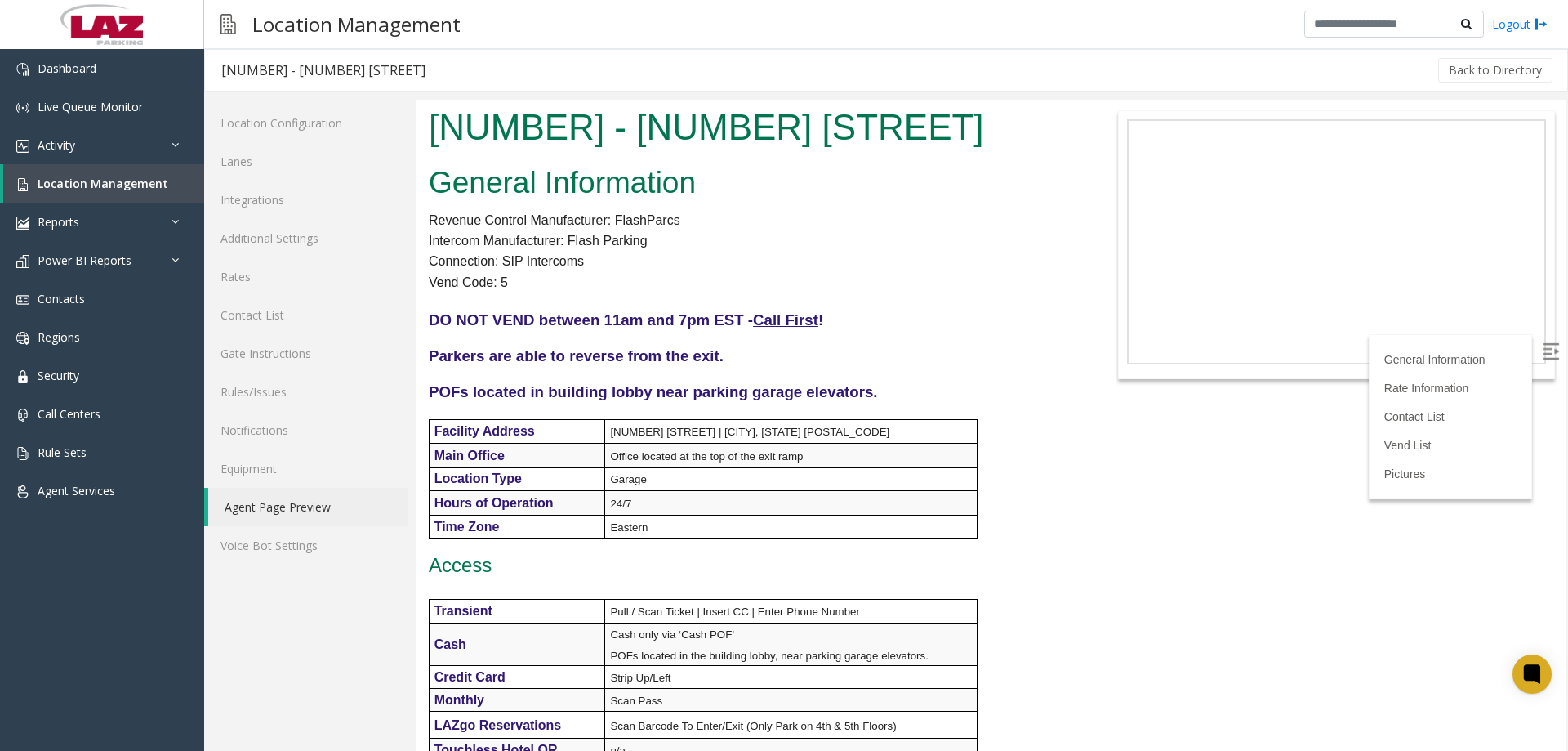 click at bounding box center (751, 338) 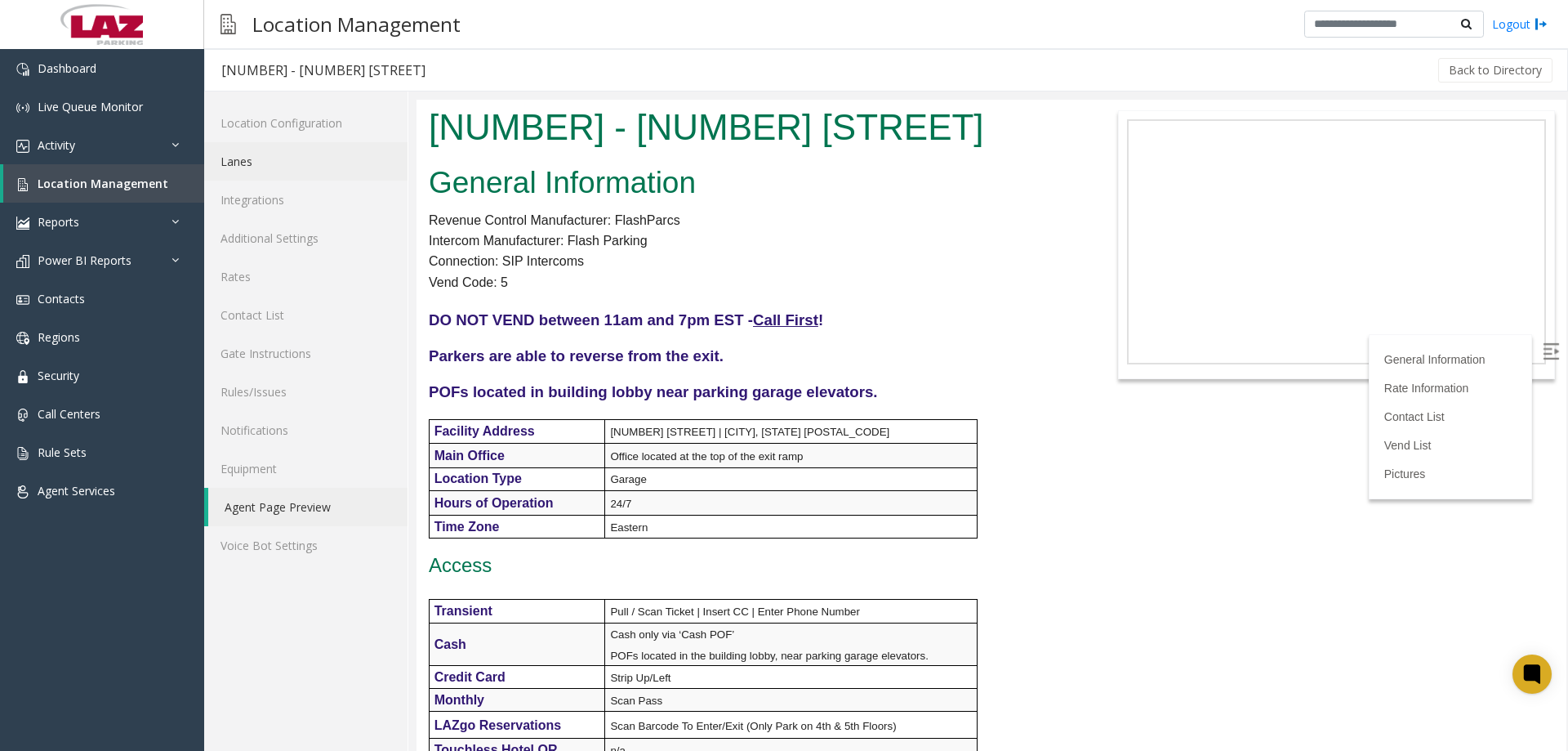 click on "Lanes" 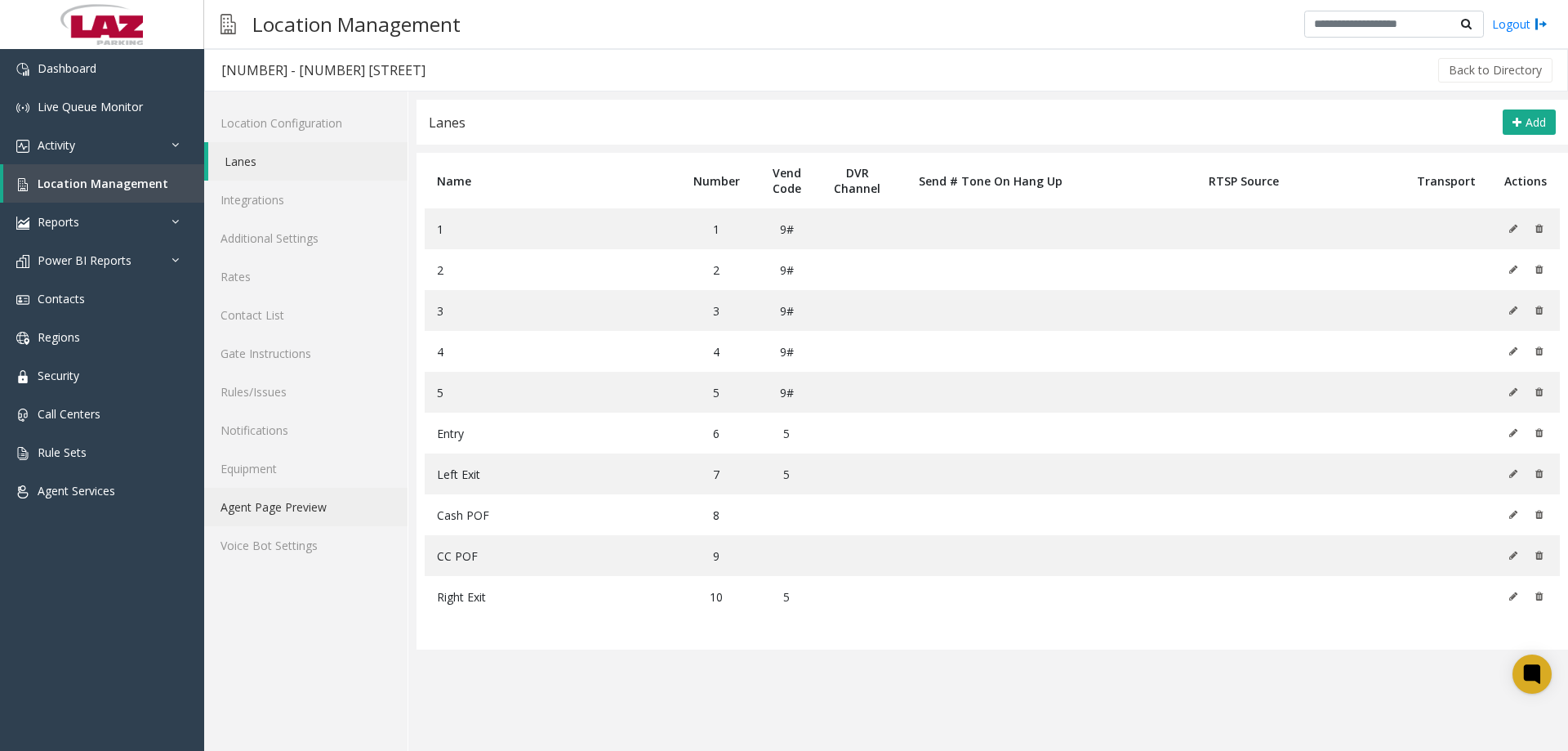 click on "Agent Page Preview" 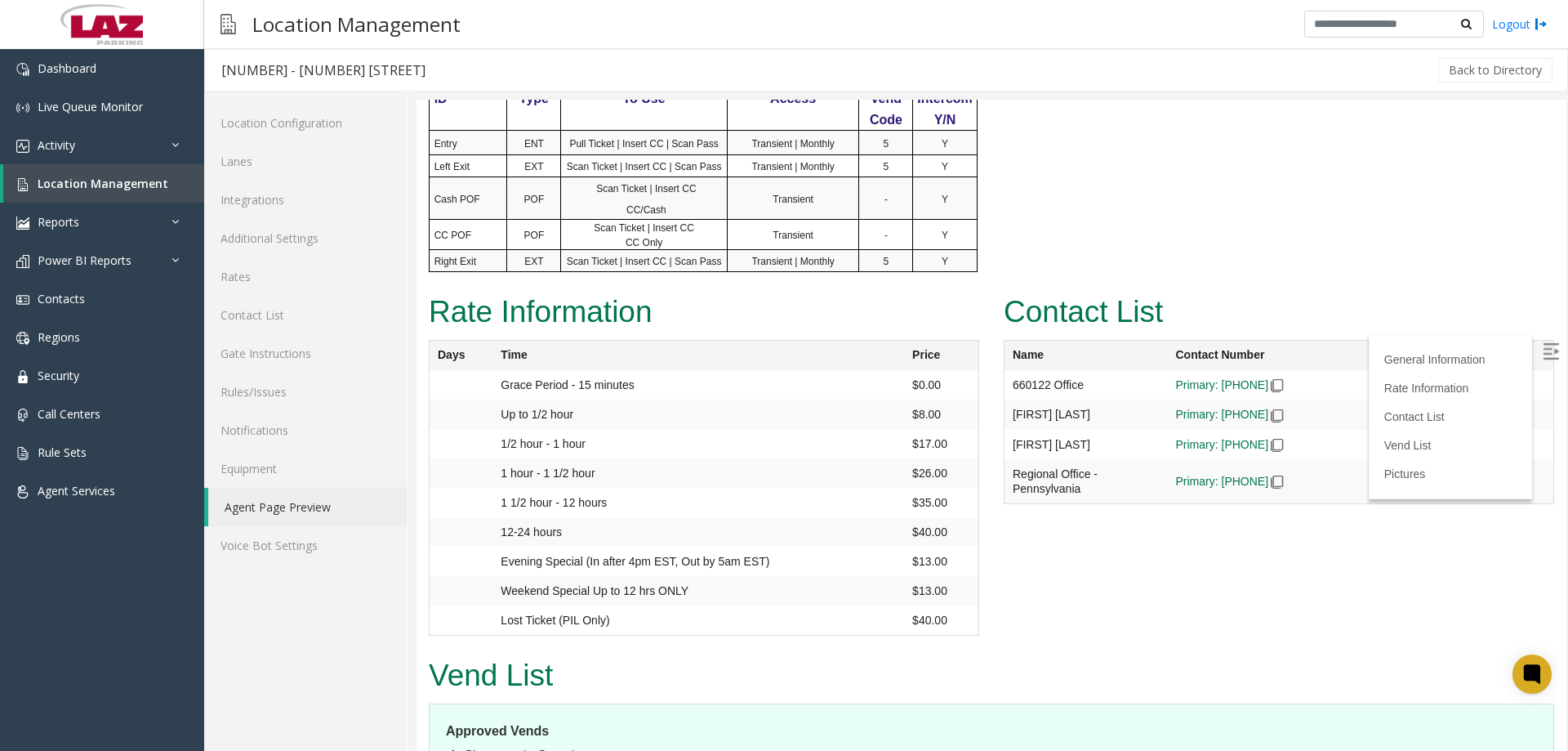 scroll, scrollTop: 1144, scrollLeft: 0, axis: vertical 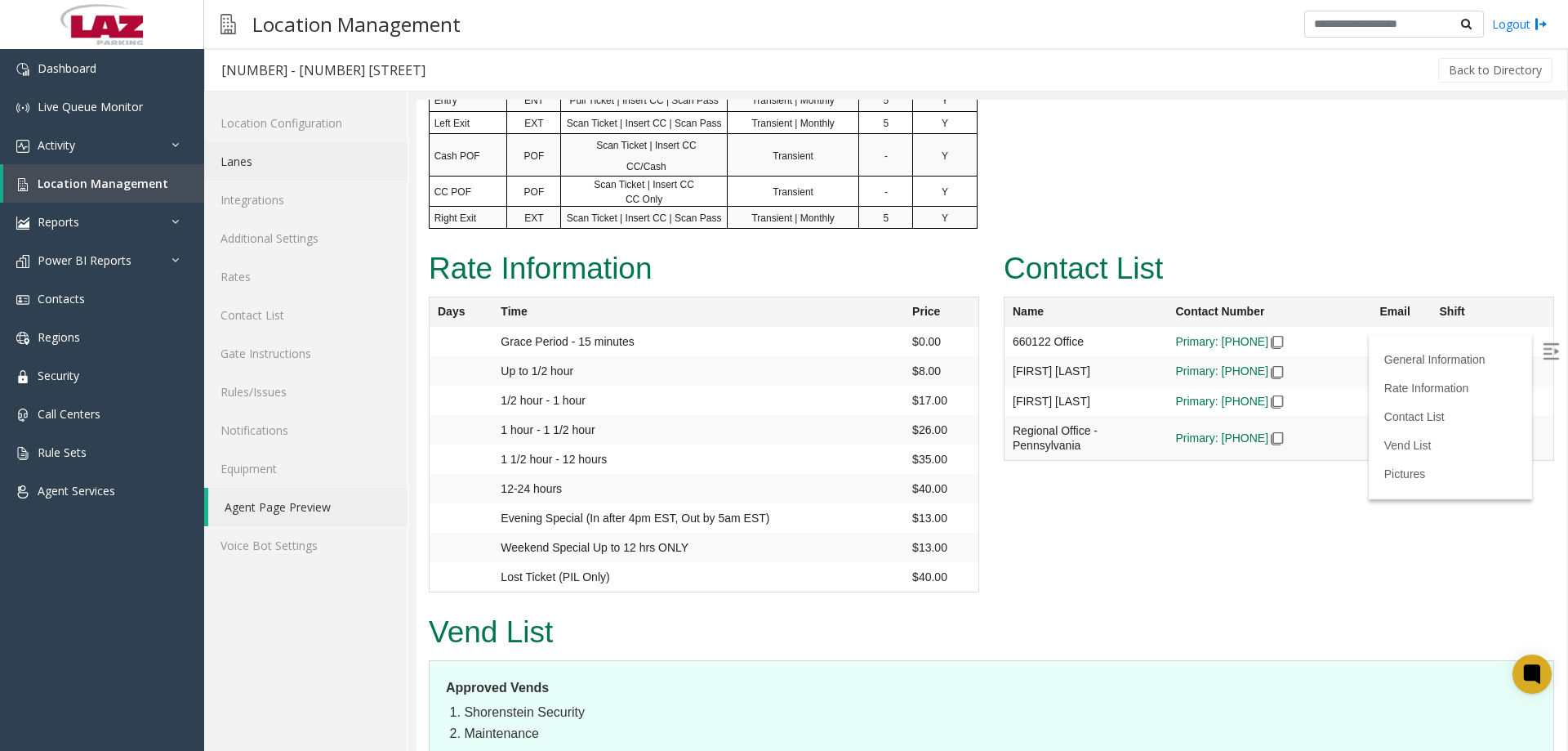 click on "Lanes" 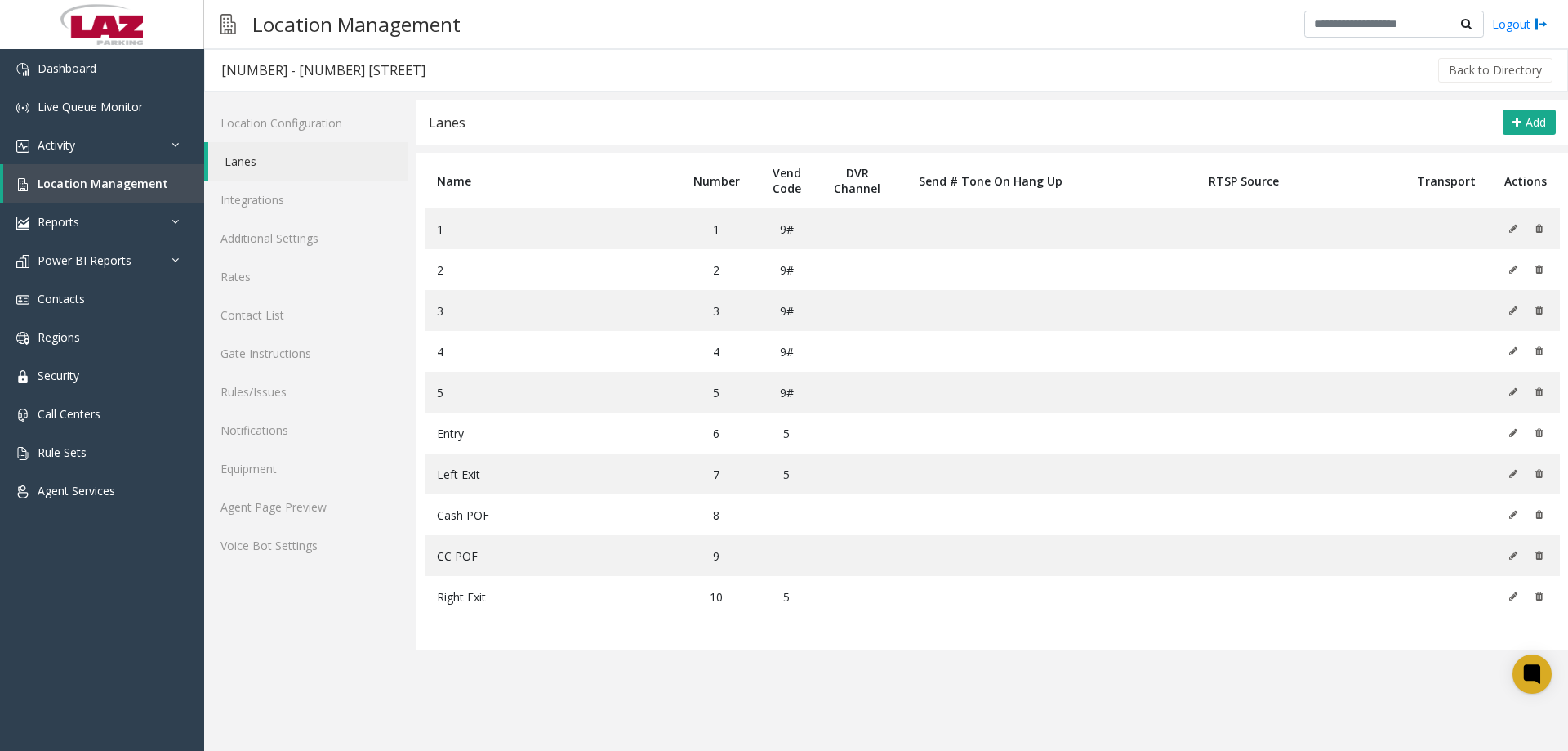 click on "Location Management Logout" at bounding box center (886, 25) 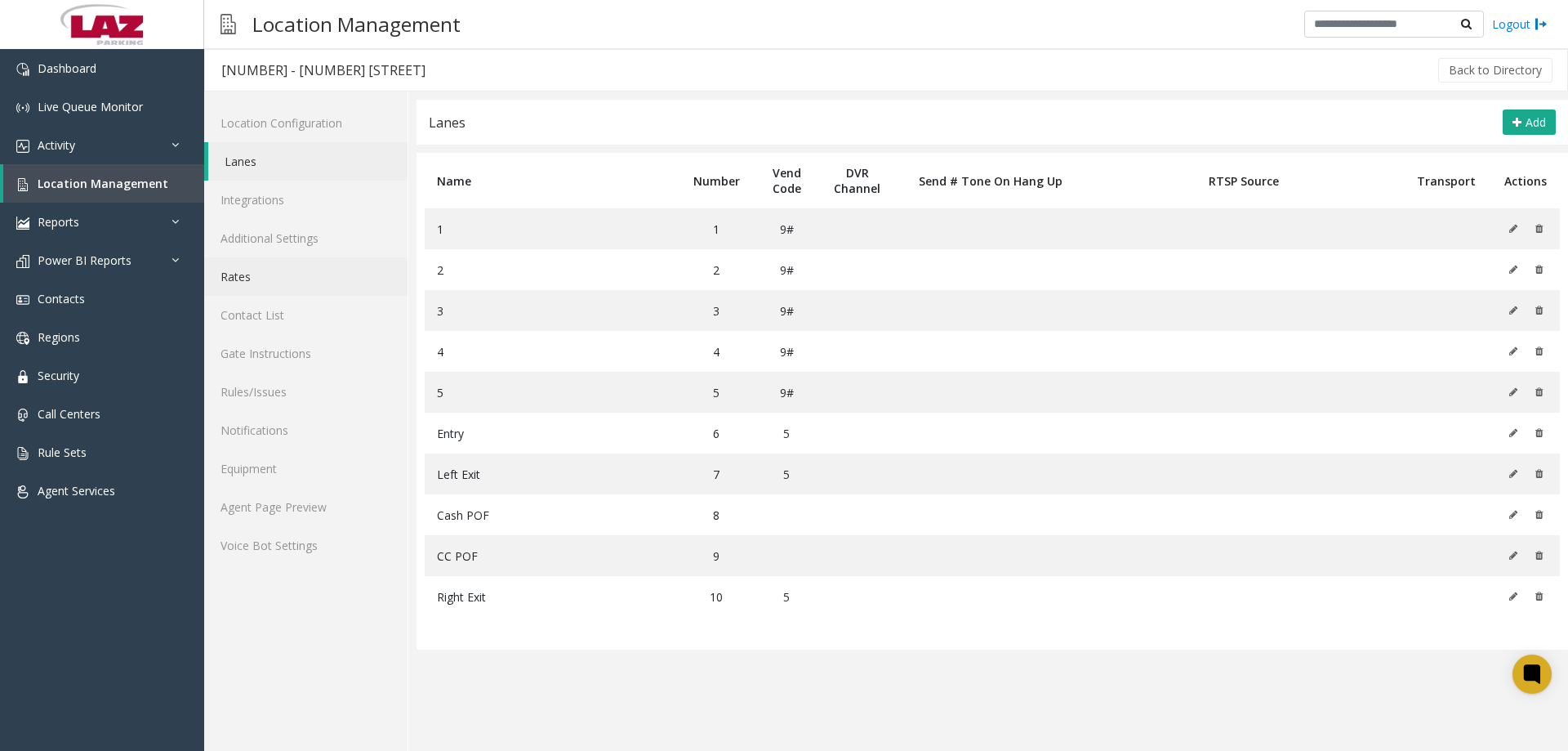 click on "Rates" 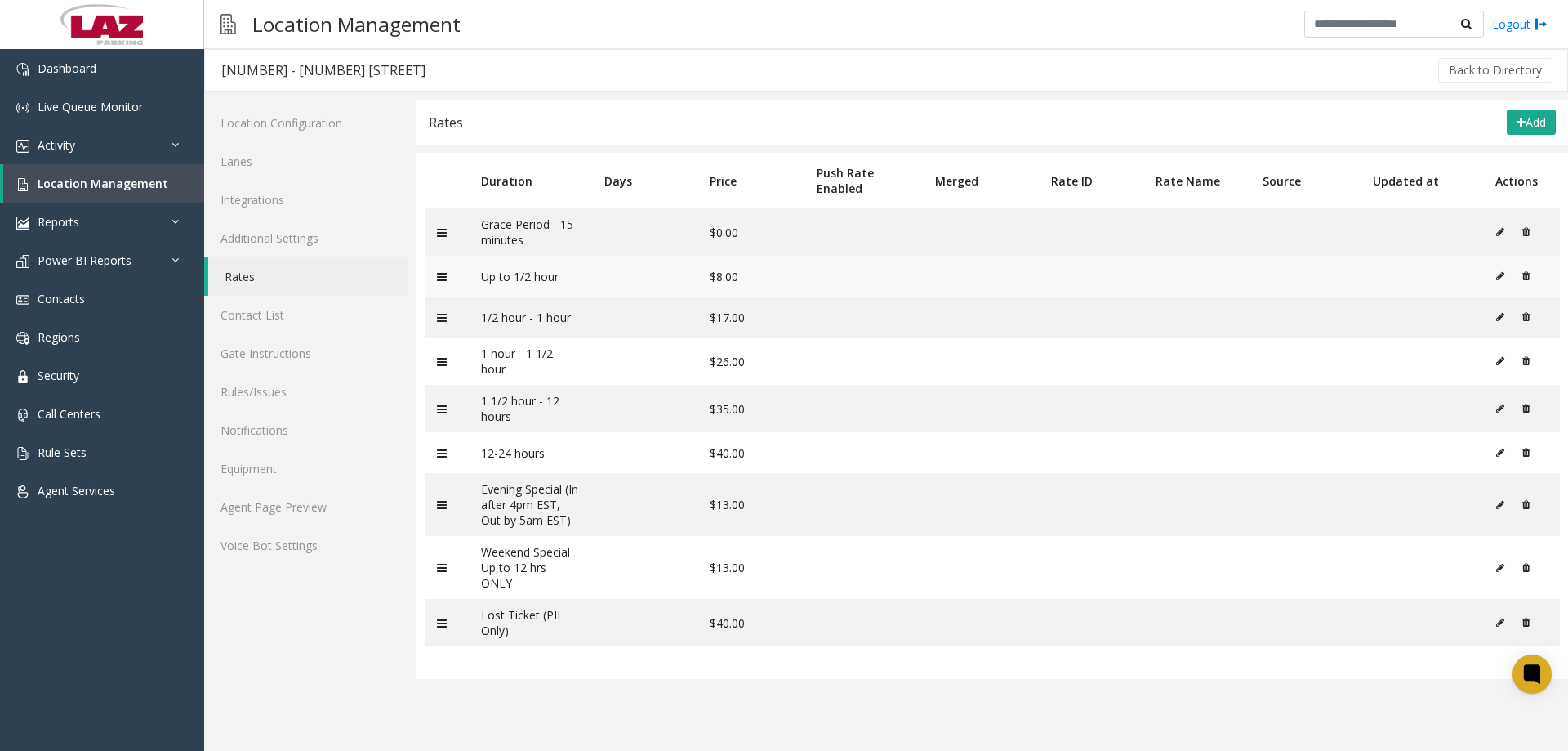 click at bounding box center [1500, 276] 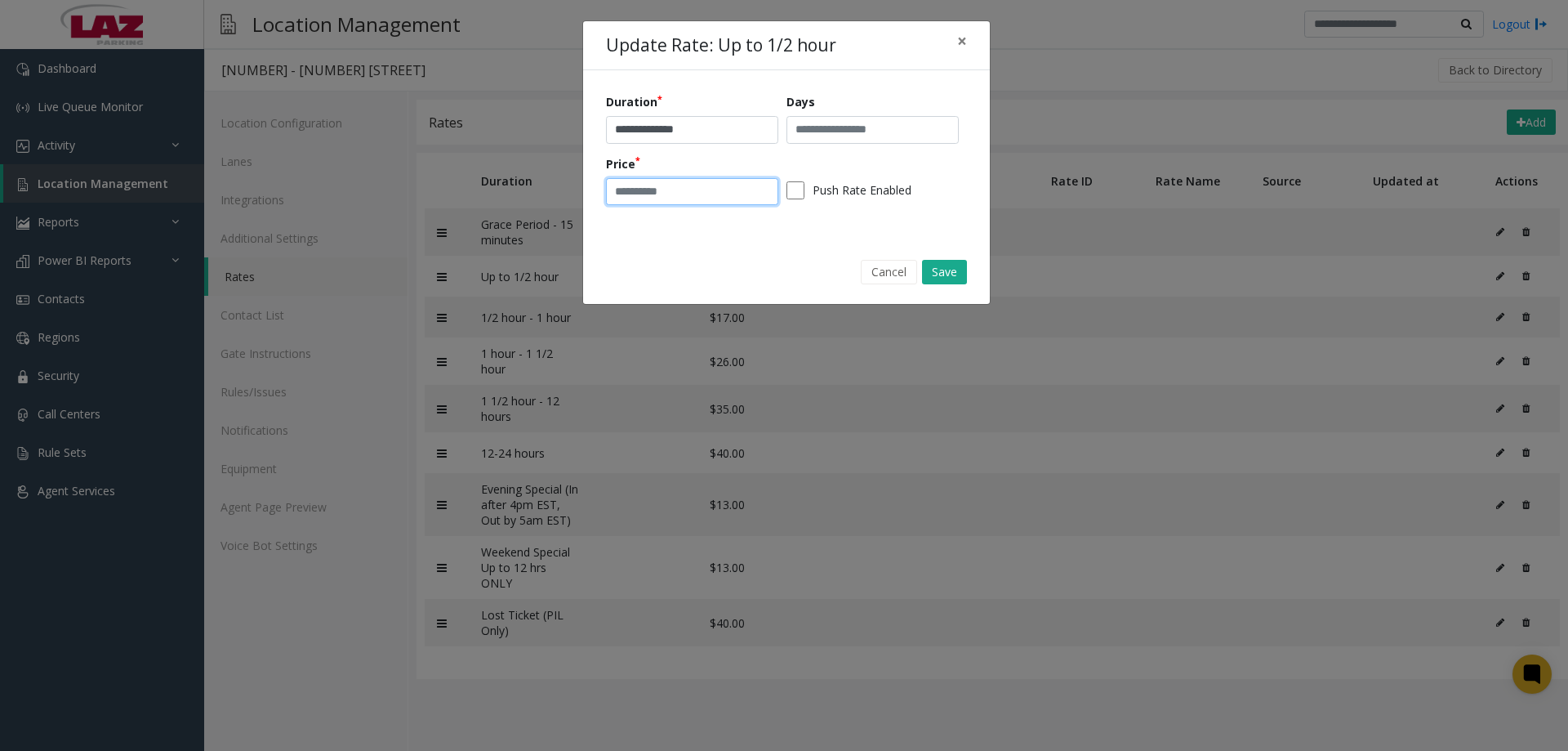 click on "*" at bounding box center (692, 192) 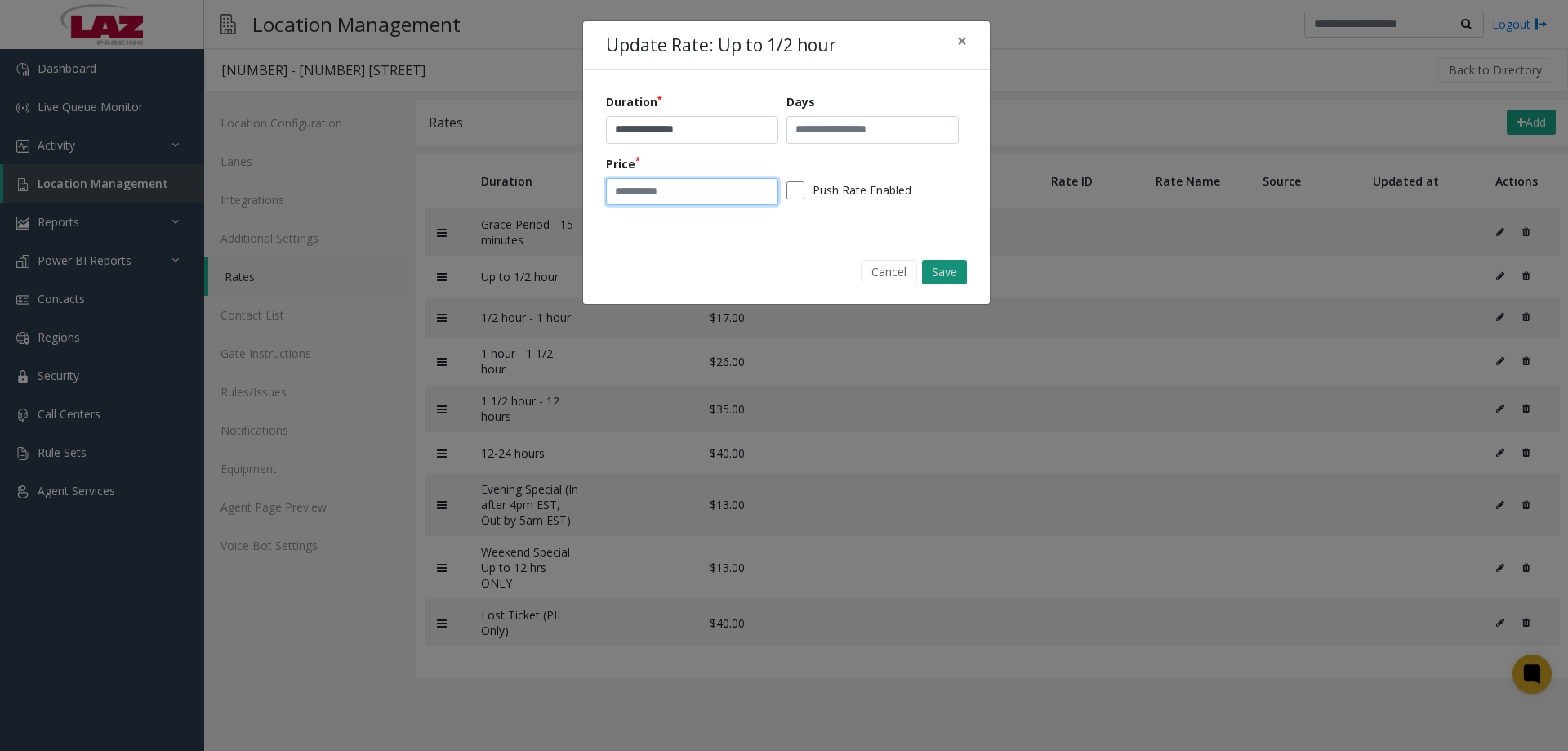 type on "*" 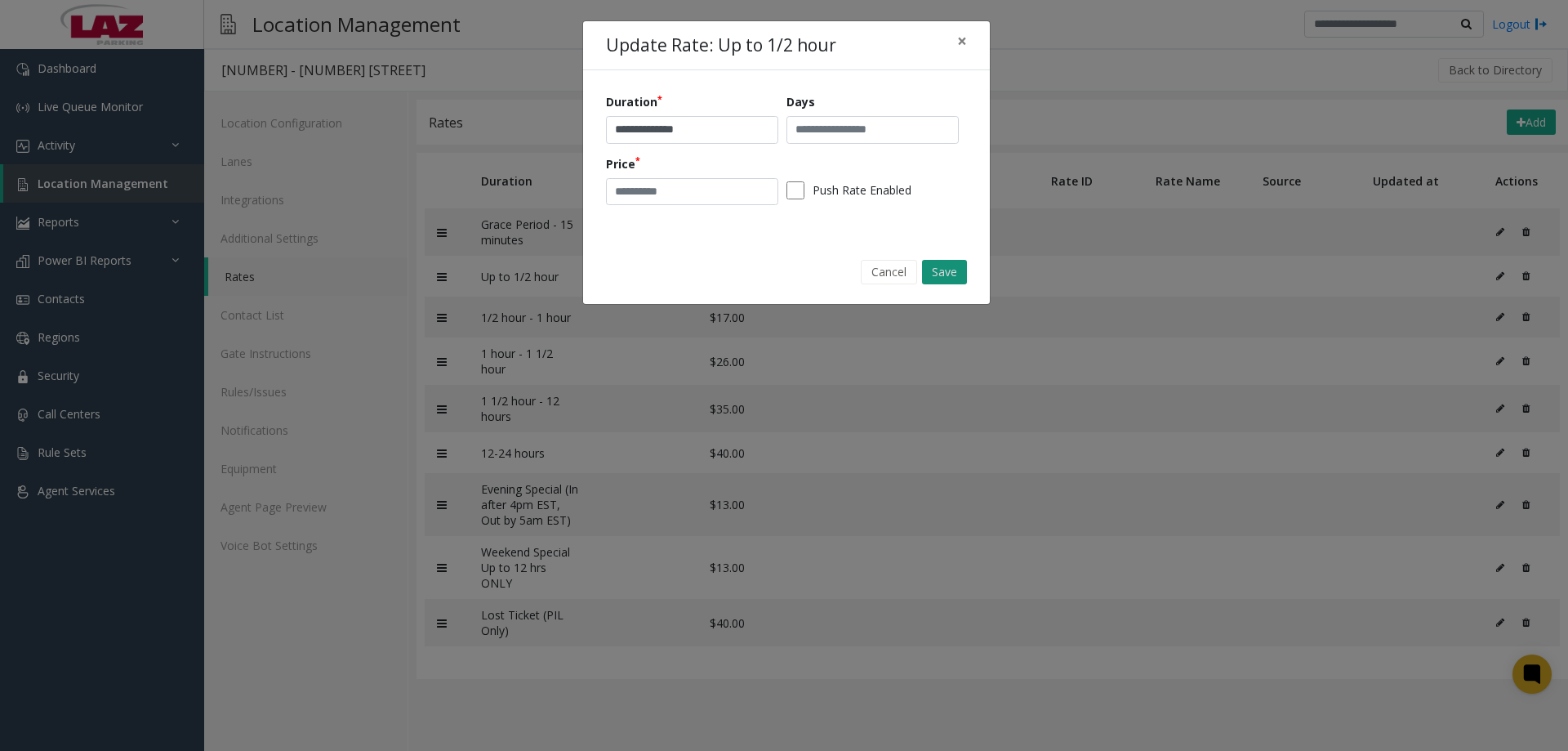 click on "Save" 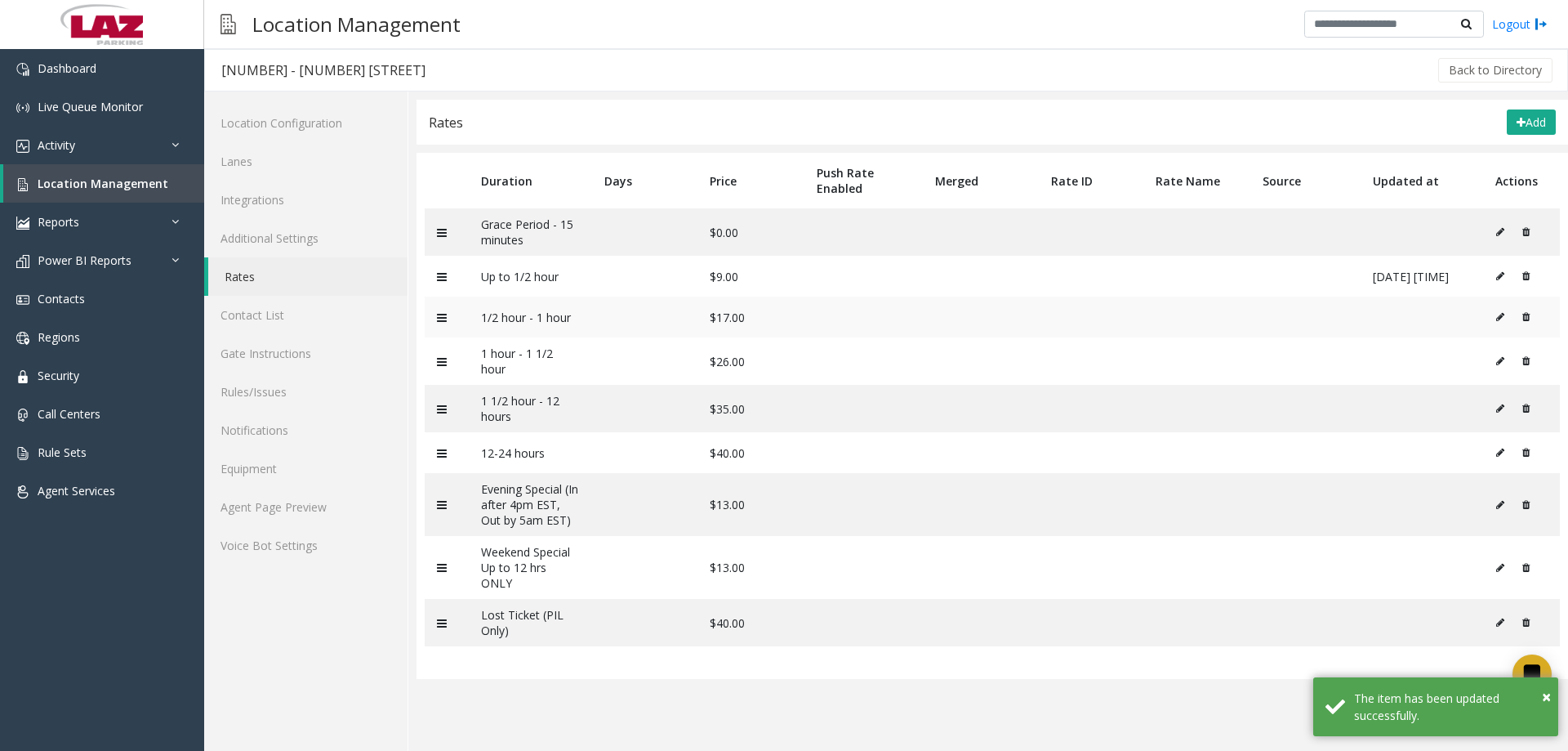 click at bounding box center [1500, 317] 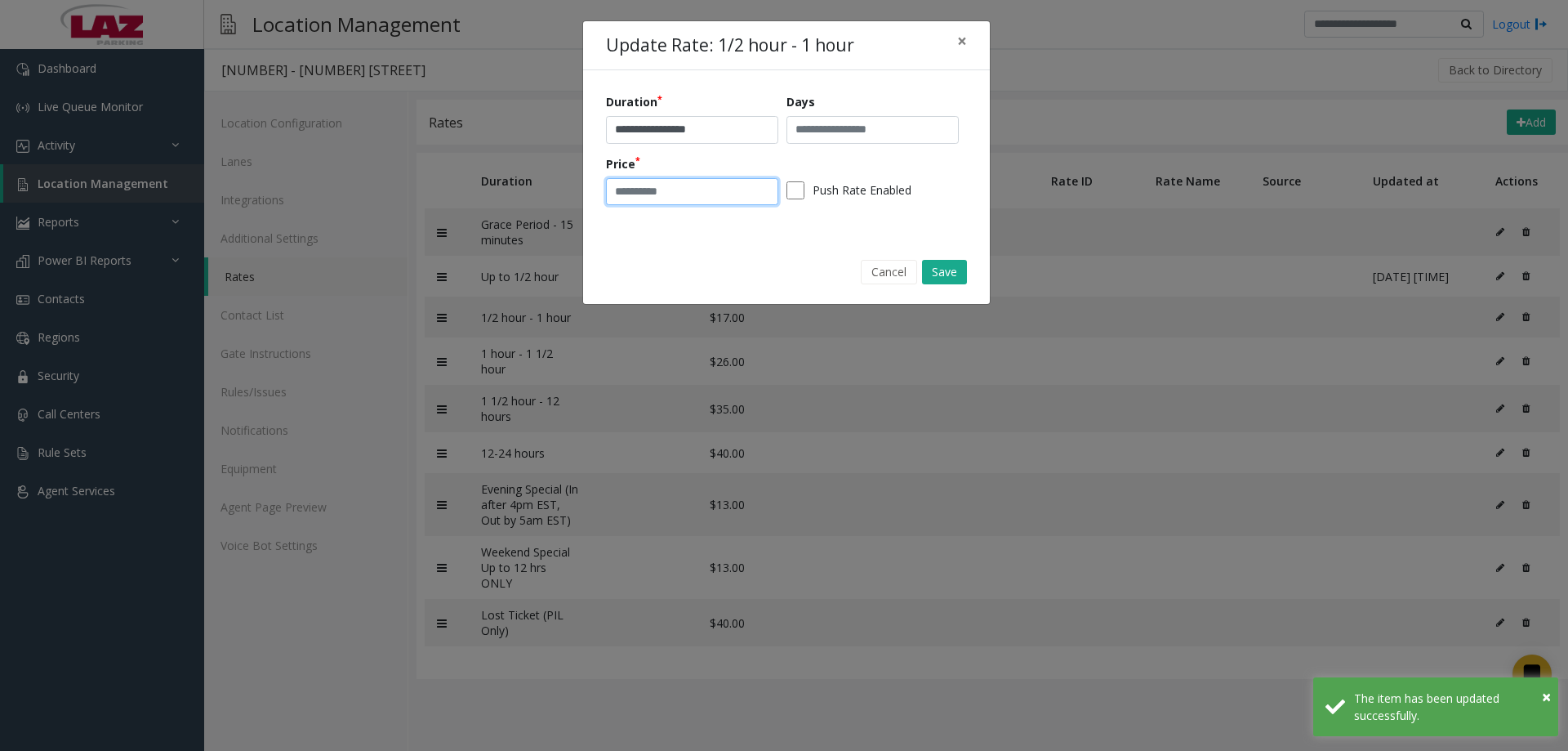 click on "**" at bounding box center [692, 192] 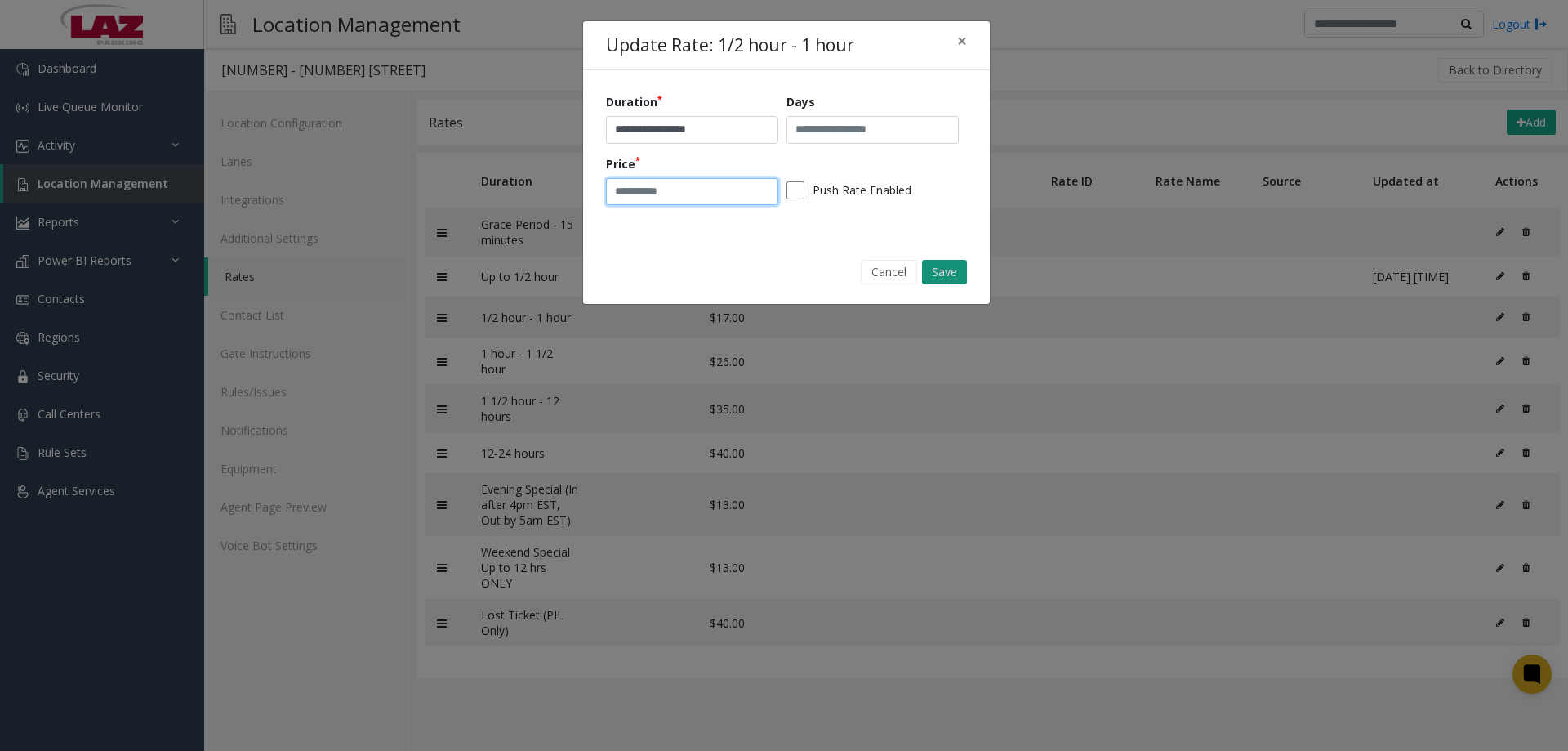 type on "**" 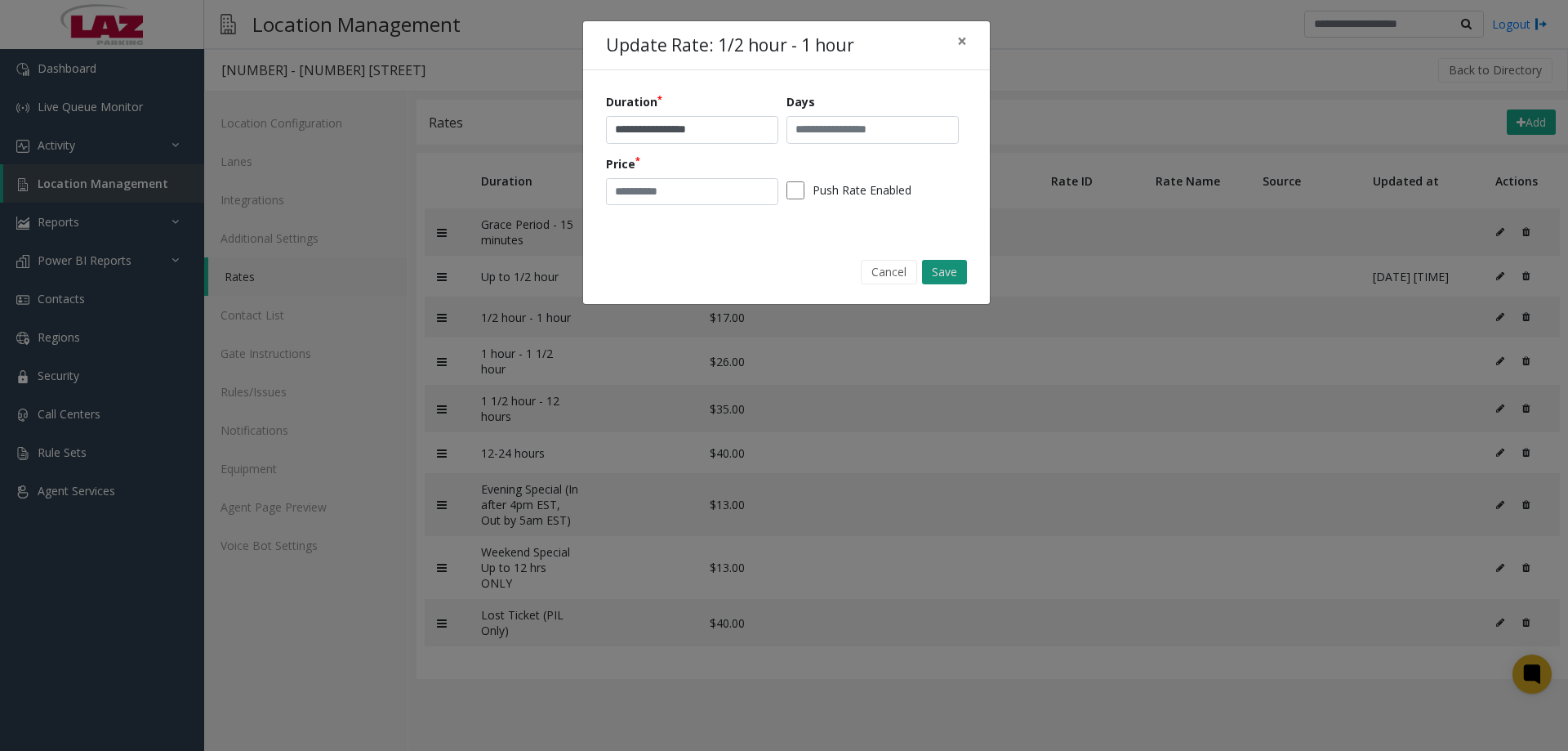 click on "Save" 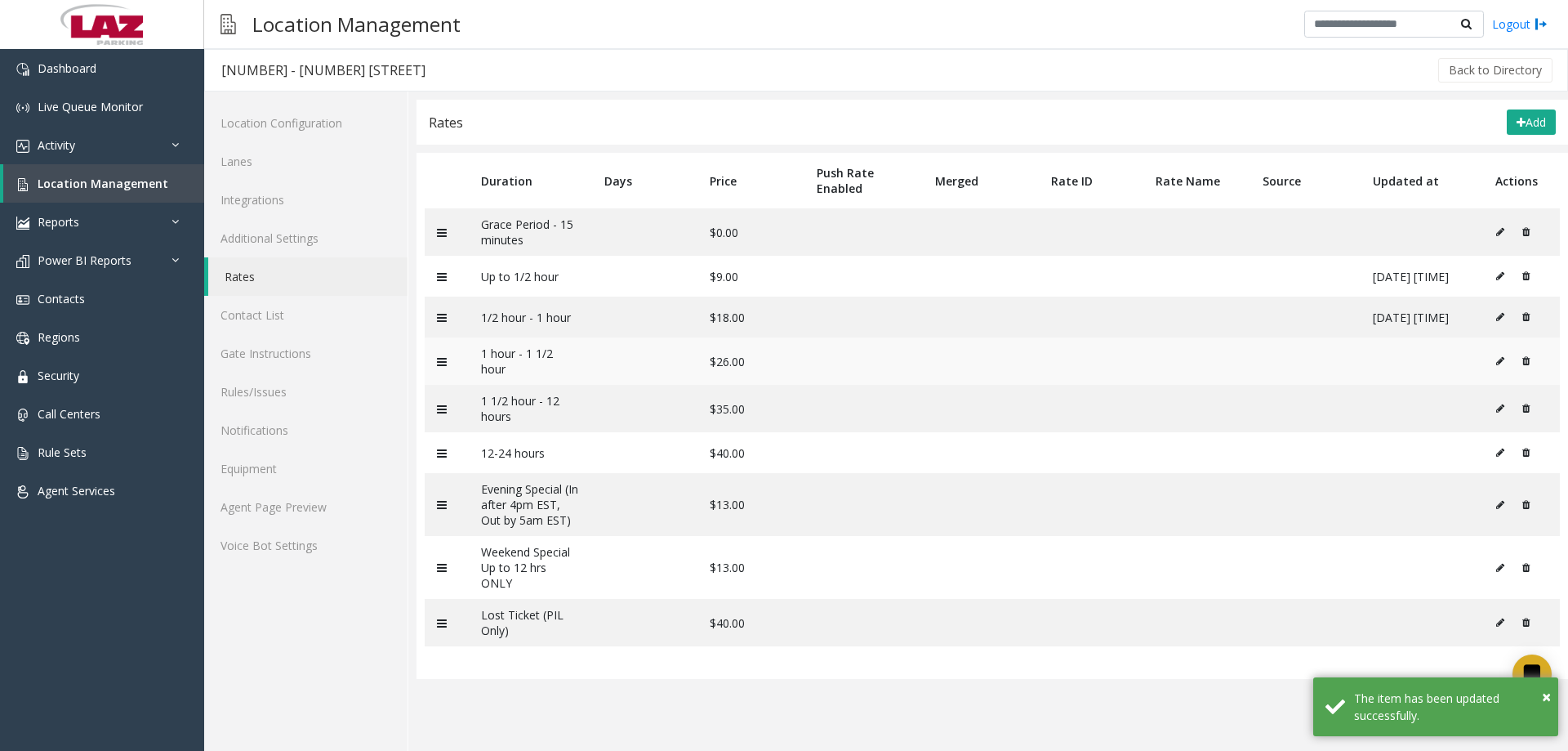 click at bounding box center (1500, 361) 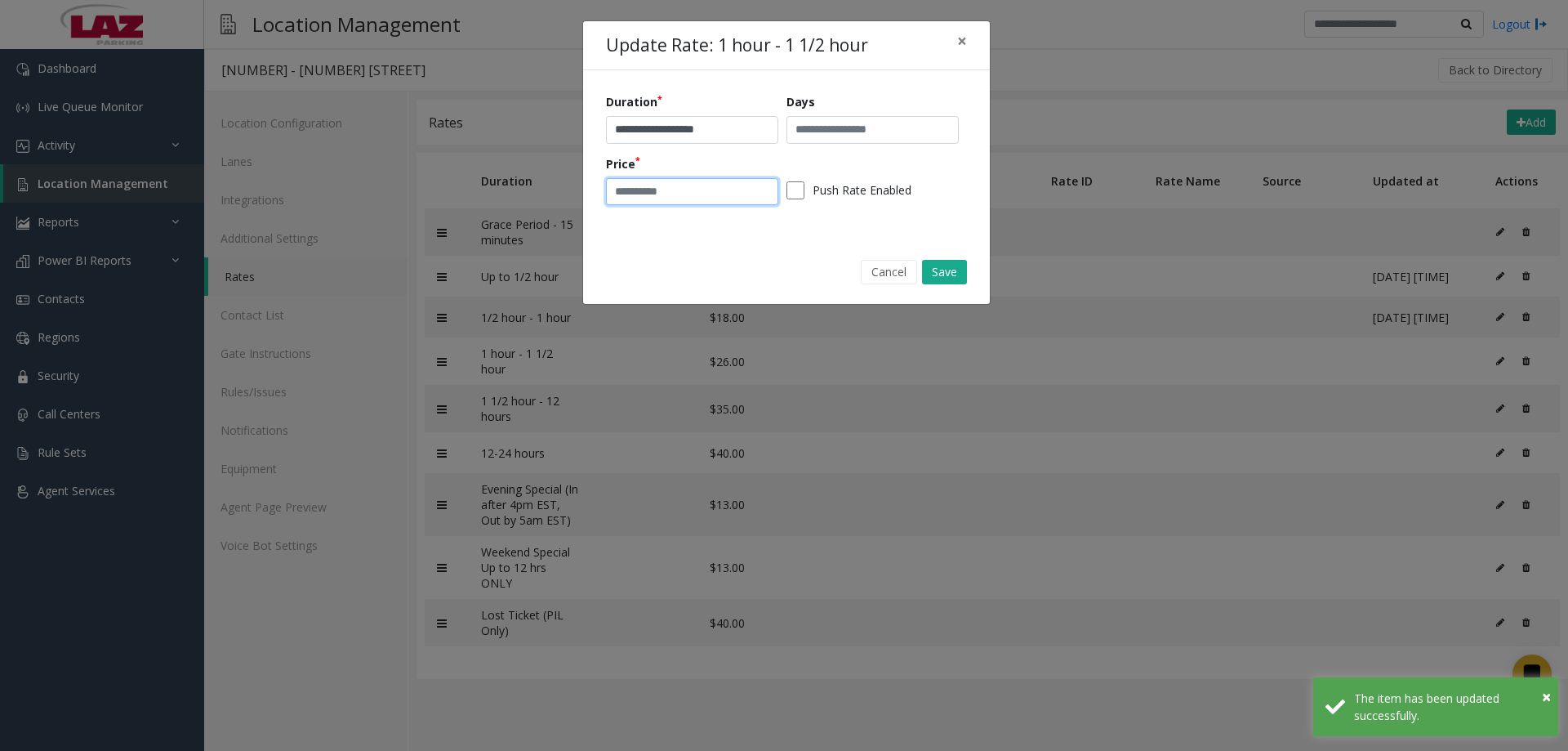 click on "**********" 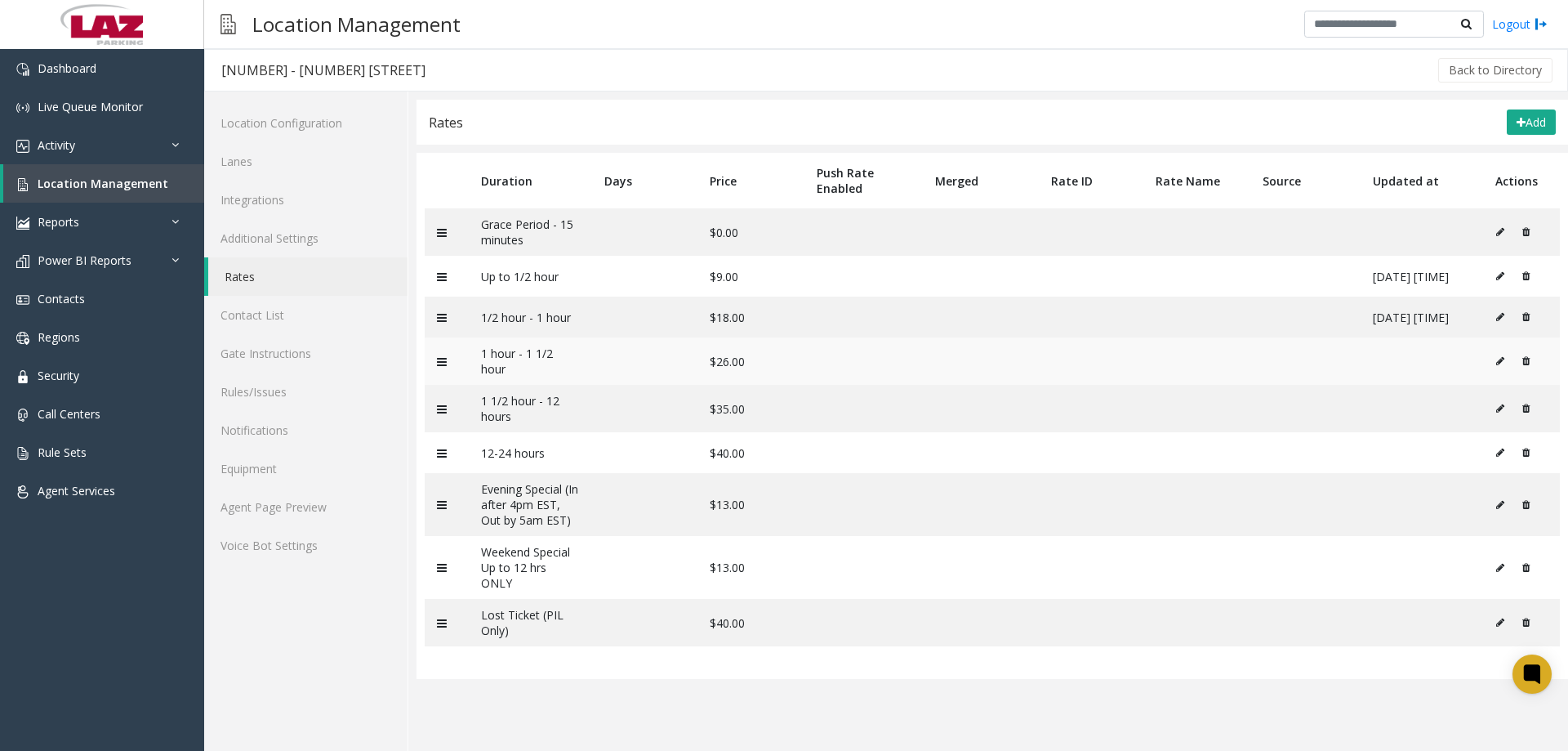 click at bounding box center [1500, 361] 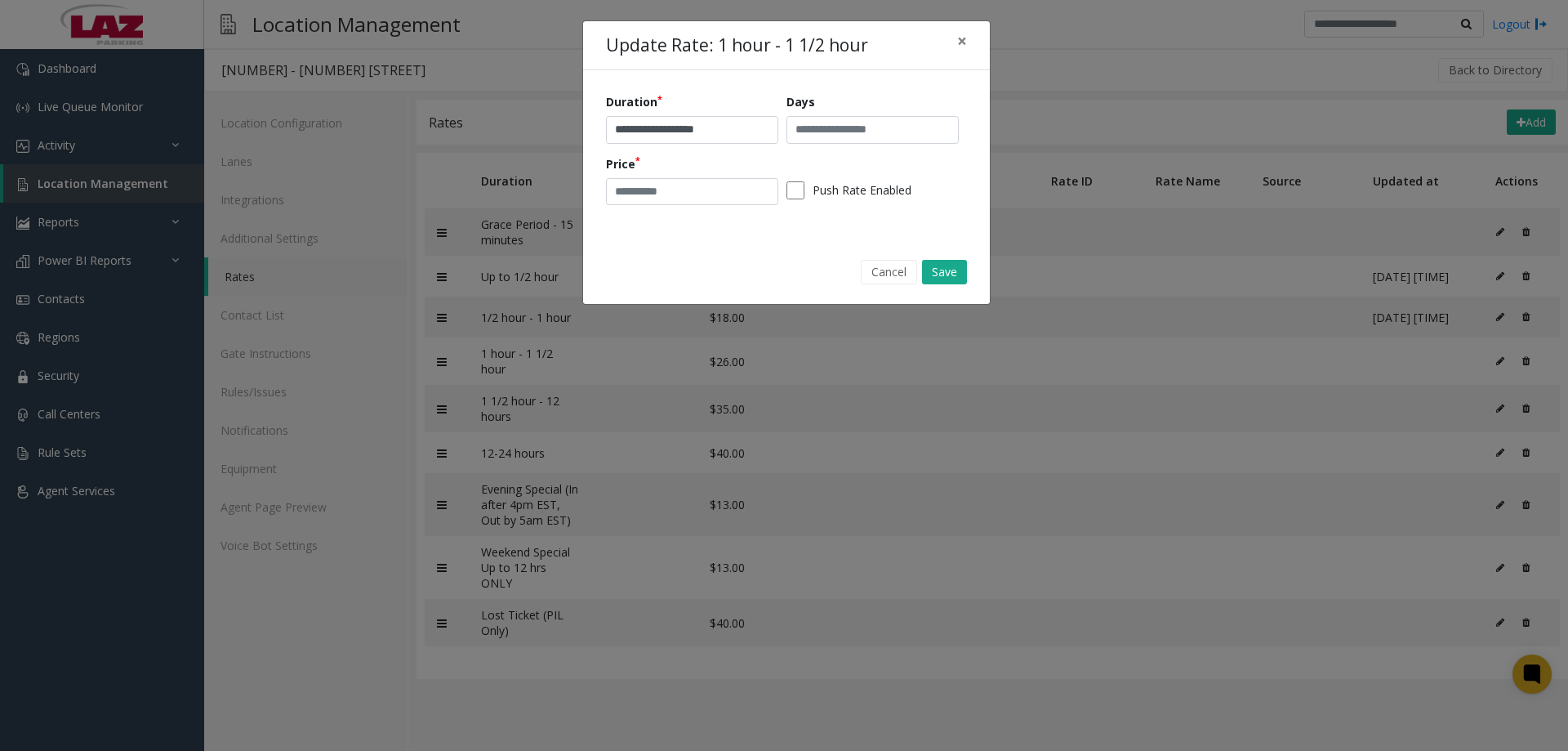click on "Price **" 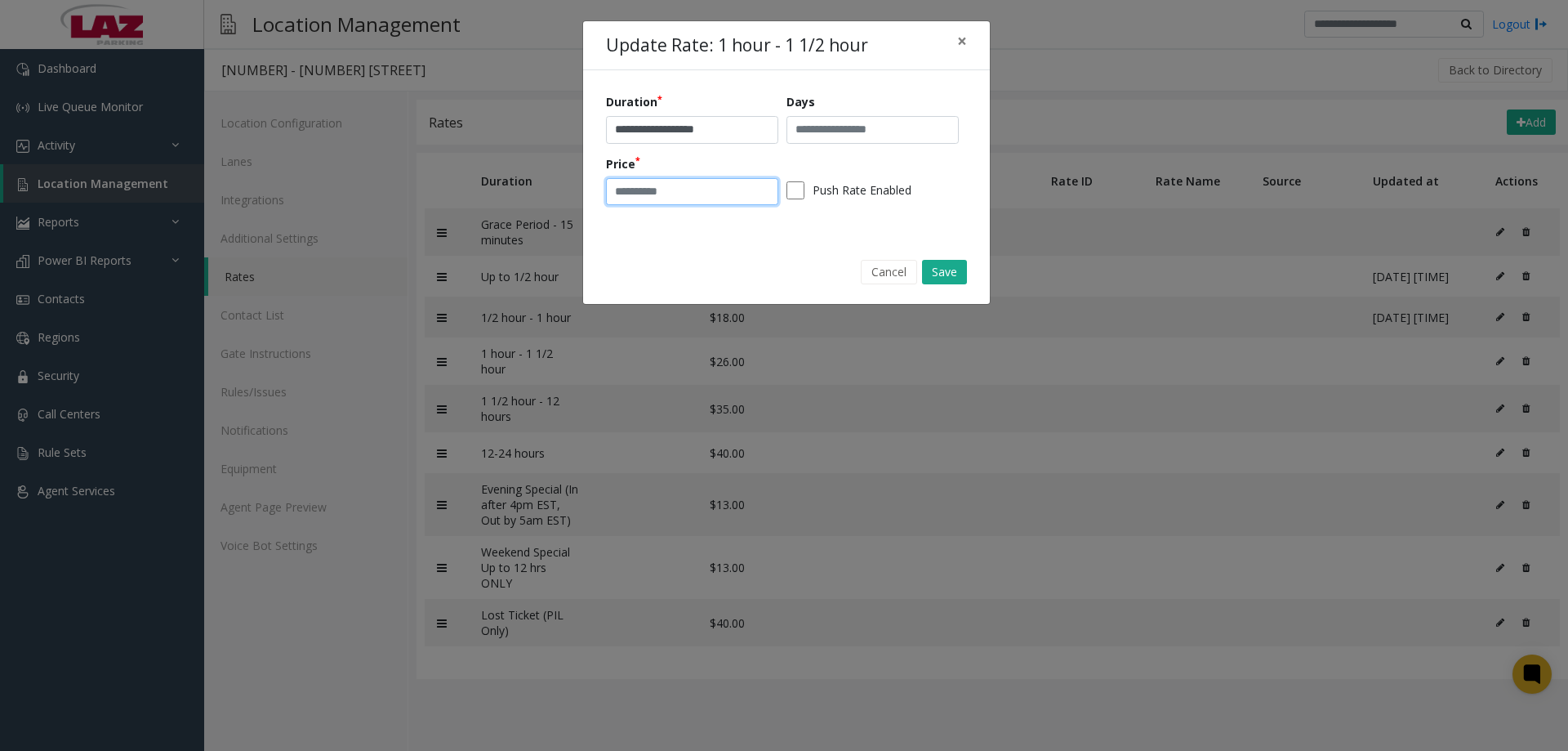 click on "**" at bounding box center [692, 192] 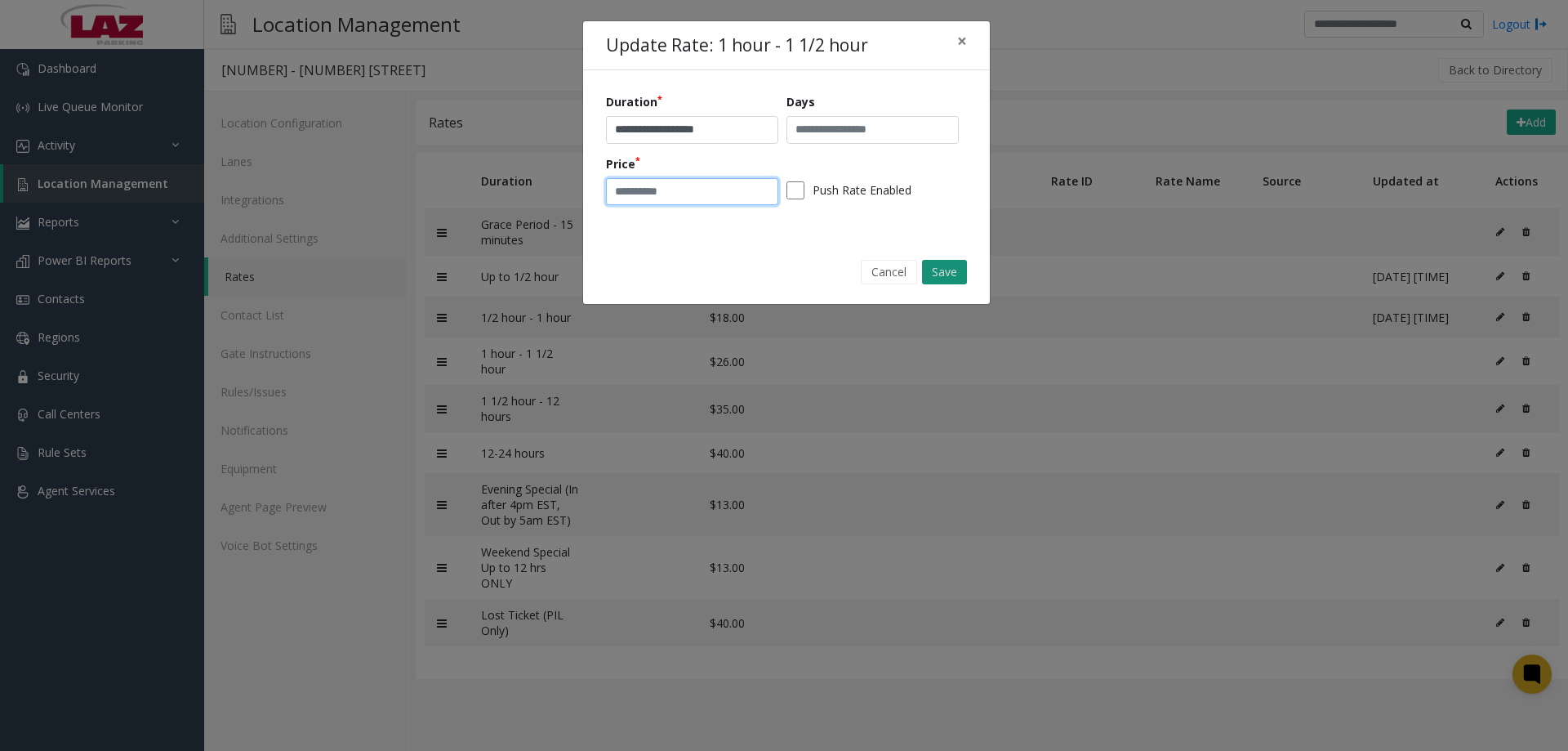 type on "**" 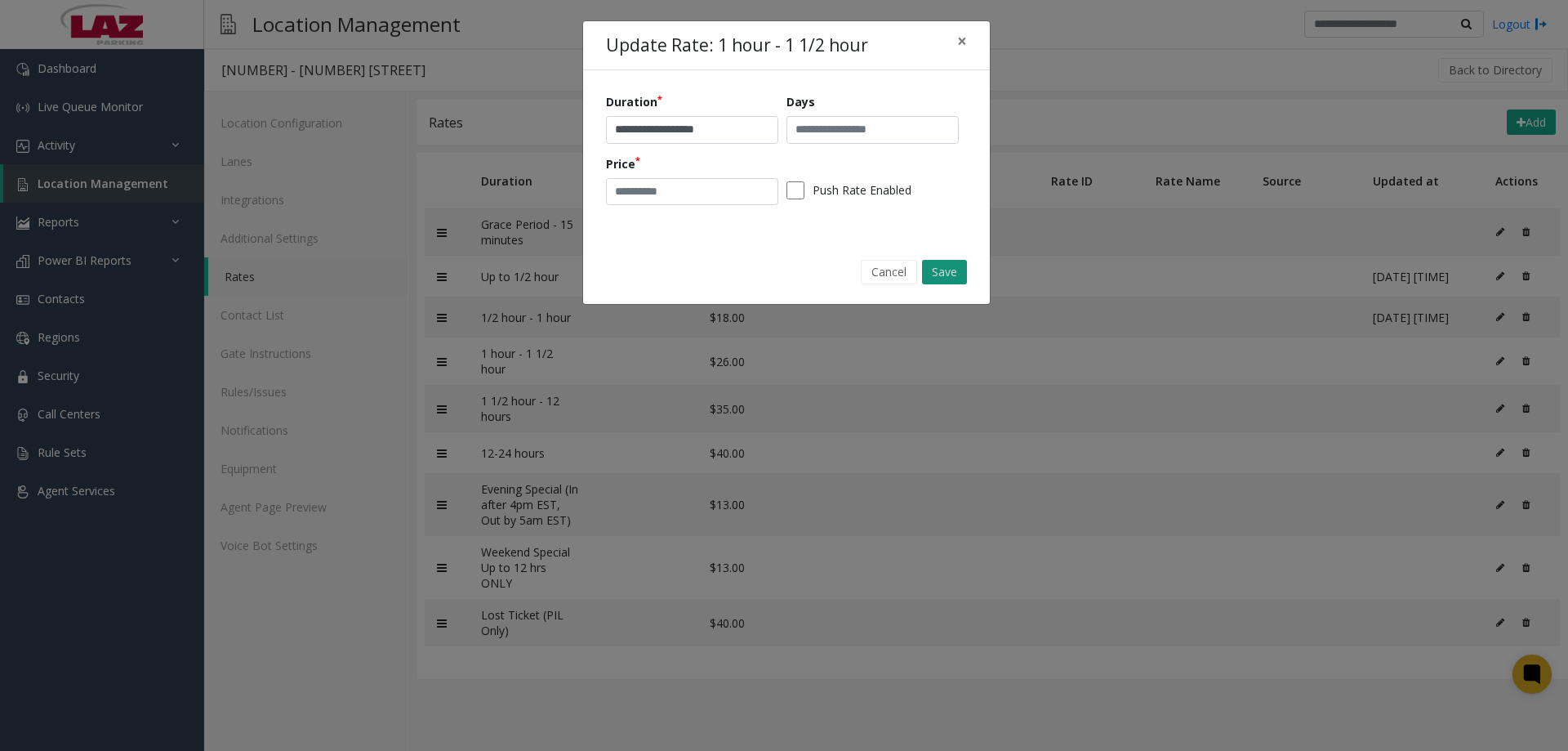 click on "Save" 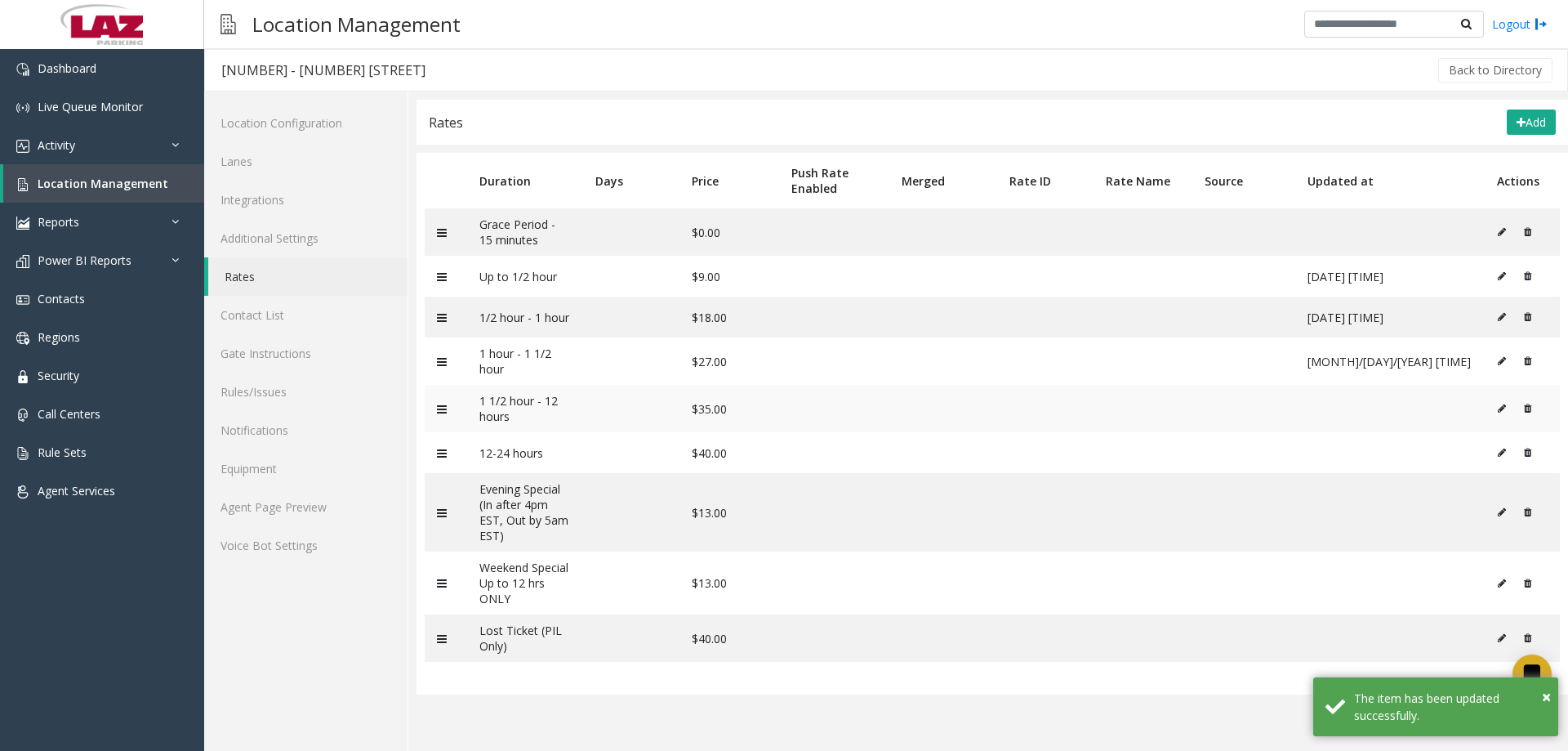 click at bounding box center [1502, 409] 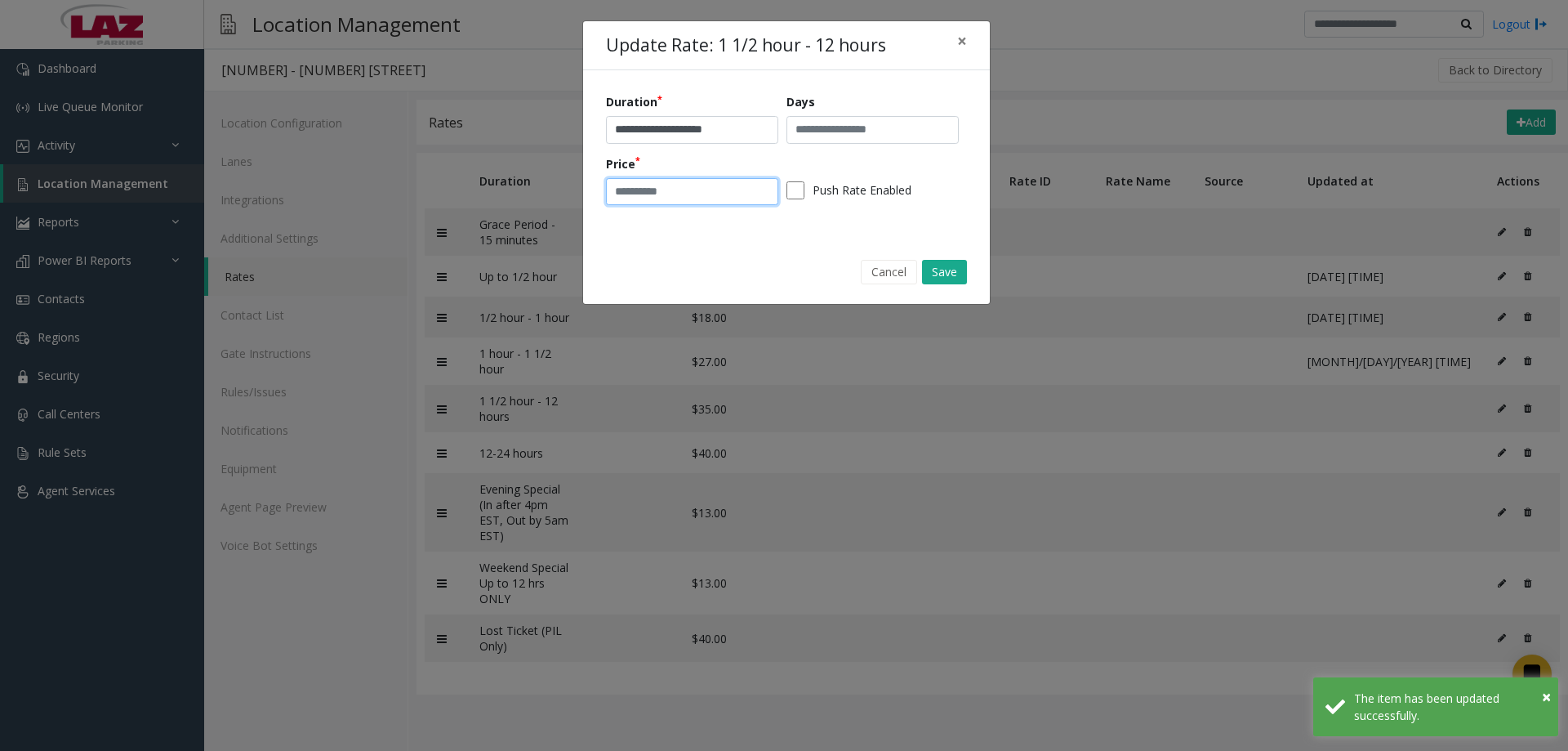 drag, startPoint x: 693, startPoint y: 195, endPoint x: 630, endPoint y: 186, distance: 63.63961 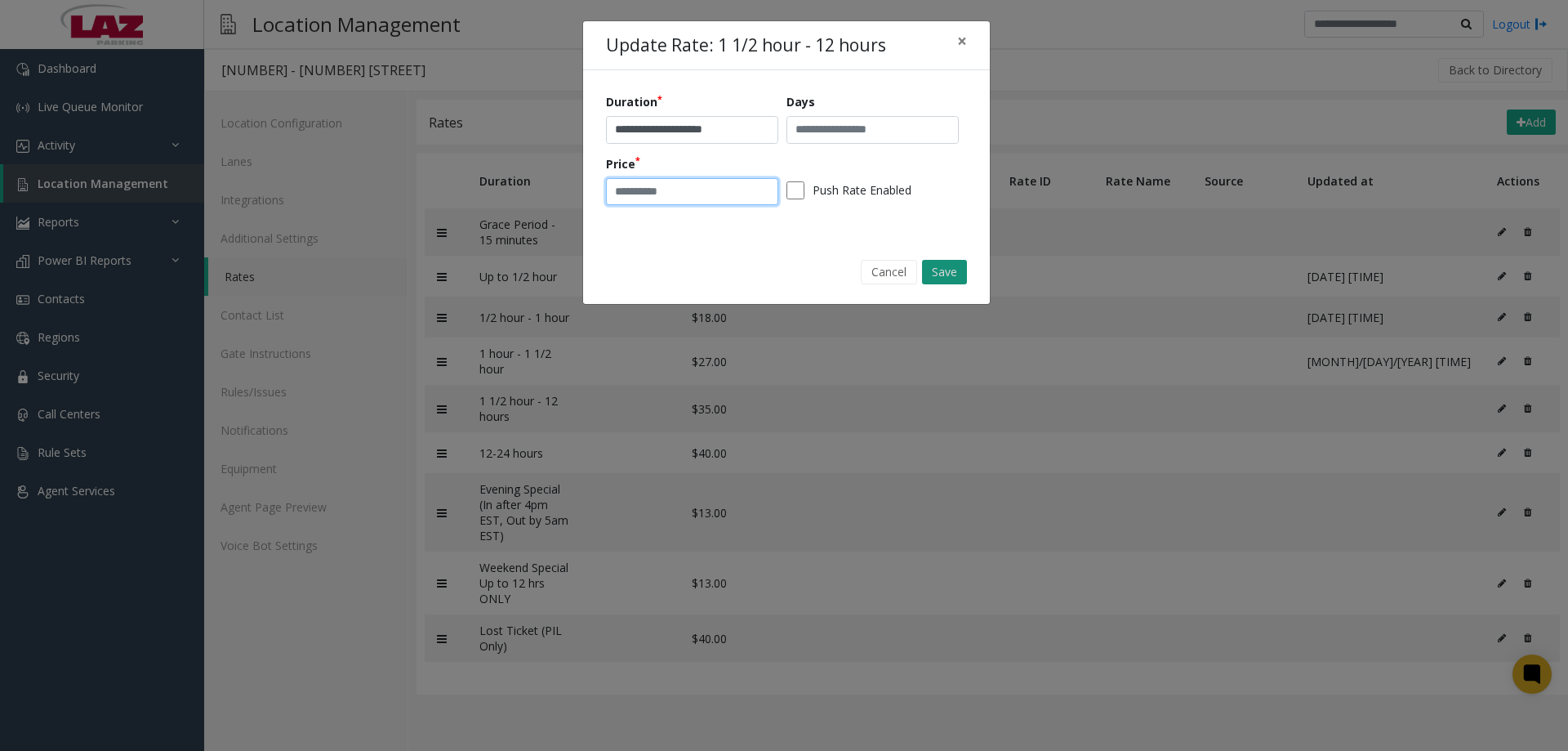 type on "**" 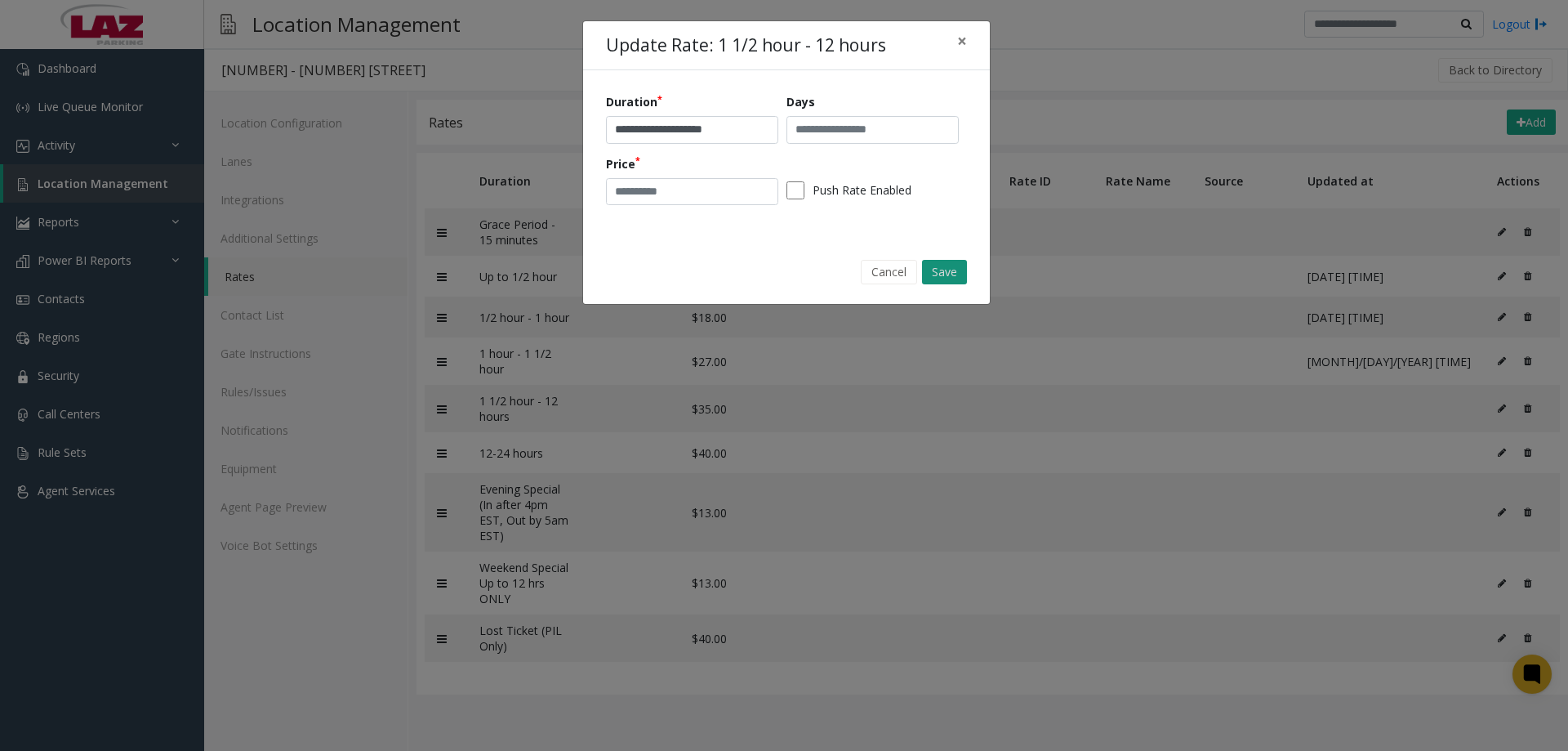 click on "Save" 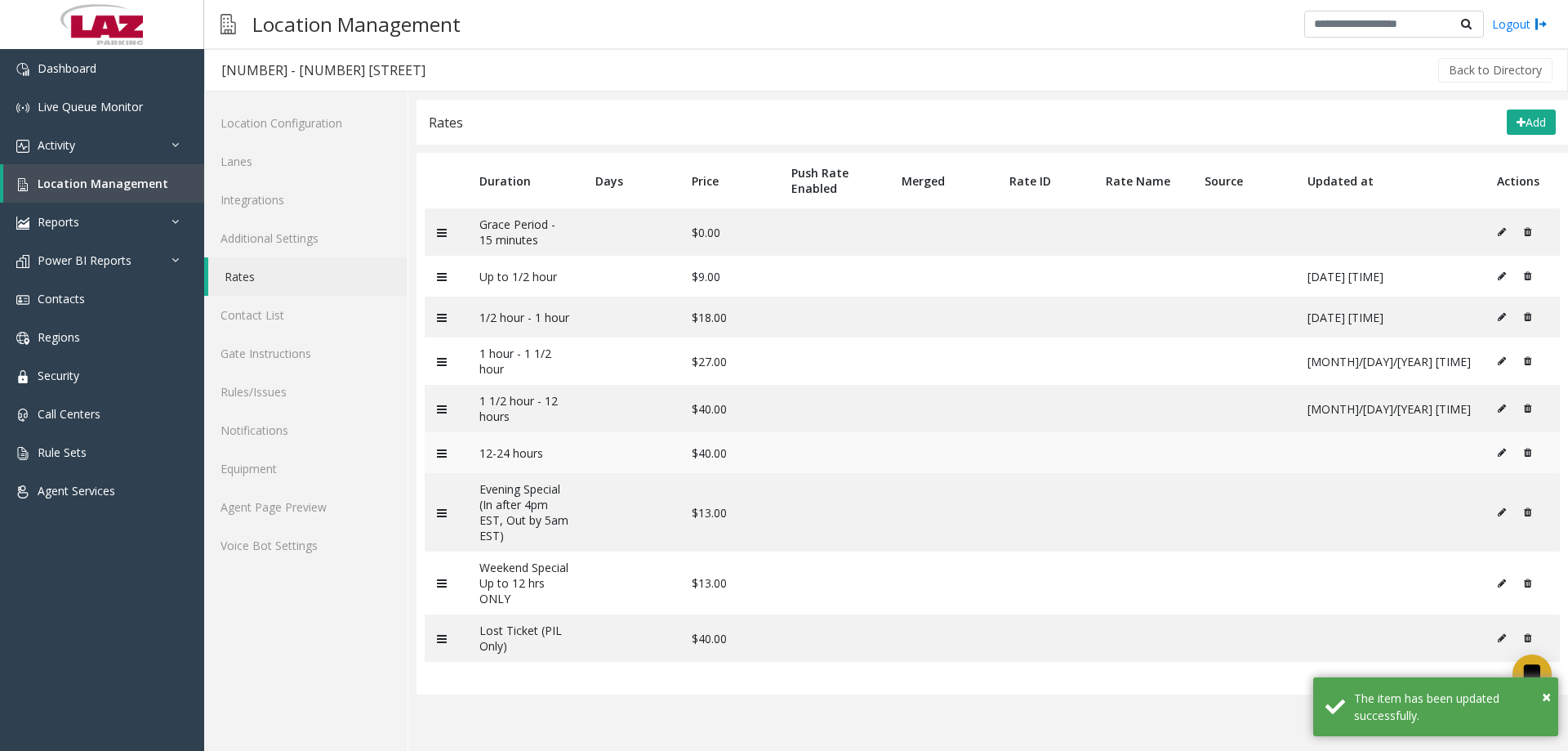 click at bounding box center [1502, 453] 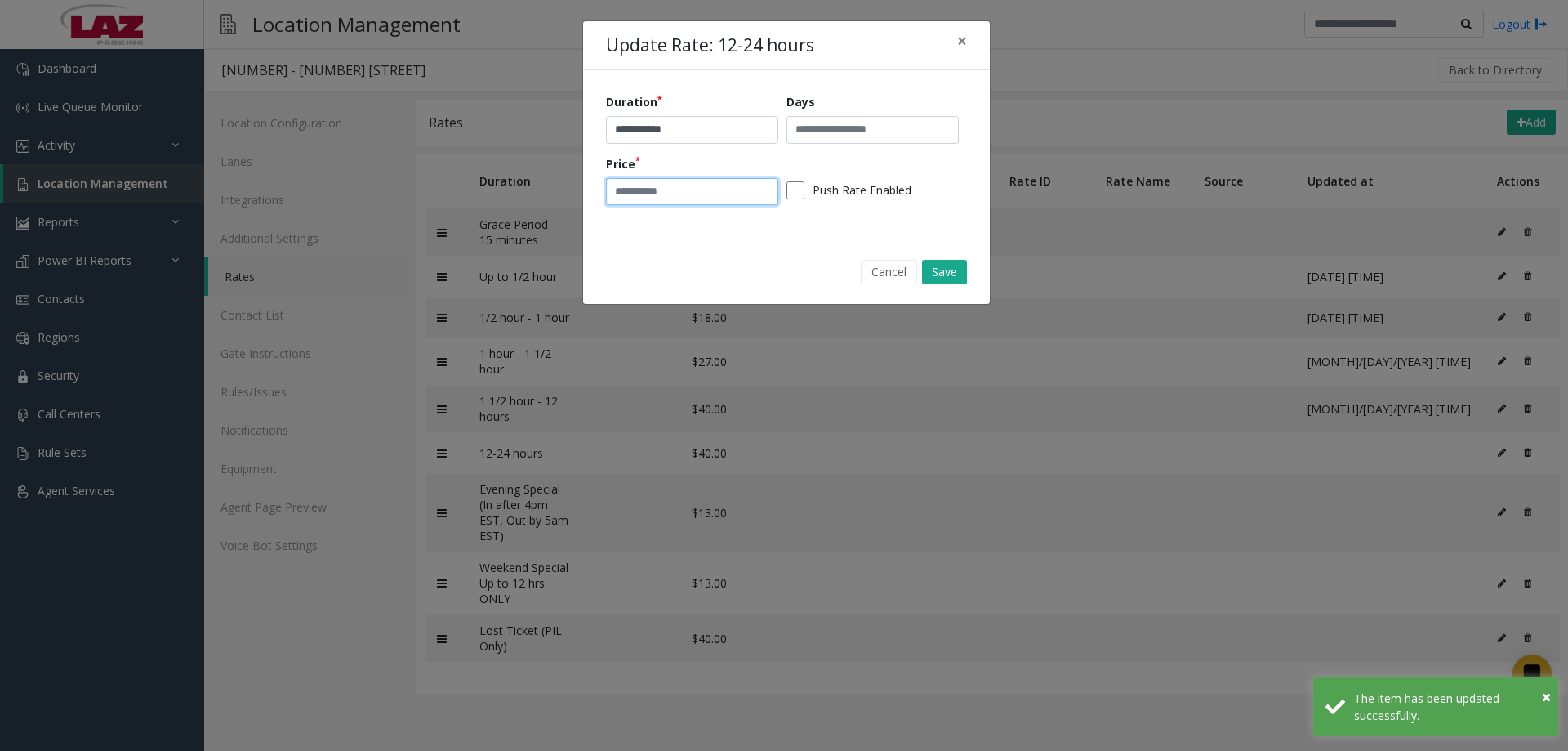 click on "**" at bounding box center [692, 192] 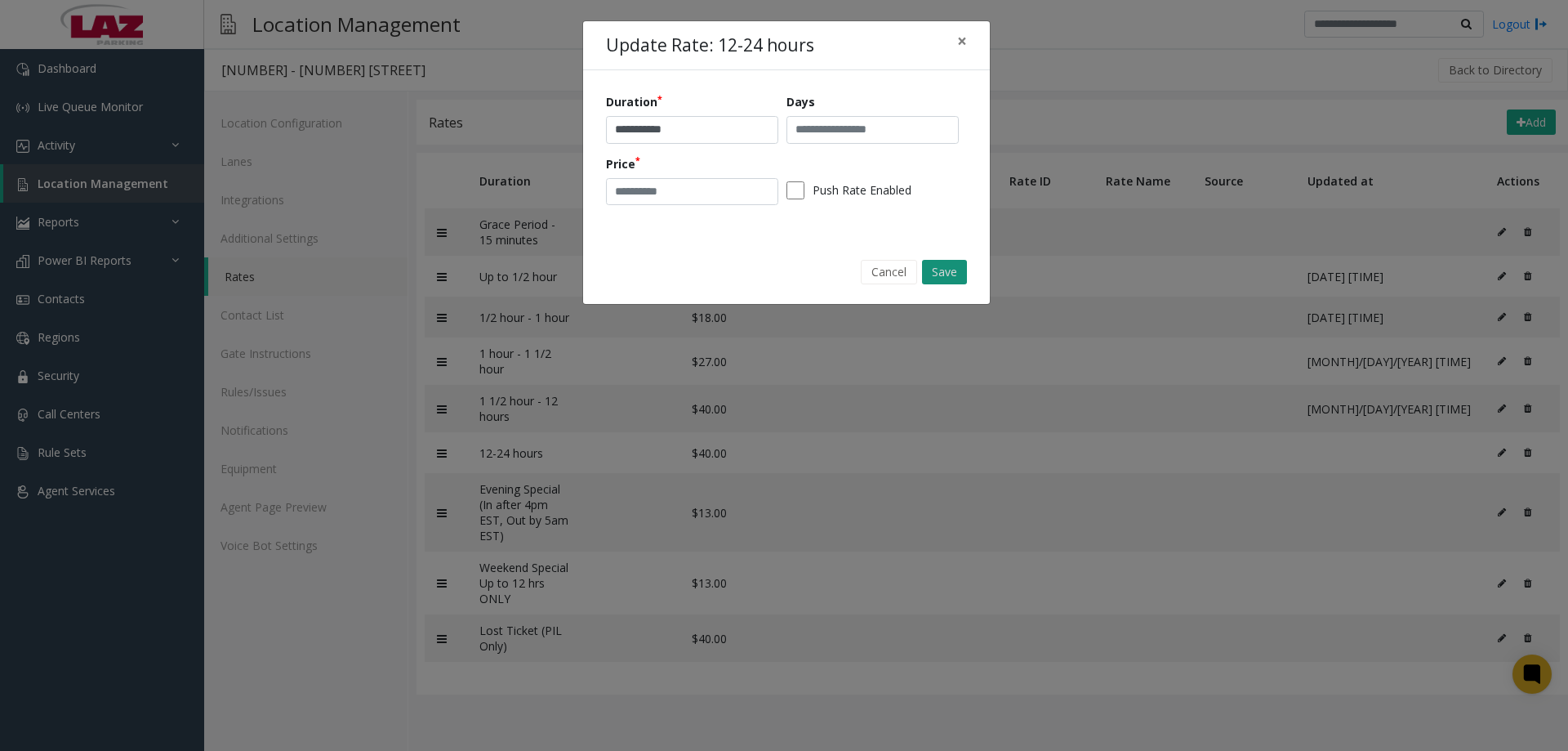 click on "Save" 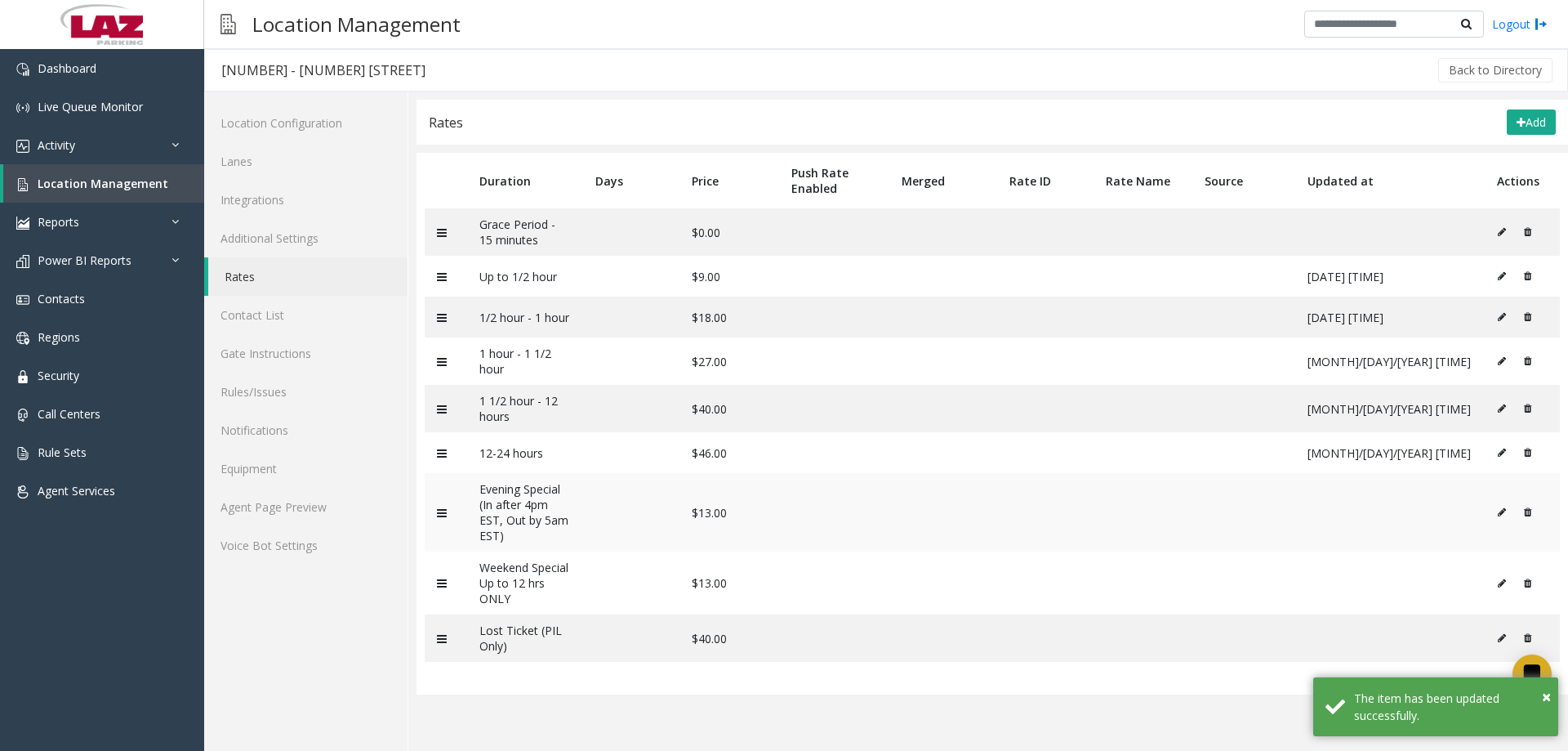 click at bounding box center [1502, 512] 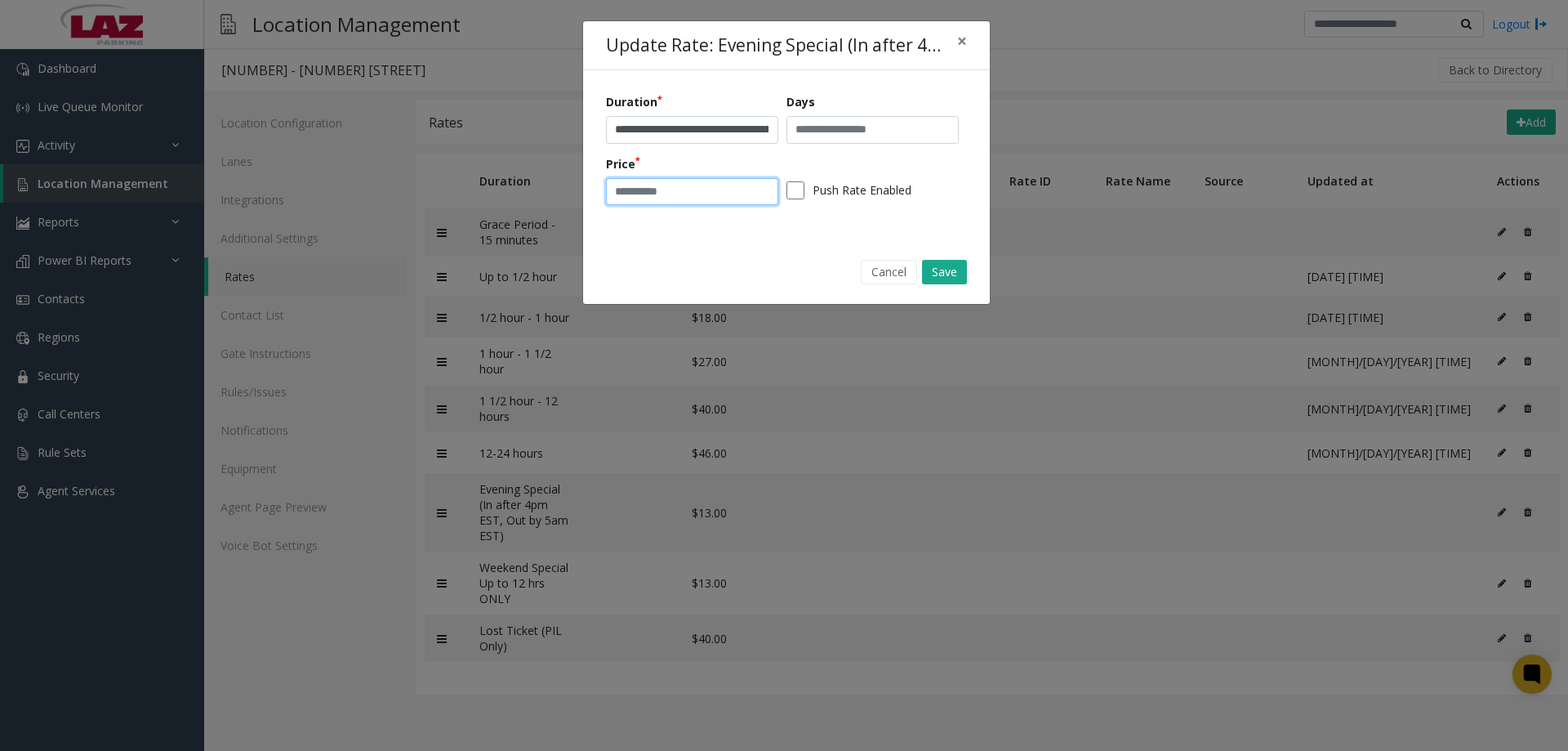 click on "**" at bounding box center (692, 192) 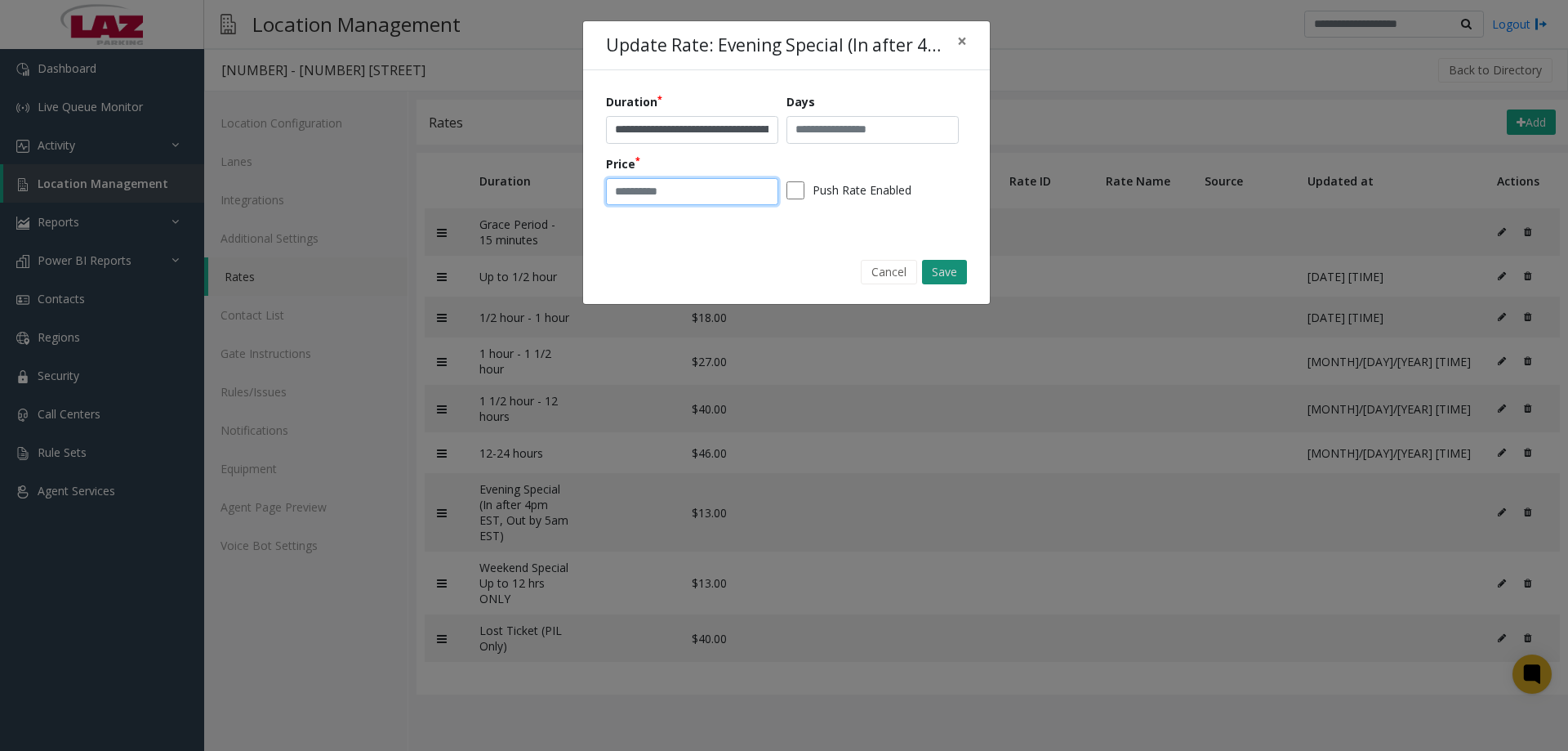 type on "**" 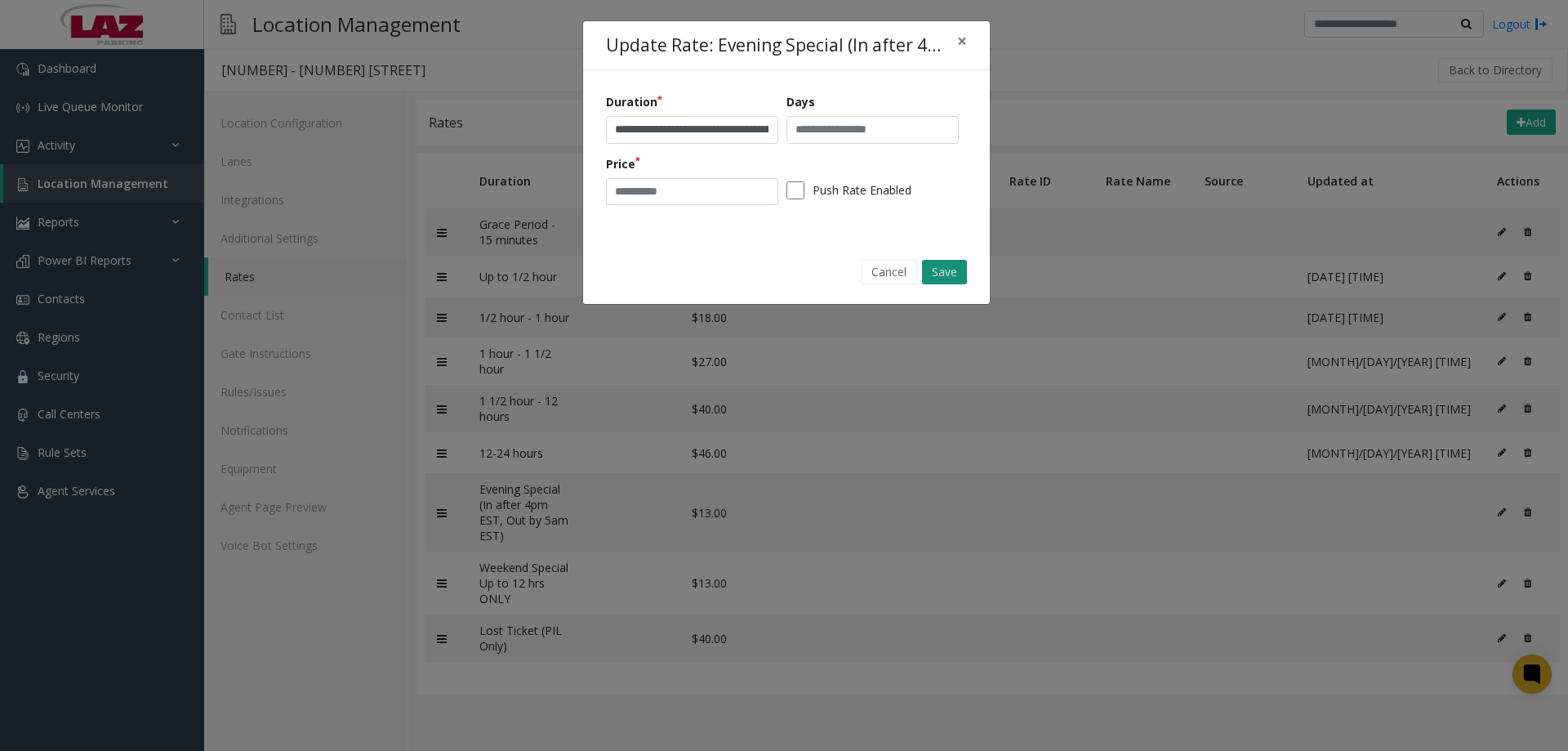 click on "Save" 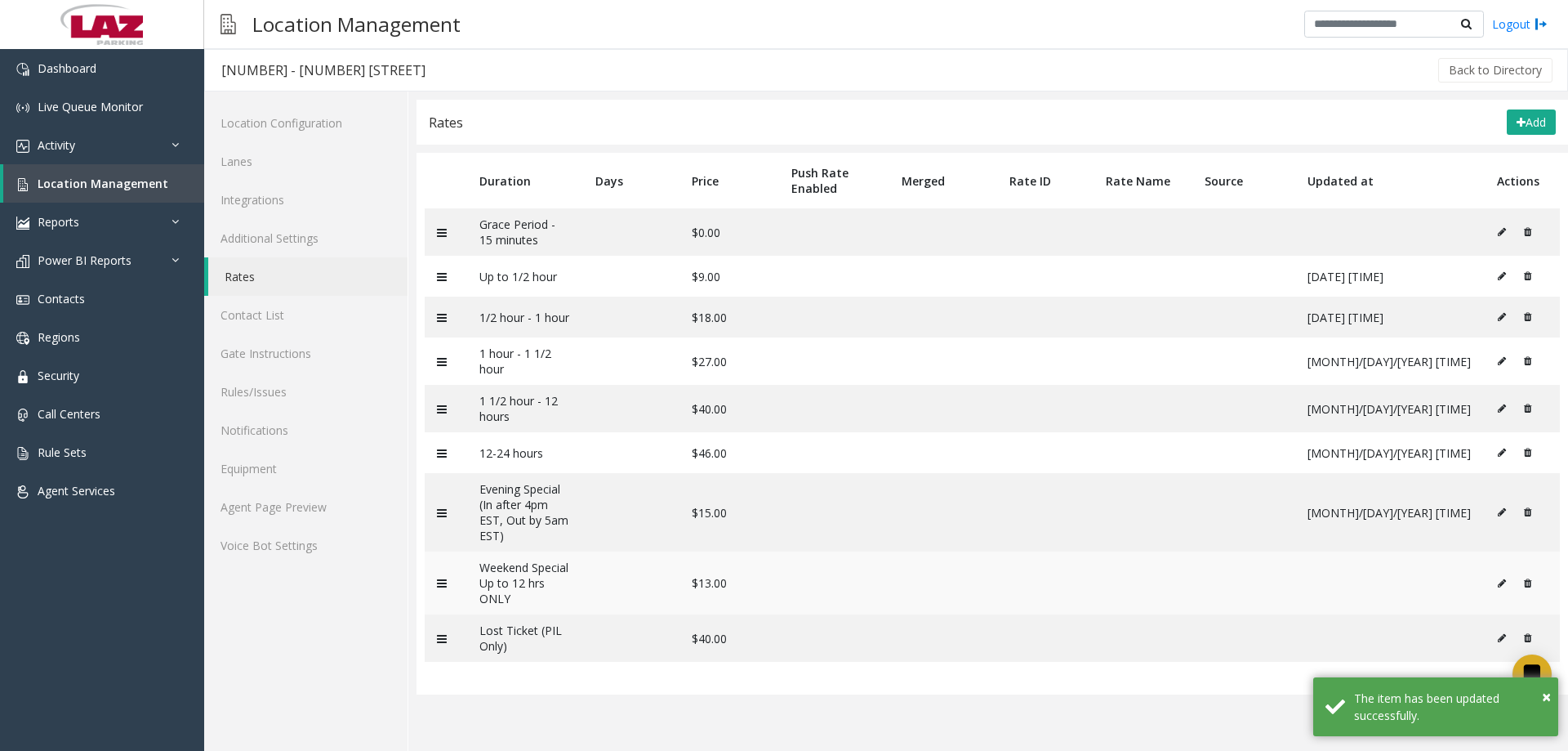 click at bounding box center [1502, 583] 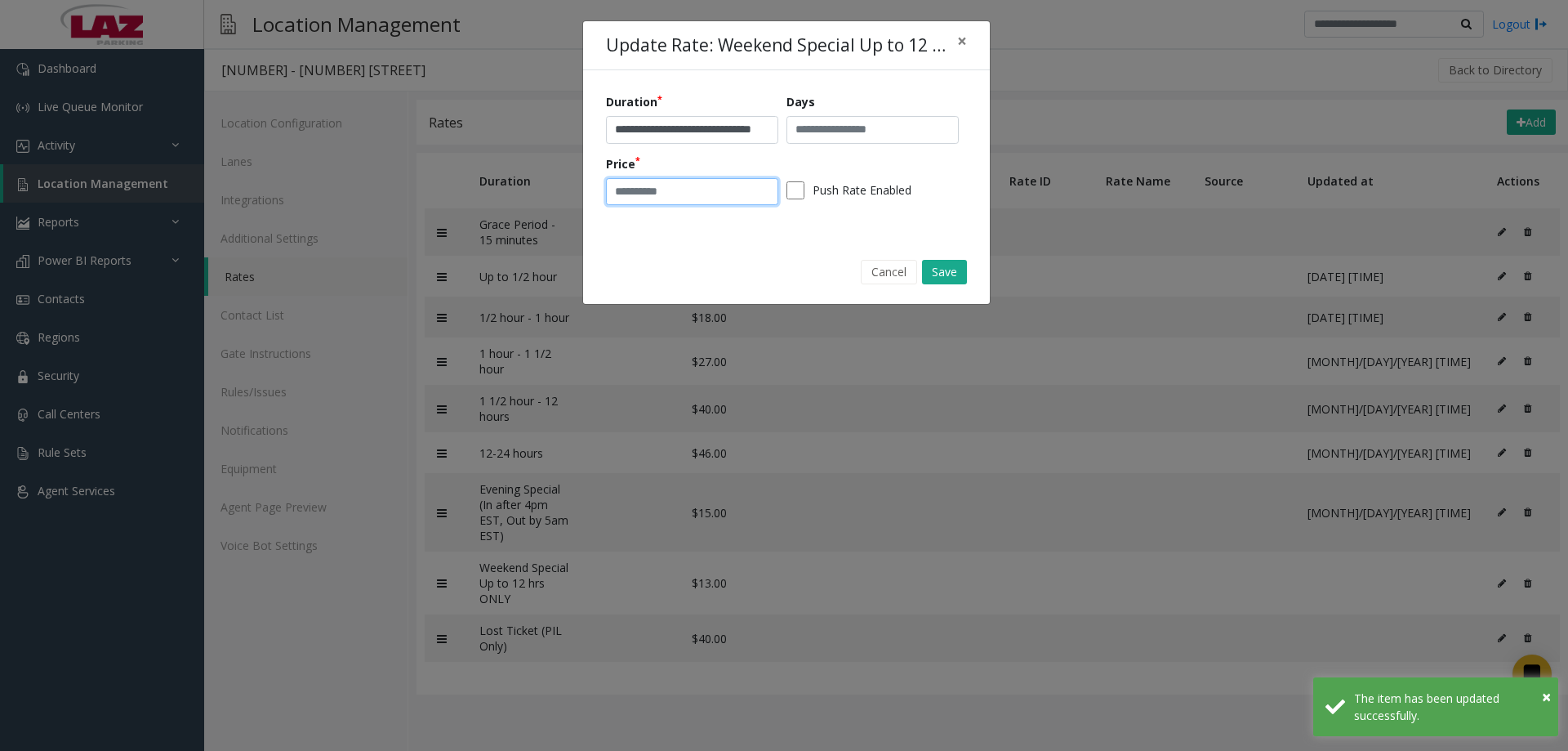 click on "**" at bounding box center (692, 192) 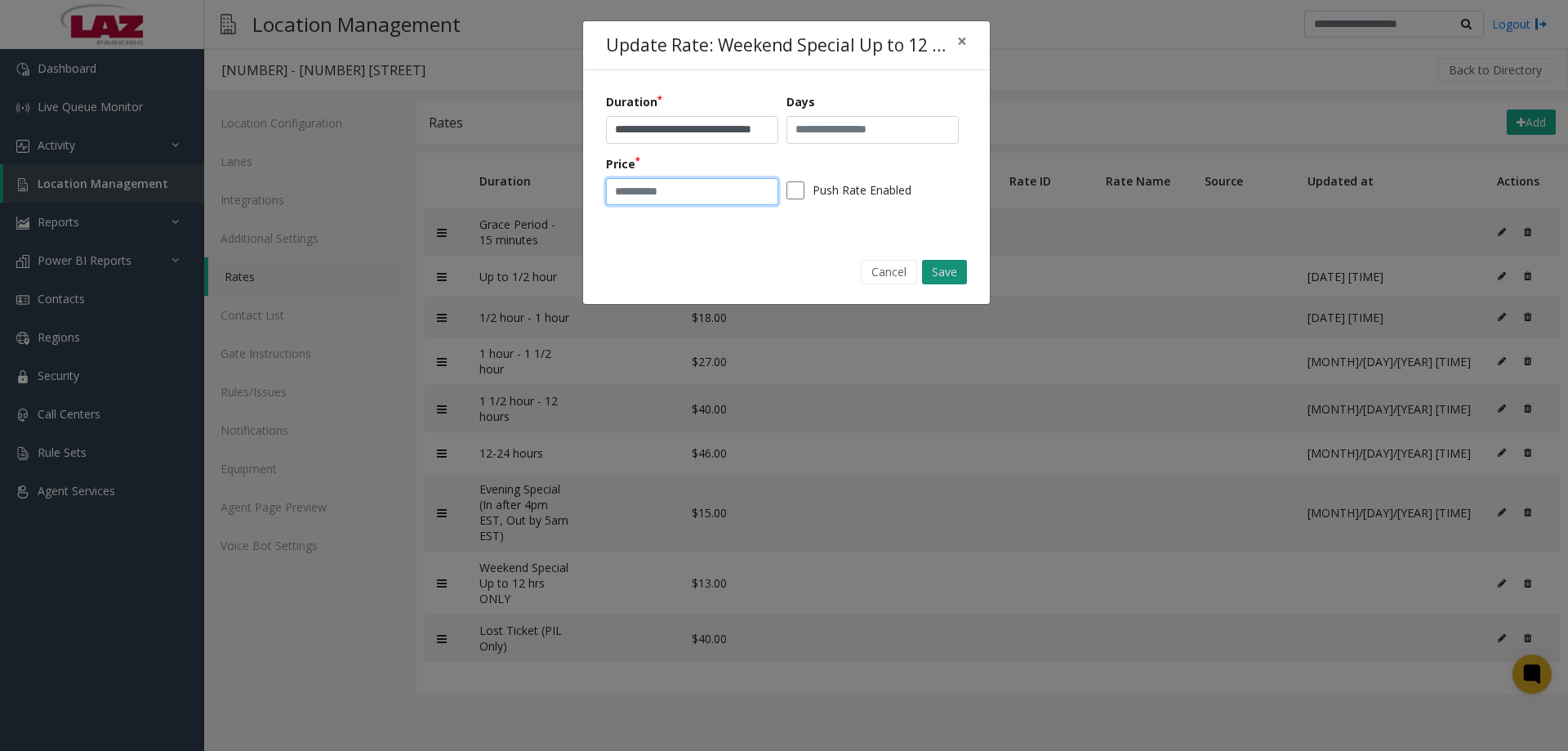 type on "**" 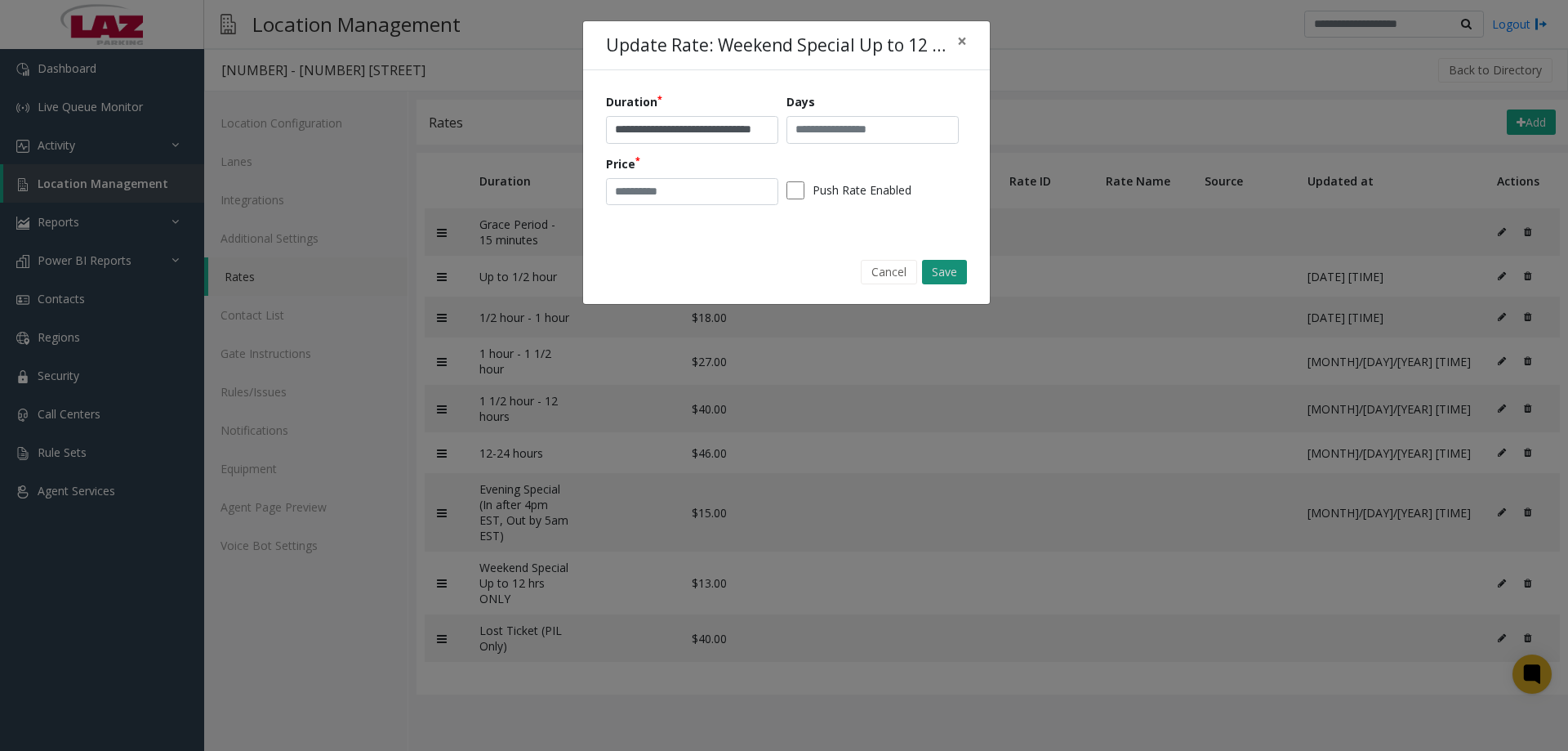 click on "Save" 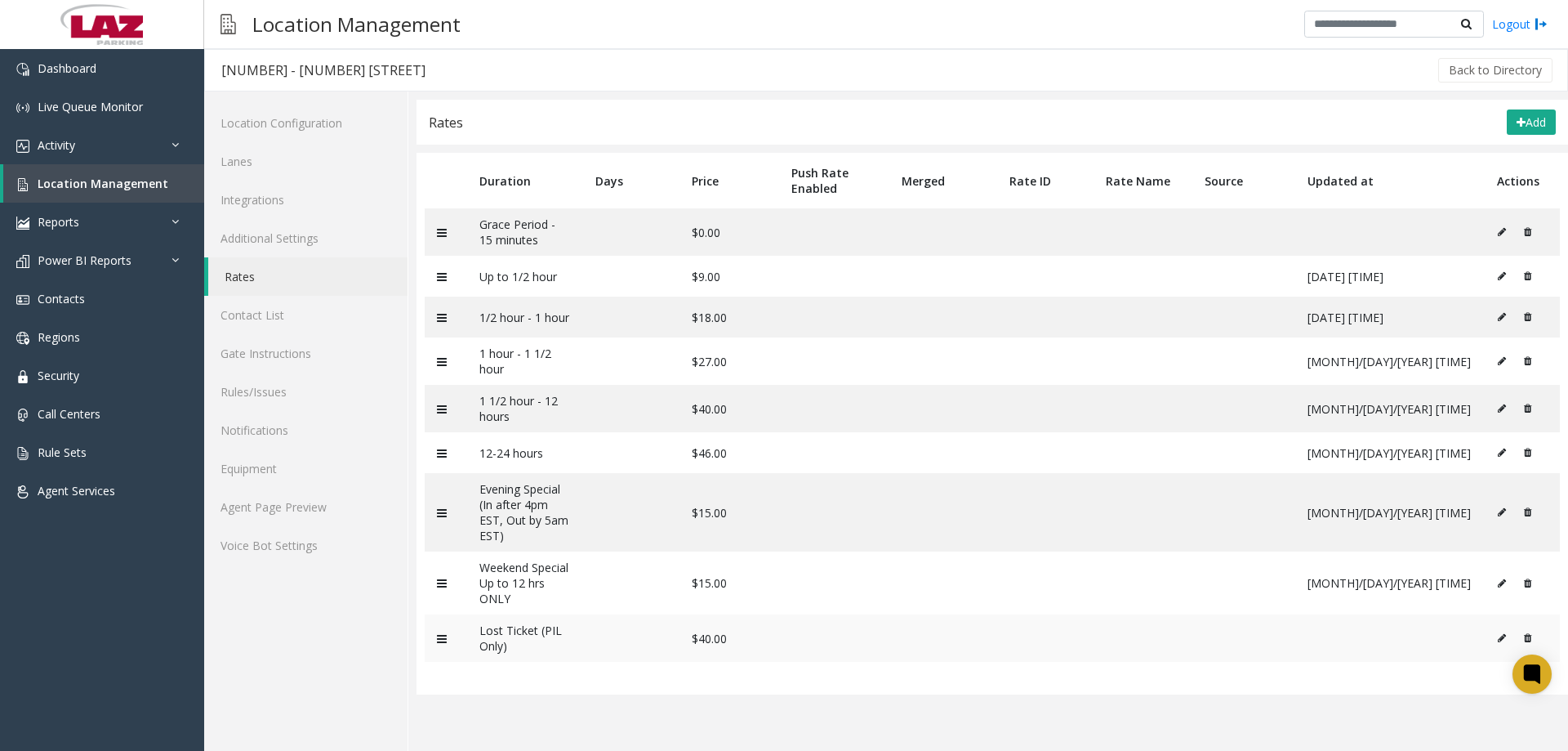 click at bounding box center (1502, 638) 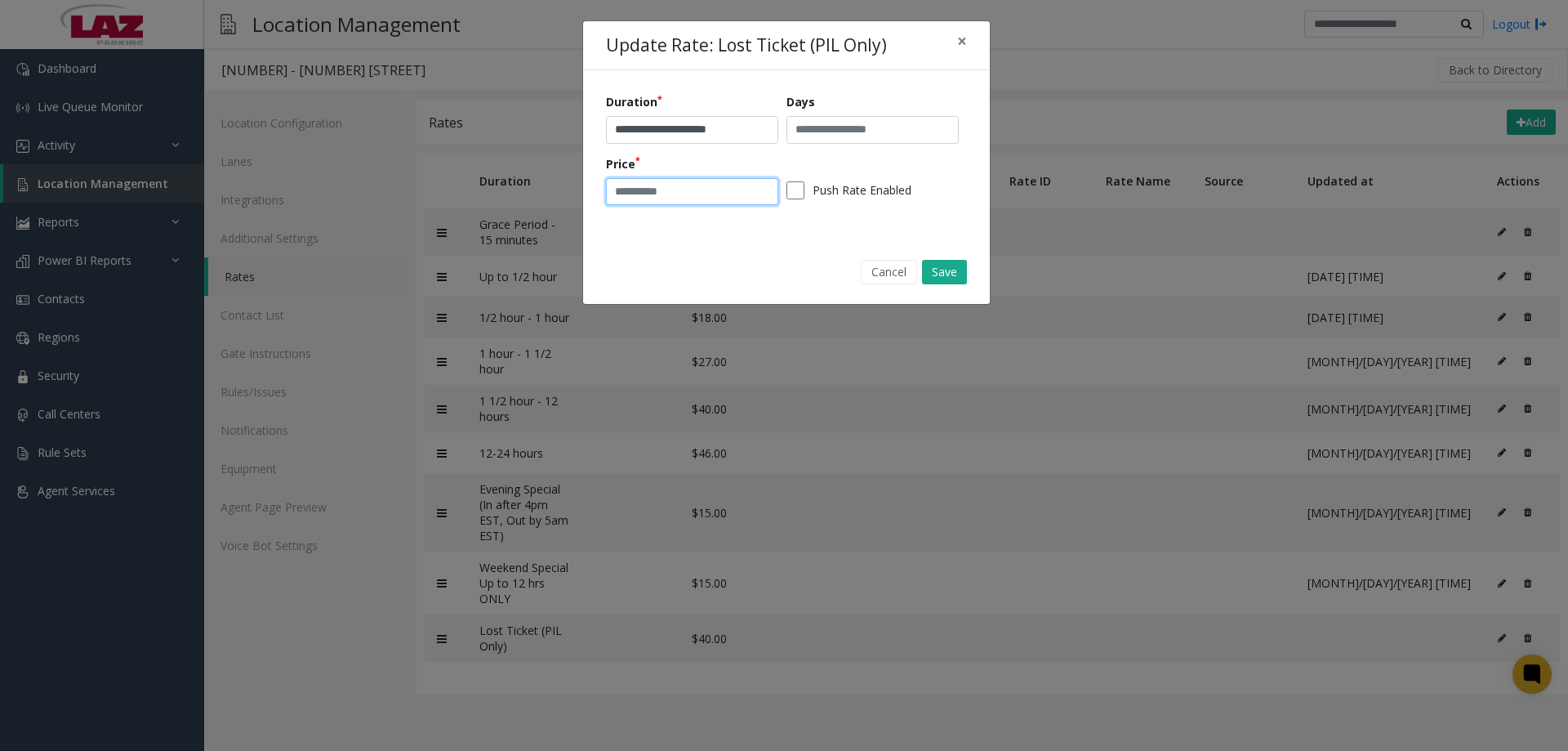 click on "**" at bounding box center (692, 192) 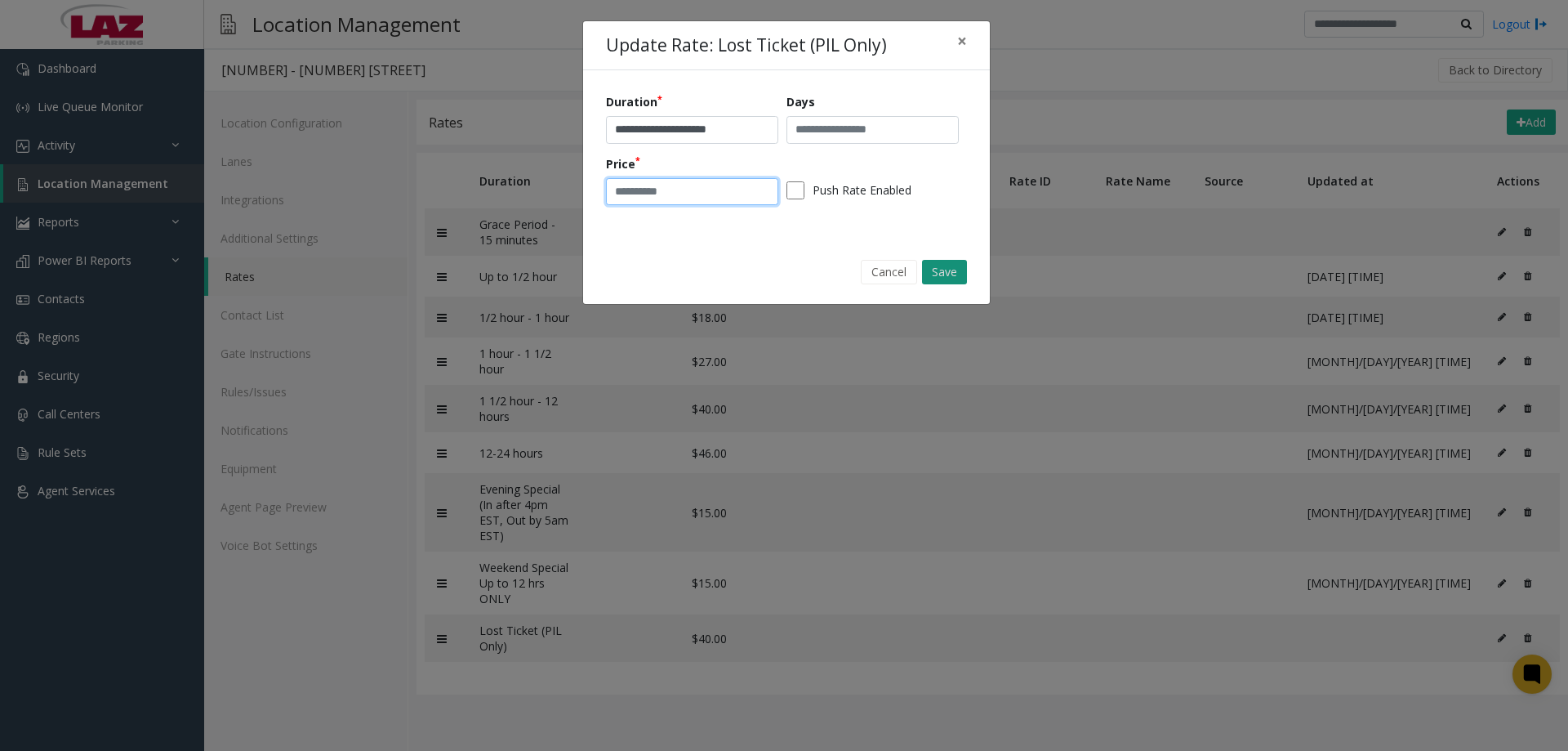 type on "**" 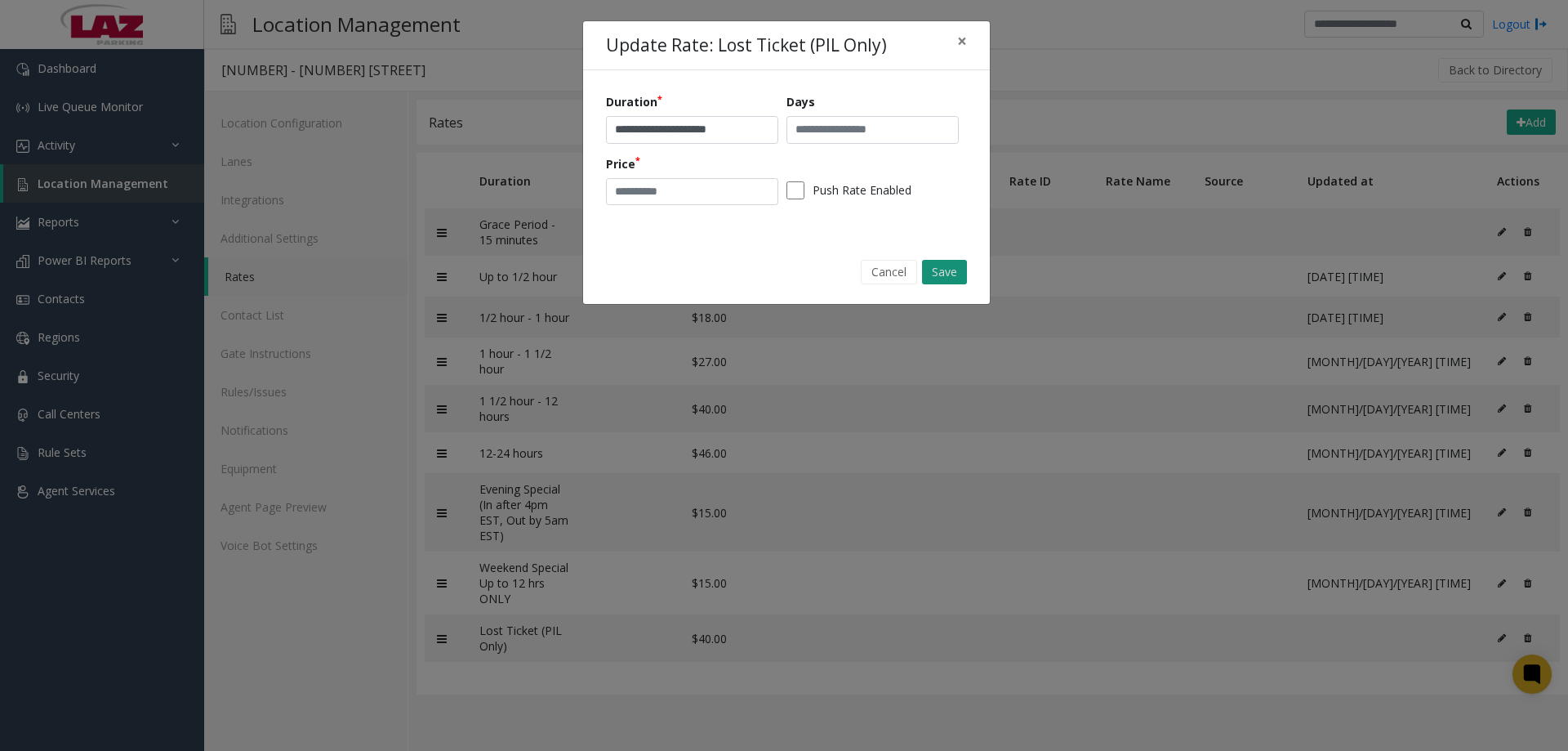 click on "Save" 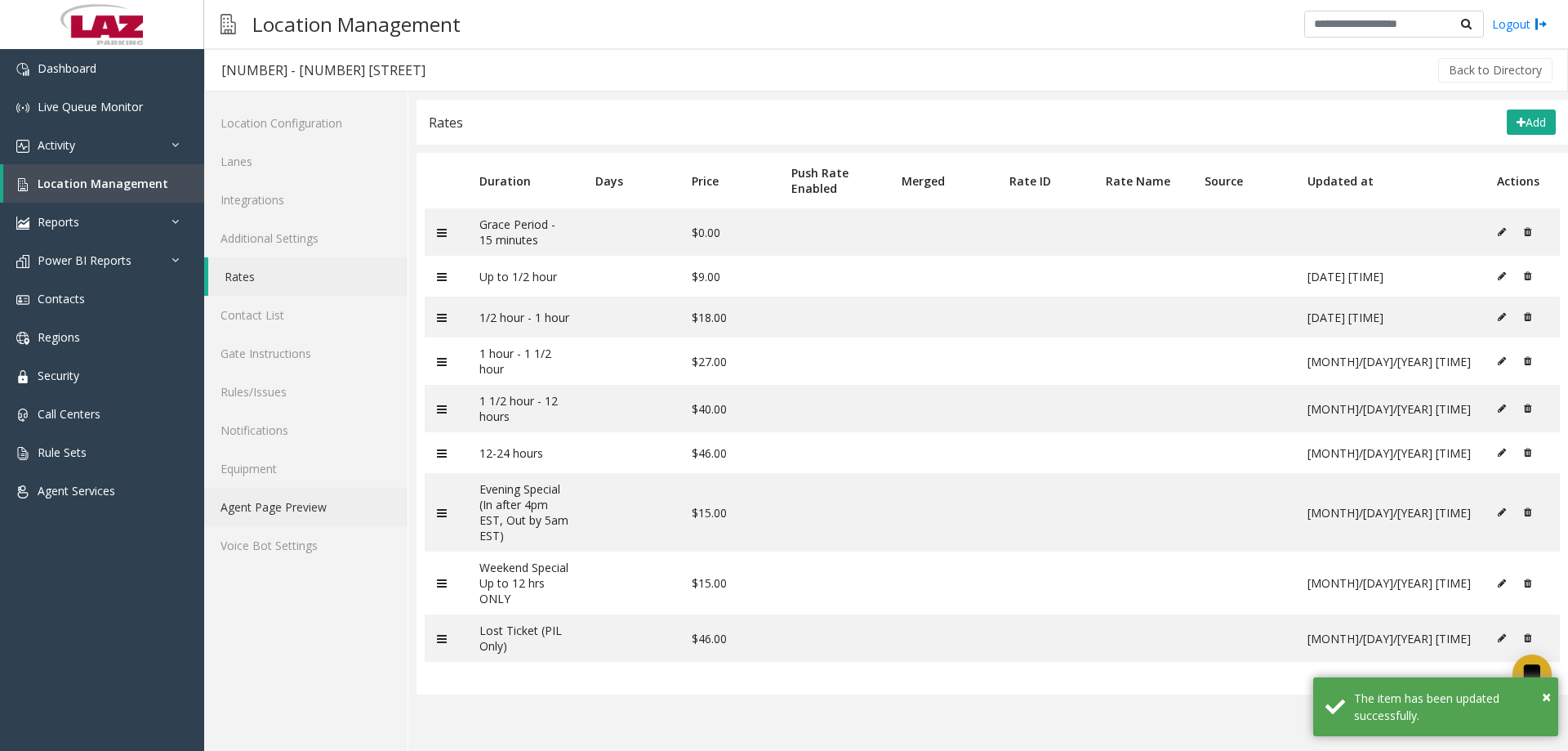 click on "Agent Page Preview" 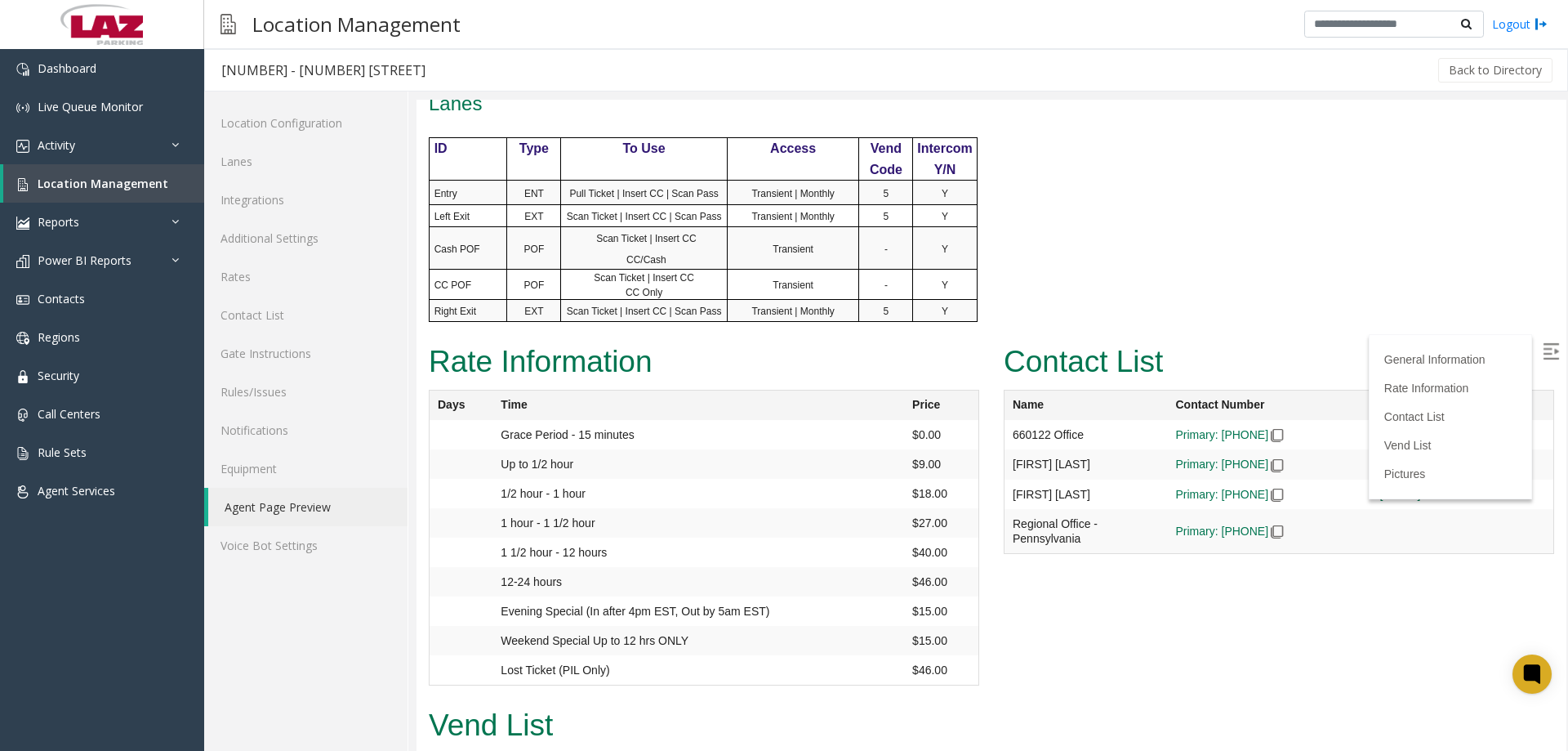 scroll, scrollTop: 1144, scrollLeft: 0, axis: vertical 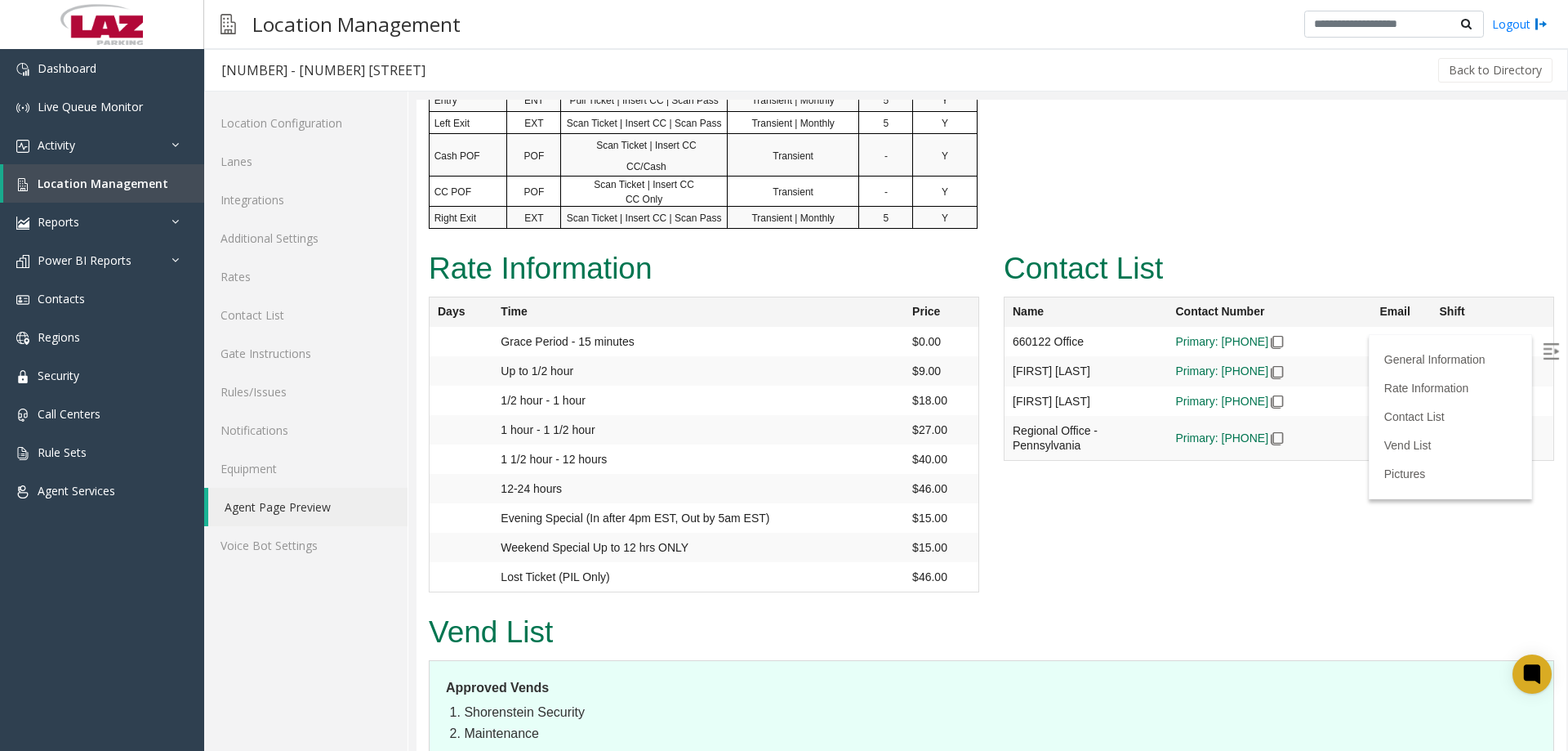 drag, startPoint x: 1158, startPoint y: 631, endPoint x: 1165, endPoint y: 612, distance: 20.248457 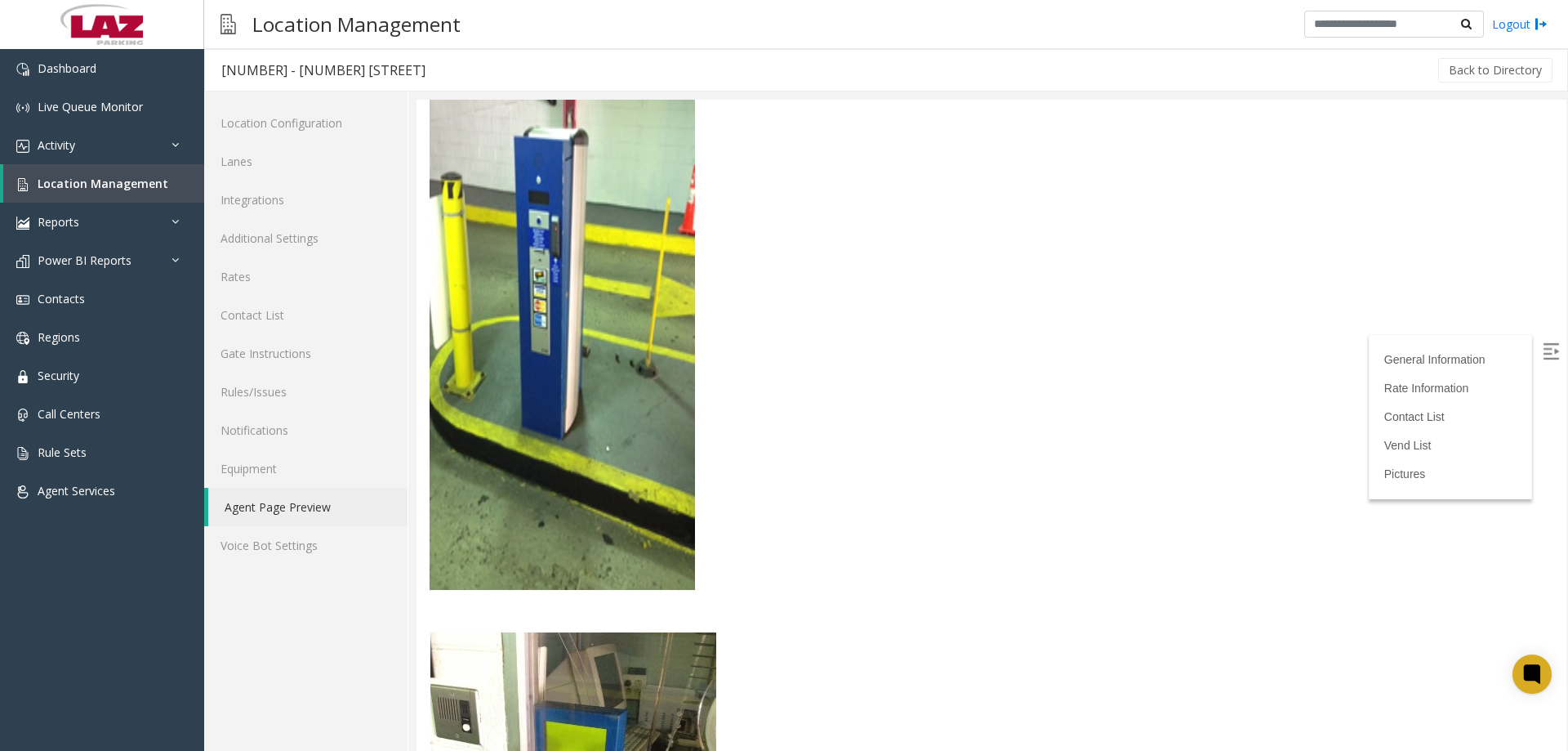 scroll, scrollTop: 2949, scrollLeft: 0, axis: vertical 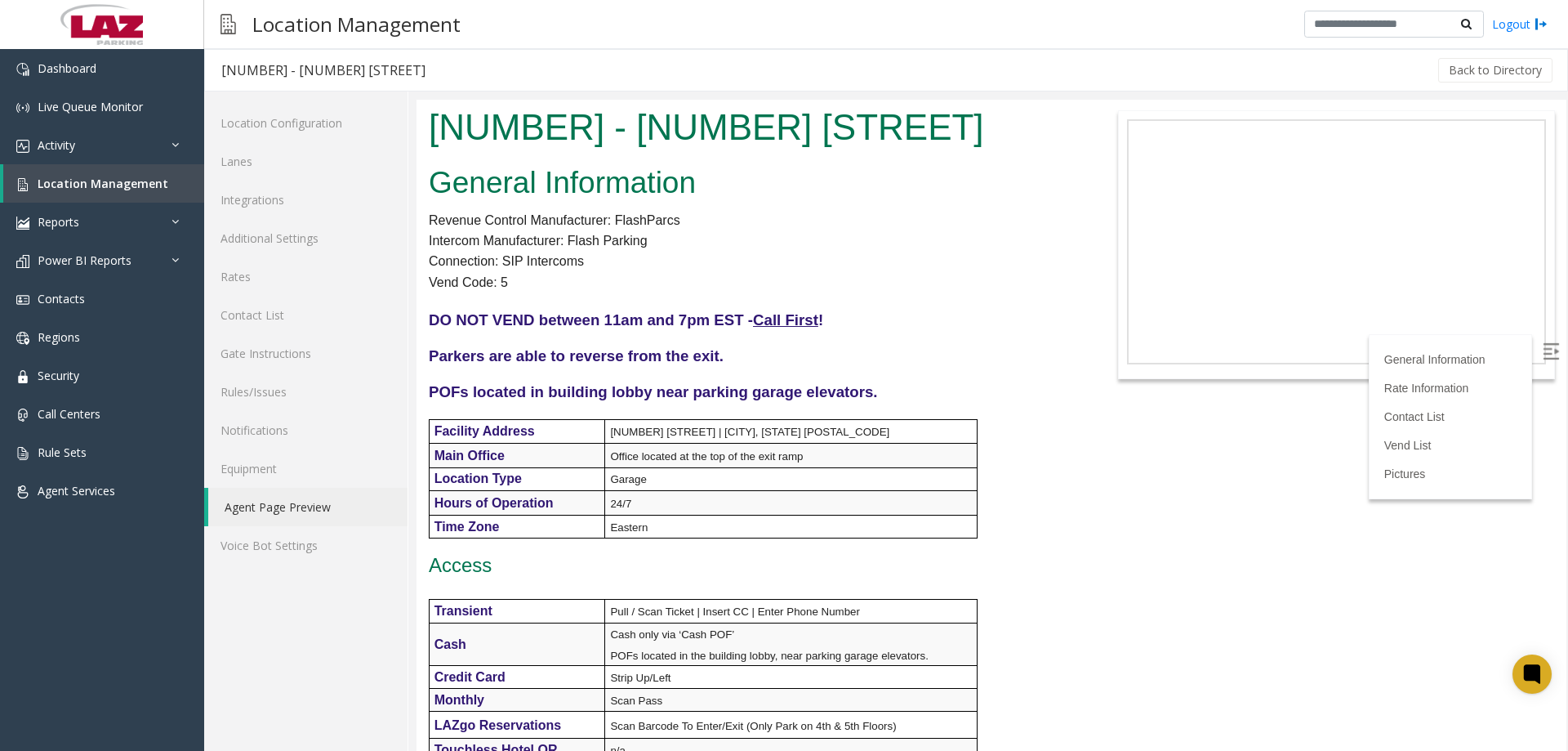 click on "General Information
Revenue Control Manufacturer: FlashParcs
Intercom
Manufacturer: Flash Parking
Connection: SIP Intercoms Vend Code:
5
DO NOT VEND between 11am and 7pm EST -  Call First !
Parkers are able to reverse from the exit.
POFs located in building lobby near parking garage elevators.
Facility Address
1818 Market Street | Philadelphia, PA 19103
Main Office
Office located at the top of the exit ramp
Location Type
Garage
Hours of Operation
24/7
Time Zone
Eastern
Access
Transient
Pull / Scan Ticket | Insert CC | Enter Phone Number
Cash
Cash only via ‘Cash POF’
POFs located in the building lobby, near parking garage elevators.
Credit Card
Strip Up/Left" at bounding box center [751, 774] 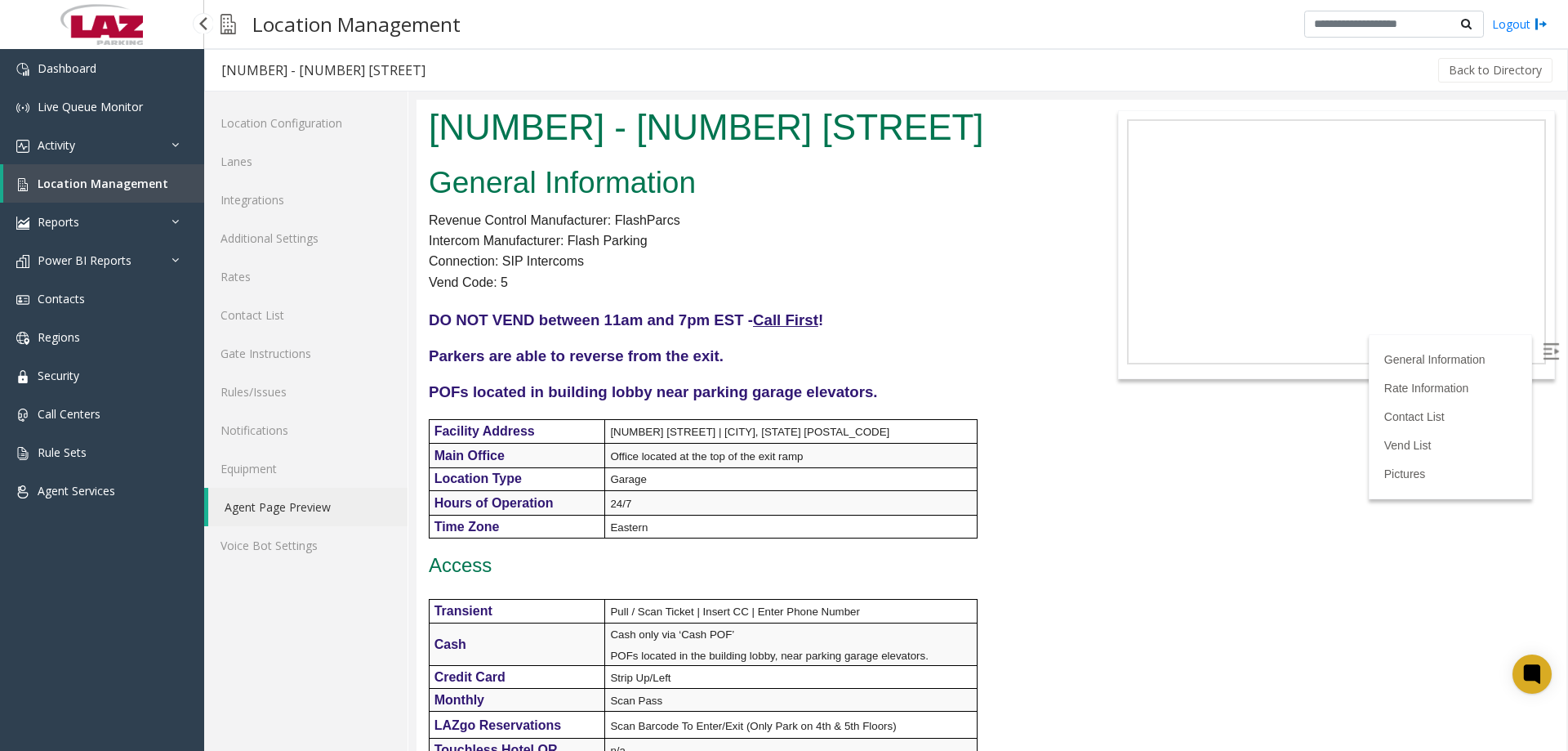 click on "Location Management" at bounding box center [103, 183] 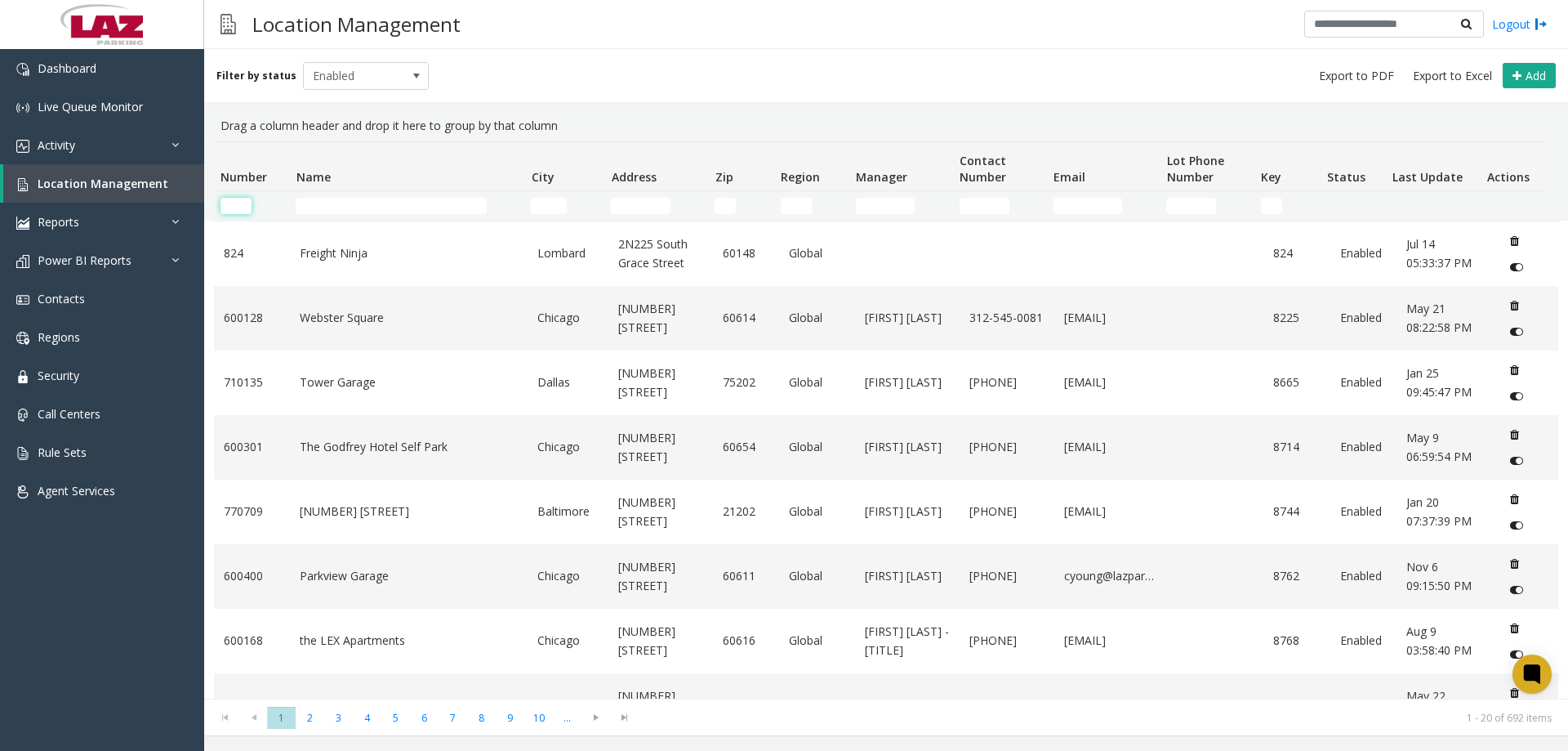 click 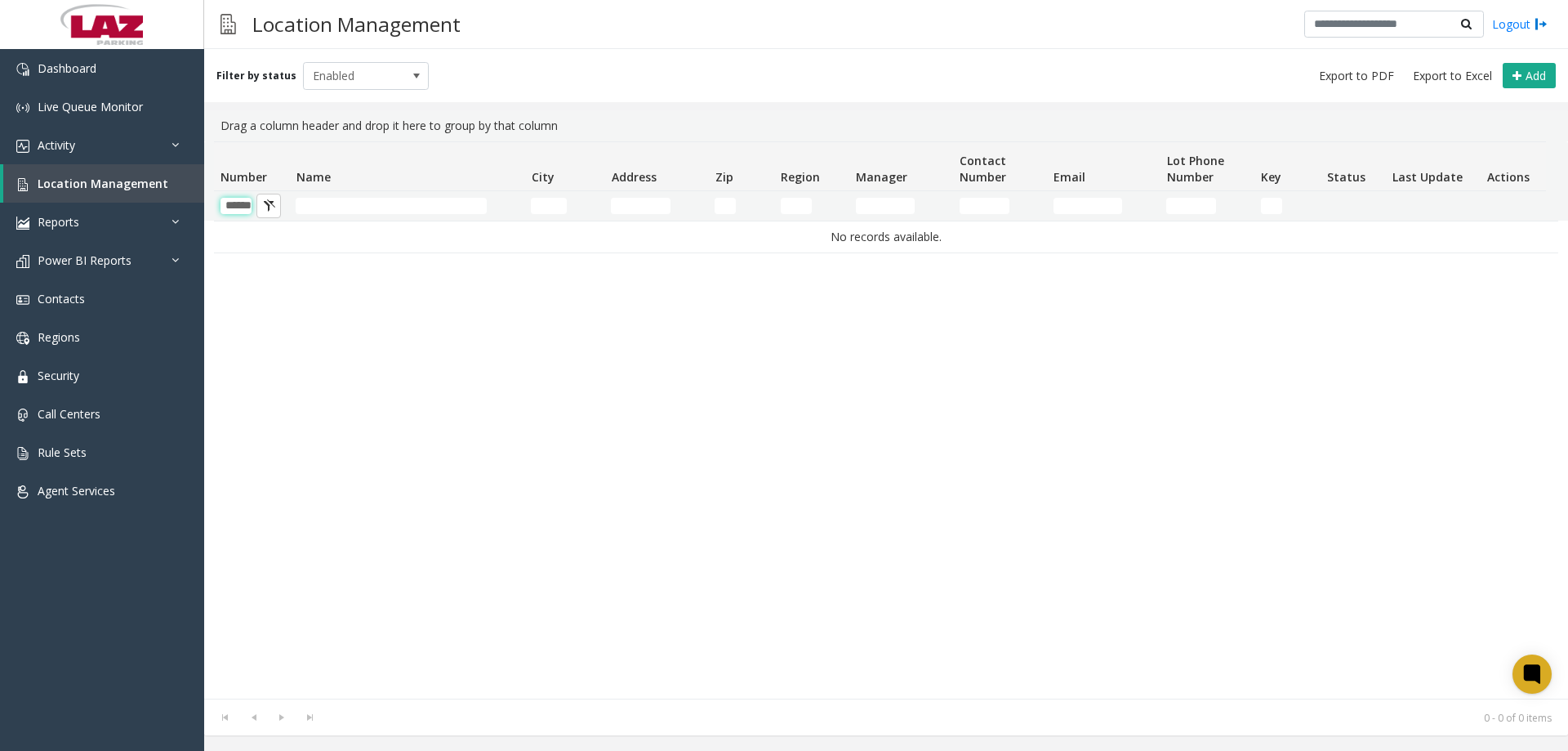 scroll, scrollTop: 0, scrollLeft: 17, axis: horizontal 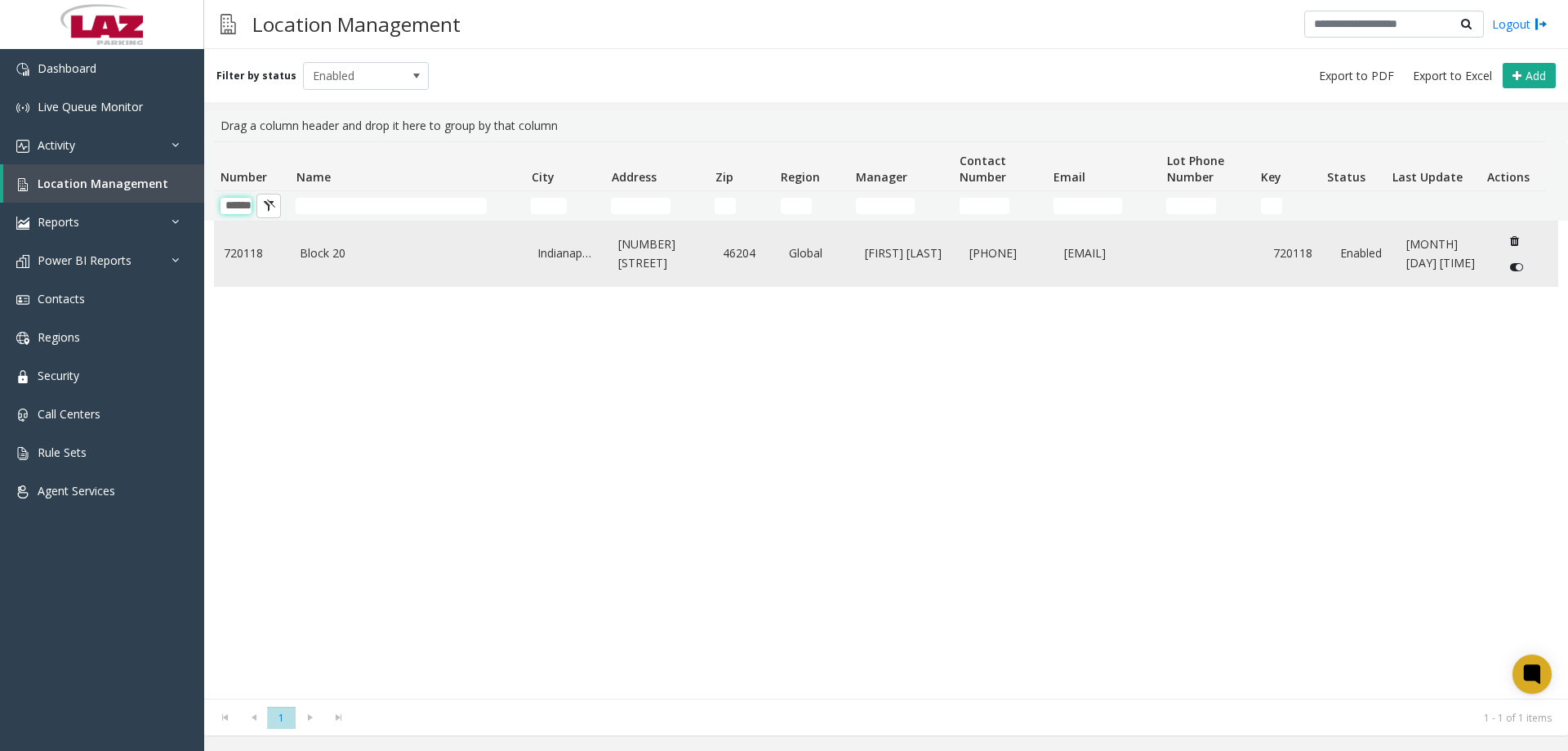 type on "******" 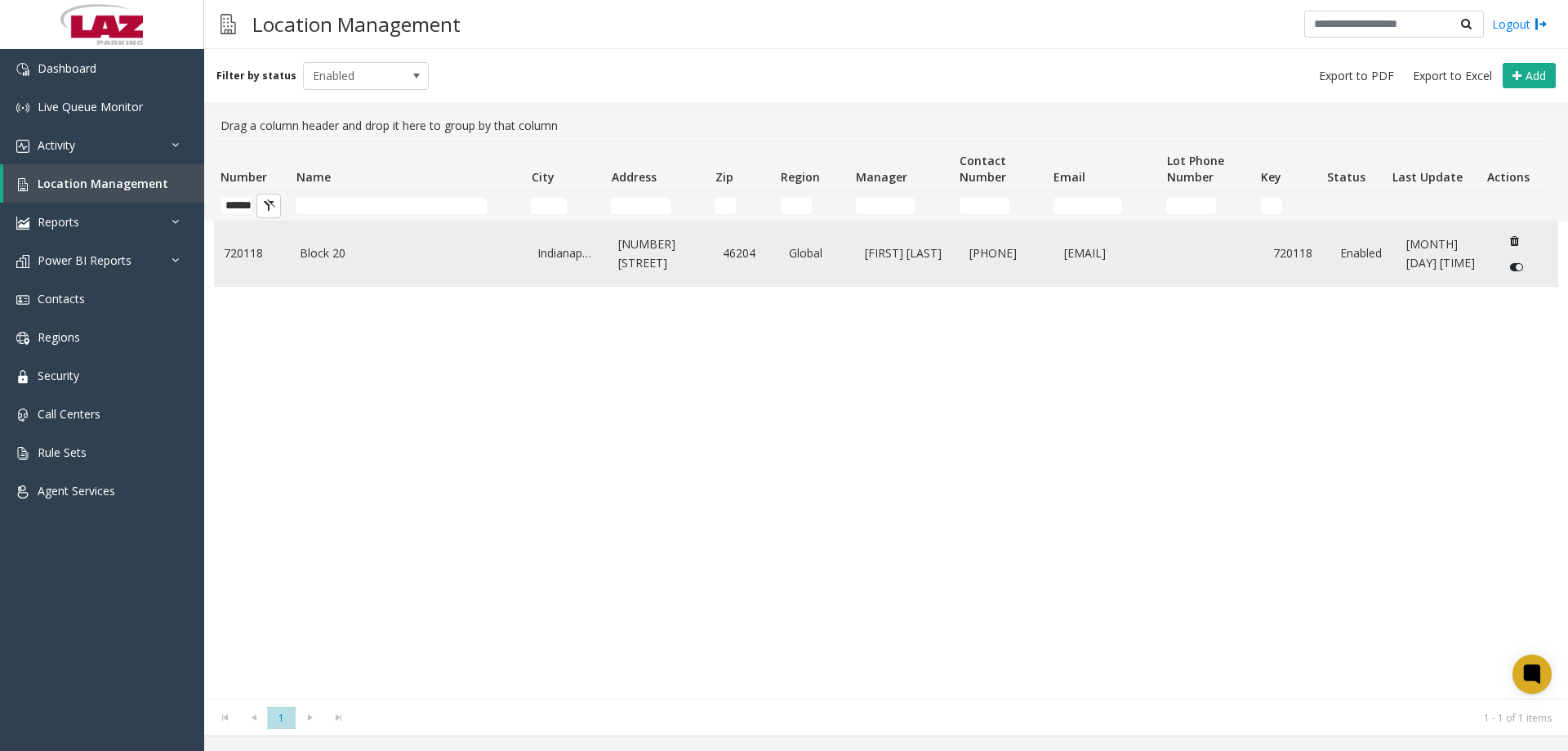 click on "720118" 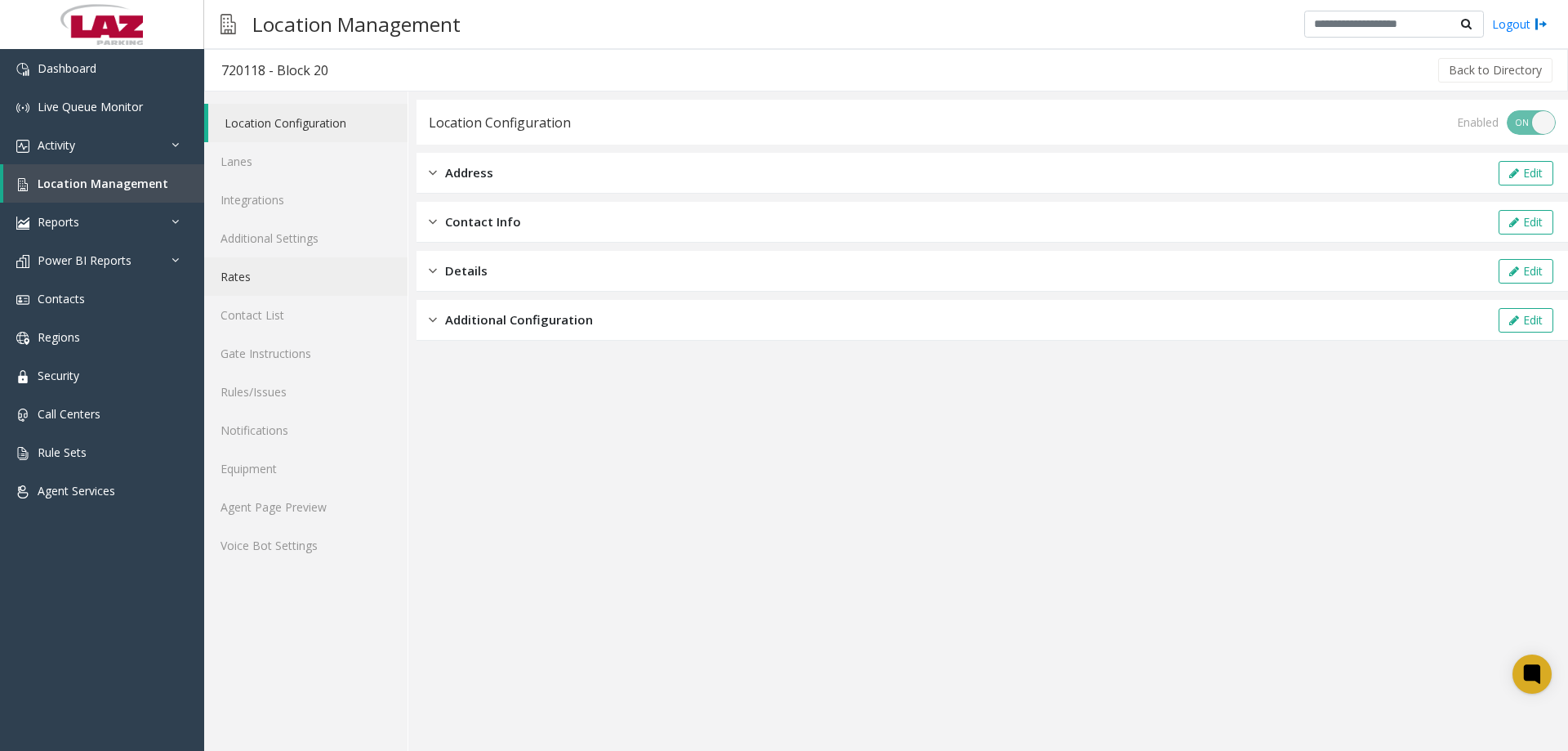 click on "Rates" 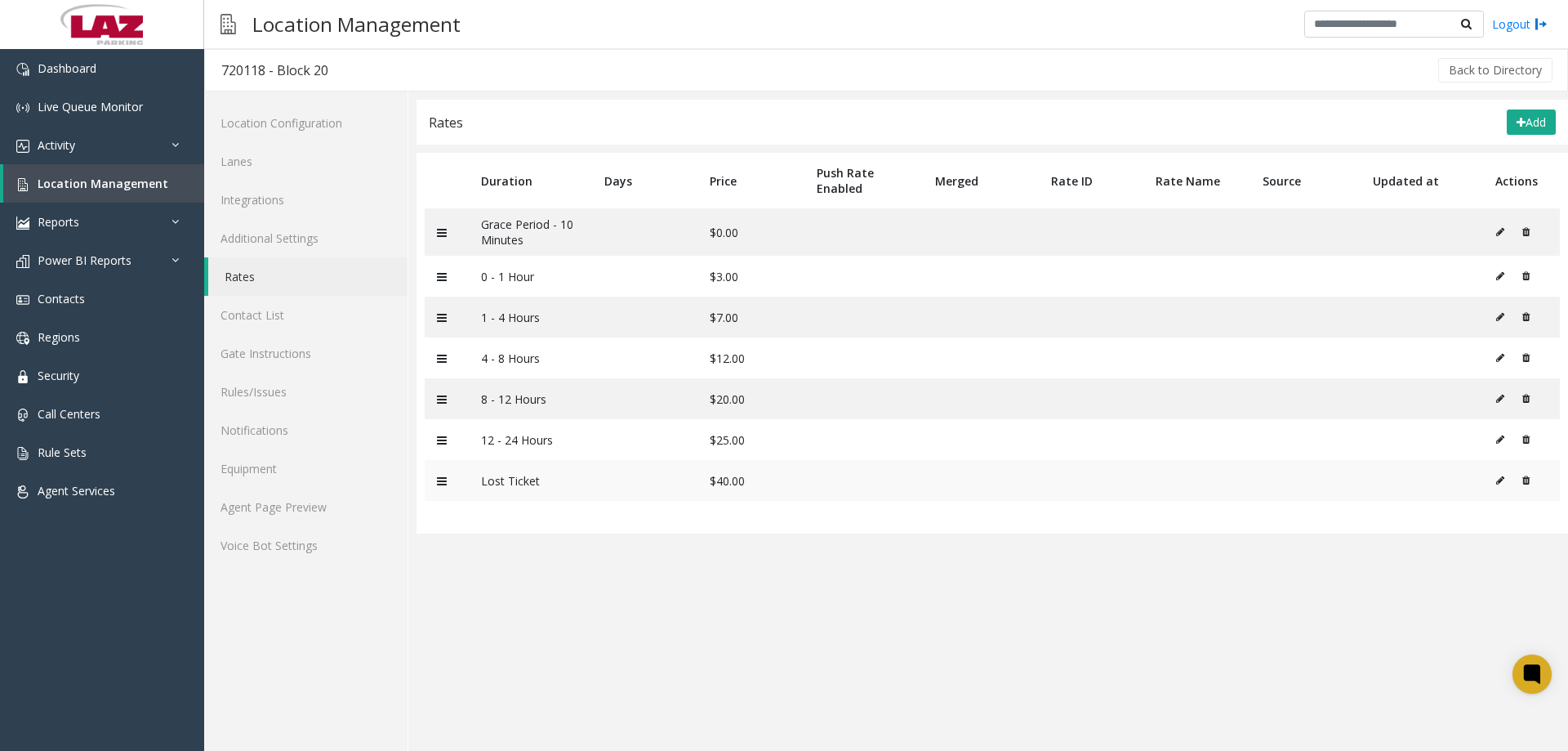 click at bounding box center [1500, 481] 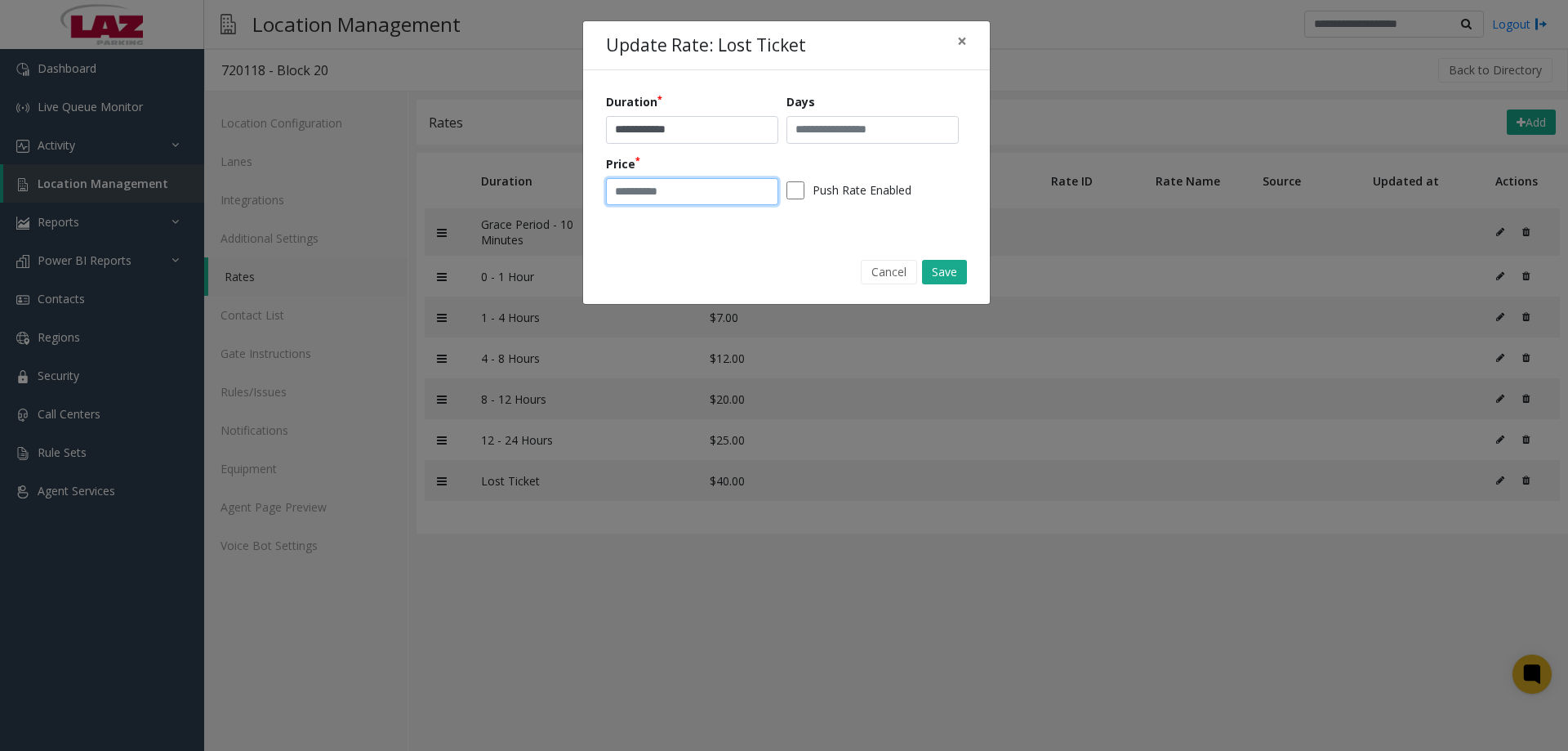 click on "**" at bounding box center [692, 192] 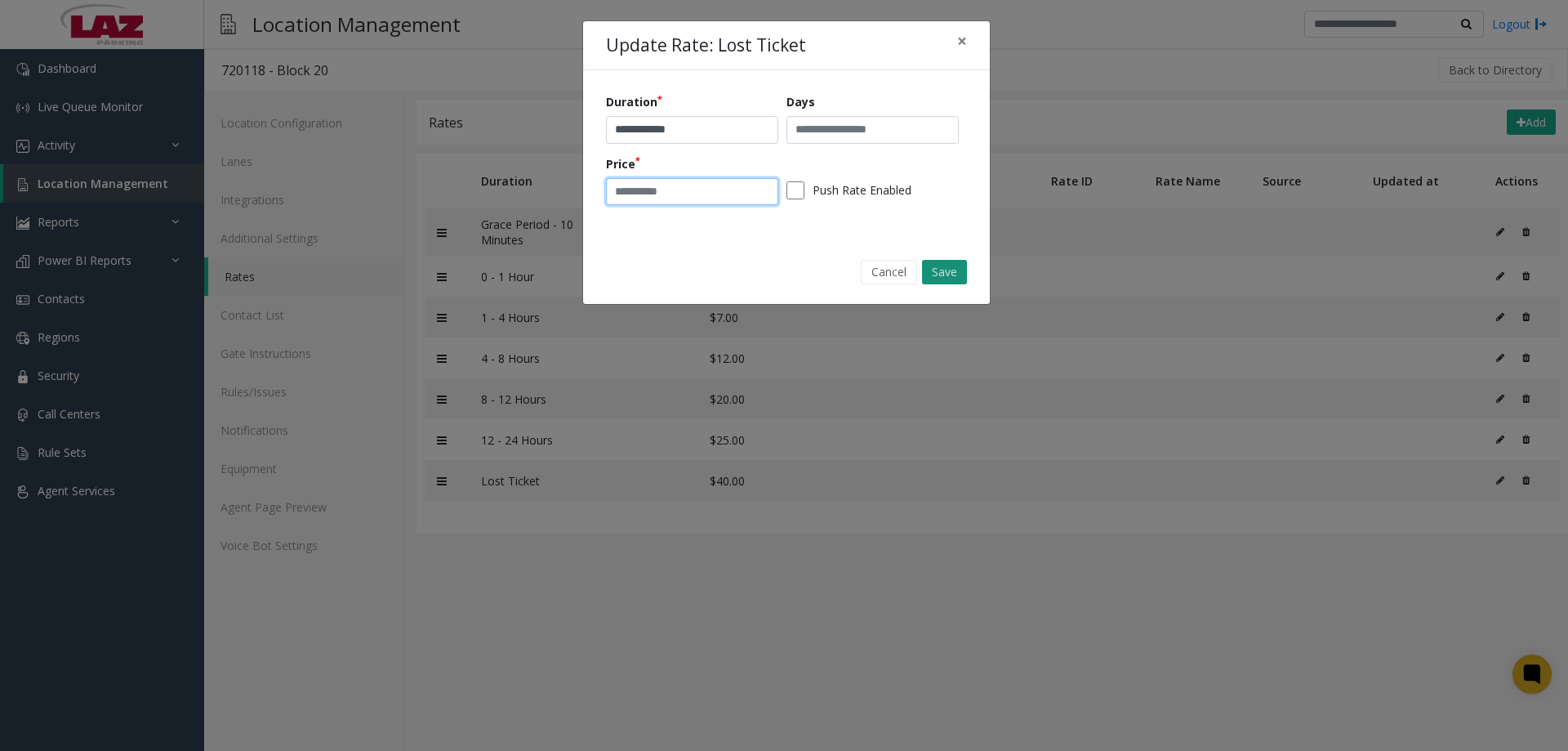 type on "**" 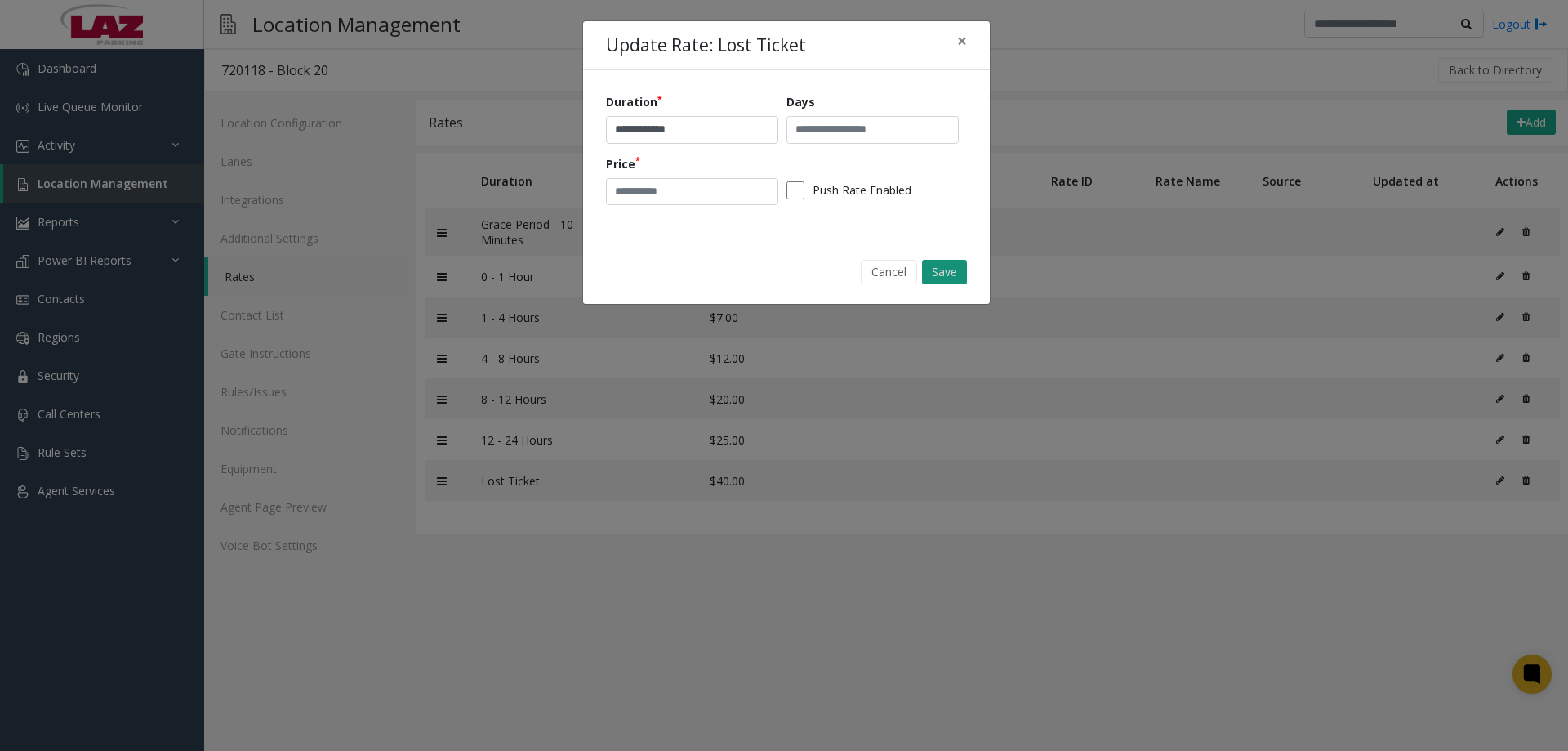 click on "Save" 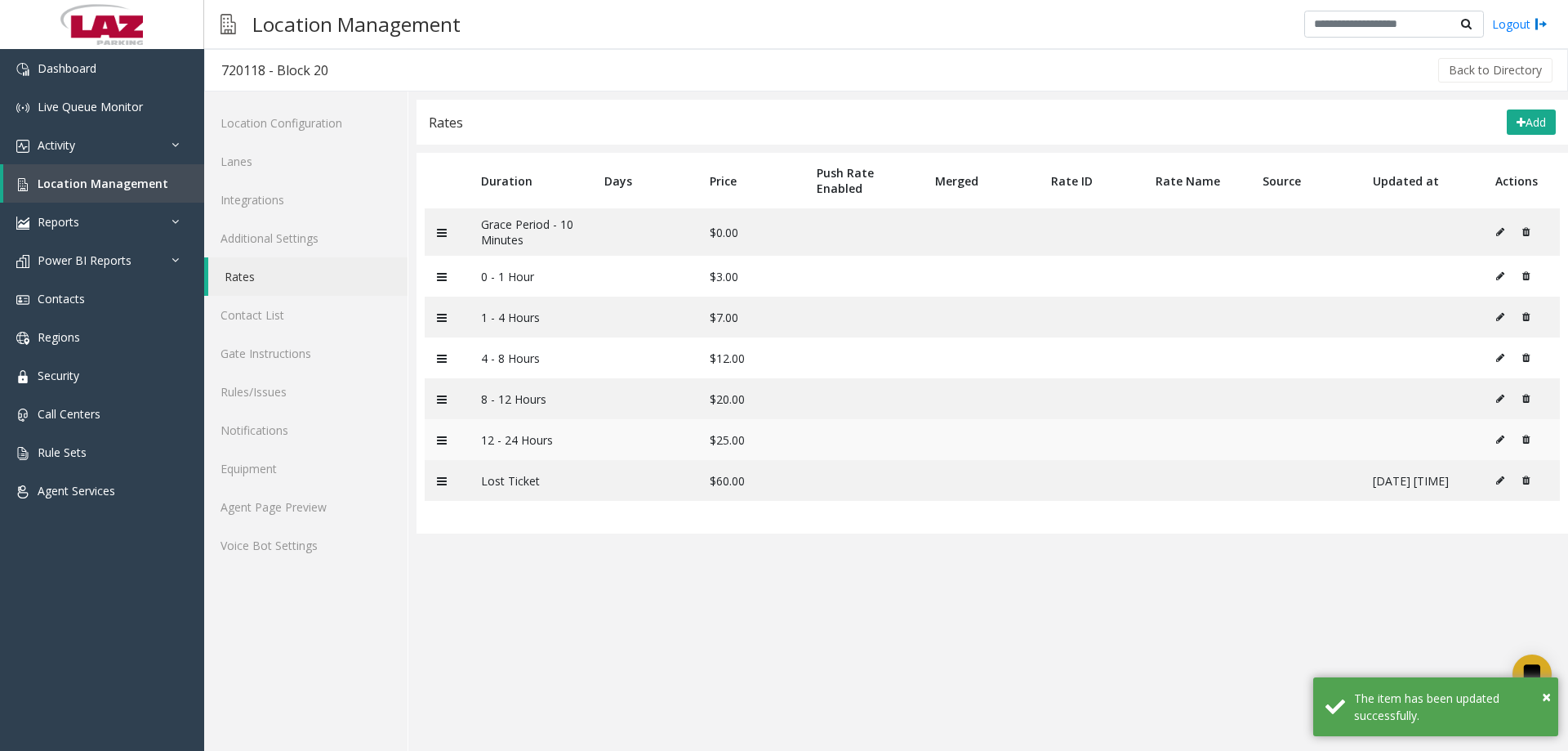 click at bounding box center [1500, 440] 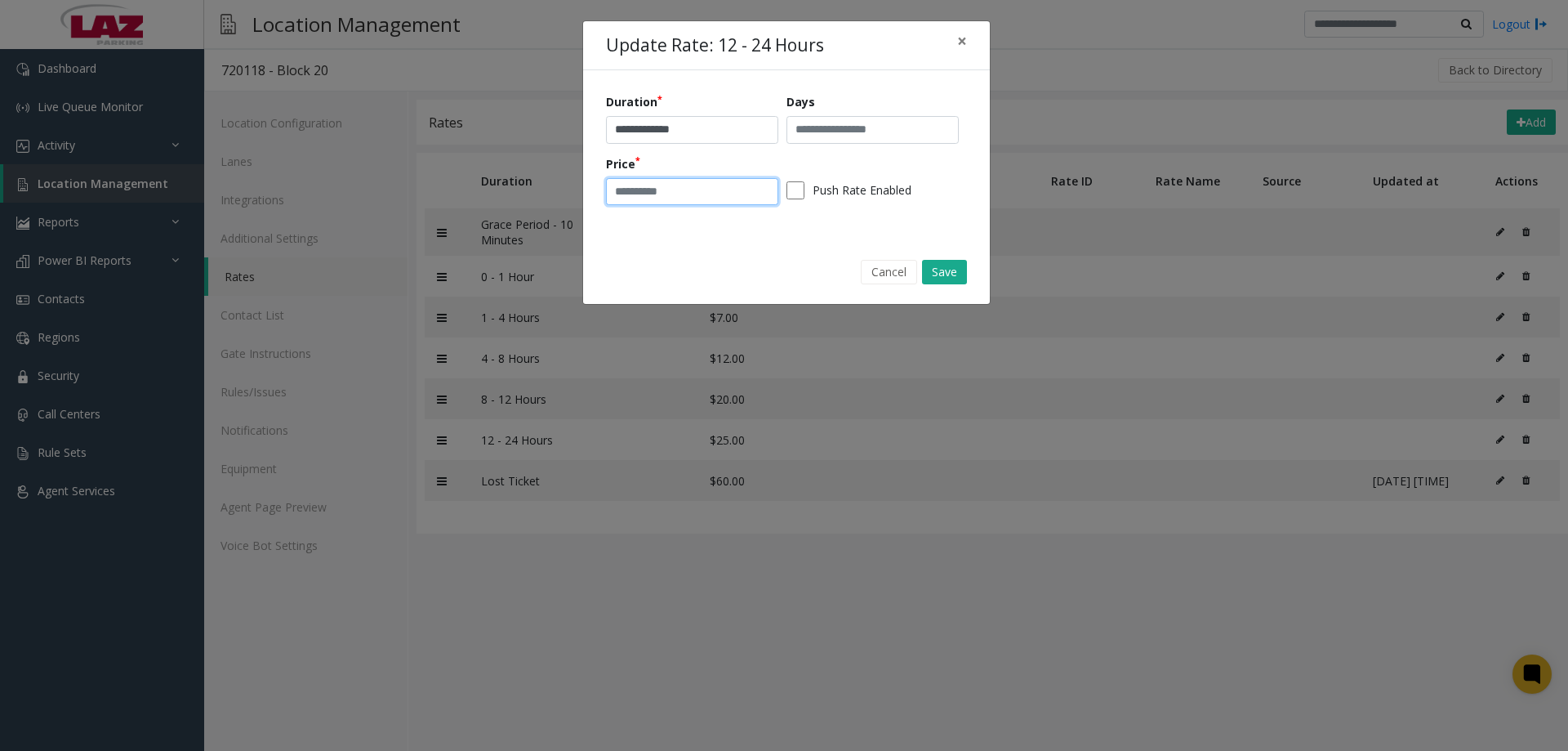 click on "**" at bounding box center [692, 192] 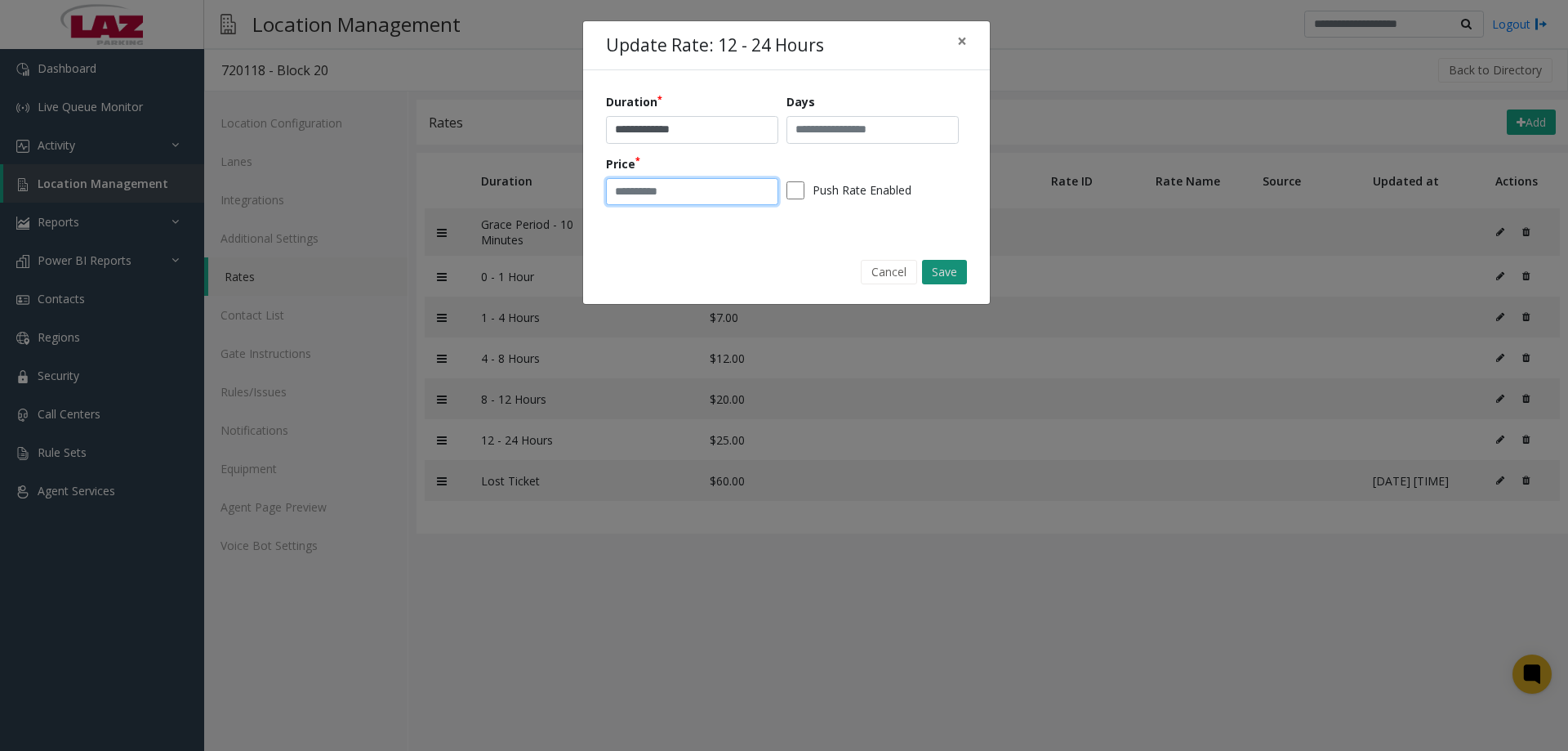 type on "**" 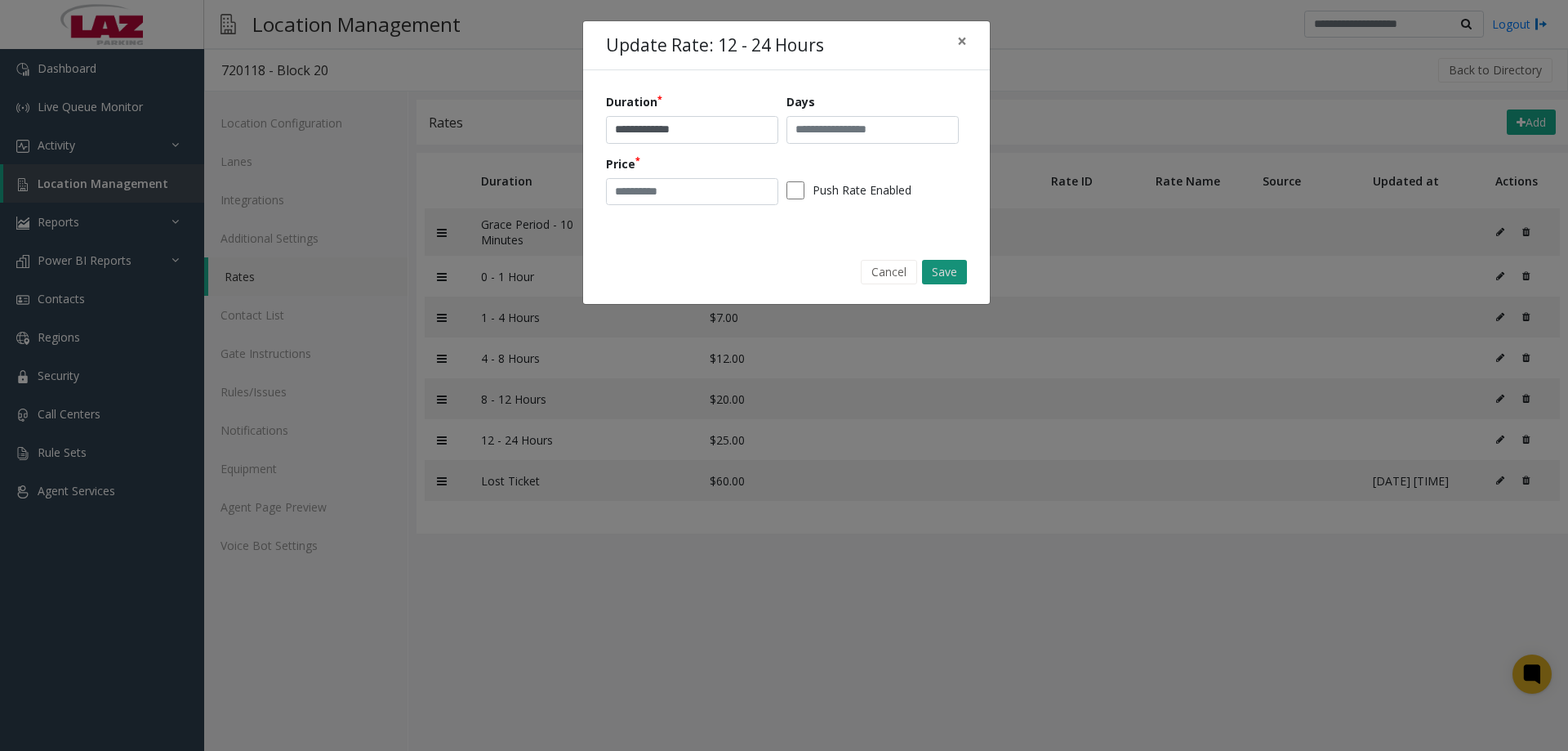 click on "Save" 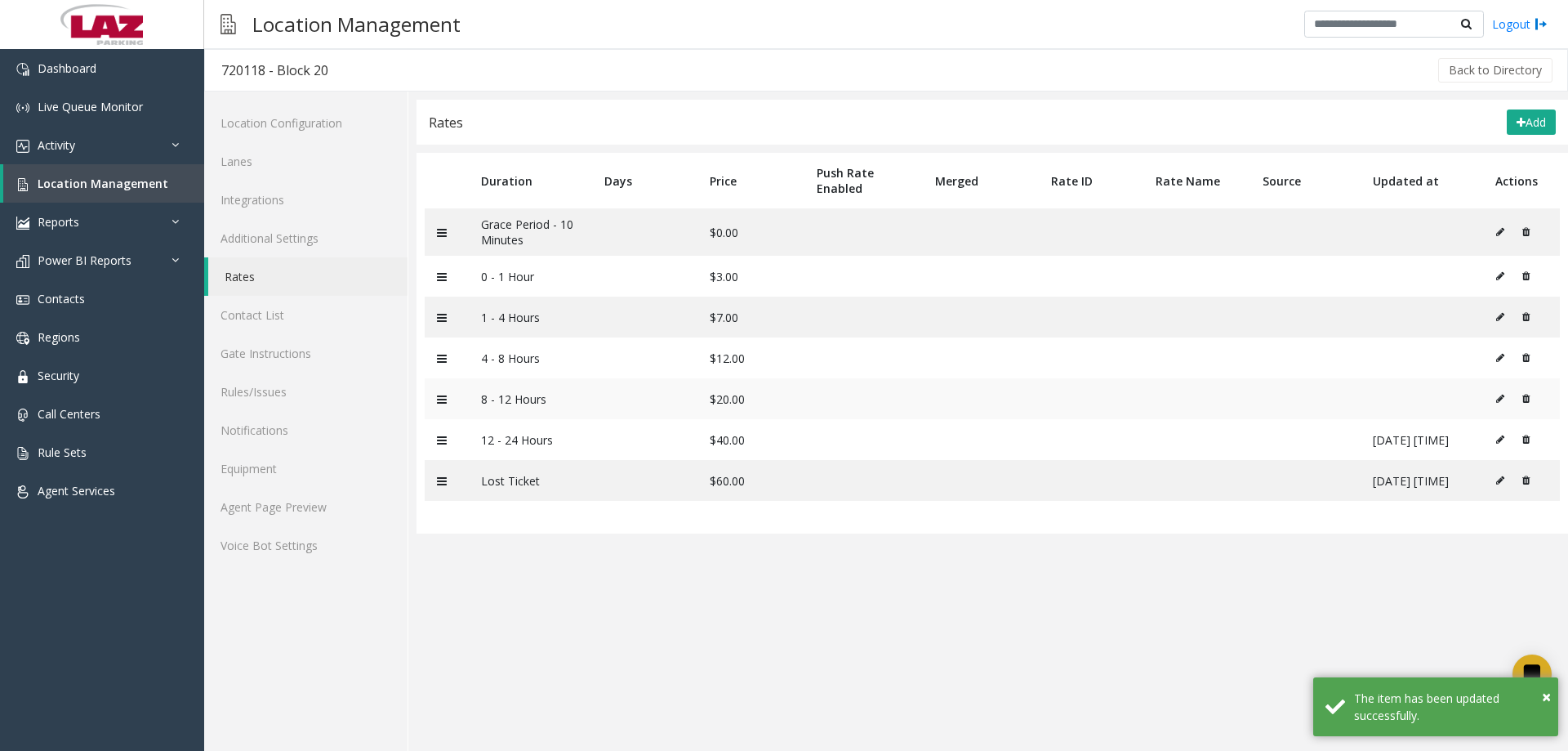 click at bounding box center (1500, 399) 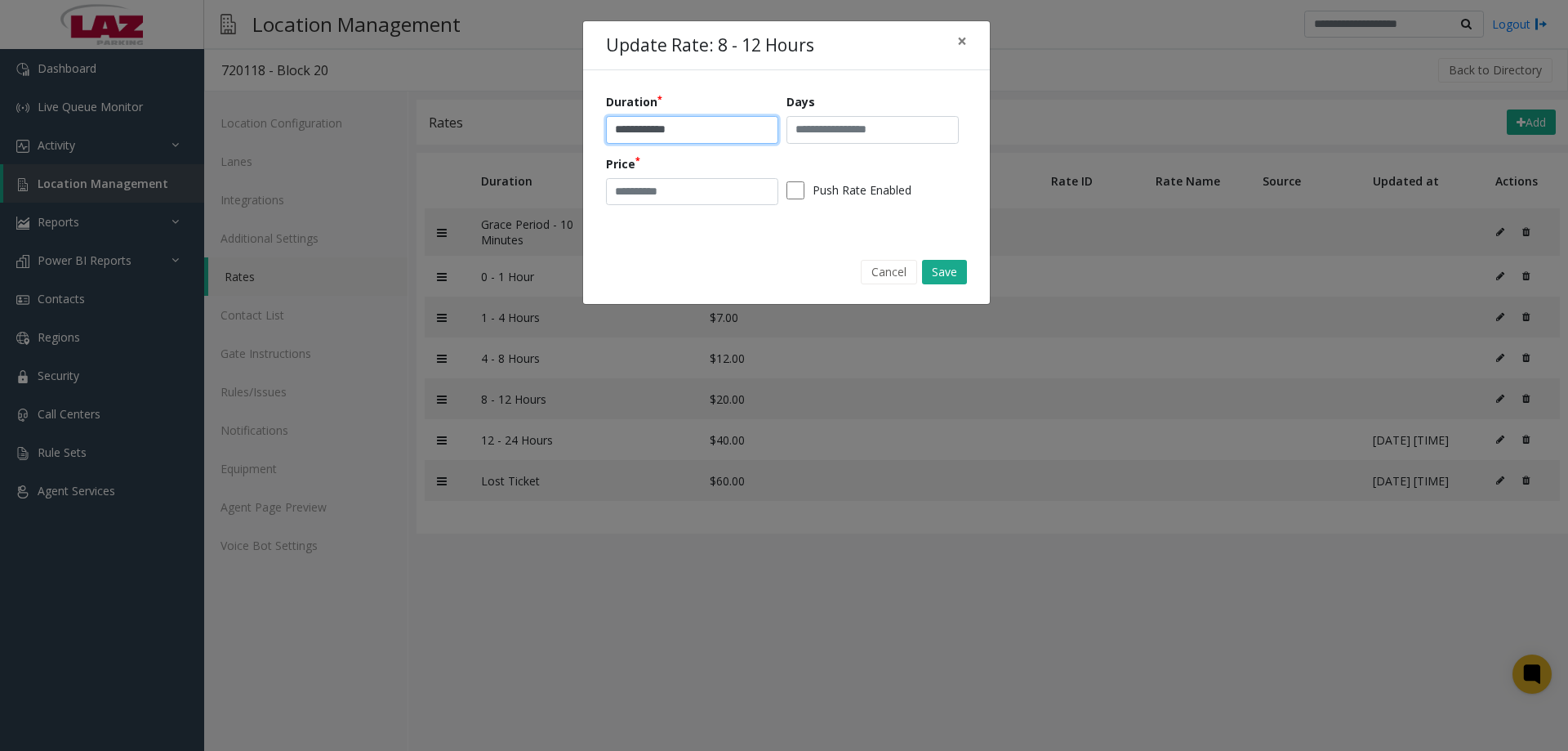 click on "**********" at bounding box center [692, 130] 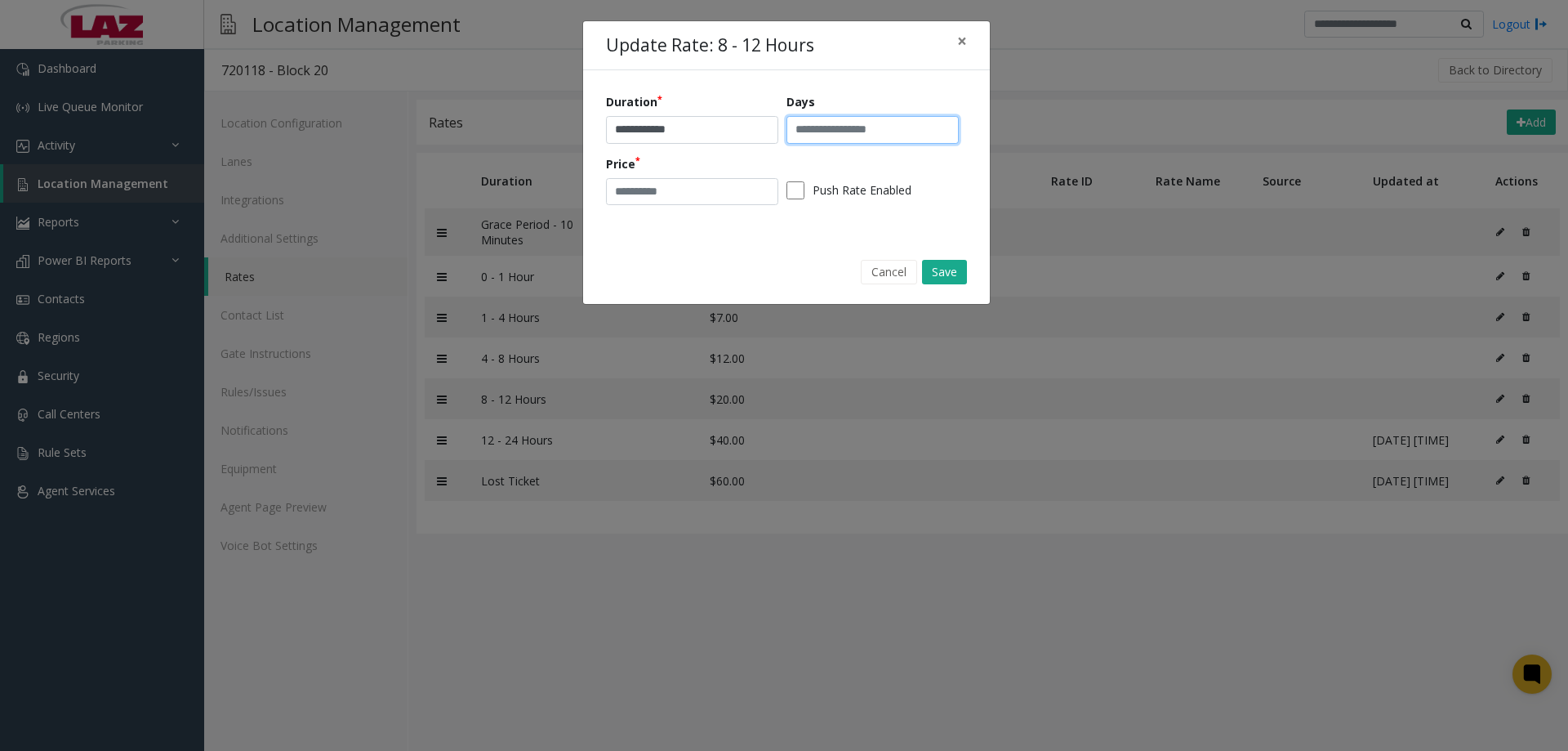 click at bounding box center [872, 130] 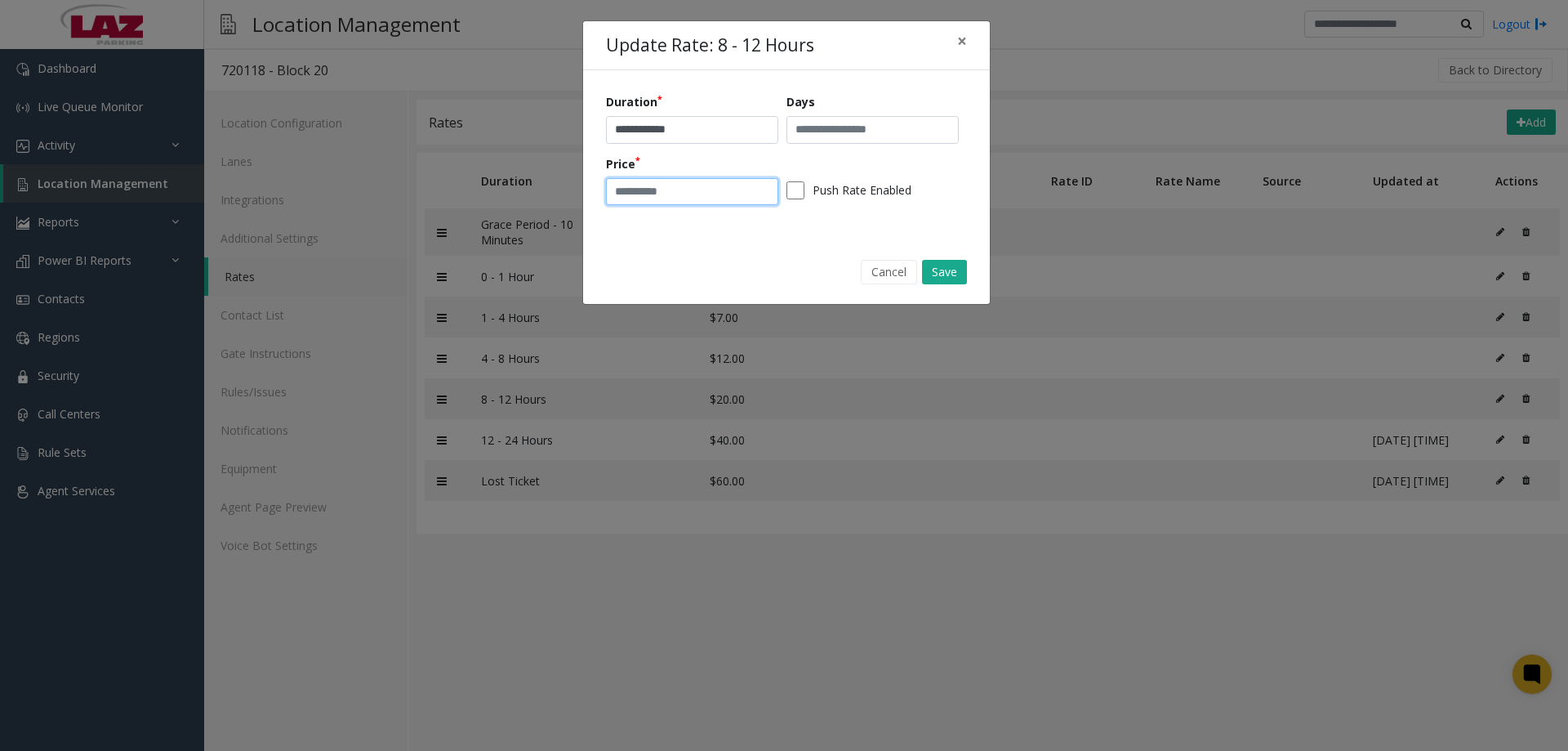 click on "**" at bounding box center (692, 192) 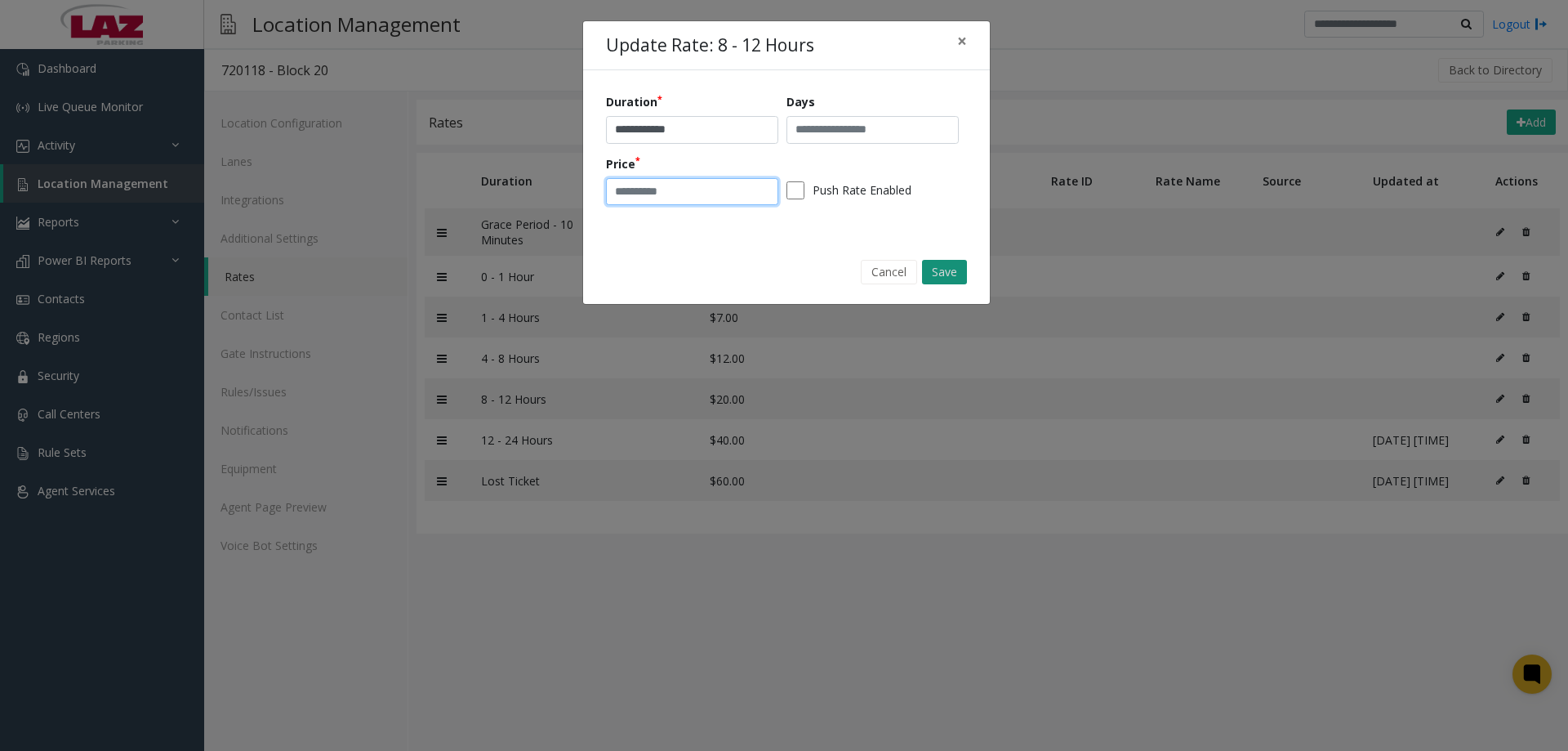 type on "**" 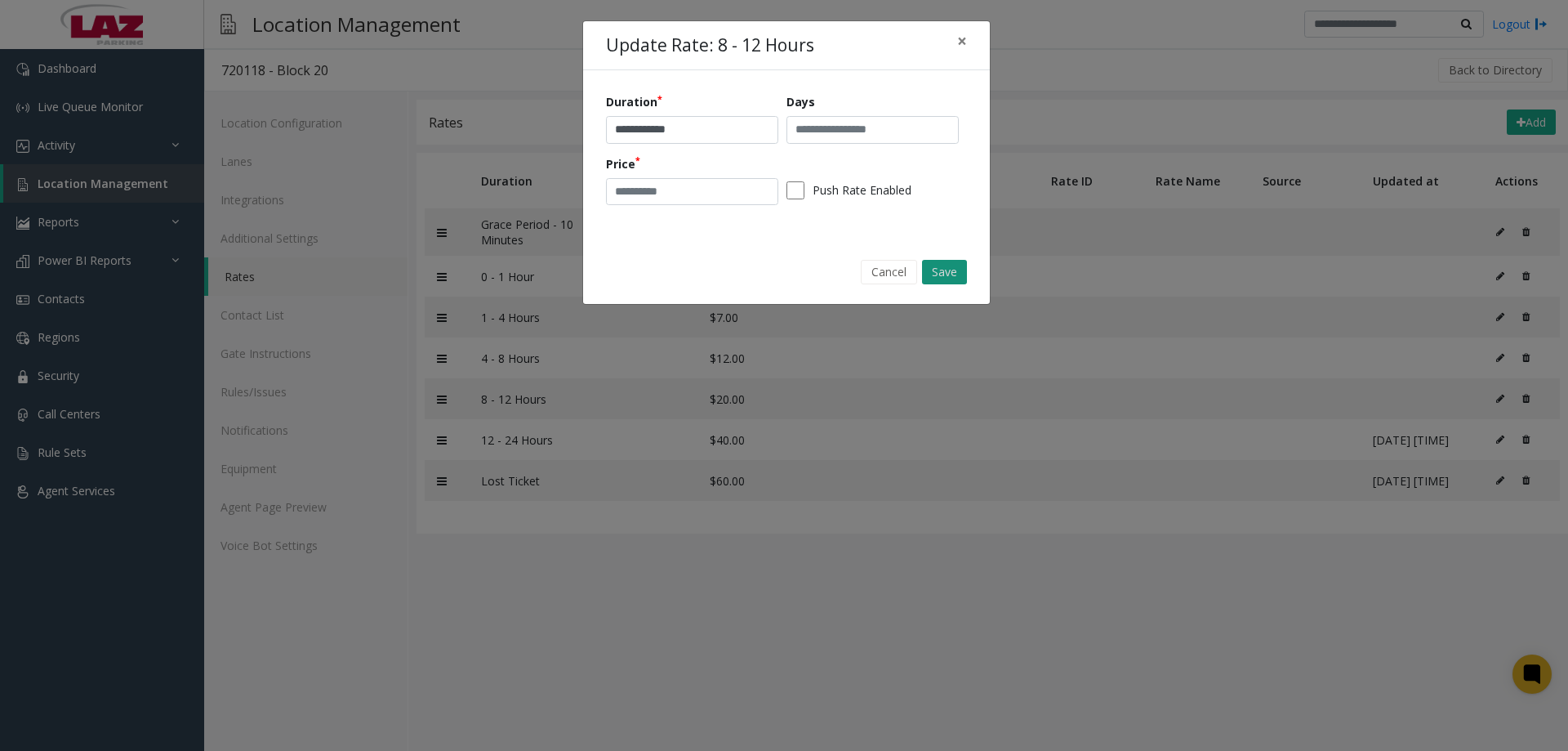 click on "Save" 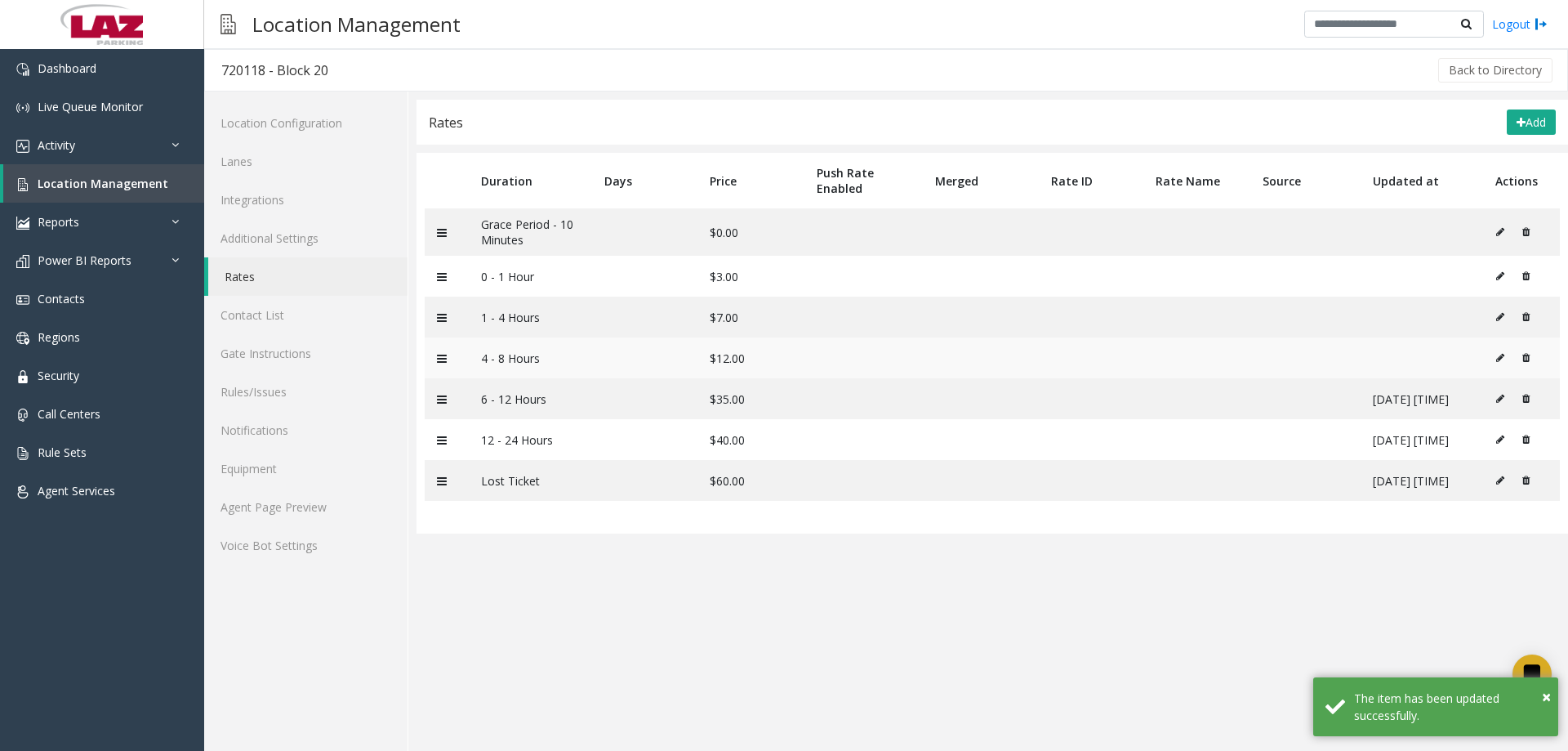 click at bounding box center (1500, 358) 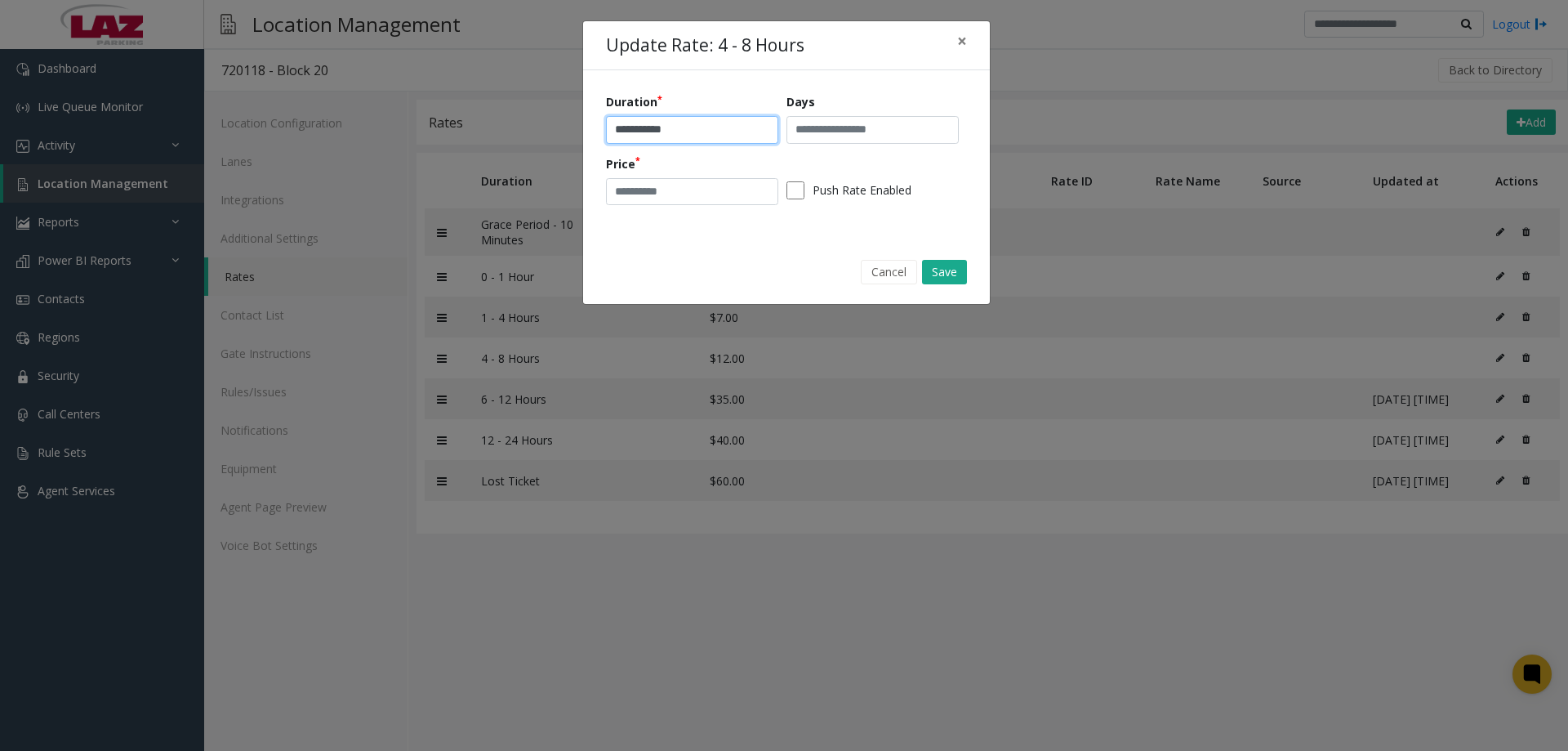 click on "**********" at bounding box center [692, 130] 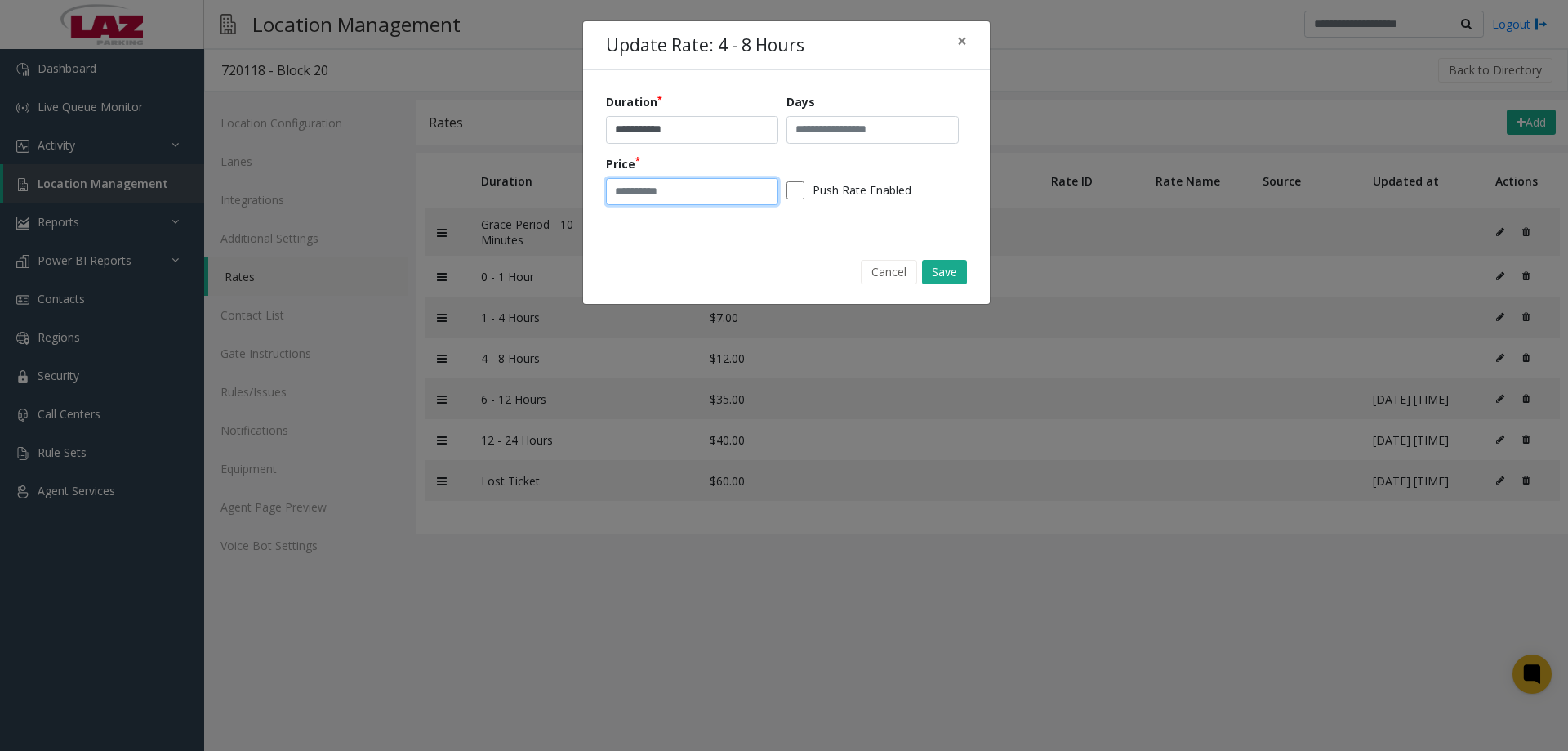 click on "**" at bounding box center (692, 192) 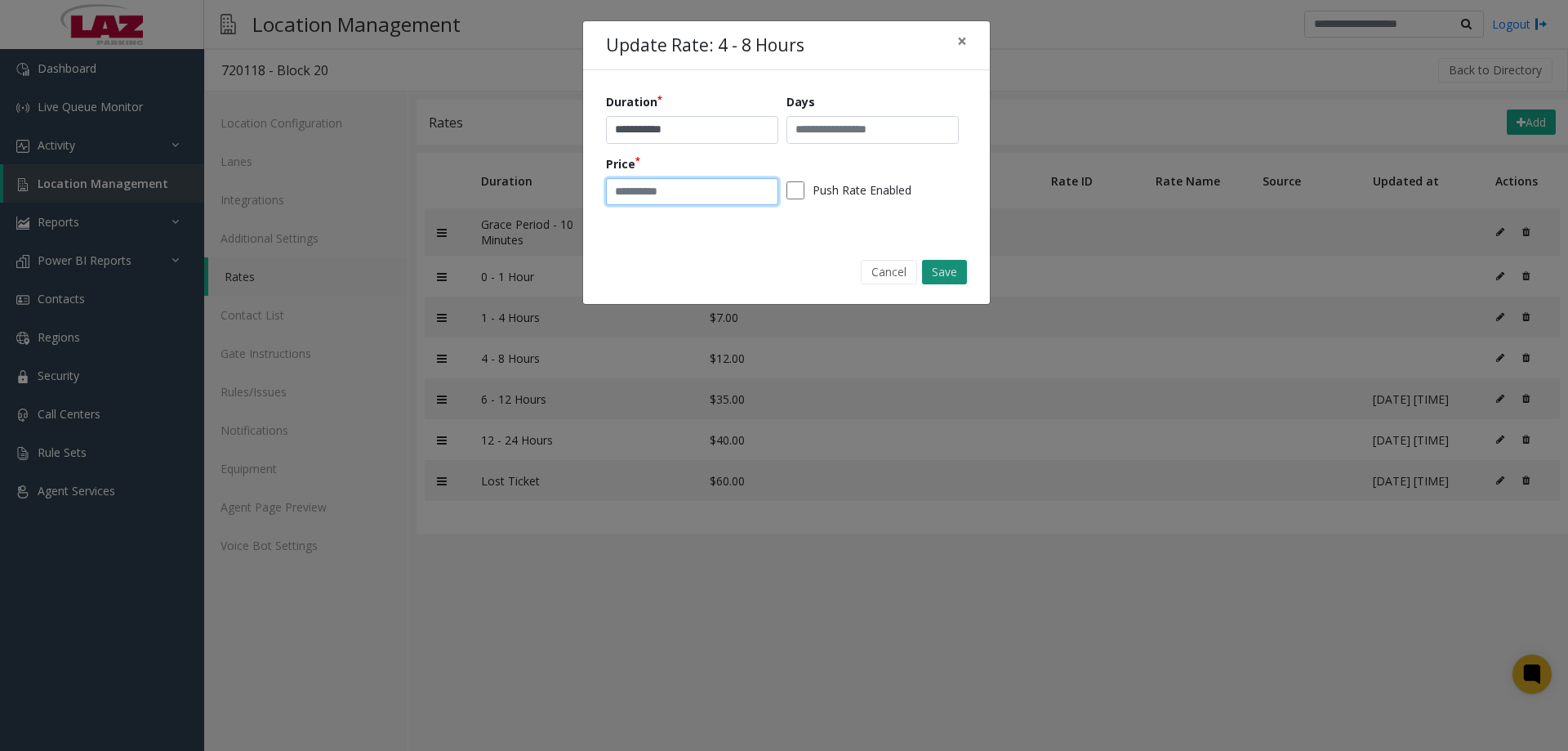type on "**" 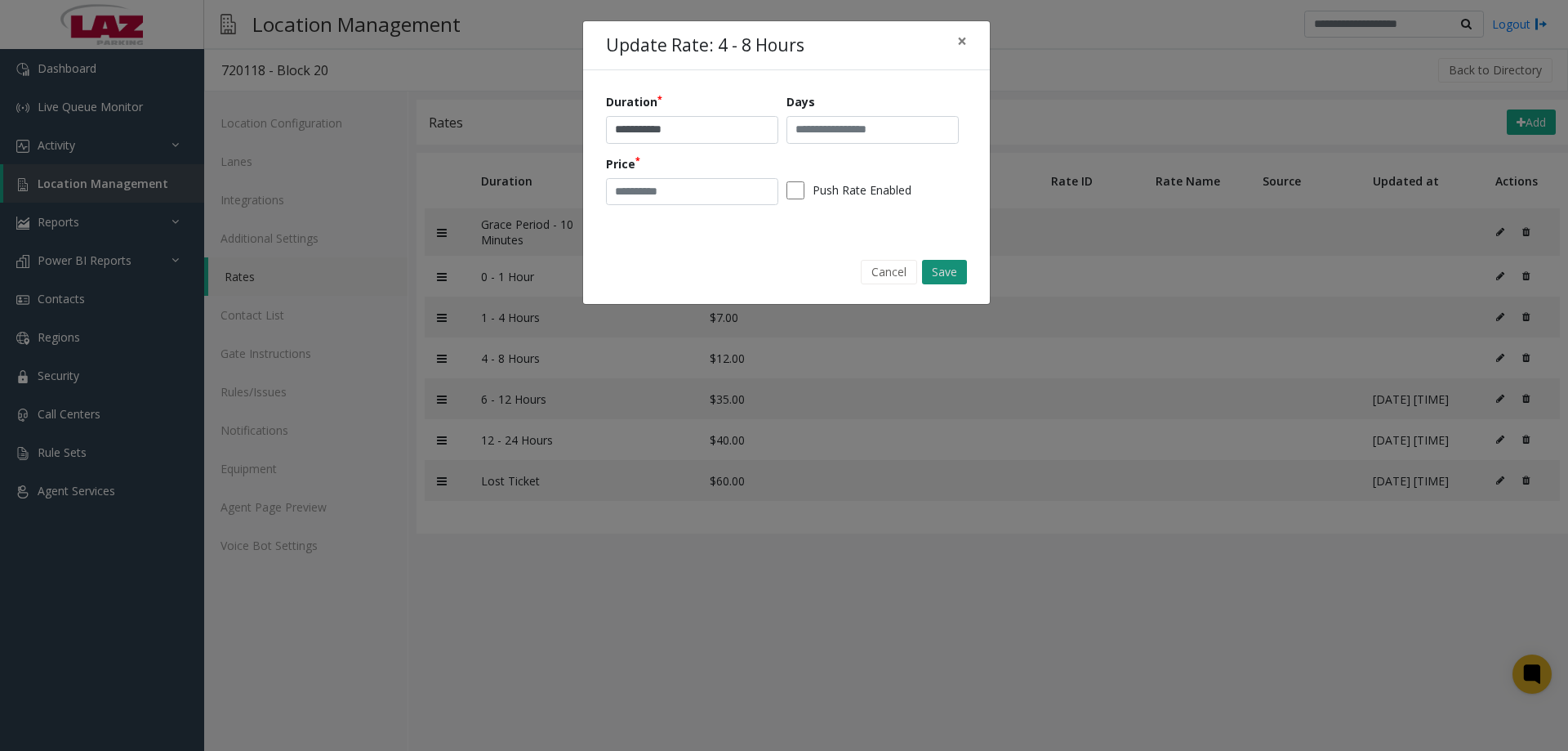 click on "Save" 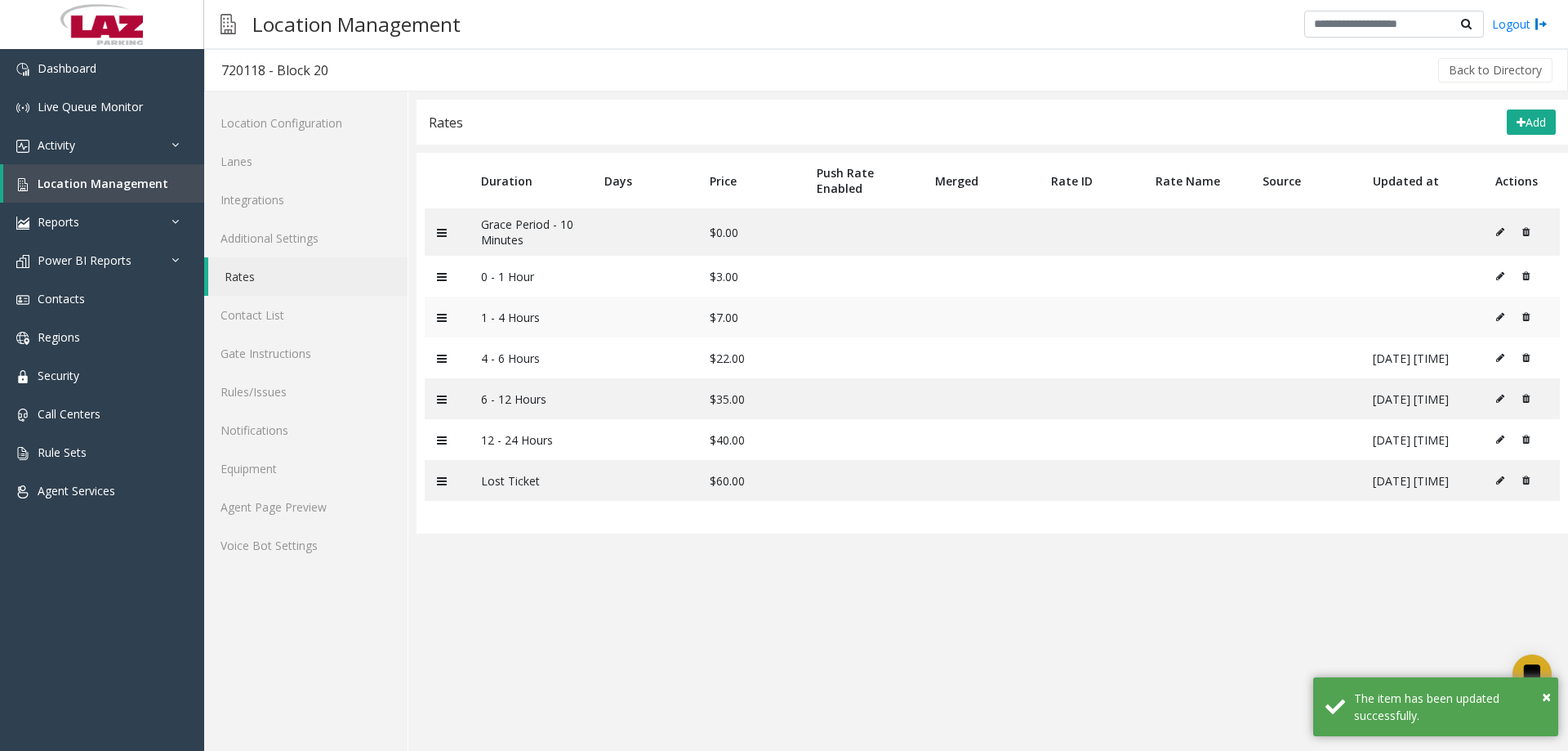 click at bounding box center (1504, 317) 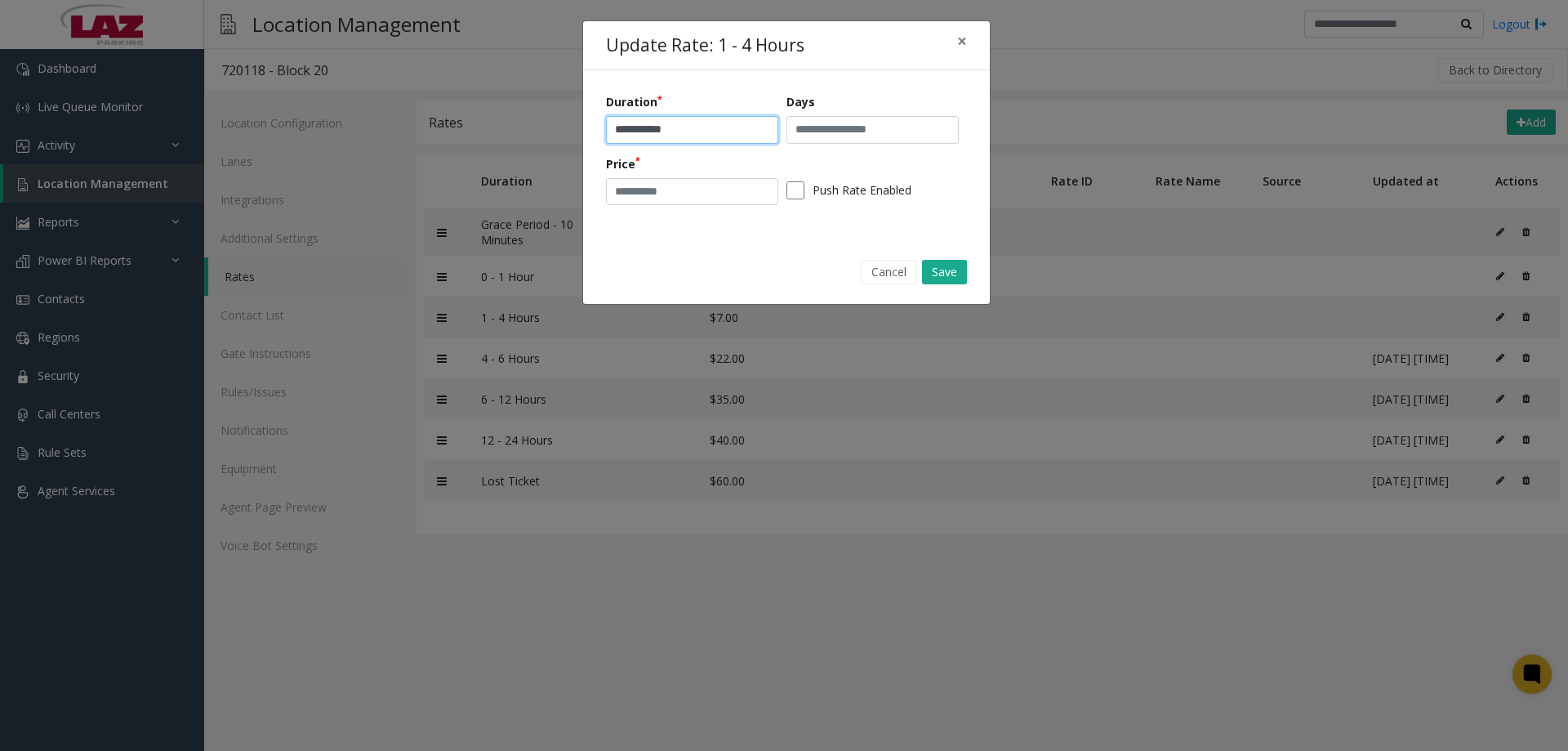 drag, startPoint x: 621, startPoint y: 130, endPoint x: 631, endPoint y: 146, distance: 18.867962 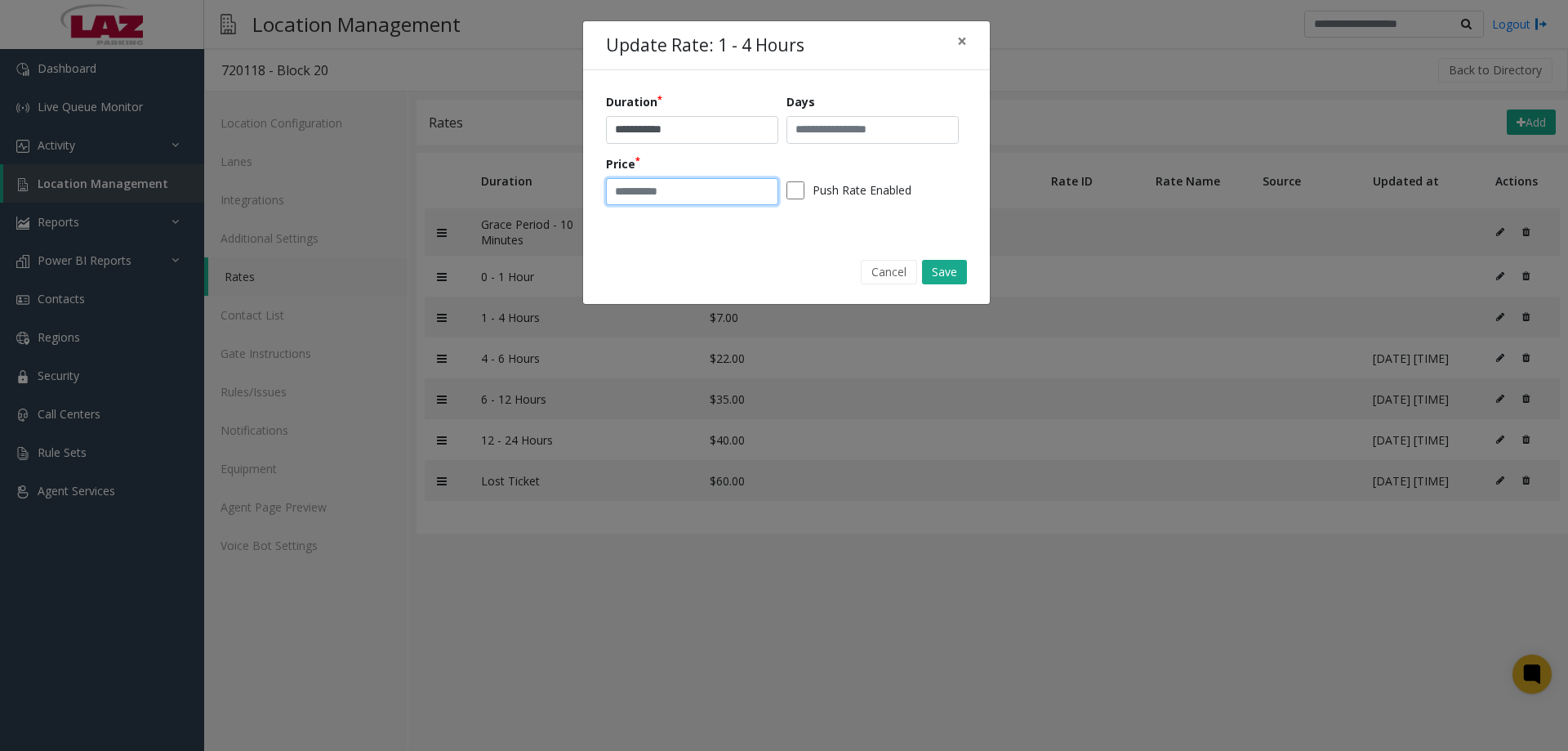 click on "*" at bounding box center [692, 192] 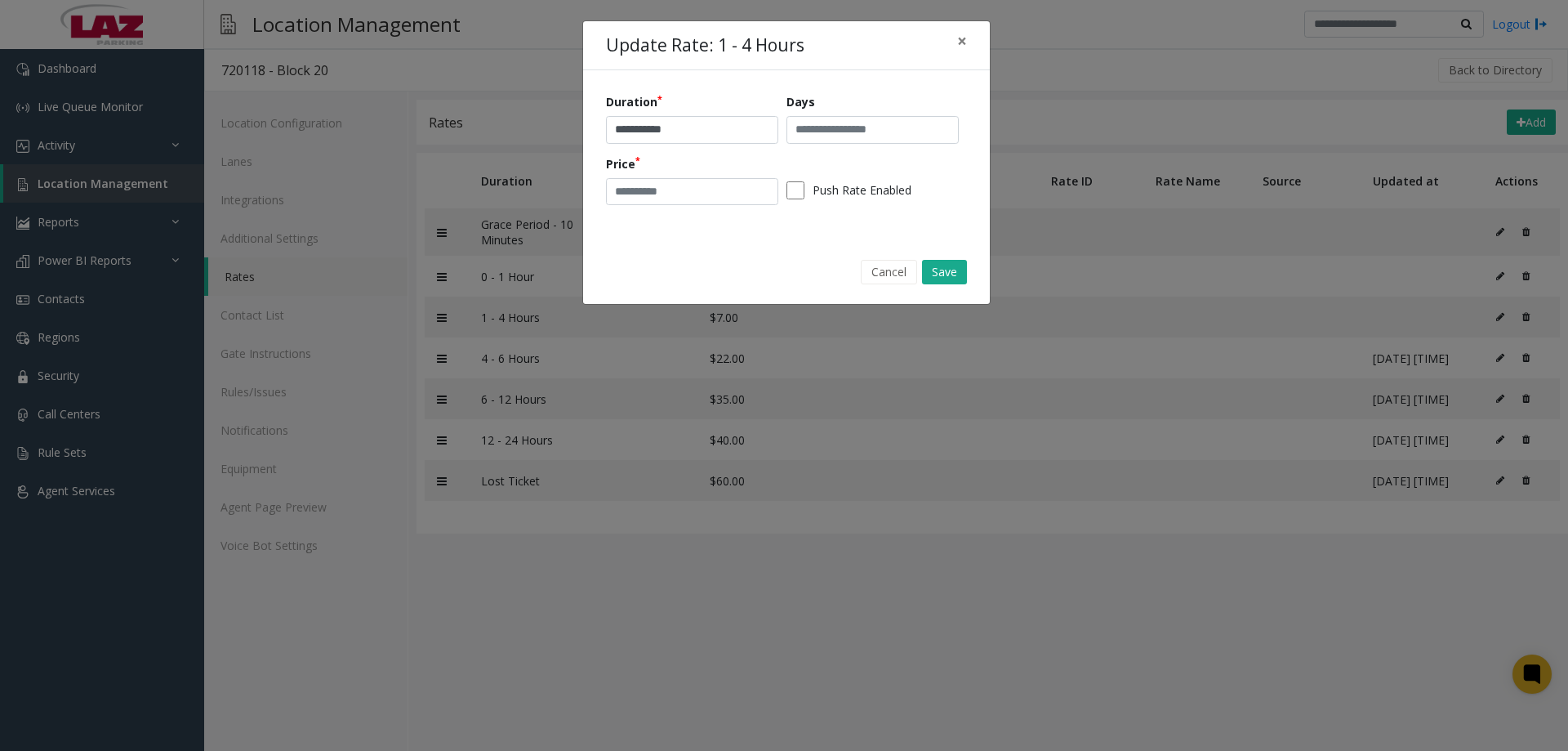 click on "Cancel Save" 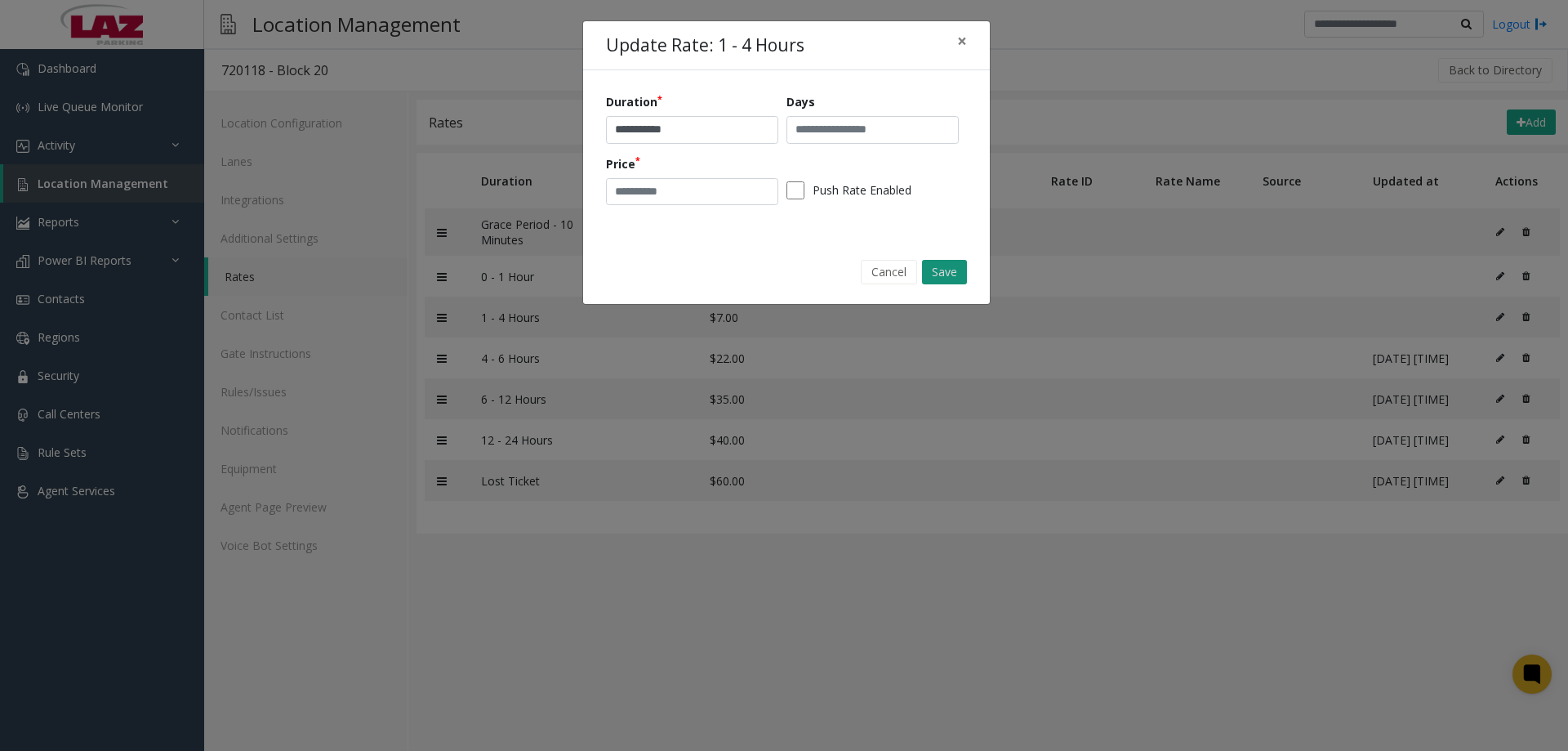 click on "Save" 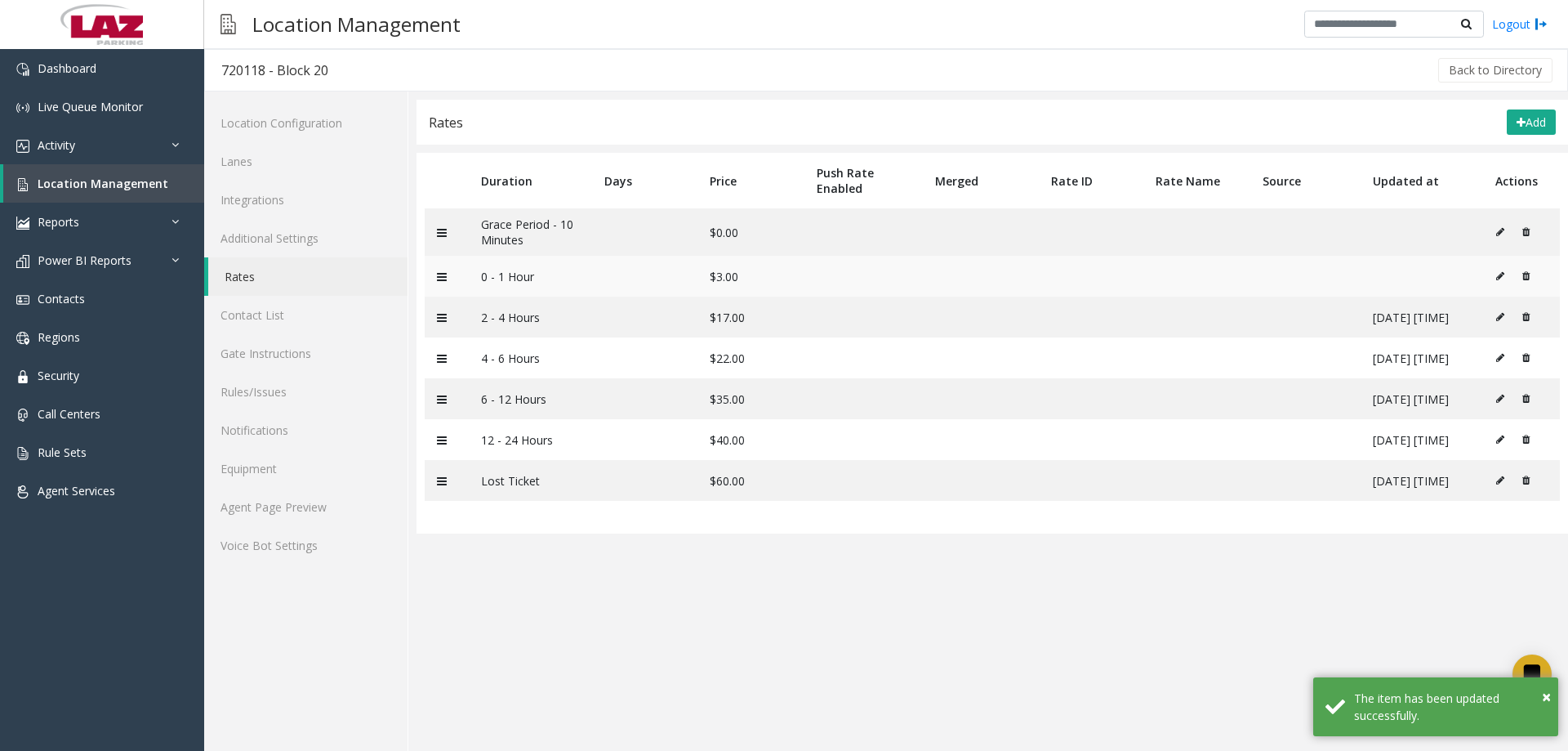 click at bounding box center [1500, 276] 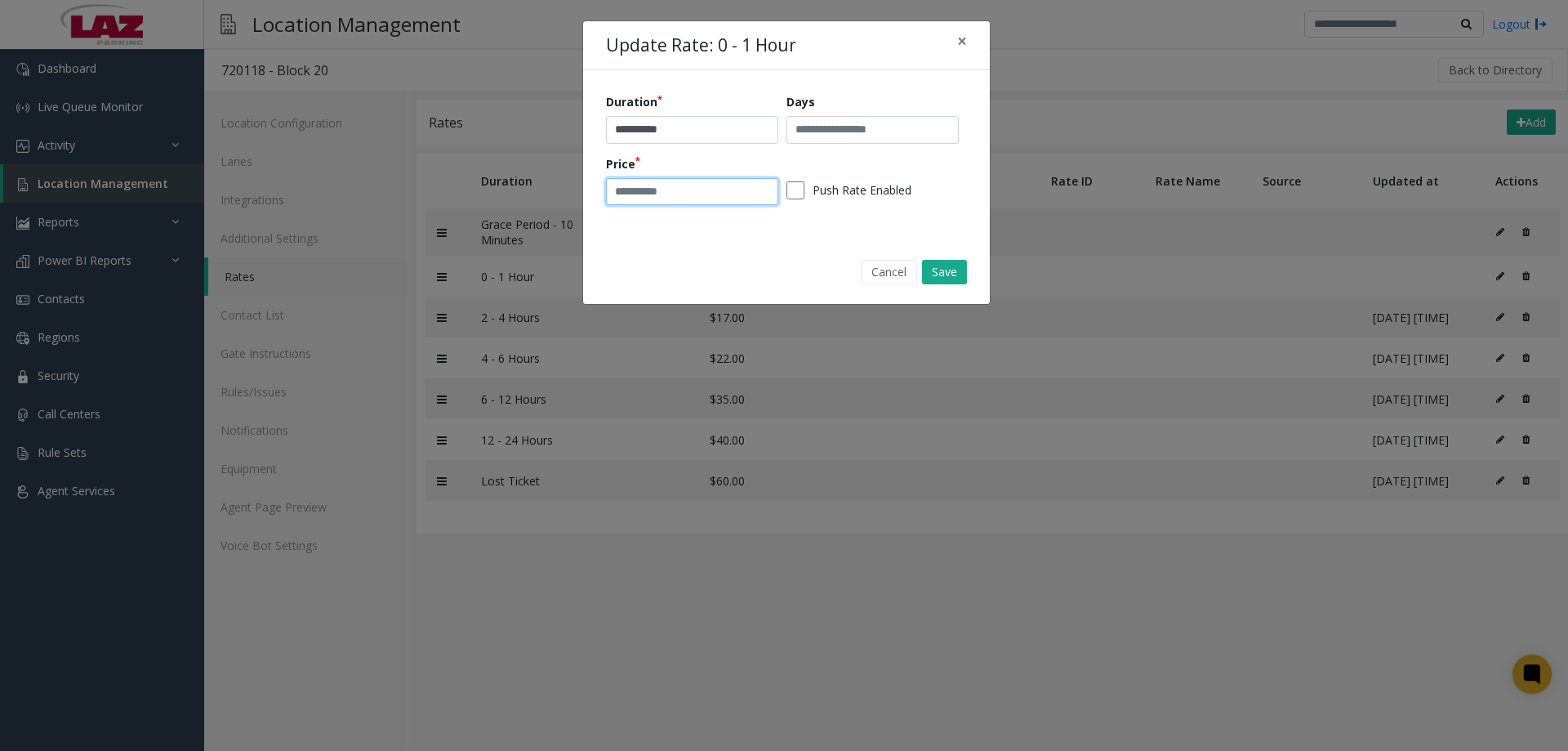 click on "*" at bounding box center (692, 192) 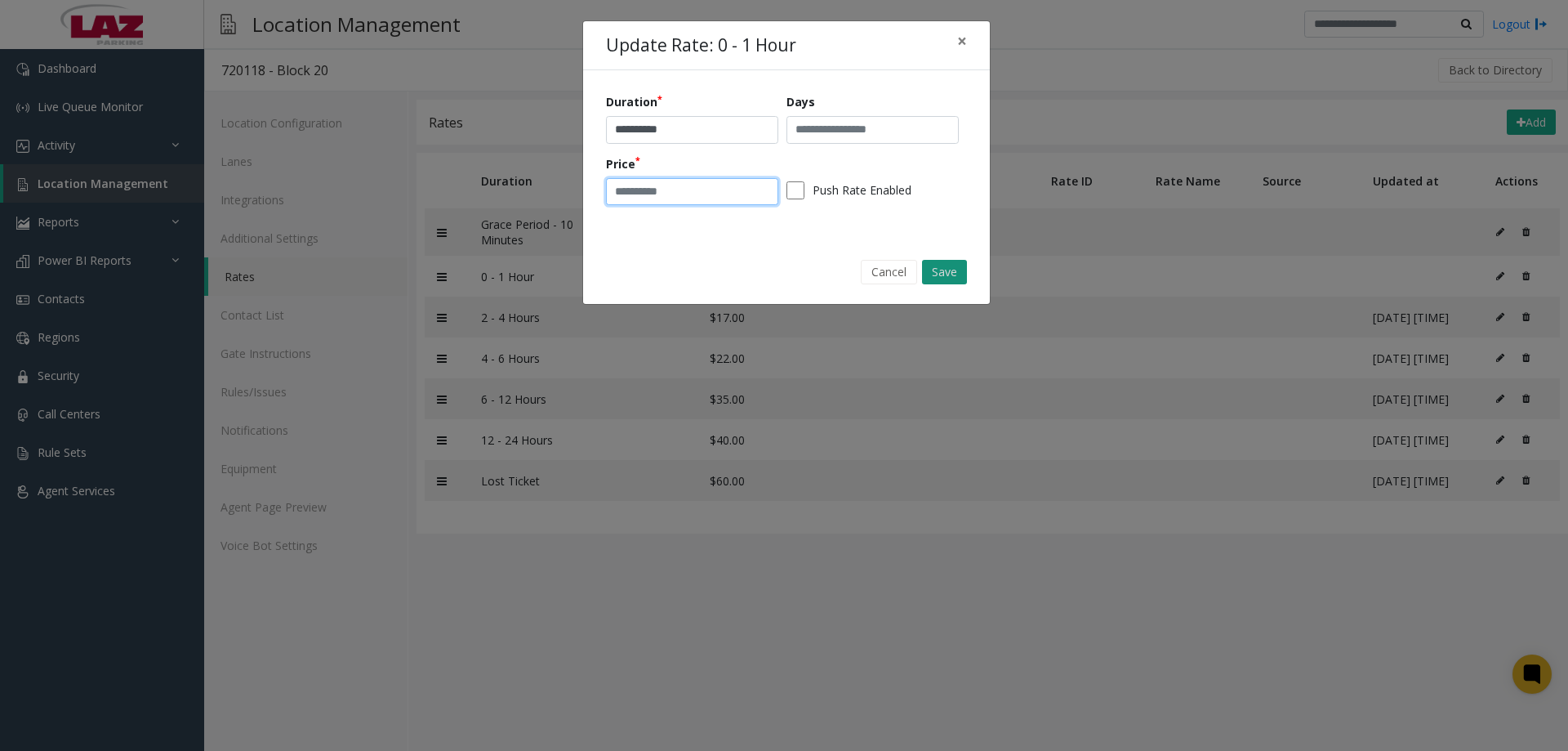 type on "*" 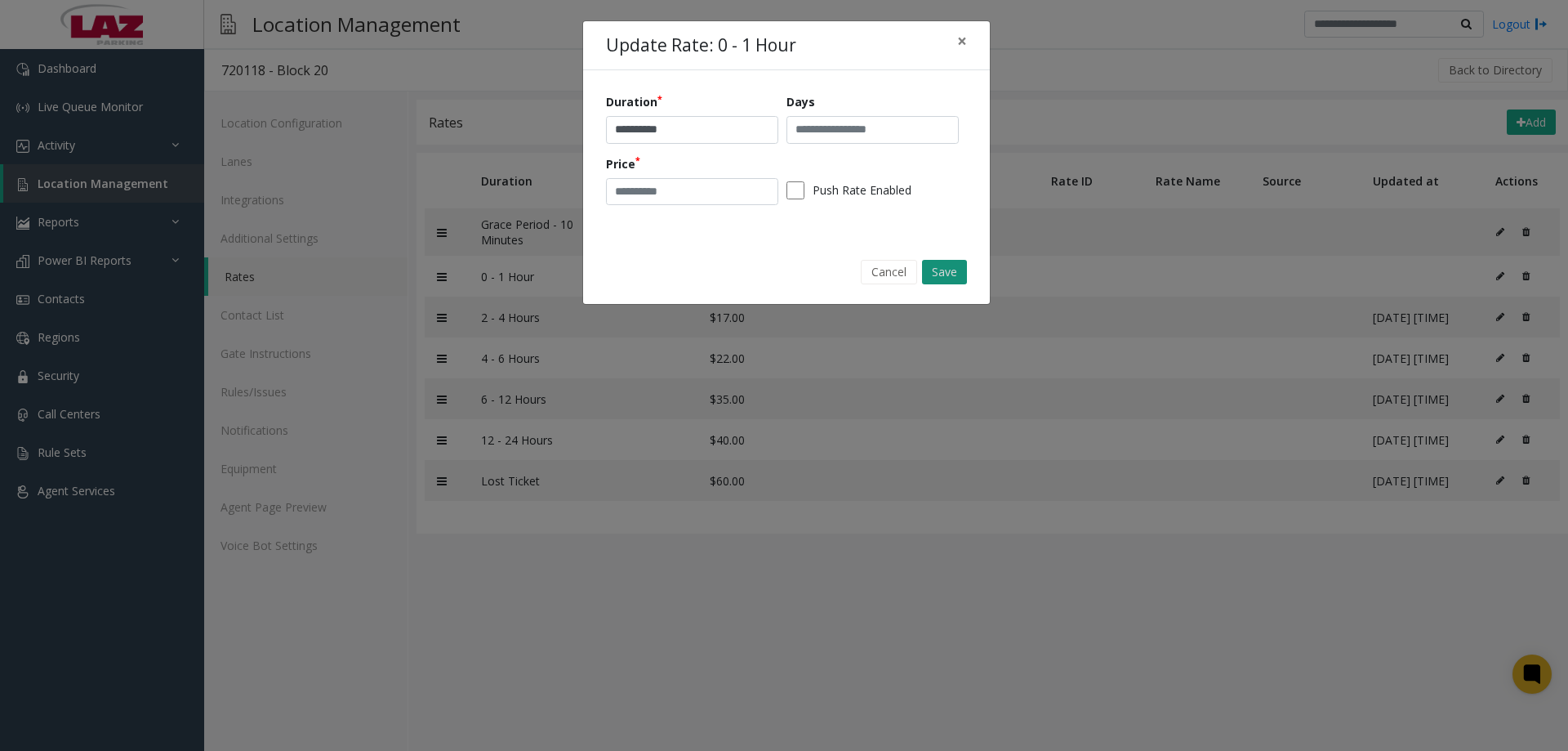 click on "Save" 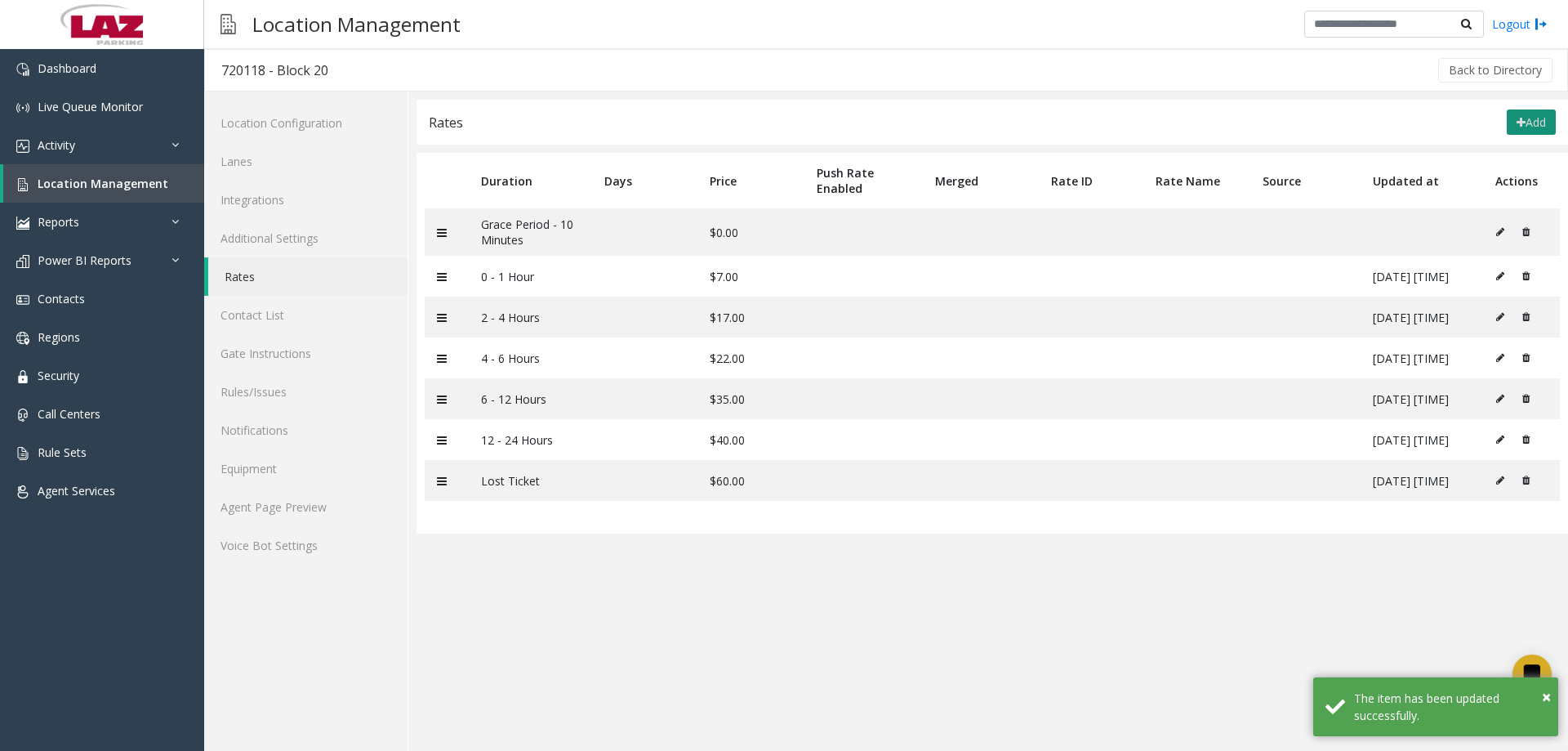click on "Add" 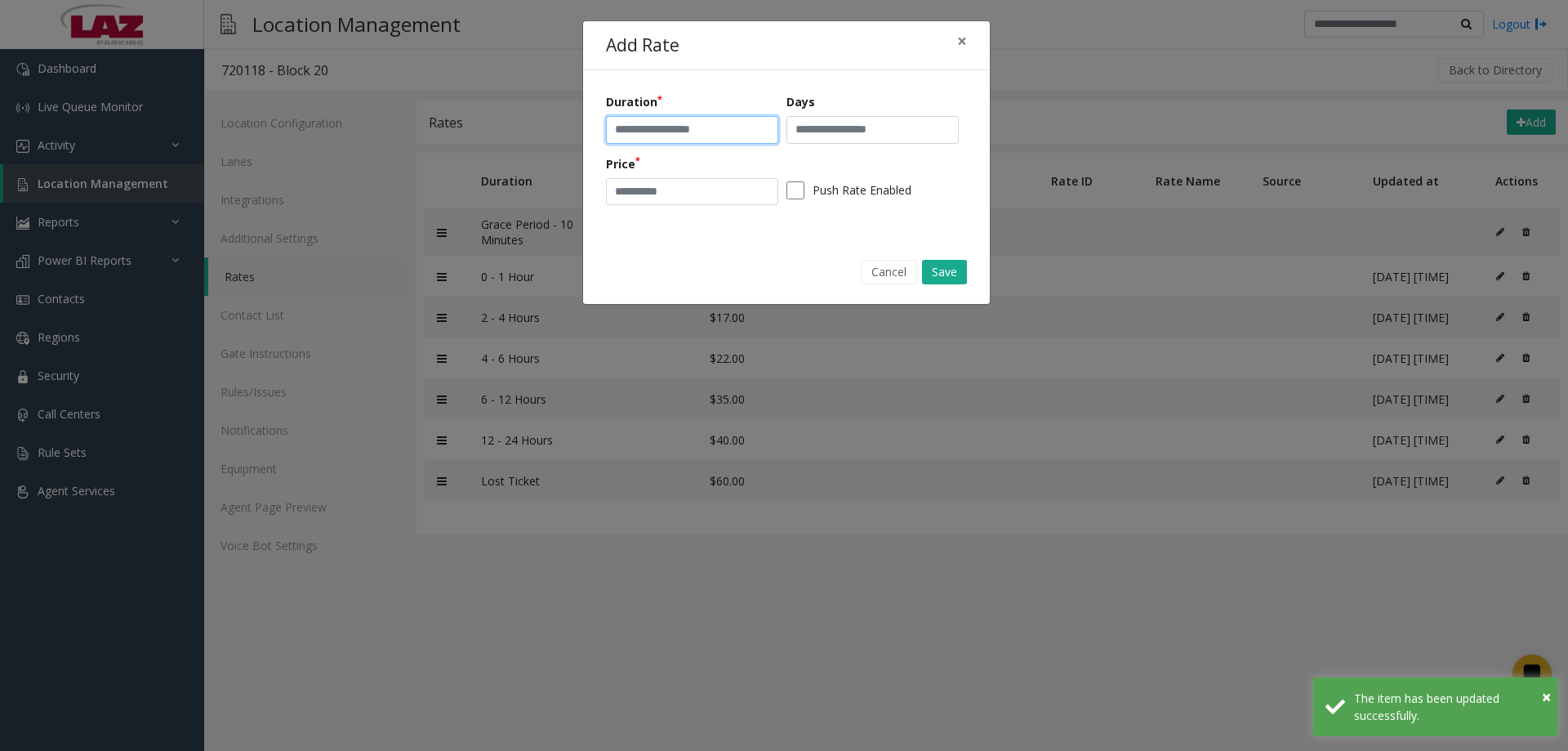 click at bounding box center [692, 130] 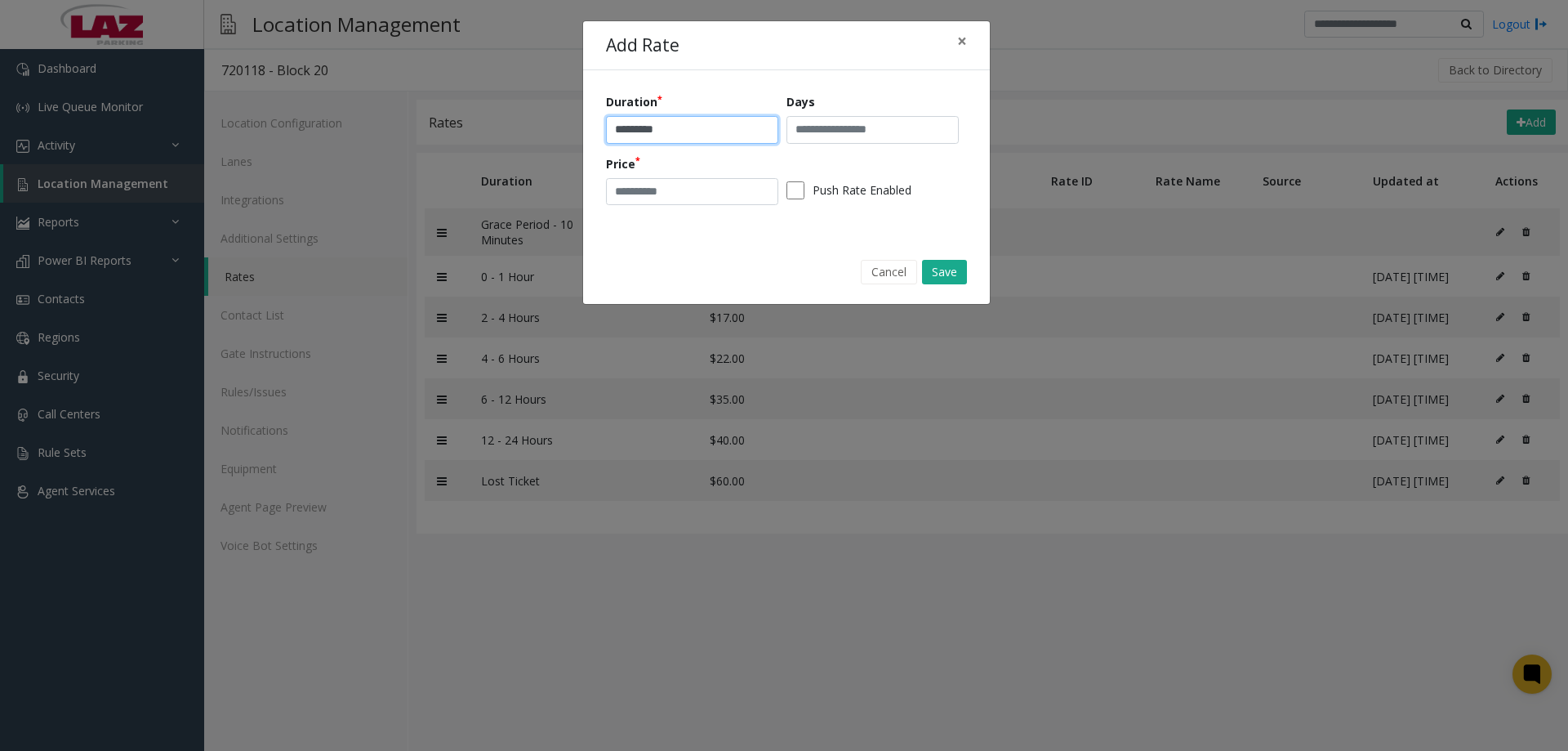 type on "*********" 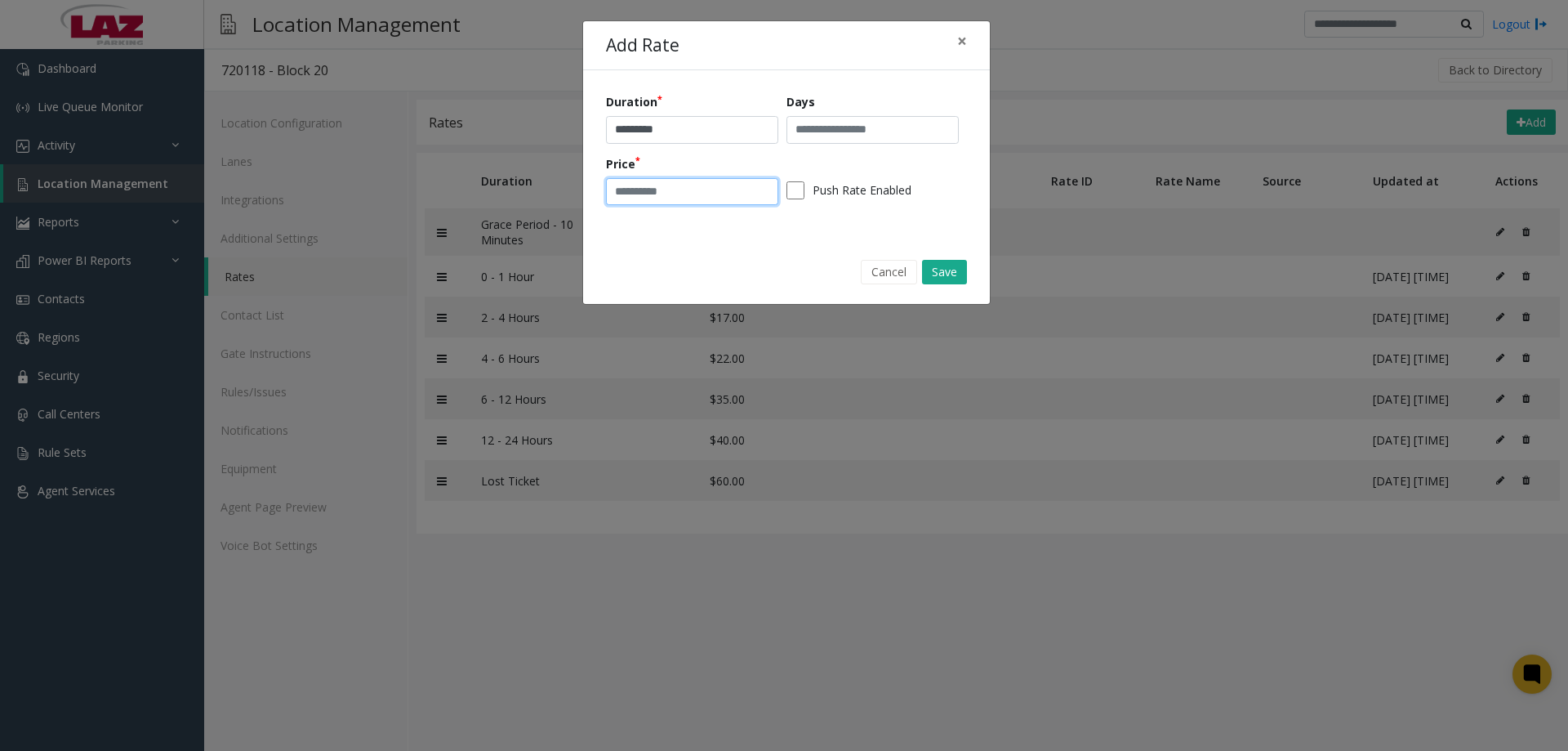 click at bounding box center (692, 192) 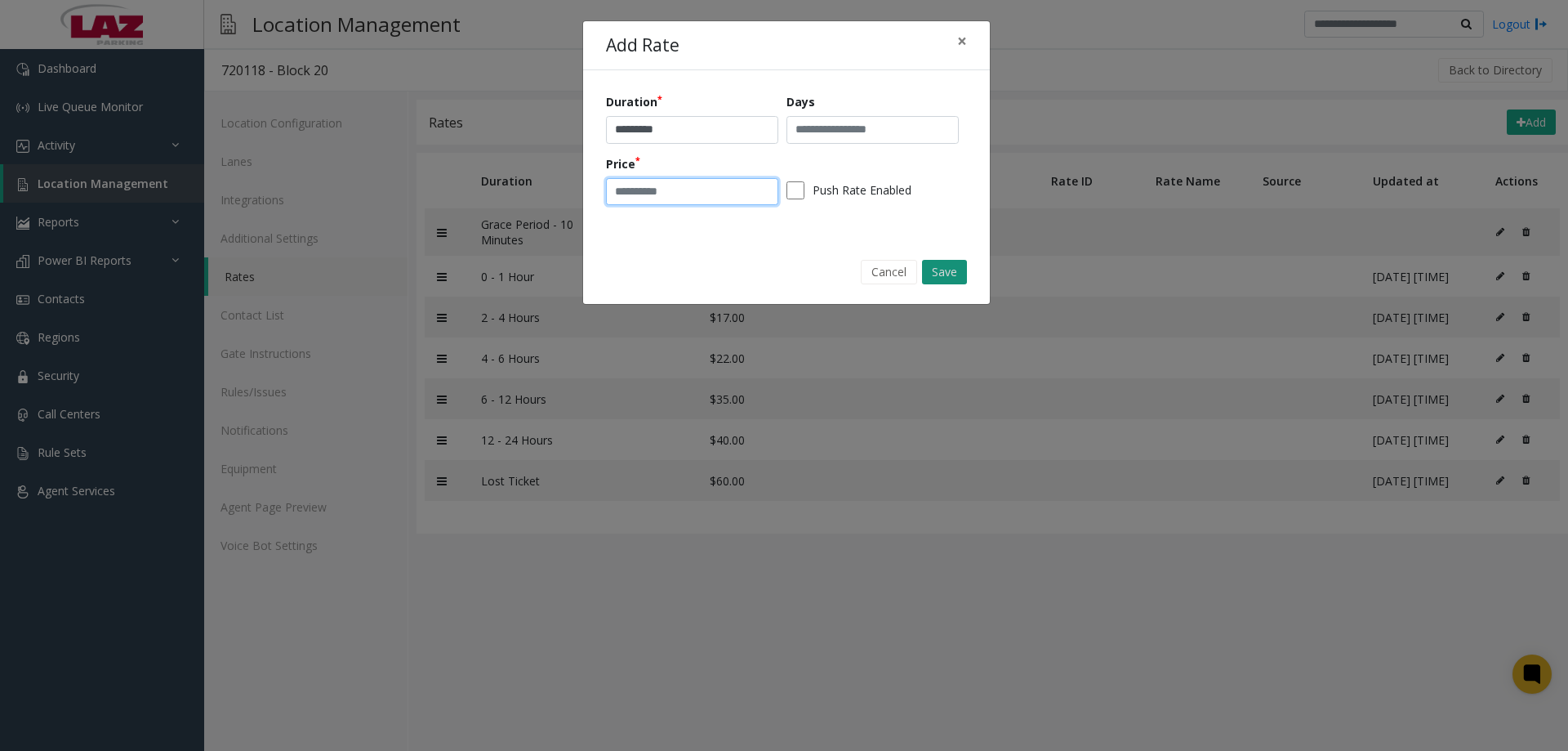 type on "**" 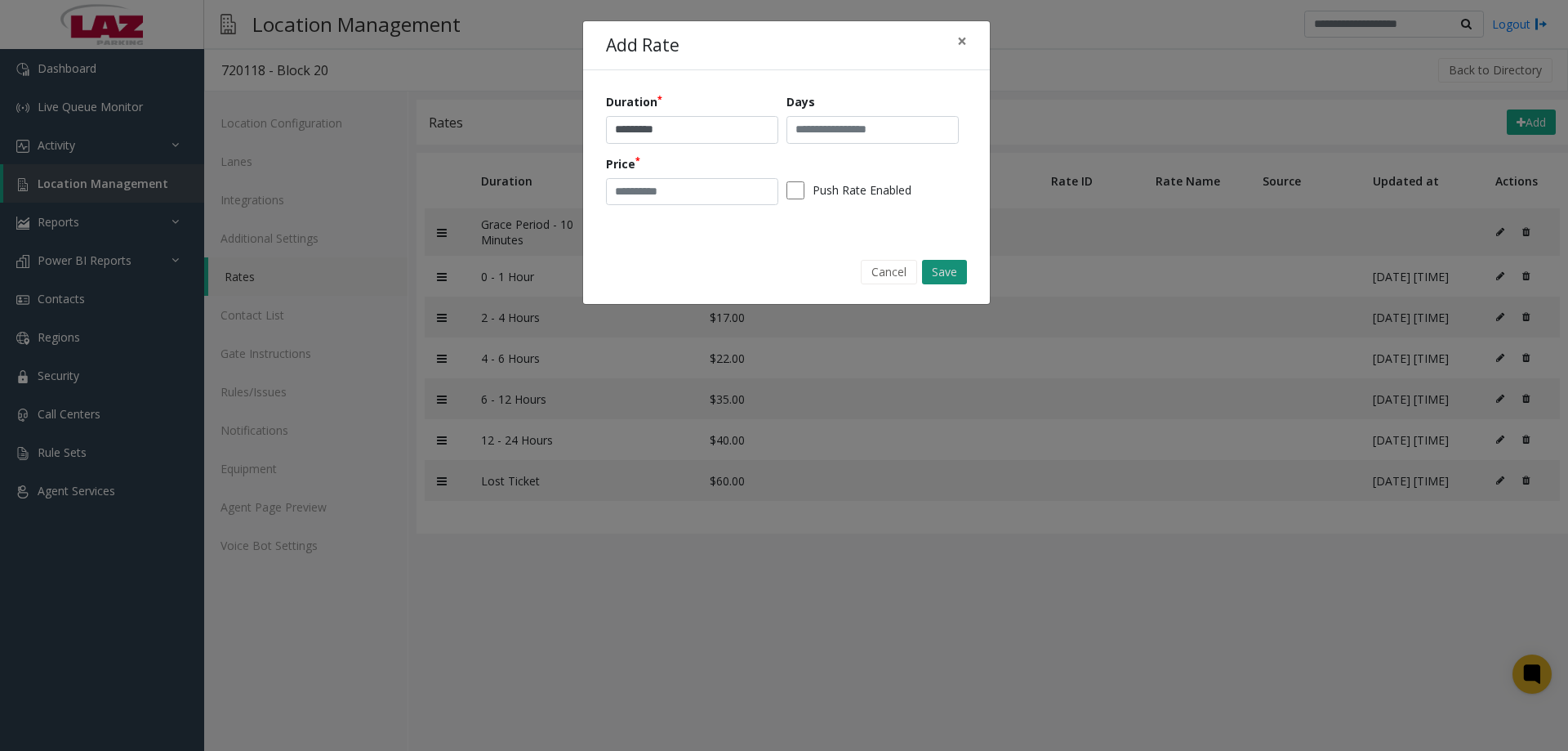 click on "Save" 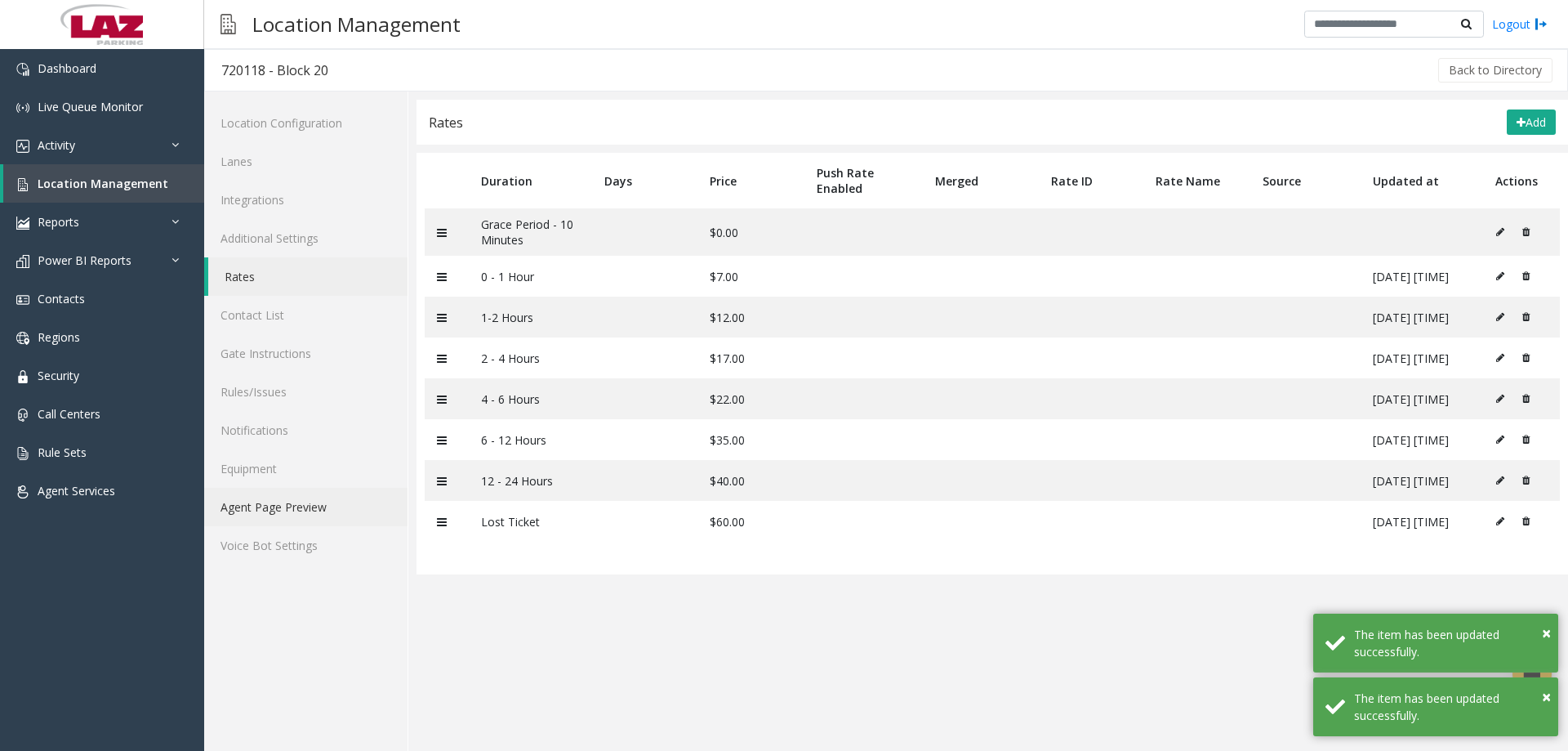 click on "Agent Page Preview" 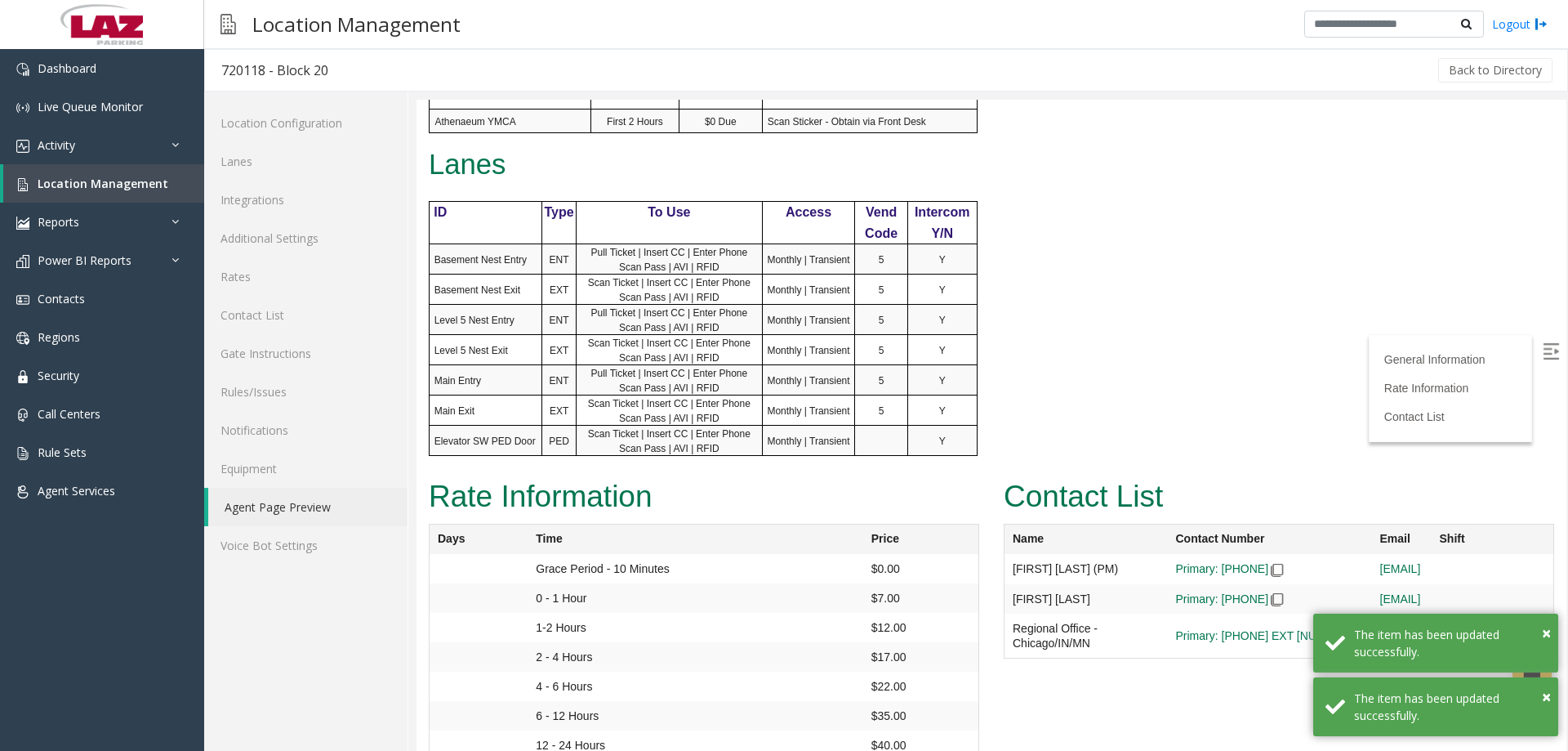 scroll, scrollTop: 852, scrollLeft: 0, axis: vertical 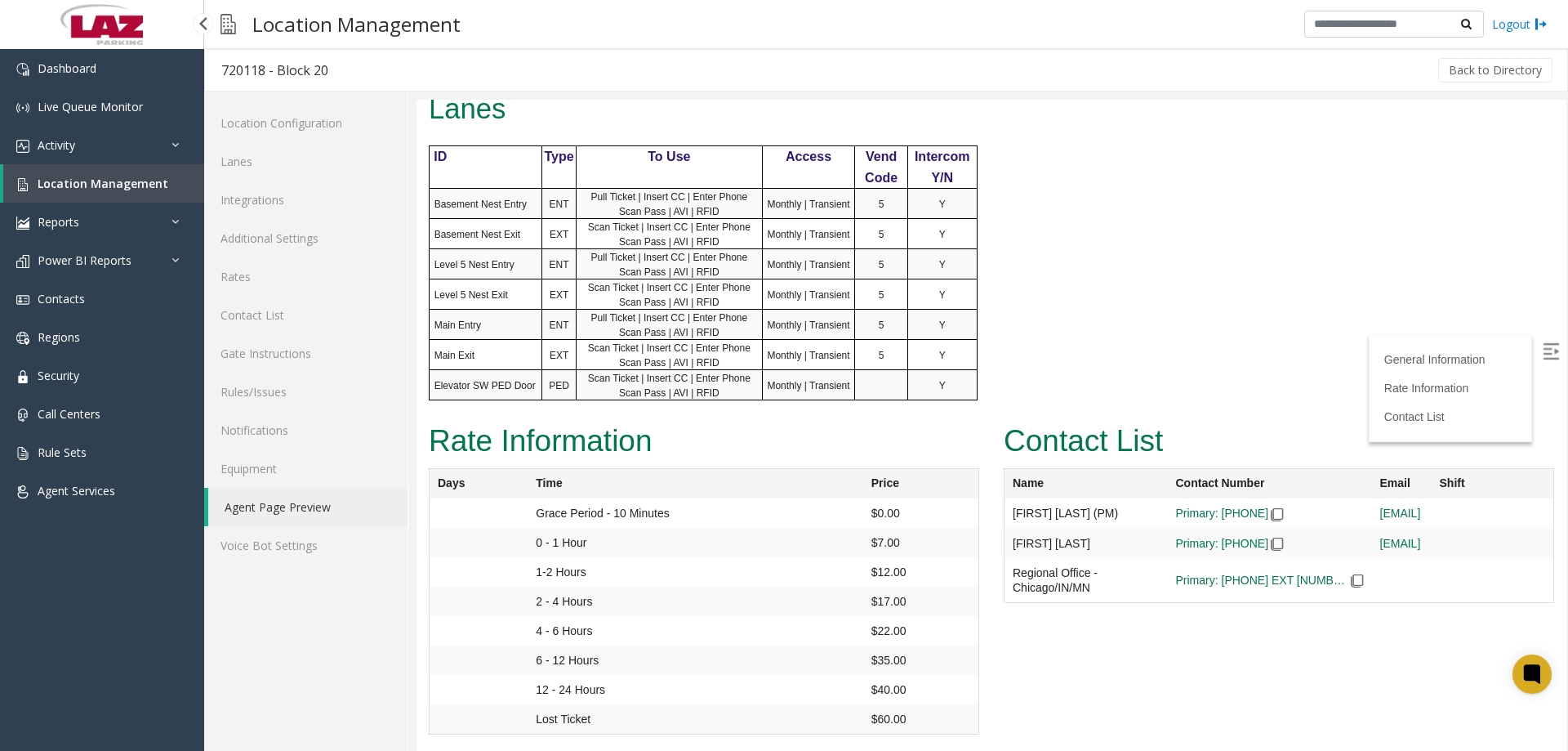 click on "Location Management" at bounding box center [104, 183] 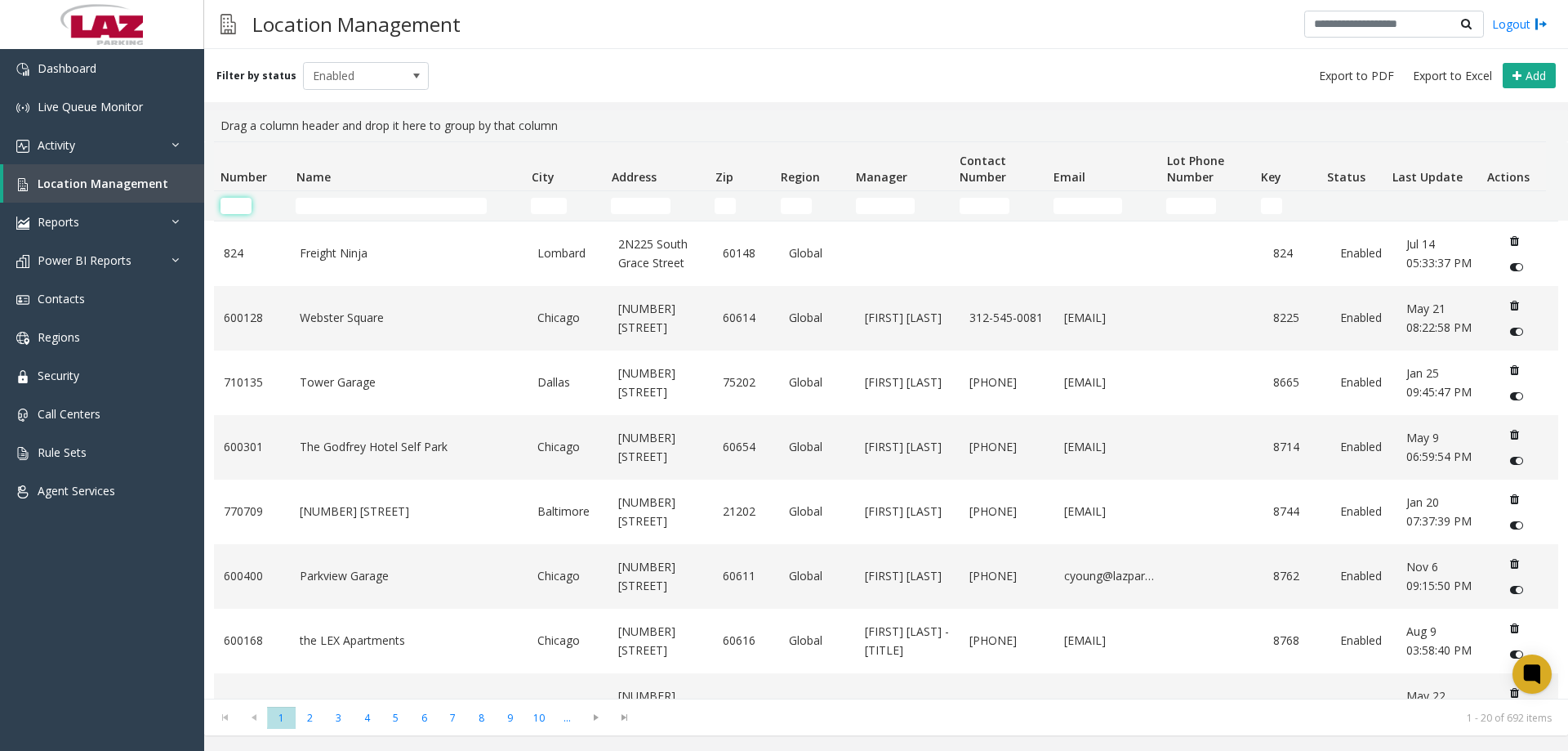 click 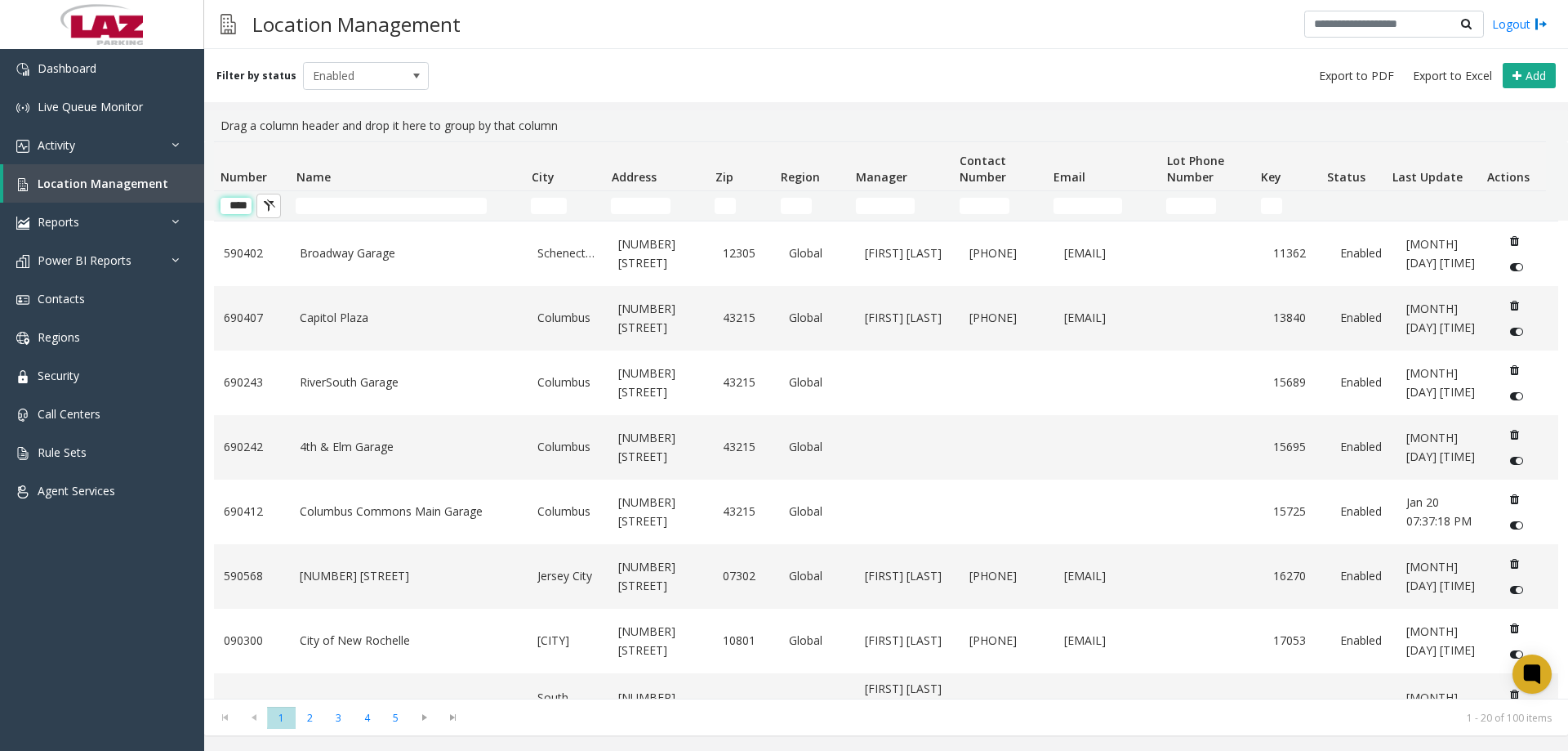 scroll, scrollTop: 0, scrollLeft: 11, axis: horizontal 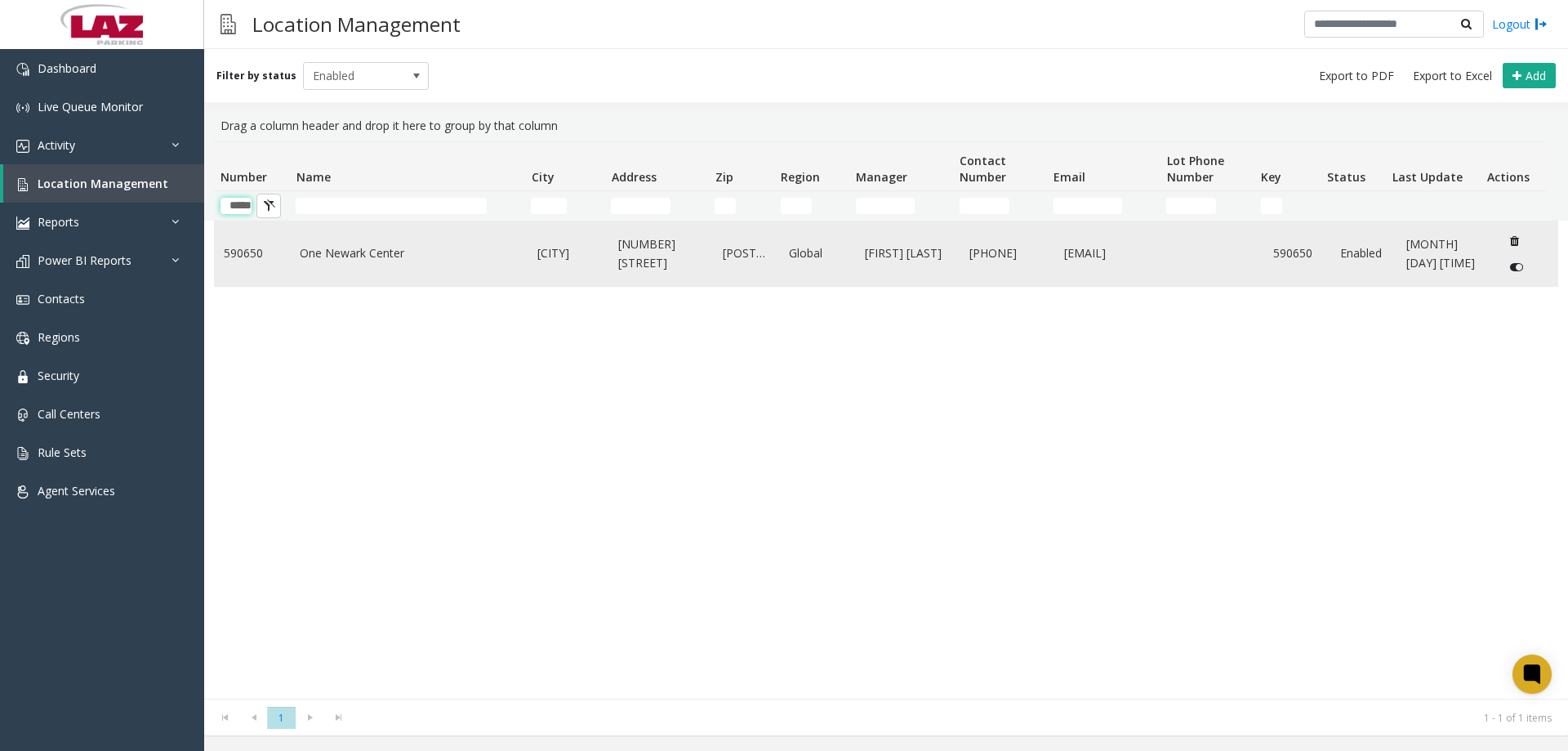 type on "*****" 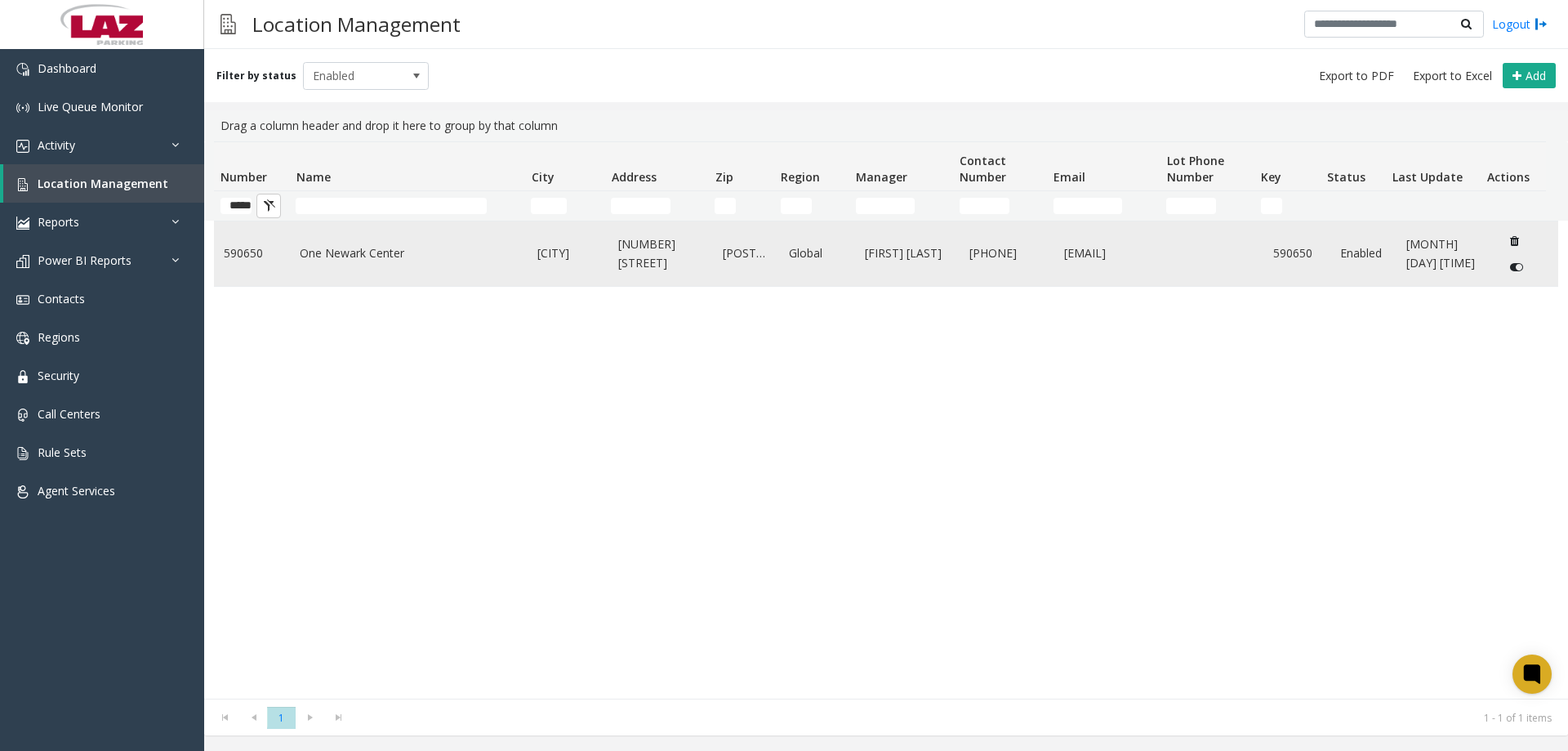 scroll, scrollTop: 0, scrollLeft: 0, axis: both 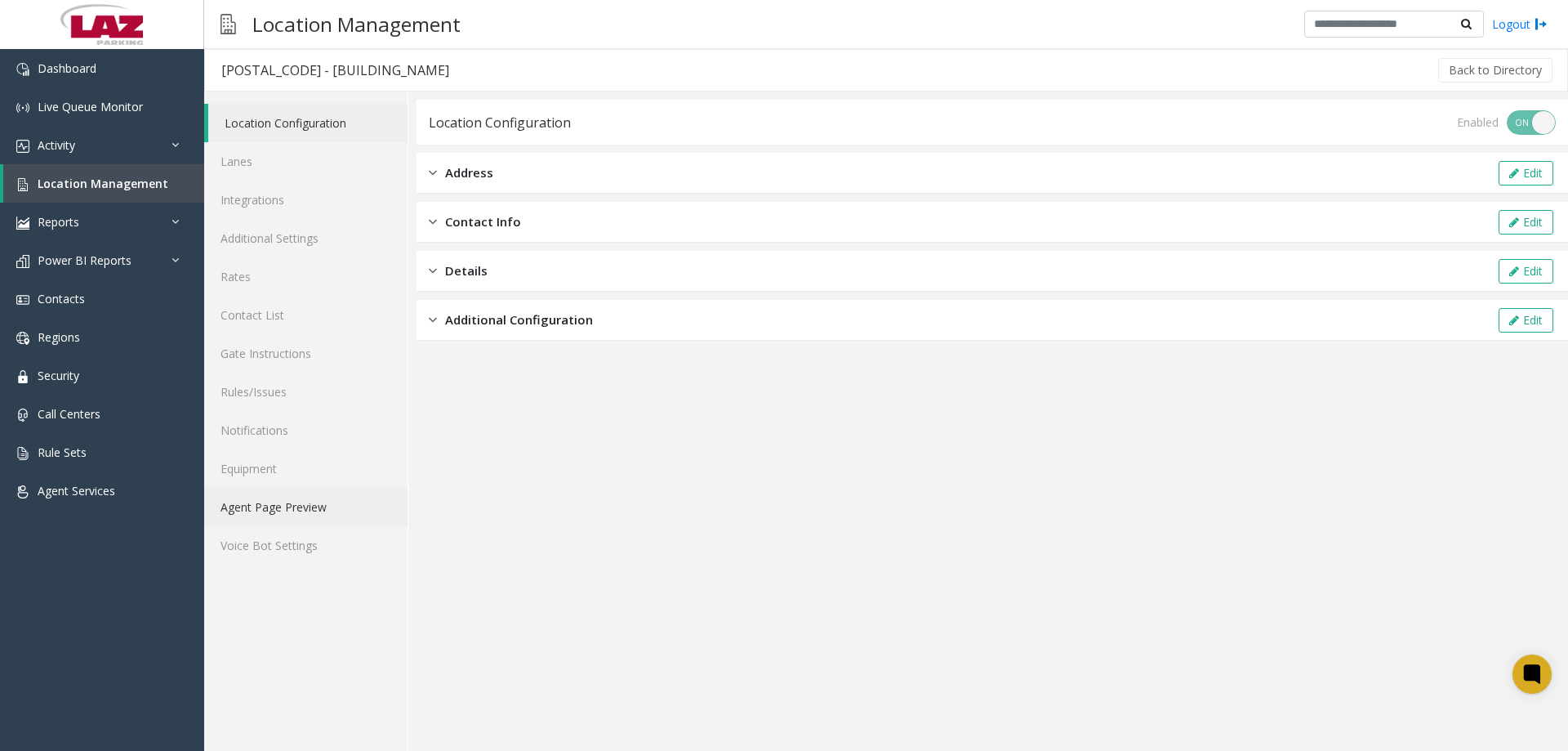 click on "Agent Page Preview" 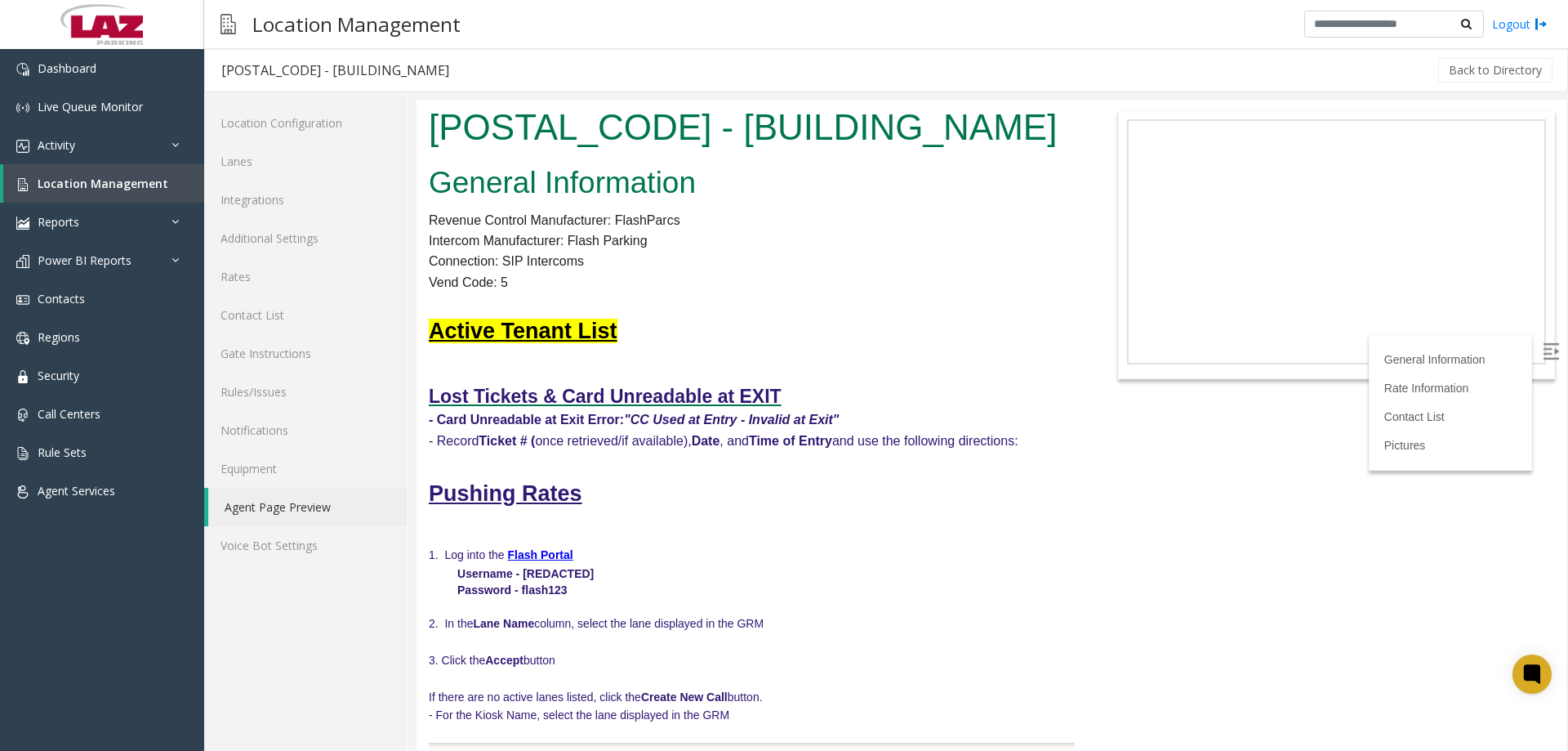 scroll, scrollTop: 0, scrollLeft: 0, axis: both 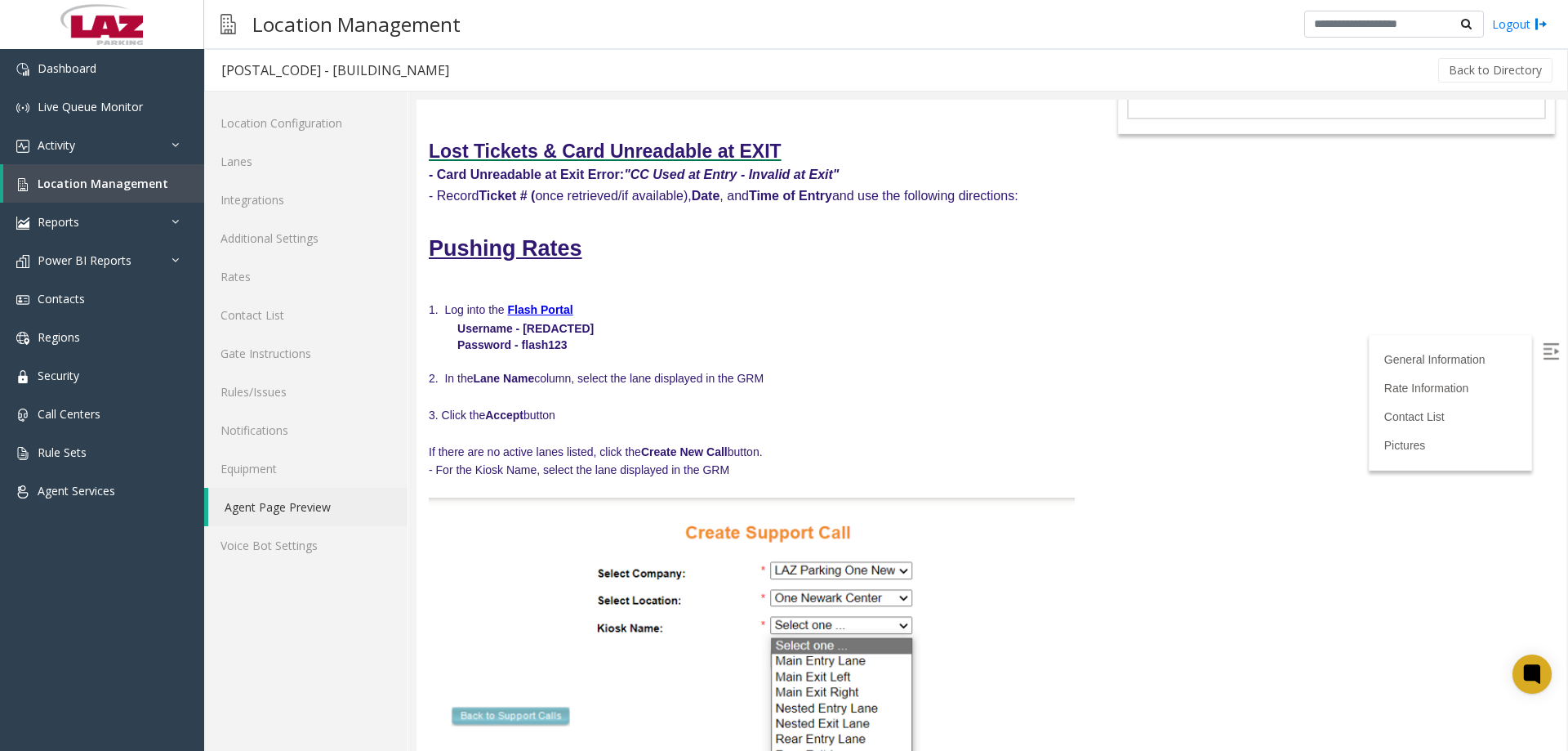 drag, startPoint x: 657, startPoint y: 324, endPoint x: 520, endPoint y: 326, distance: 137.0146 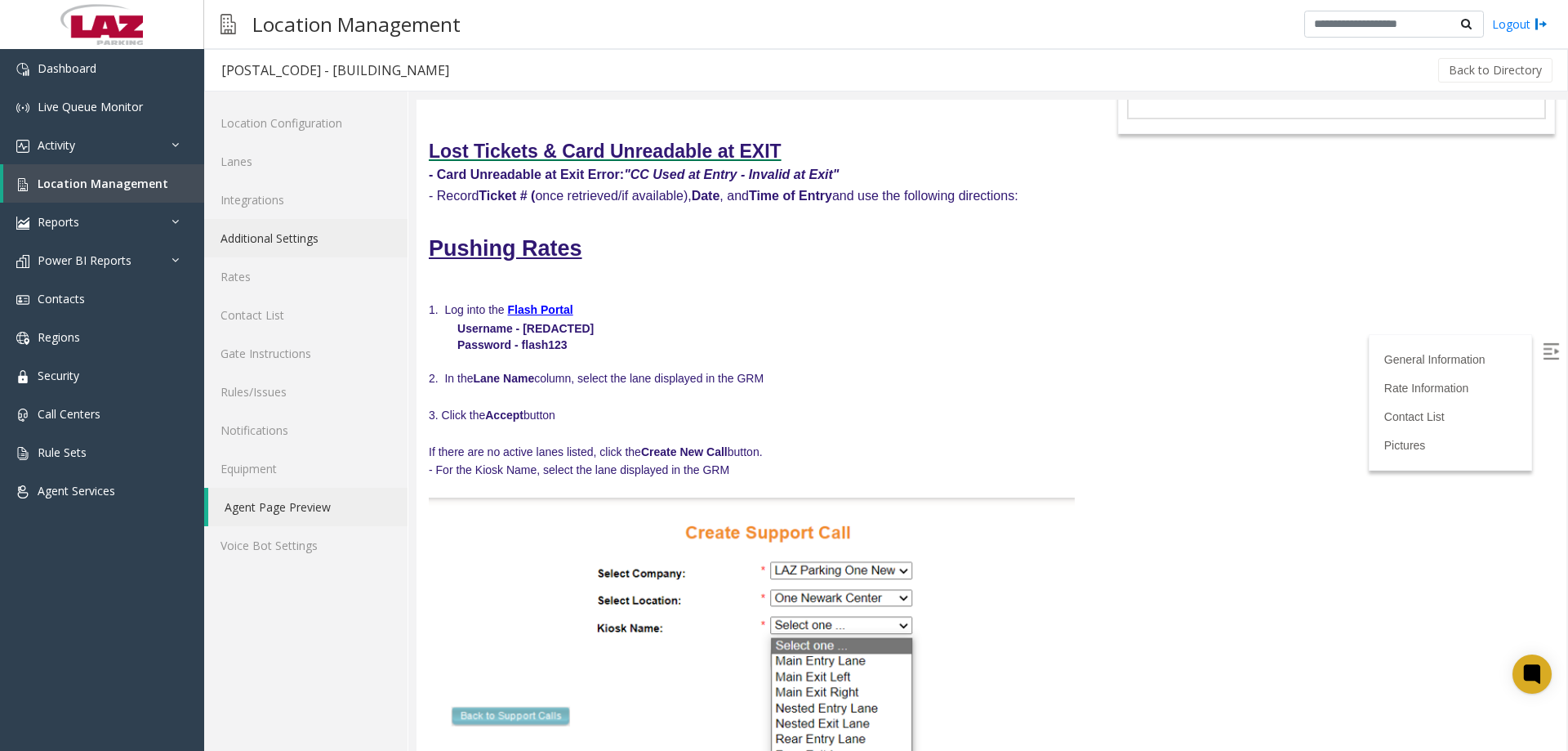 copy on "mojo@onenewark.com" 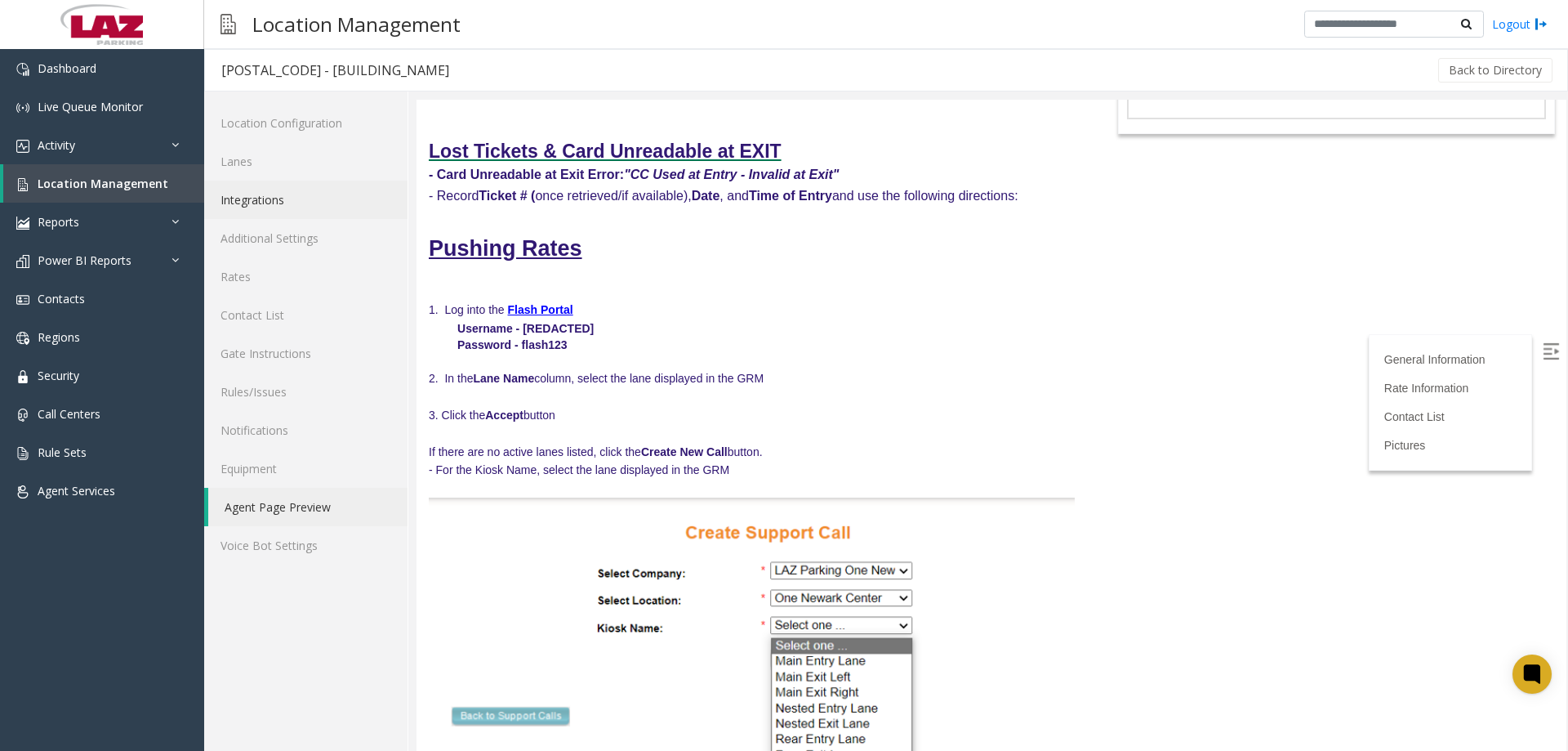 click on "Integrations" 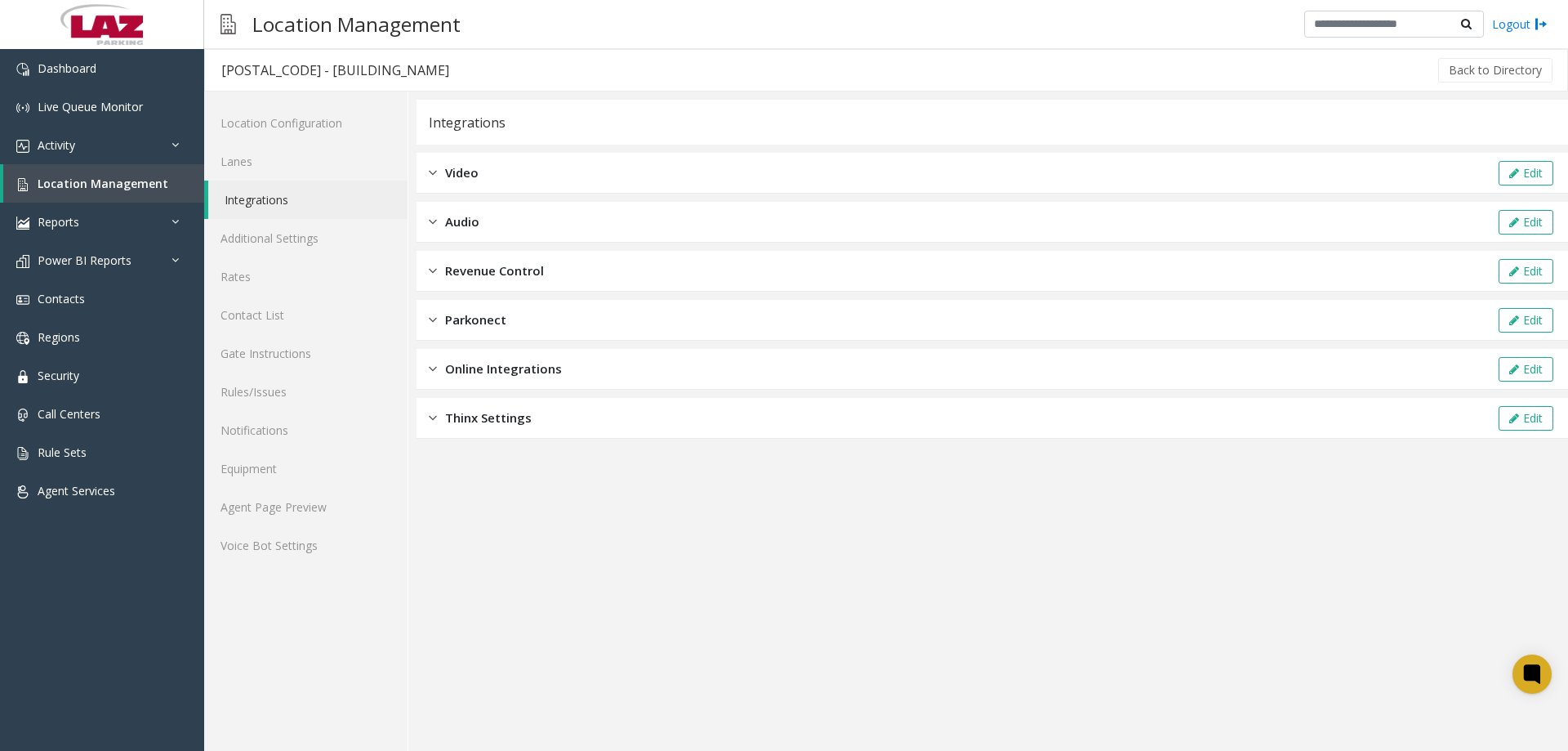 click on "Revenue Control  Edit" 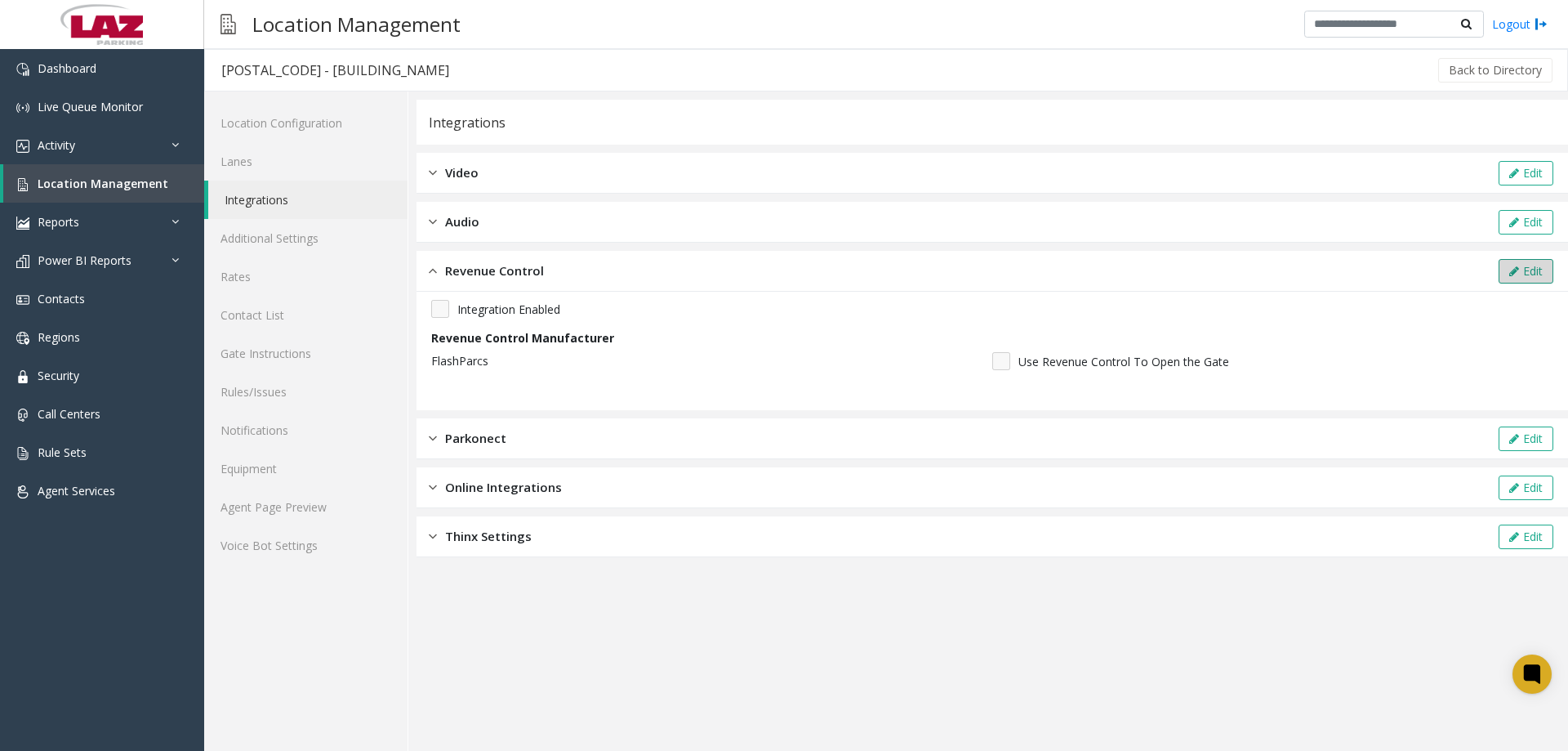 click on "Edit" 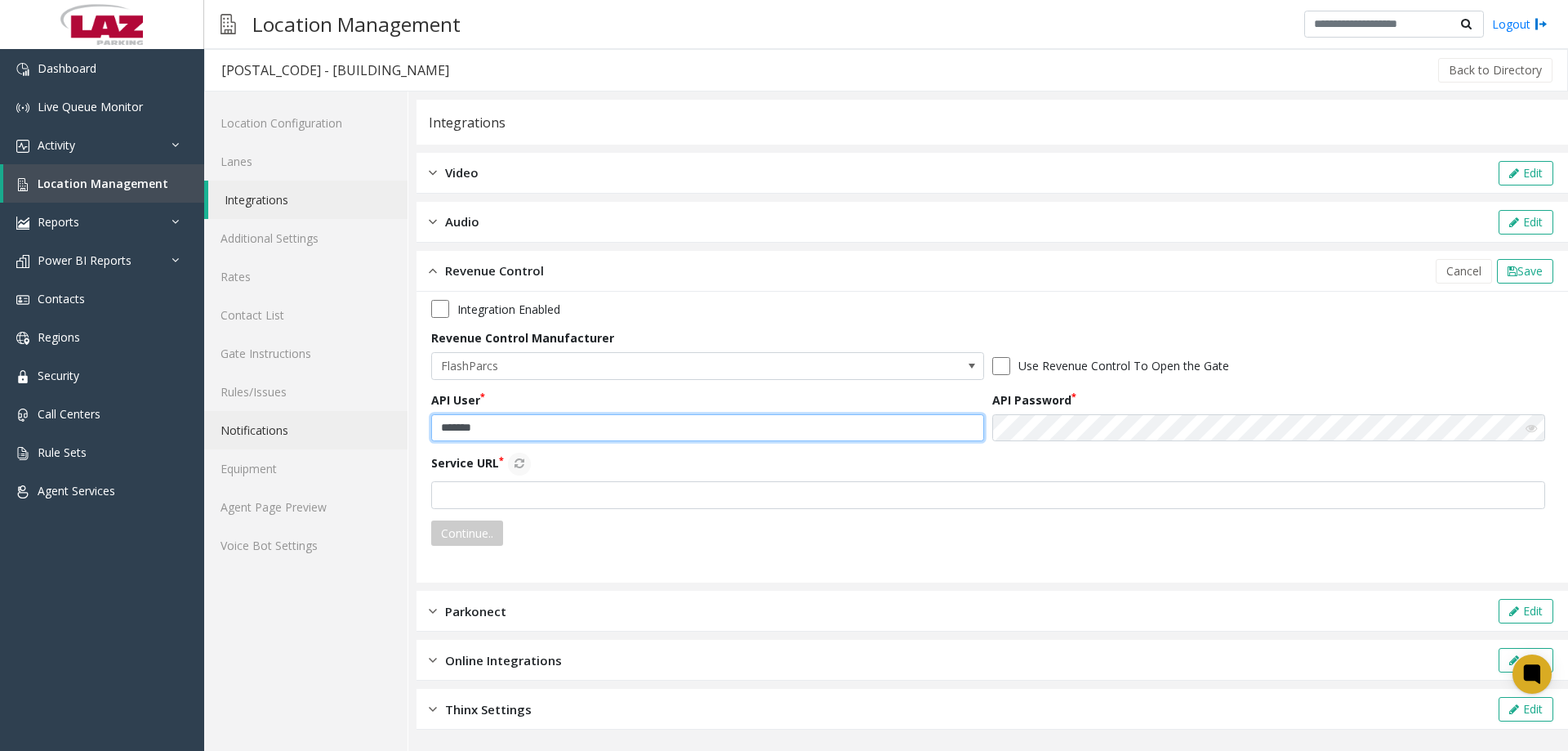 drag, startPoint x: 520, startPoint y: 430, endPoint x: 403, endPoint y: 442, distance: 117.61377 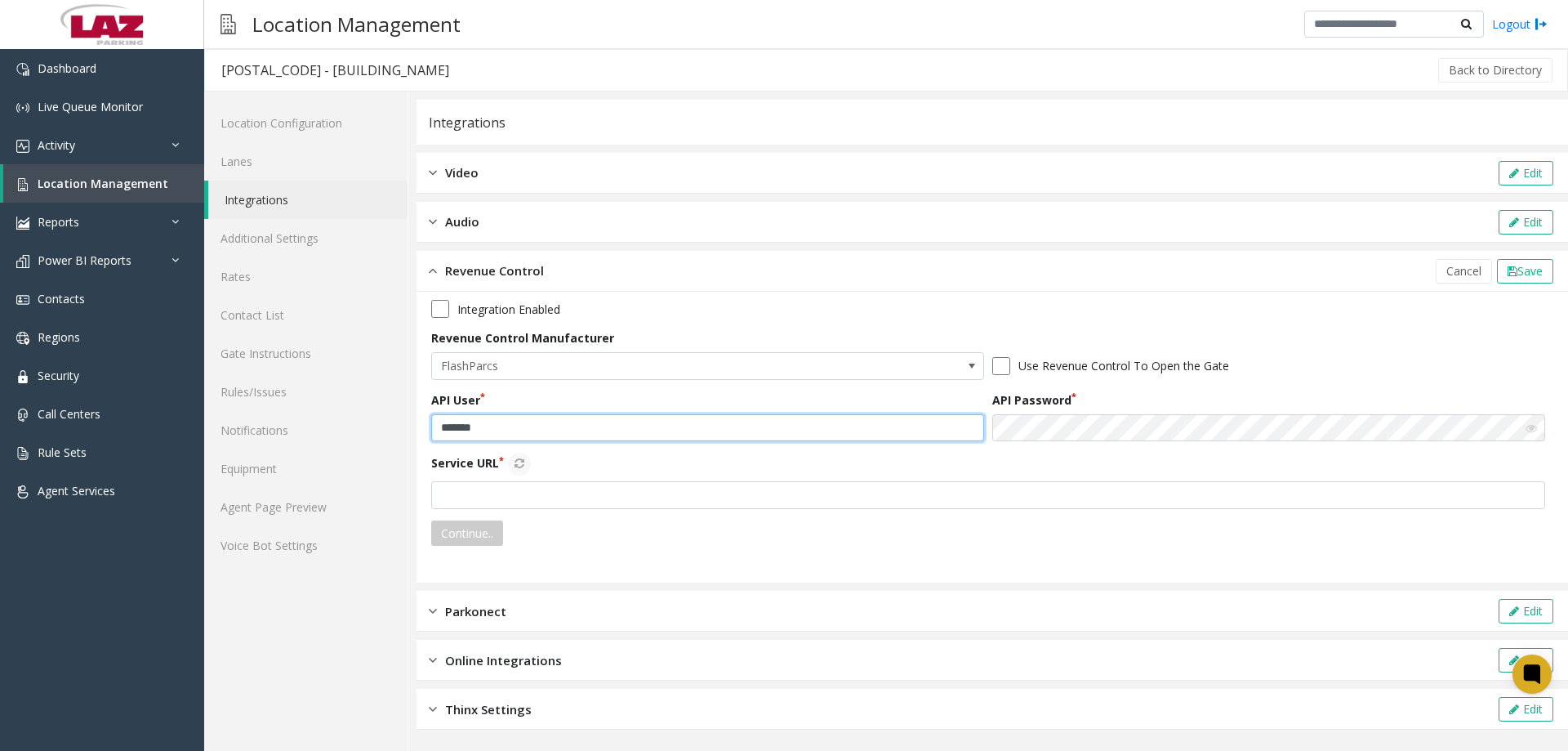 paste on "**********" 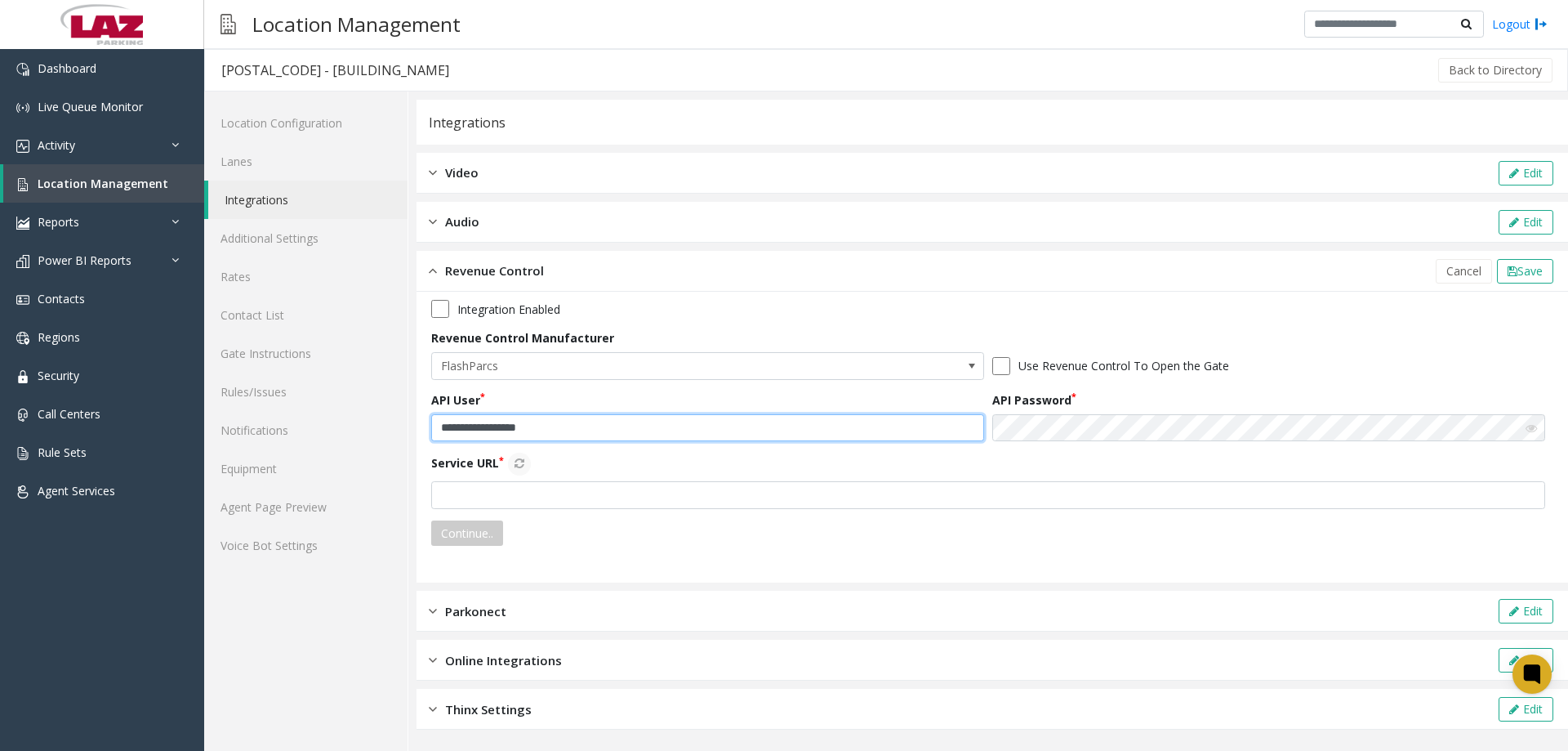 click on "**********" 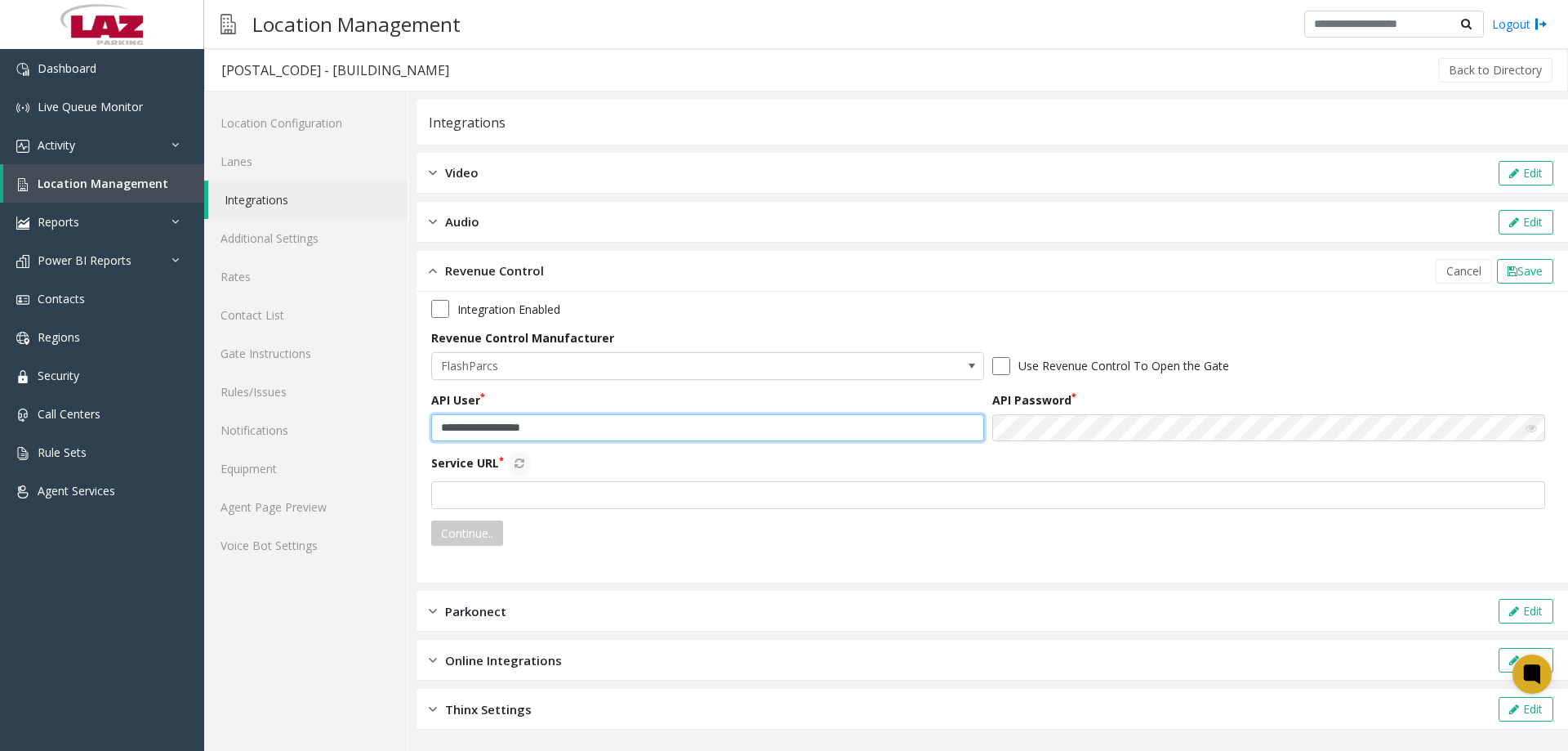 type on "**********" 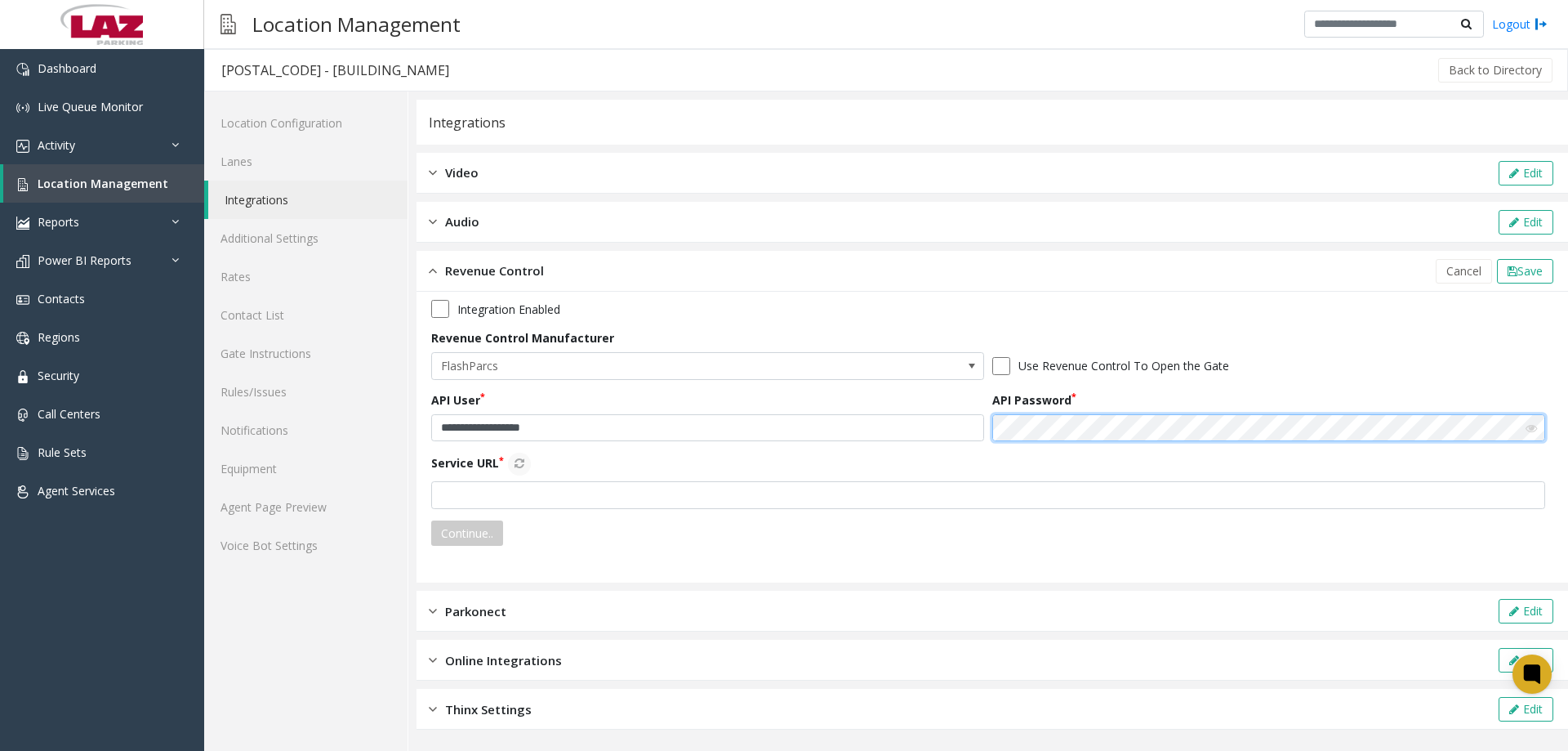 click on "**********" 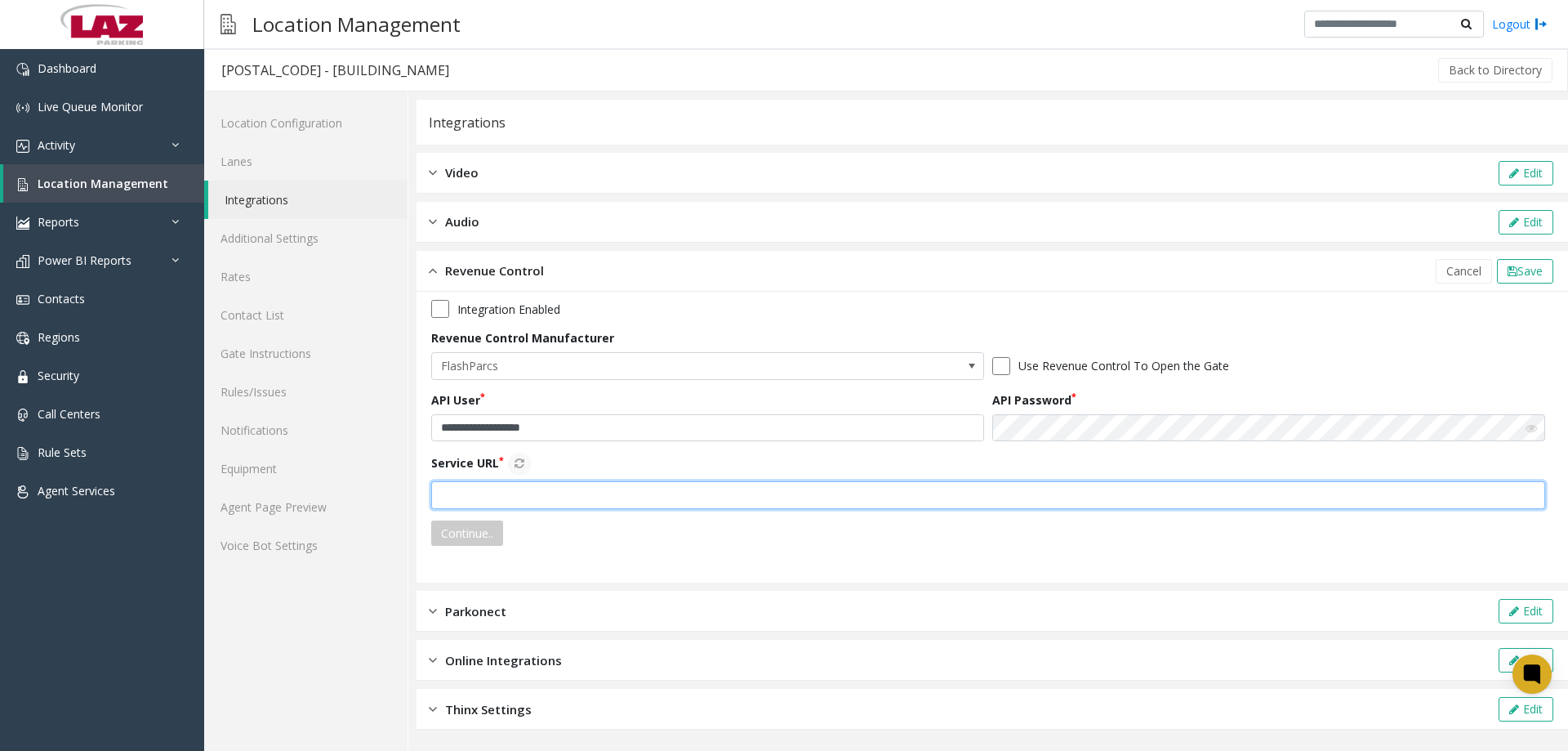 click 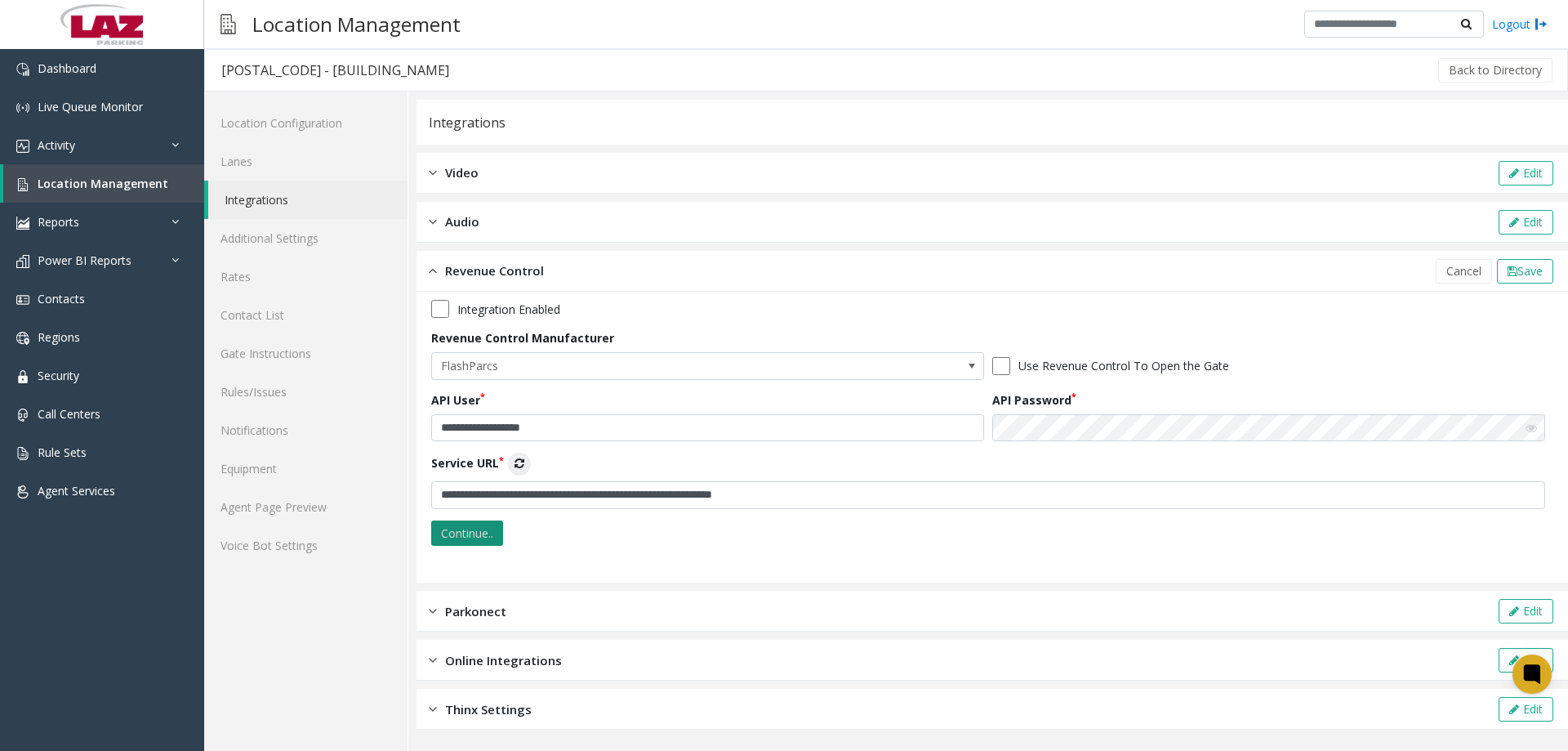 click on "Continue.." 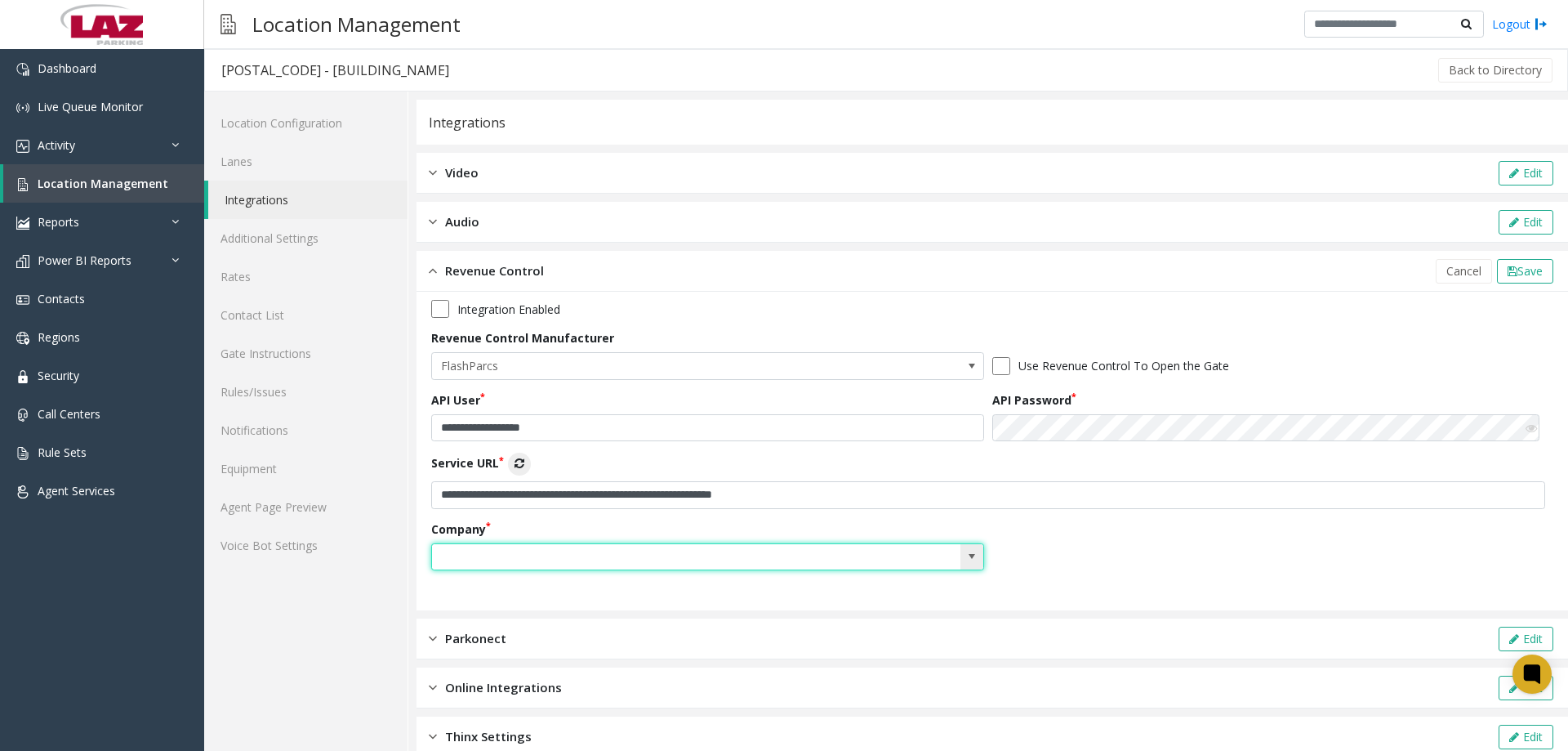 click at bounding box center [653, 557] 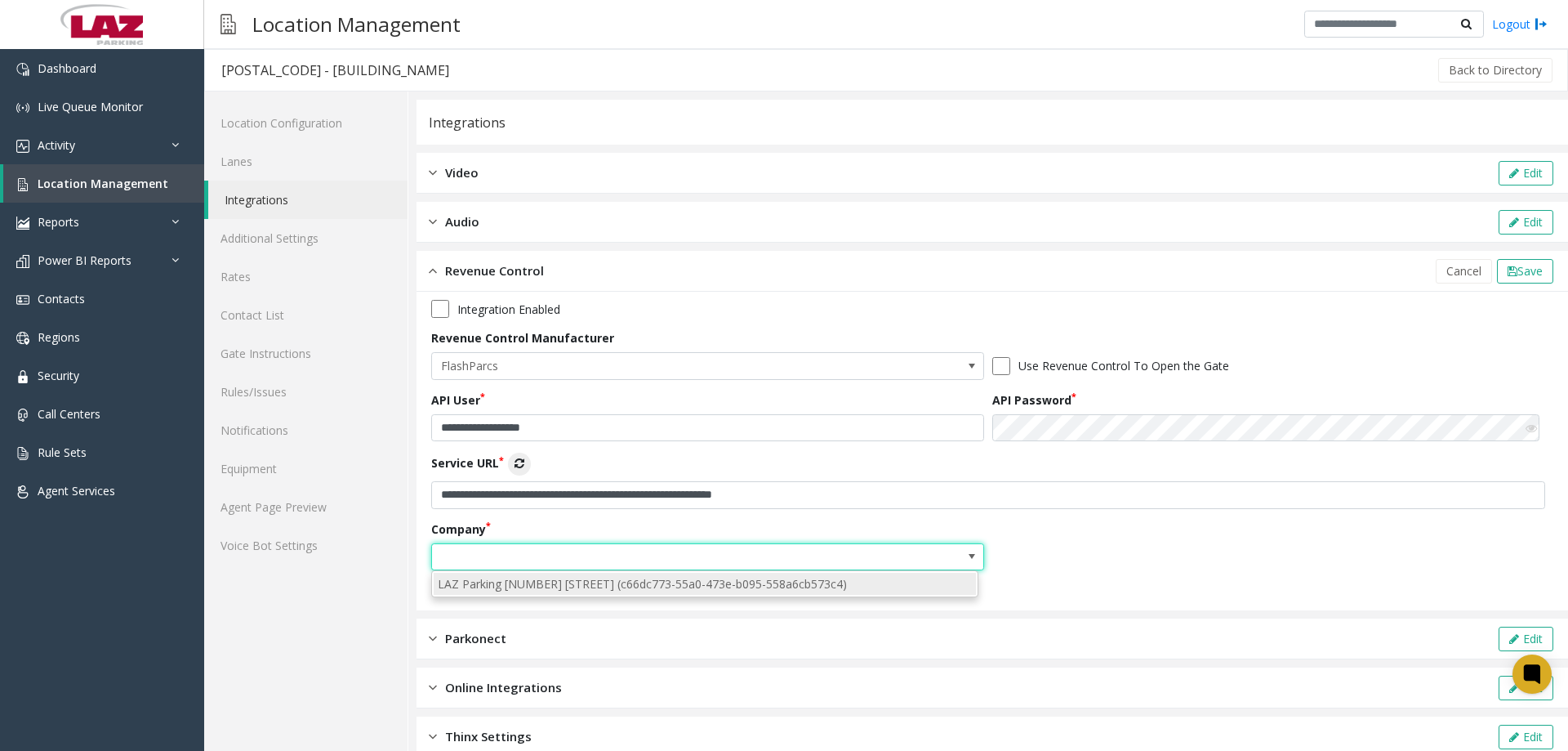 click on "LAZ Parking One Newark Center (c66dc773-55a0-473e-b095-558a6cb573c4)" at bounding box center (705, 583) 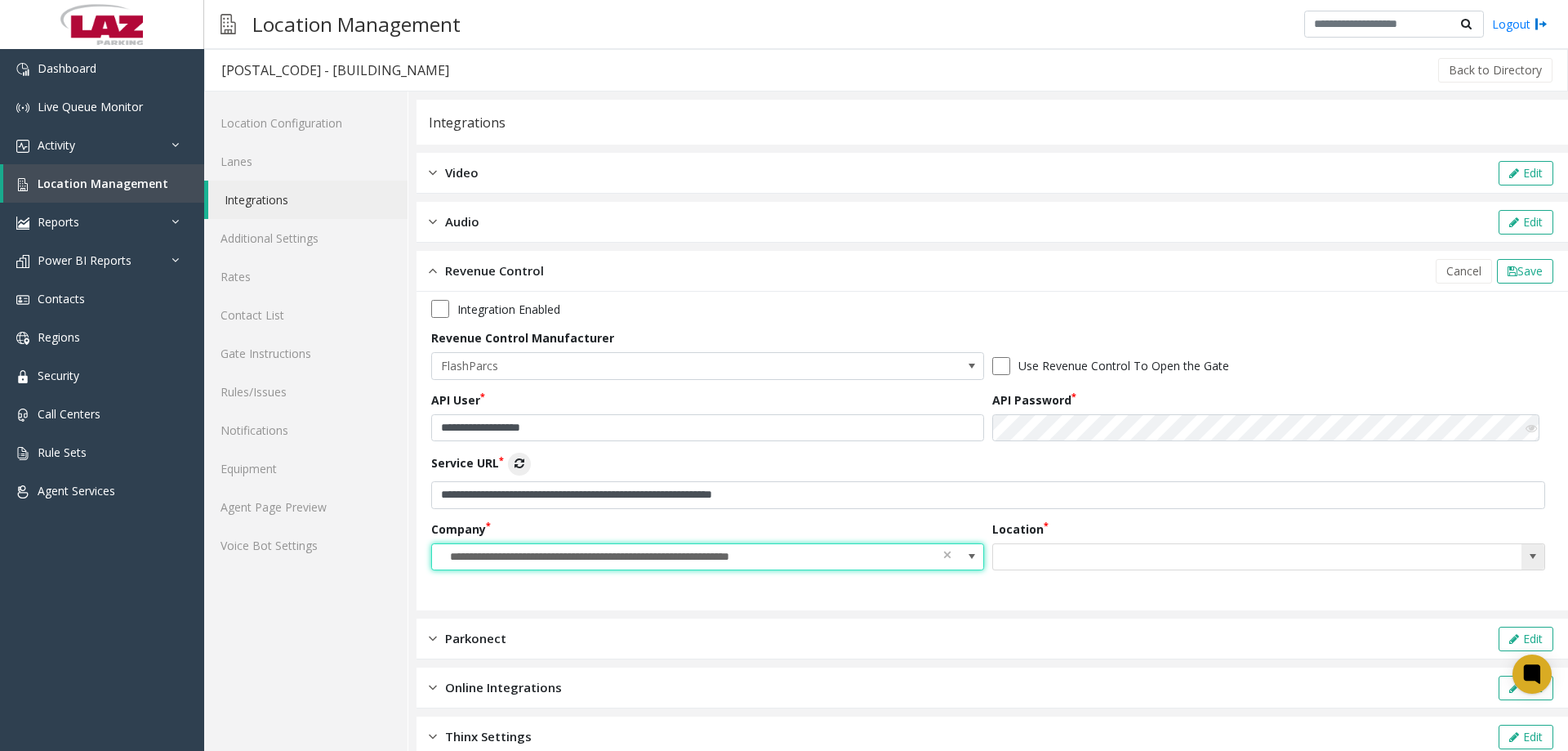 click at bounding box center [1533, 557] 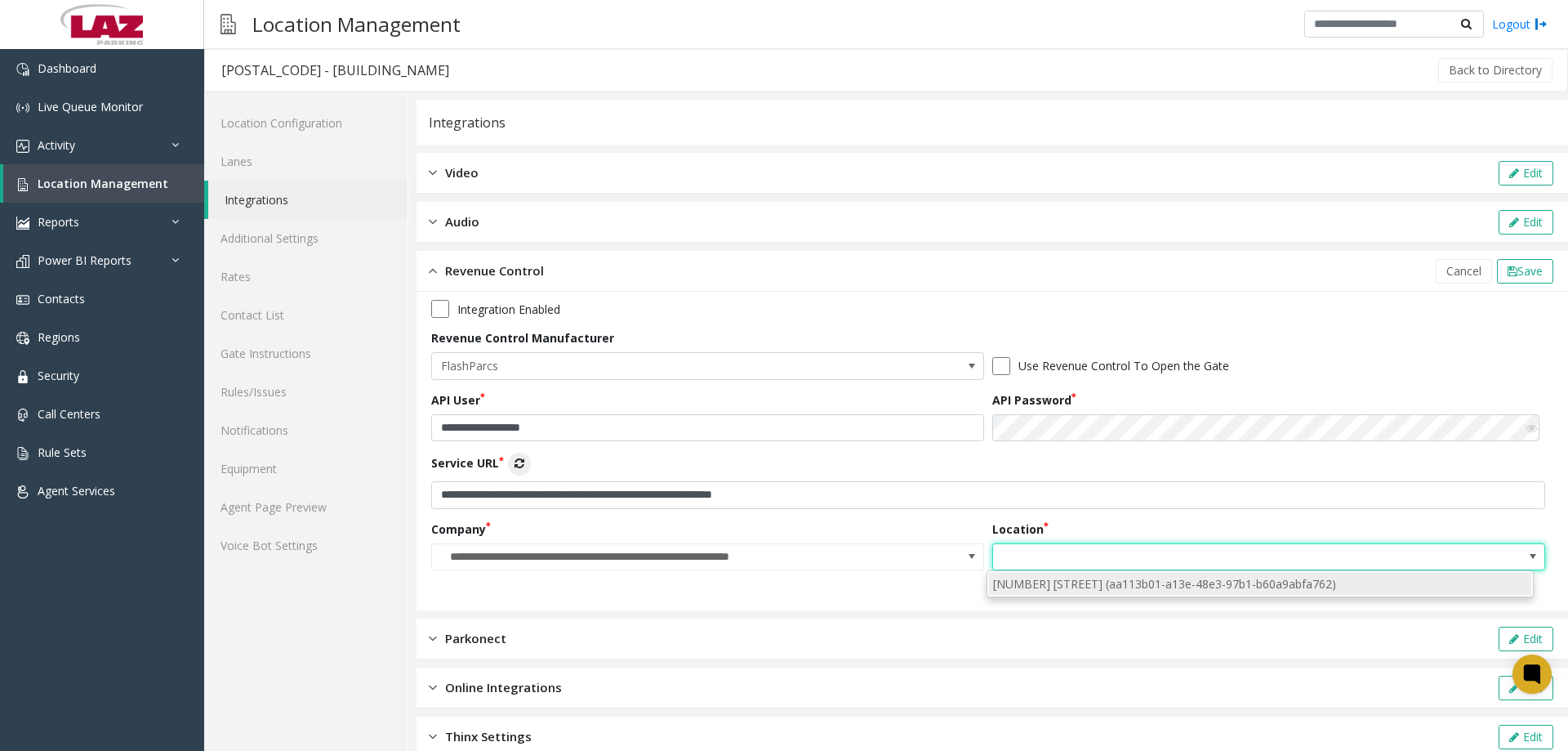click on "One Newark Center (aa113b01-a13e-48e3-97b1-b60a9abfa762)" at bounding box center [1260, 583] 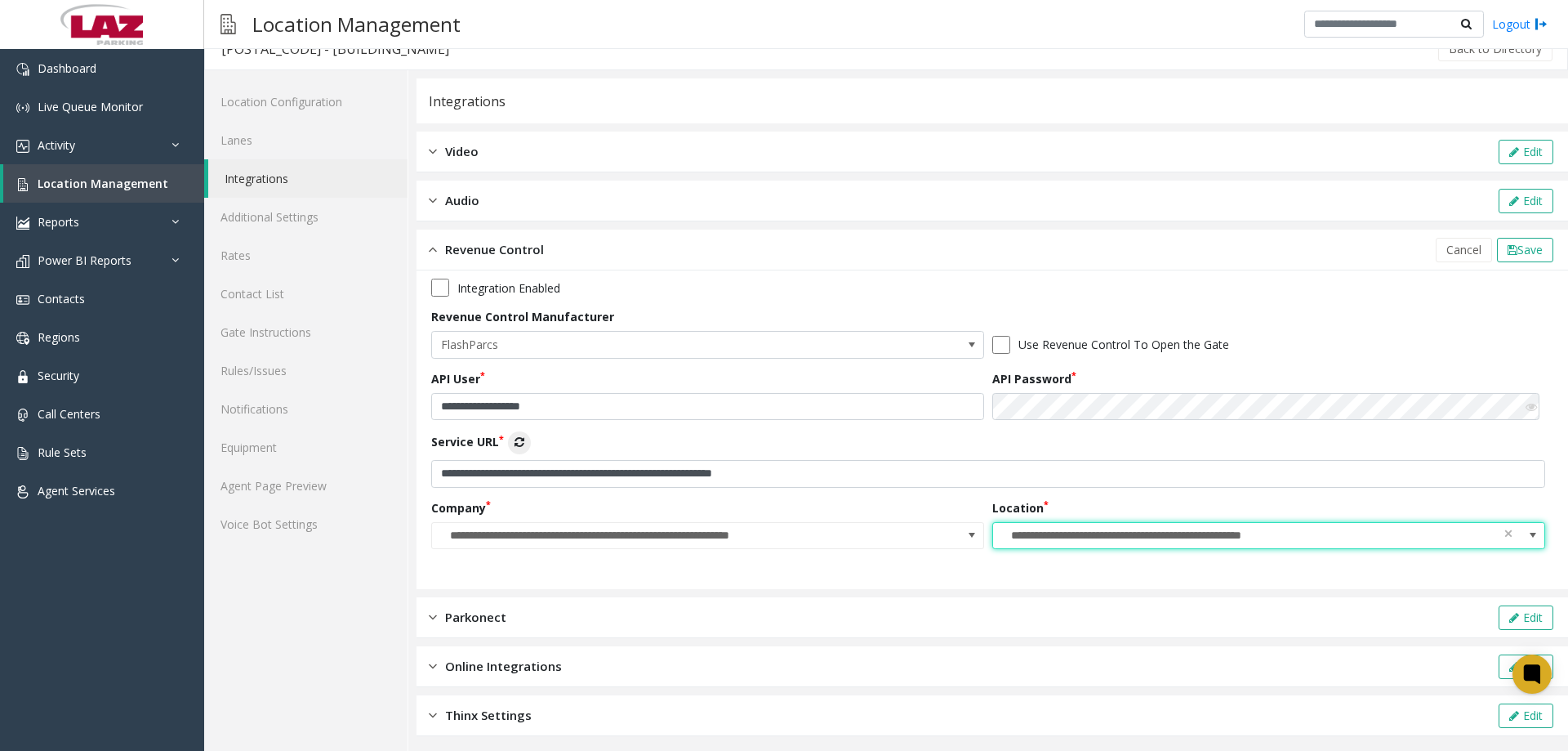scroll, scrollTop: 27, scrollLeft: 0, axis: vertical 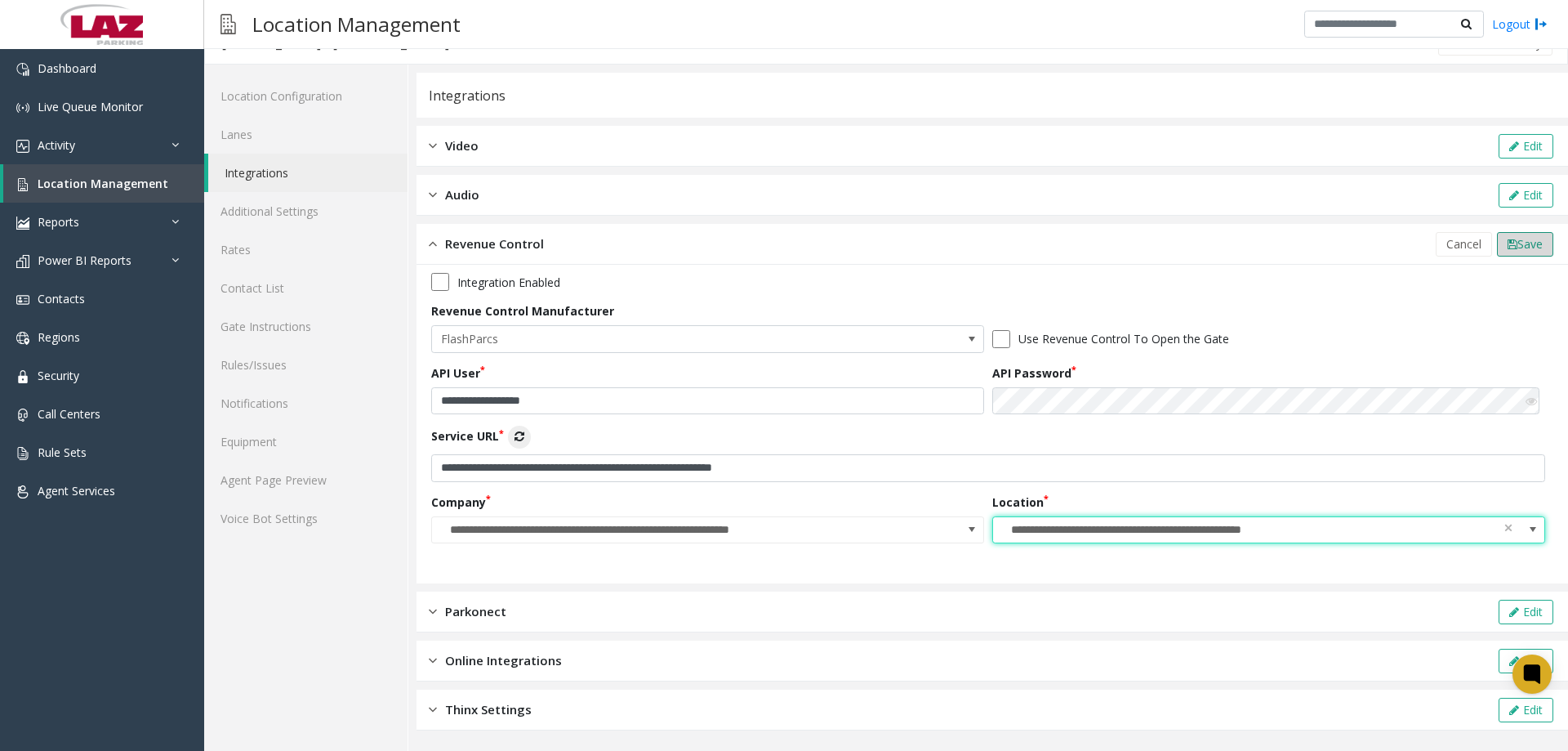 click on "Save" 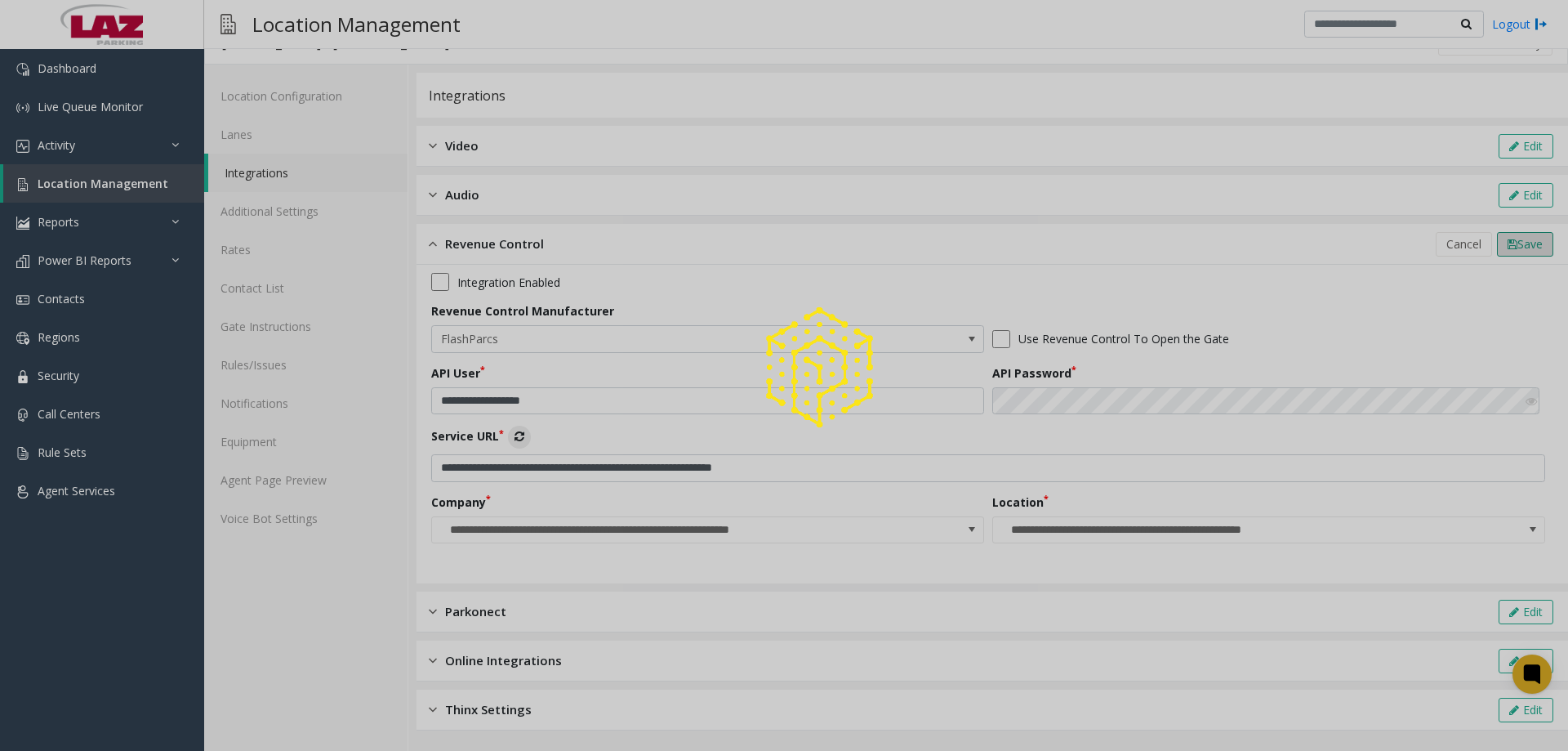 scroll, scrollTop: 0, scrollLeft: 0, axis: both 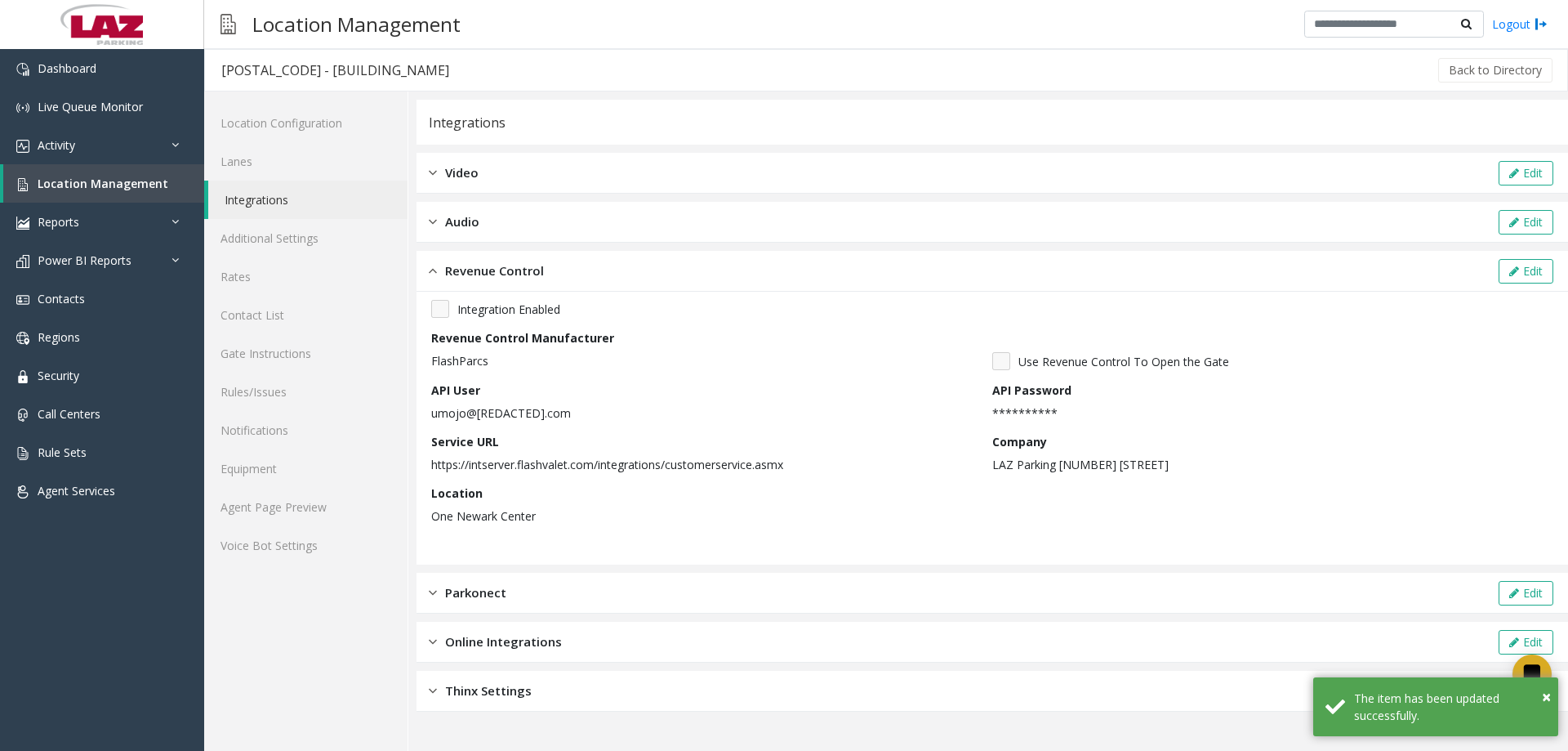 click on "Integrations" 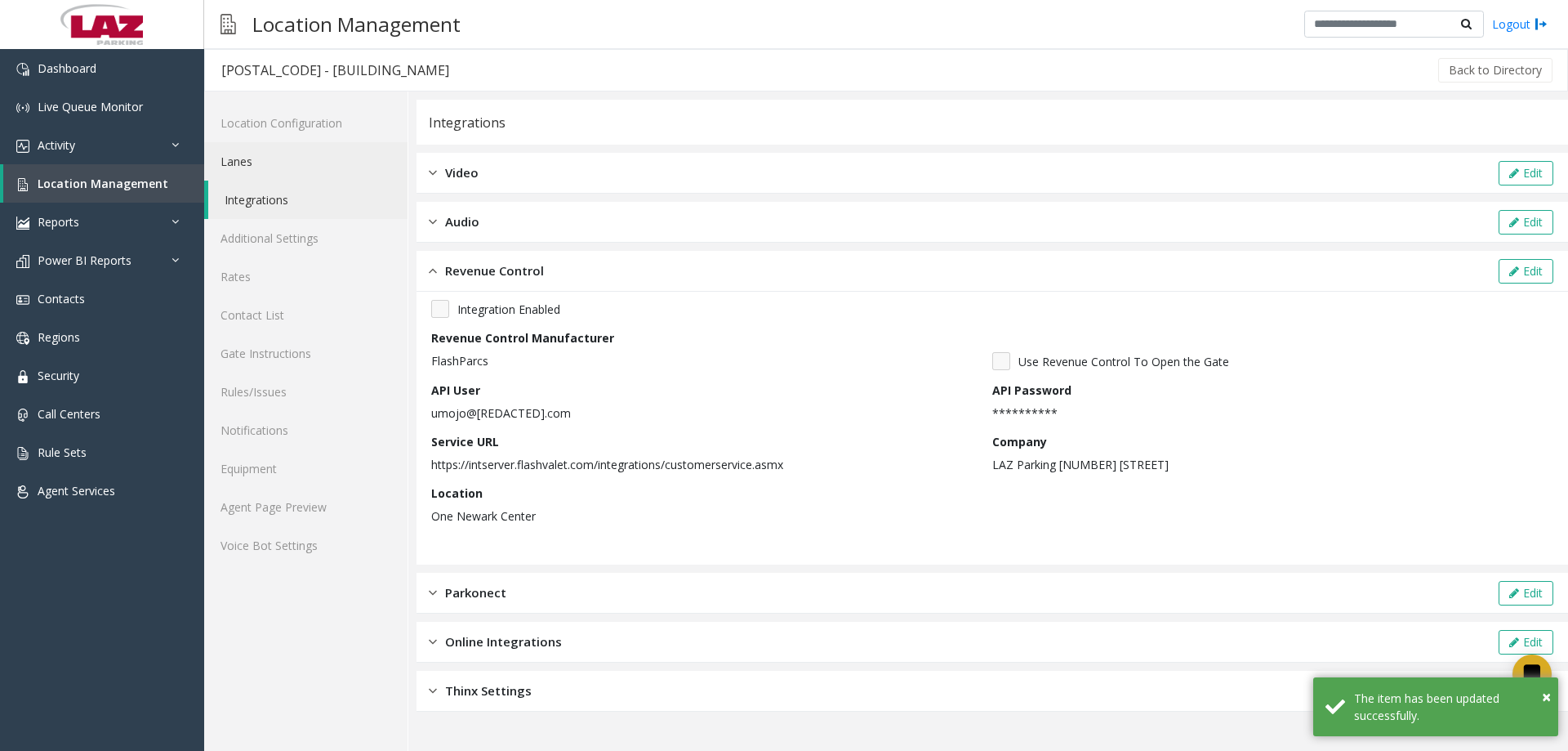 click on "Lanes" 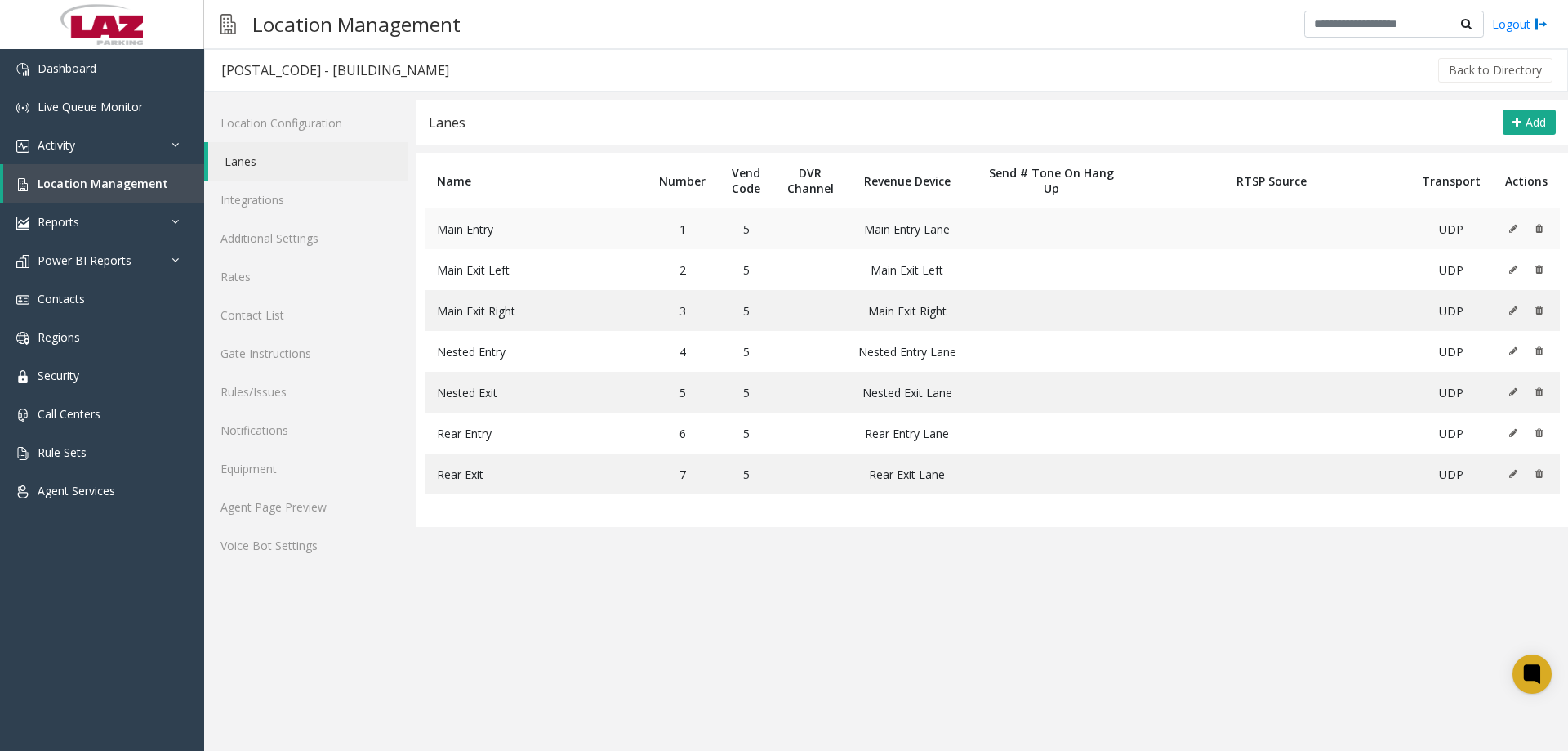 click 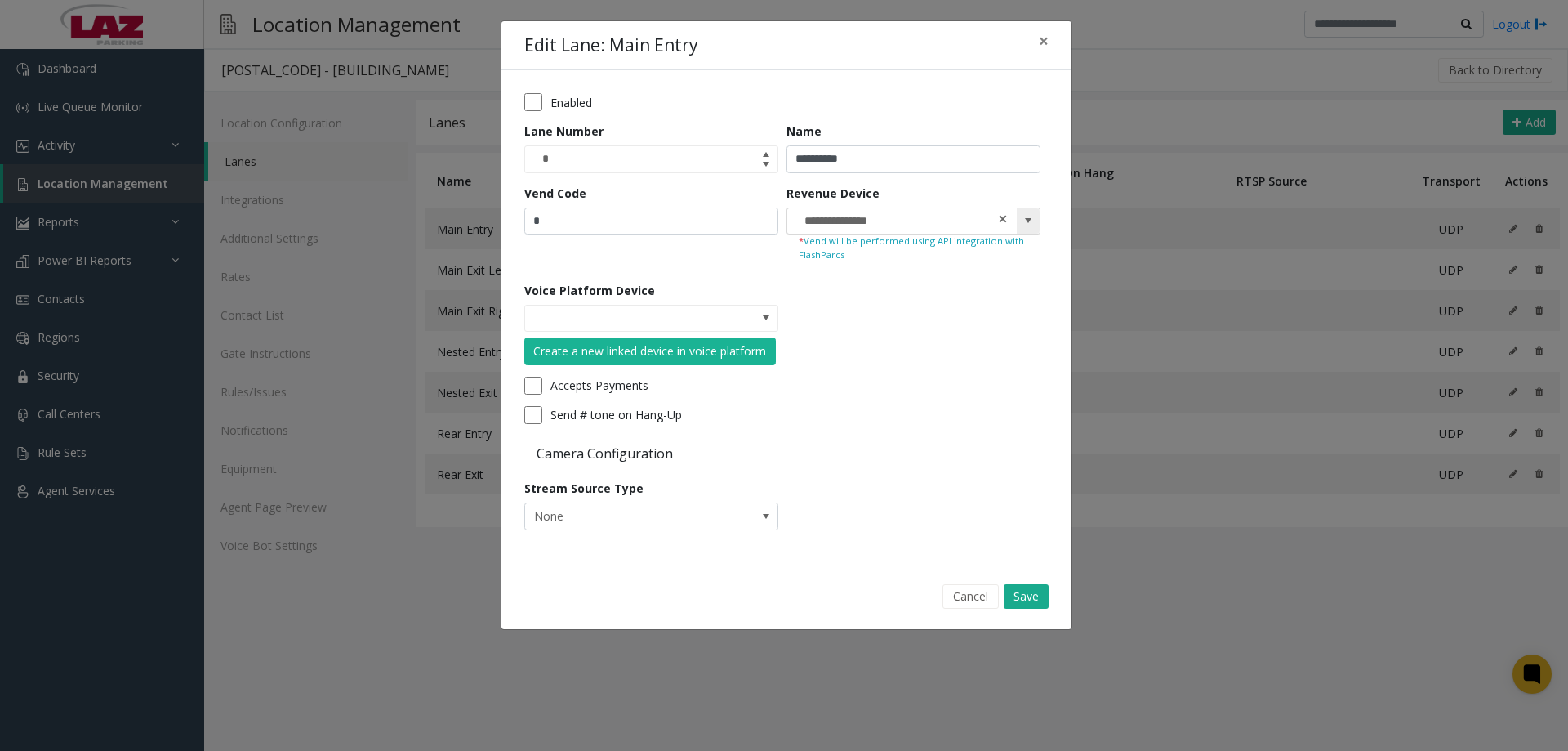 click at bounding box center (1003, 218) 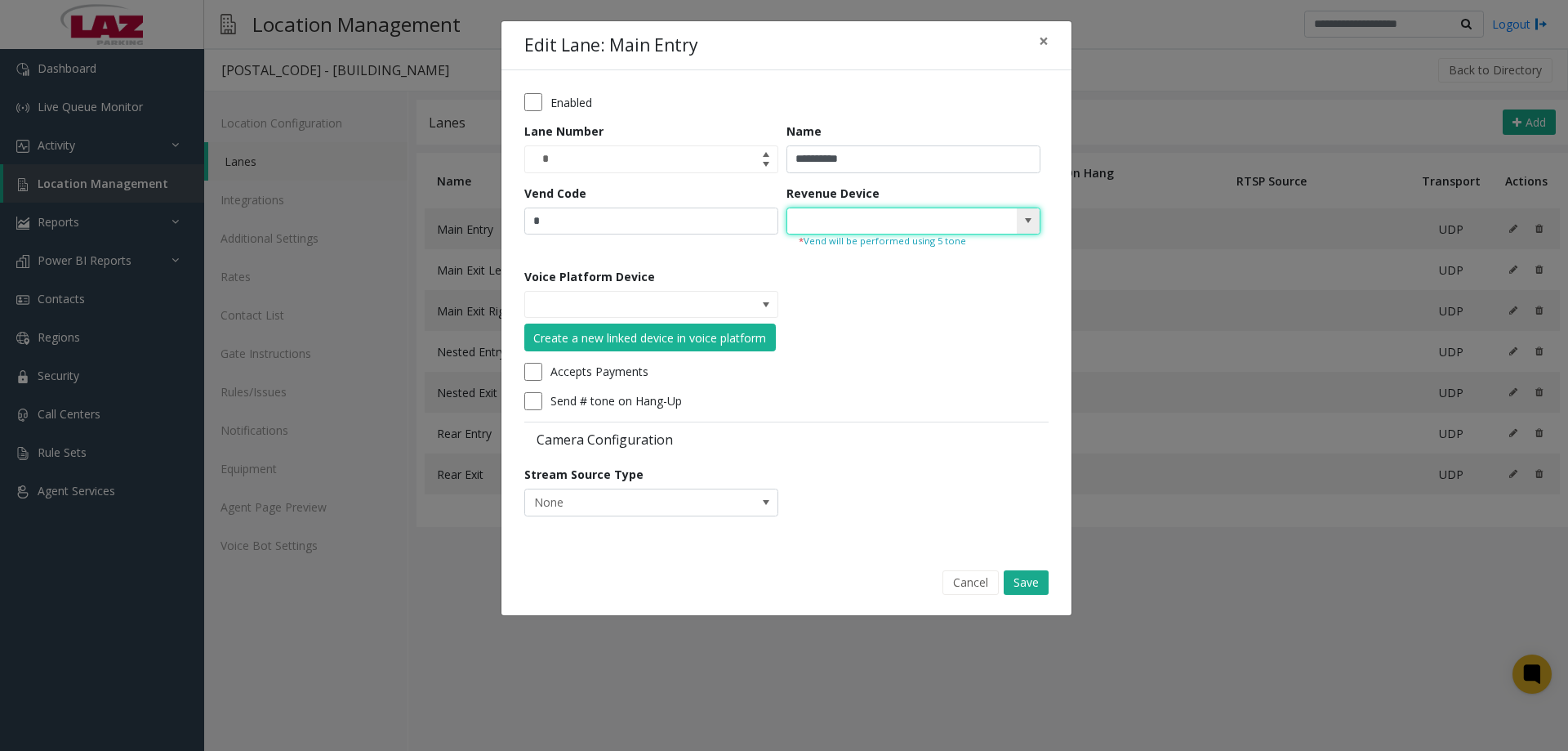 click at bounding box center (1028, 221) 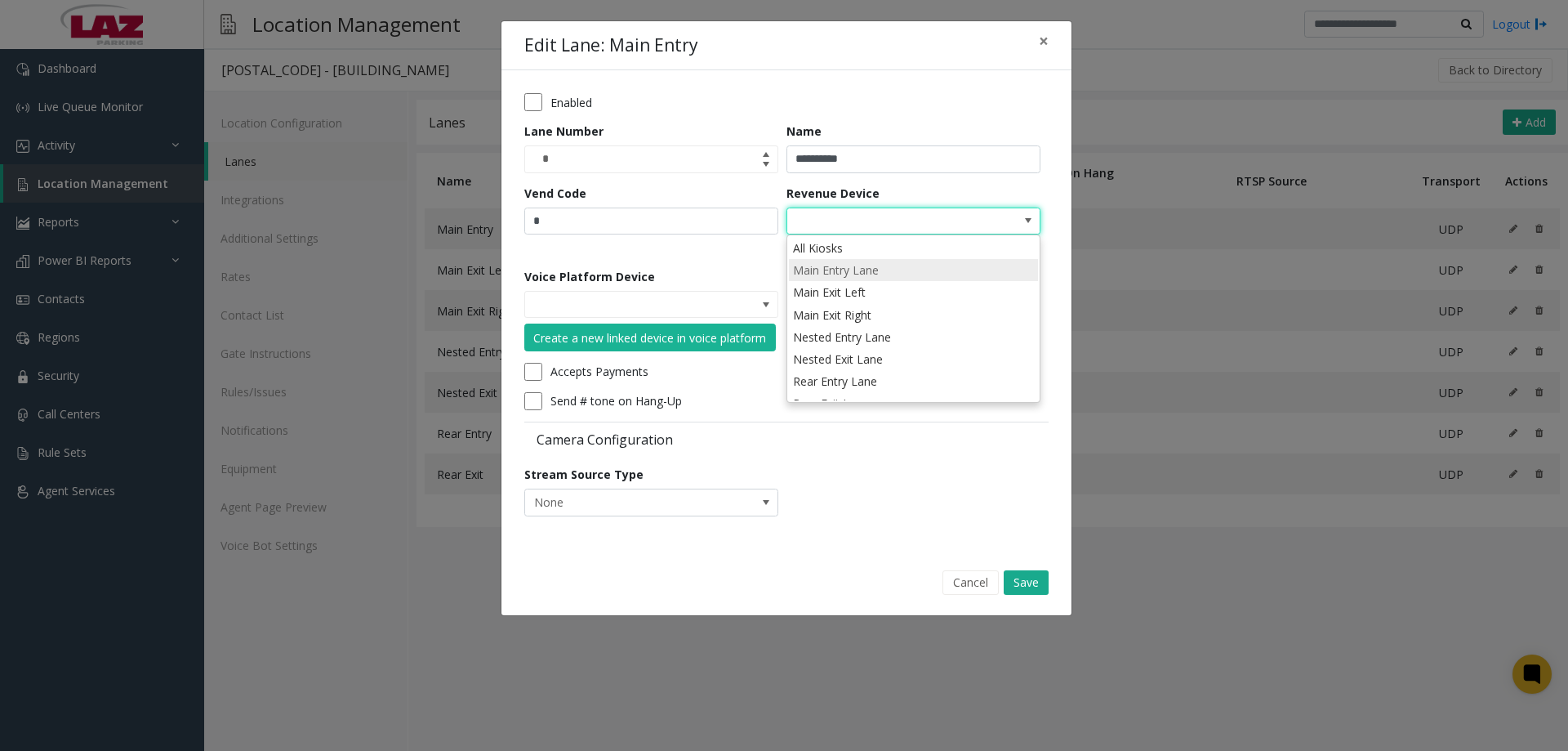 click on "Main Entry Lane" at bounding box center (913, 270) 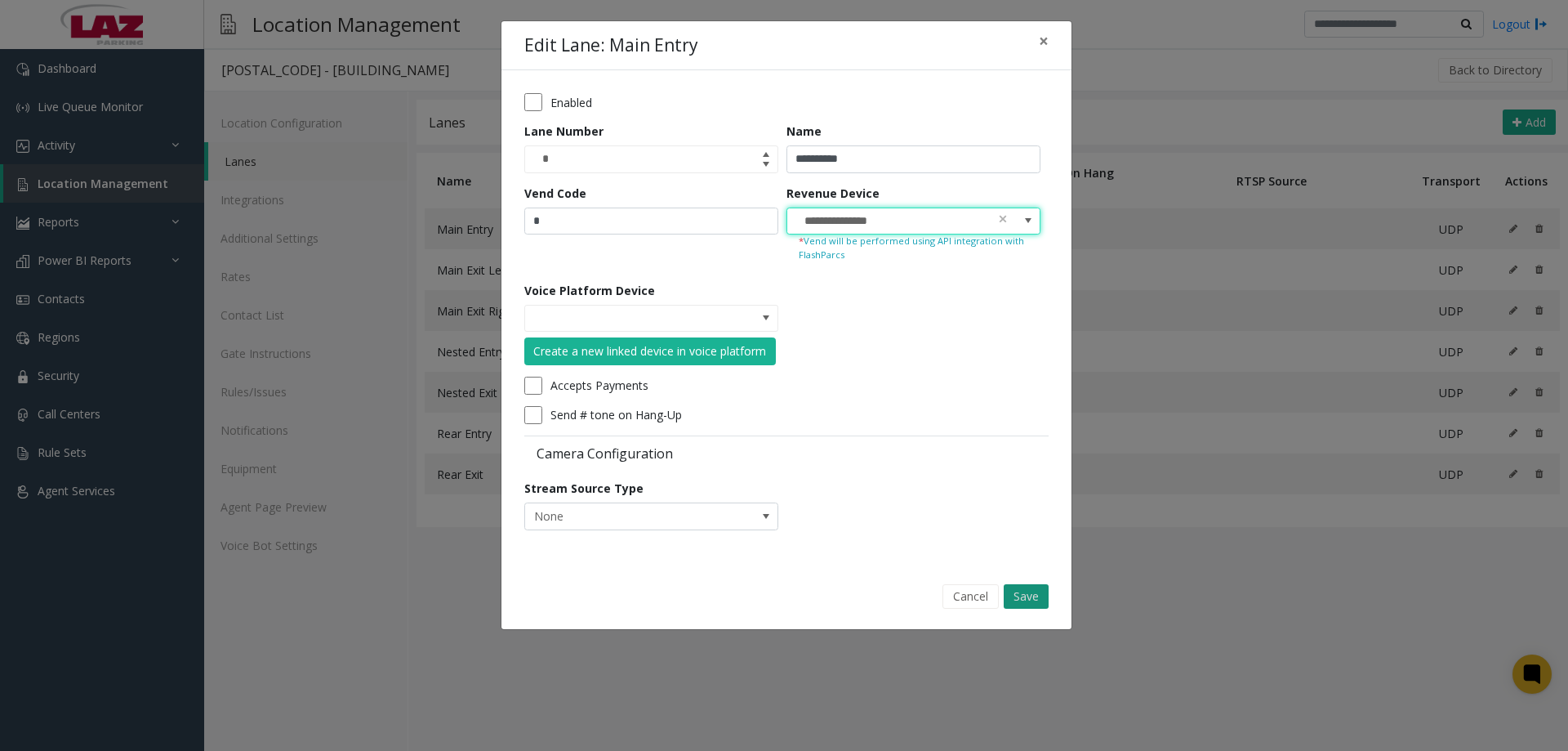 click on "Save" 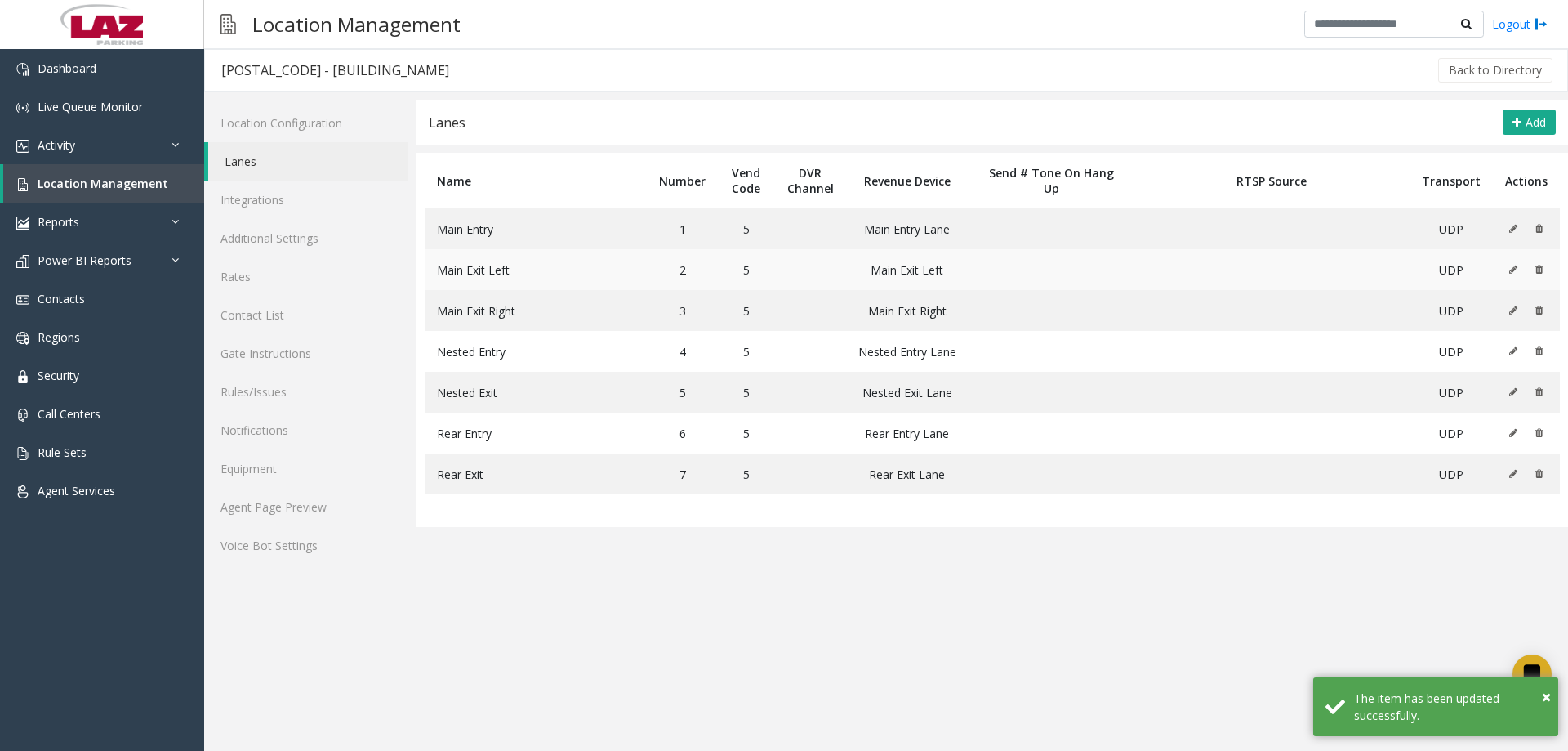 click 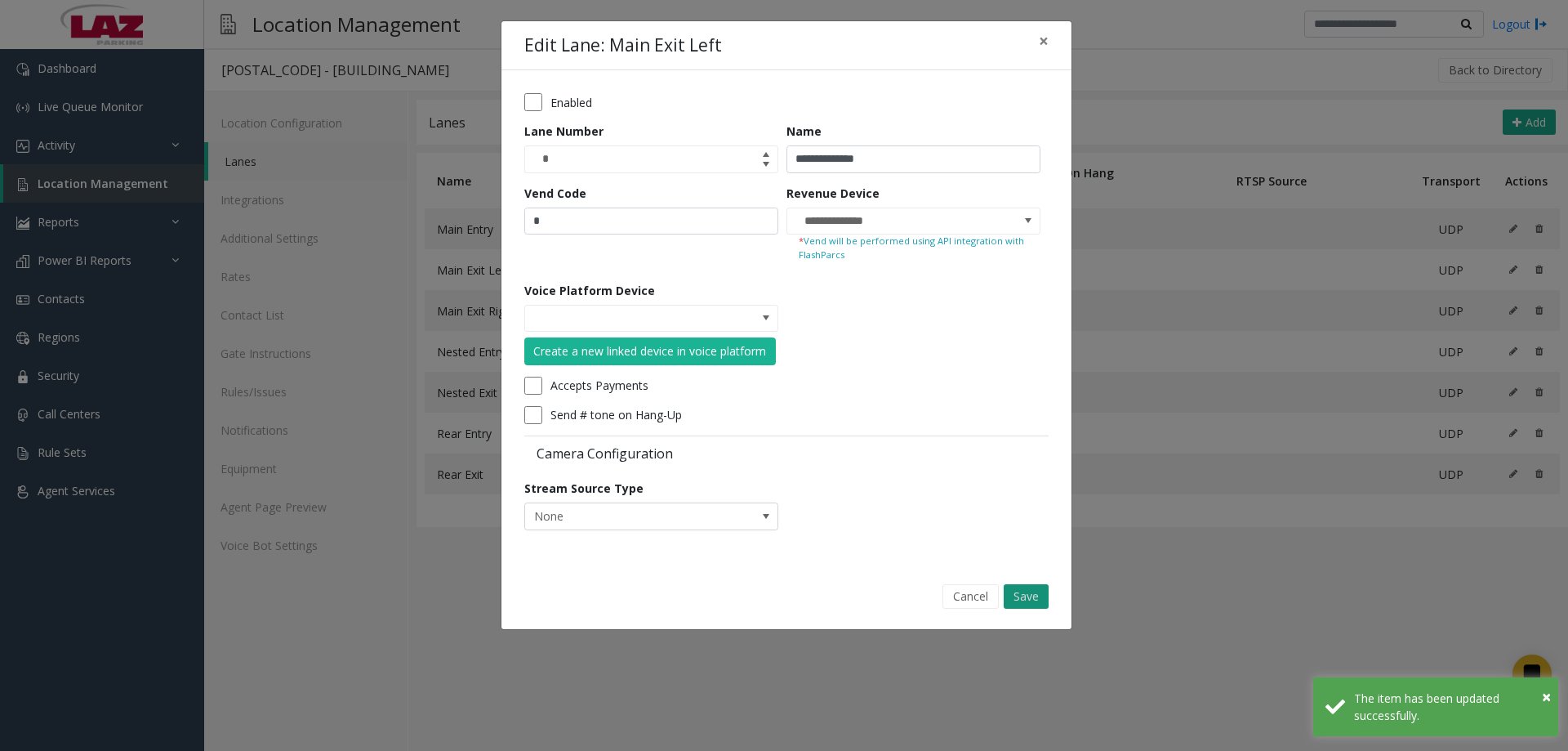 click on "Save" 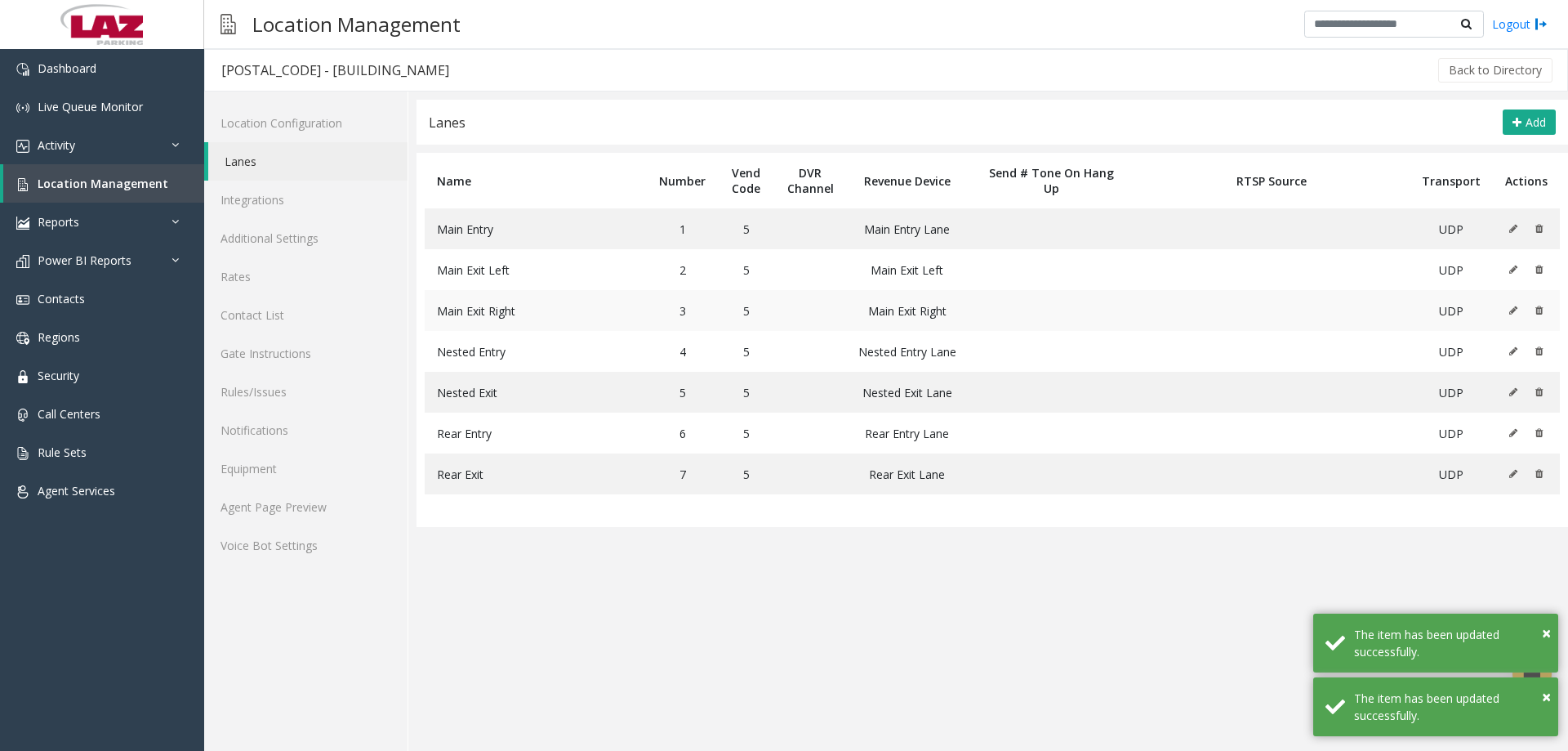 click 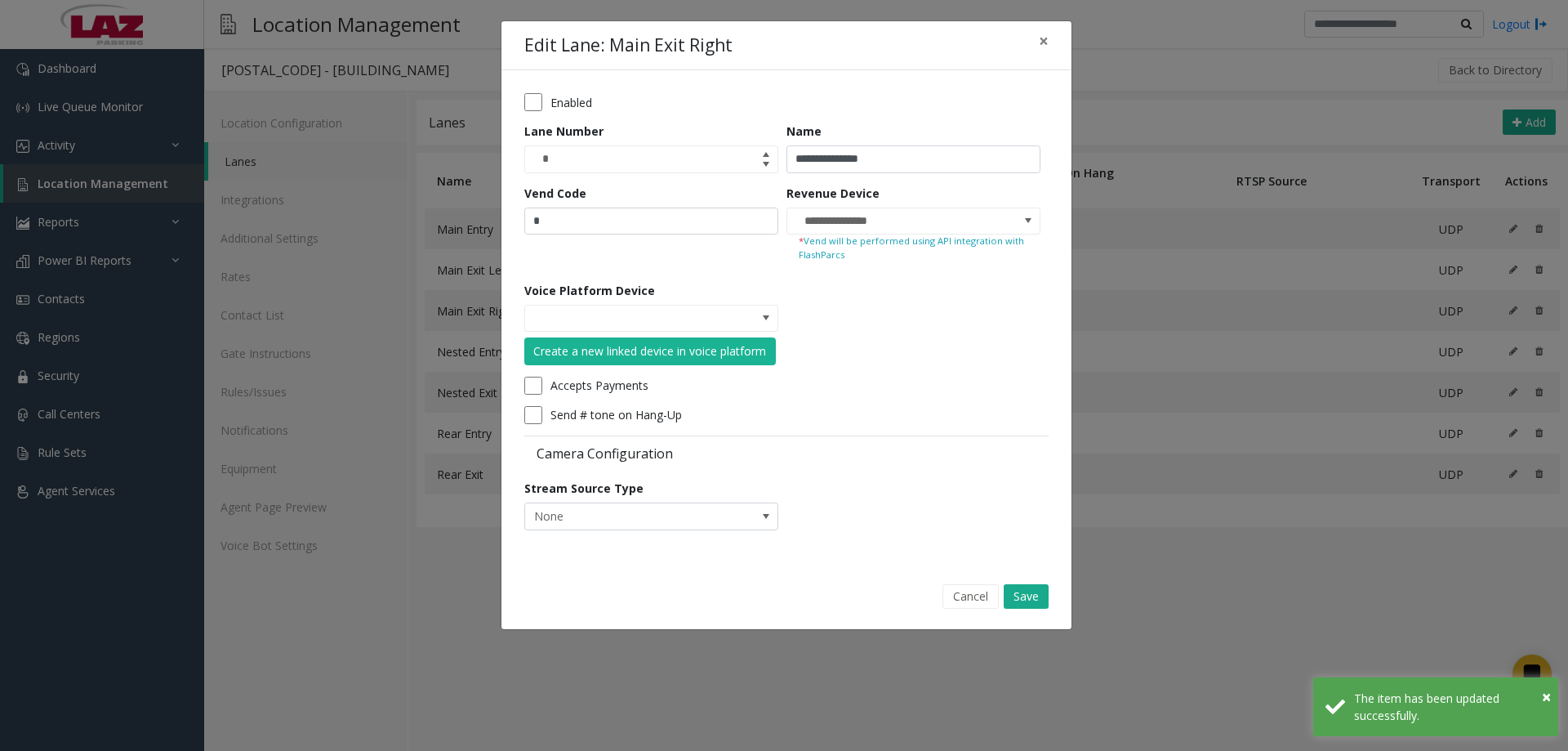 click on "Cancel Save" 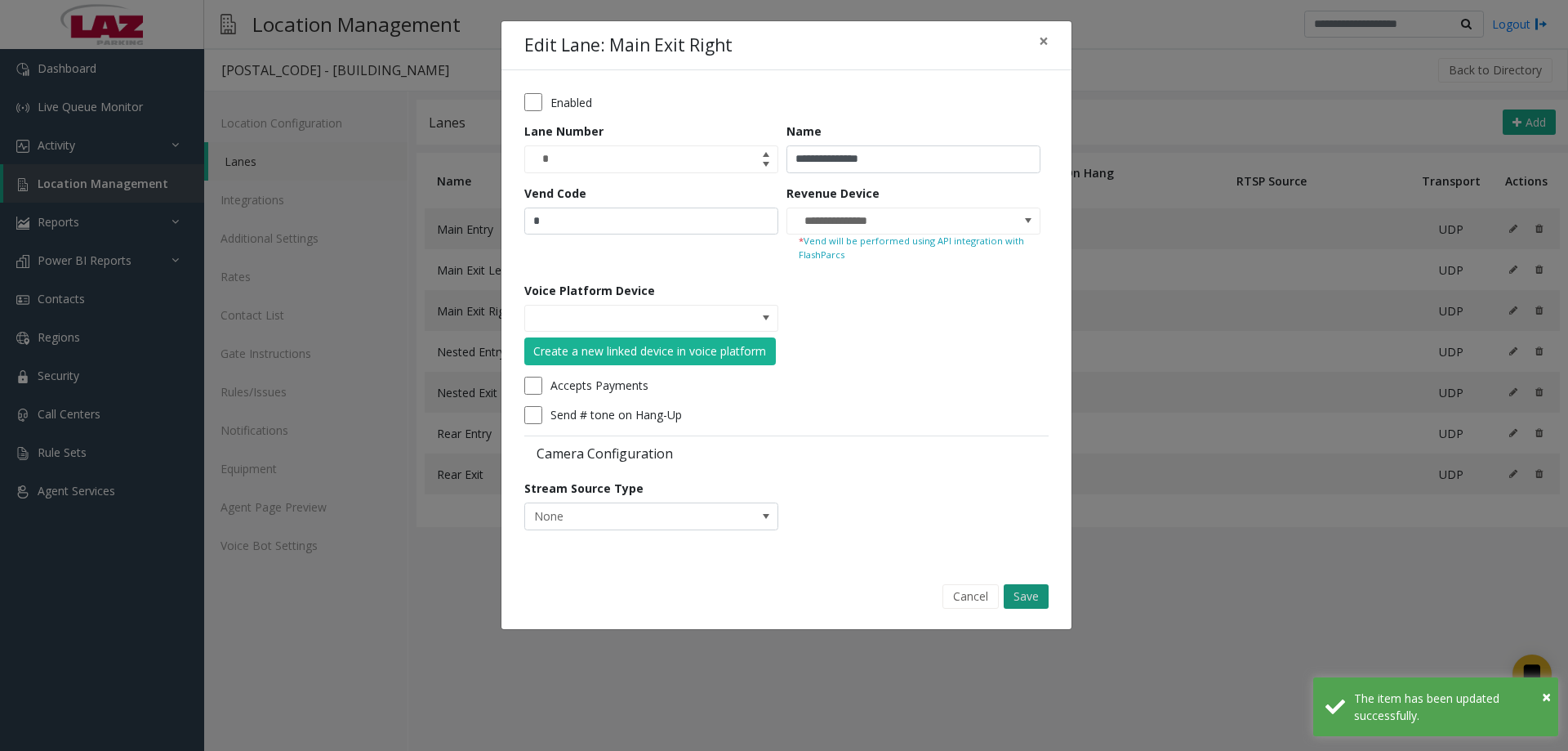 click on "Save" 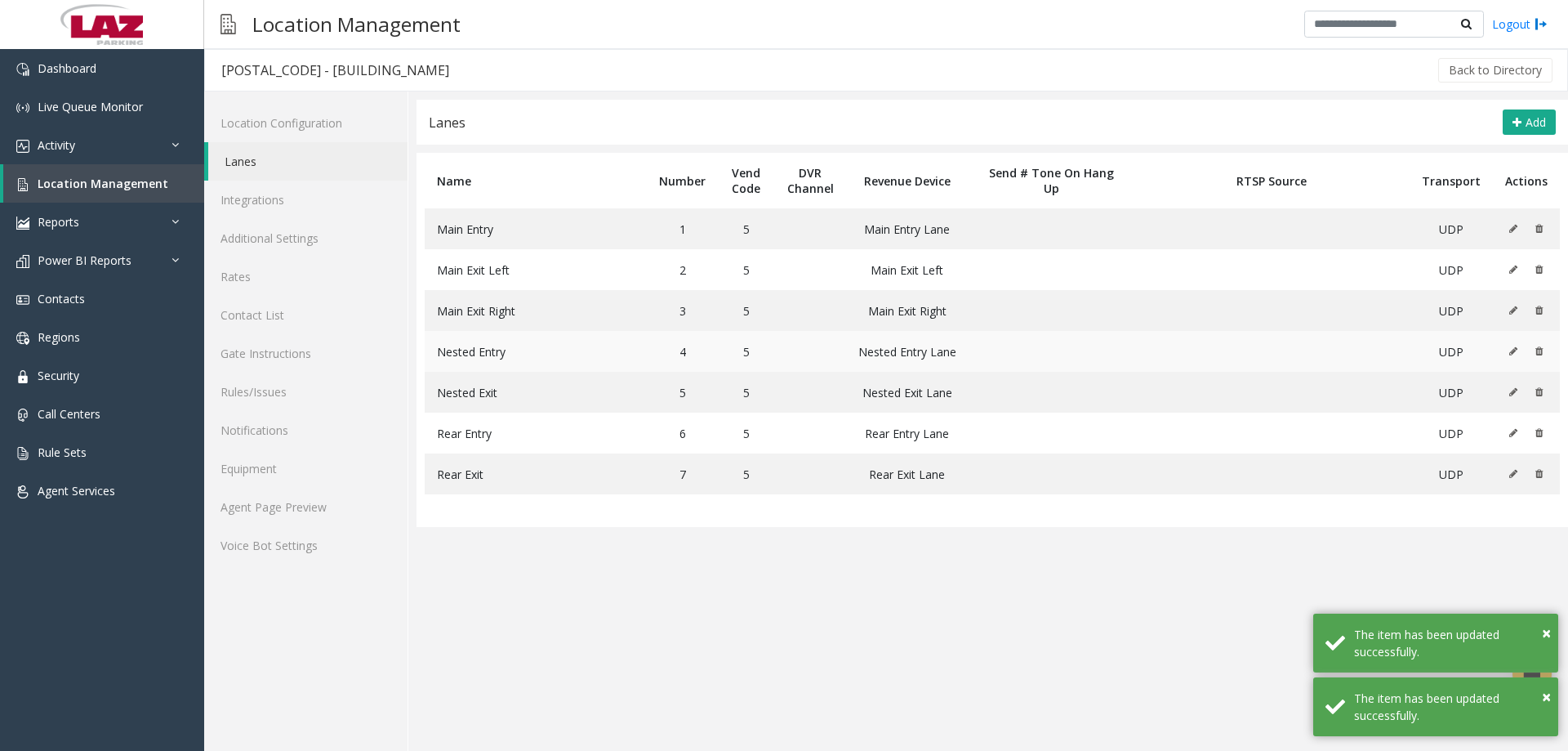 click 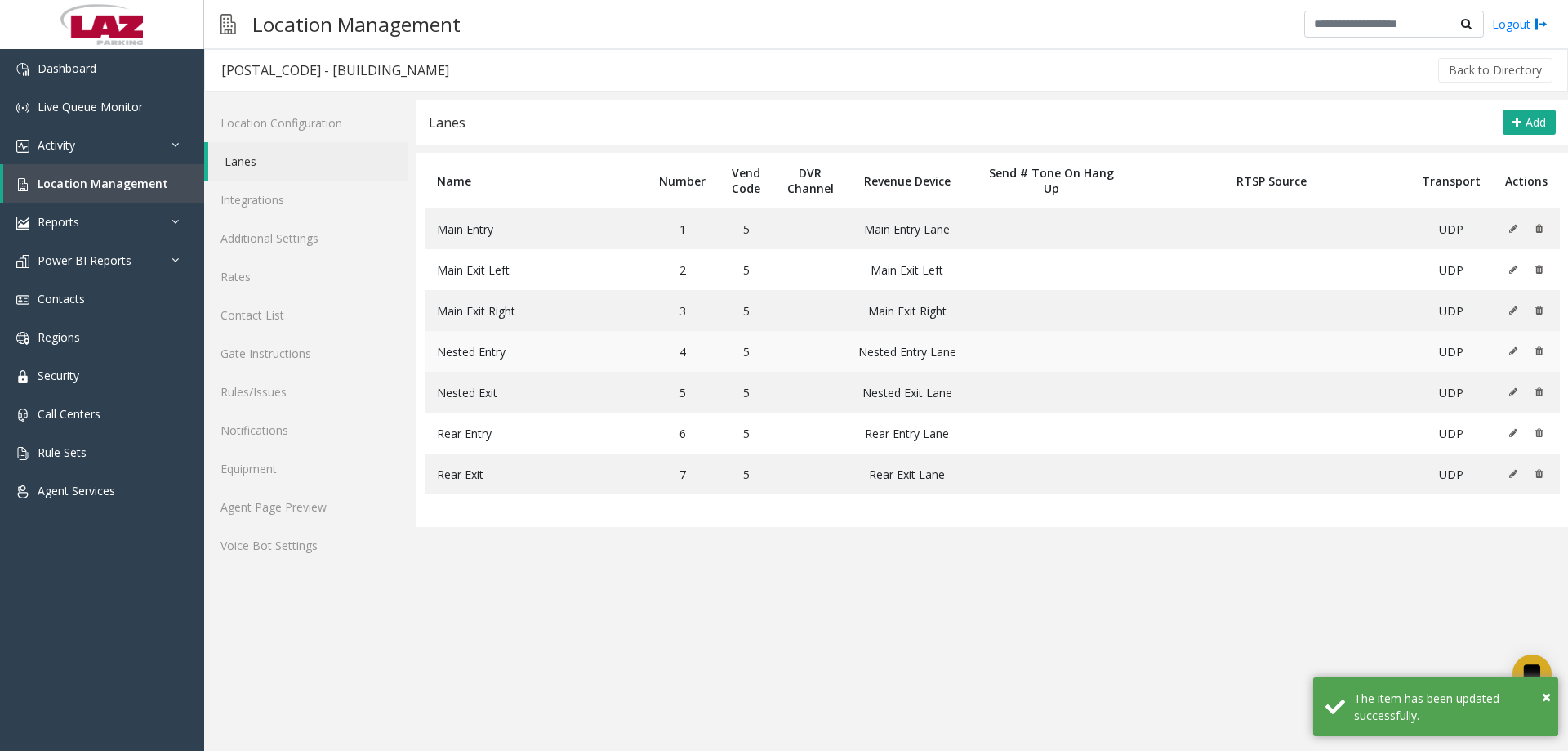 click 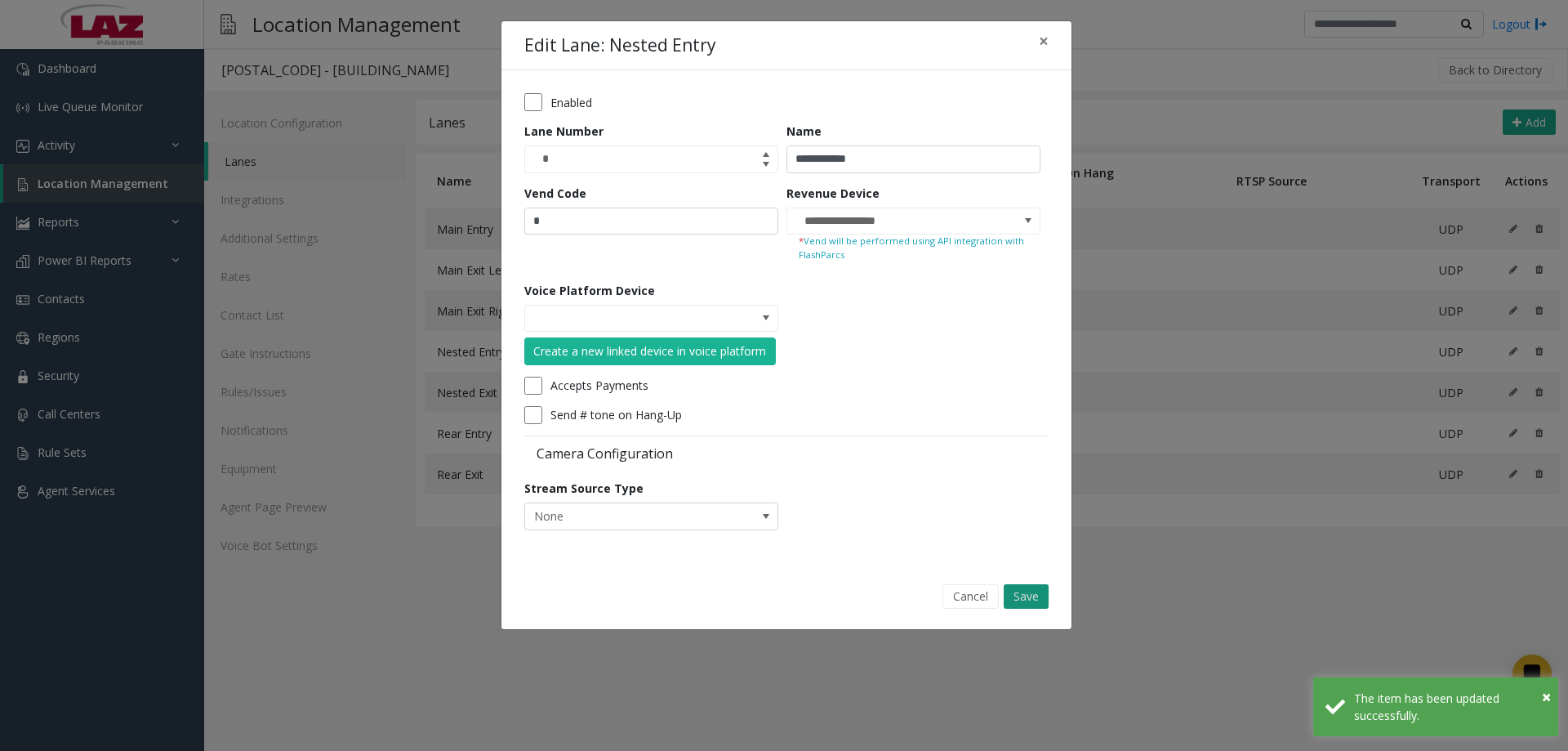 click on "Save" 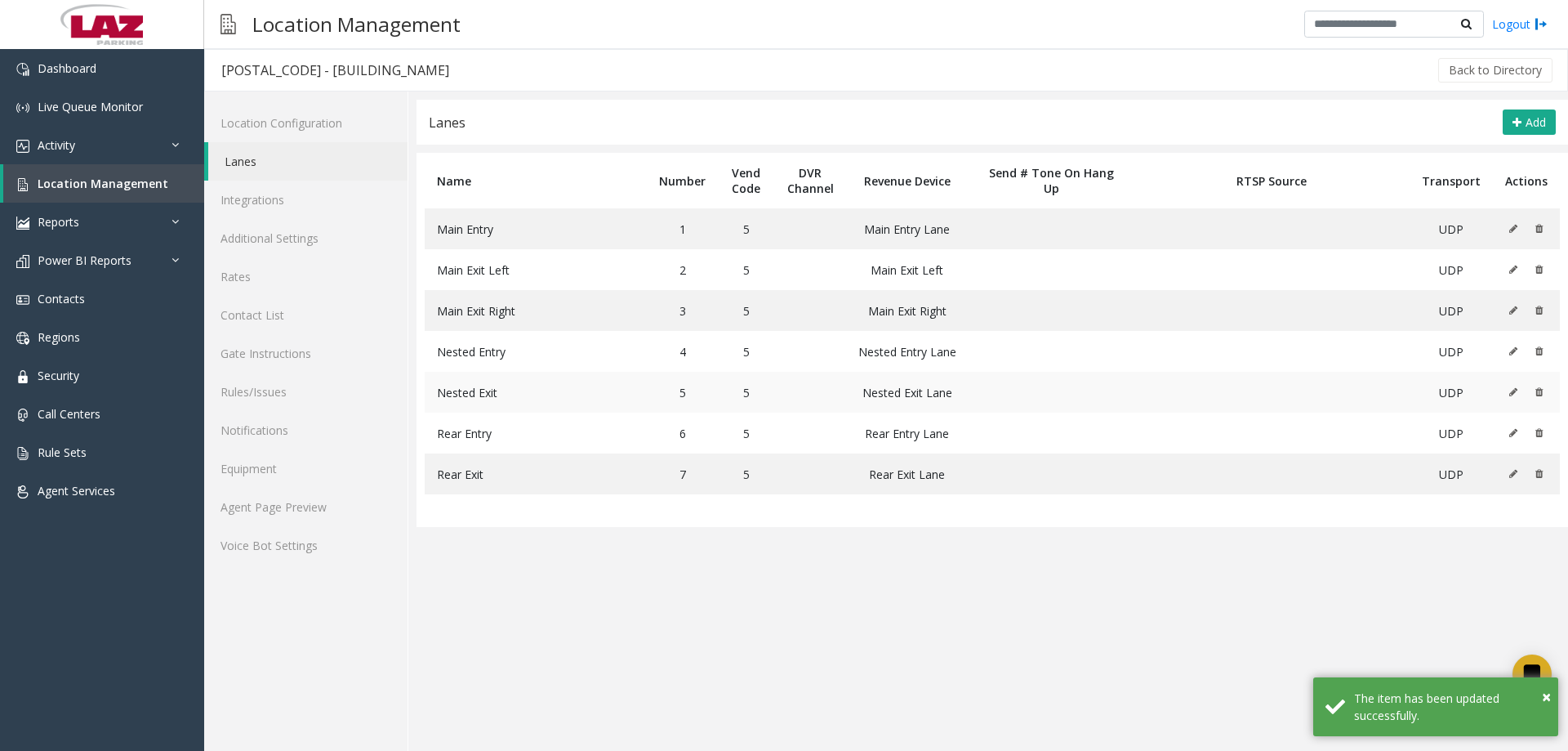 click 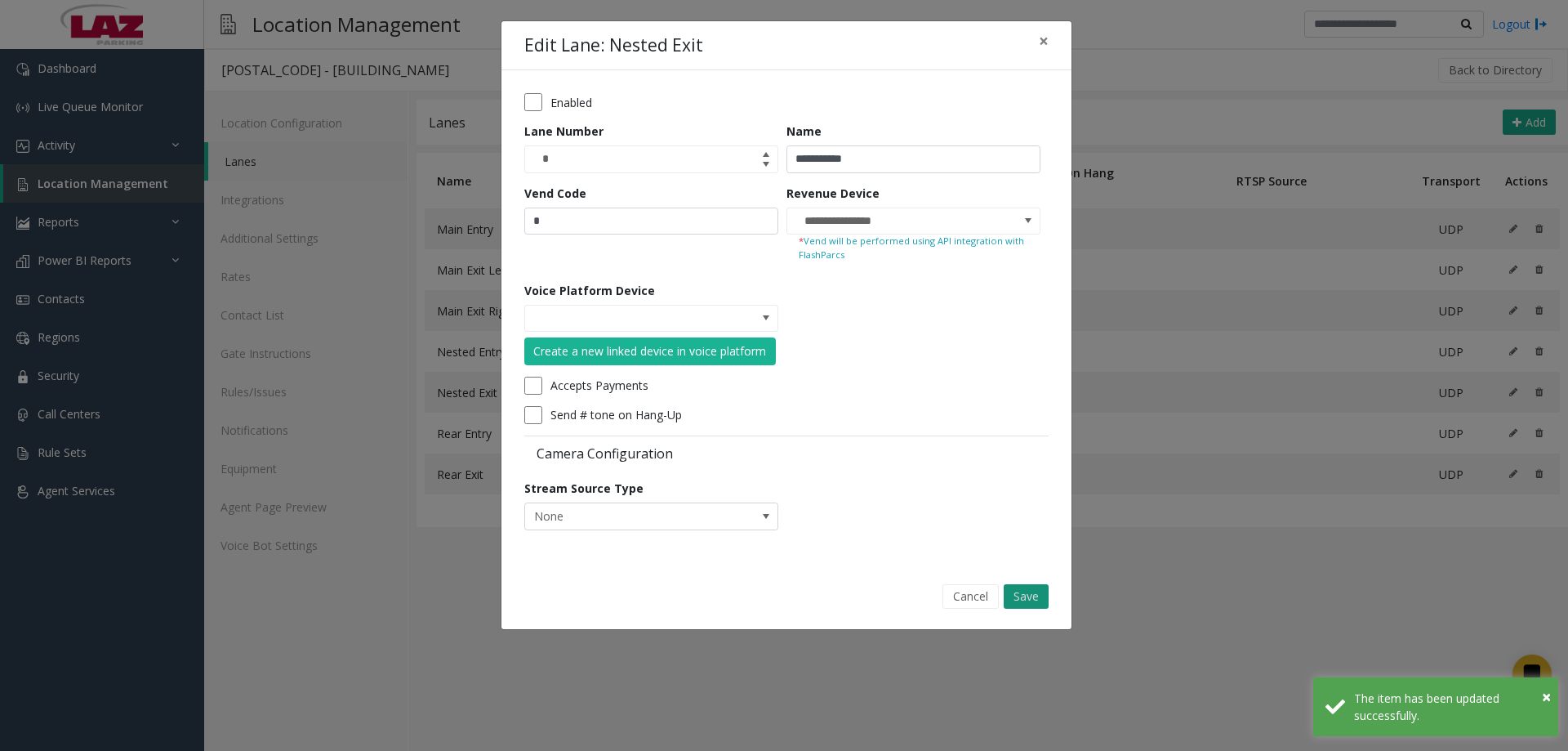 click on "Save" 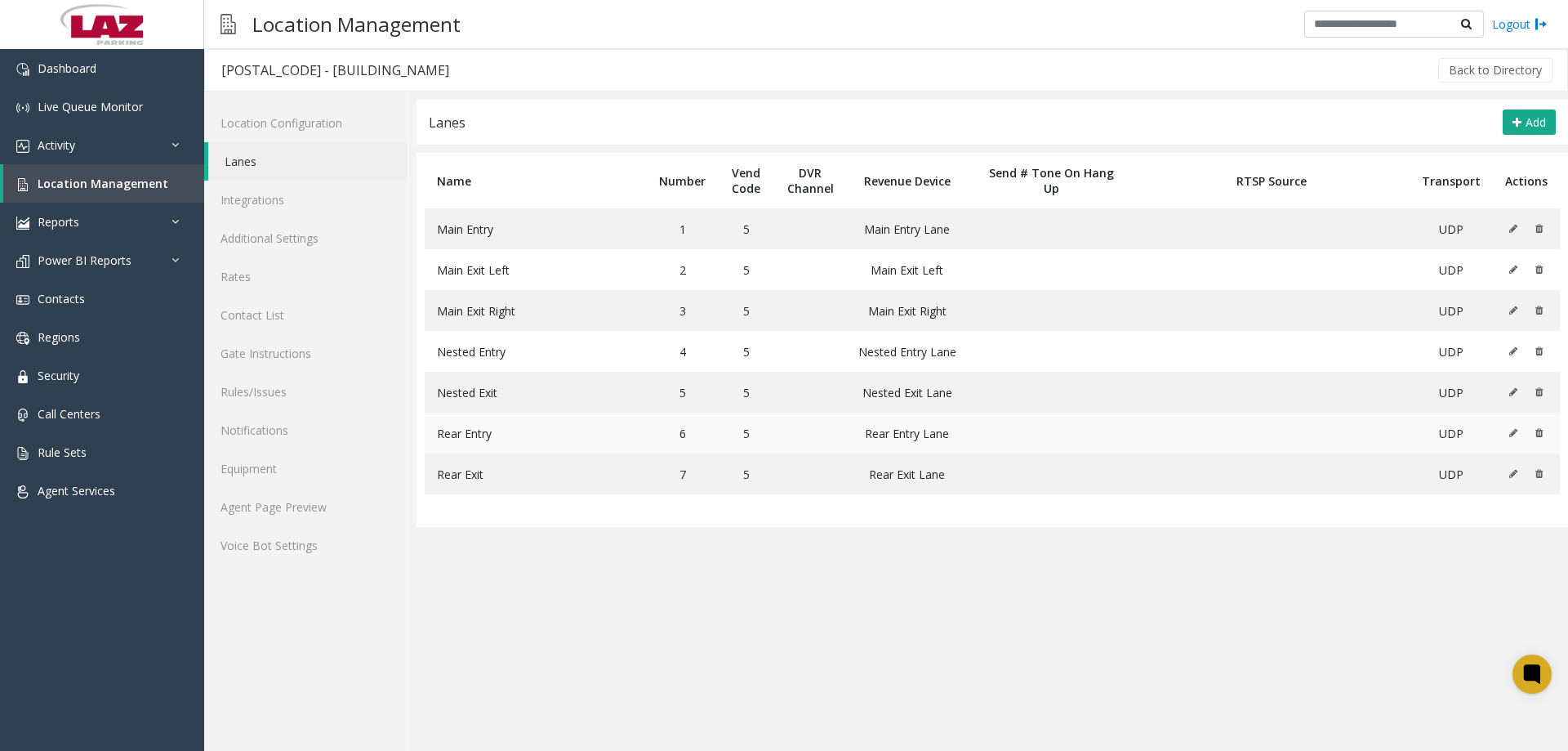 click 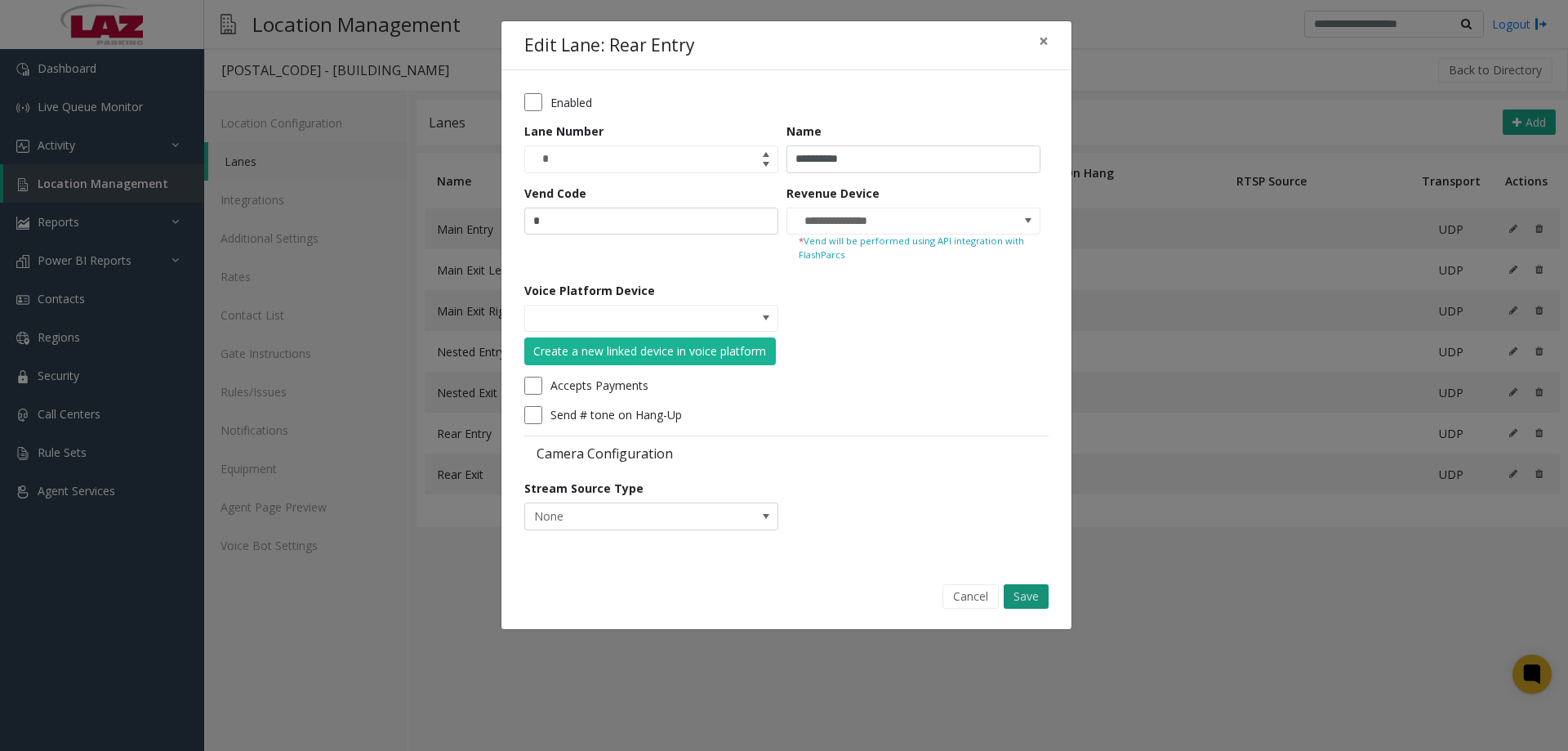 click on "Save" 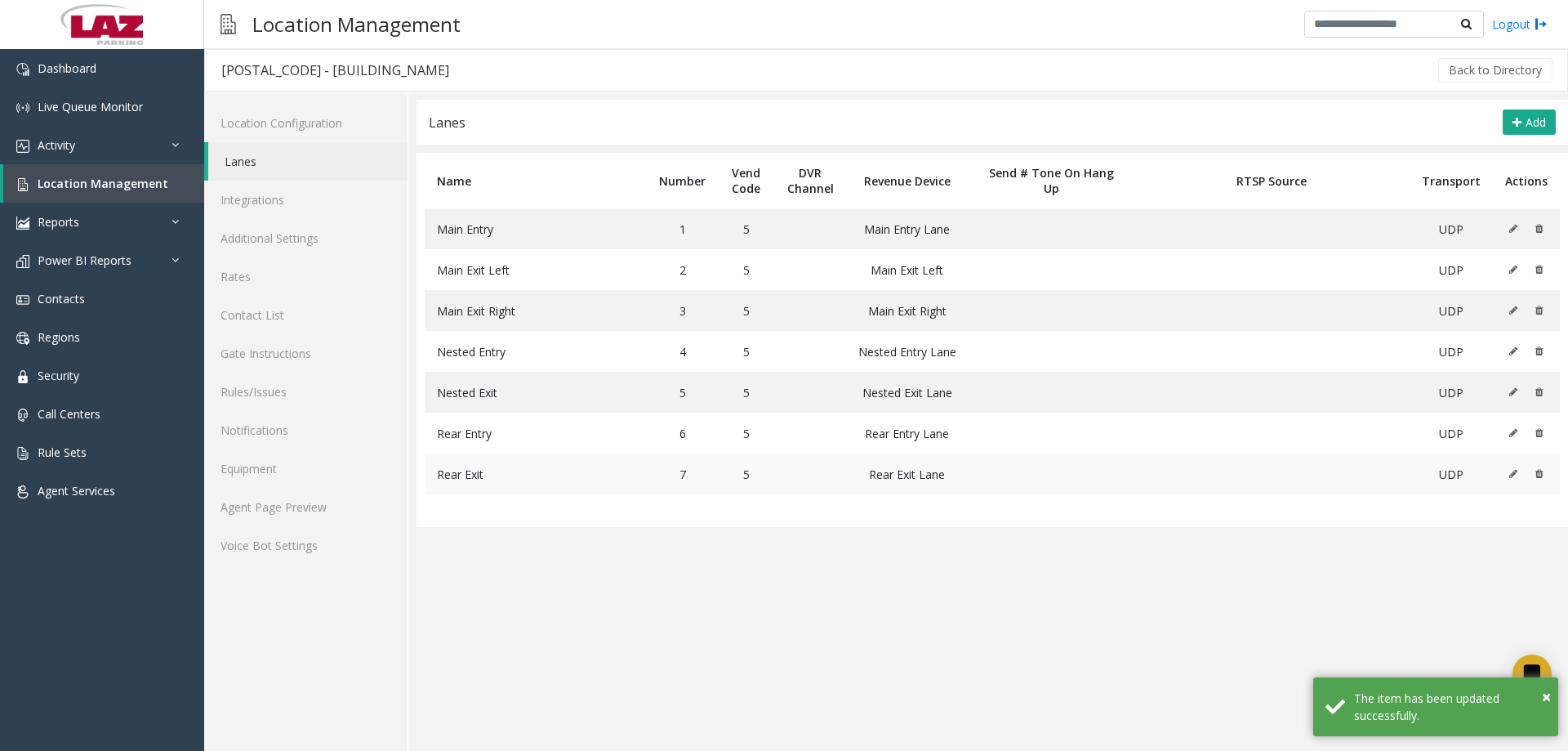 click 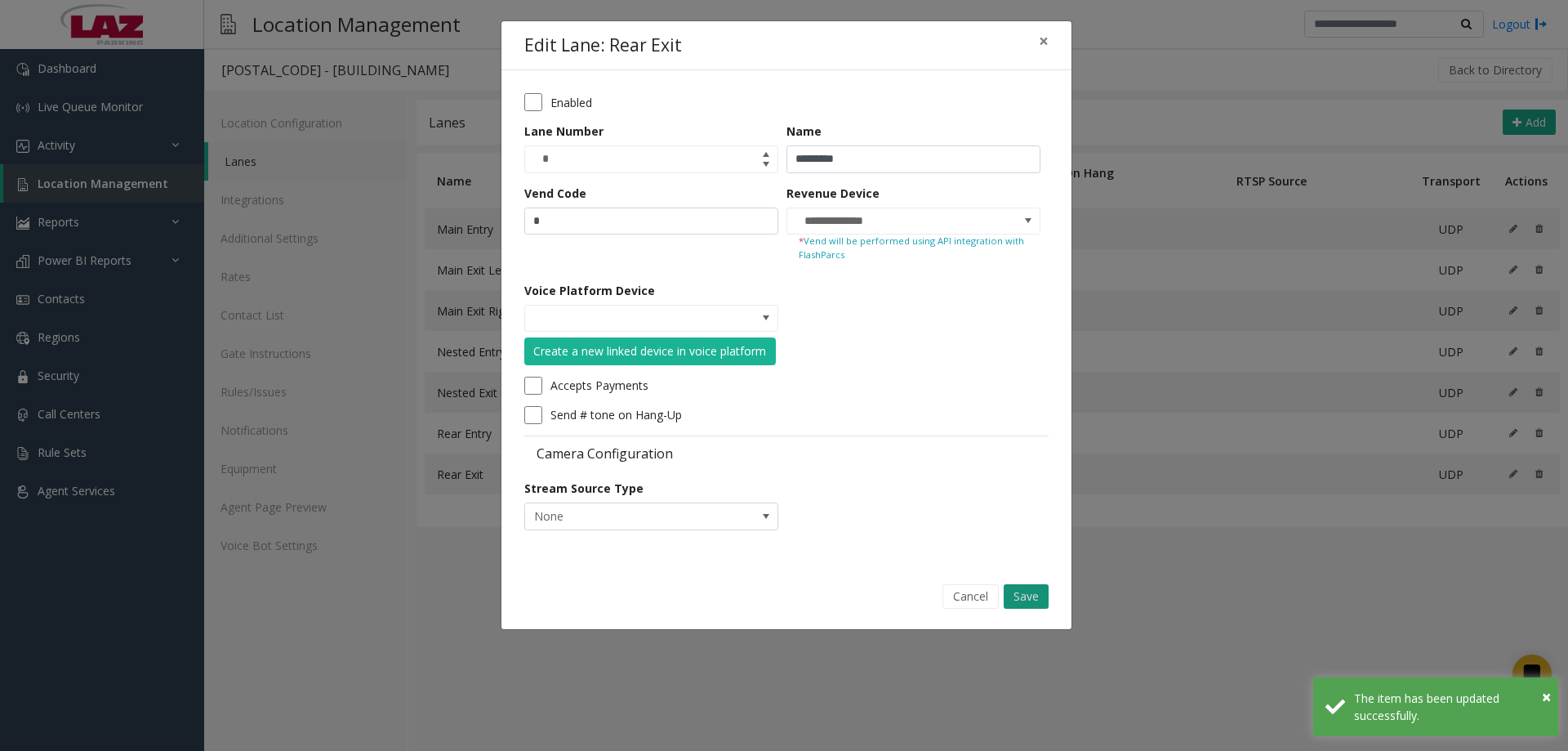 click on "Save" 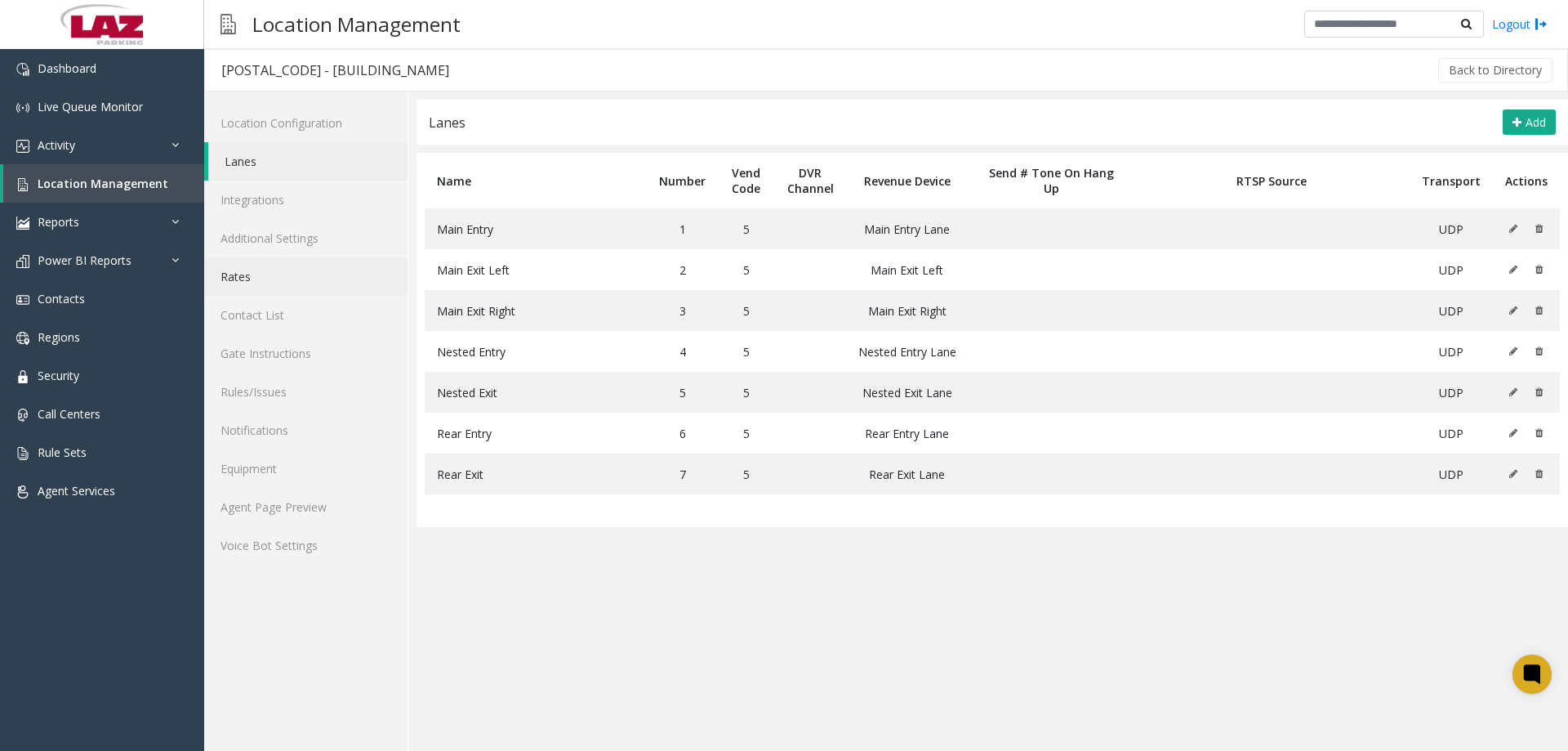 click on "Rates" 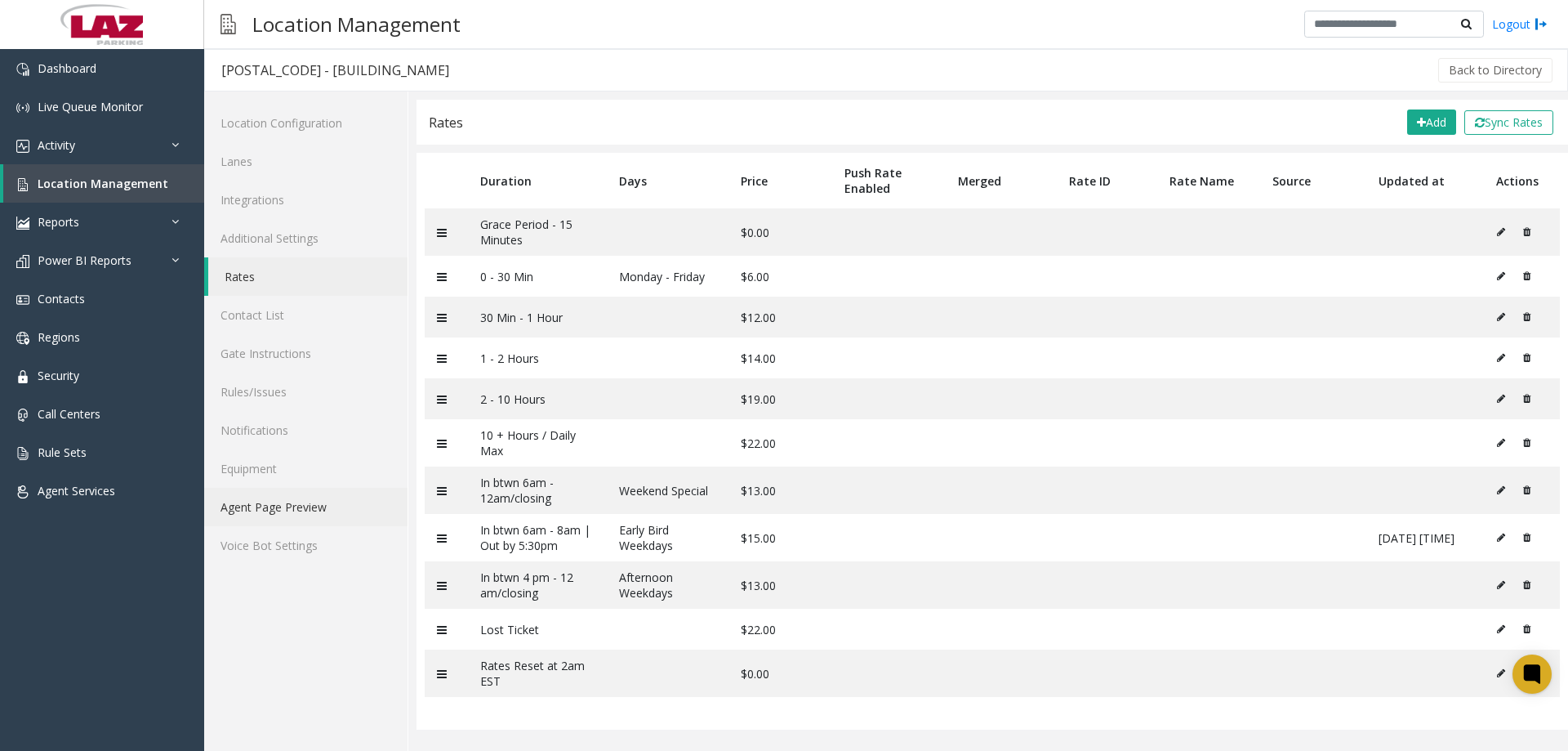 click on "Agent Page Preview" 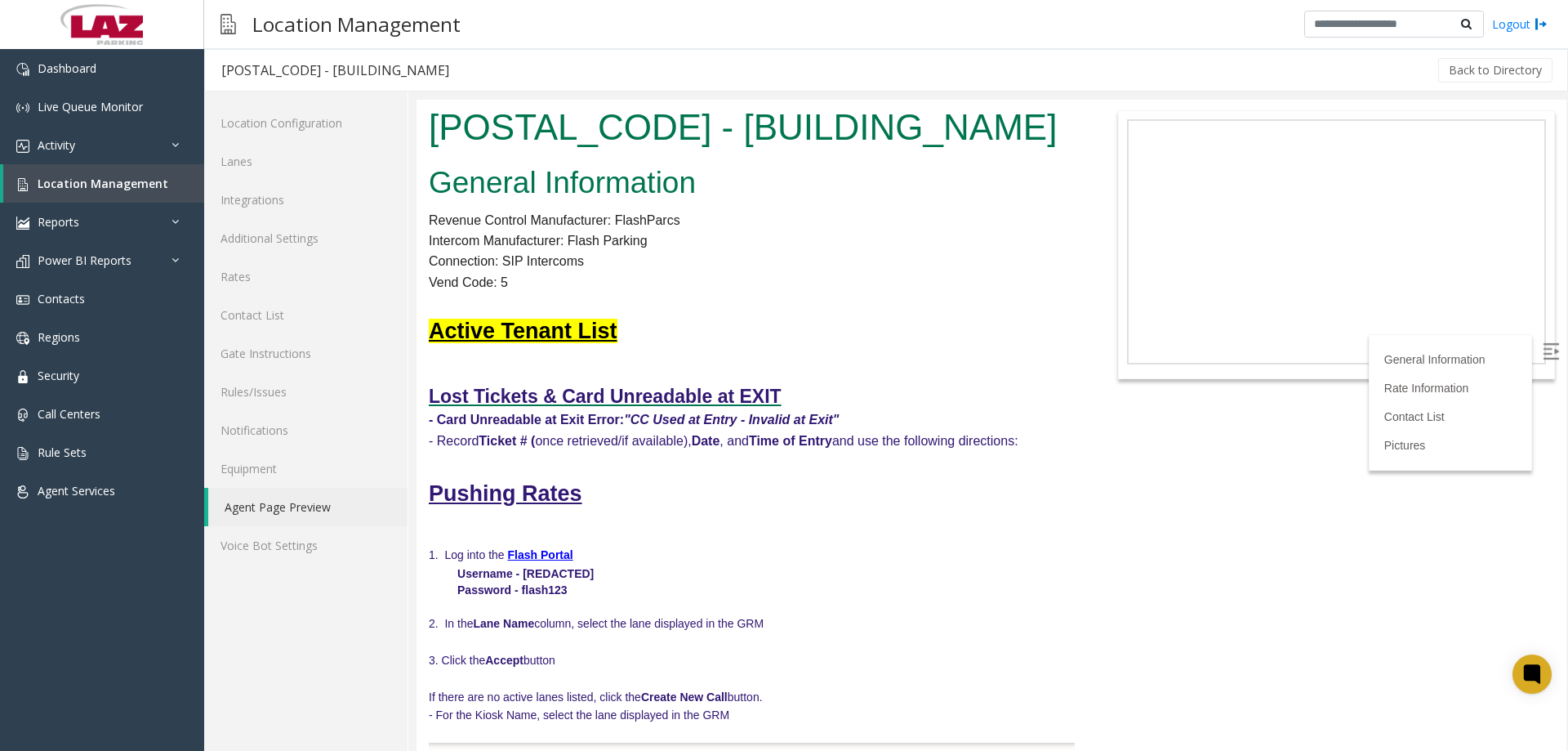 scroll, scrollTop: 0, scrollLeft: 0, axis: both 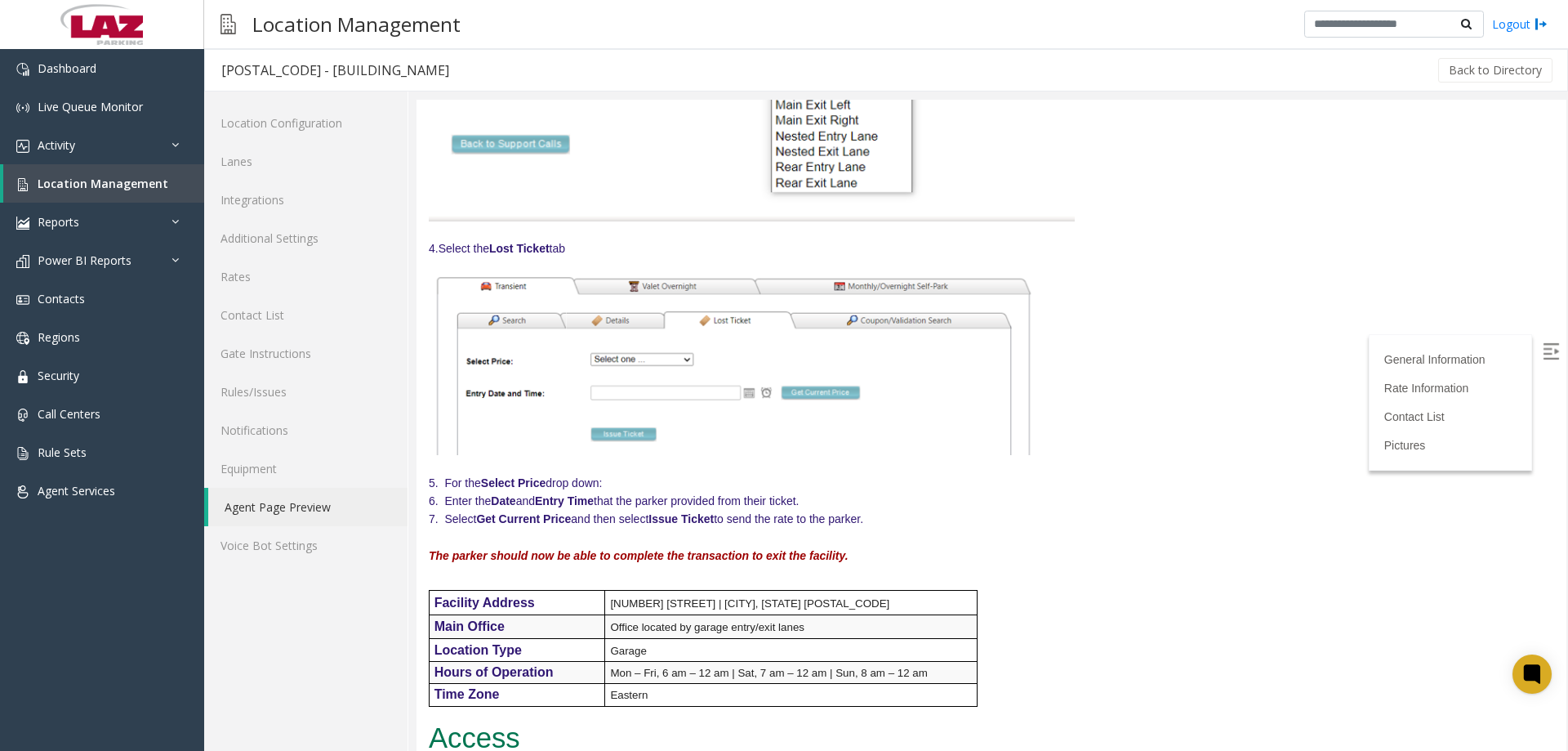 click on "590650 - One Newark Center
General Information
Revenue Control Manufacturer: FlashParcs
Intercom
Manufacturer: Flash Parking
Connection:
SIP Intercoms
Vend Code: 5 Active Tenant List
Lost Tickets & Card Unreadable at EXIT  - Card Unreadable at Exit Error:  "CC Used at Entry - Invalid at Exit" - Record  Ticket # ( once retrieved/if available),  Date , and  Time of Entry  and use the following directions:  Pushing Rates 1.  Log into the   Flash Portal           Username - umojo@onenewark.com           Password - flash123 2.  In the  Lane Name  column, select the lane displayed in the GRM 3. Click the  Accept  button If there are no active lanes listed, click the  Create New Call  button. - For the Kiosk Name, select the lane displayed in the GRM 4.  Select the  Lost Ticket  tab 5.  For the  Select Price  drop down: 6.  Enter the  Date  and  Entry Time  that the parker provided from their ticket." at bounding box center (991, -392) 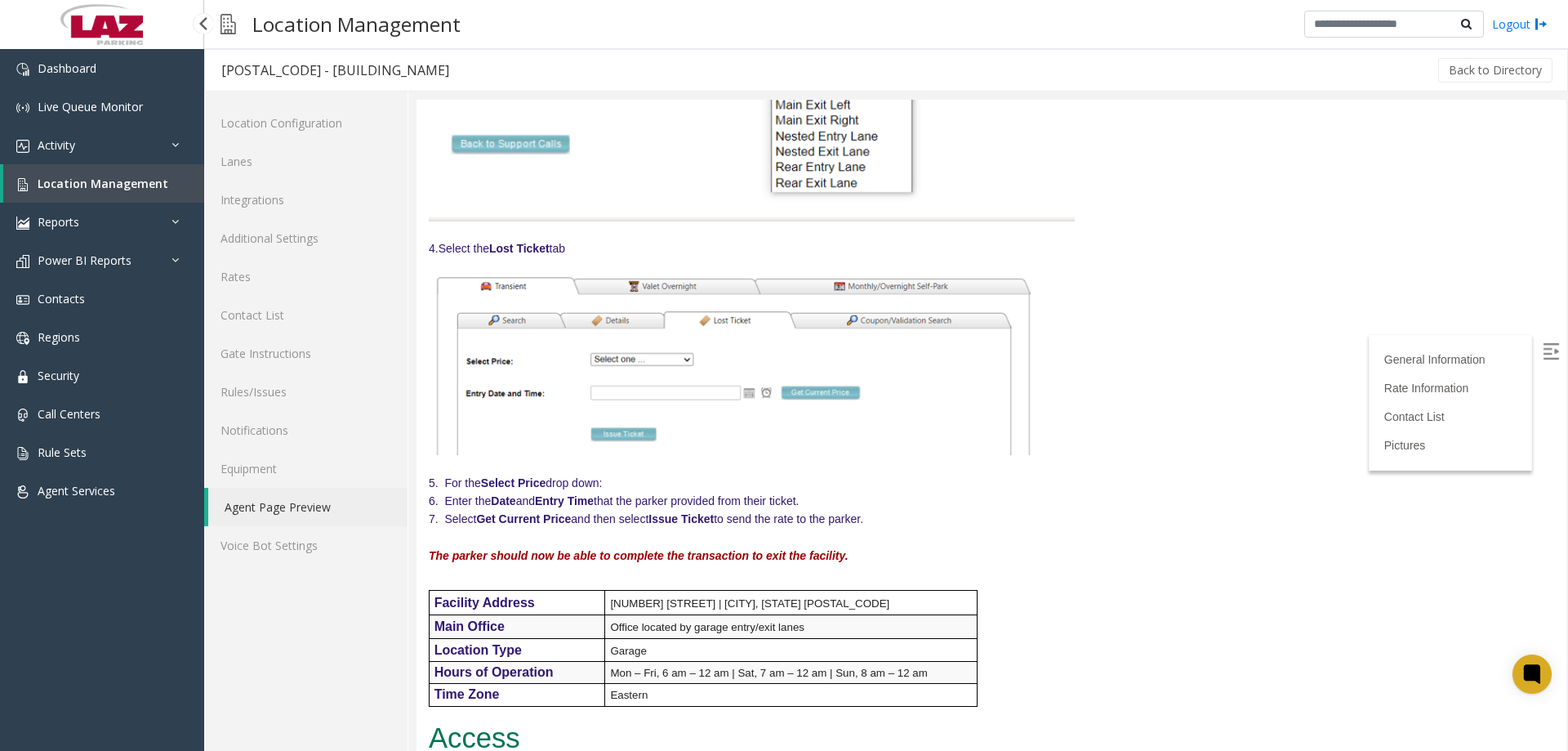 click on "Location Management" at bounding box center [103, 183] 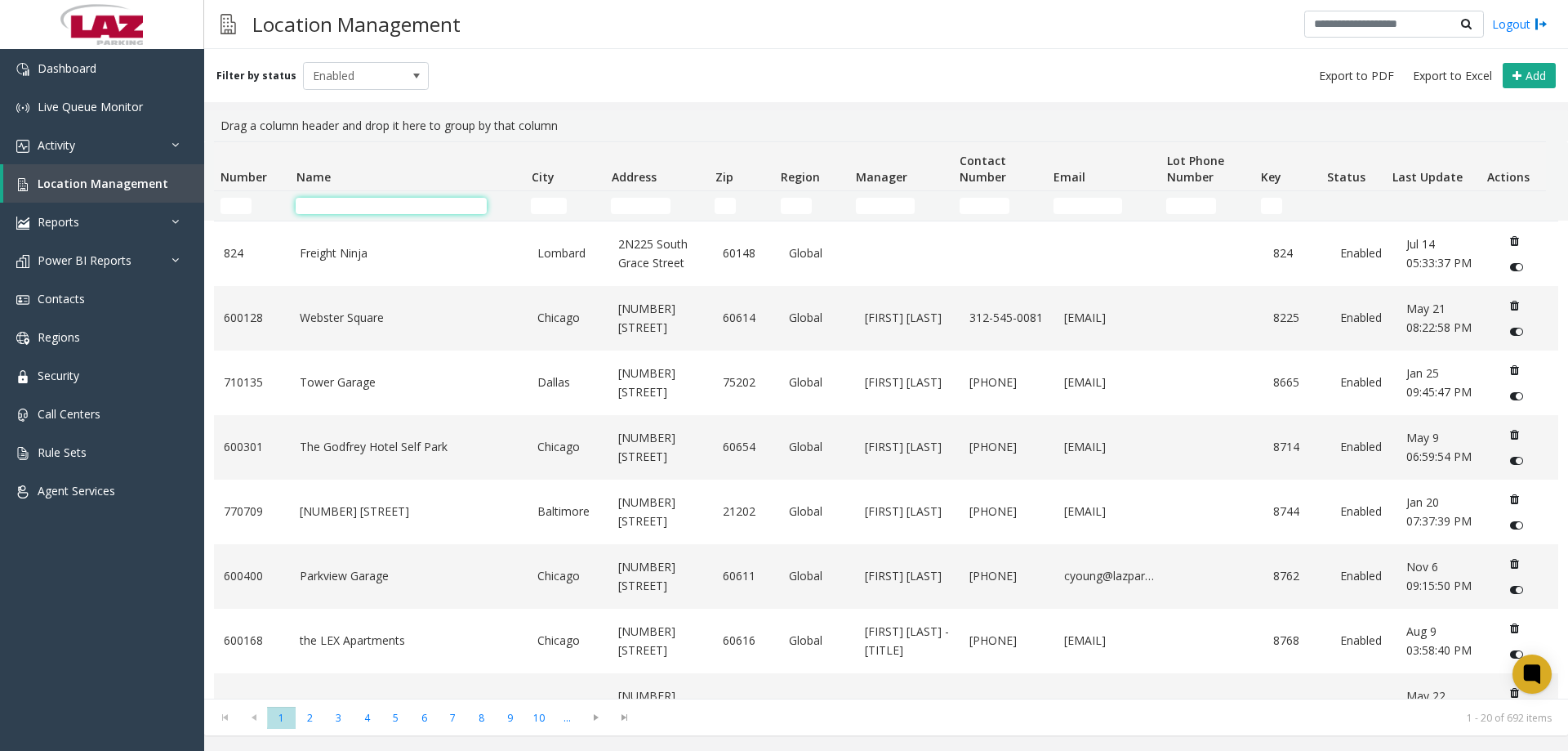 click 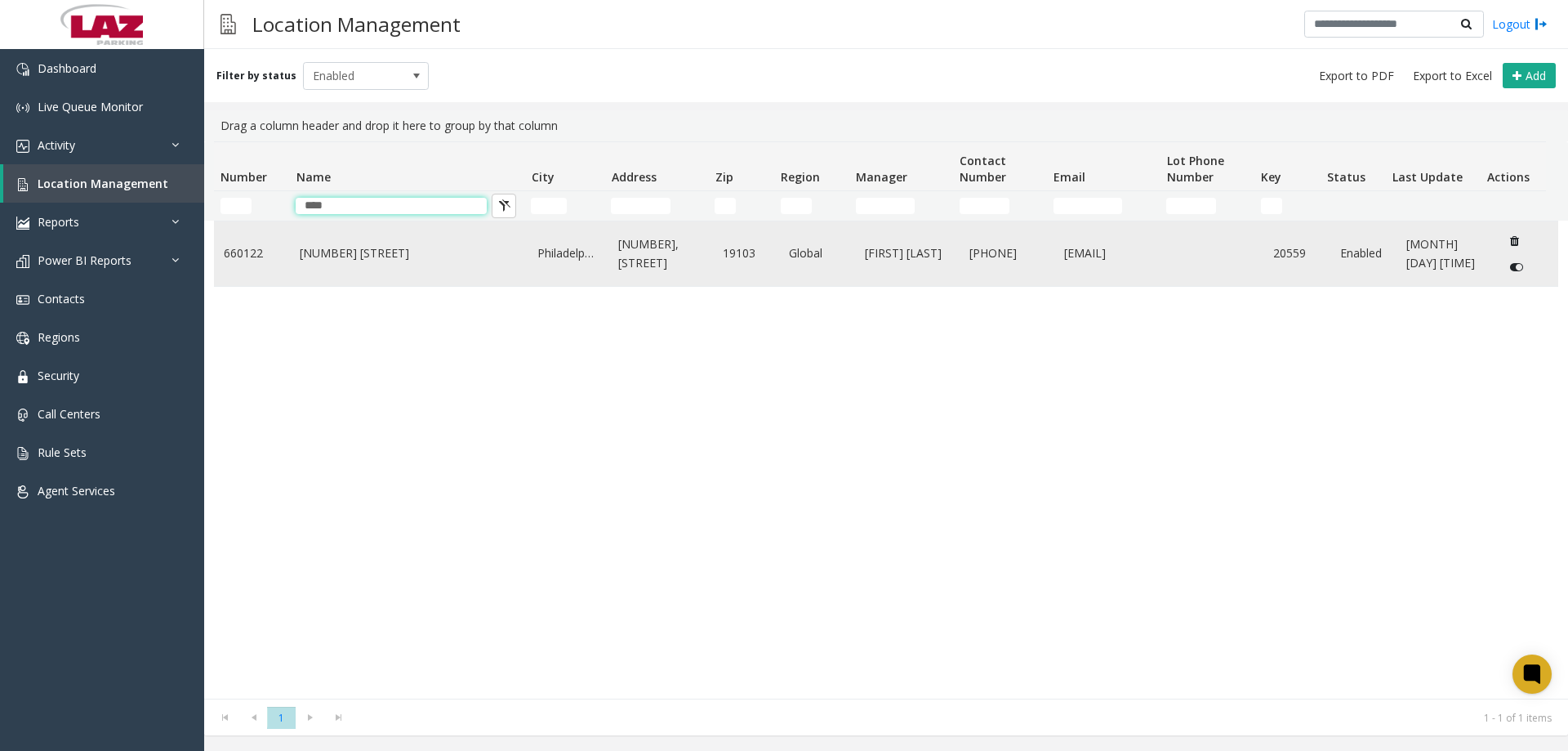 type on "****" 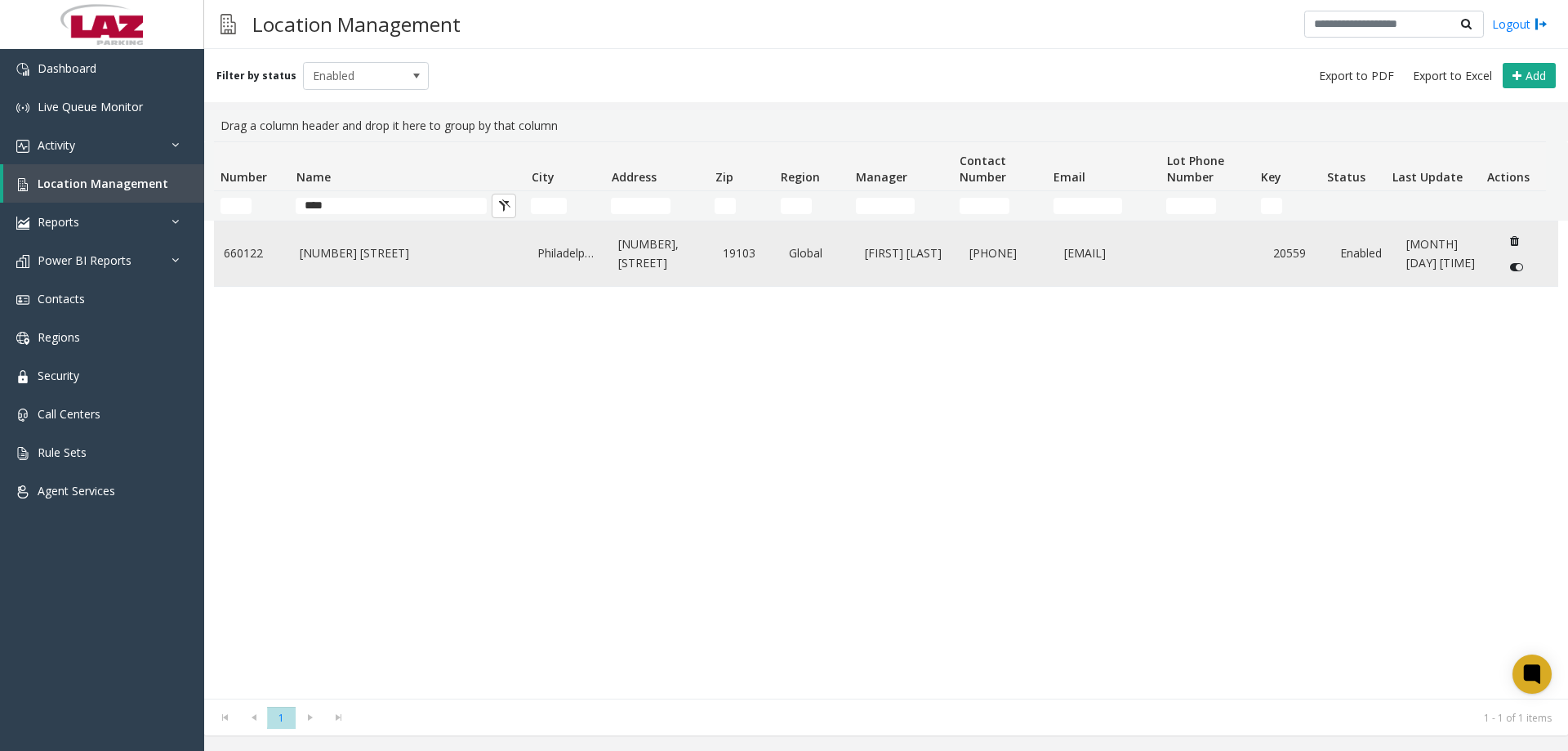 click on "1818 Market Street" 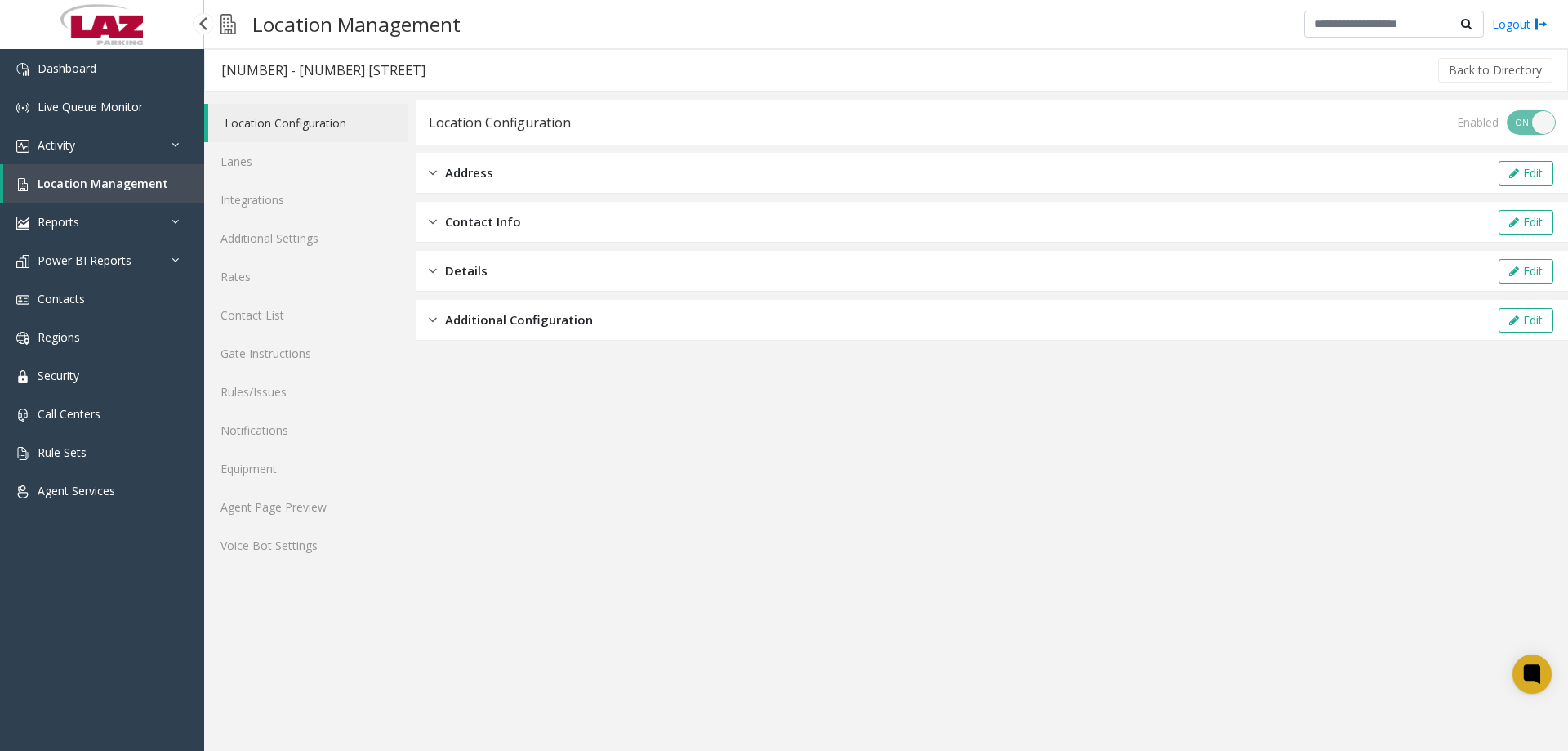 click on "Location Management" at bounding box center [104, 183] 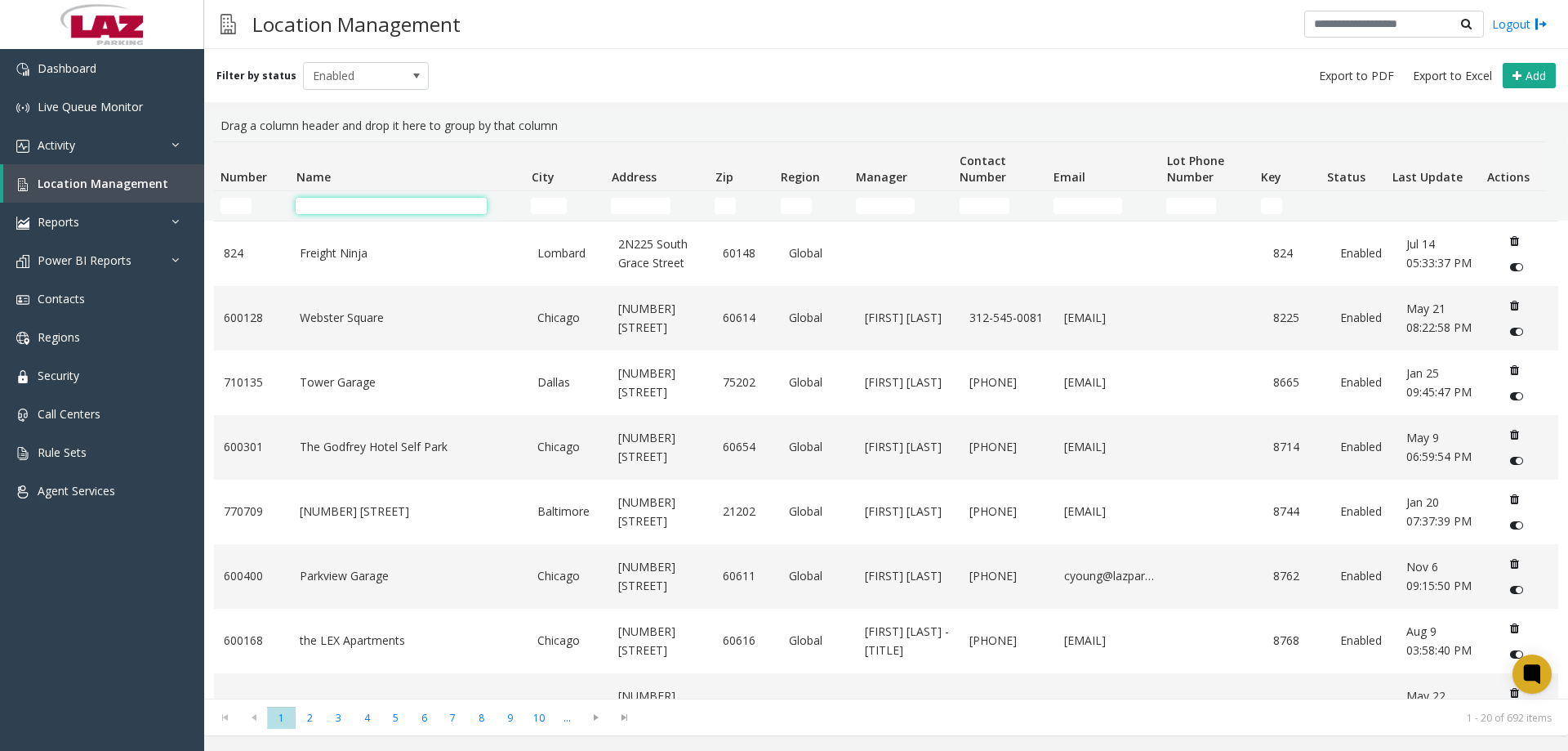 click 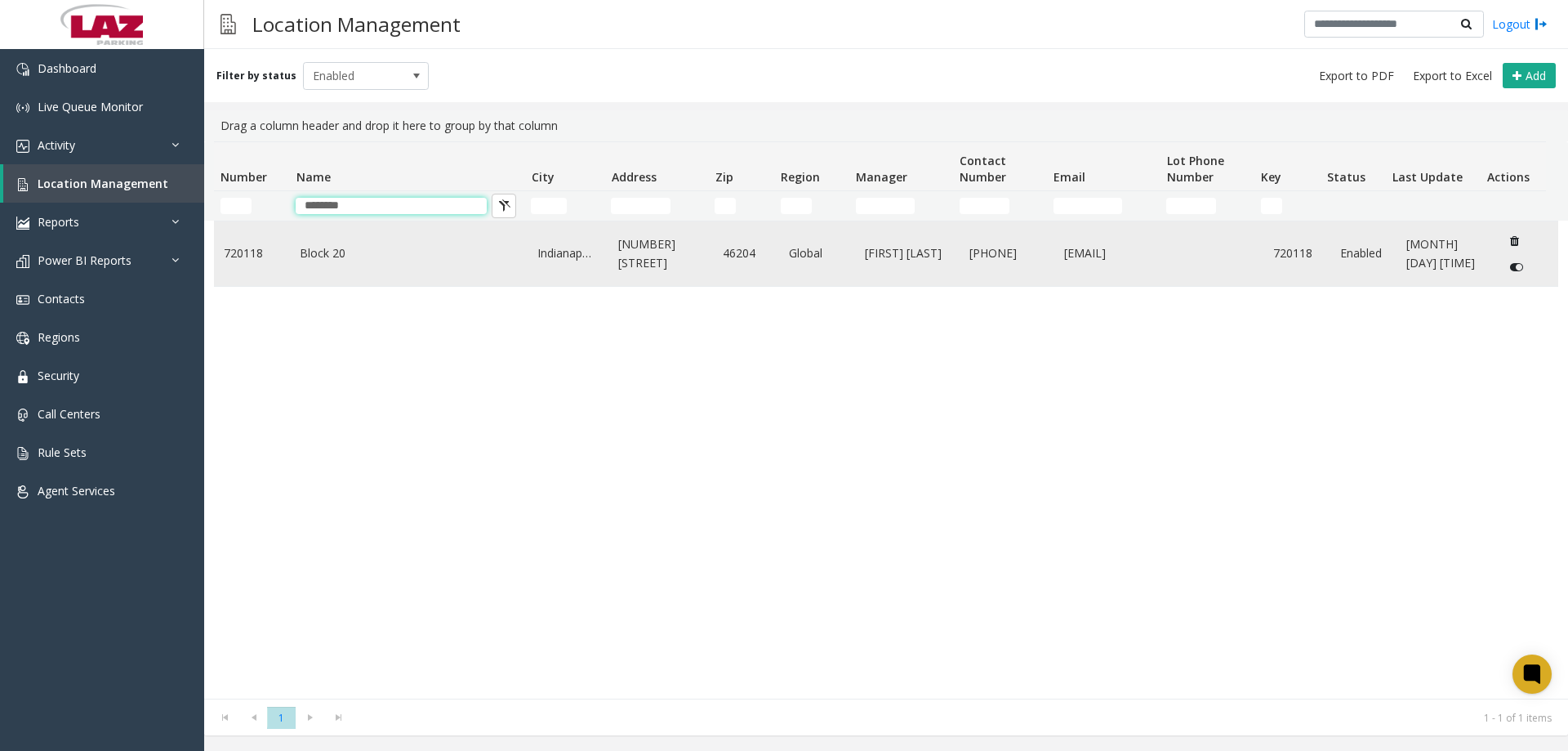 type on "********" 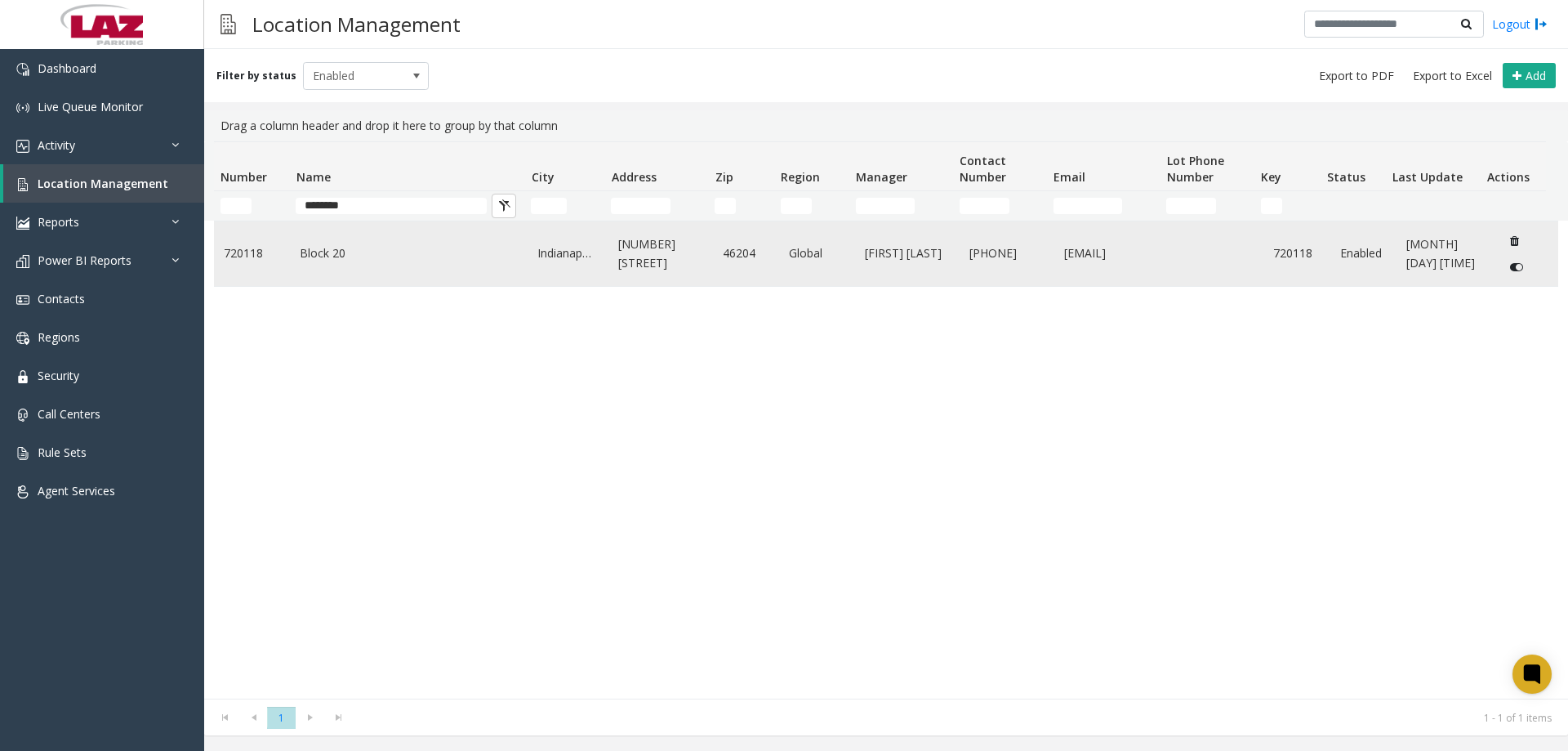 click on "Block 20" 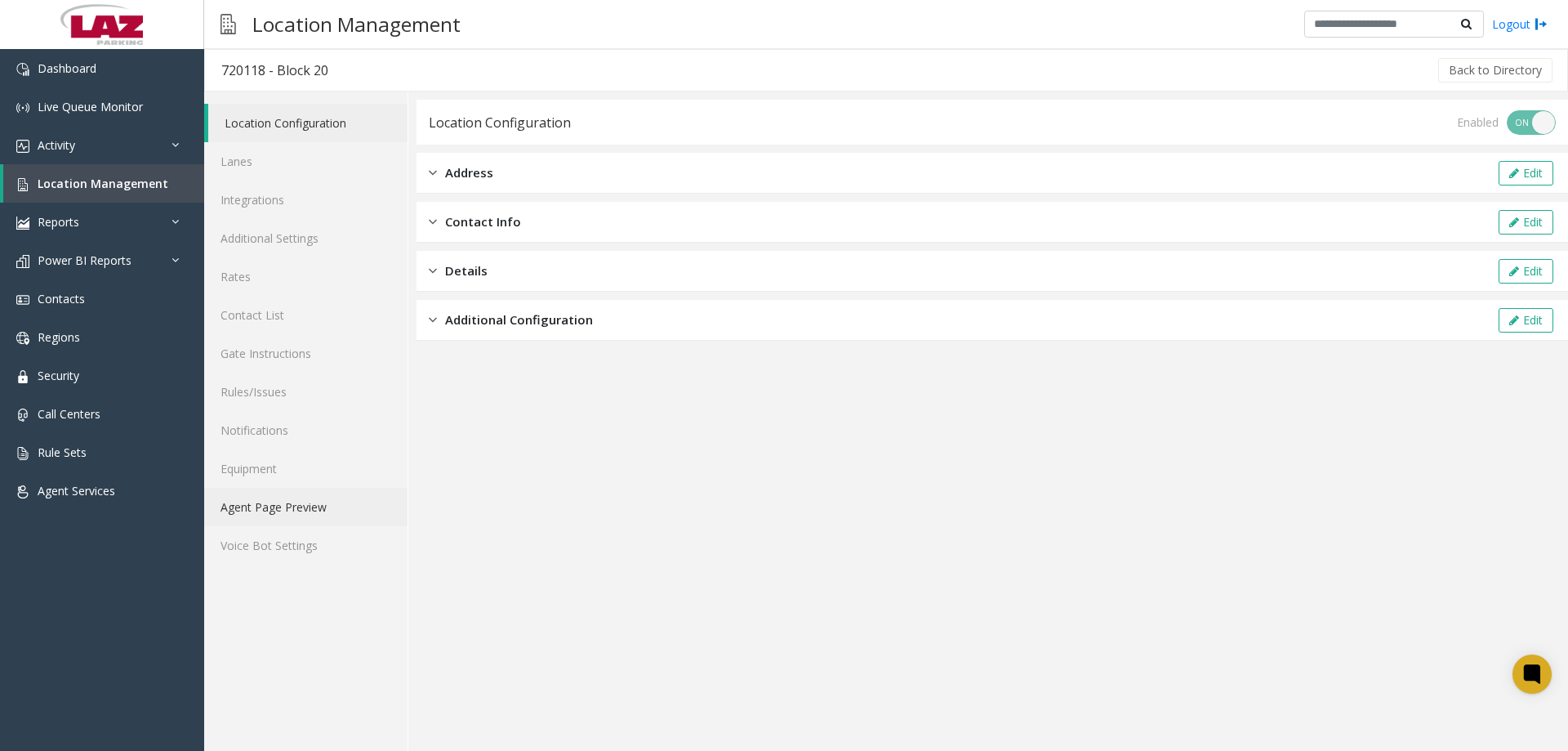 click on "Agent Page Preview" 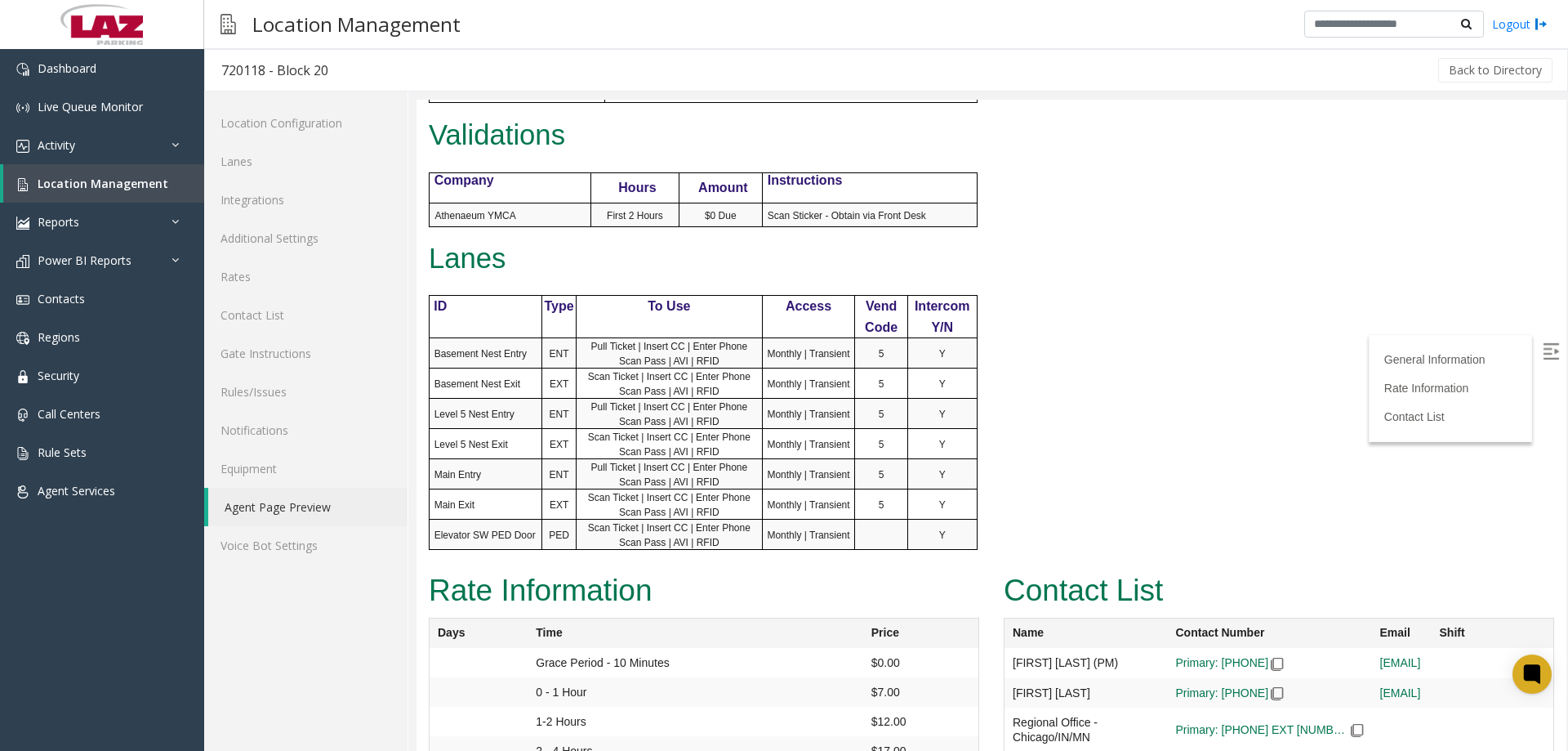 scroll, scrollTop: 852, scrollLeft: 0, axis: vertical 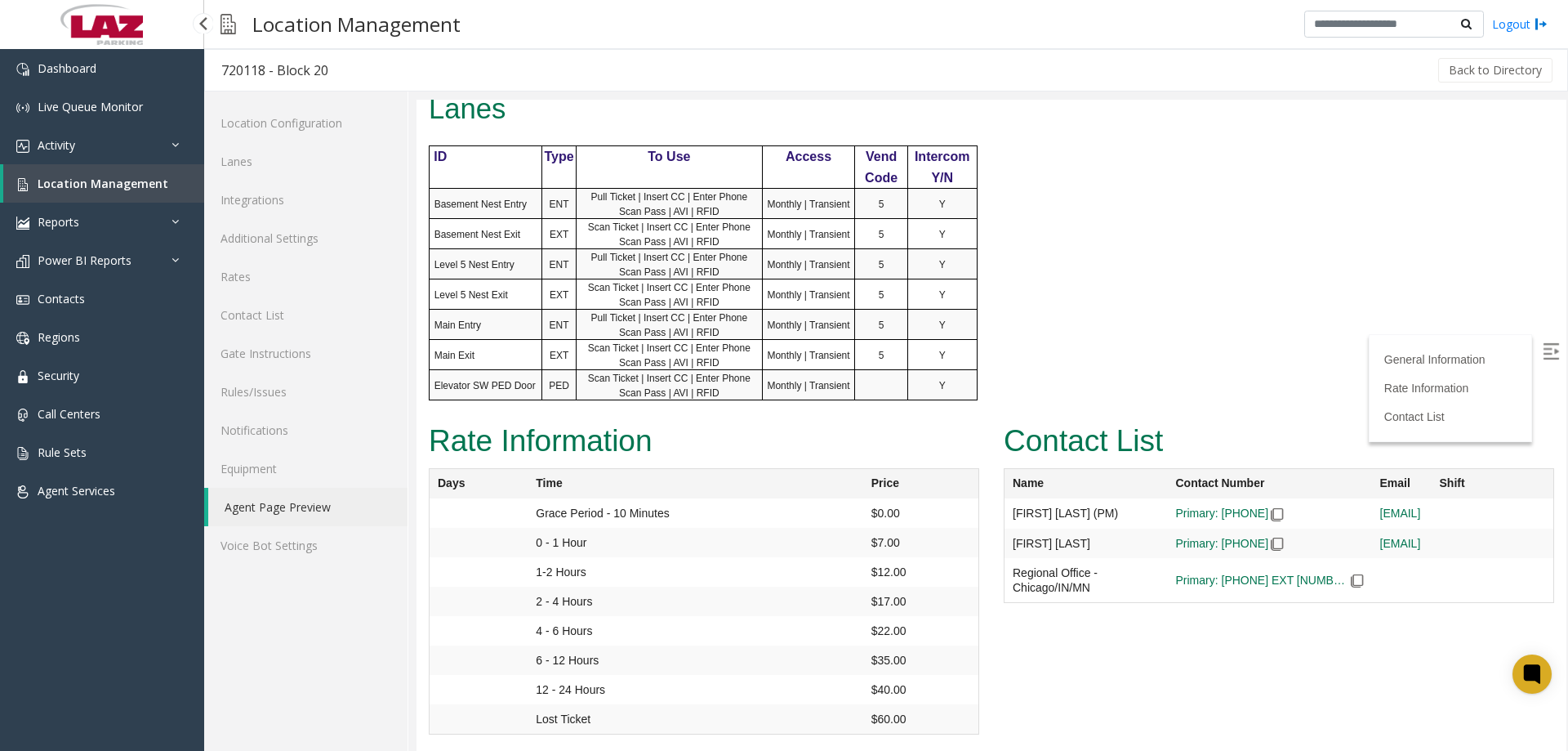 click on "Location Management" at bounding box center (103, 183) 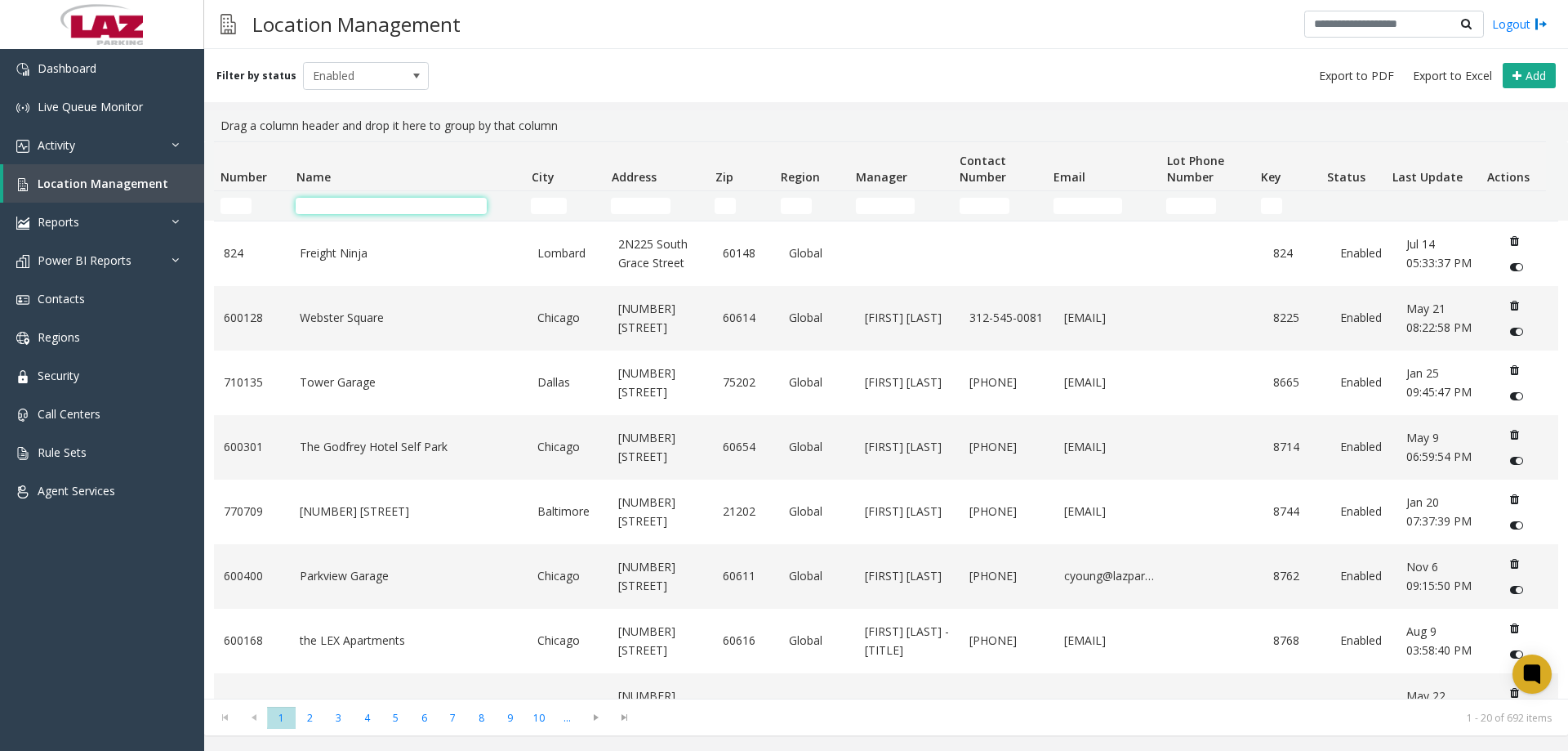 click 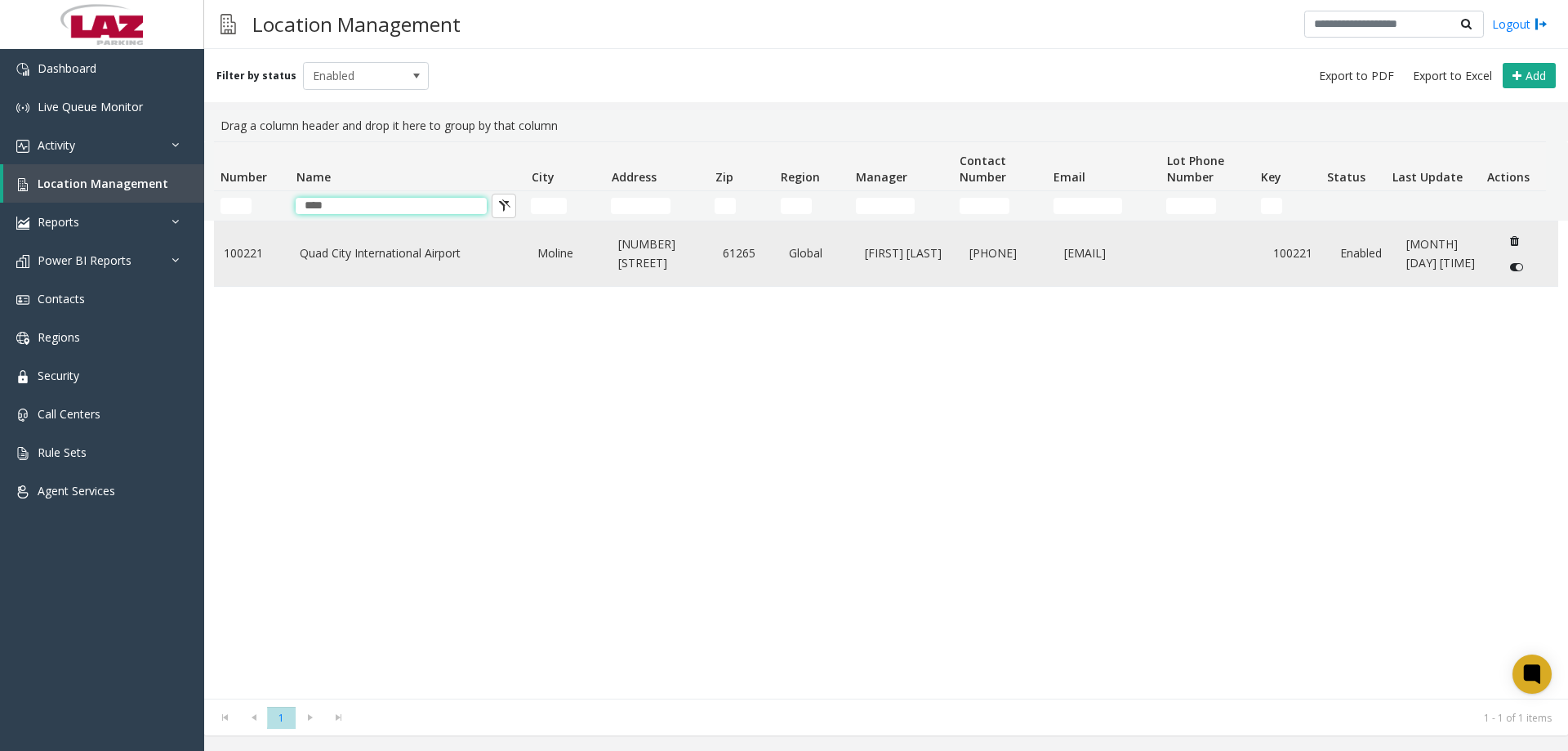 type on "****" 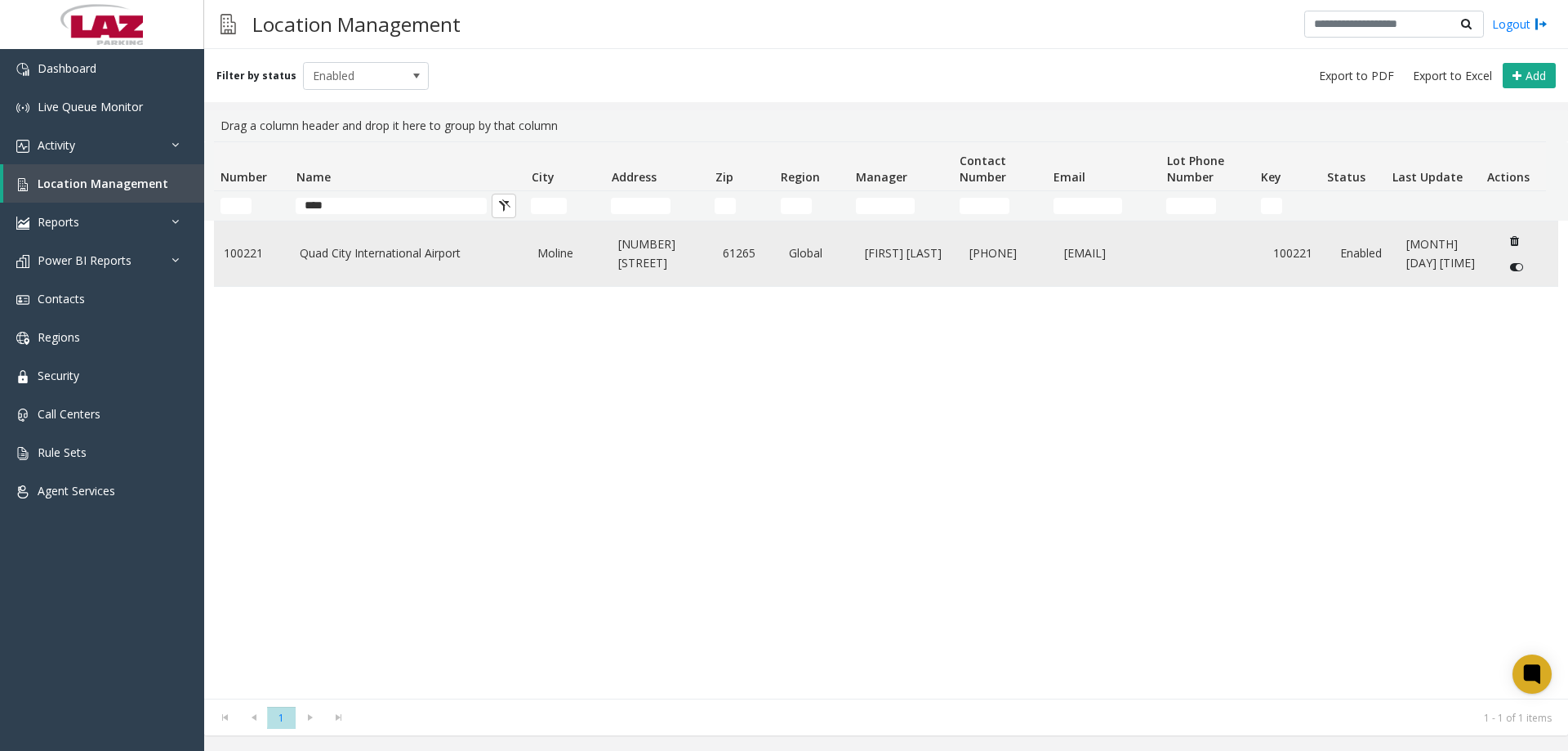 click on "Quad City International Airport" 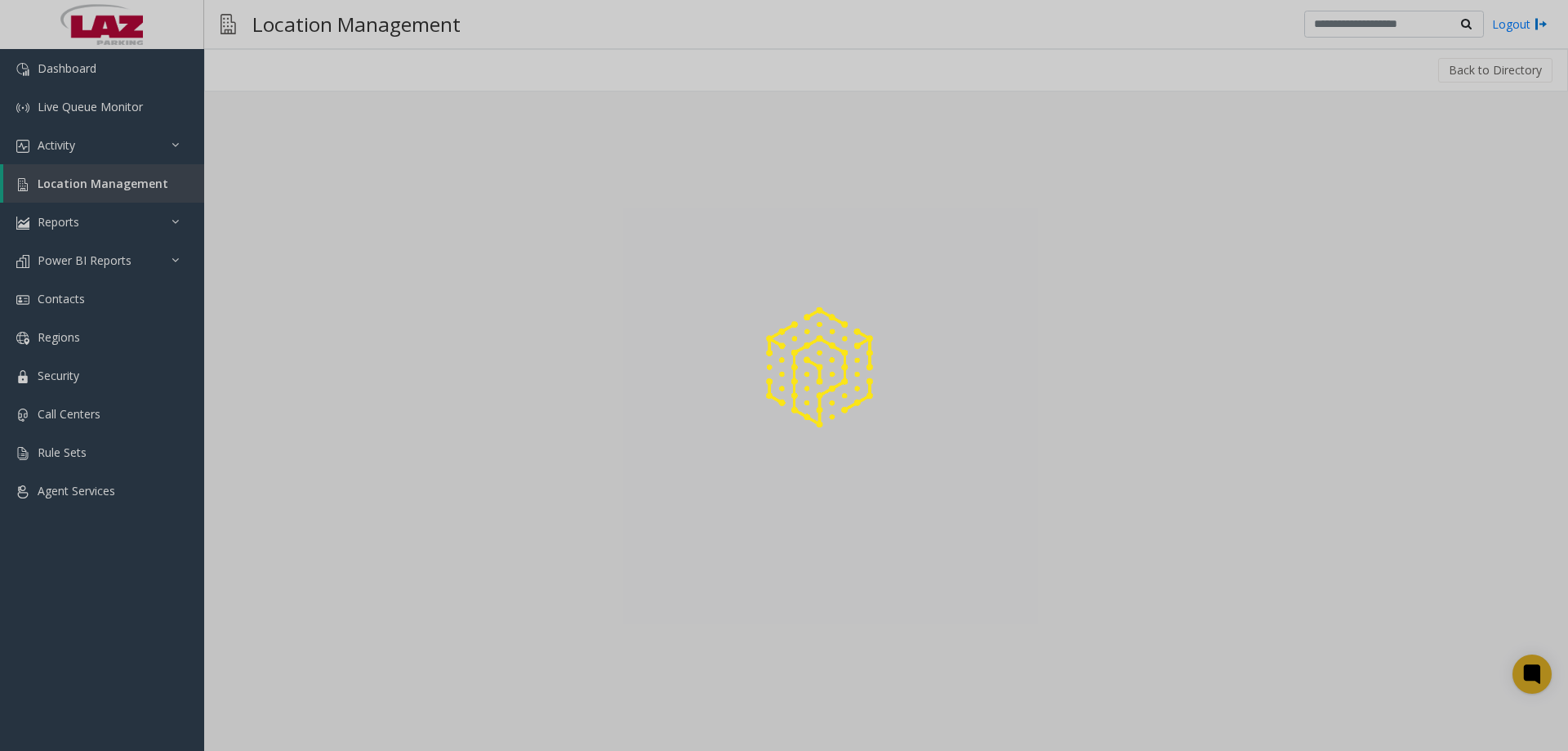 click 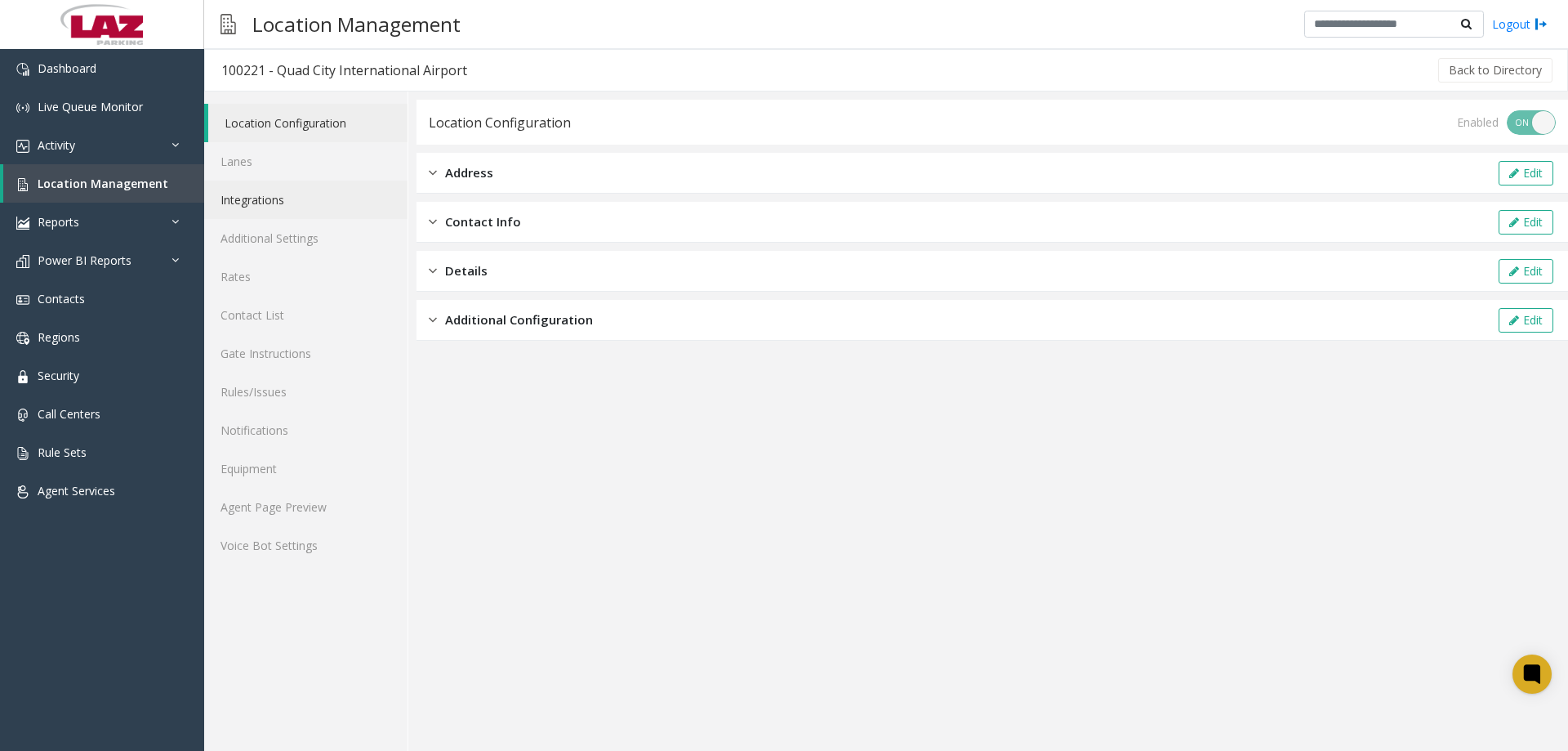 click on "Integrations" 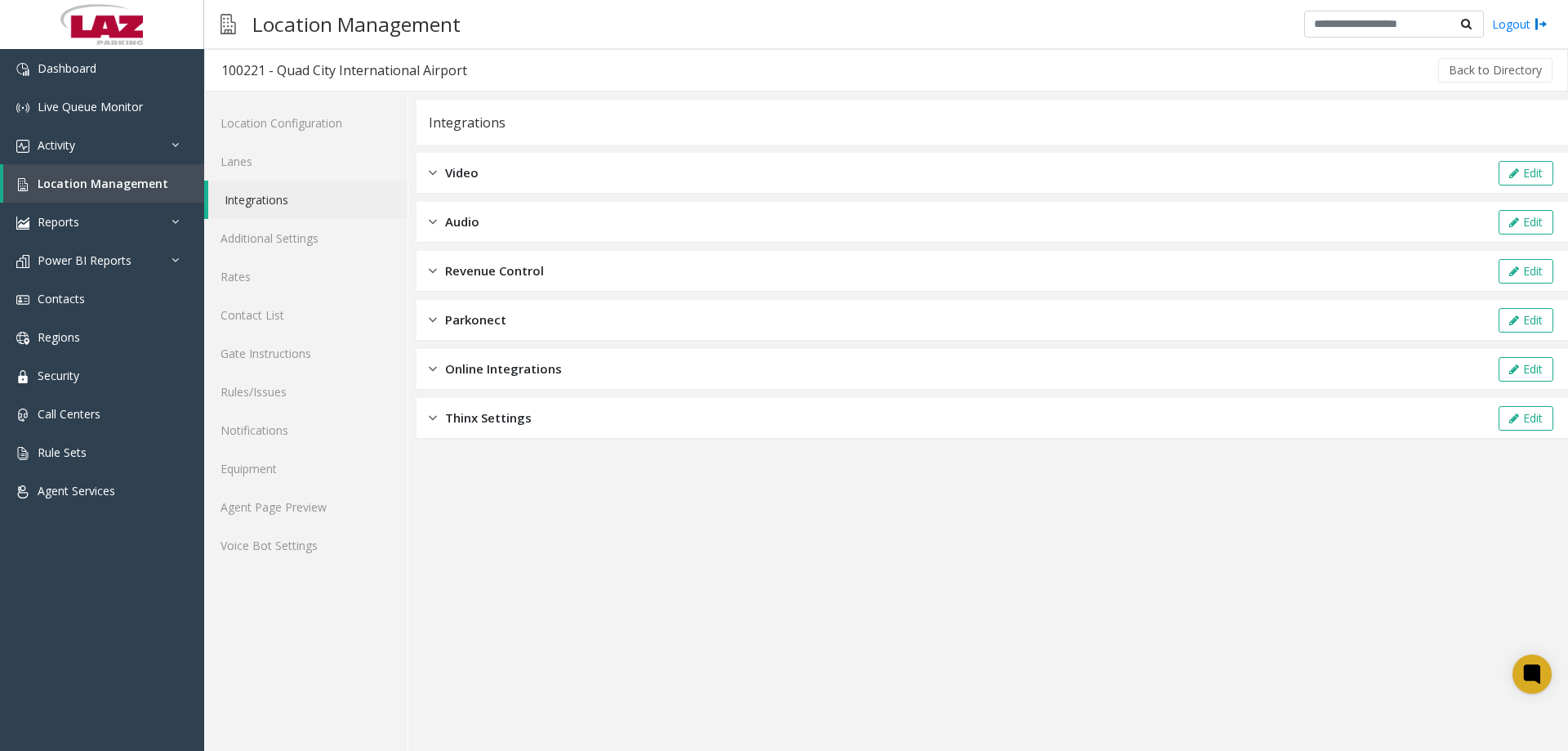 click on "Revenue Control" 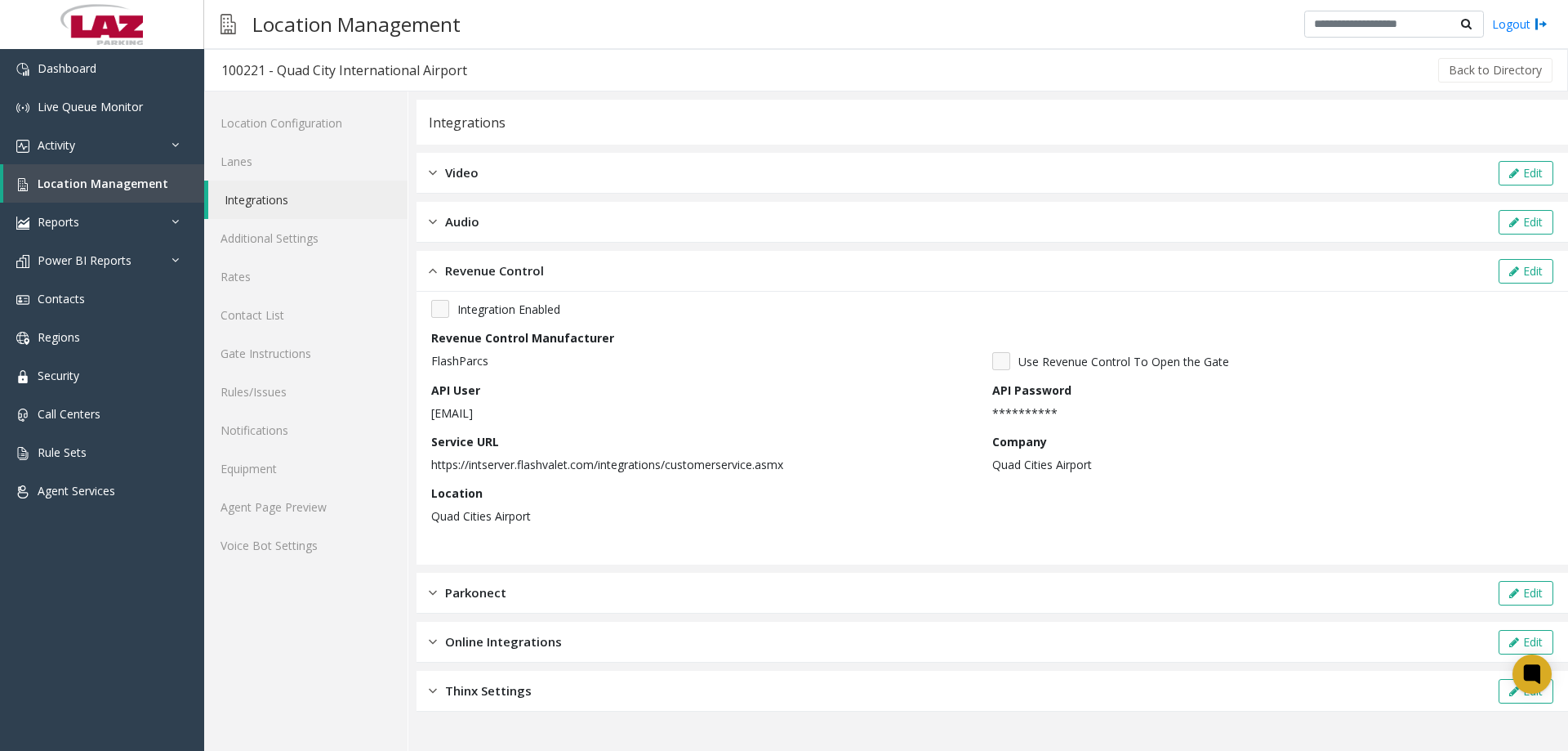 click on "Revenue Control" 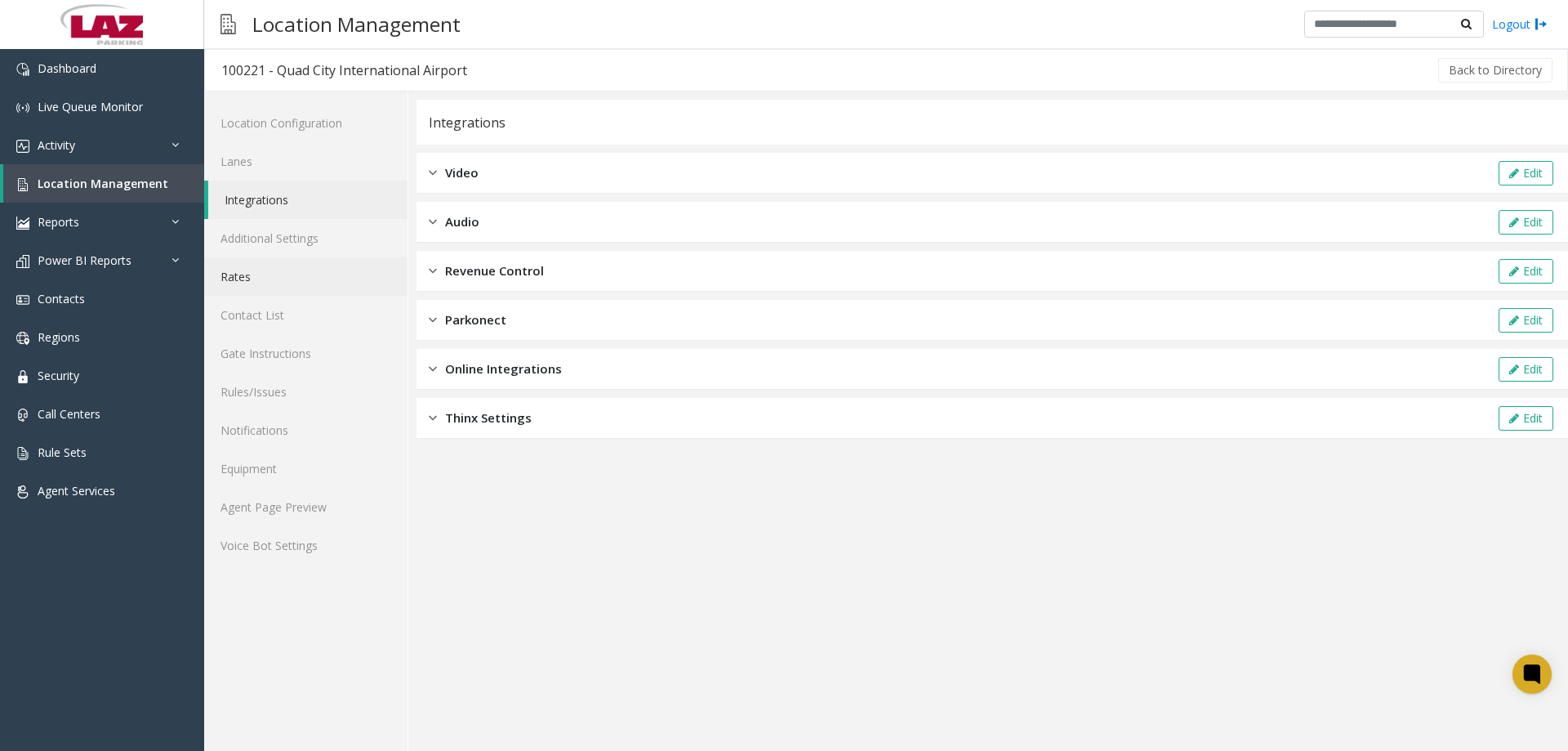 click on "Rates" 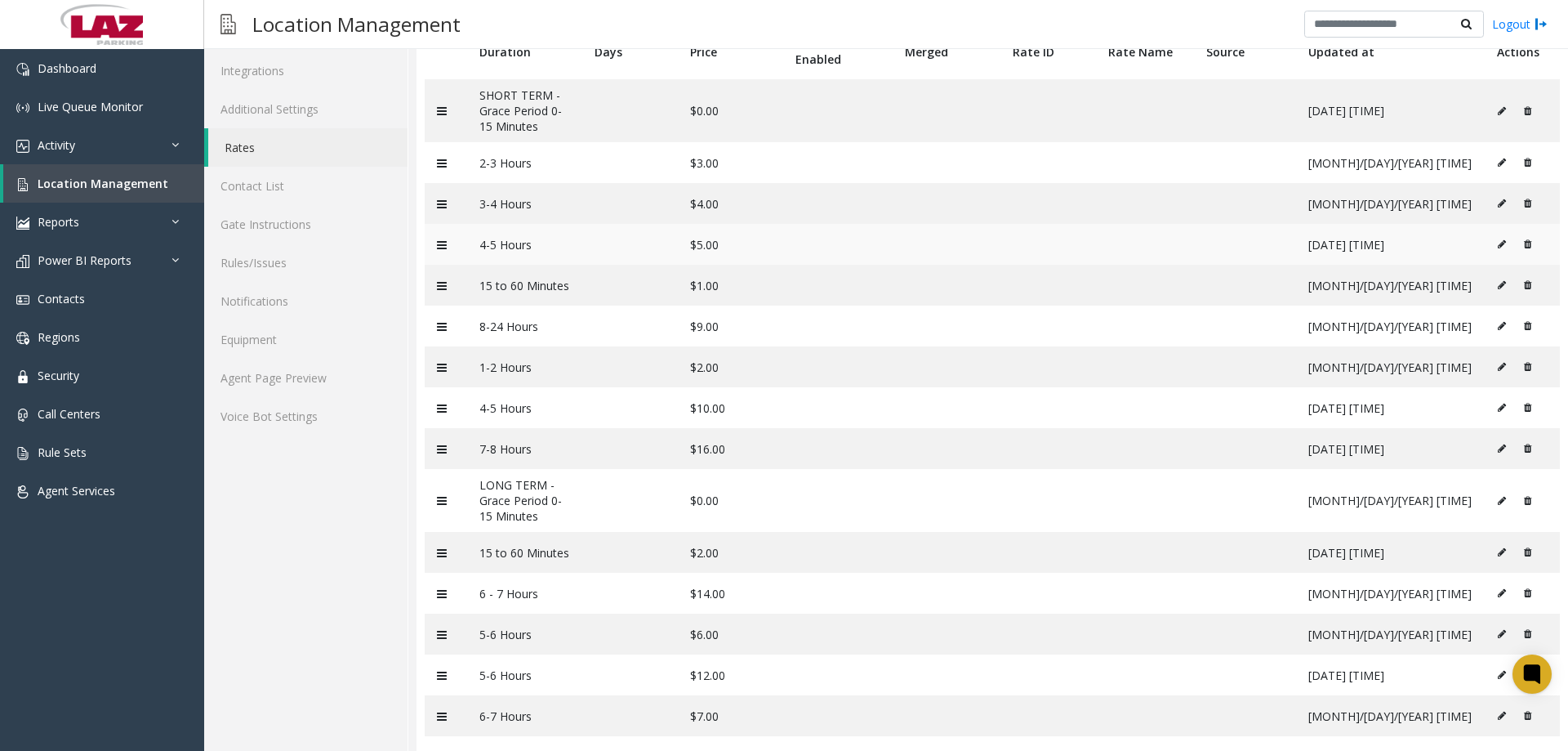 scroll, scrollTop: 0, scrollLeft: 0, axis: both 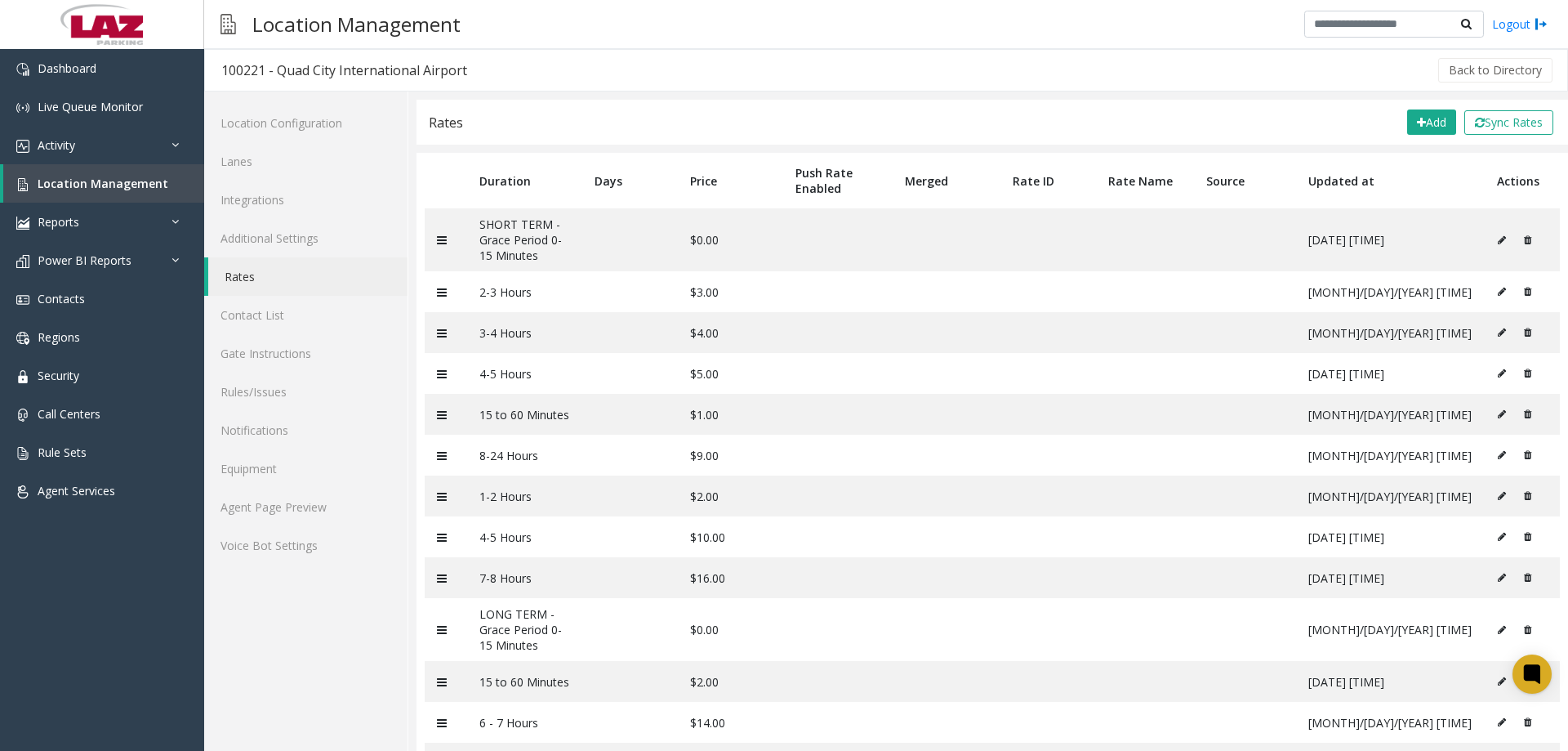 click on "Location Configuration Lanes Integrations Additional Settings Rates Contact List Gate Instructions Rules/Issues Notifications Equipment Agent Page Preview Voice Bot Settings" 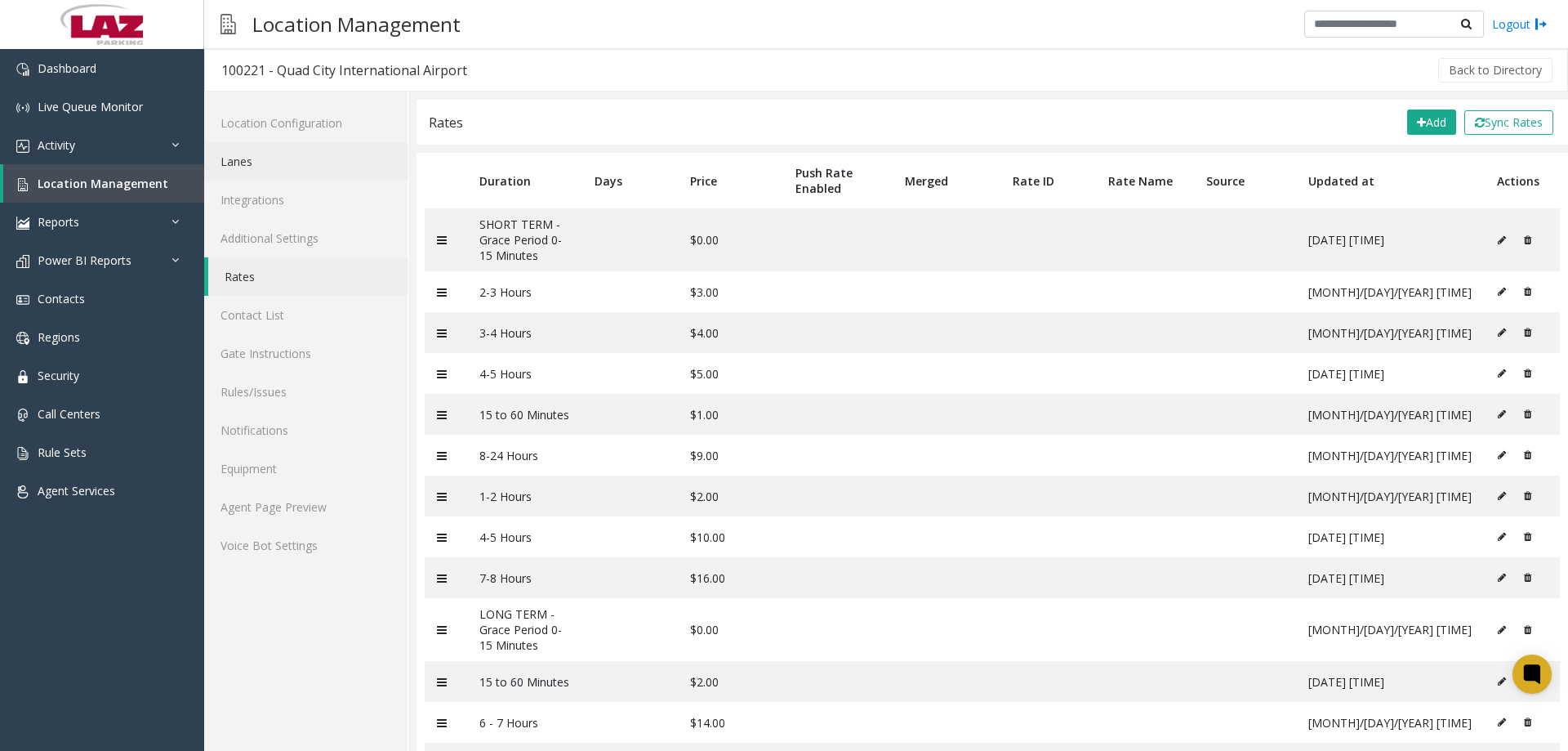 click on "Lanes" 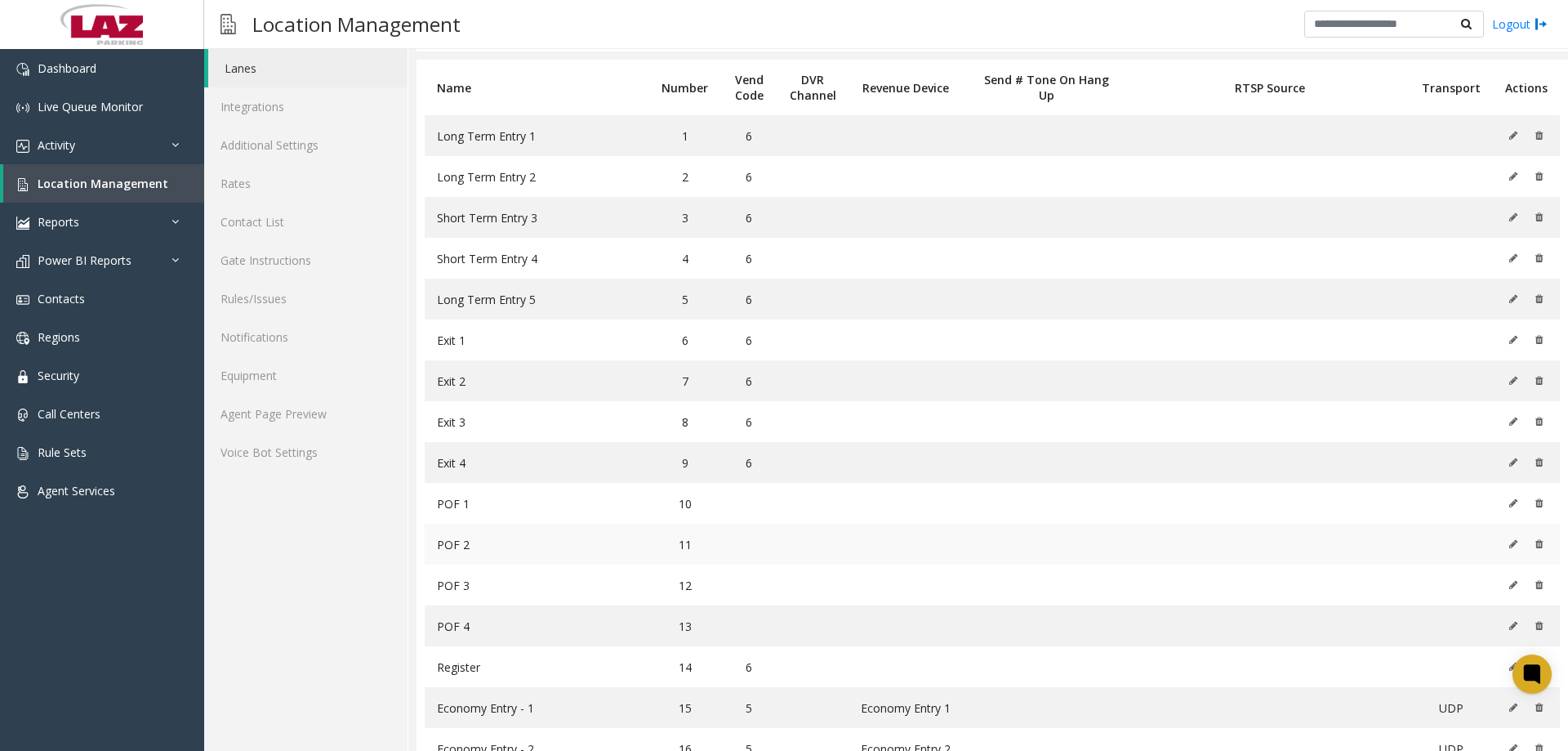 scroll, scrollTop: 0, scrollLeft: 0, axis: both 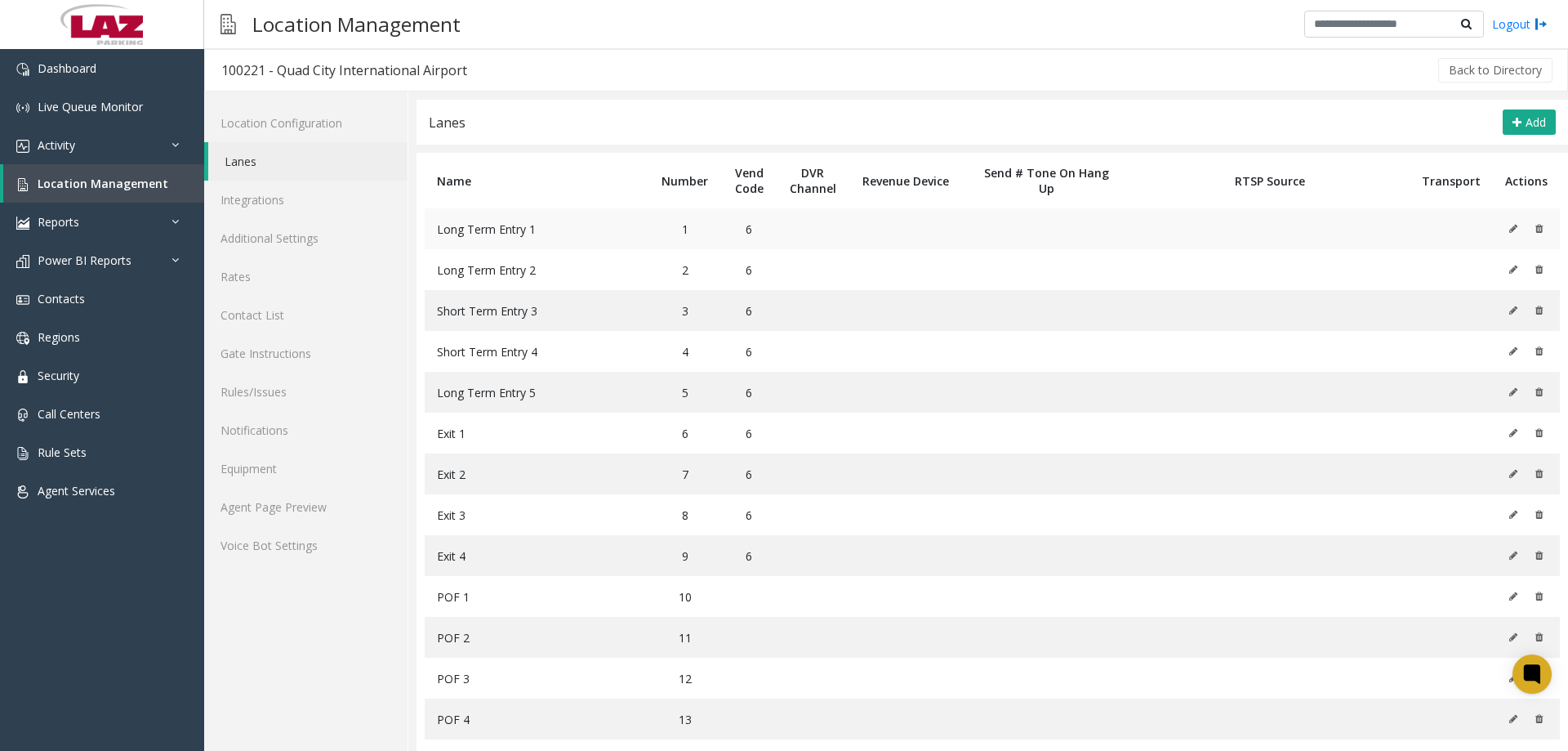 click 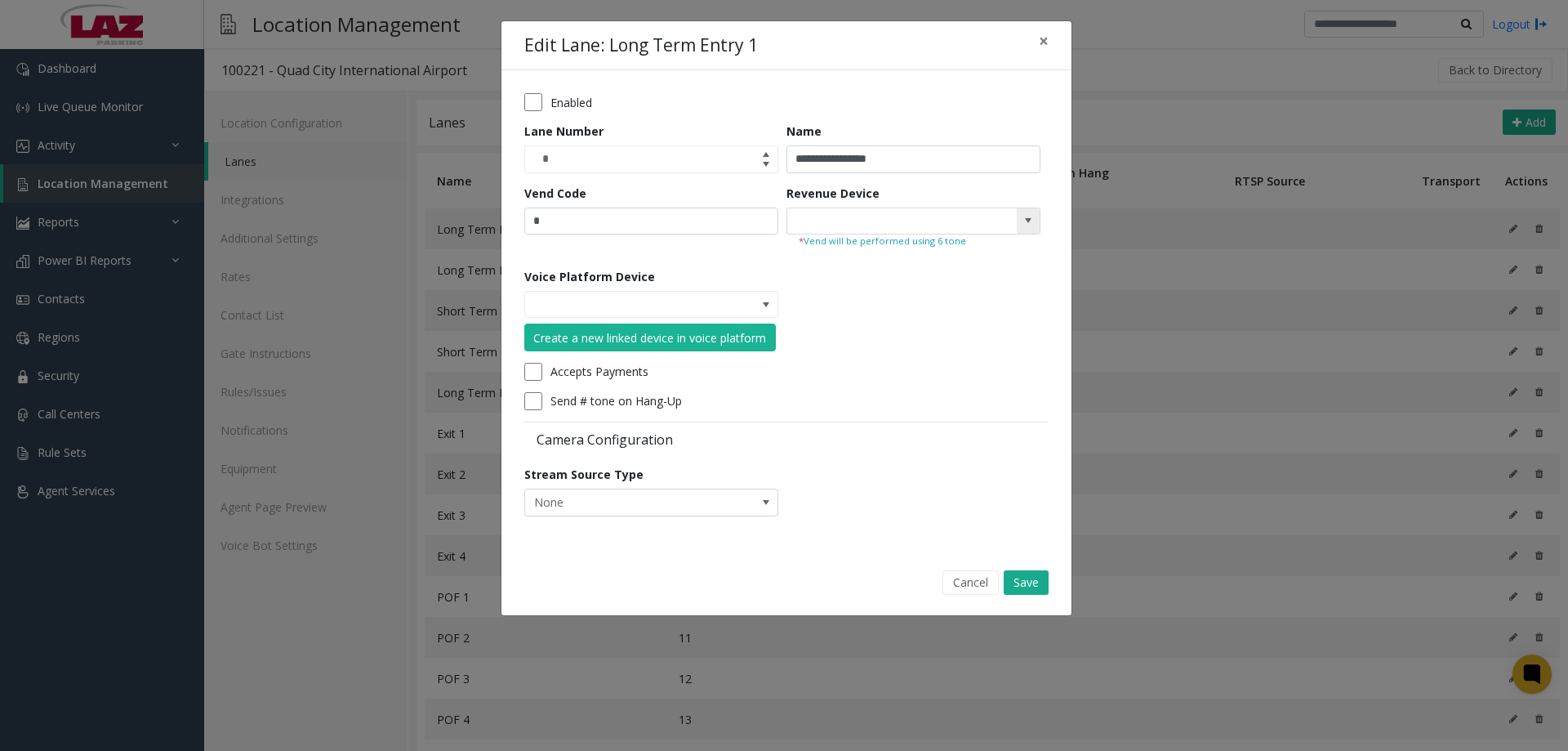 click at bounding box center (1028, 221) 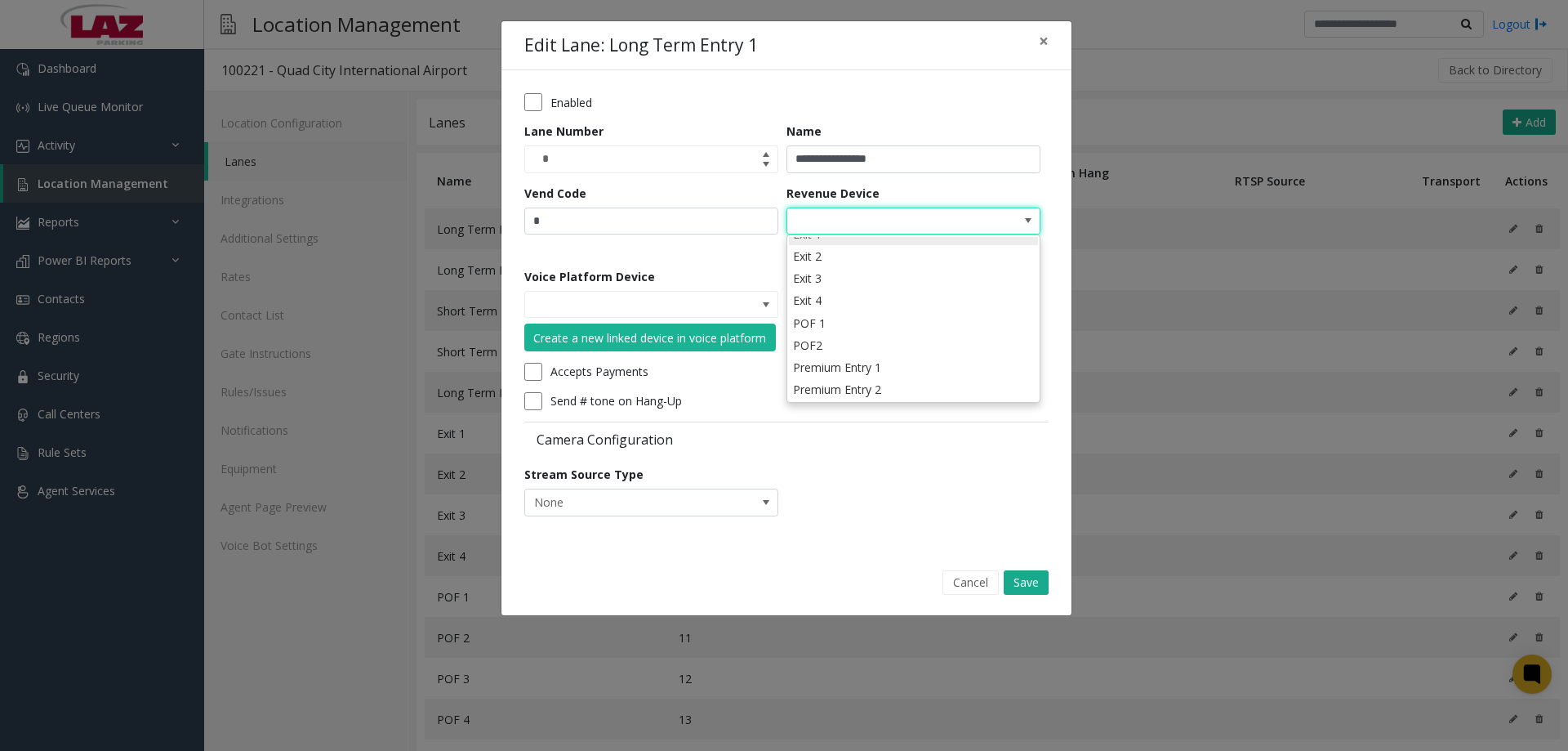 scroll, scrollTop: 0, scrollLeft: 0, axis: both 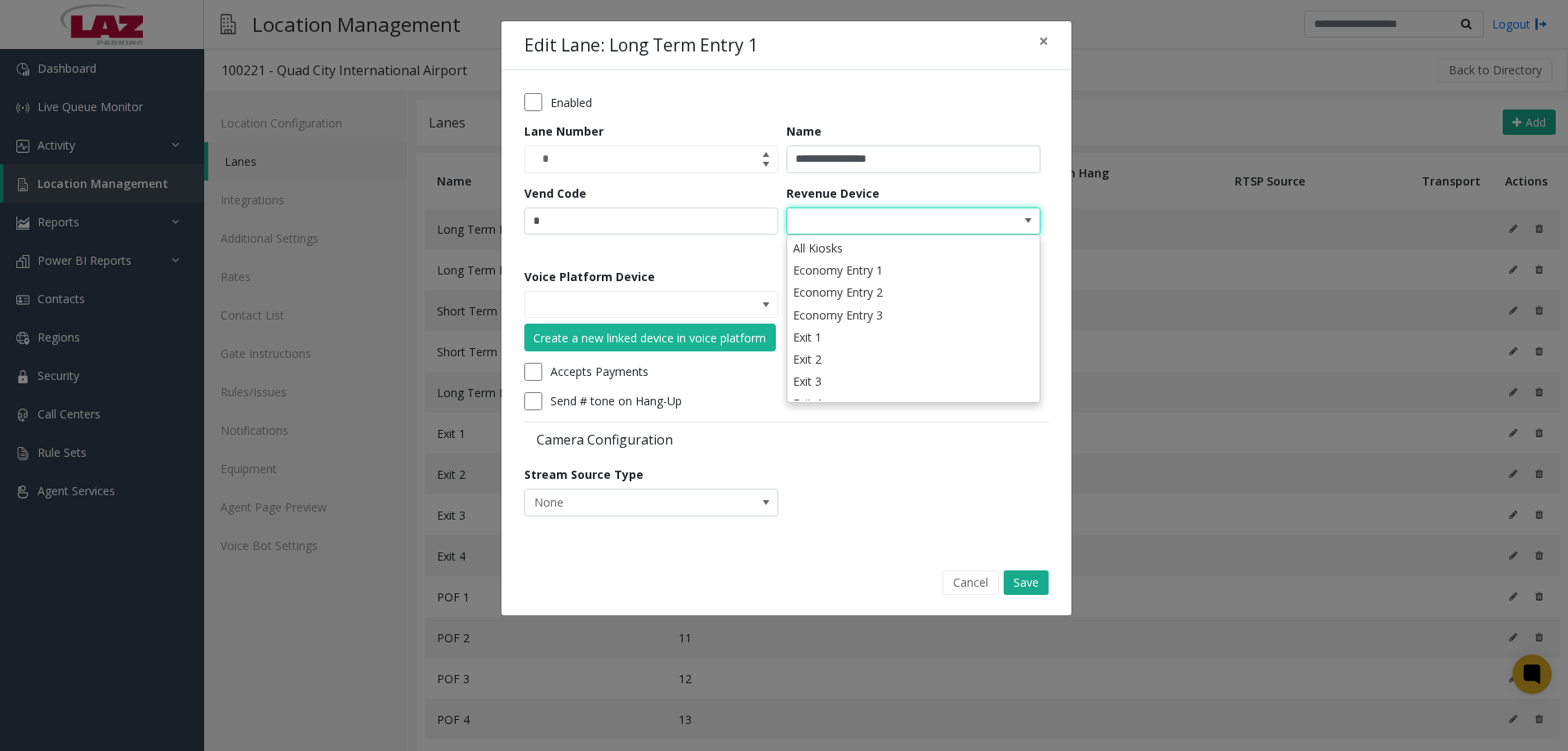 click on "Vend Code *" 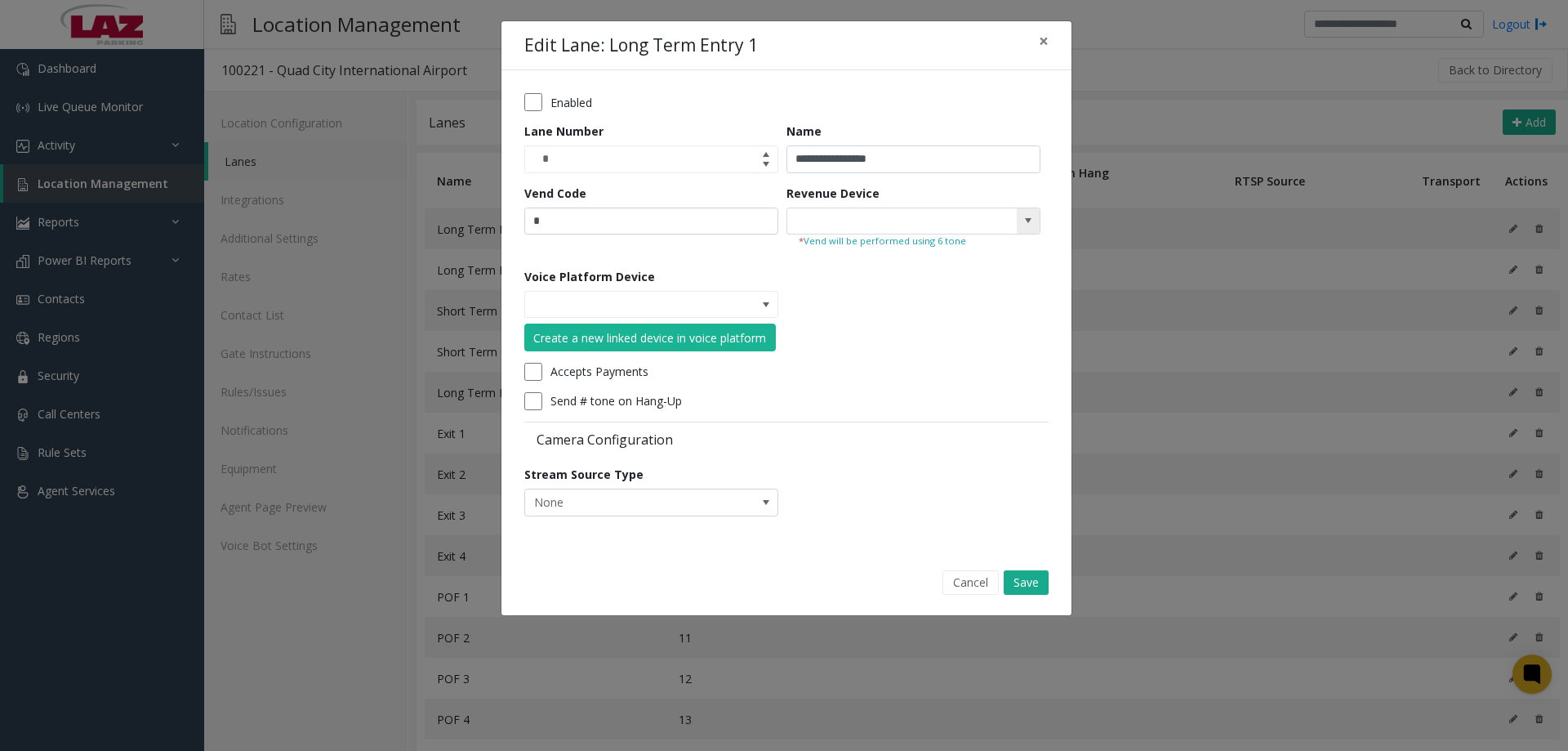 click at bounding box center (888, 221) 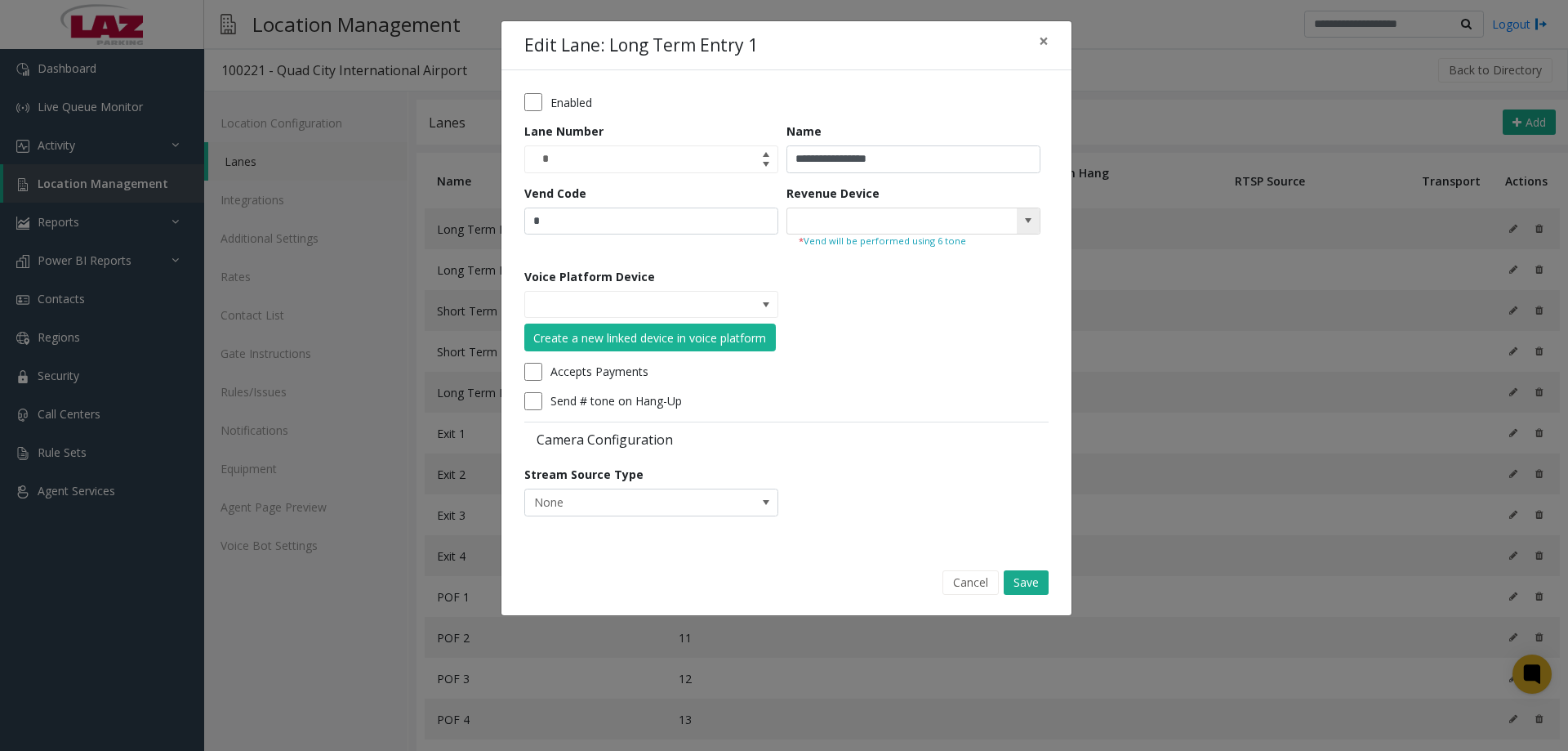 click at bounding box center (913, 221) 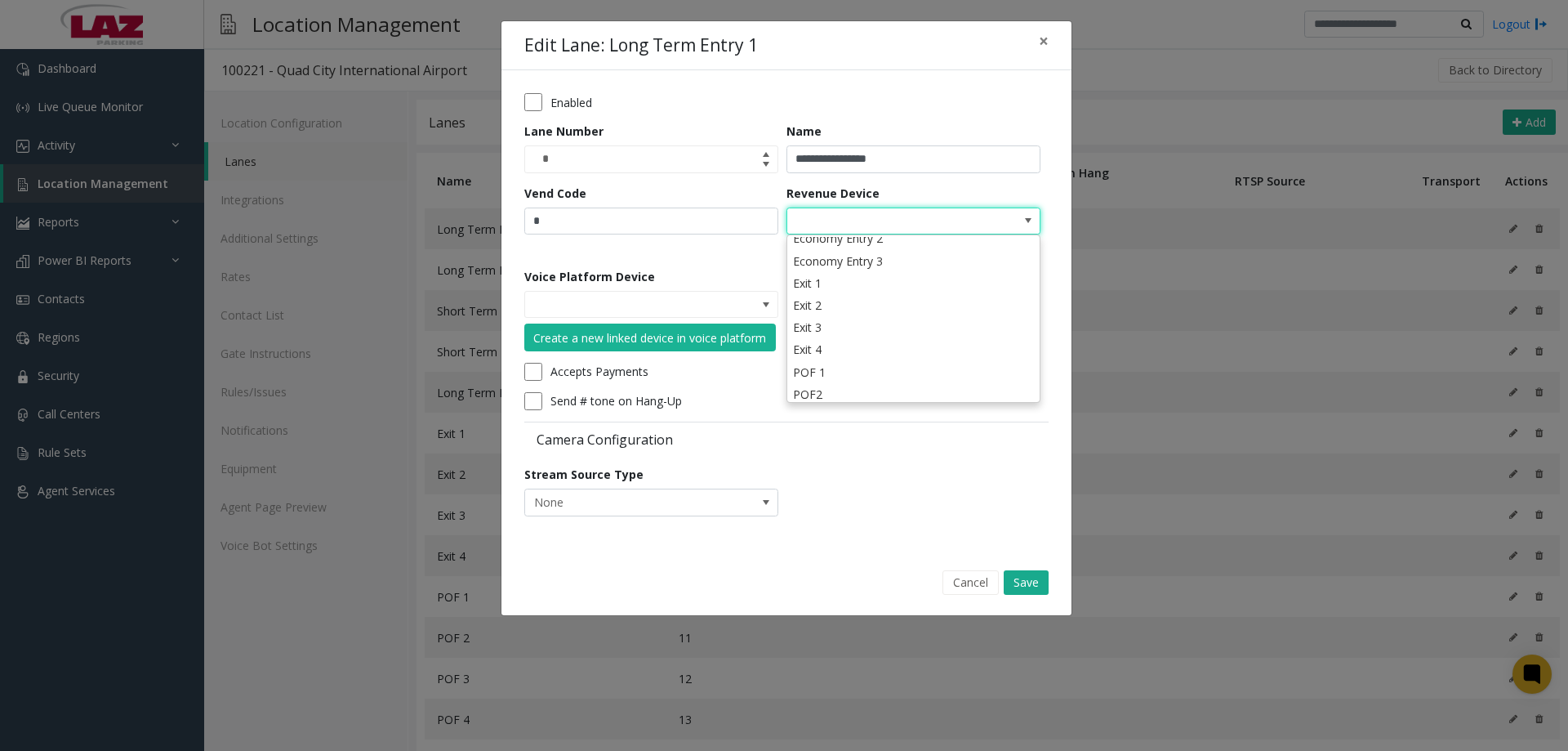 scroll, scrollTop: 0, scrollLeft: 0, axis: both 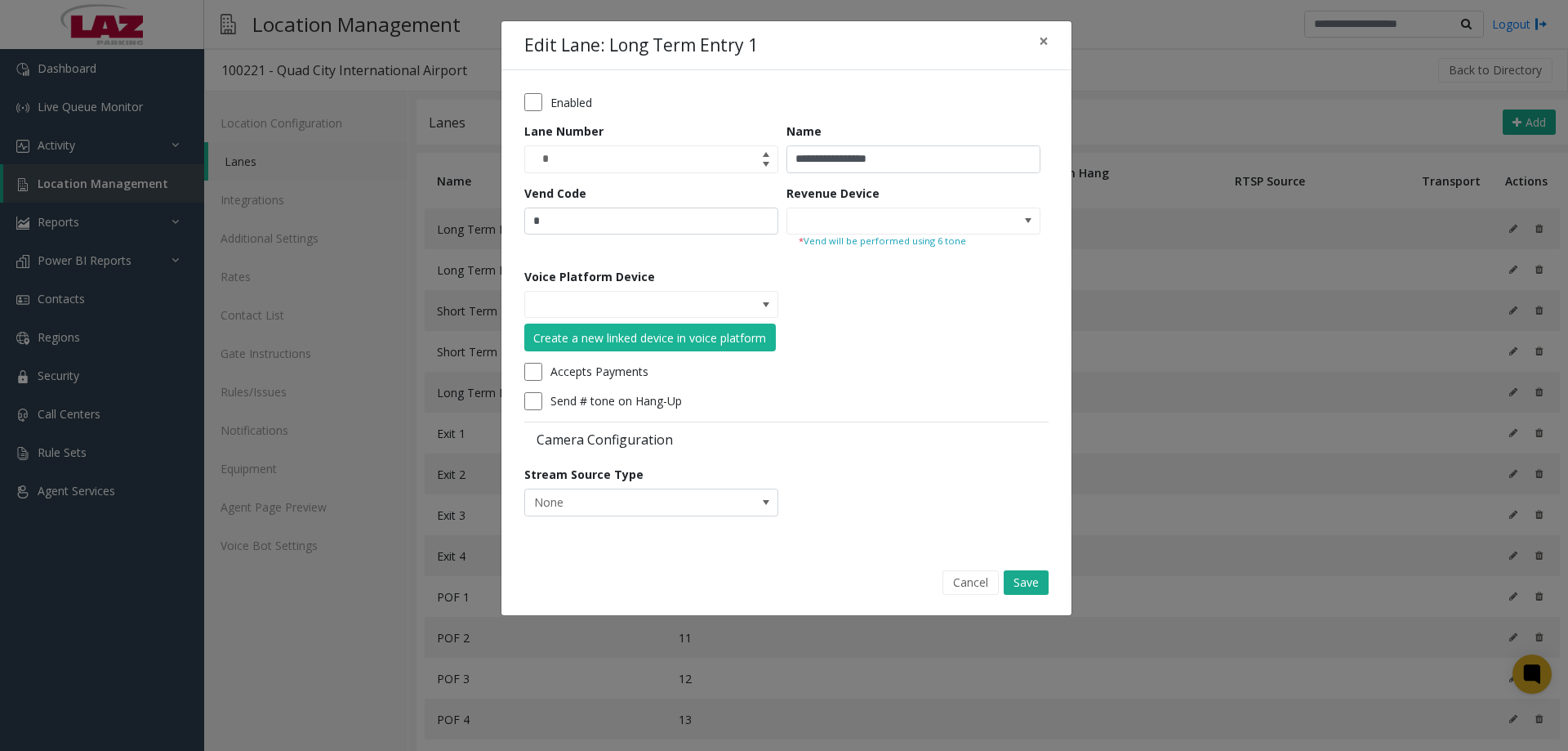 click on "Enabled" 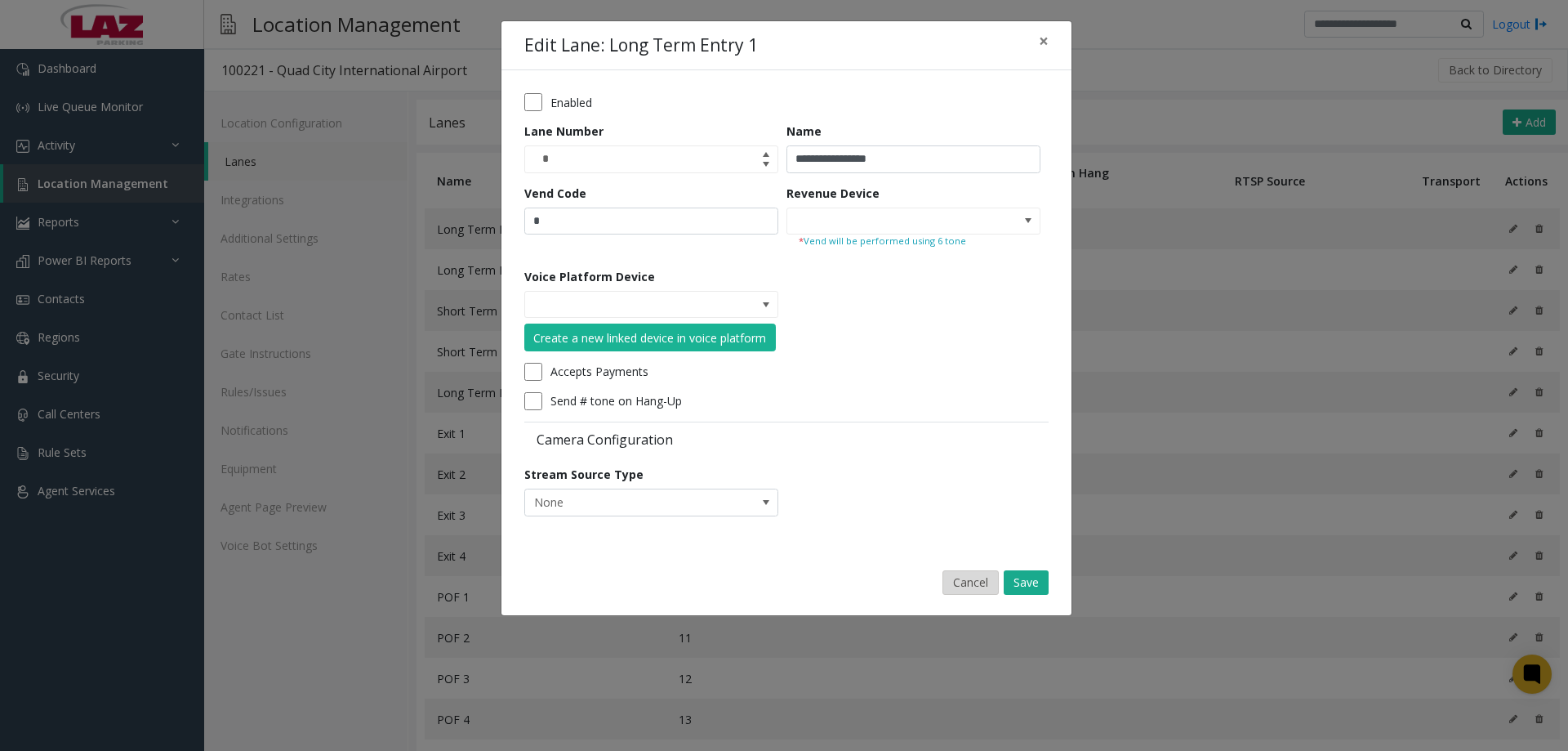 click on "Cancel" 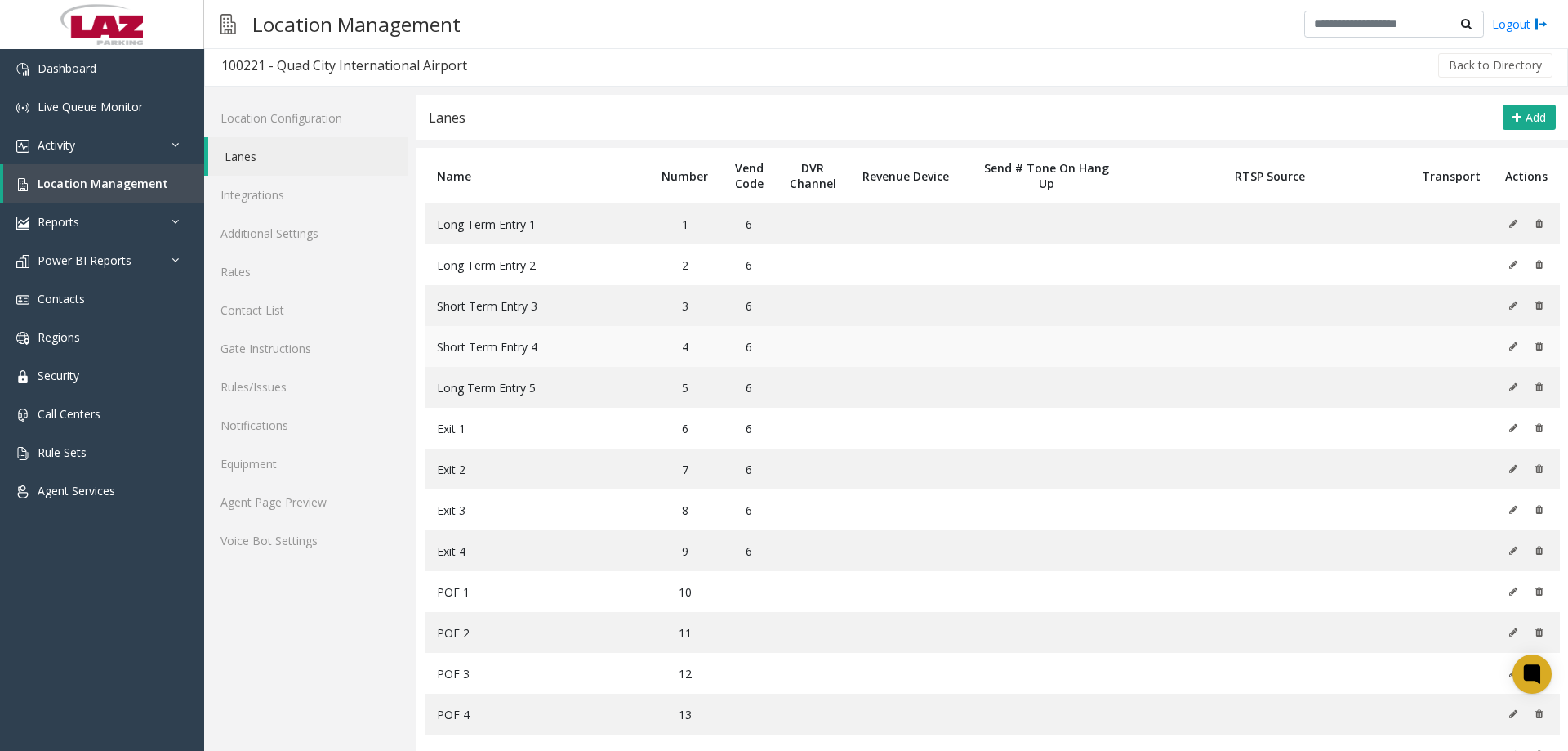 scroll, scrollTop: 0, scrollLeft: 0, axis: both 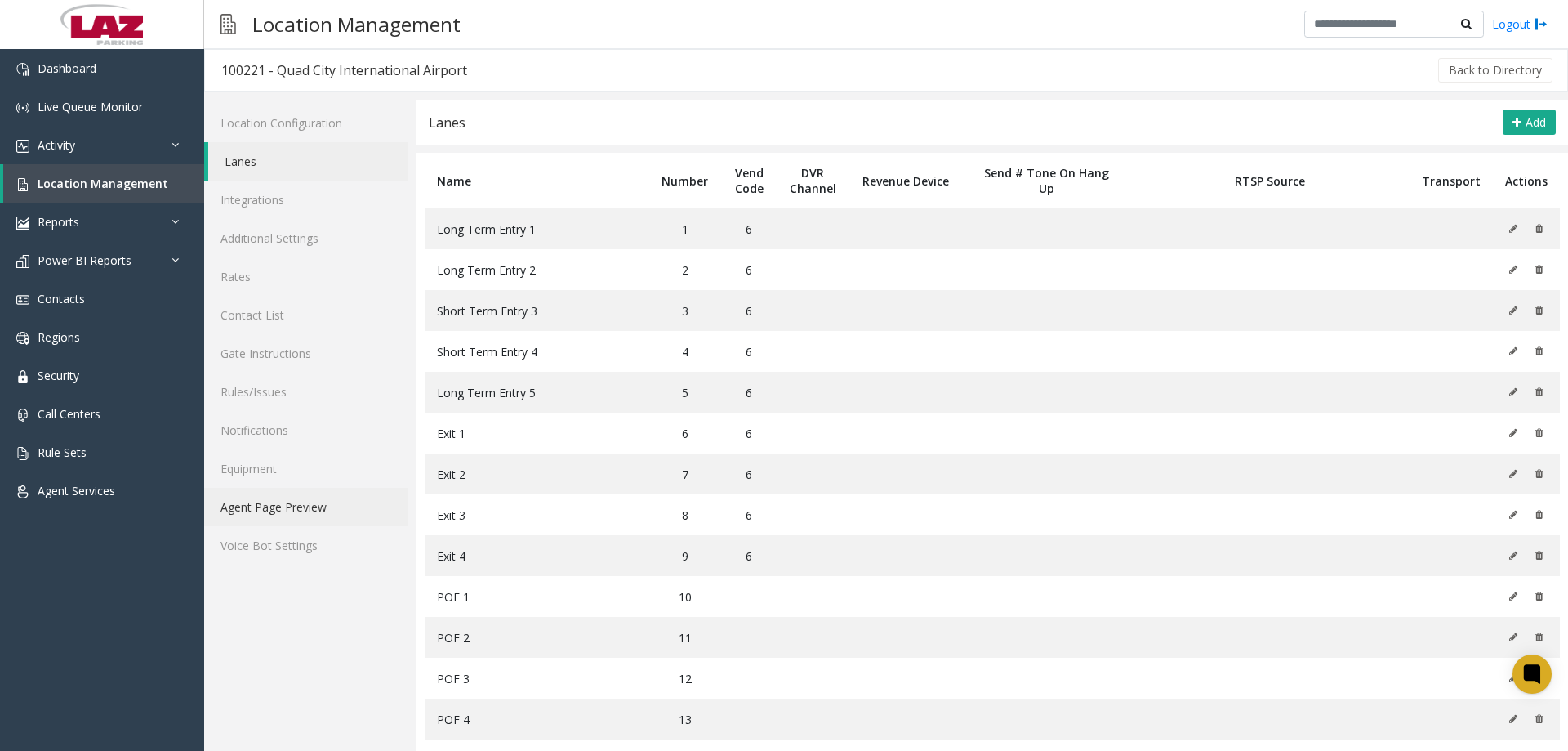 click on "Agent Page Preview" 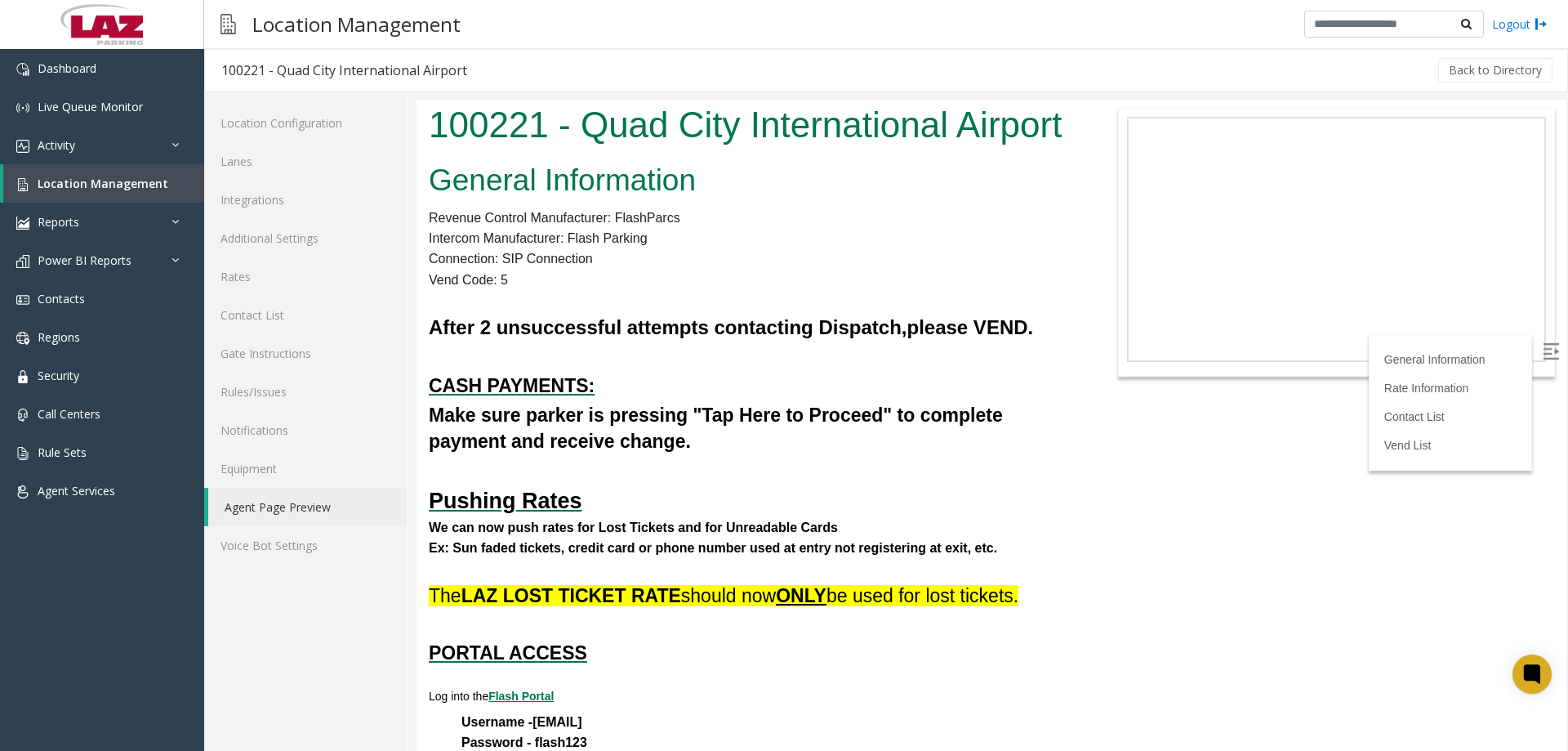 scroll, scrollTop: 0, scrollLeft: 0, axis: both 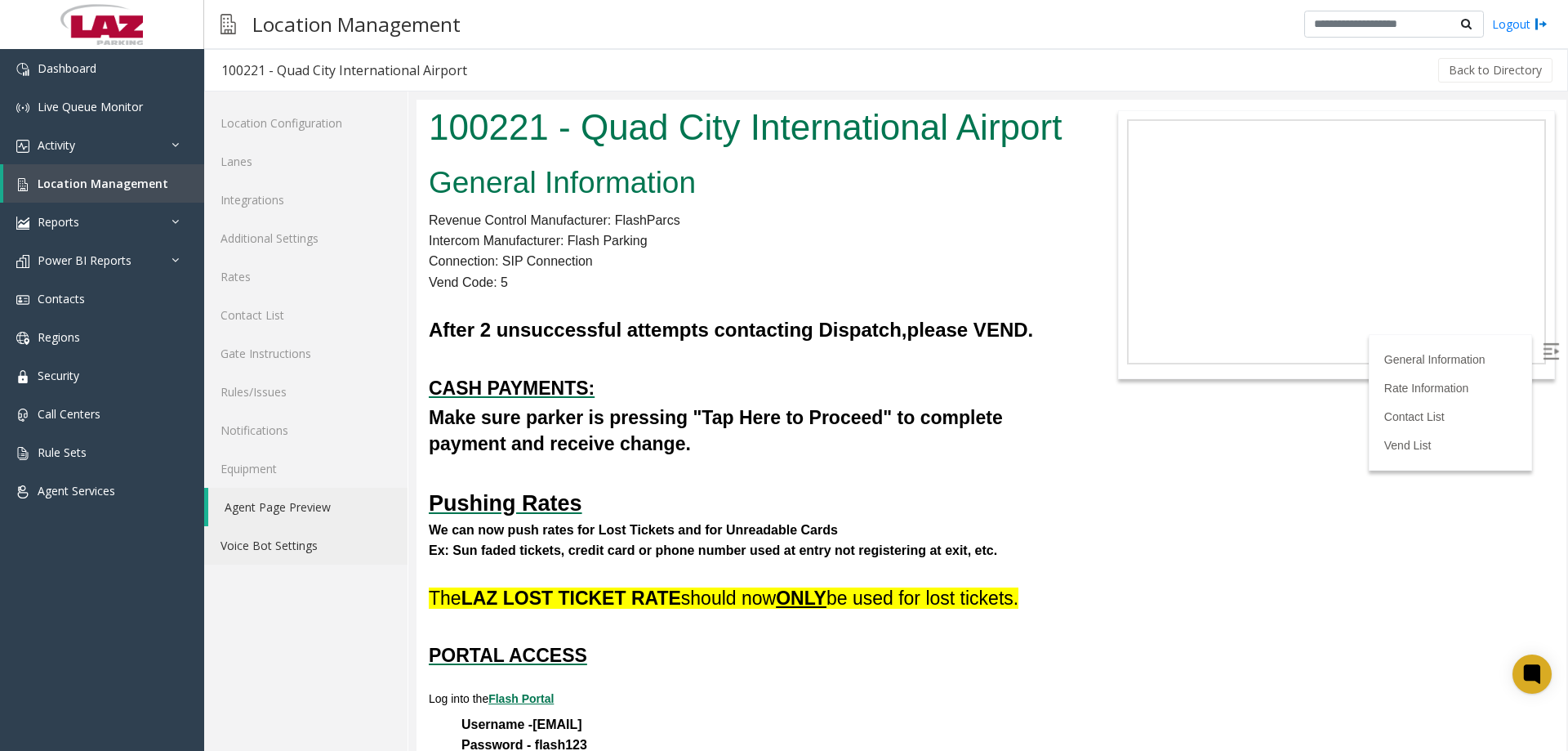 click on "Voice Bot Settings" 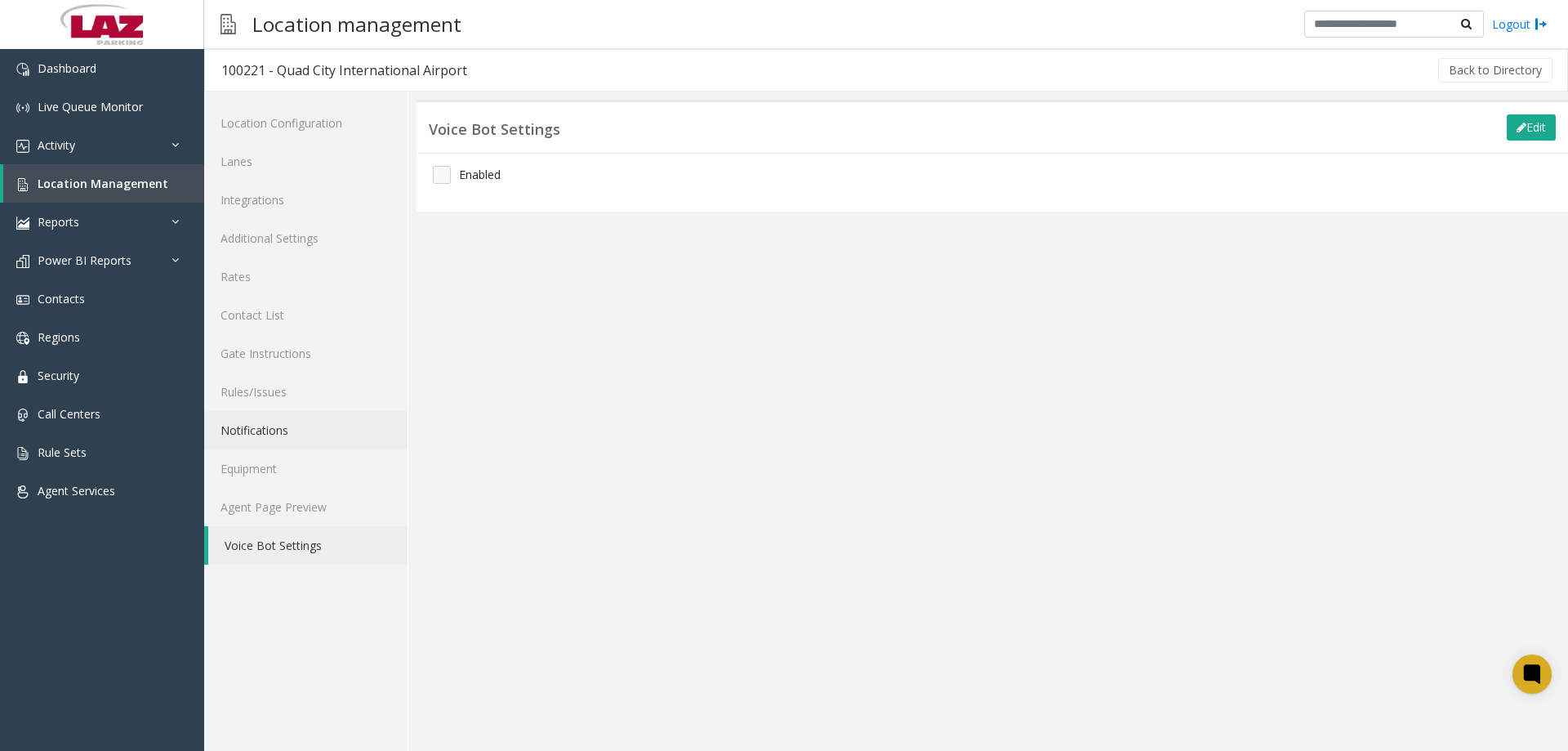 click on "Notifications" 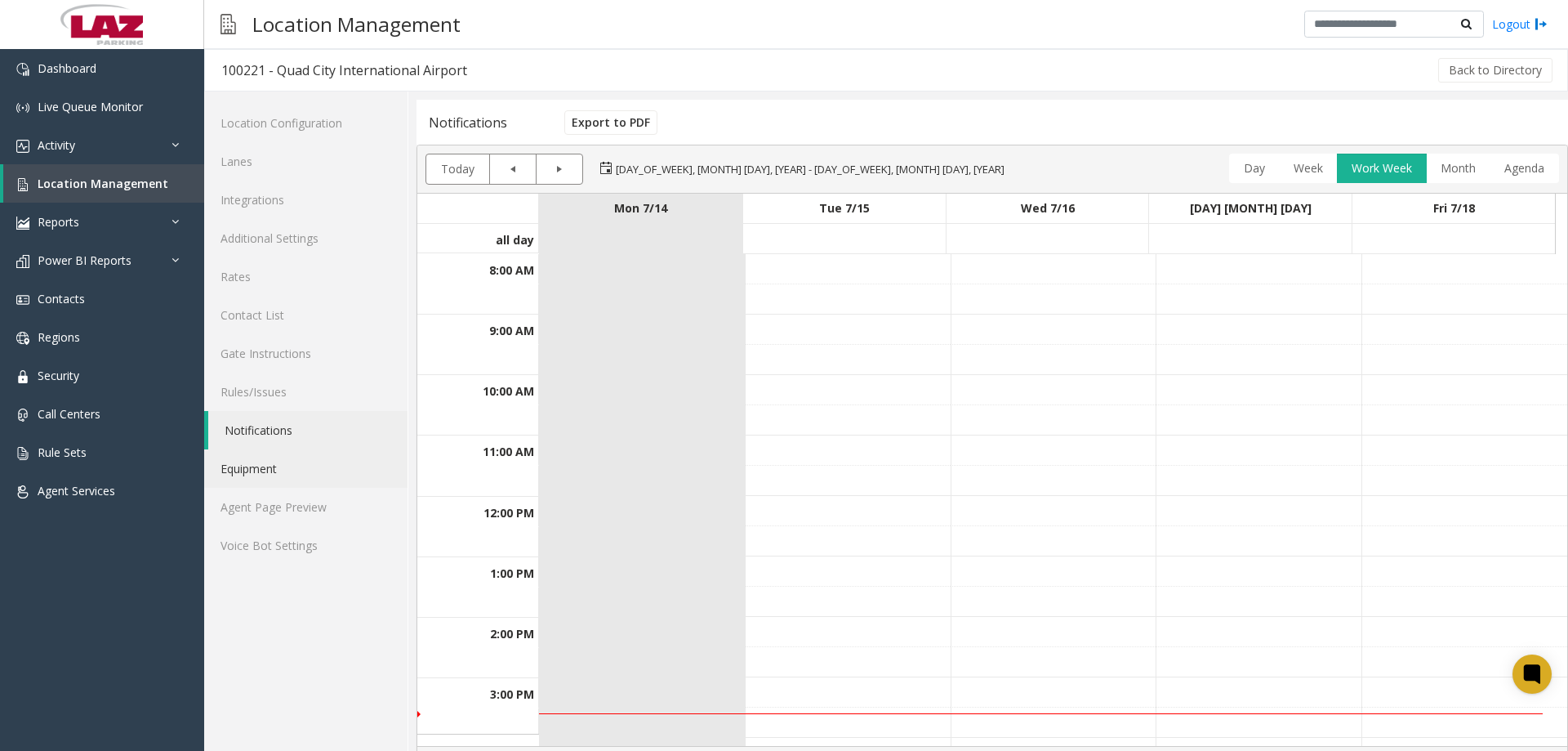 click on "Equipment" 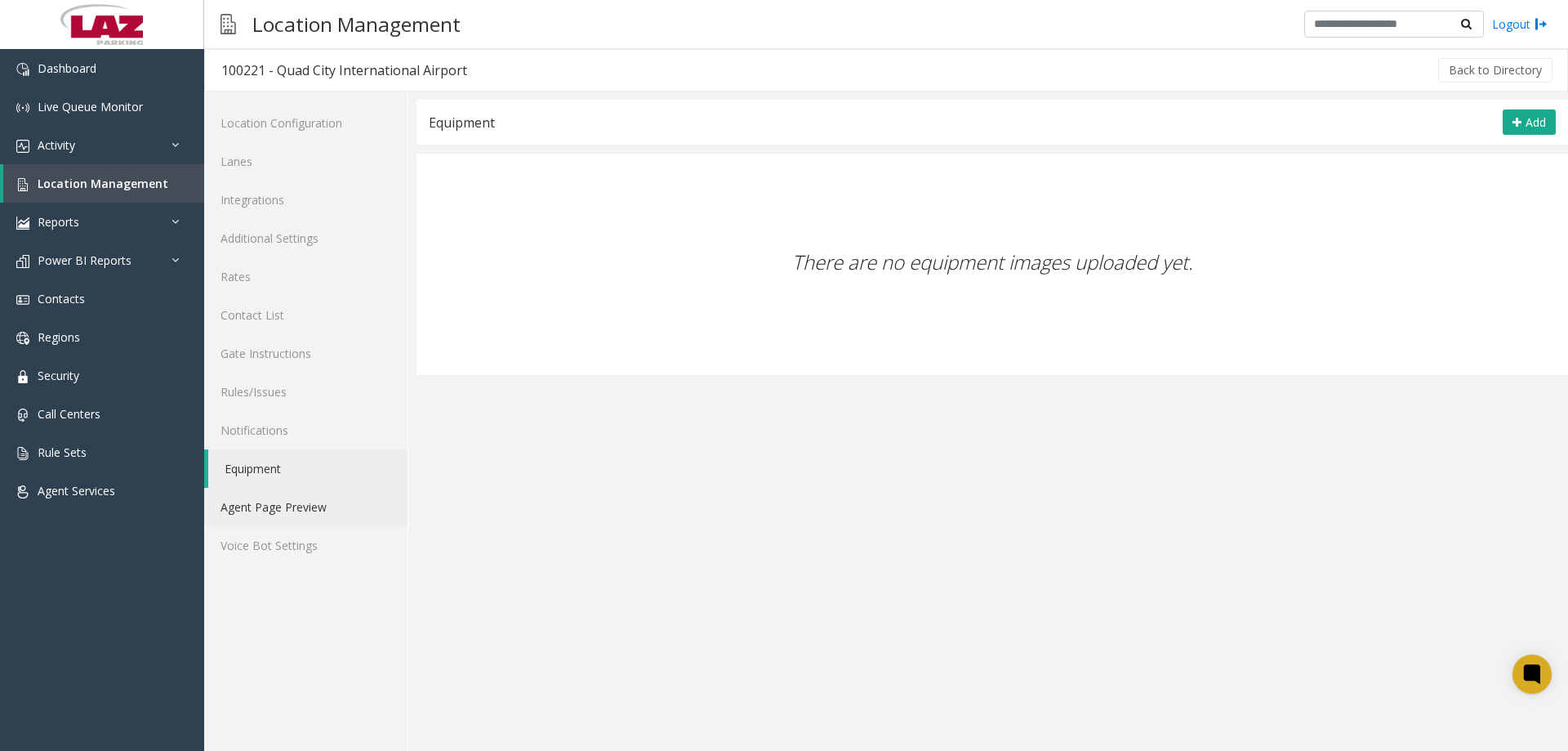 click on "Agent Page Preview" 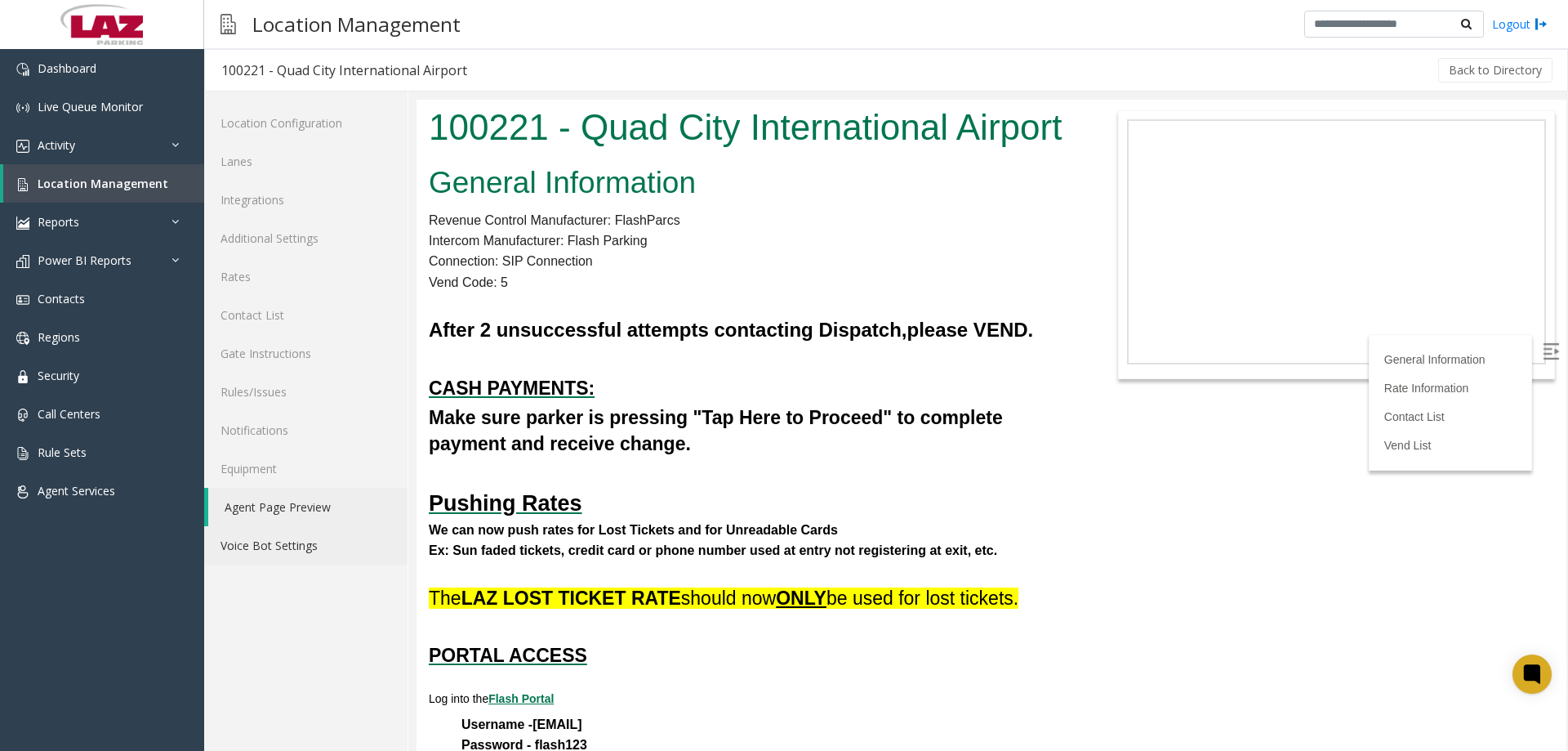 scroll, scrollTop: 0, scrollLeft: 0, axis: both 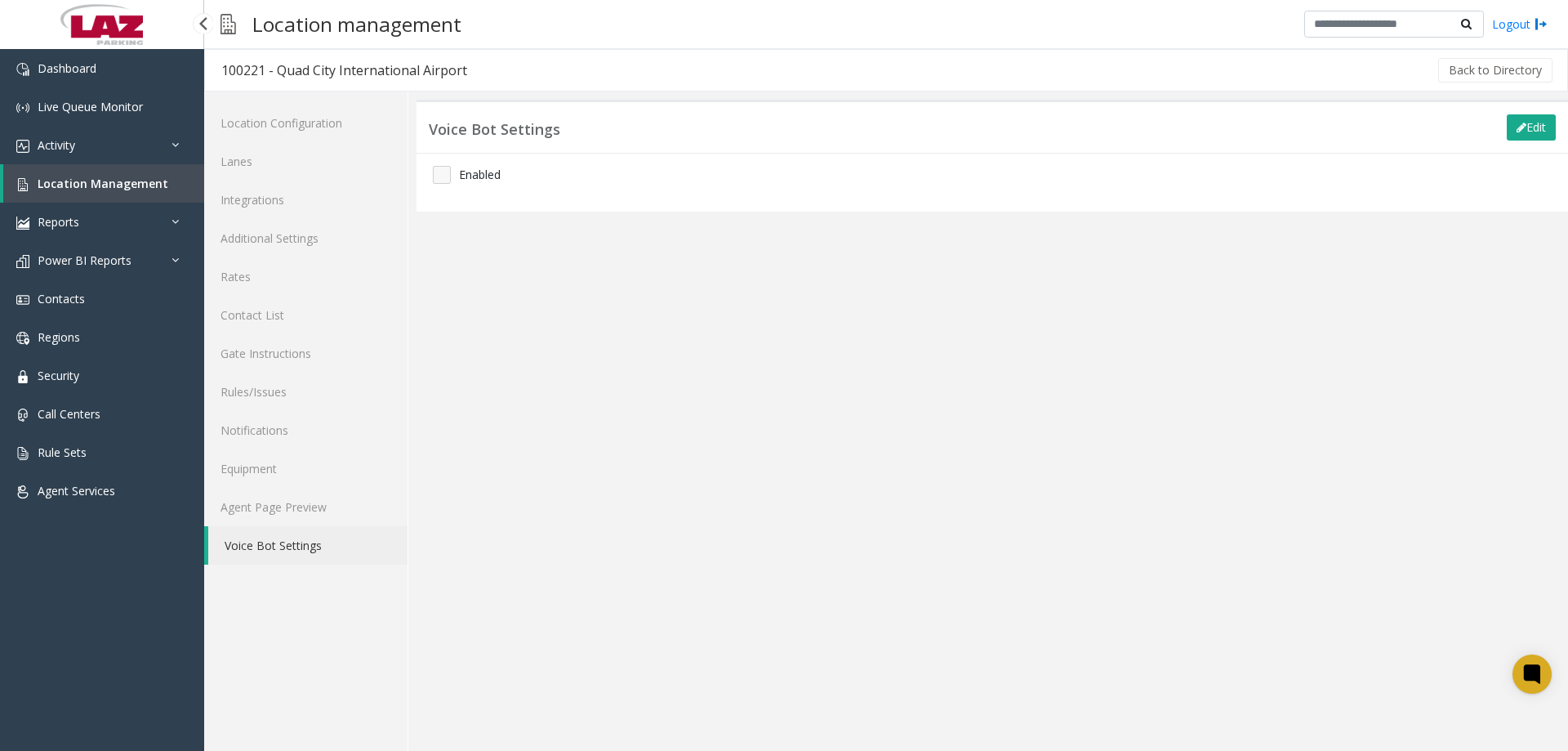 click on "Location Management" at bounding box center [103, 183] 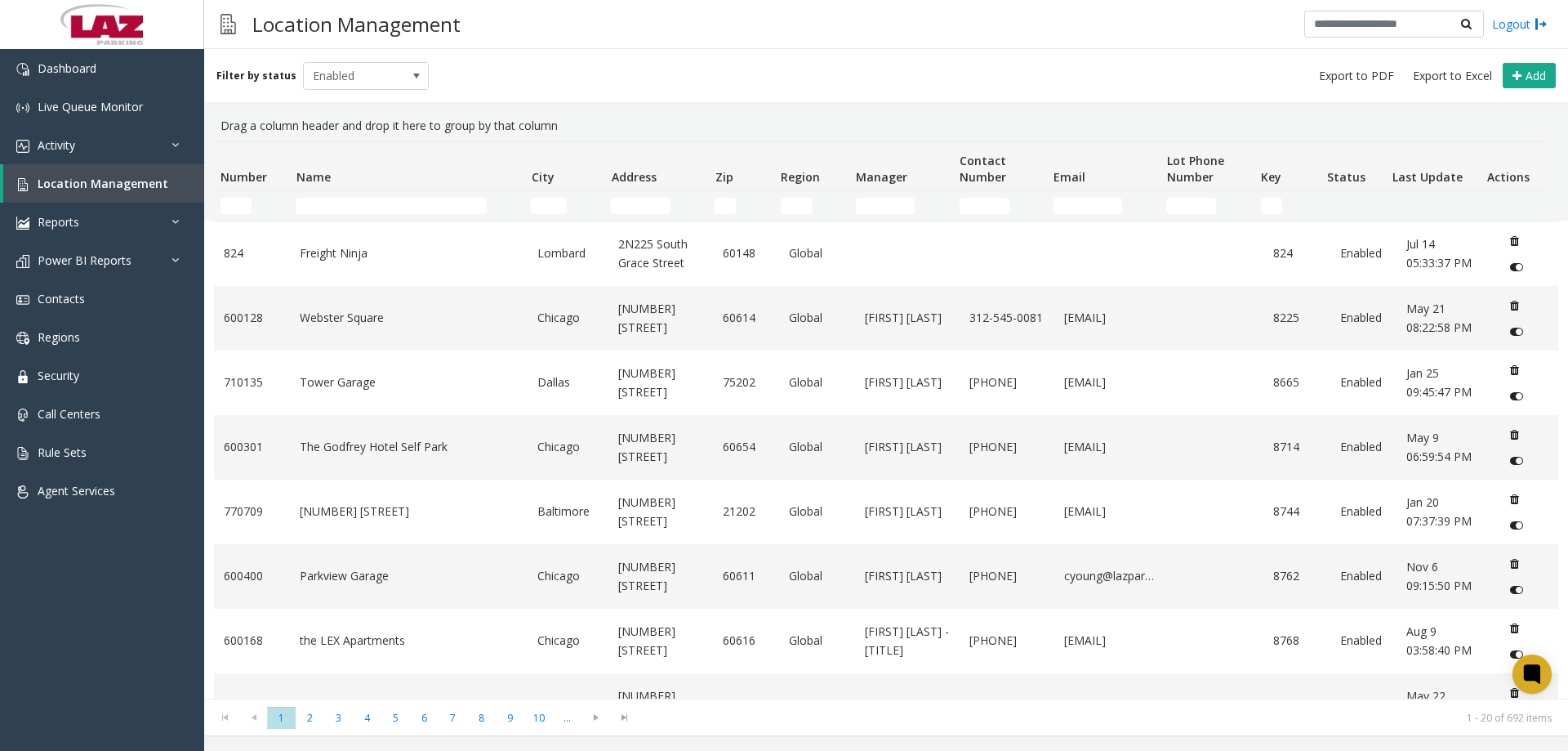 click 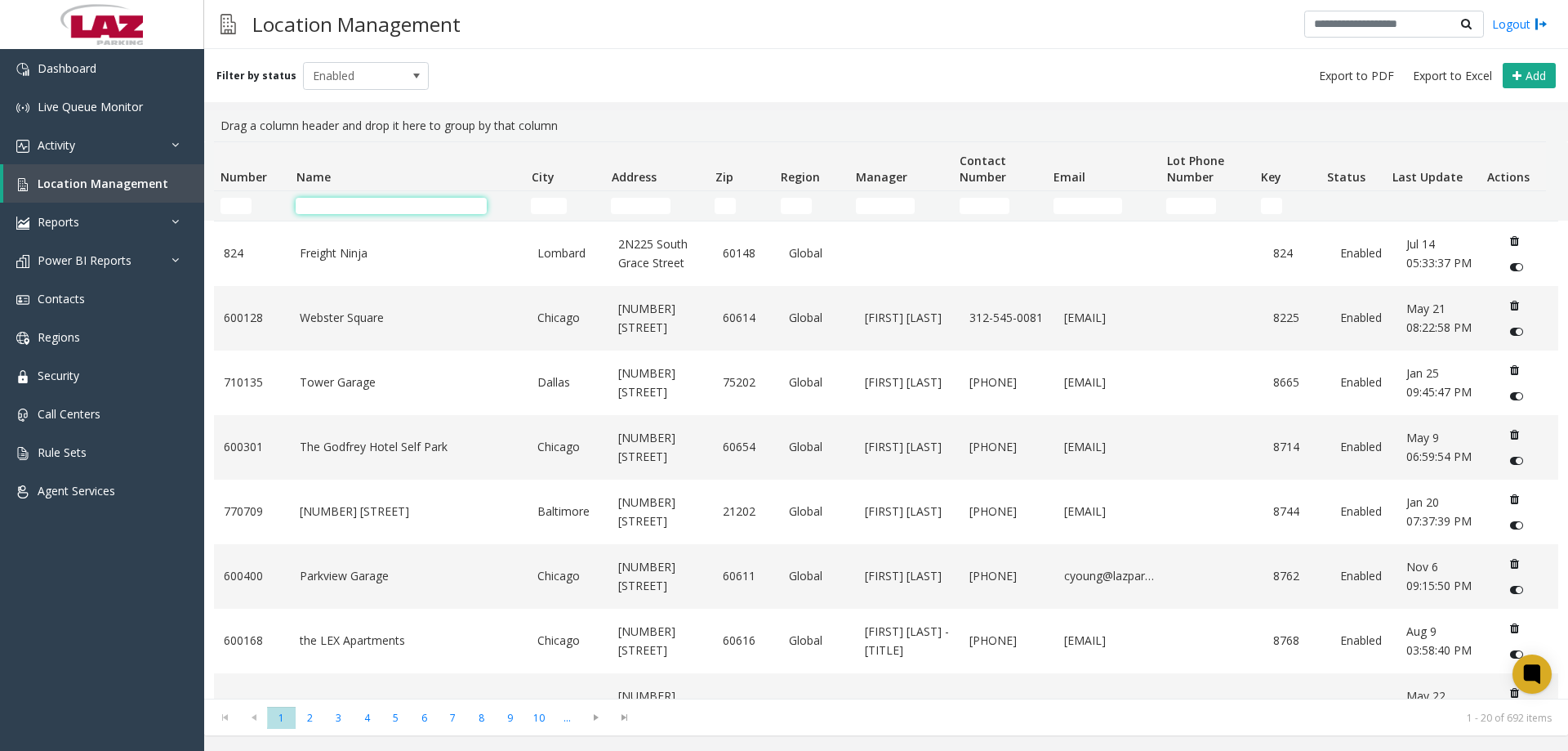 click 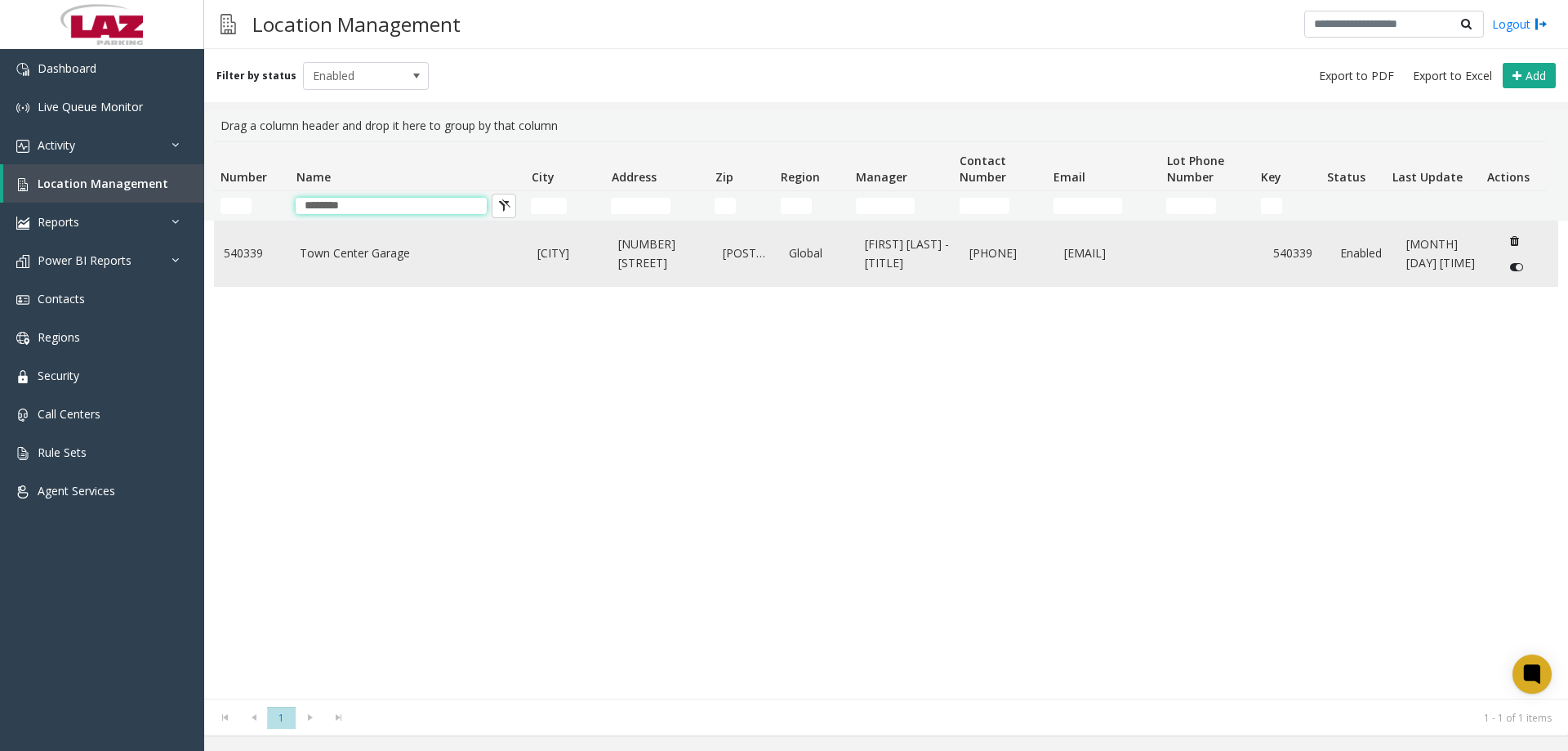 type on "********" 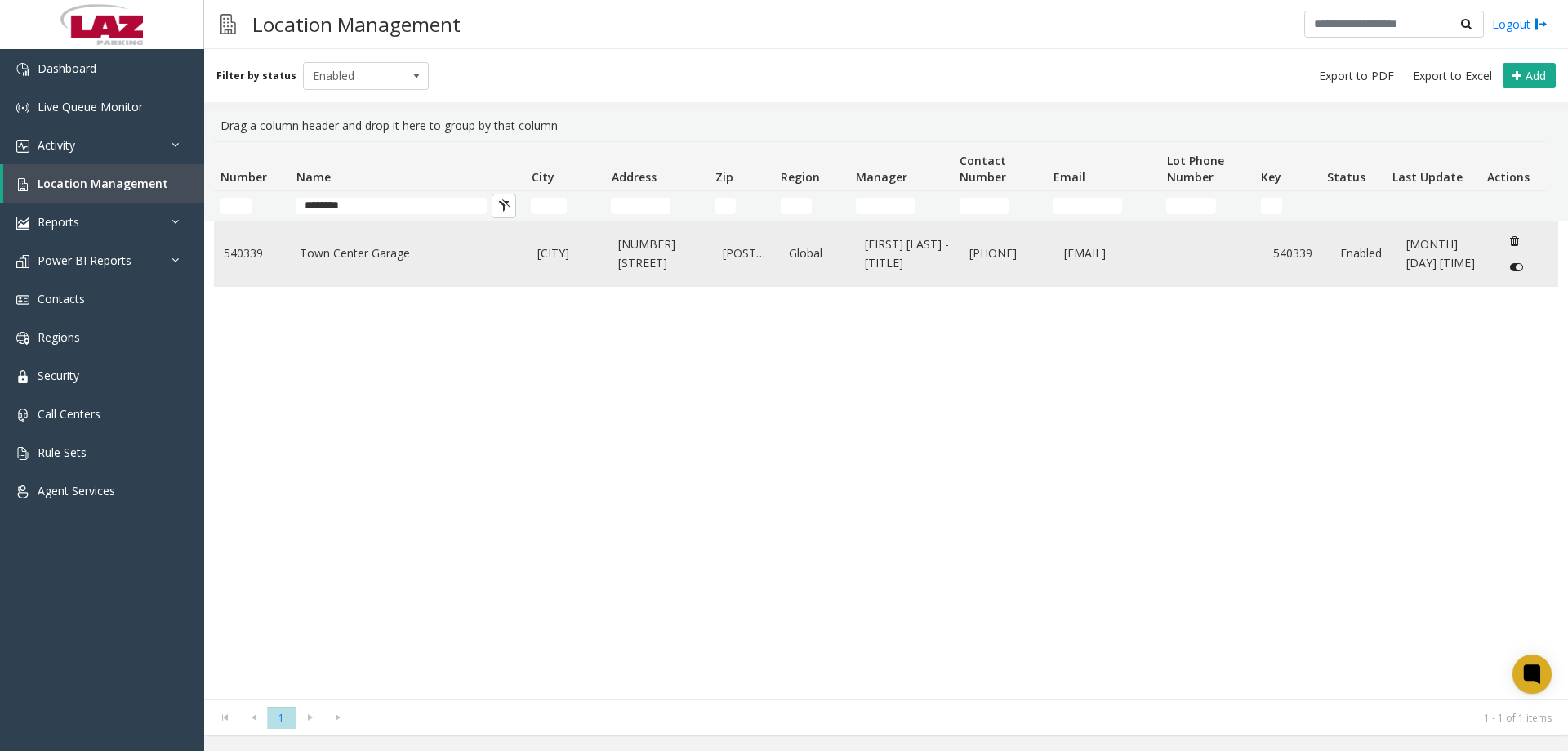 click on "Town Center Garage" 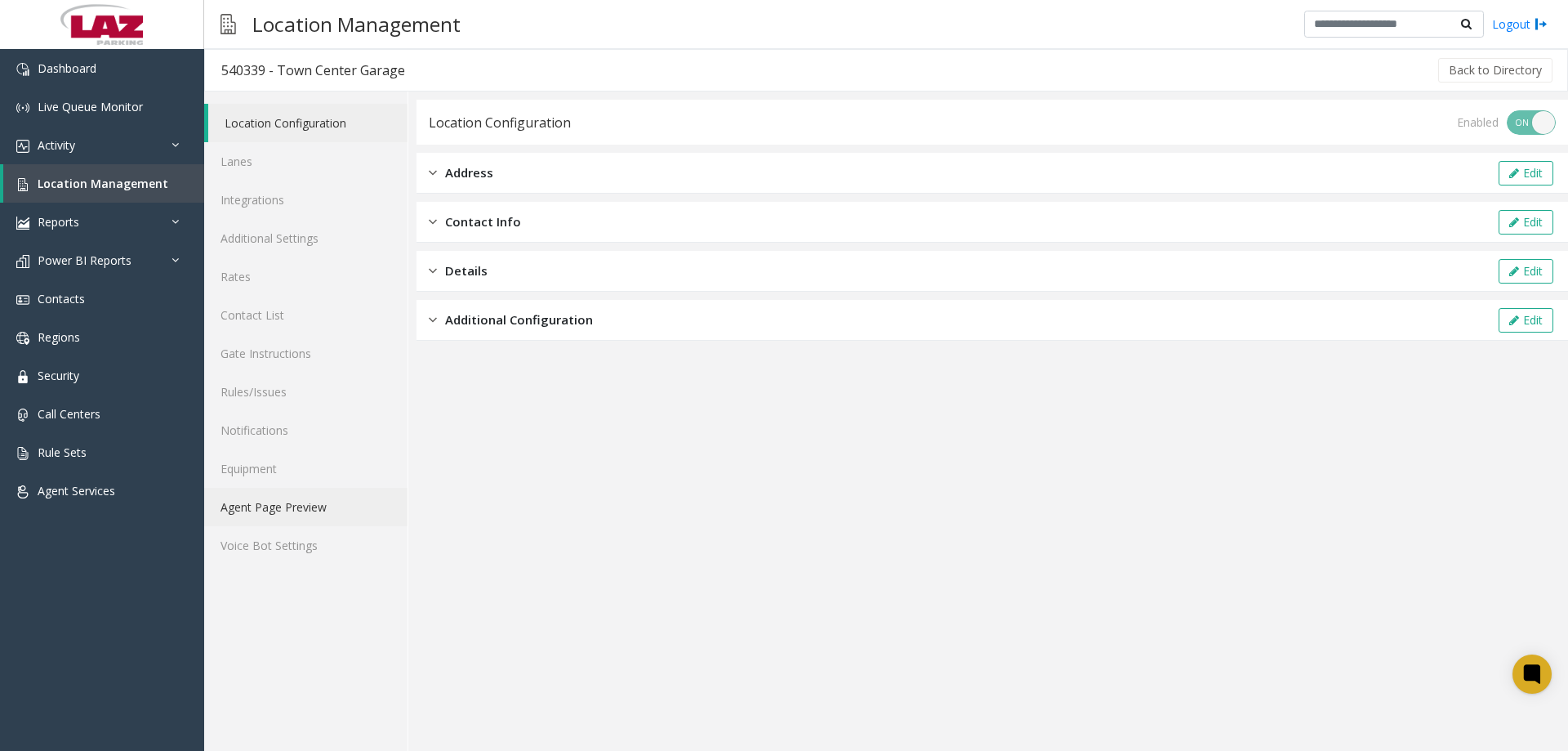 click on "Agent Page Preview" 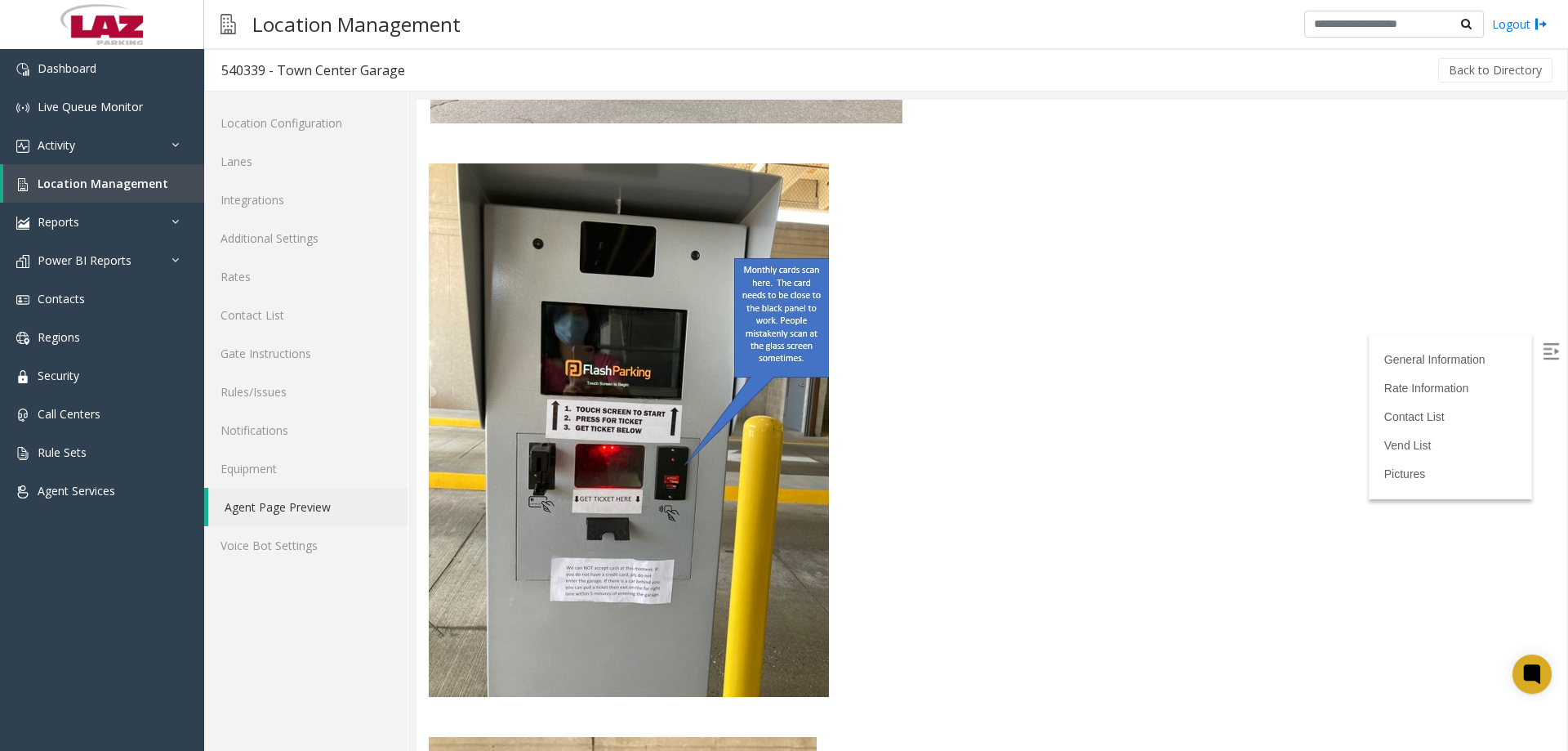 scroll, scrollTop: 3923, scrollLeft: 0, axis: vertical 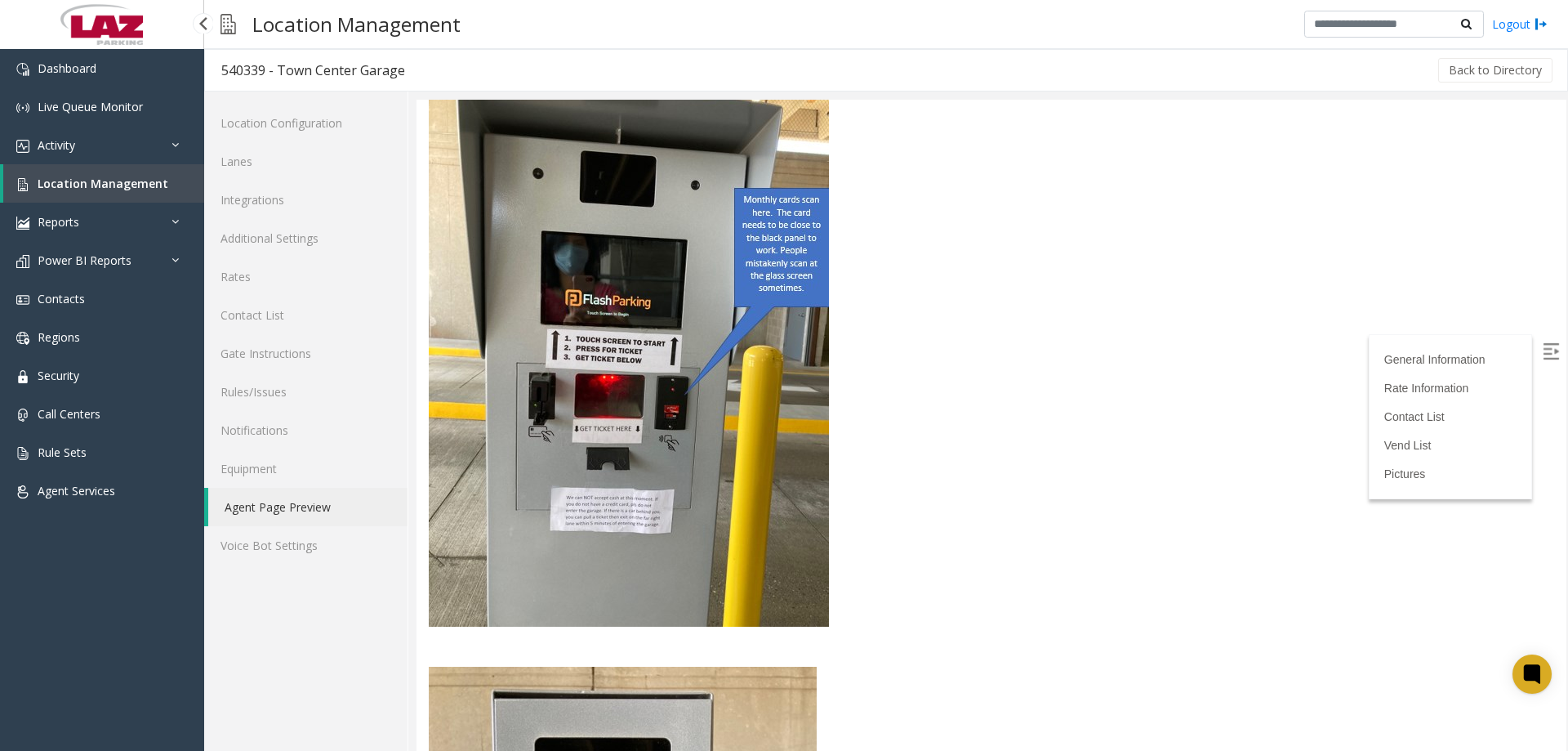 click on "Location Management" at bounding box center (103, 183) 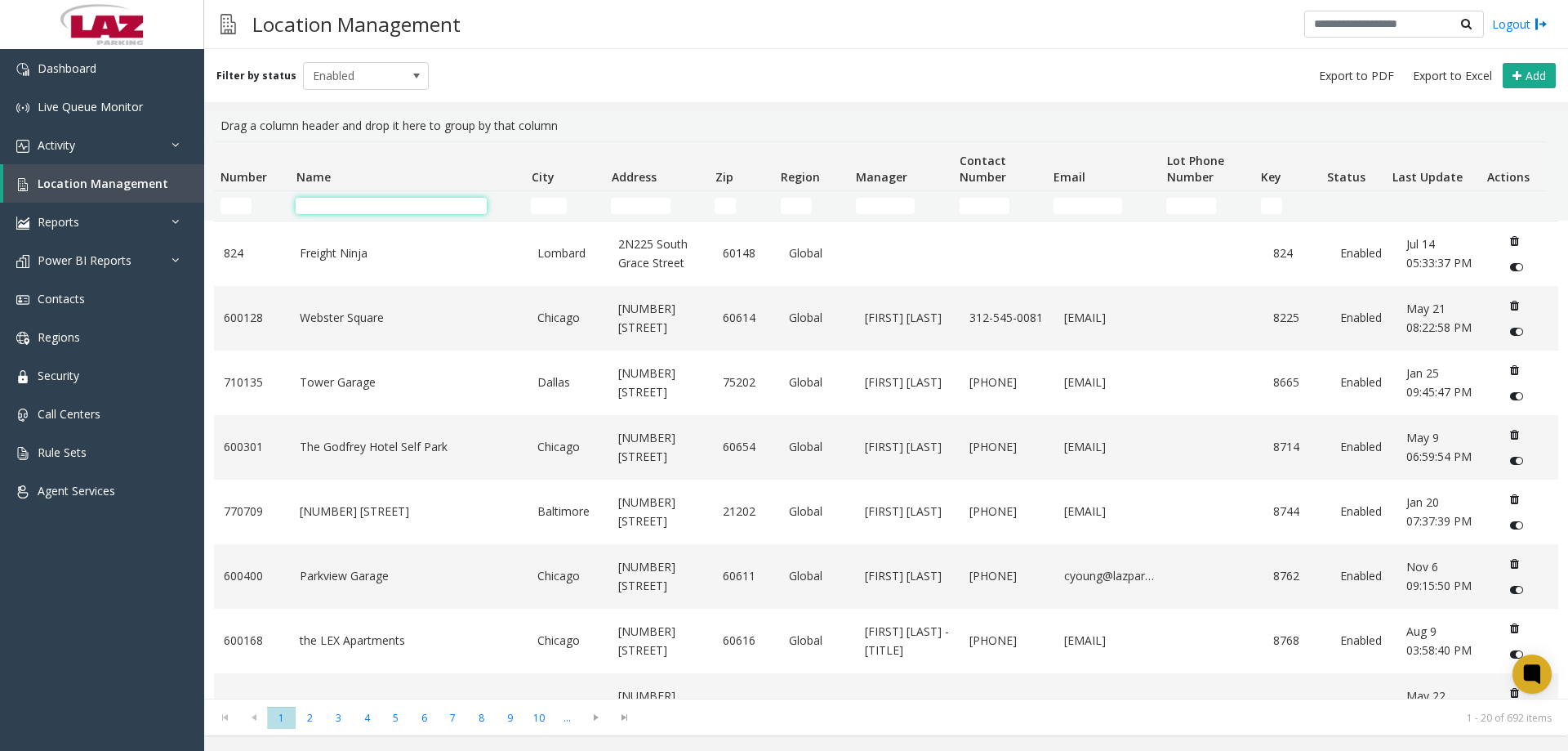 click 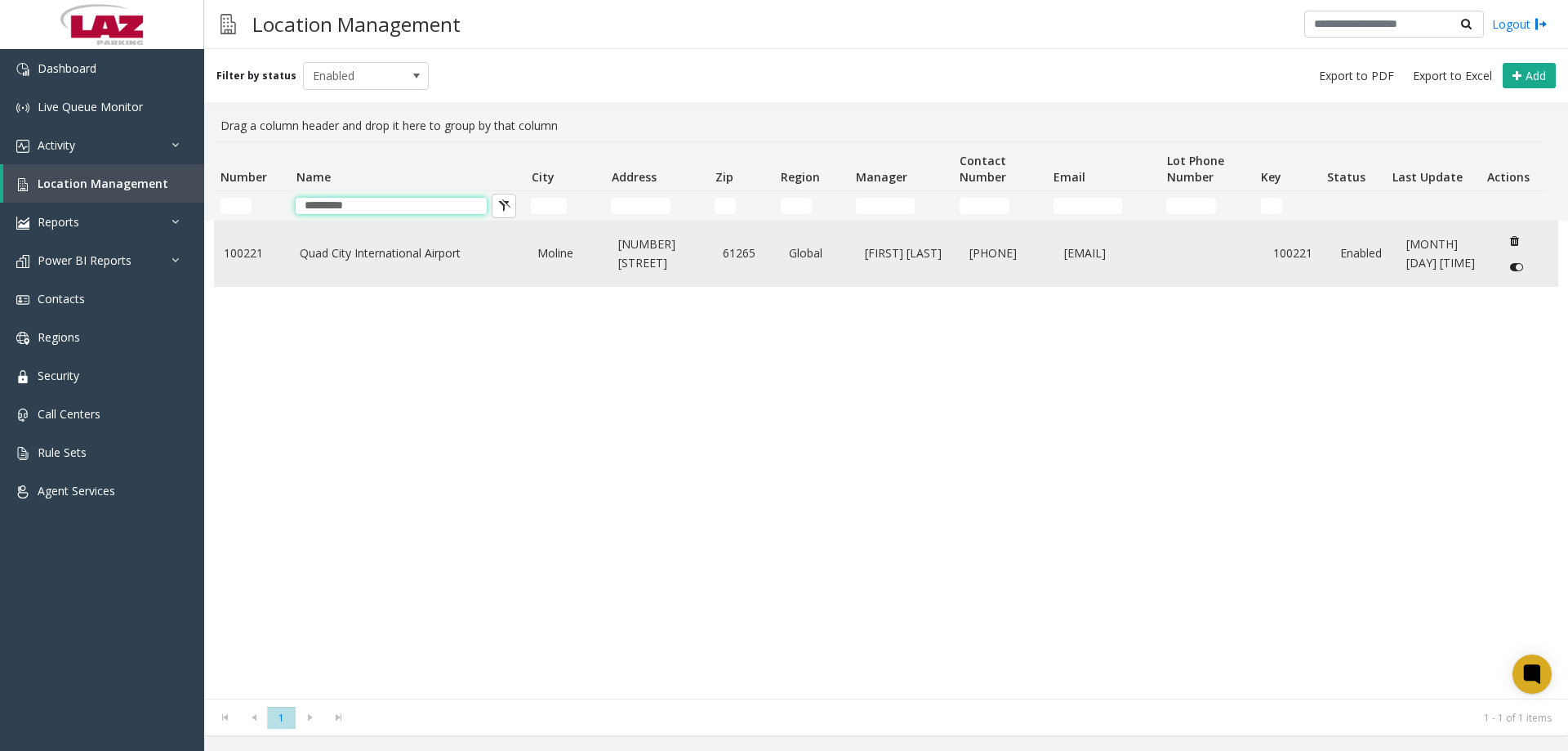 type on "*********" 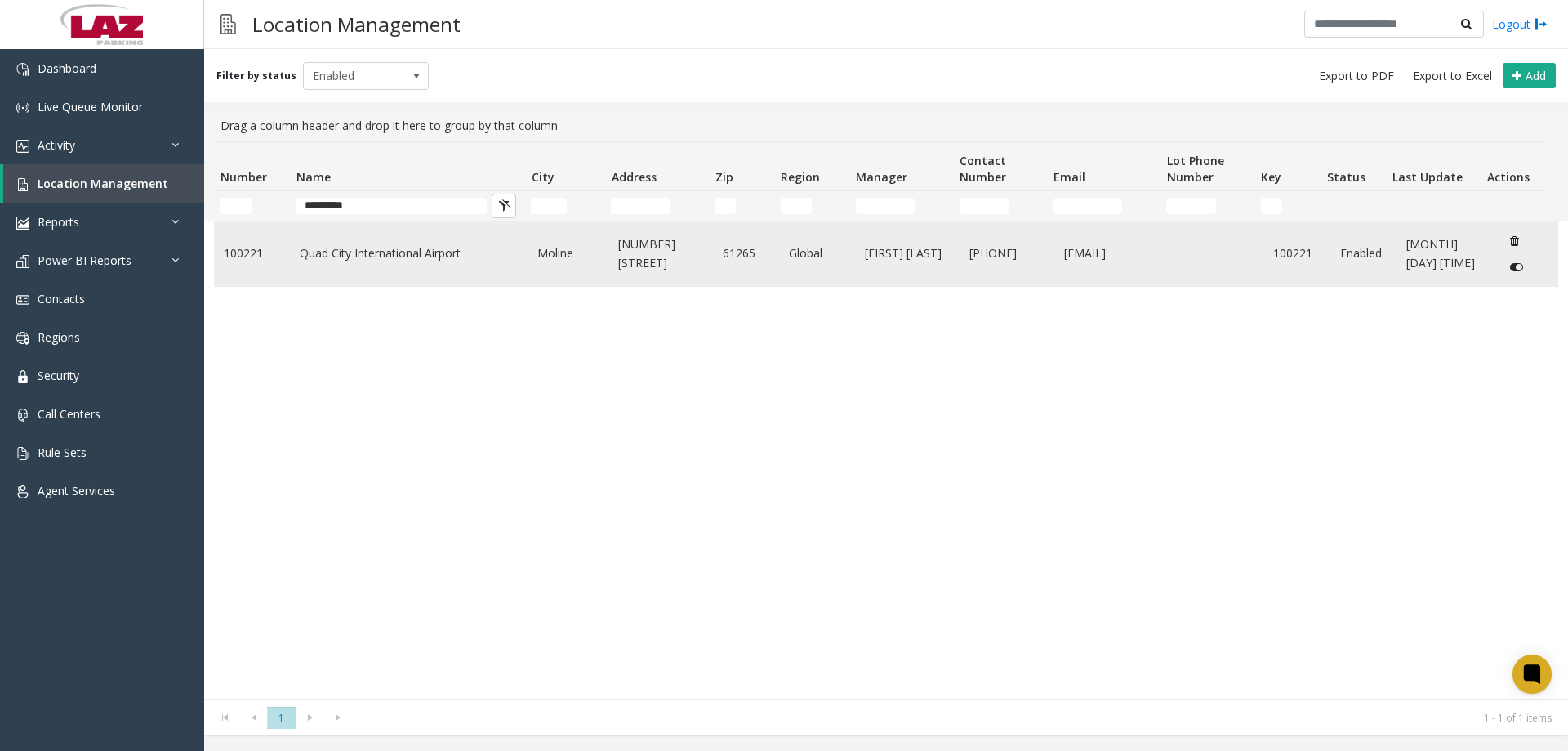 click on "Quad City International Airport" 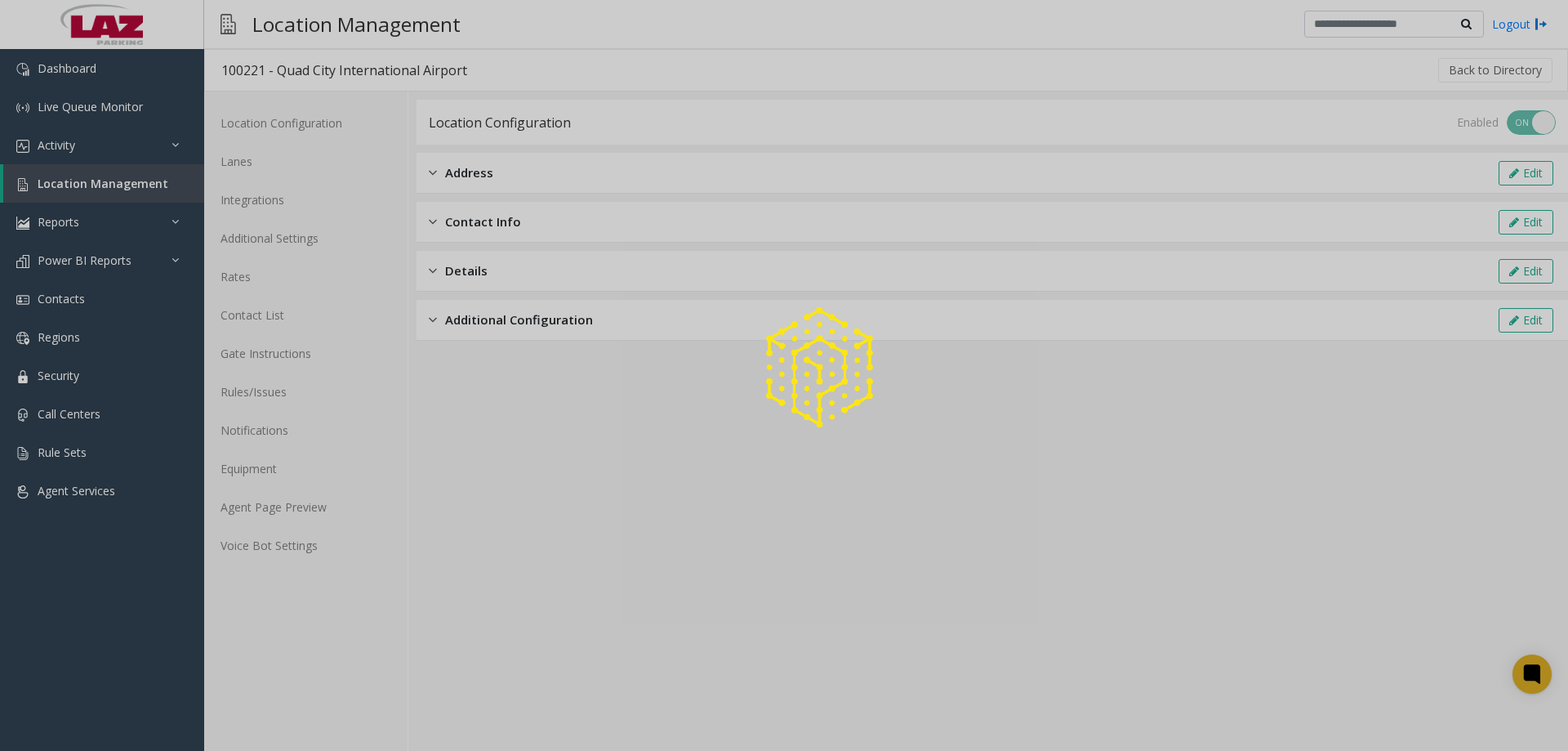 click 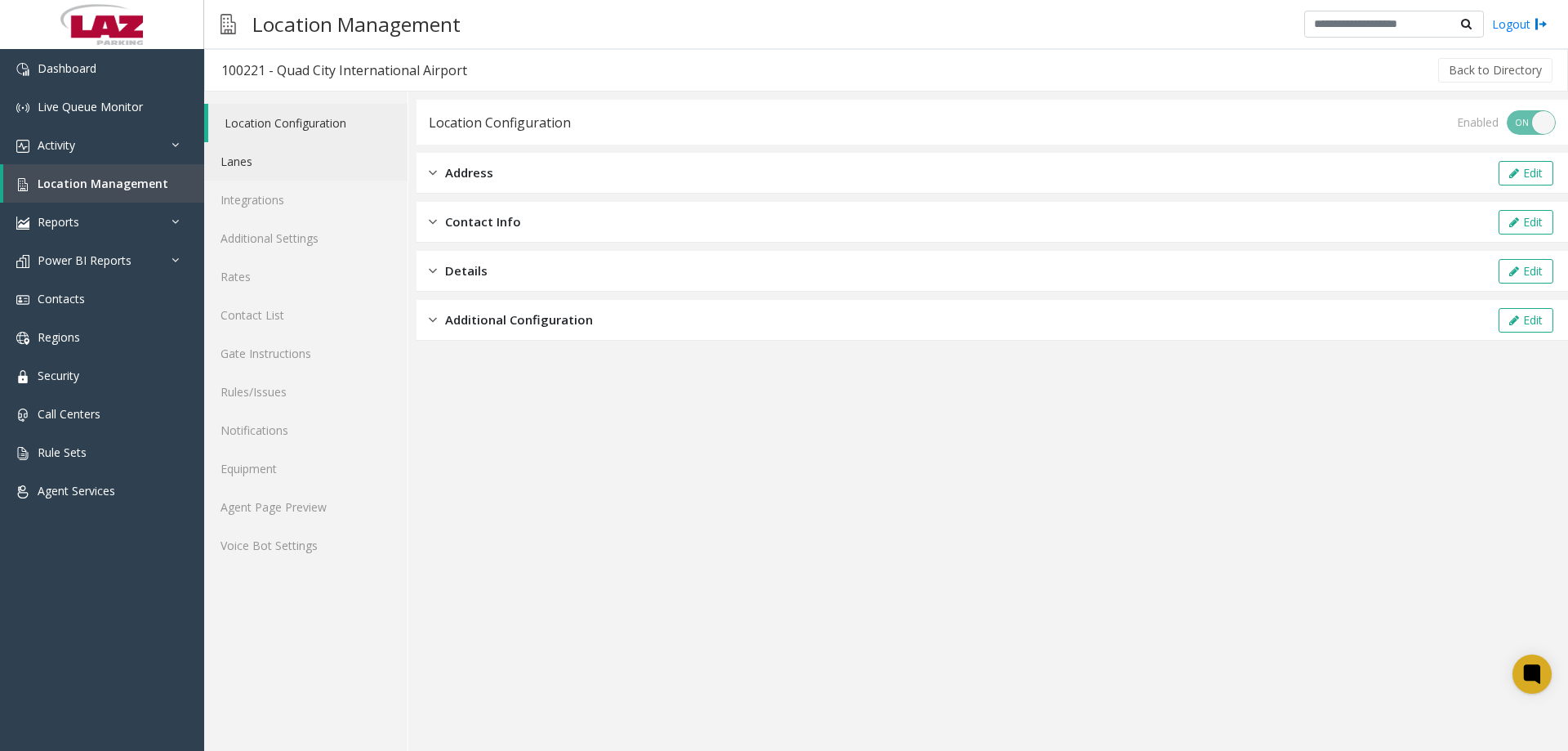 click on "Lanes" 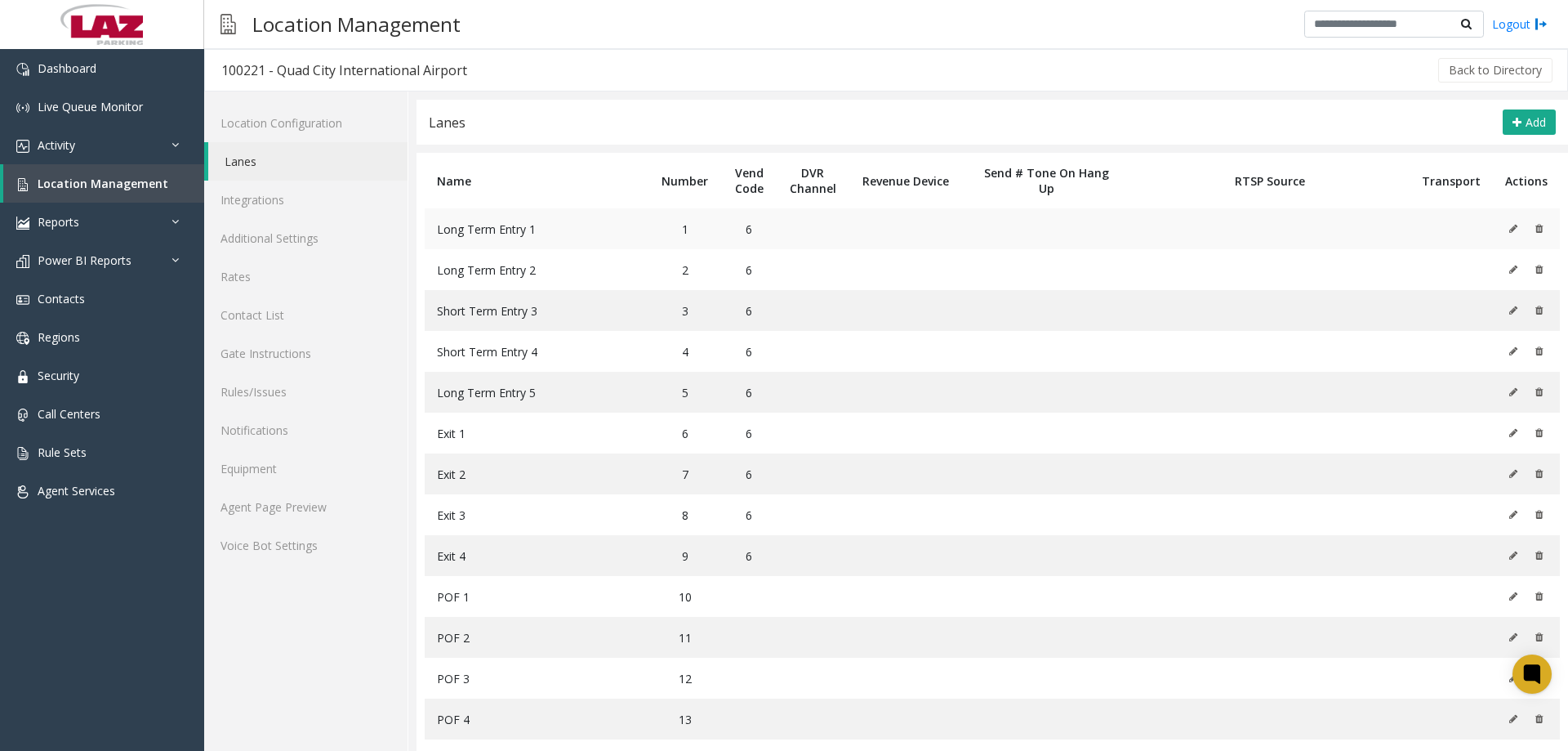 click 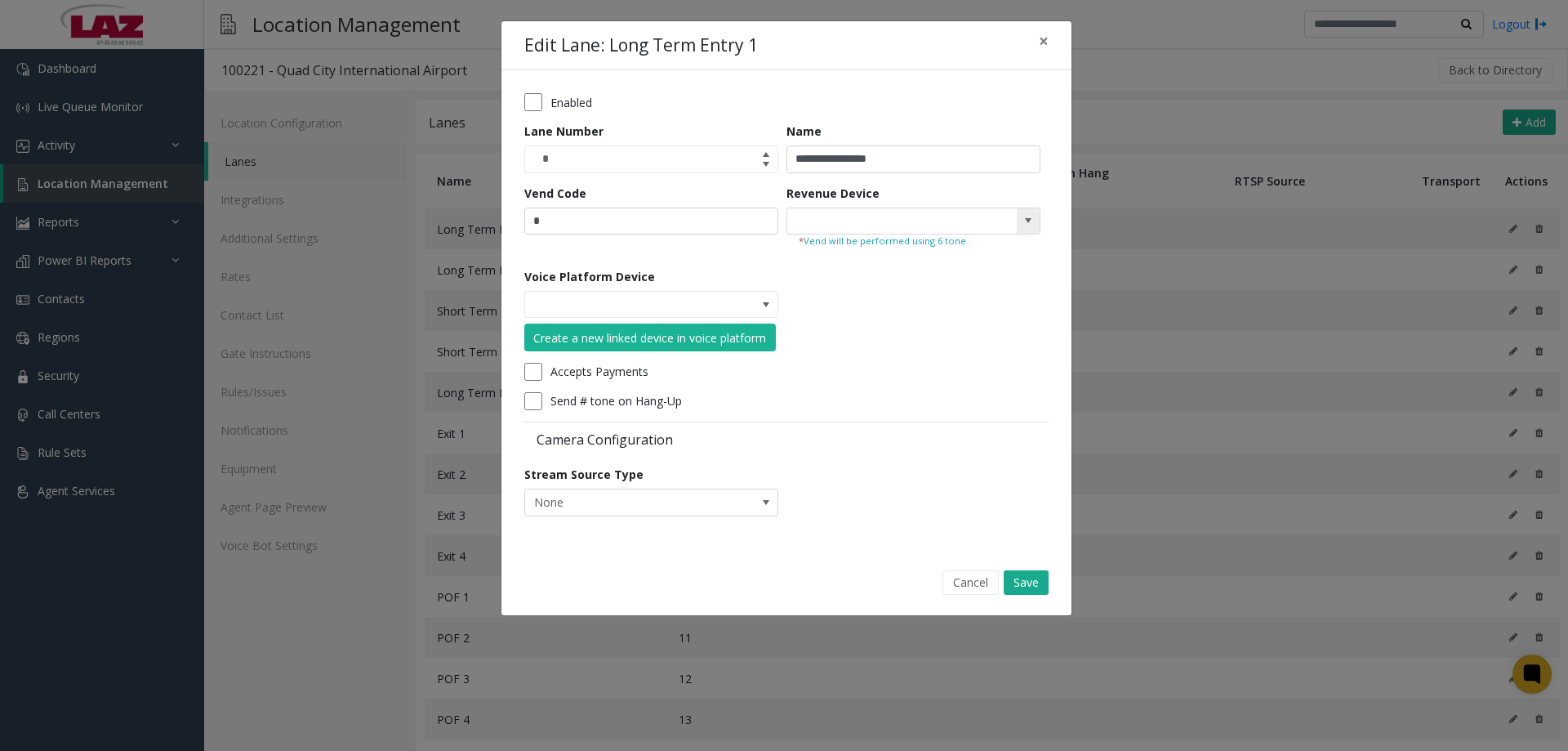 click at bounding box center (1028, 221) 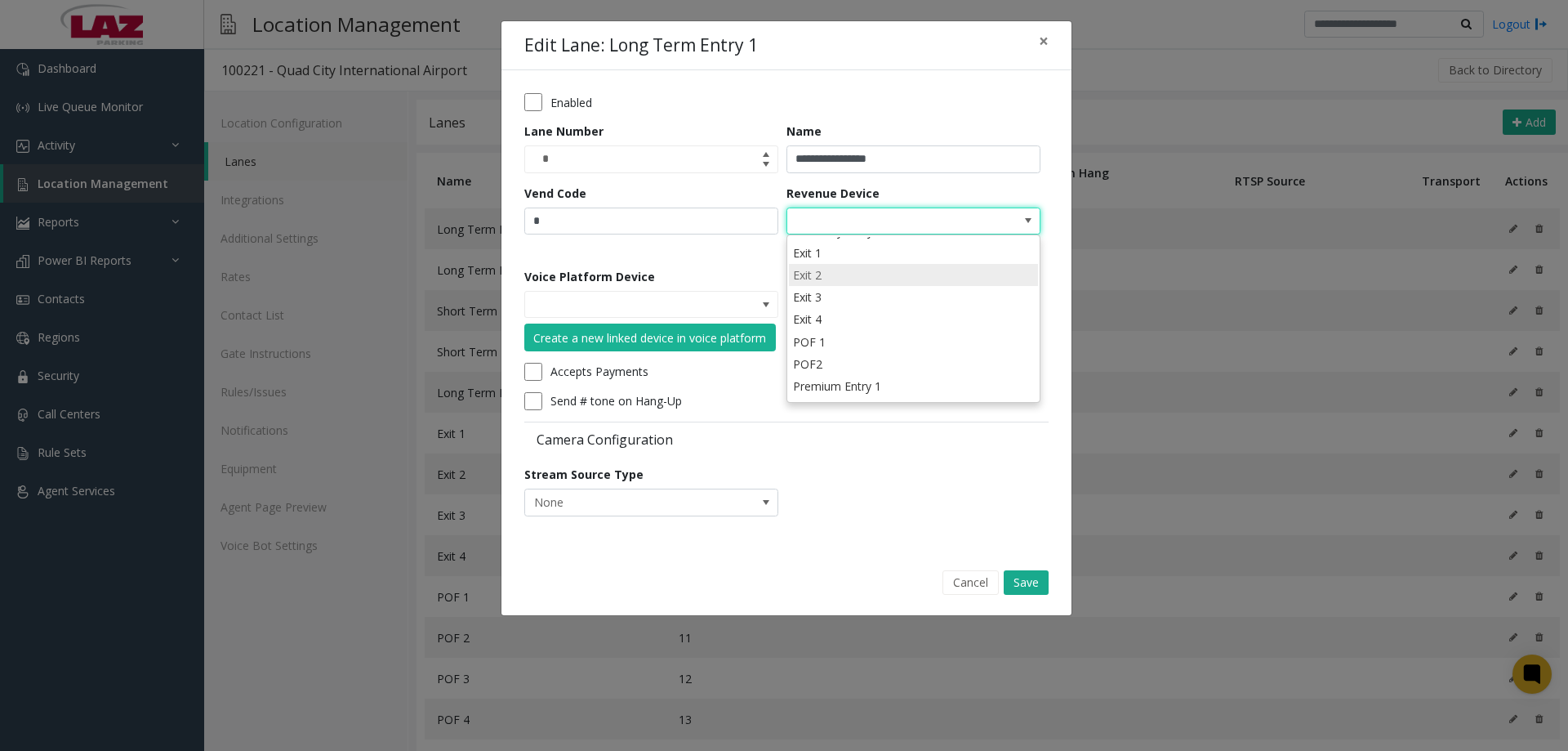 scroll, scrollTop: 103, scrollLeft: 0, axis: vertical 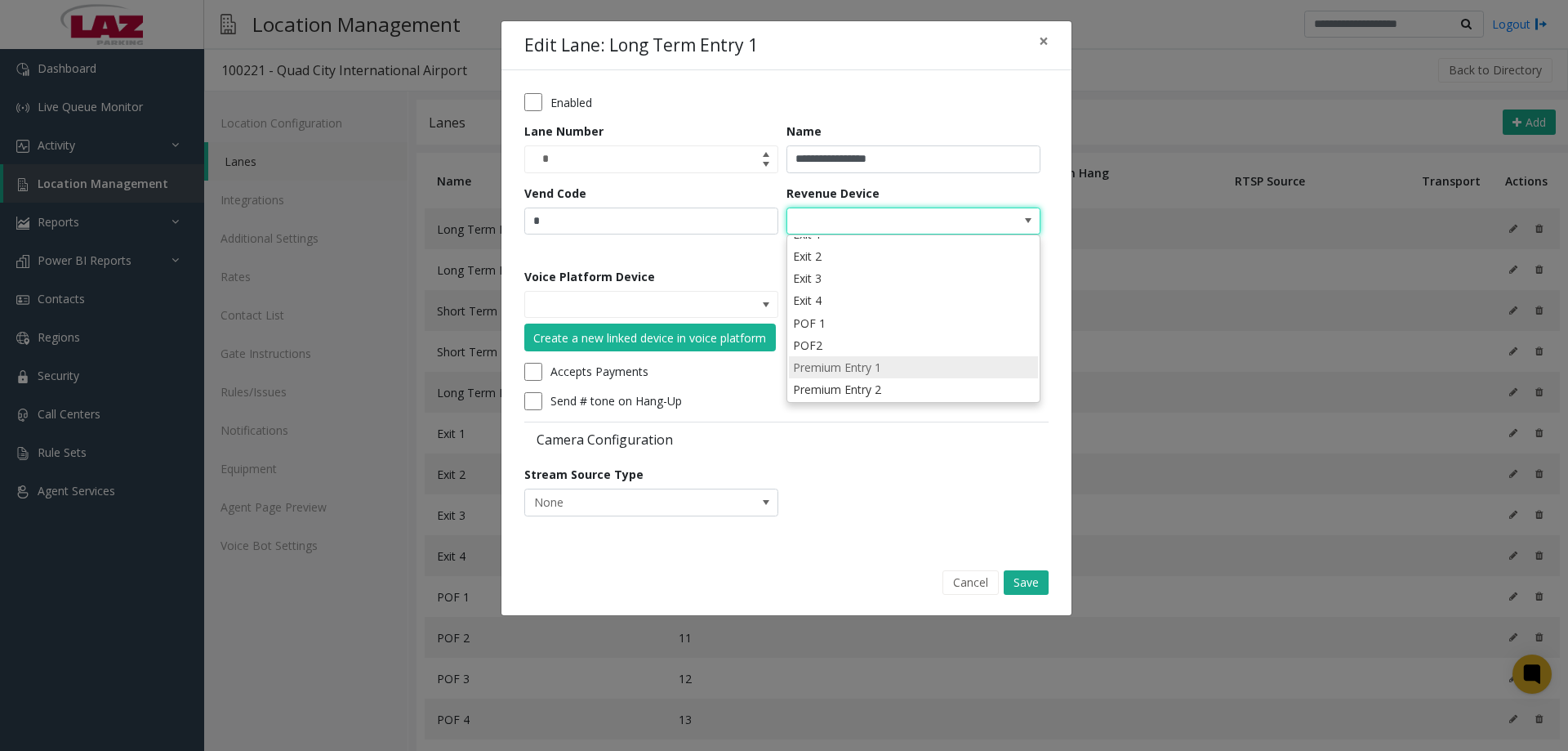 click on "Premium Entry 1" at bounding box center (913, 367) 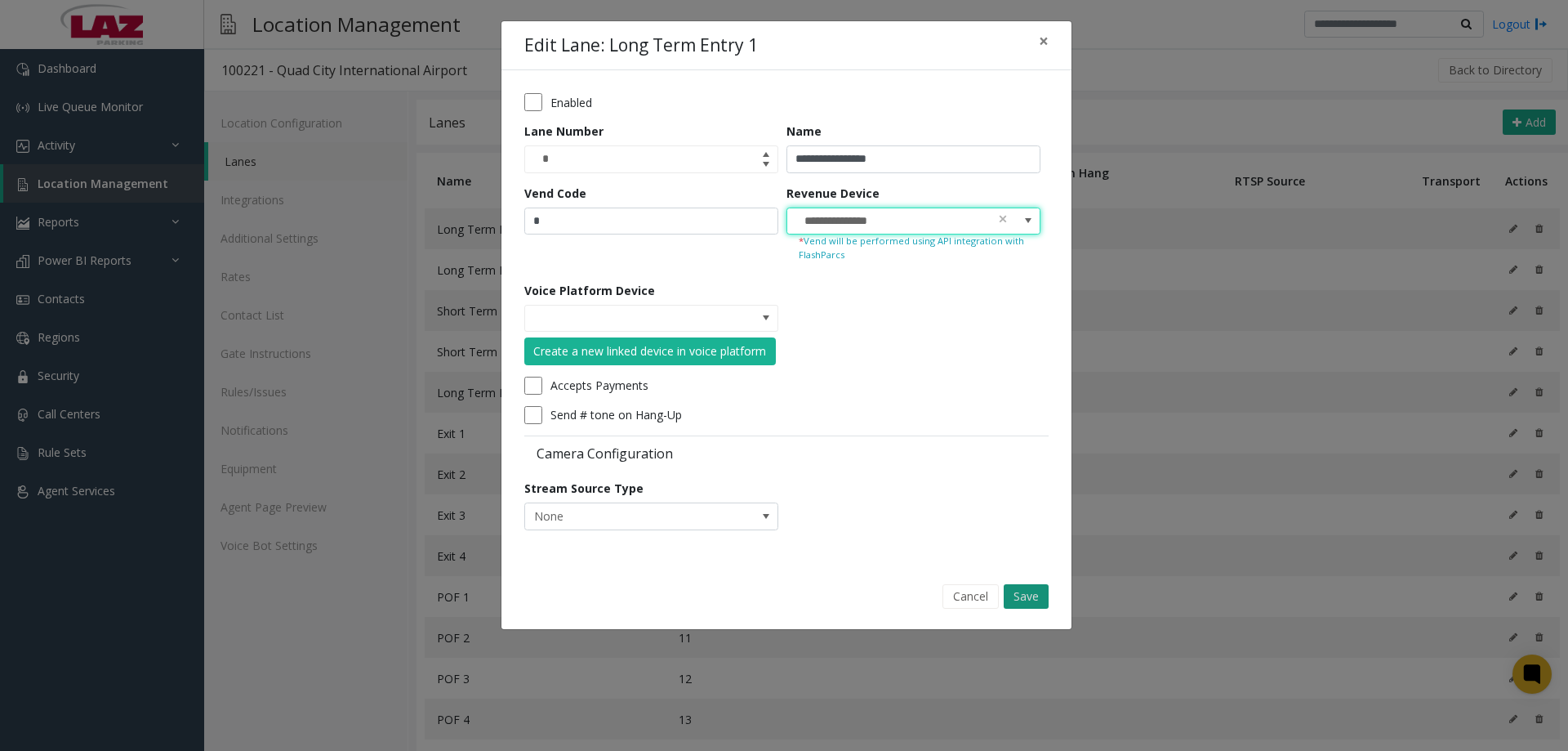 click on "Save" 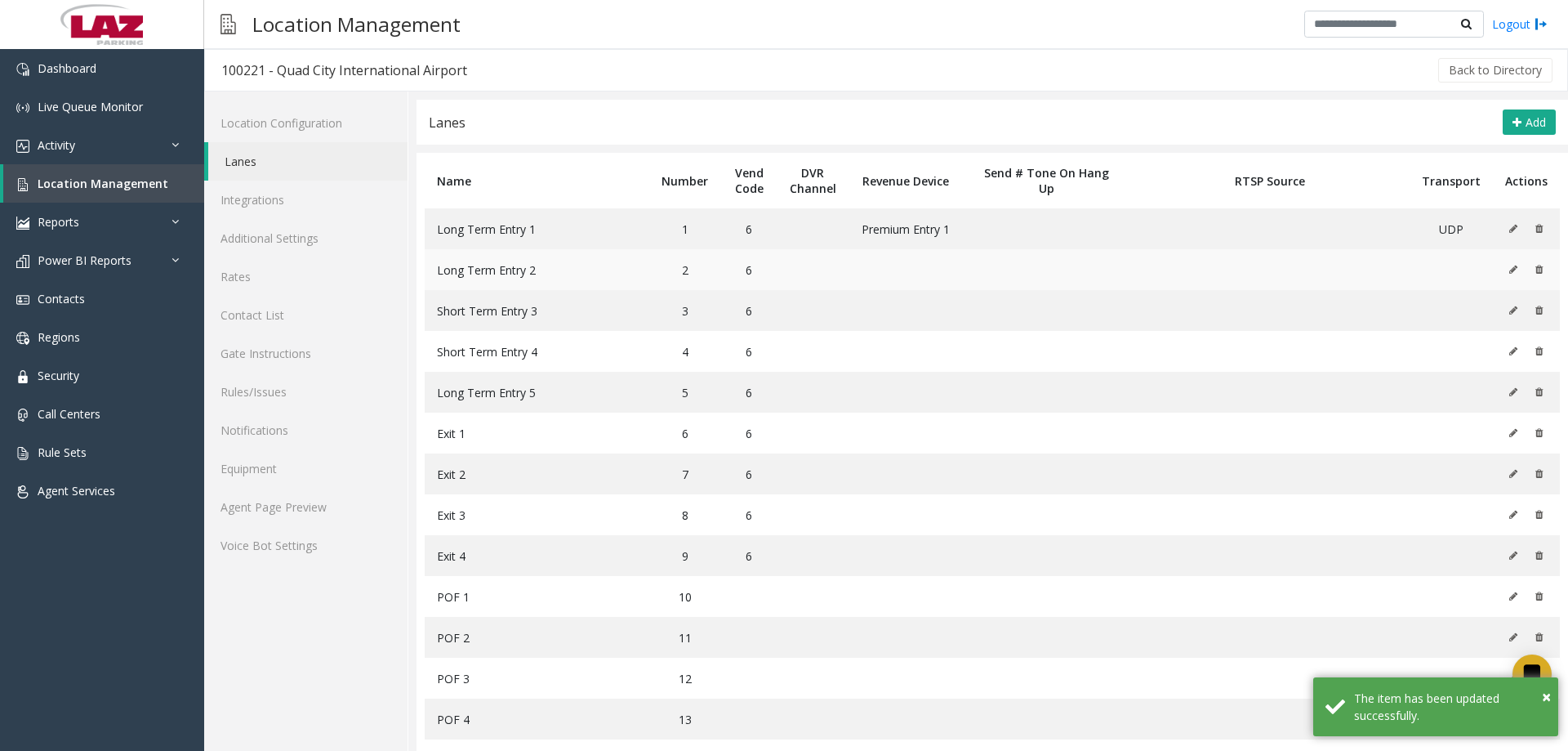 click 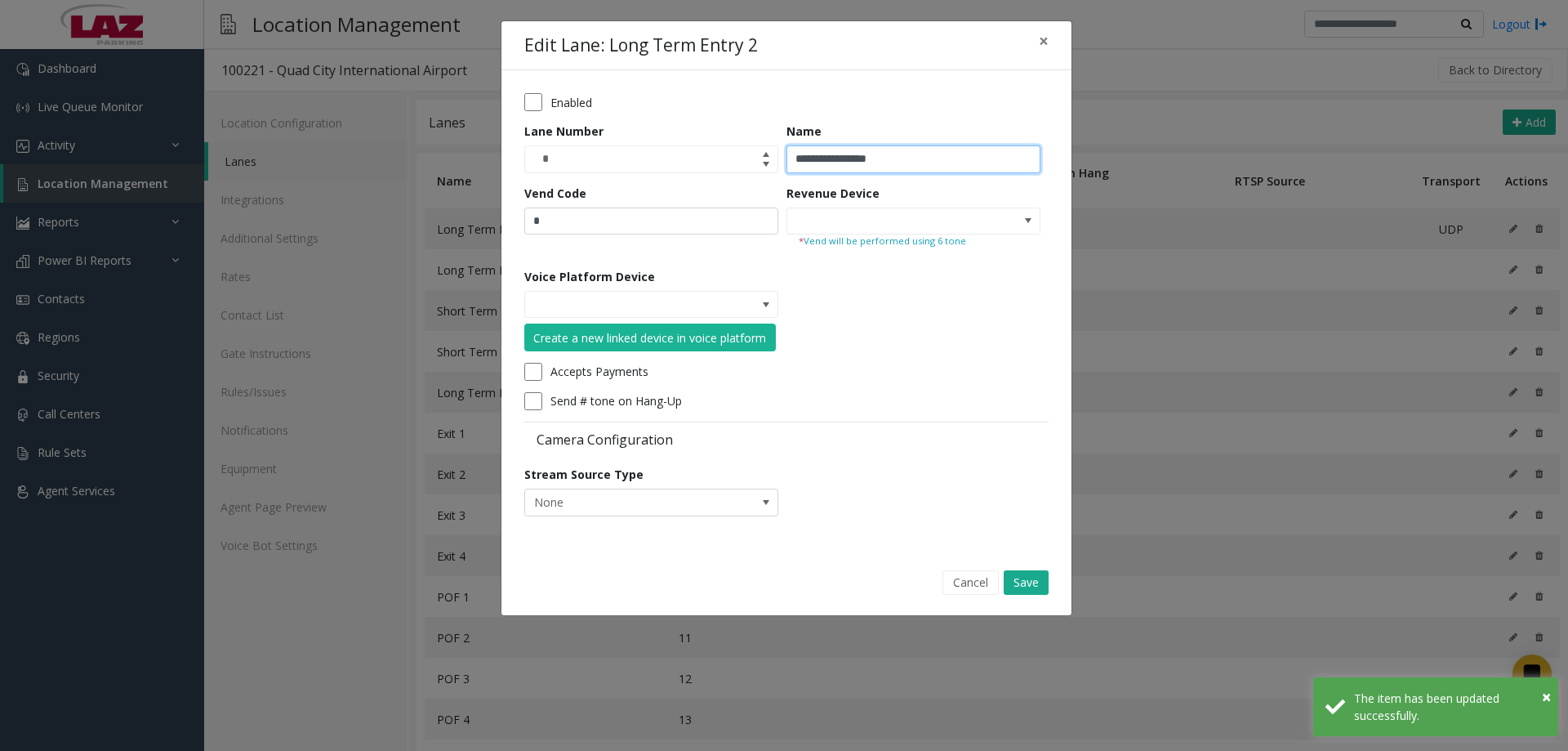 click on "**********" at bounding box center (913, 159) 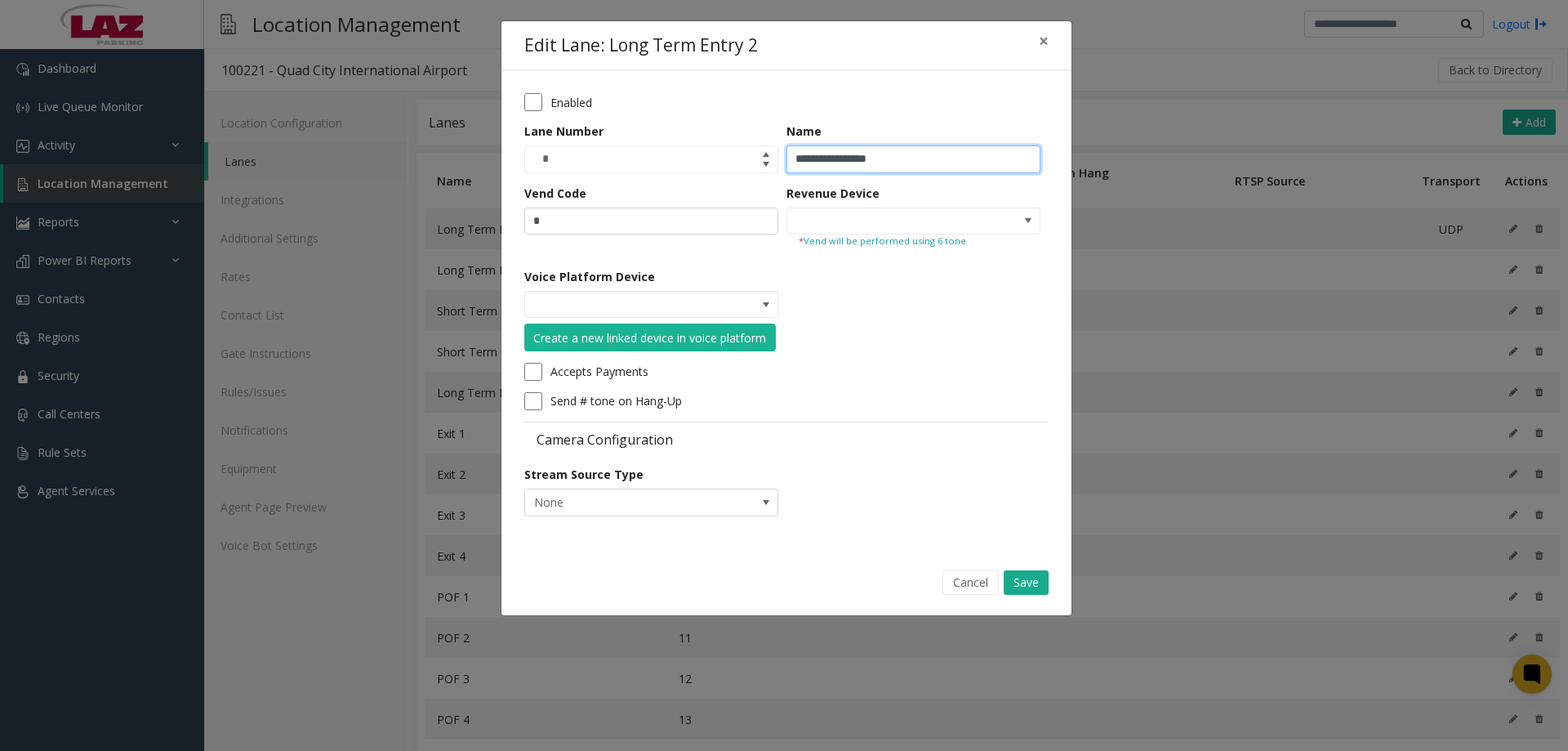 click on "**********" at bounding box center [913, 159] 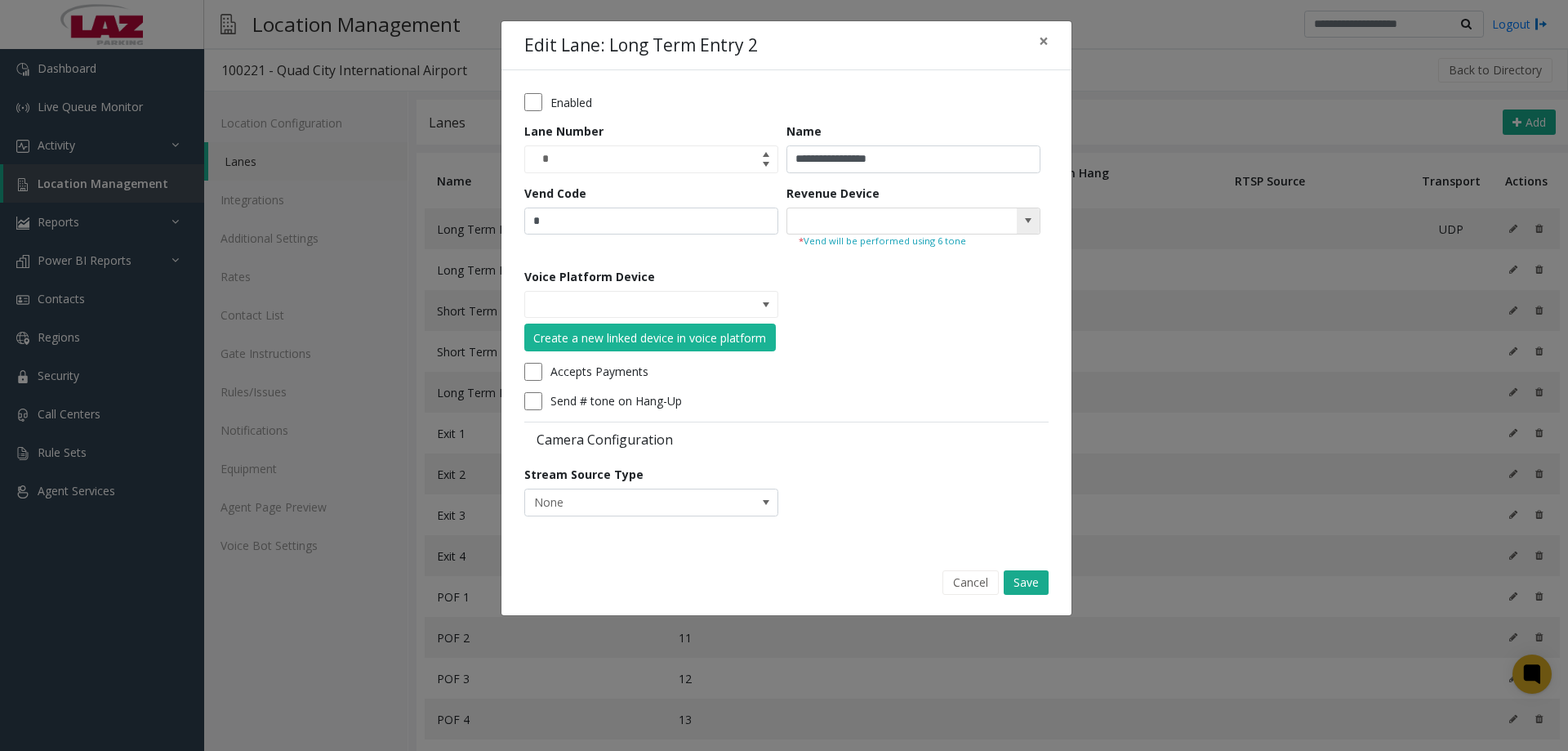 click at bounding box center (888, 221) 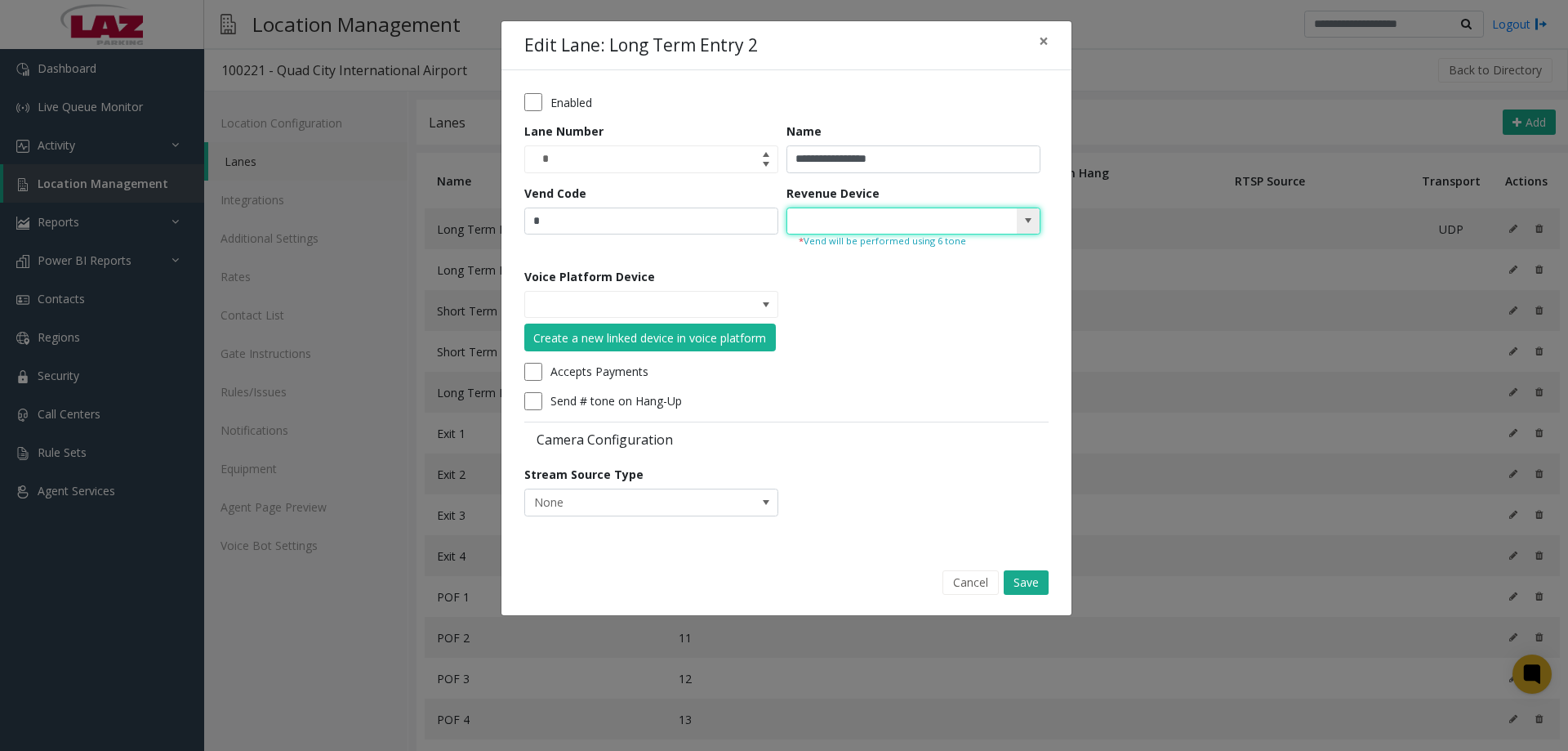 click at bounding box center [1028, 221] 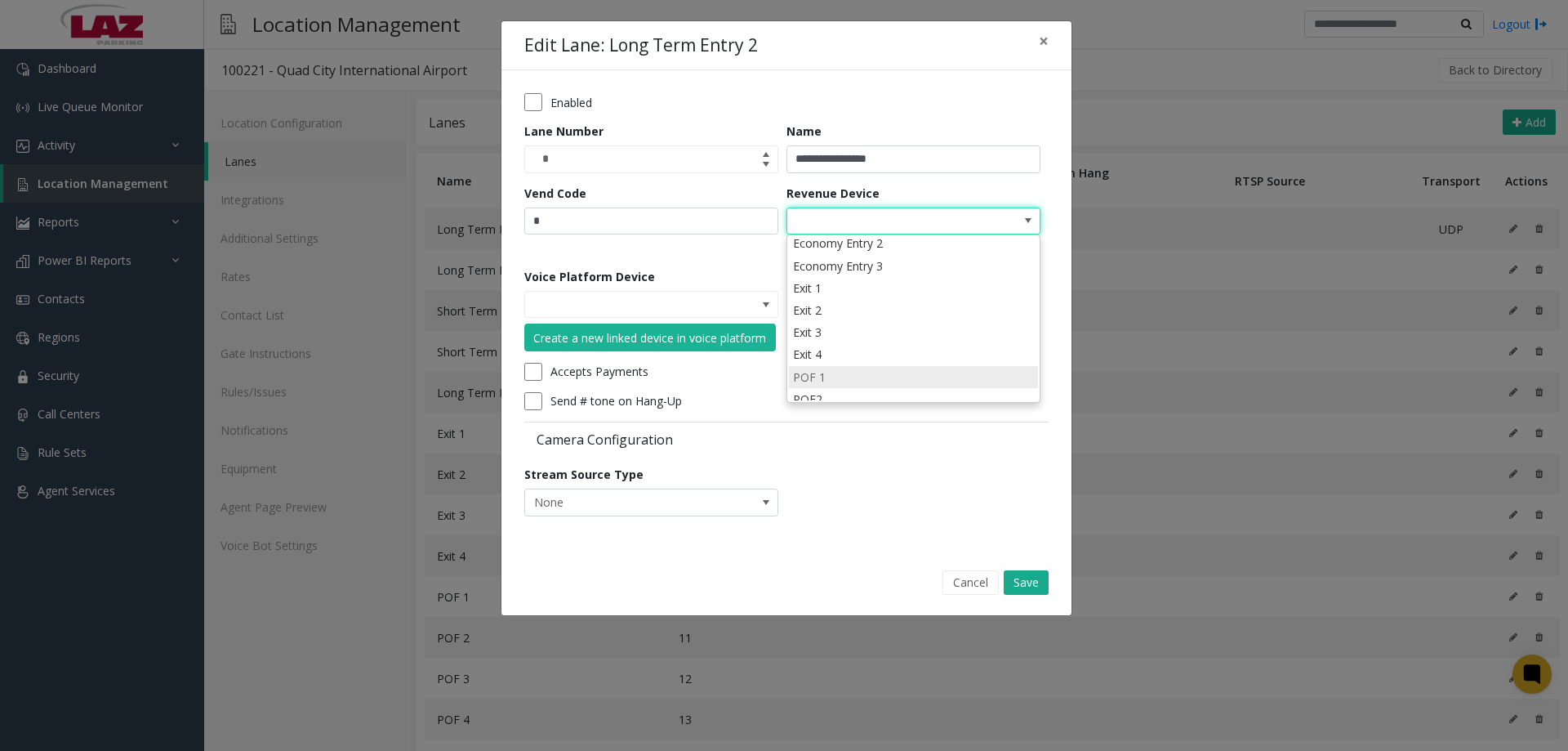 scroll, scrollTop: 103, scrollLeft: 0, axis: vertical 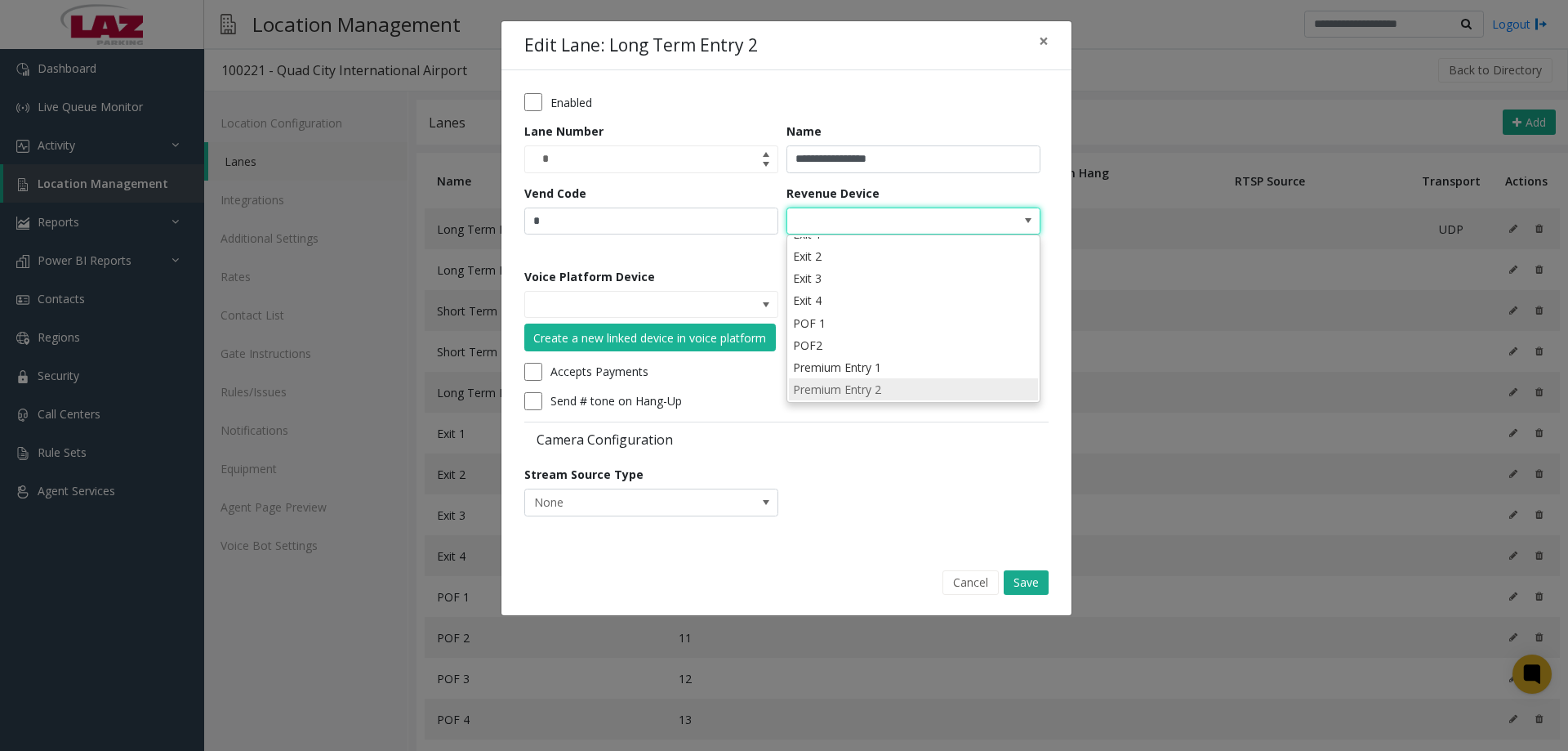 click on "Premium Entry 2" at bounding box center (913, 389) 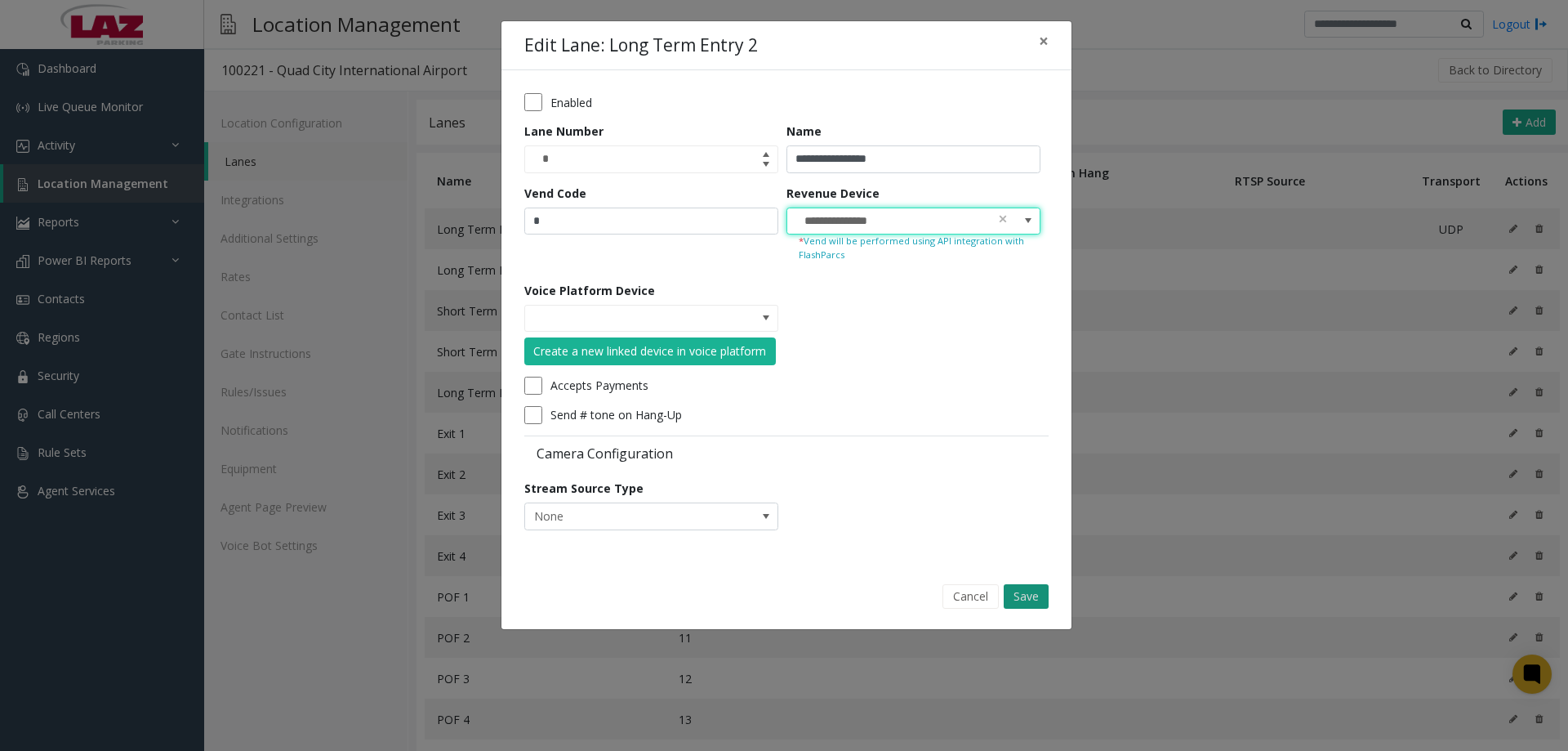 click on "Save" 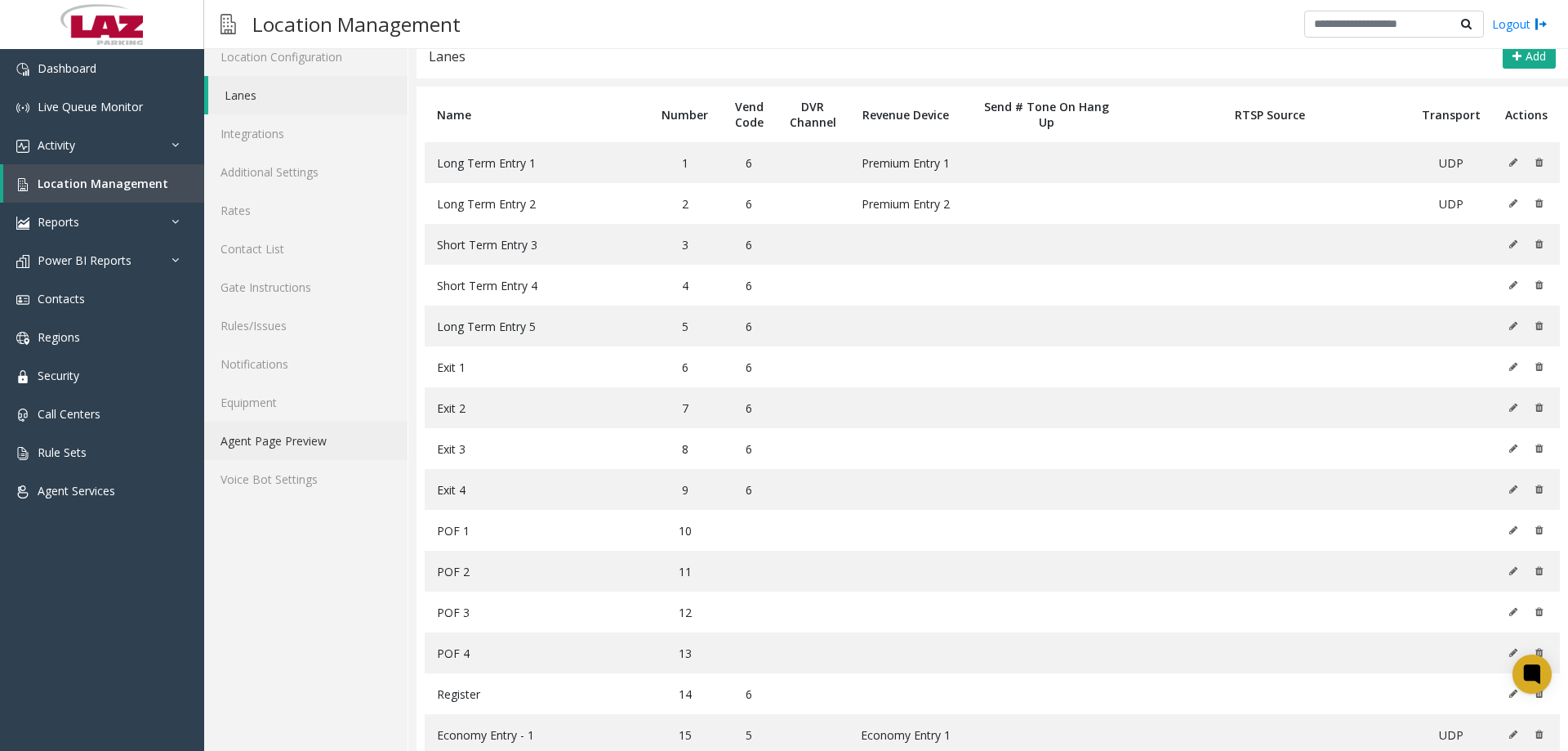 scroll, scrollTop: 21, scrollLeft: 0, axis: vertical 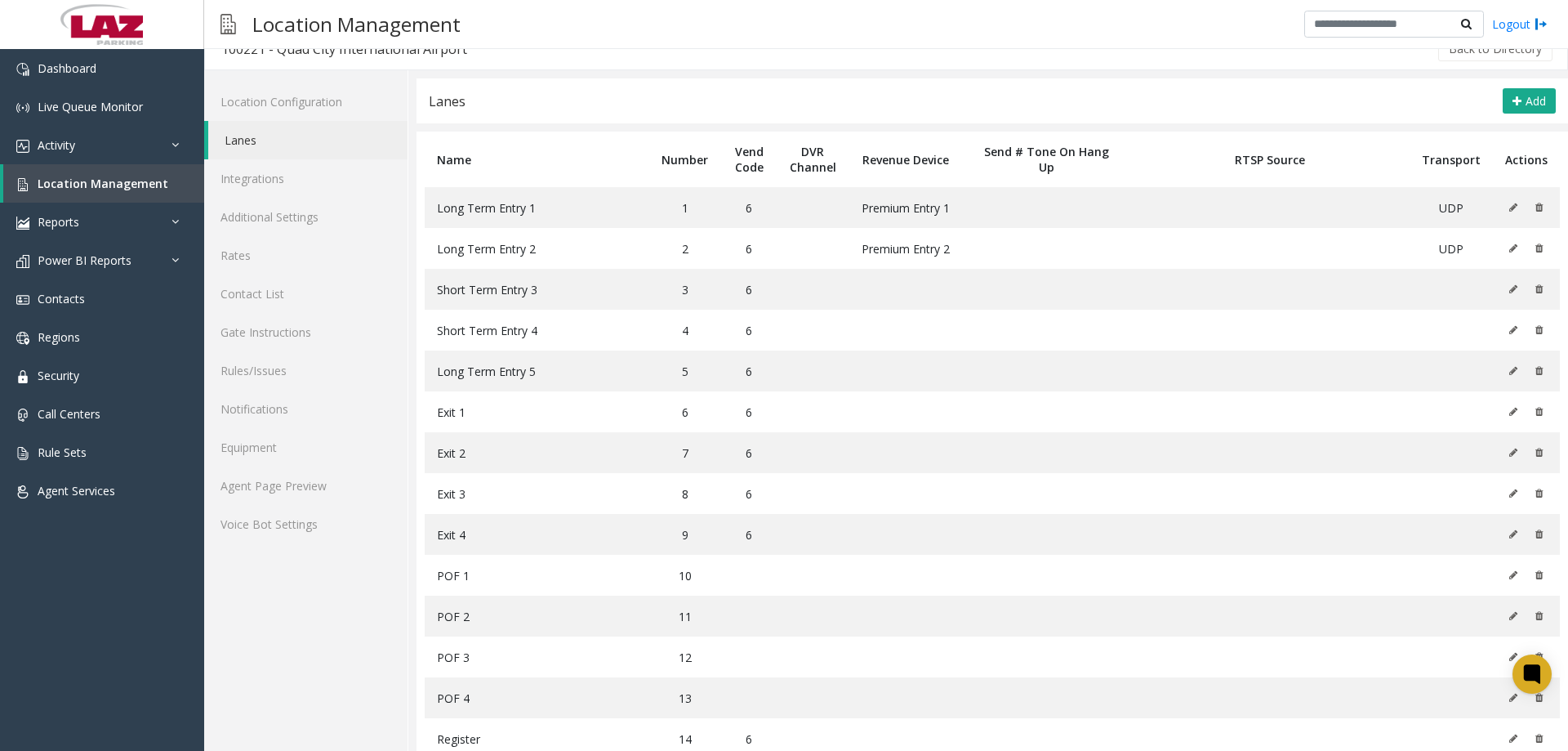 click on "Lanes Add" 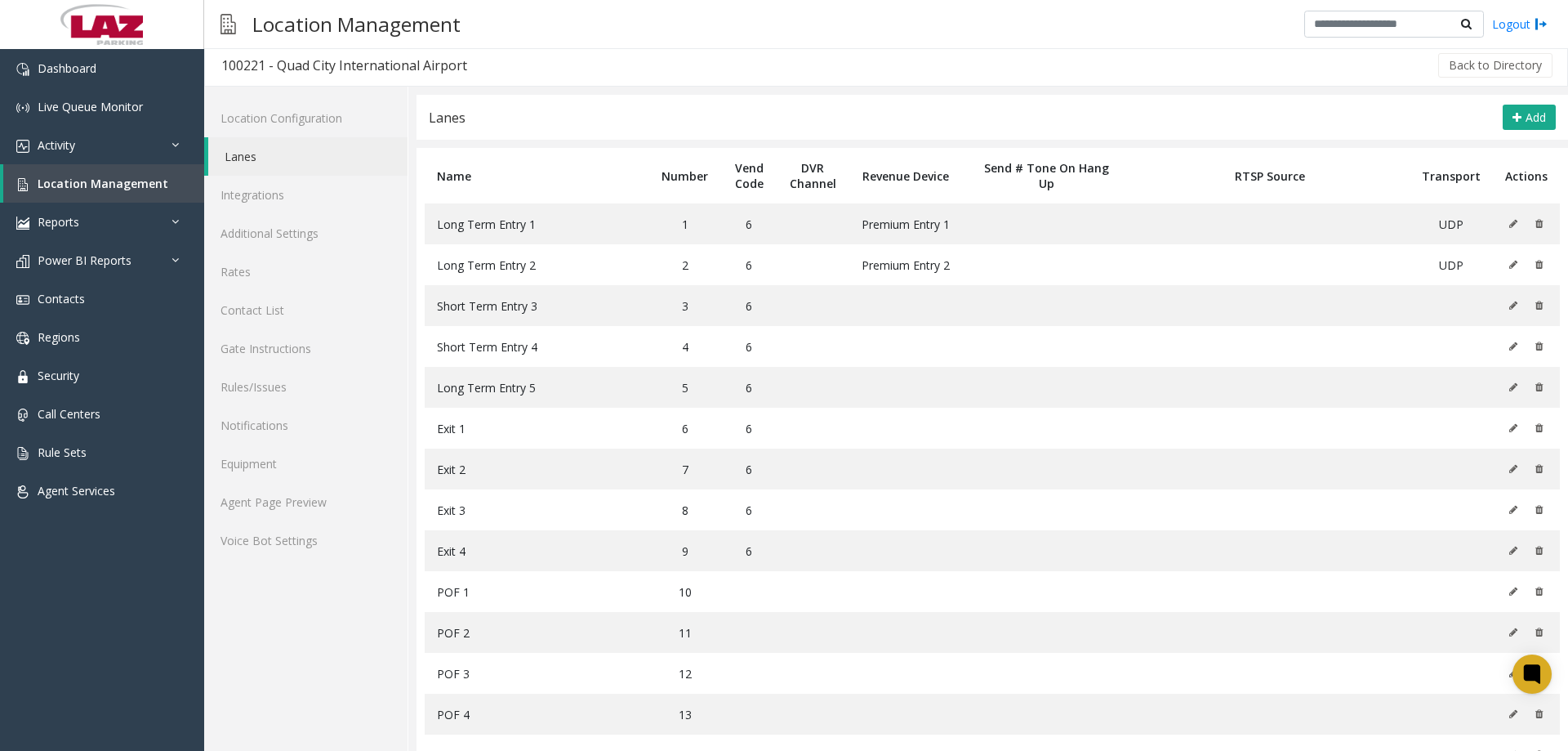 scroll, scrollTop: 0, scrollLeft: 0, axis: both 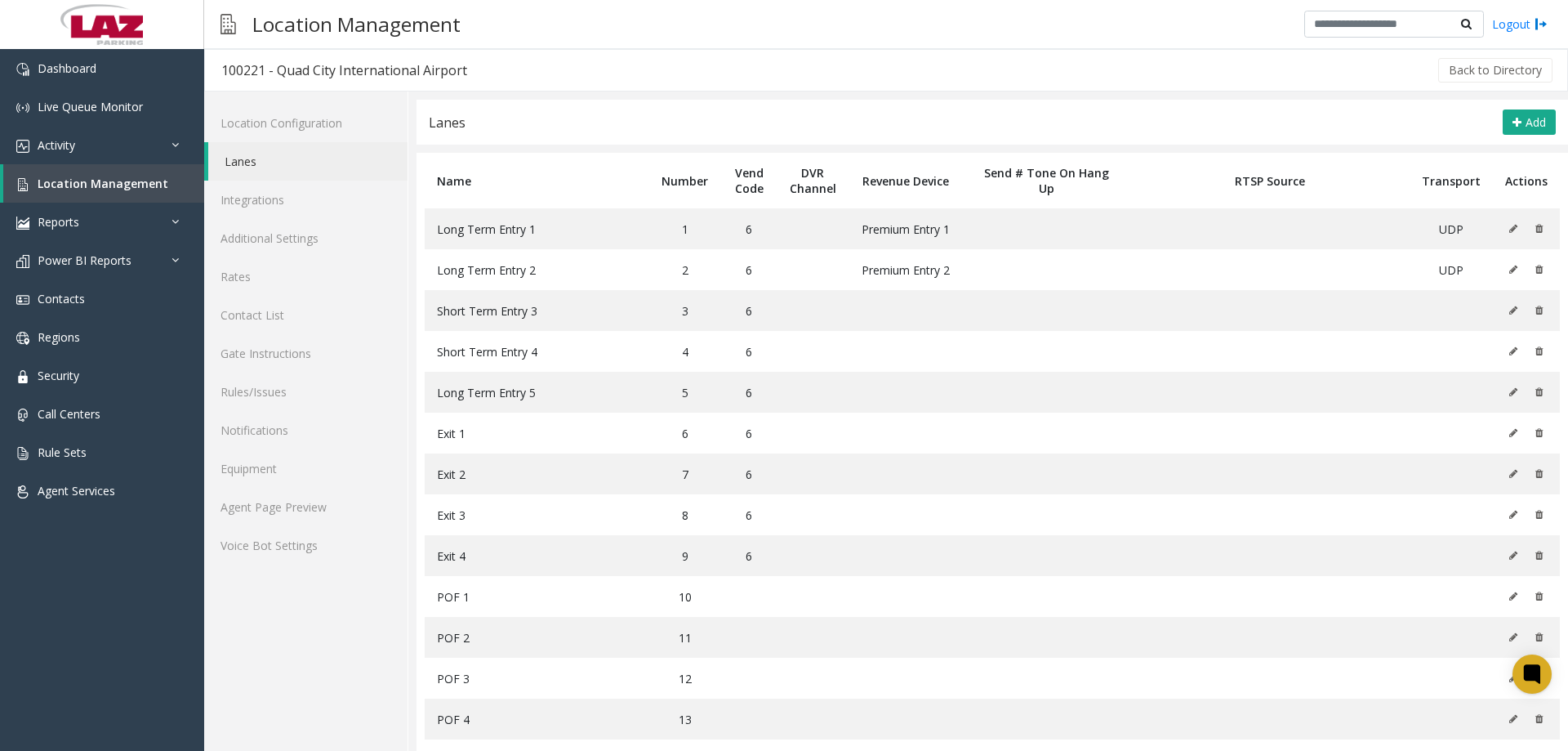 click on "Back to Directory" 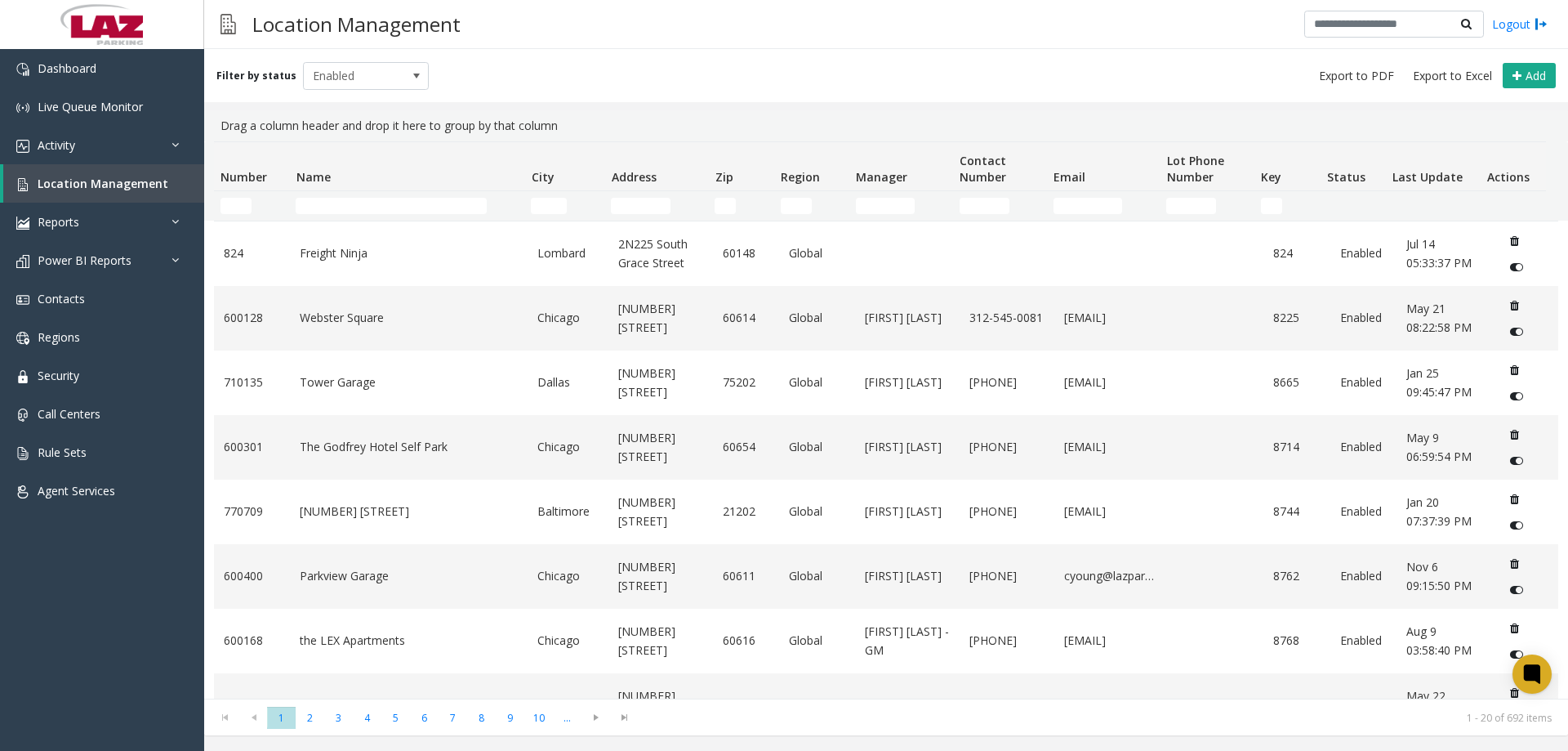 scroll, scrollTop: 0, scrollLeft: 0, axis: both 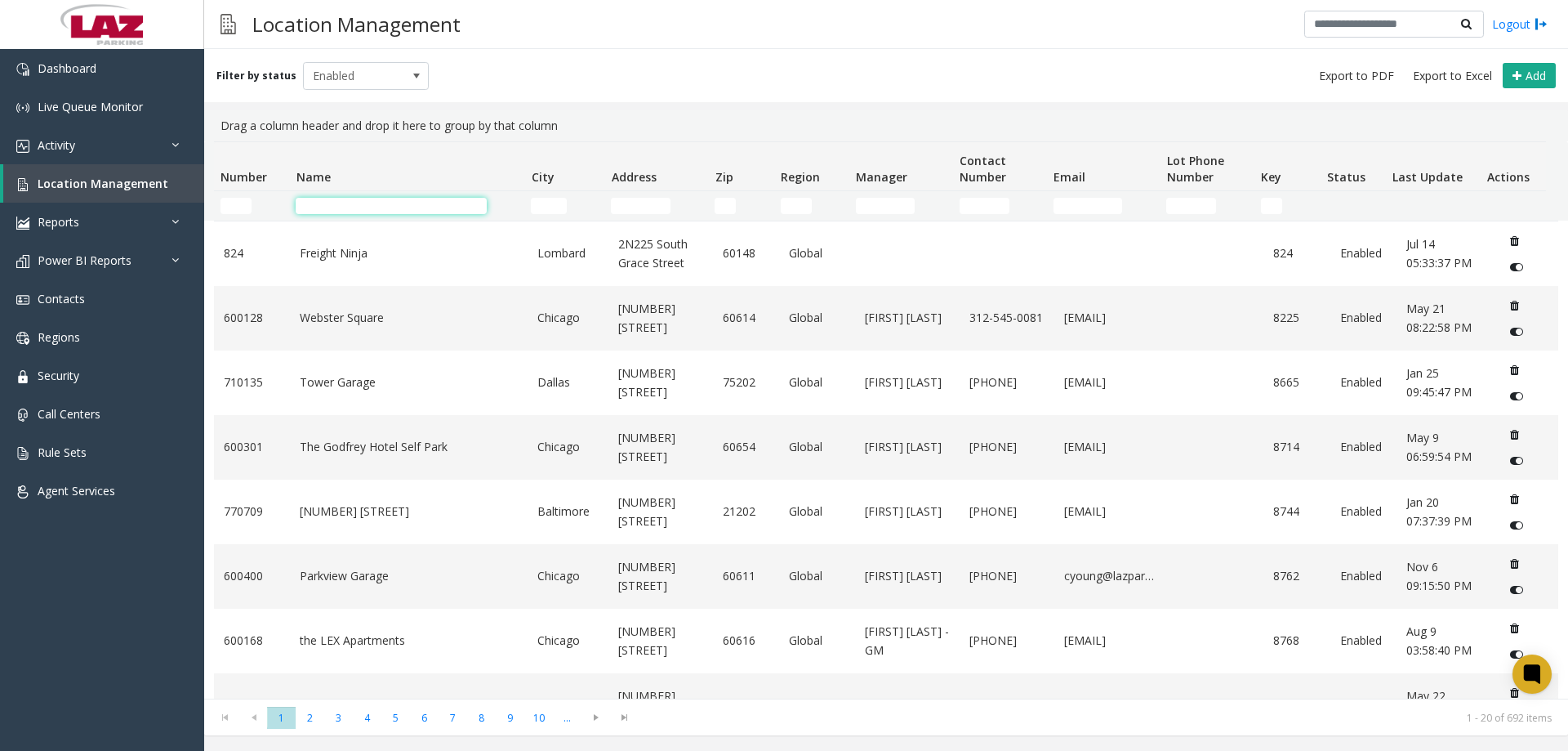 click 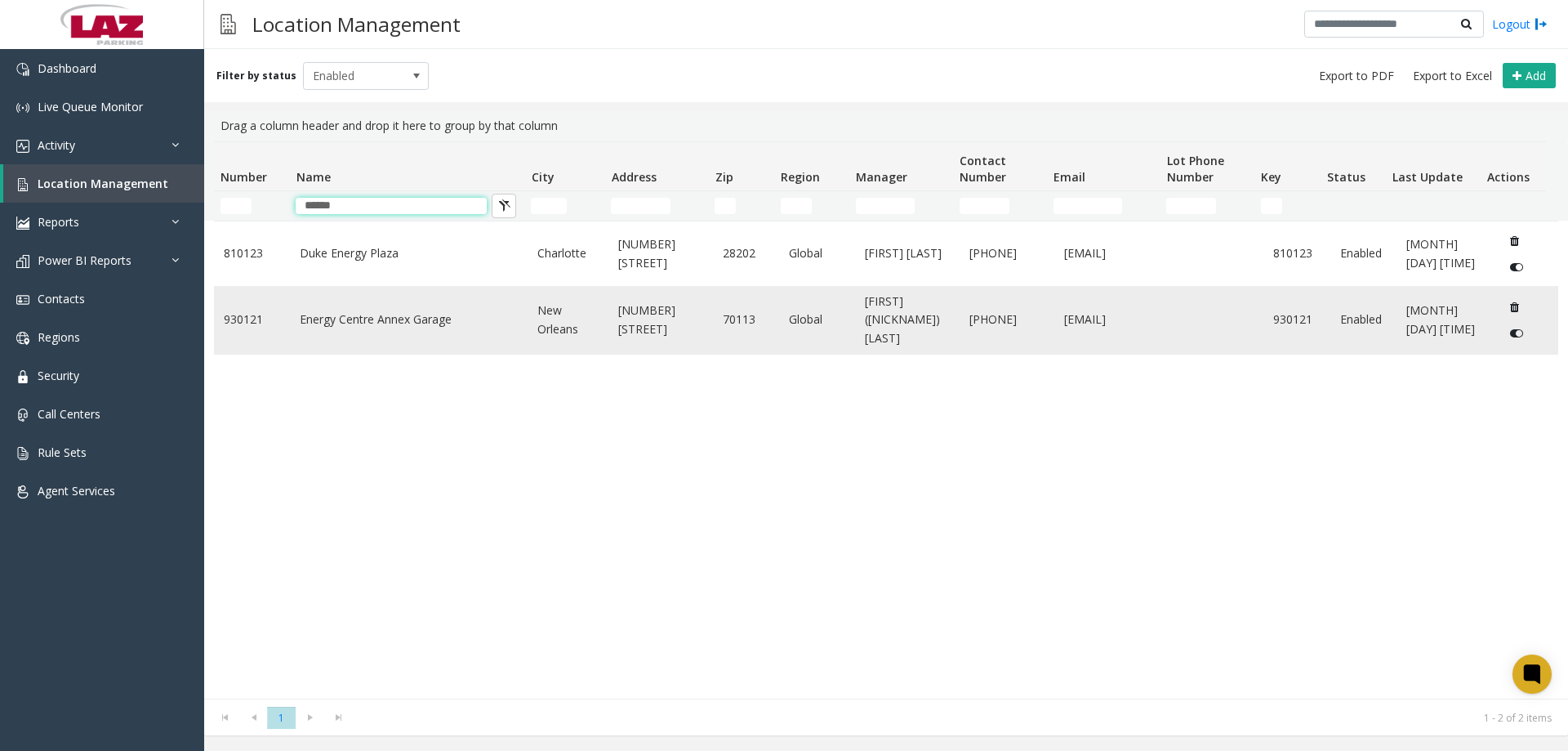 type on "******" 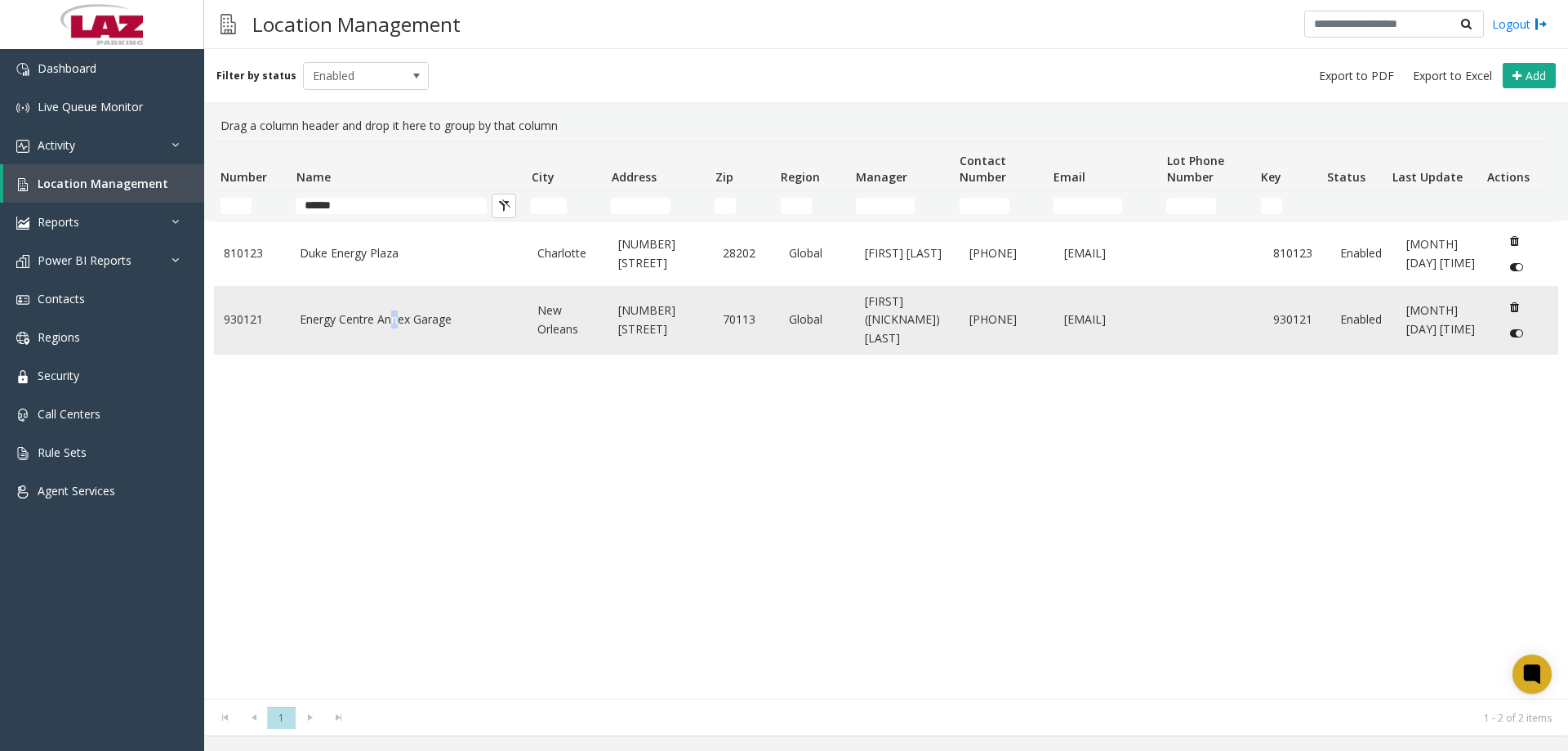 click on "Energy Centre Annex Garage" 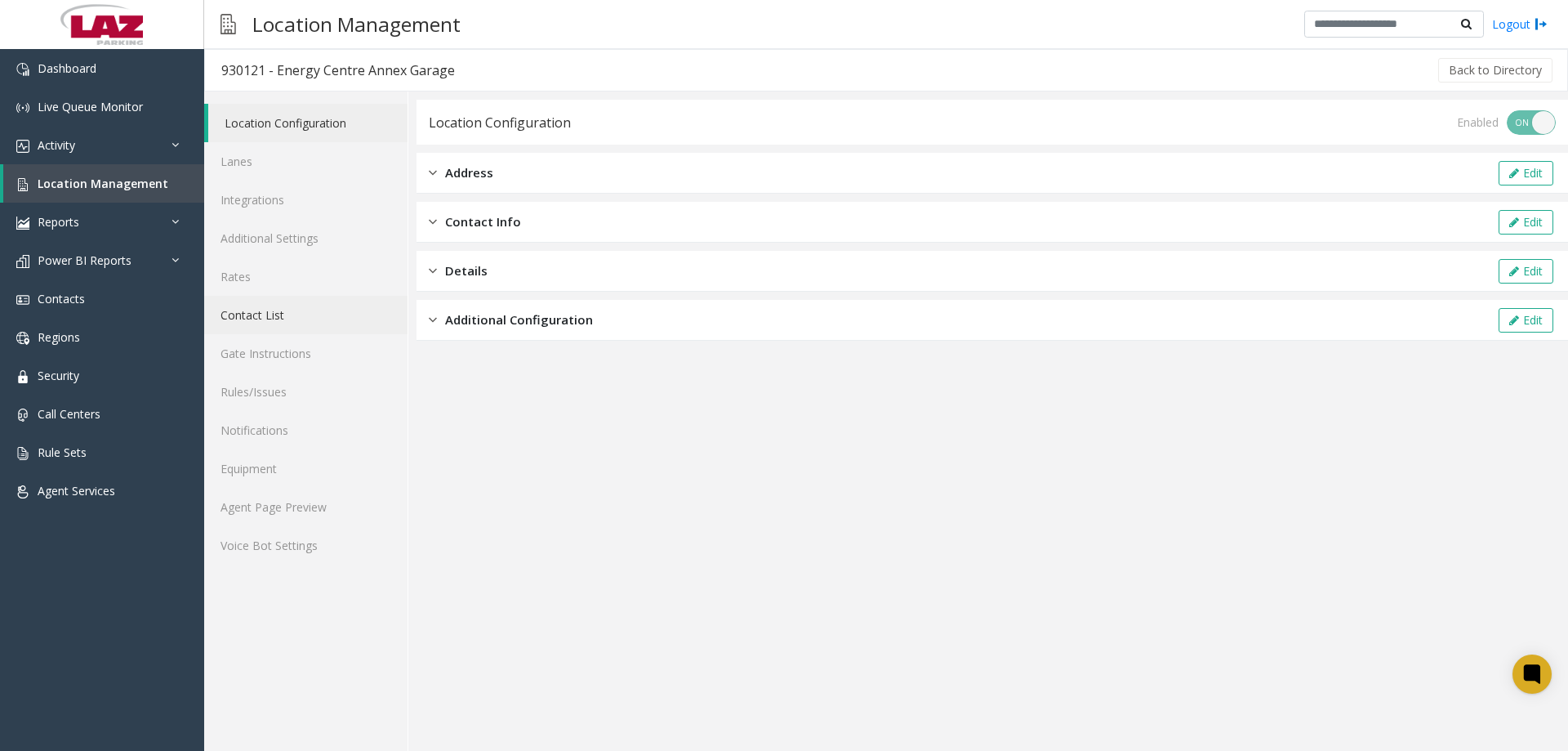 drag, startPoint x: 387, startPoint y: 333, endPoint x: 386, endPoint y: 325, distance: 8.062258 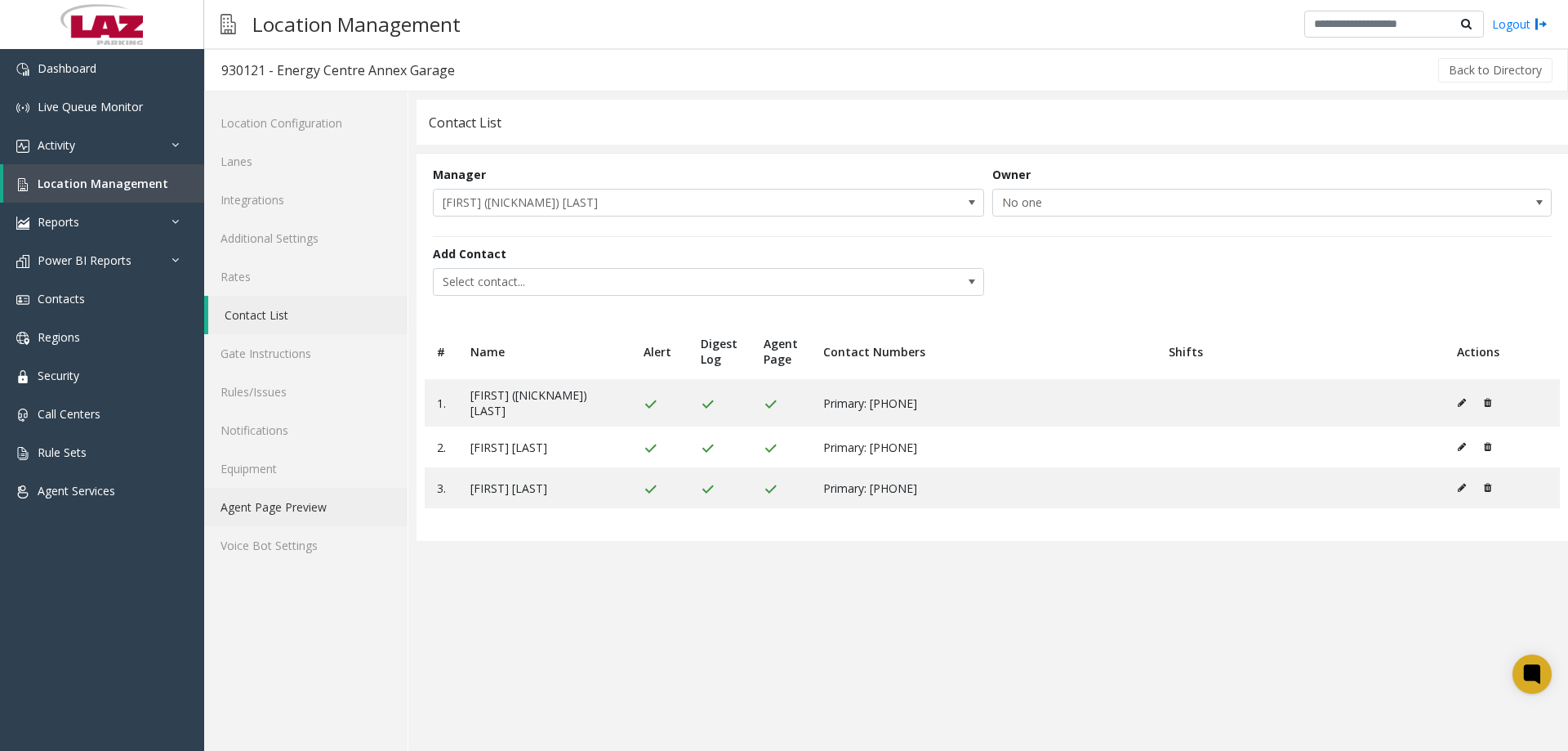 click on "Agent Page Preview" 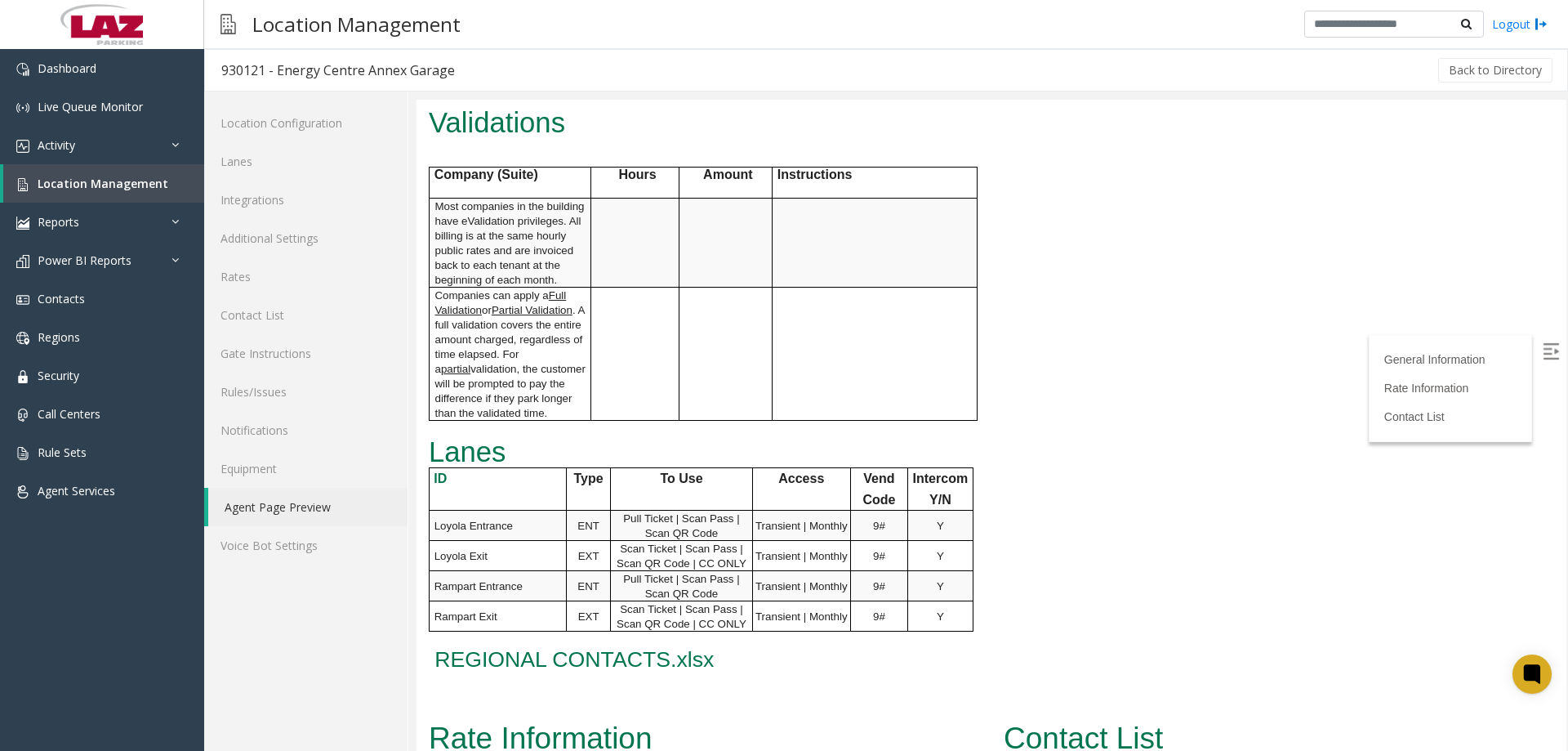 scroll, scrollTop: 1038, scrollLeft: 0, axis: vertical 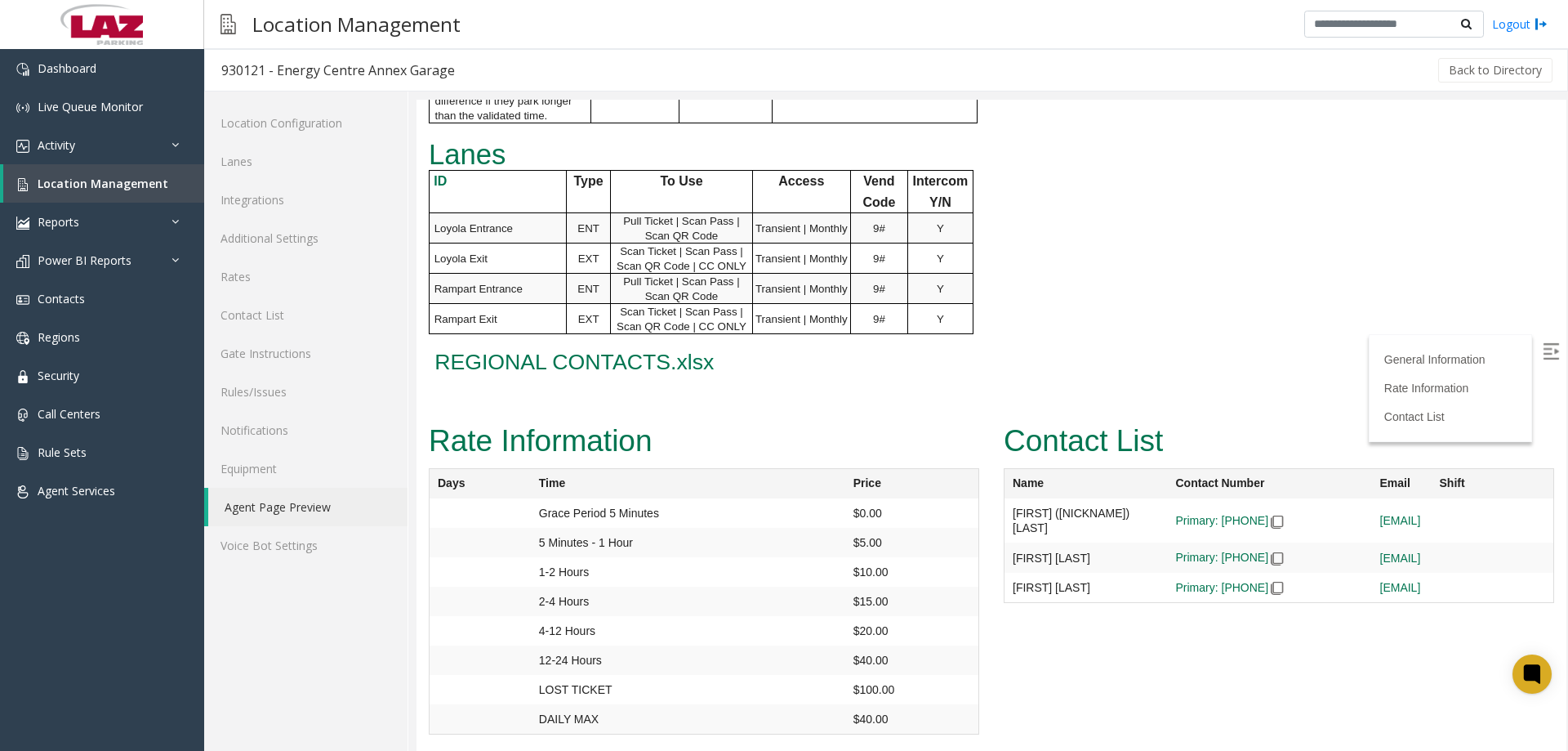 click on "[NUMBER] [STREET]
[CITY] [STATE]
[POSTAL_CODE]
1 st
level of Annex garage near the Rampart exit
Location Type
Garage
Hours of Operation
Accessible:
24/7
Staffed:
Mon-Fri 8am-6pm
and special events
Time Zone
Central
Access
Transient
Pull Ticket| Scan QR
Cash
NO Cash
Credit Card
Stripe Down | Right (Facing Up)
Monthly
Scan Pass
LAZgo Reservations
Scan QR" at bounding box center (991, -613) 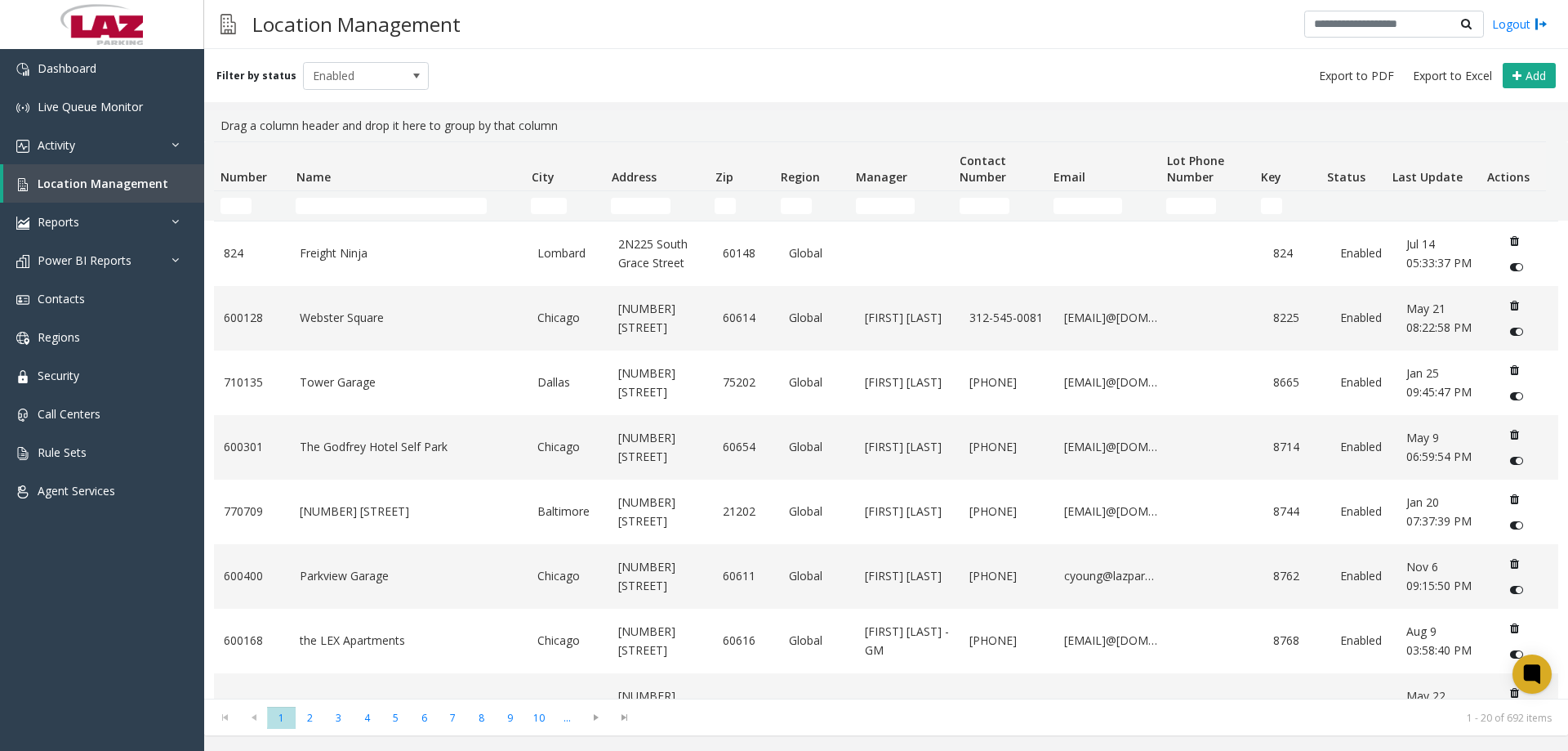 scroll, scrollTop: 0, scrollLeft: 0, axis: both 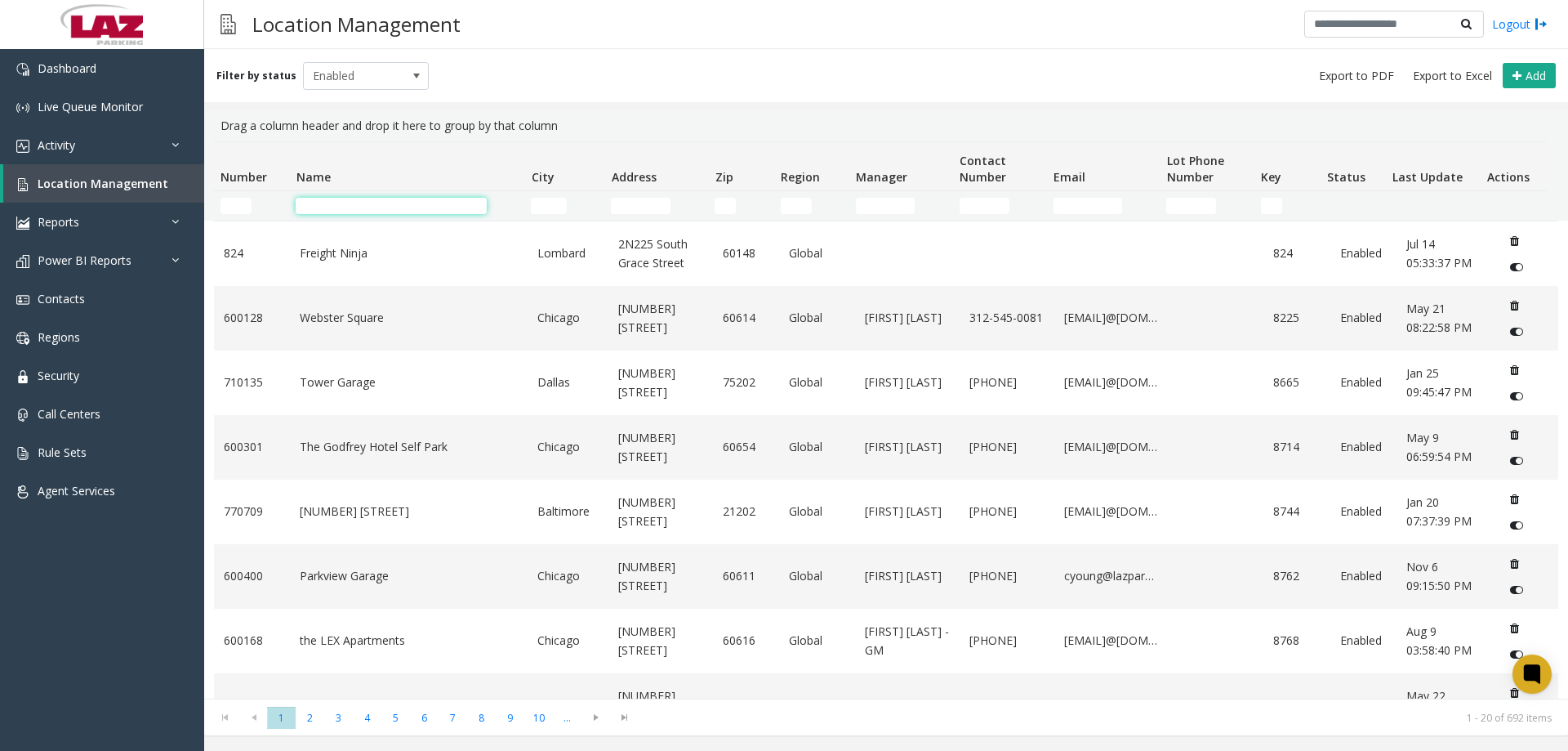 click 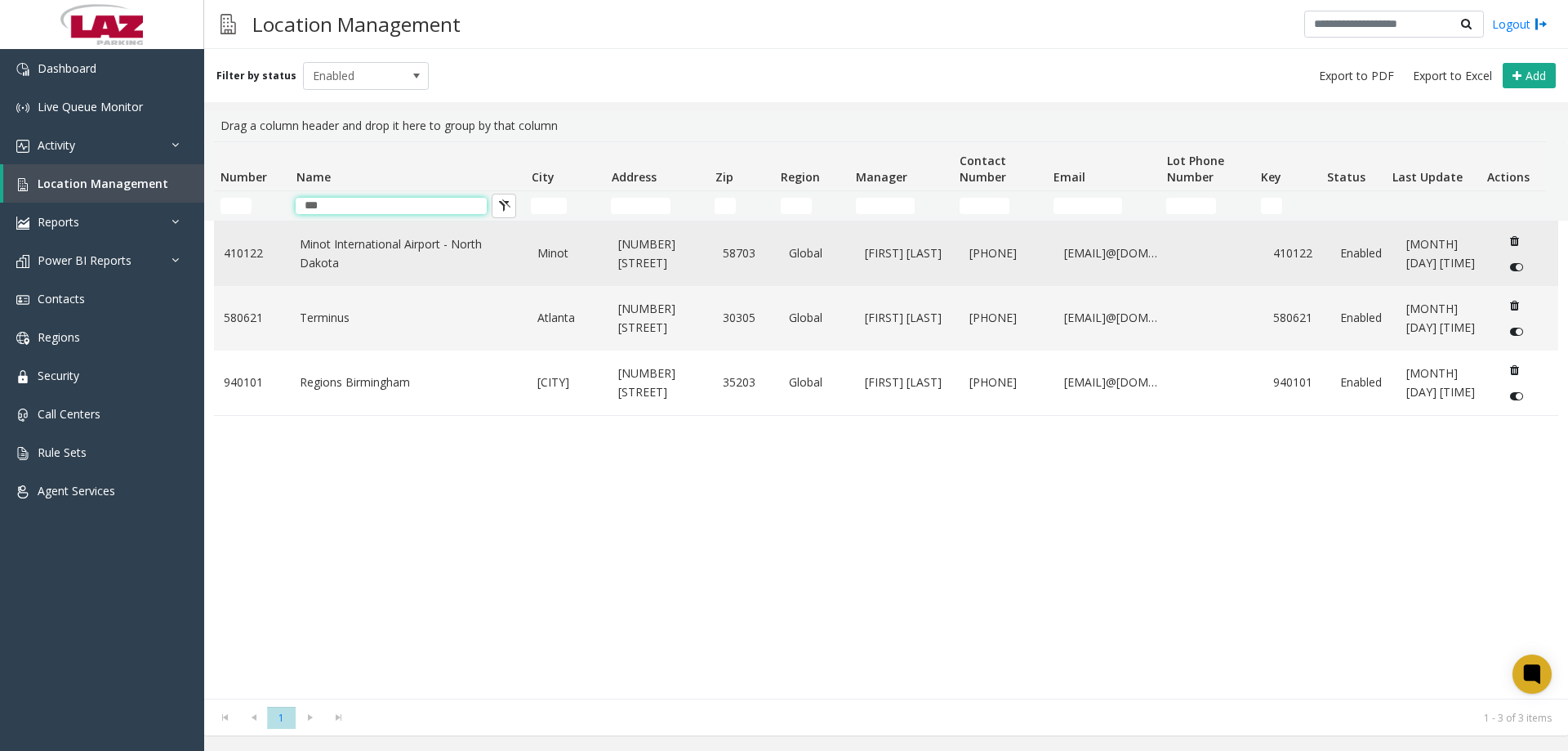 type on "***" 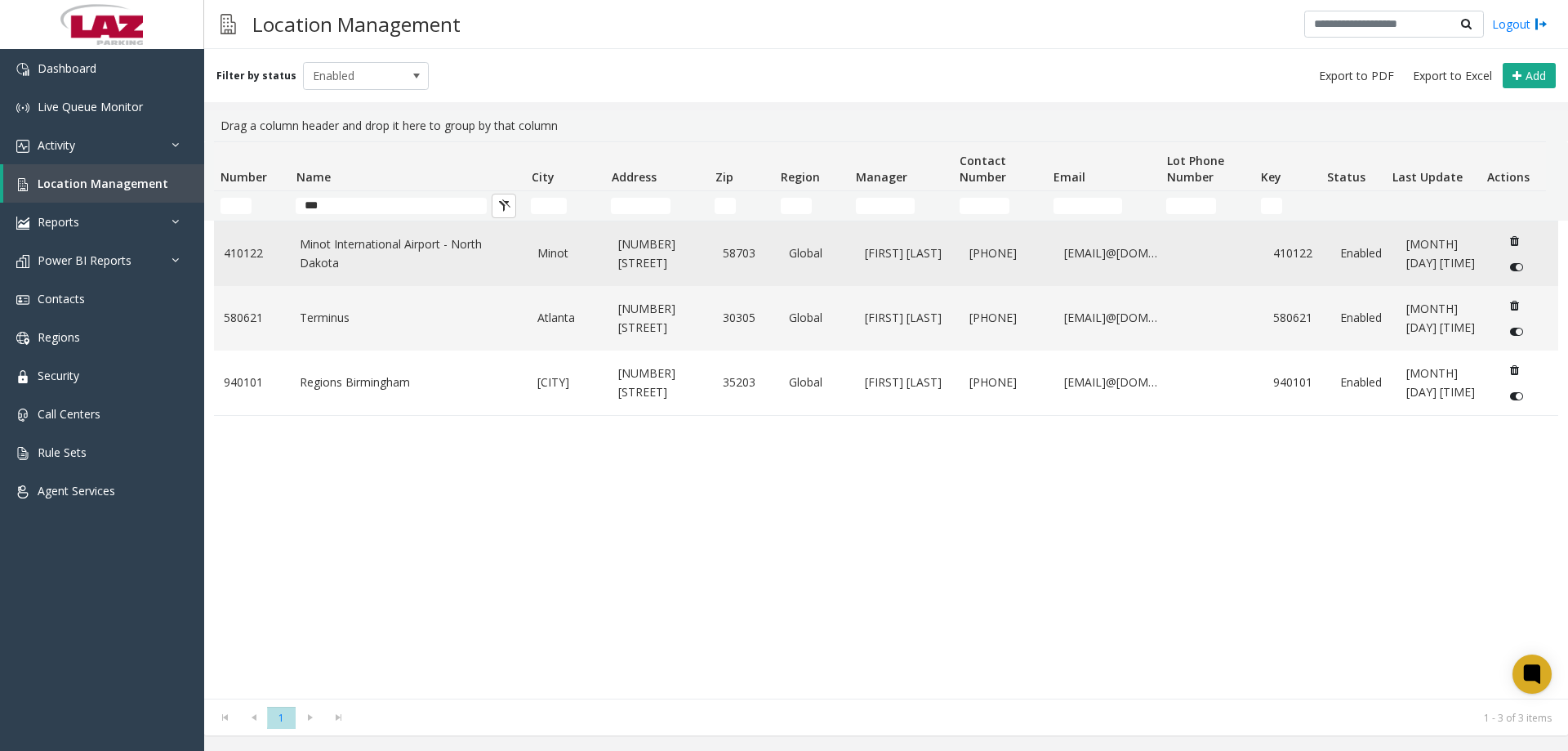 click on "Minot International Airport - North Dakota" 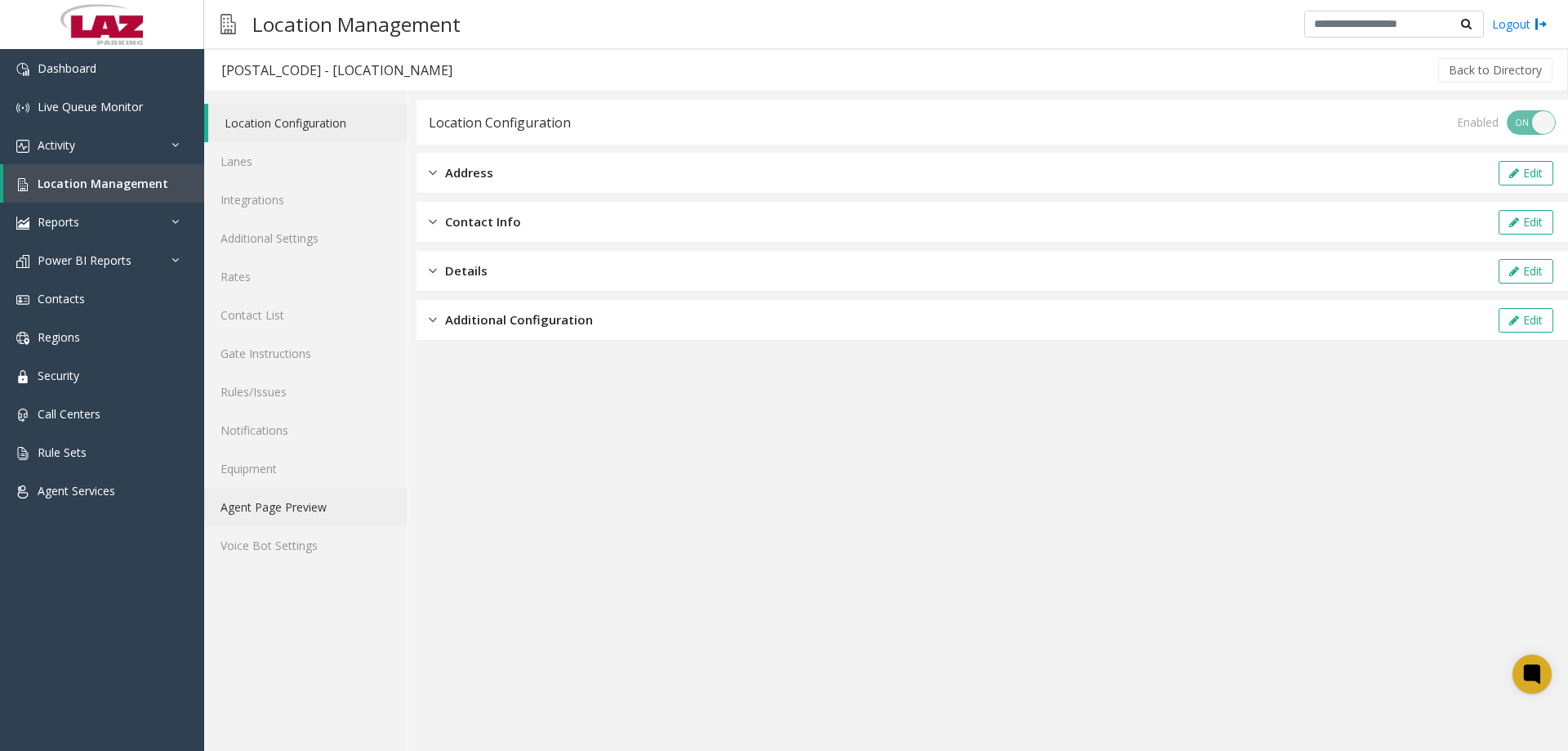 click on "Agent Page Preview" 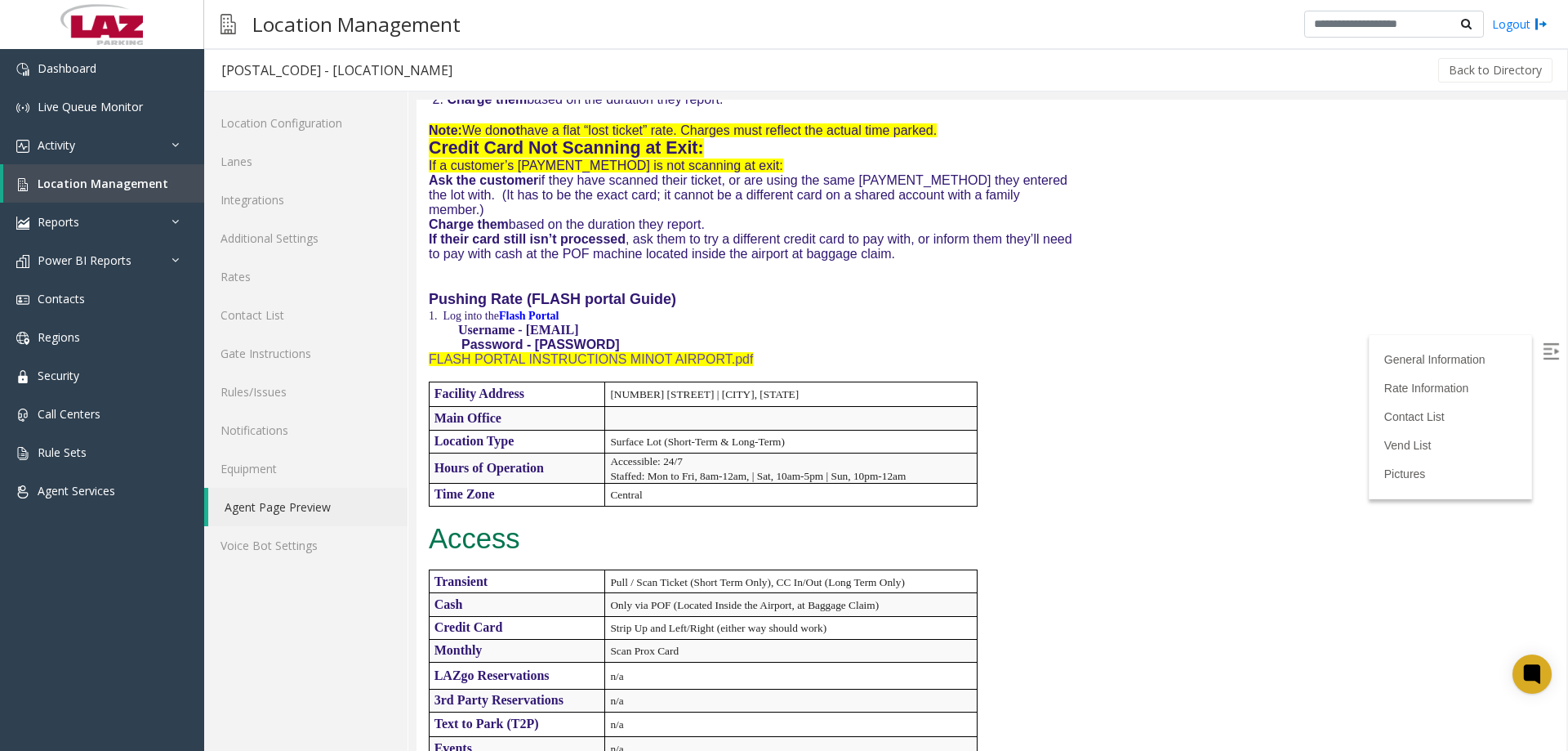 scroll, scrollTop: 981, scrollLeft: 0, axis: vertical 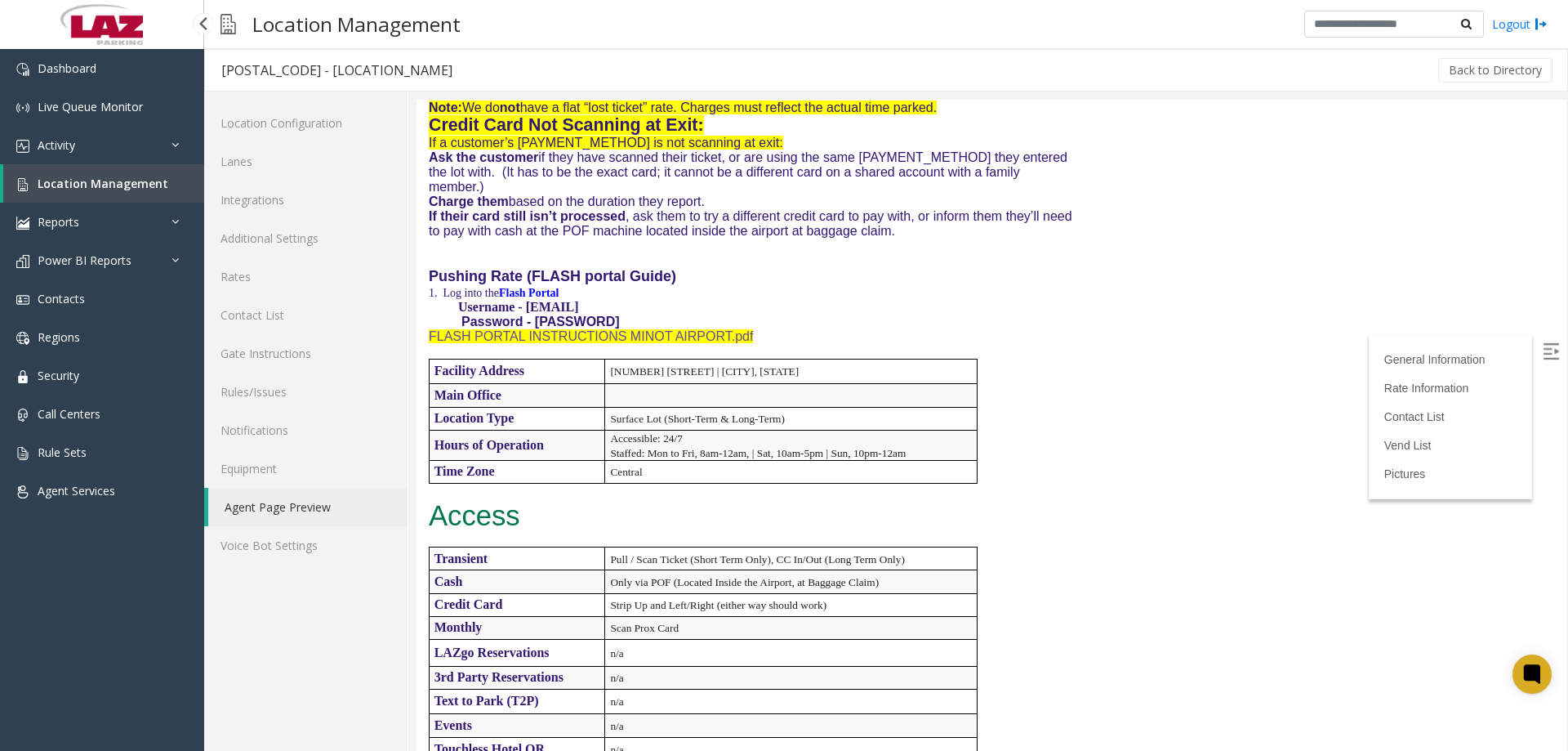 click on "Location Management" at bounding box center (103, 183) 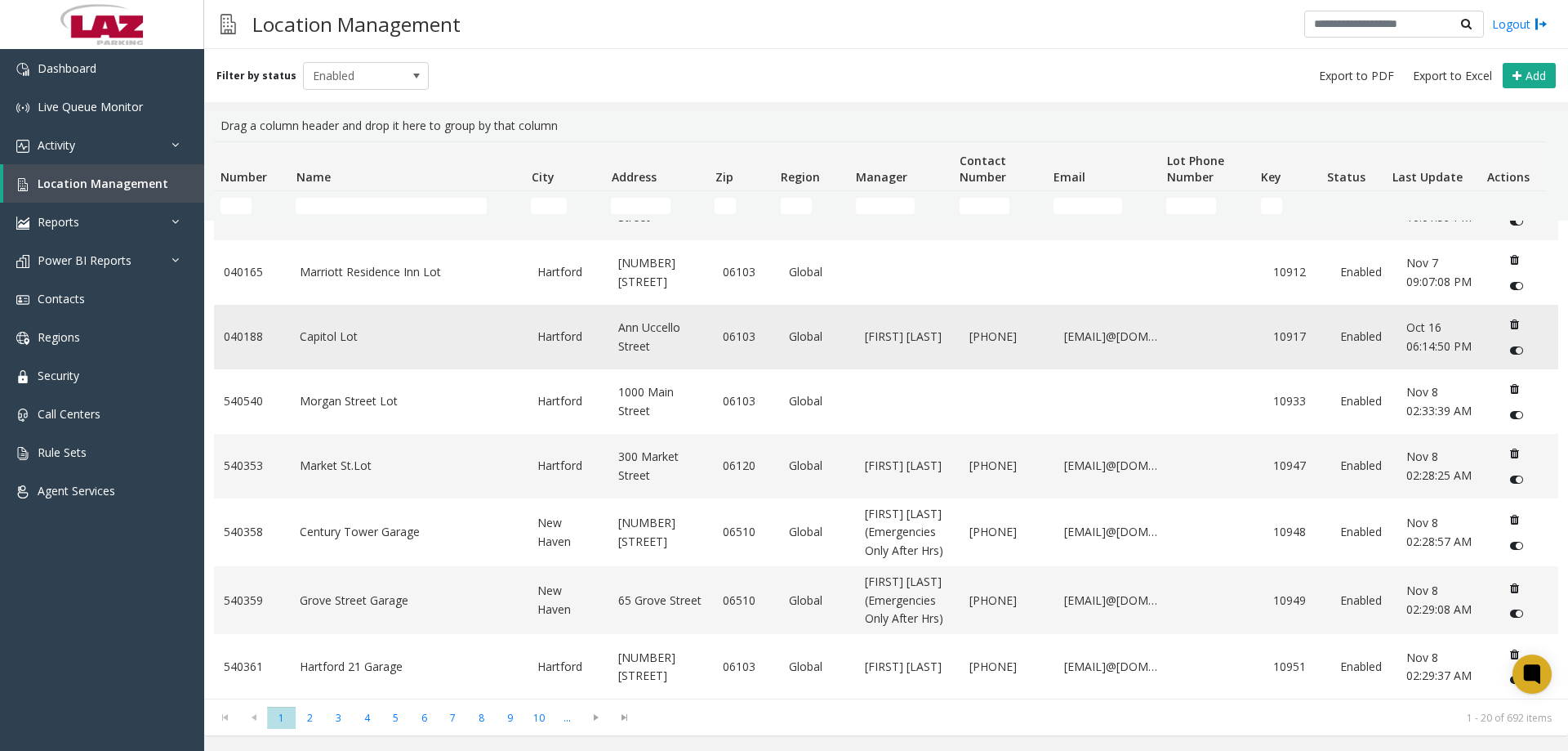scroll, scrollTop: 825, scrollLeft: 0, axis: vertical 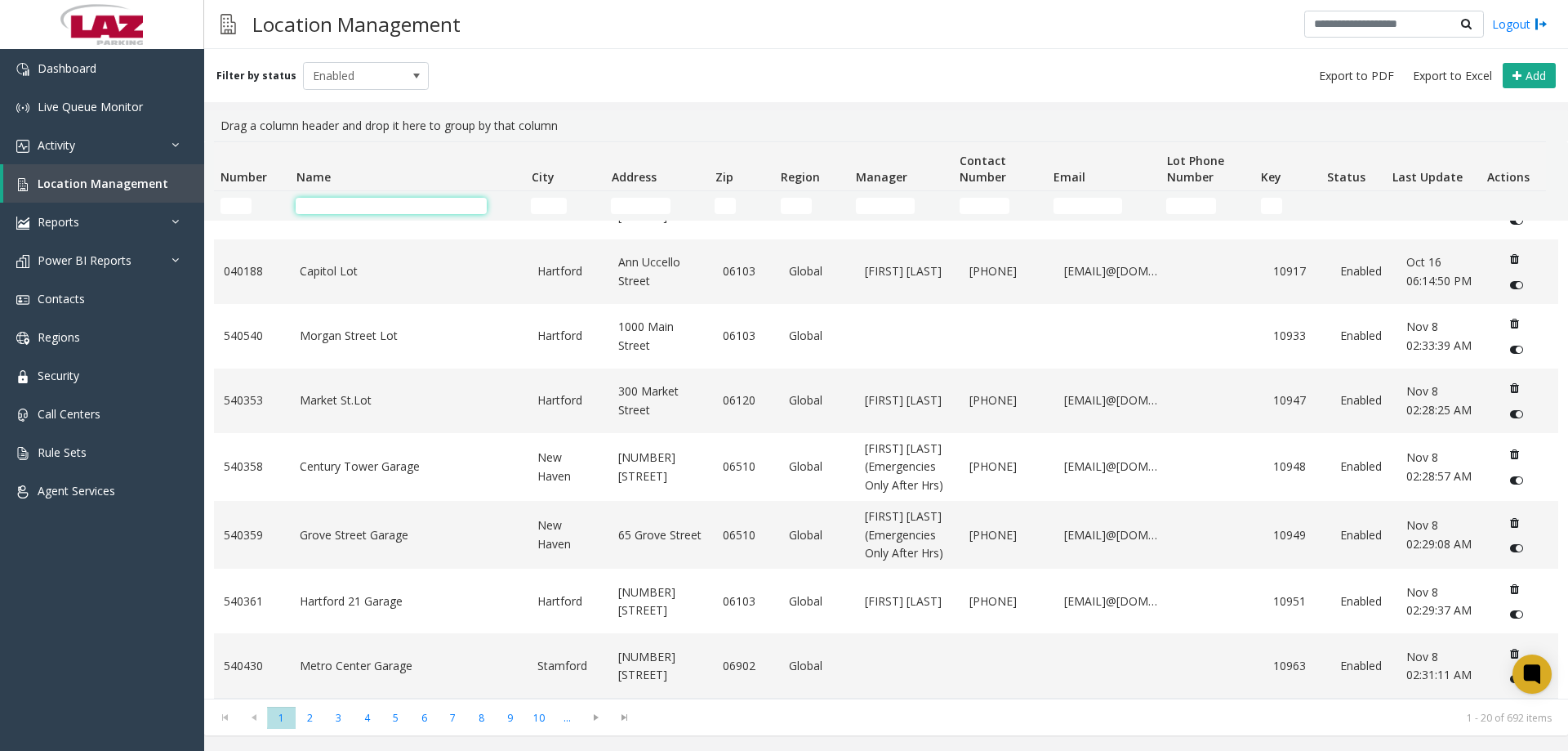 click 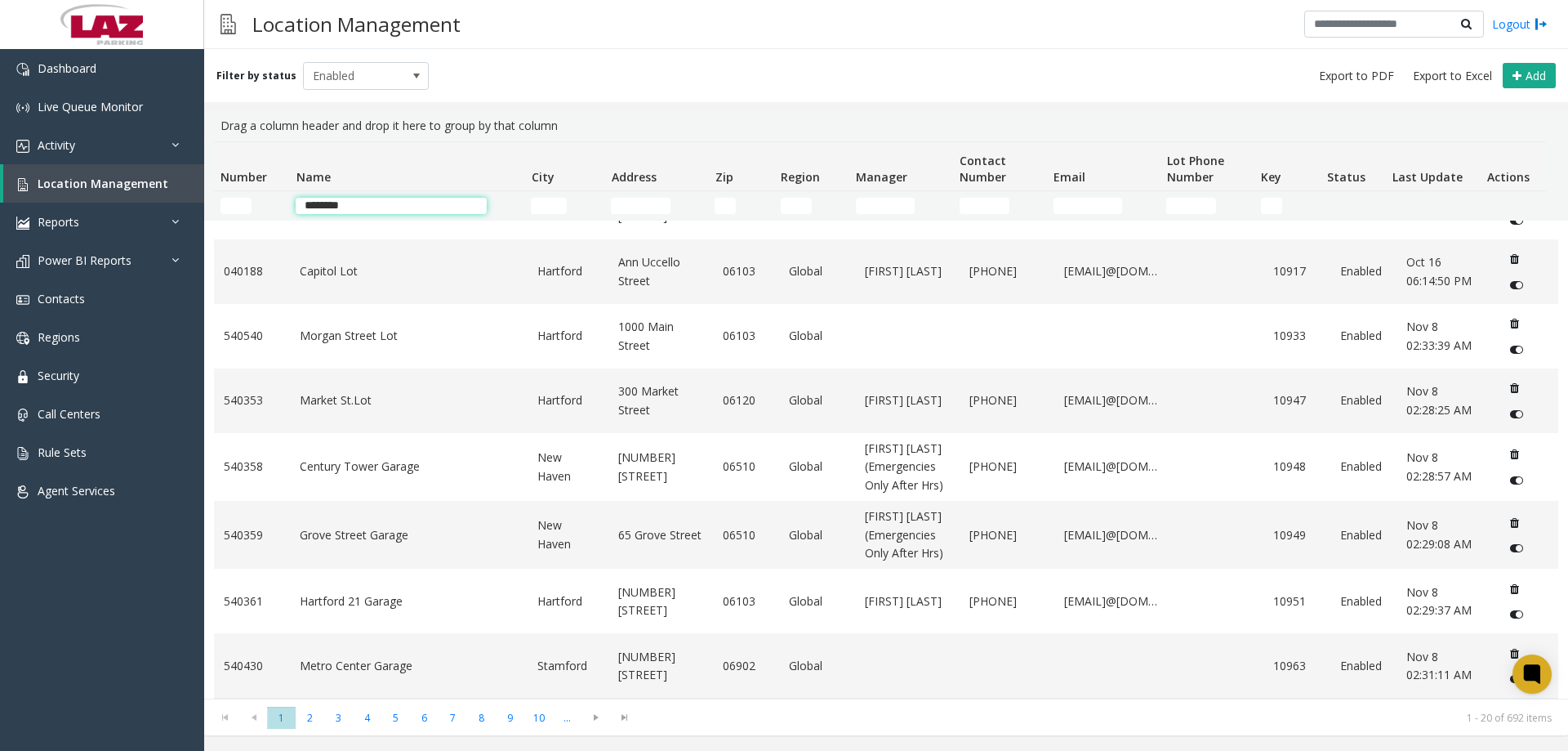 scroll, scrollTop: 0, scrollLeft: 0, axis: both 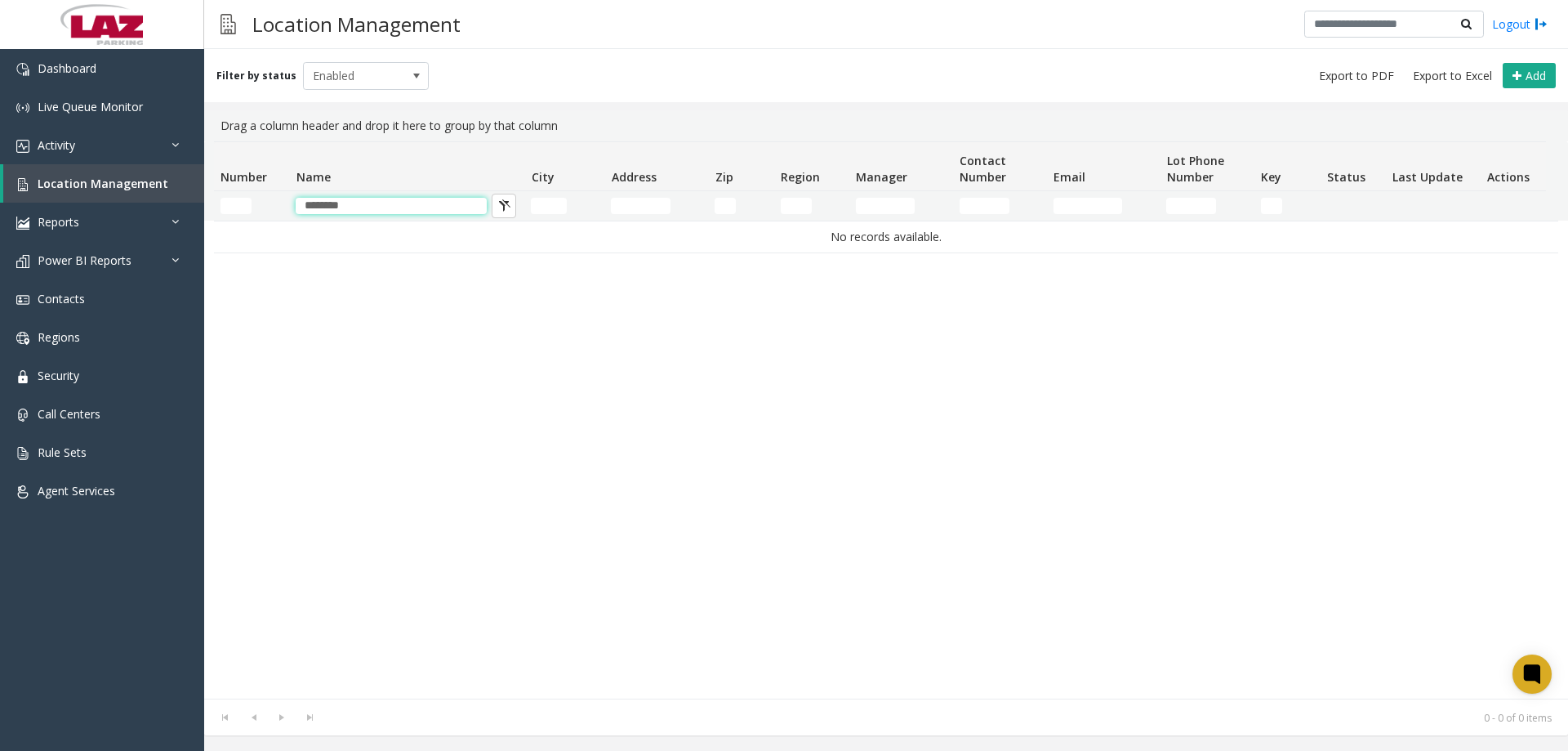 drag, startPoint x: 355, startPoint y: 205, endPoint x: 253, endPoint y: 197, distance: 102.31324 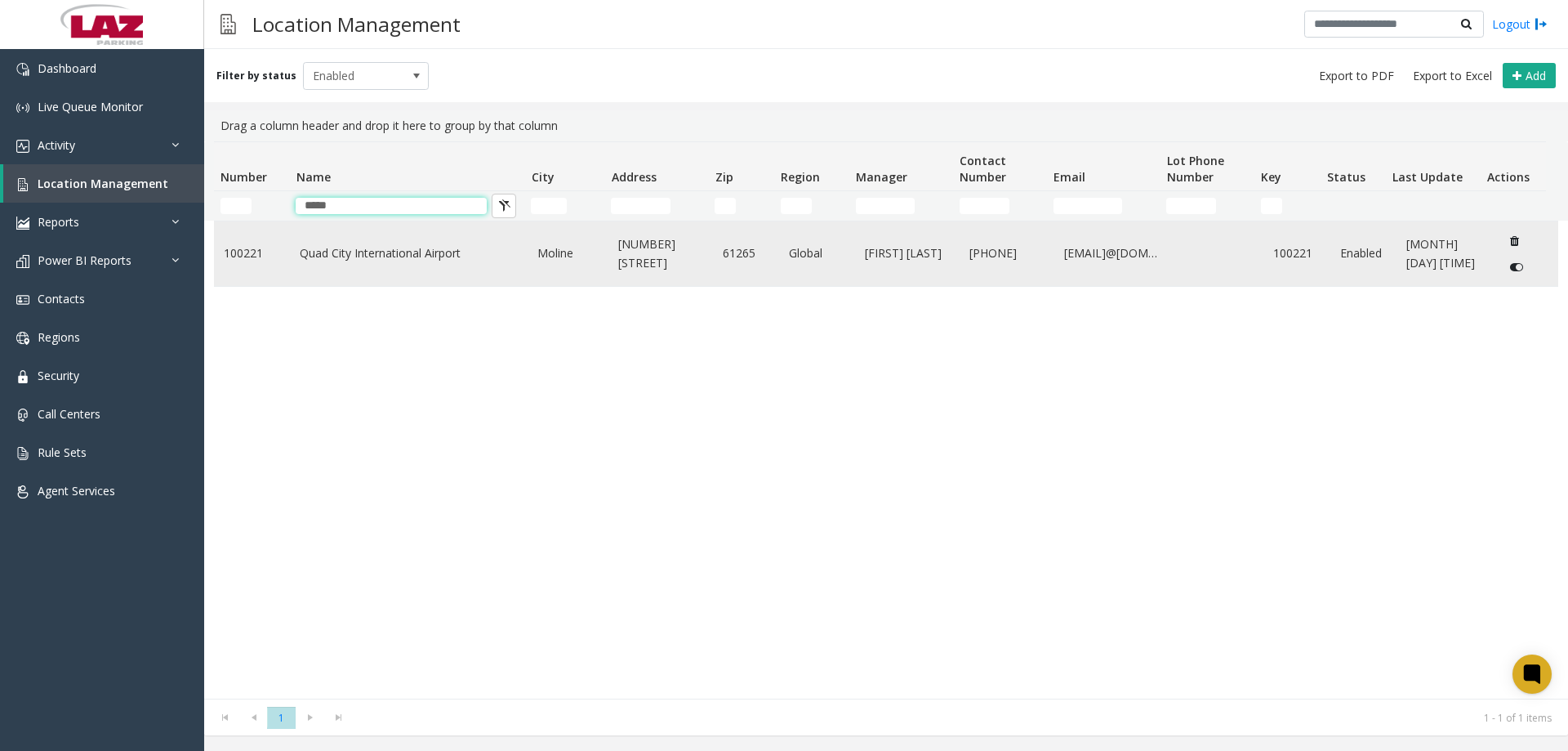 type on "****" 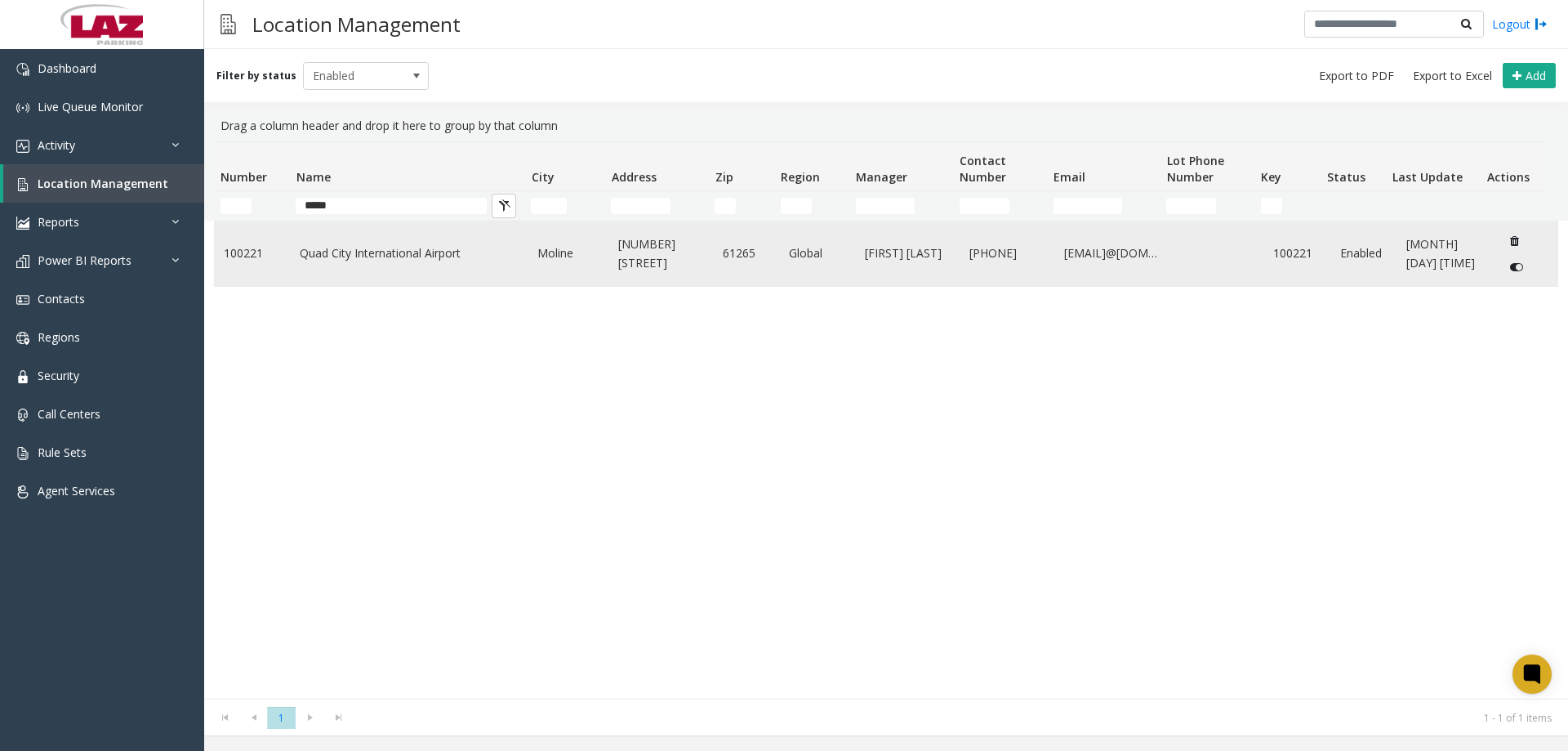 click on "Quad City International Airport" 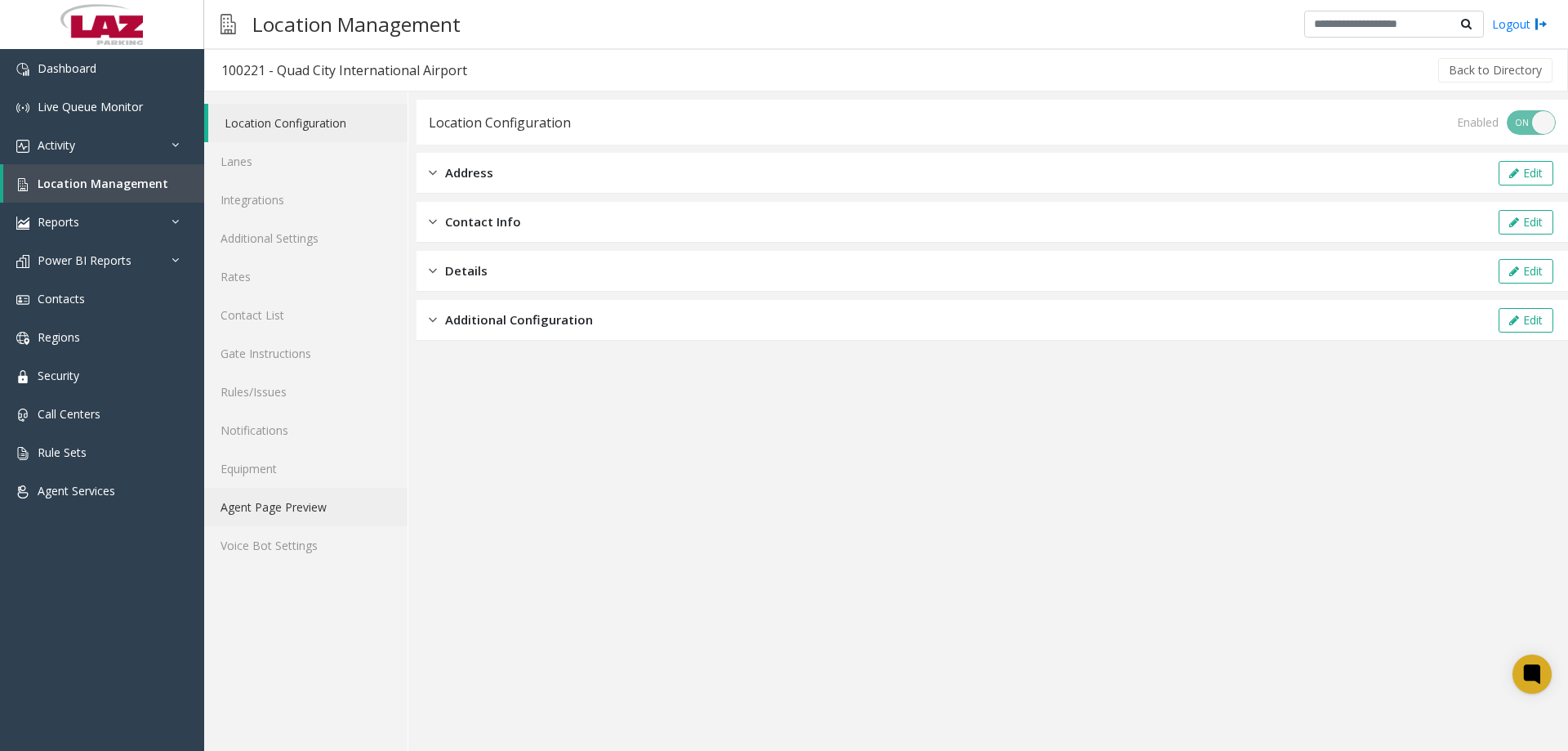 click on "Agent Page Preview" 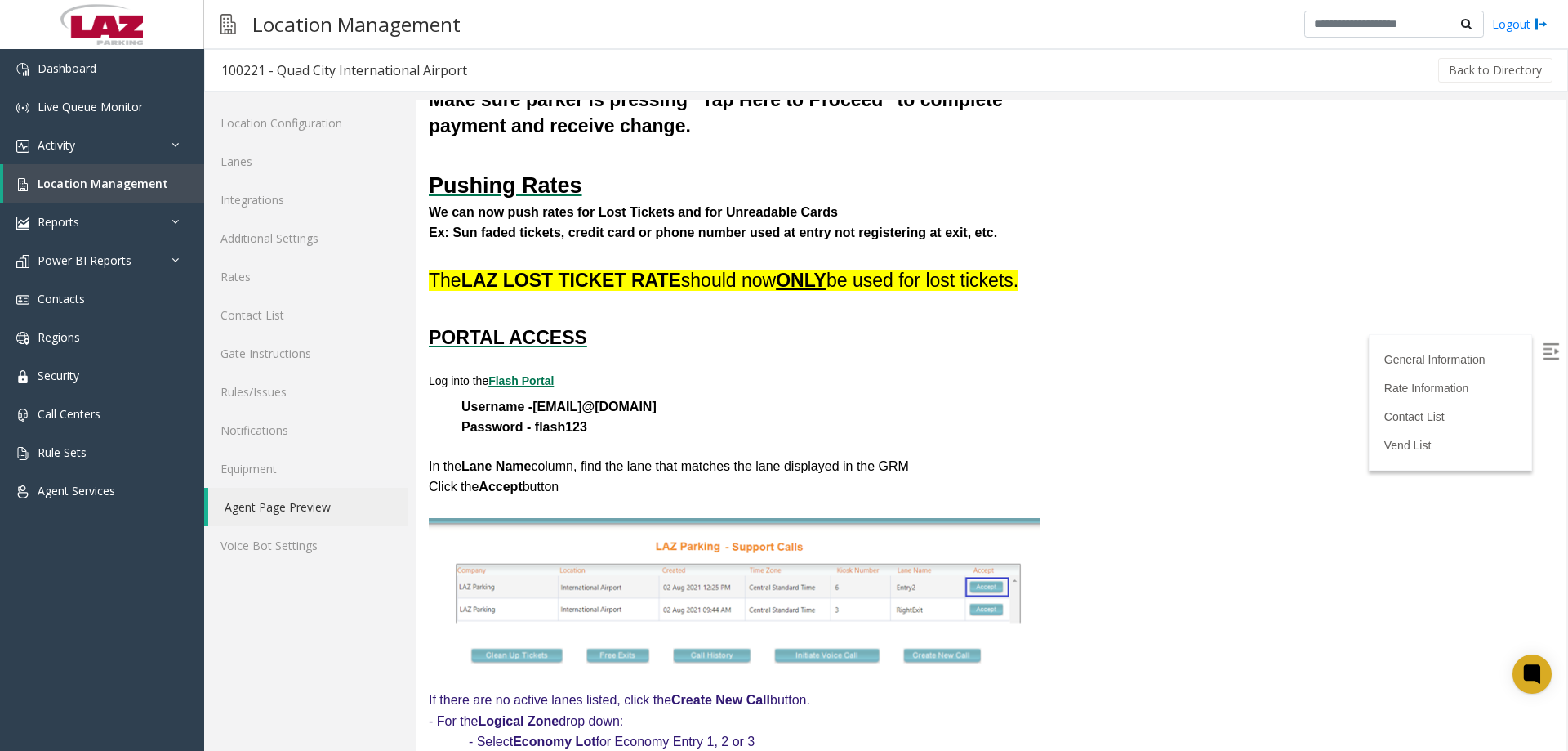 scroll, scrollTop: 409, scrollLeft: 0, axis: vertical 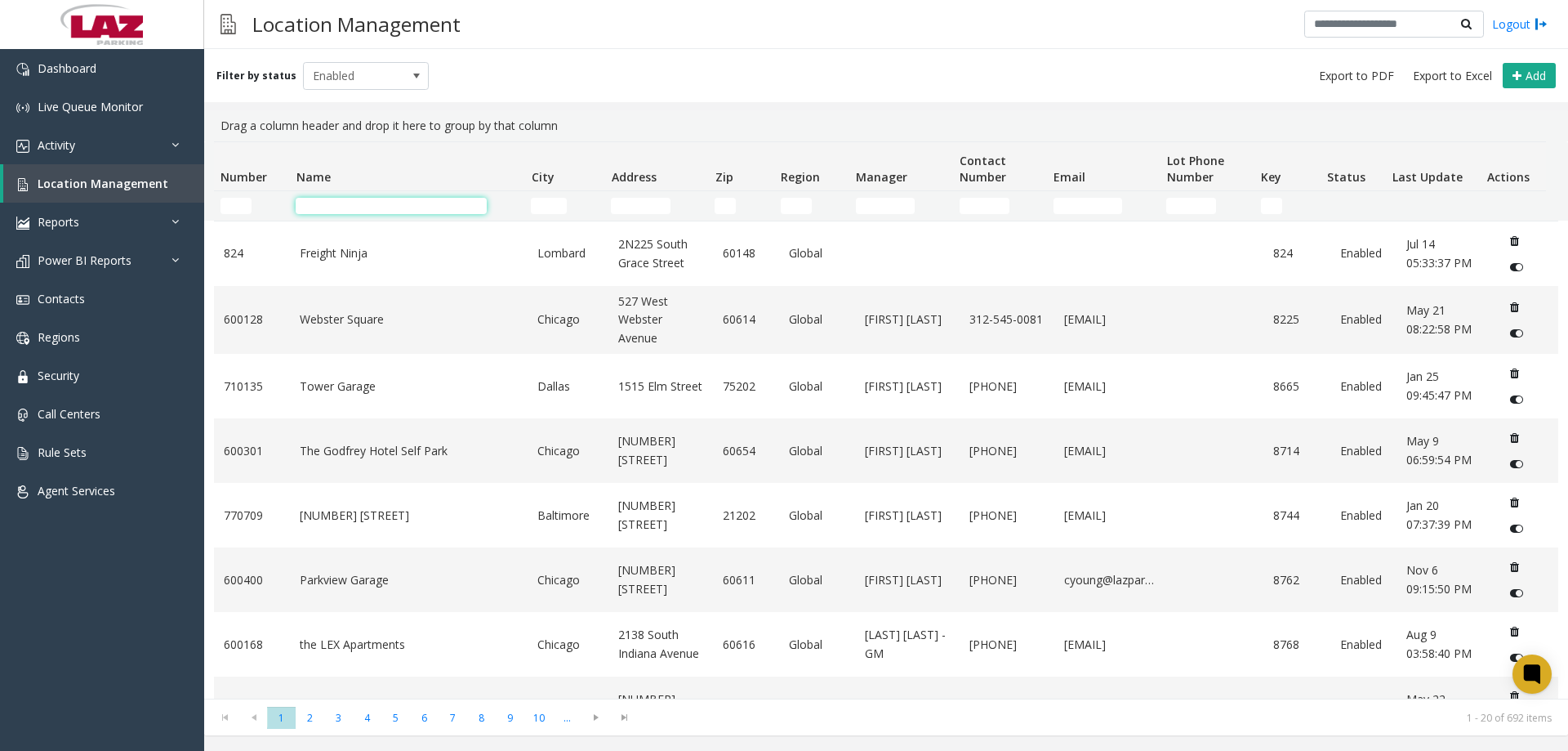 click 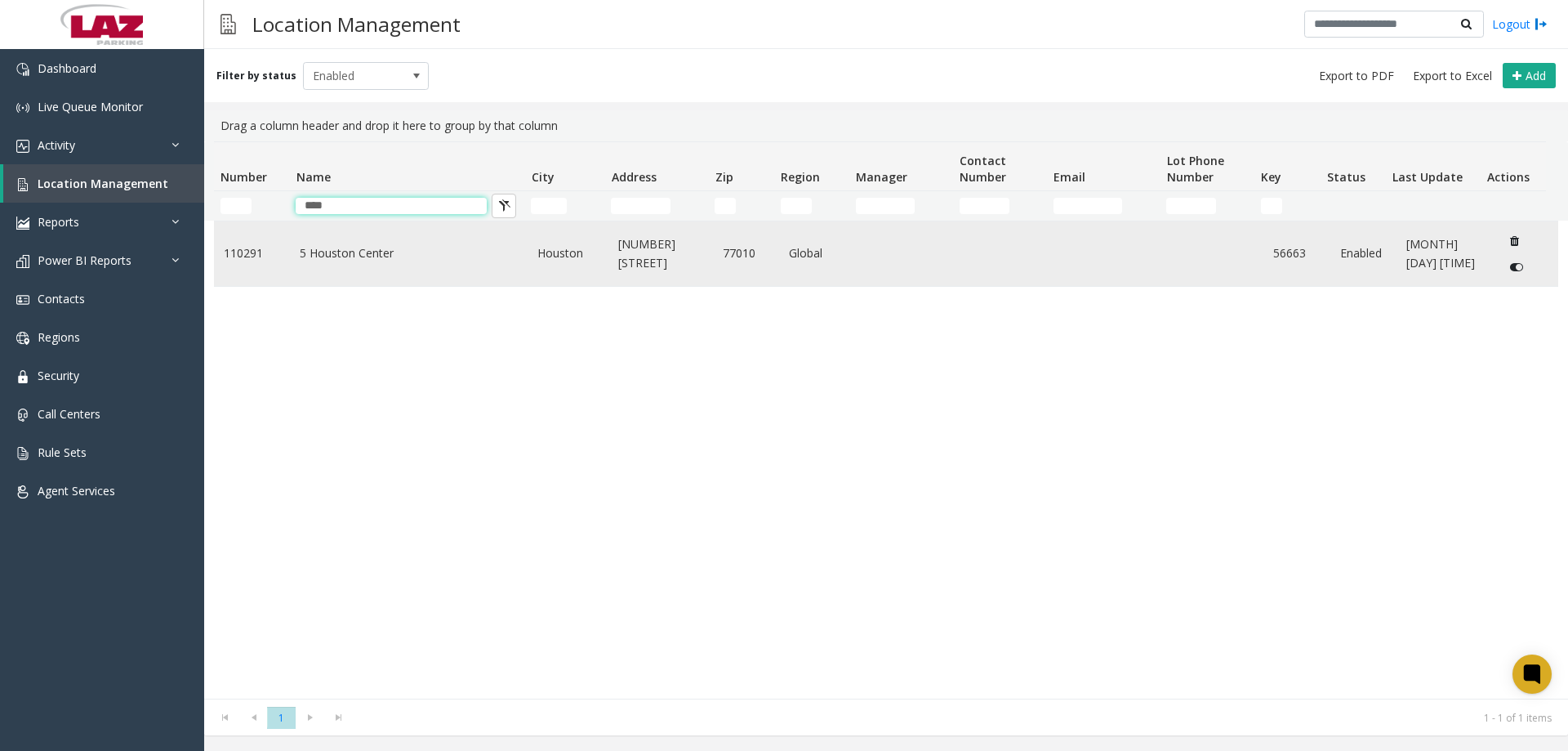 type on "****" 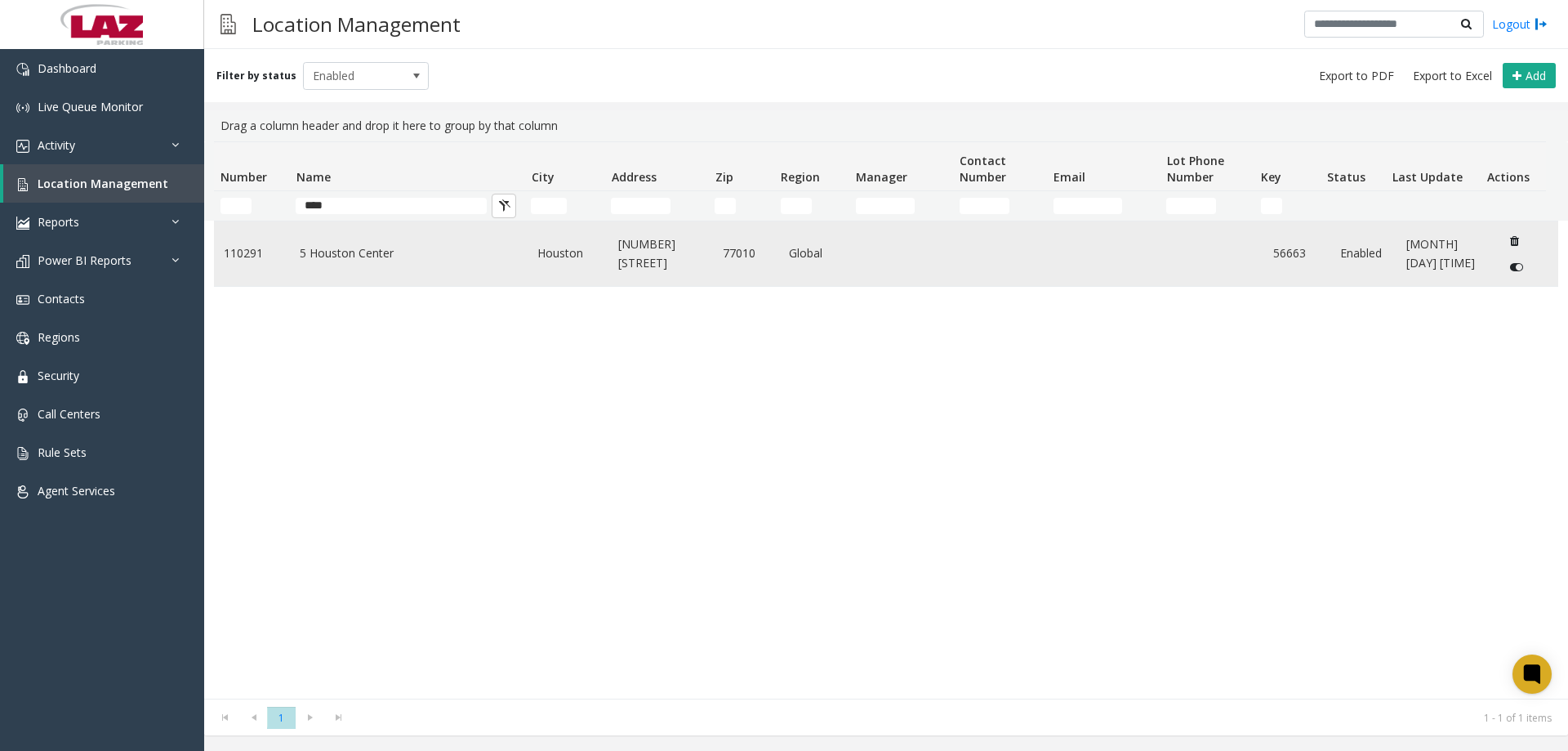 click on "5 Houston Center" 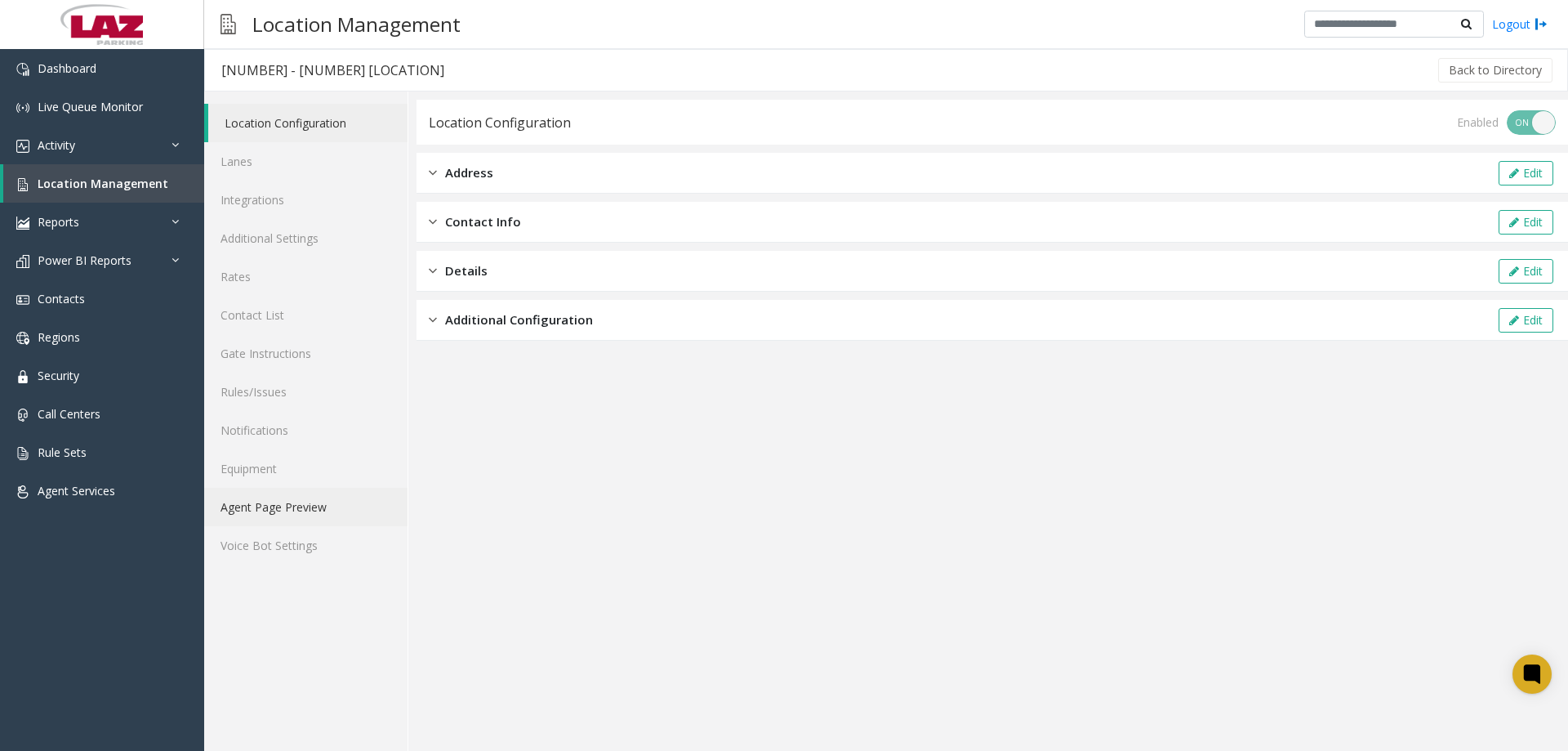 click on "Agent Page Preview" 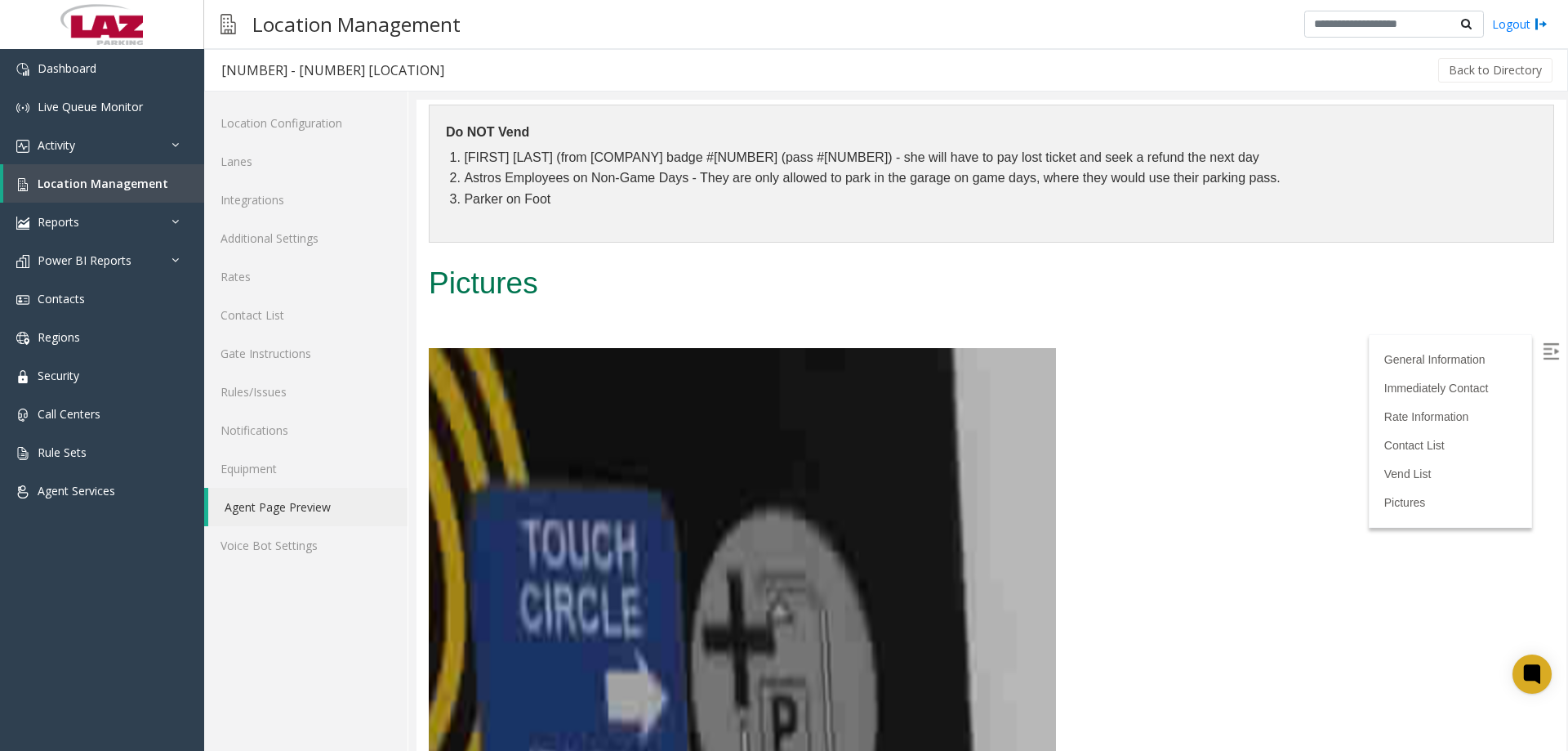 scroll, scrollTop: 3350, scrollLeft: 0, axis: vertical 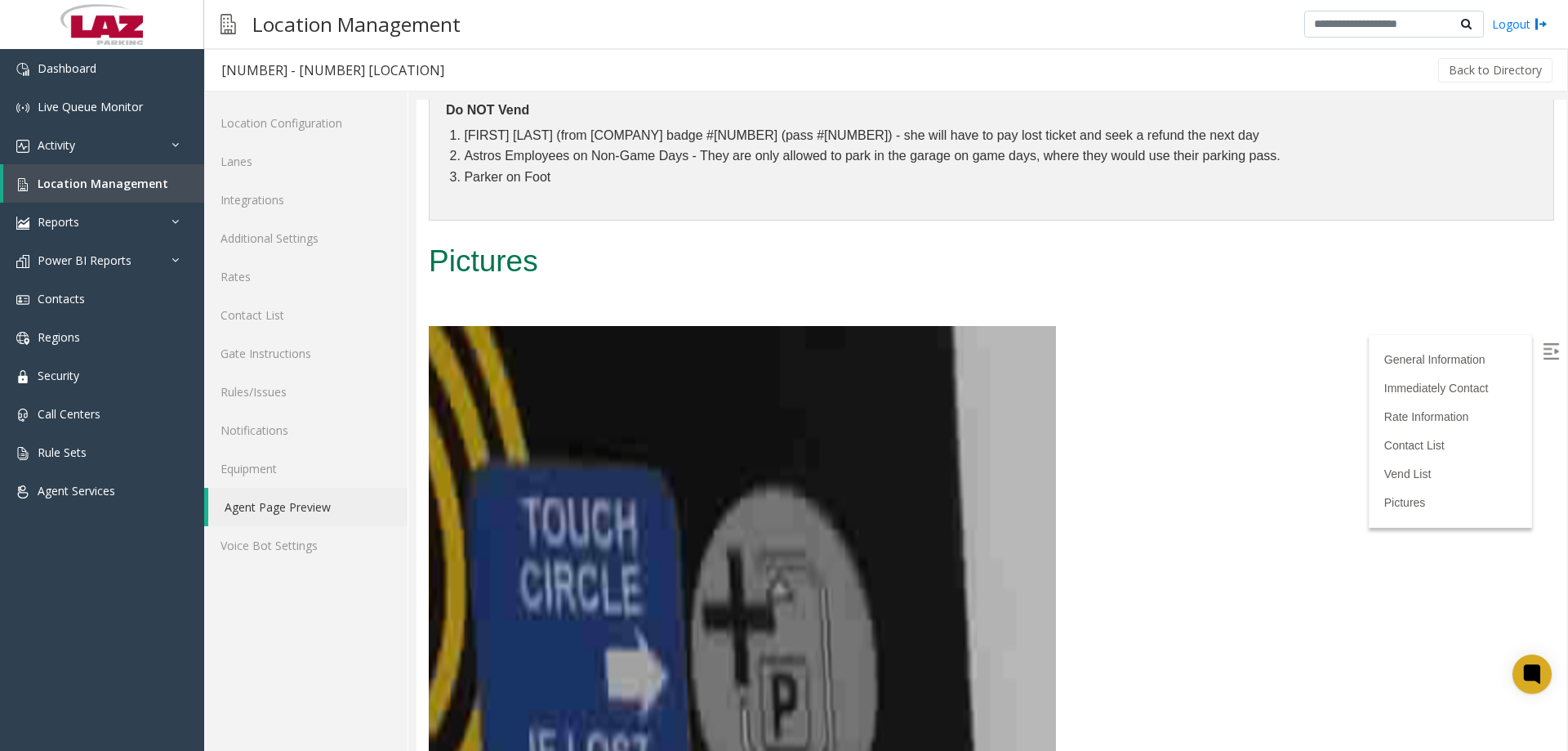 click at bounding box center (1551, 351) 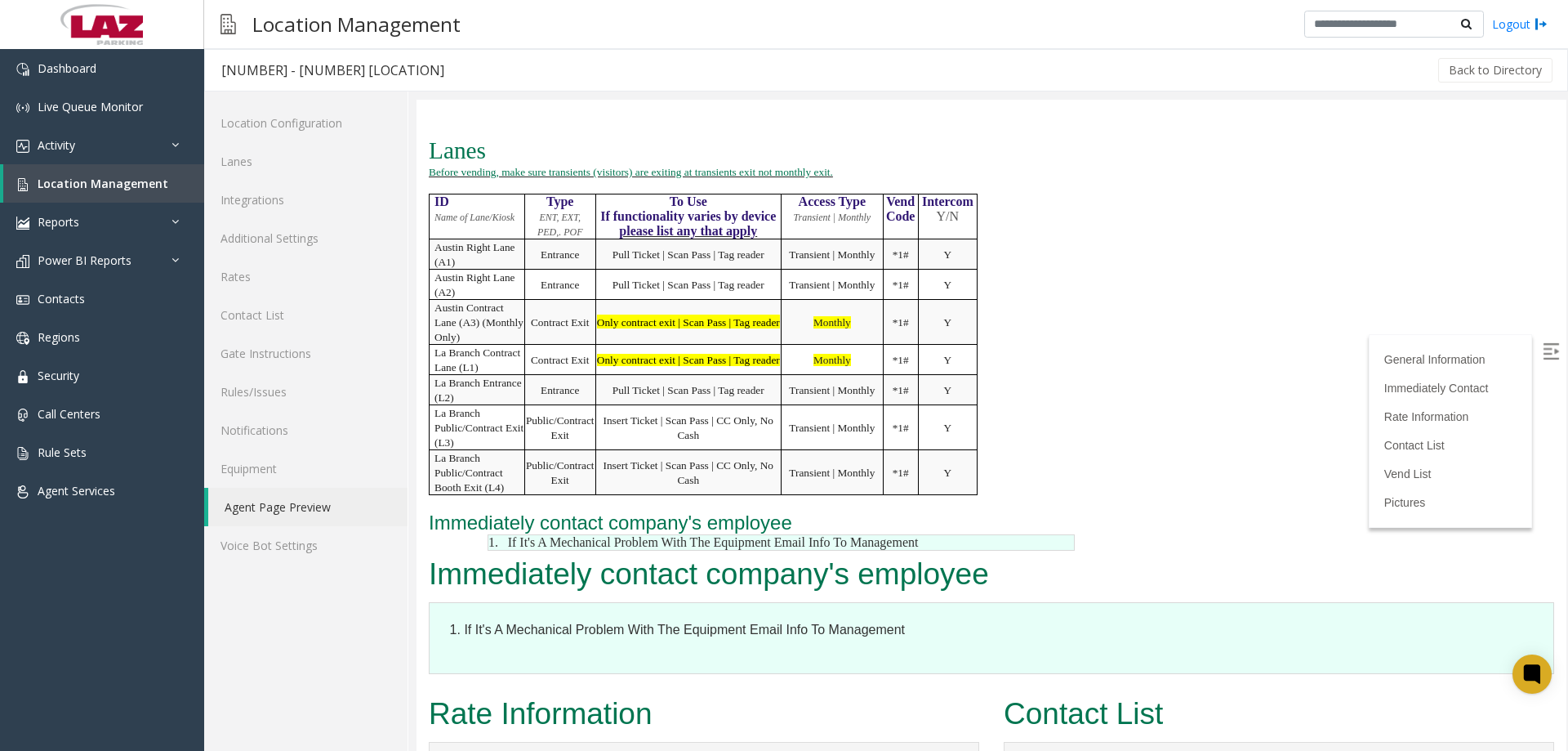 scroll, scrollTop: 1798, scrollLeft: 0, axis: vertical 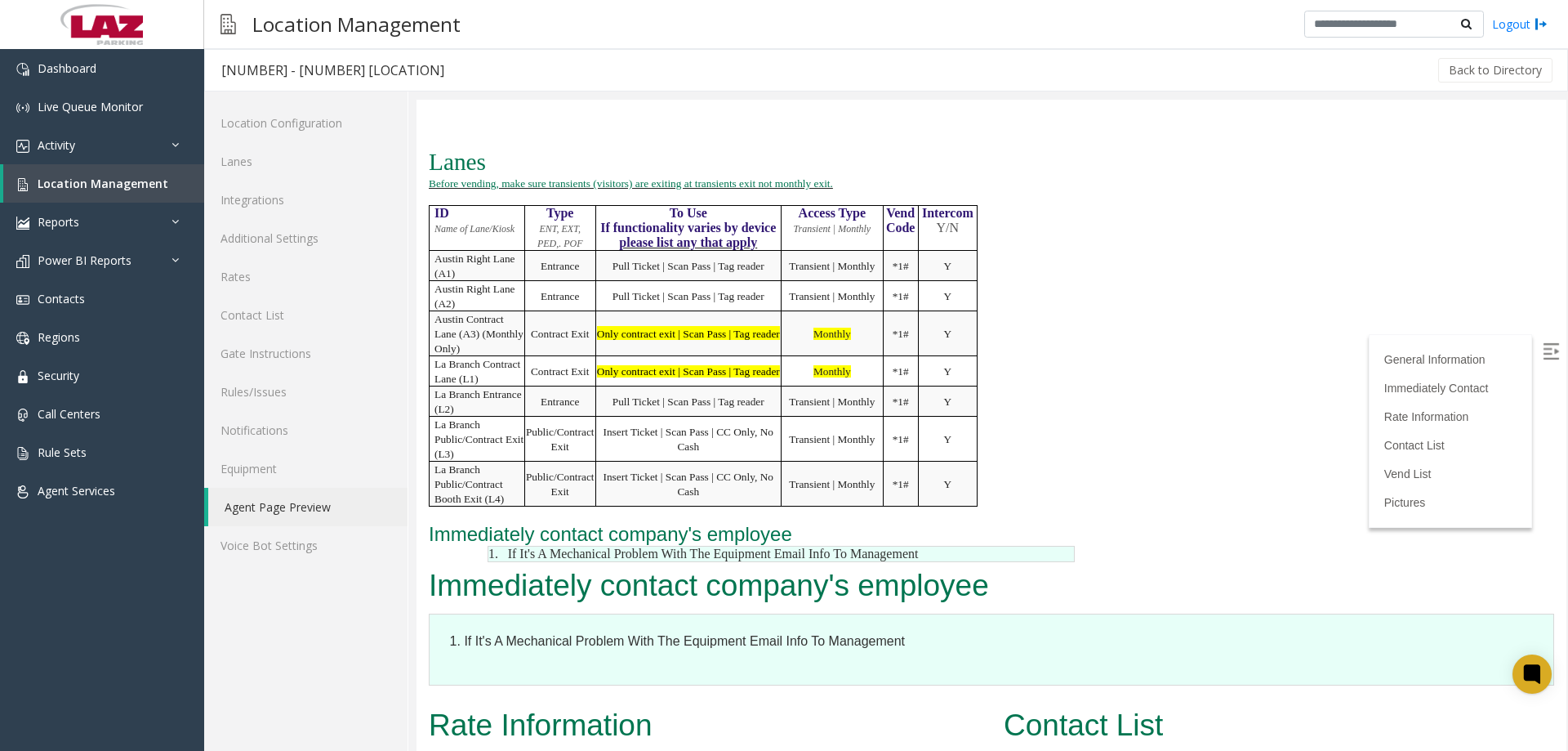 click at bounding box center [751, 127] 